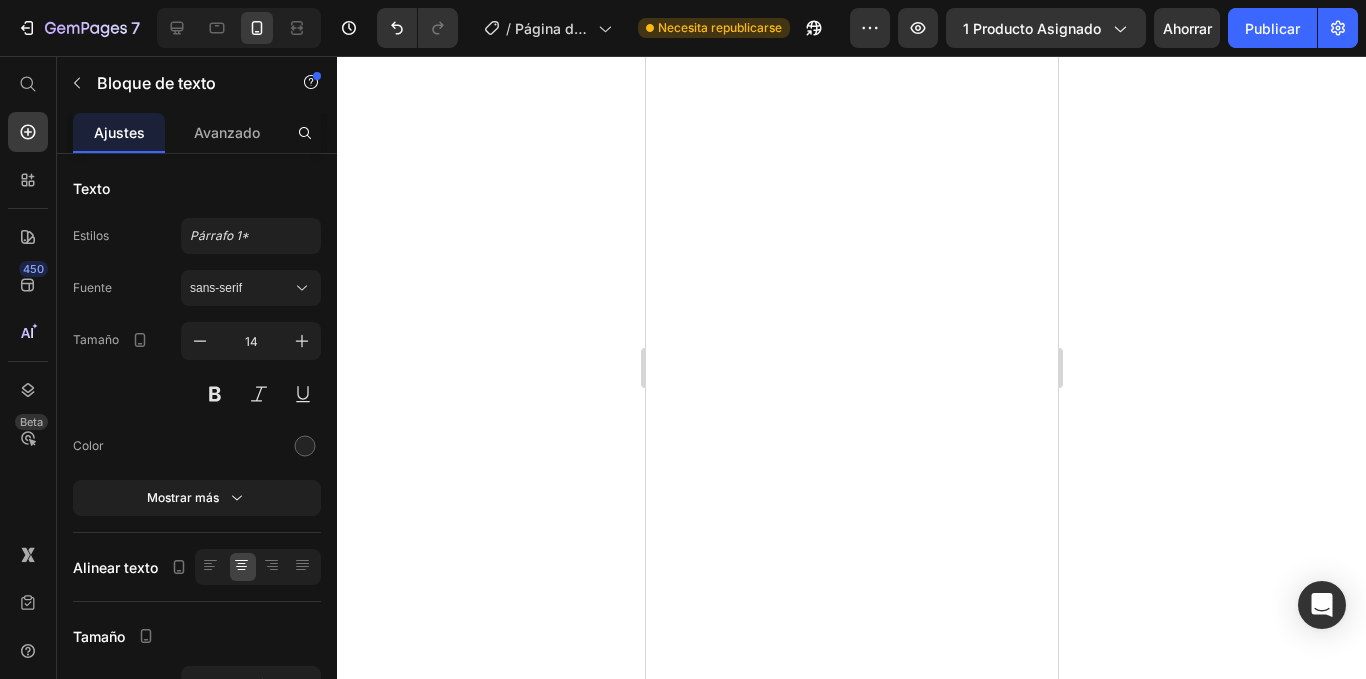 scroll, scrollTop: 0, scrollLeft: 0, axis: both 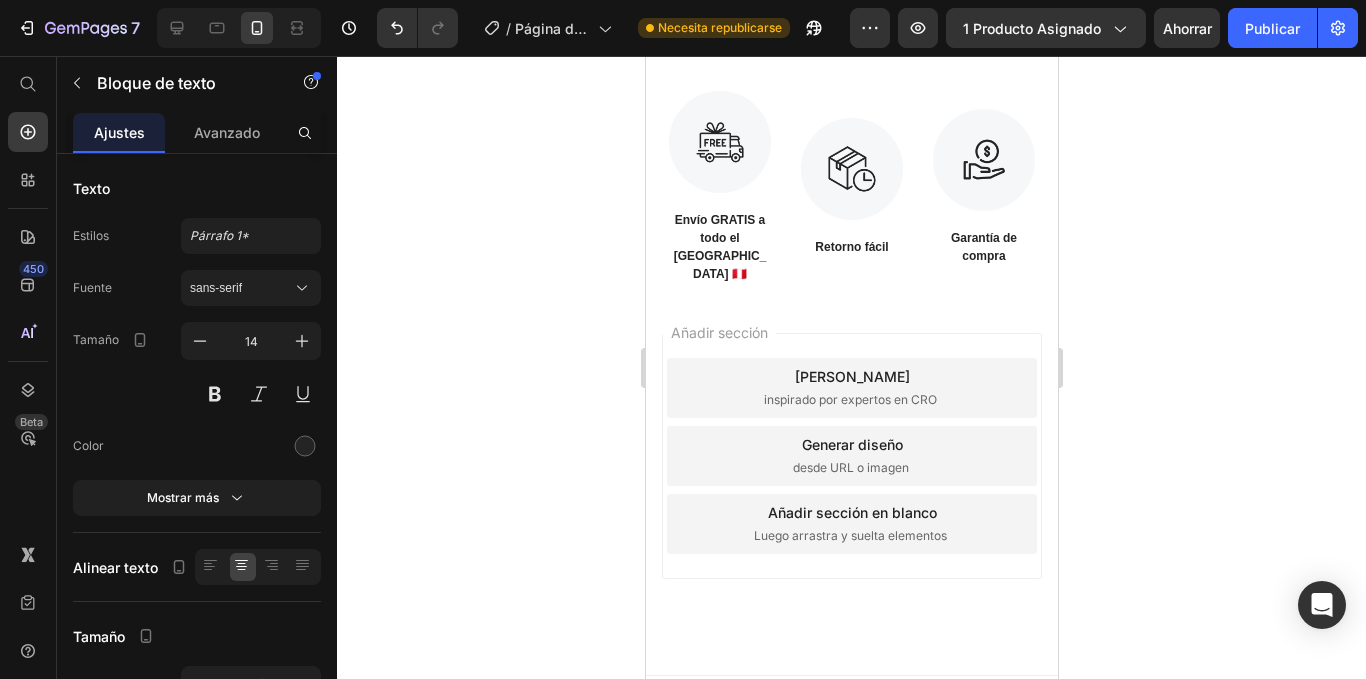 click on "Icon Row   0" at bounding box center [899, -390] 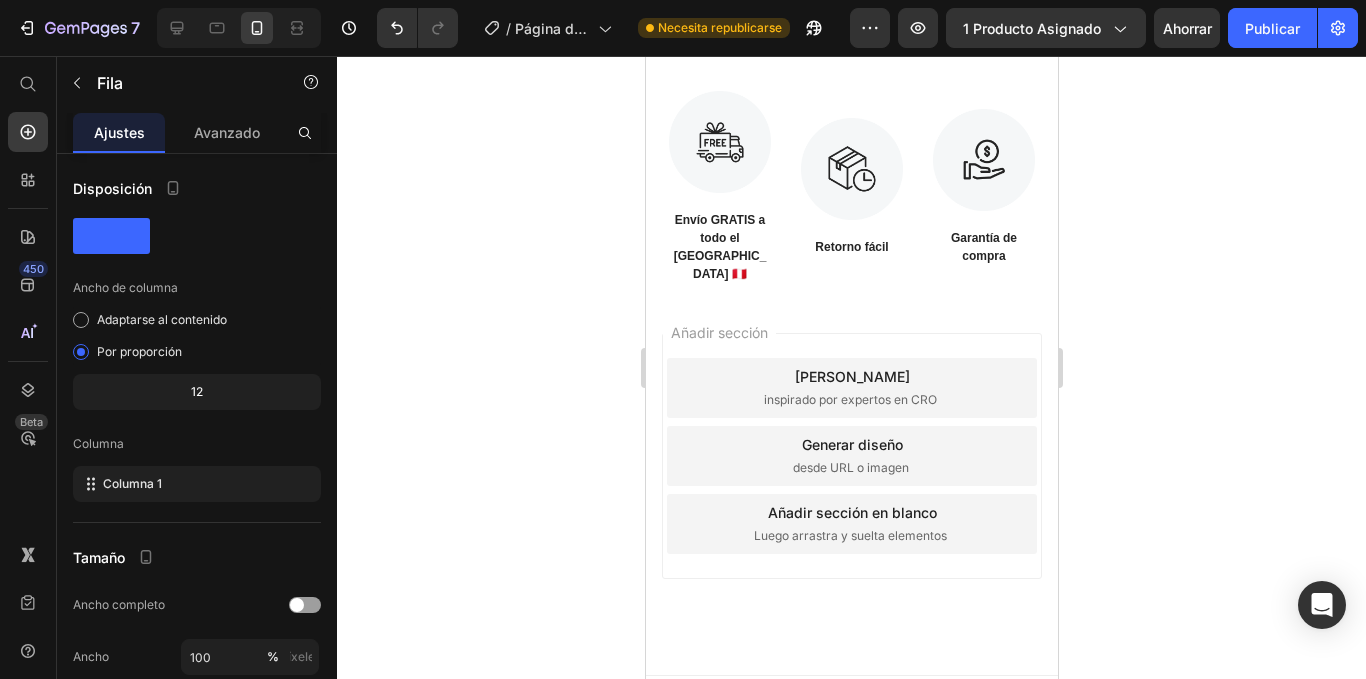 click 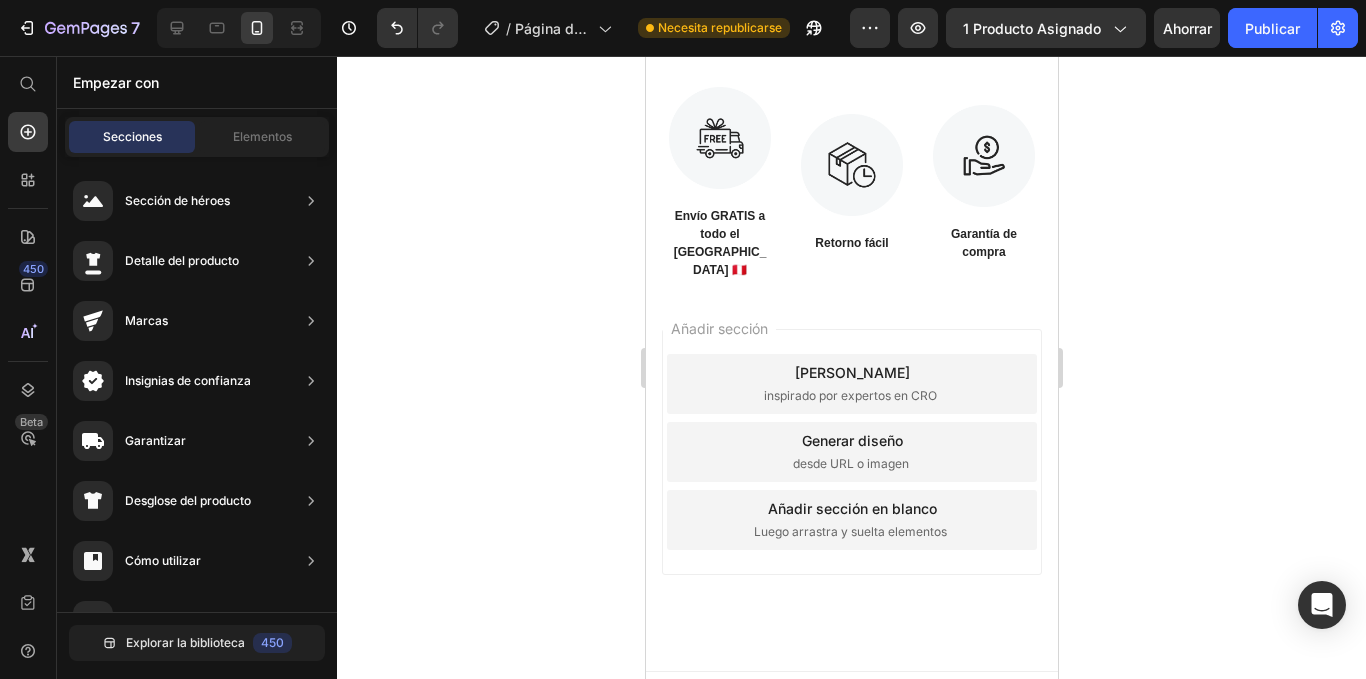 click at bounding box center (899, -392) 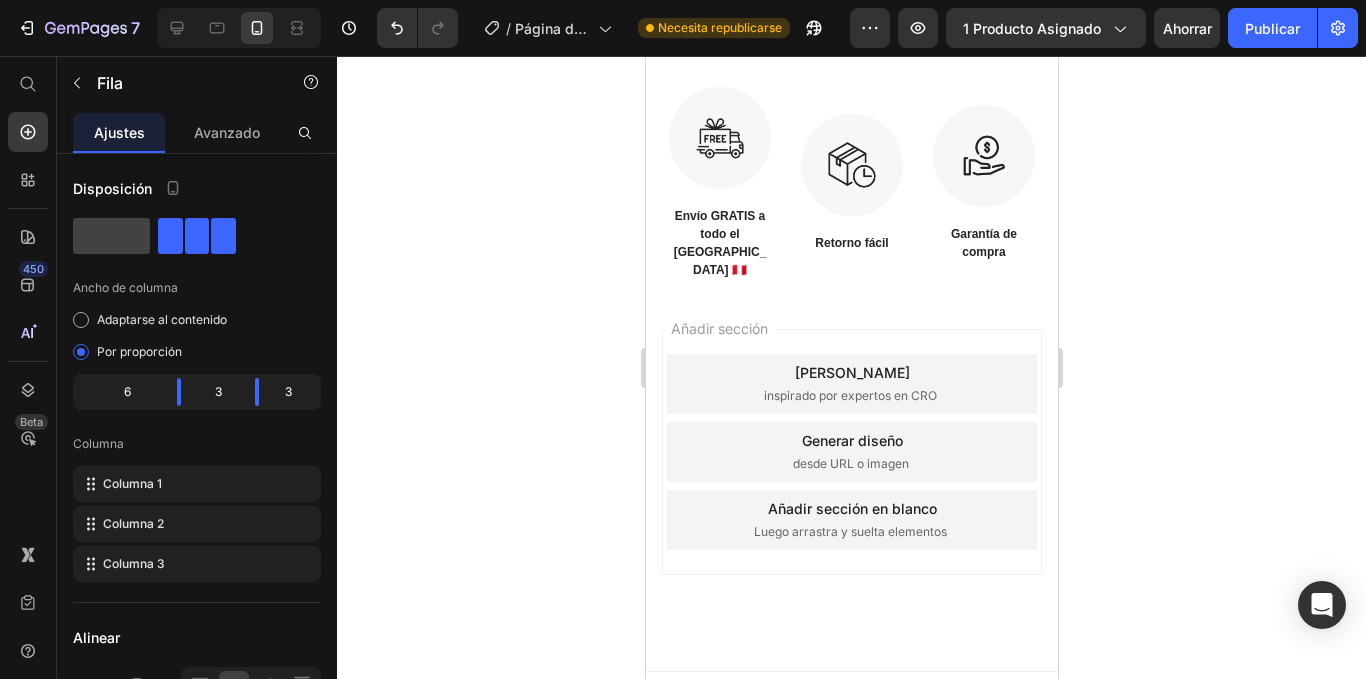 click 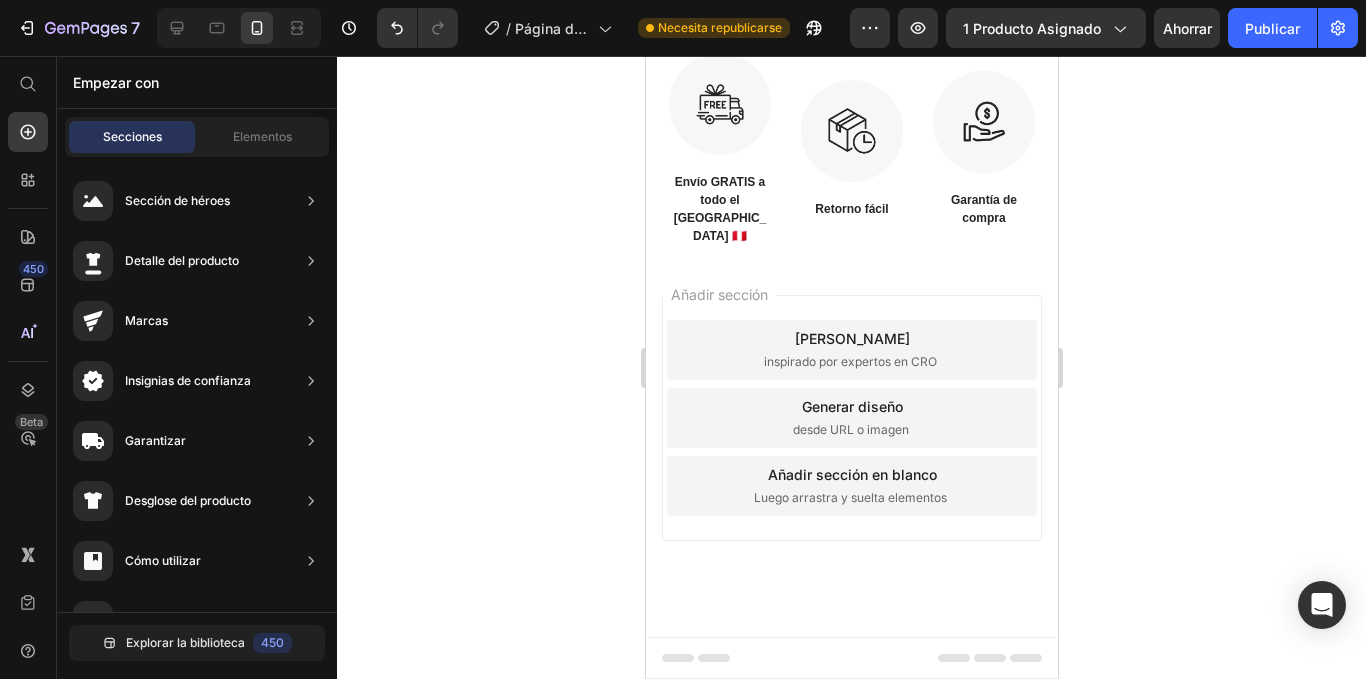 scroll, scrollTop: 2074, scrollLeft: 0, axis: vertical 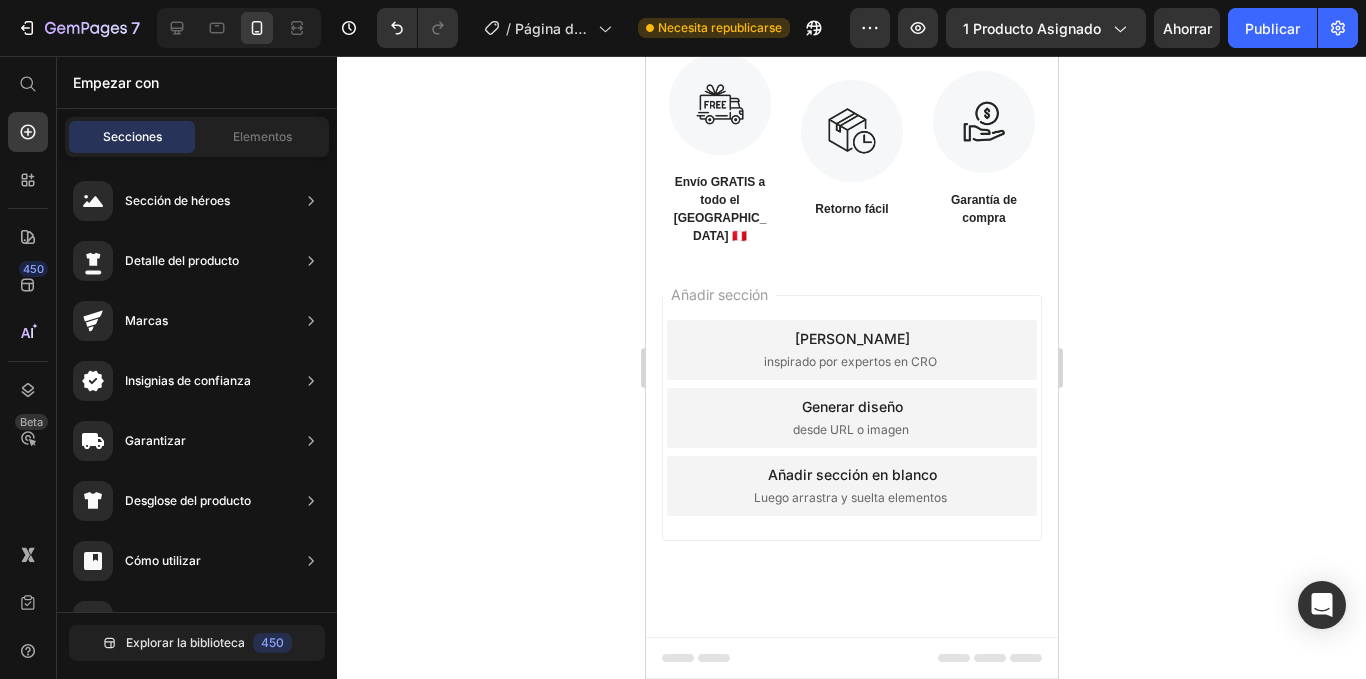 click on "Sed ut perspiciatis unde omnis iste natus error  Text Block" at bounding box center (755, -345) 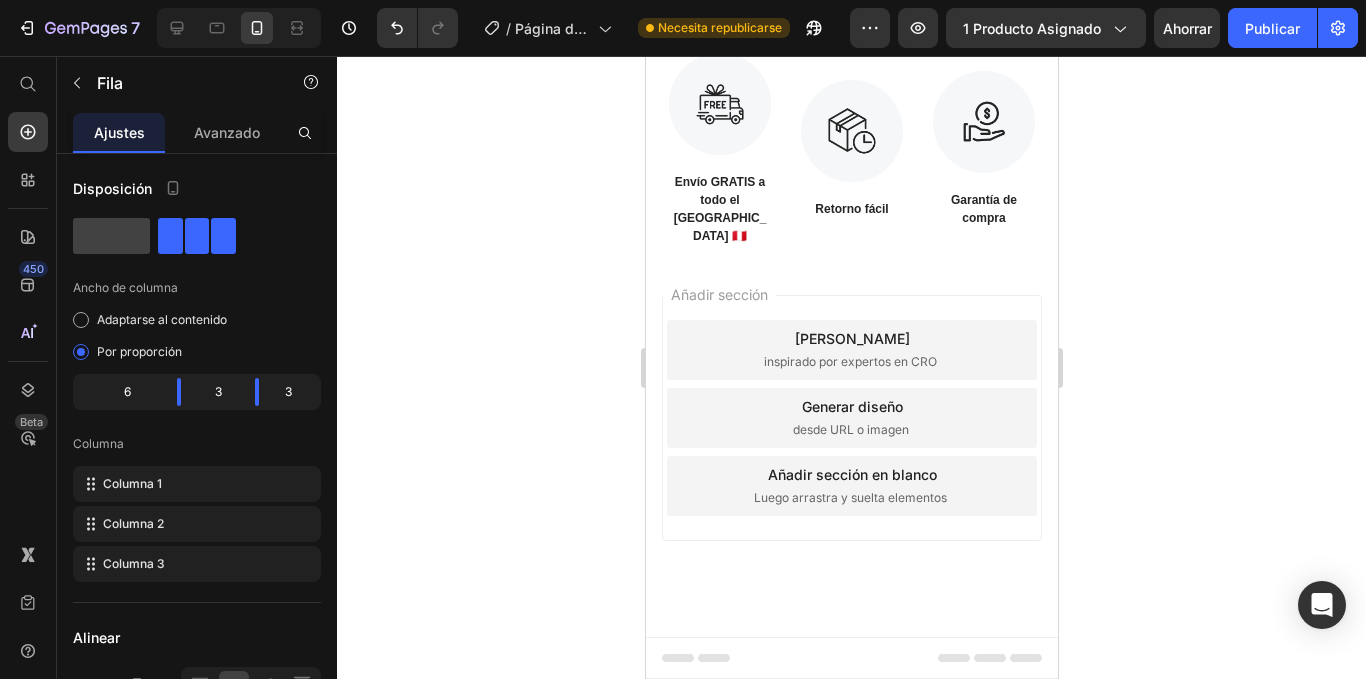 click 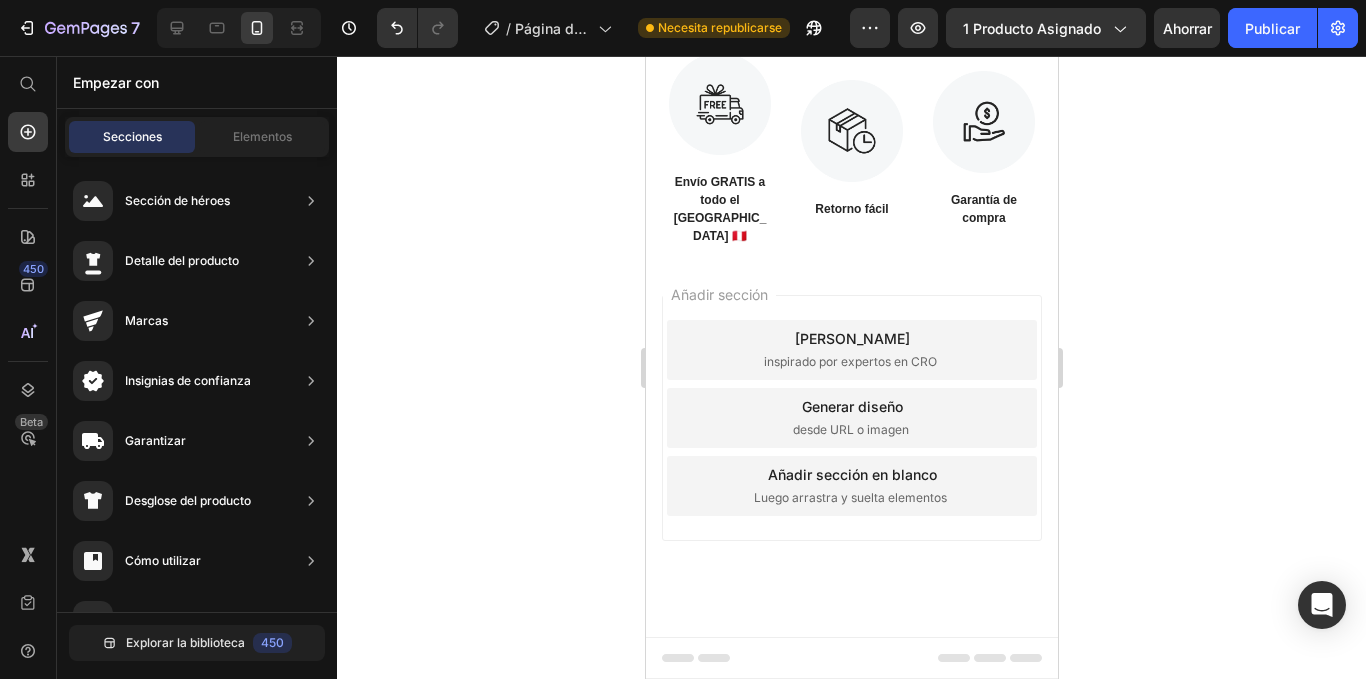 click on "Sed ut perspiciatis unde omnis Text Block" at bounding box center (755, -253) 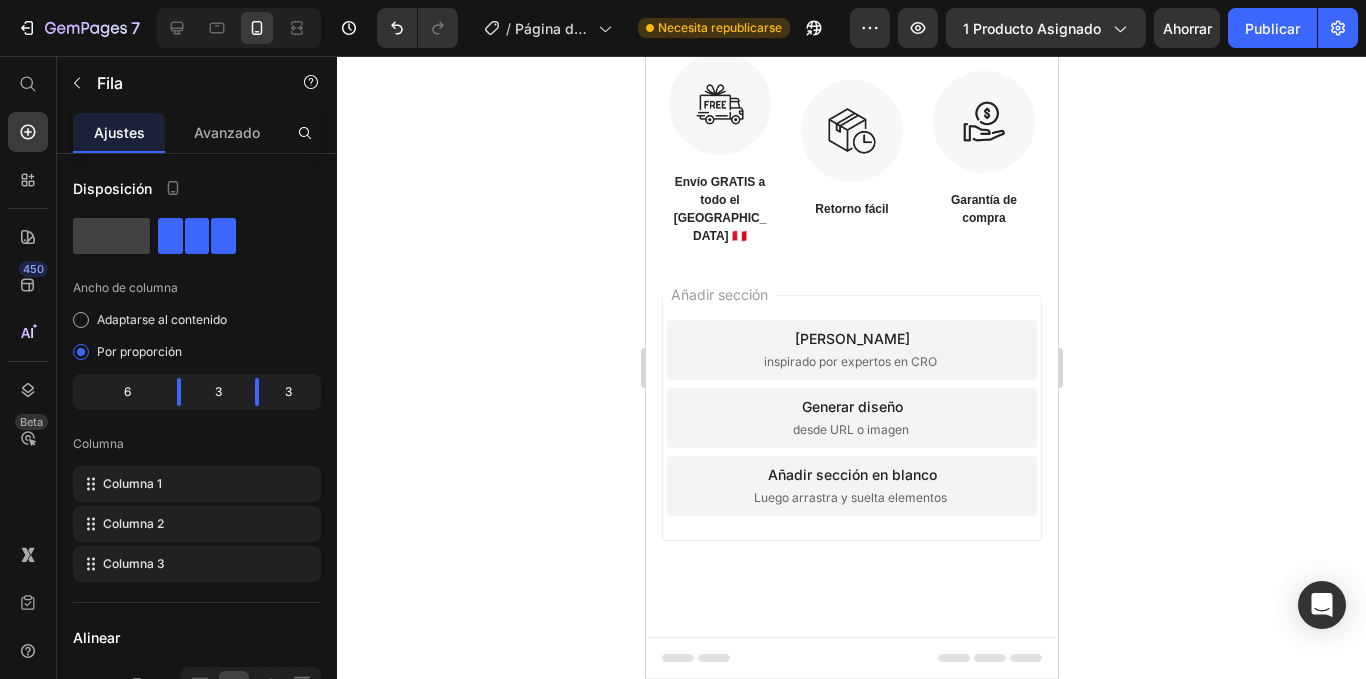 click 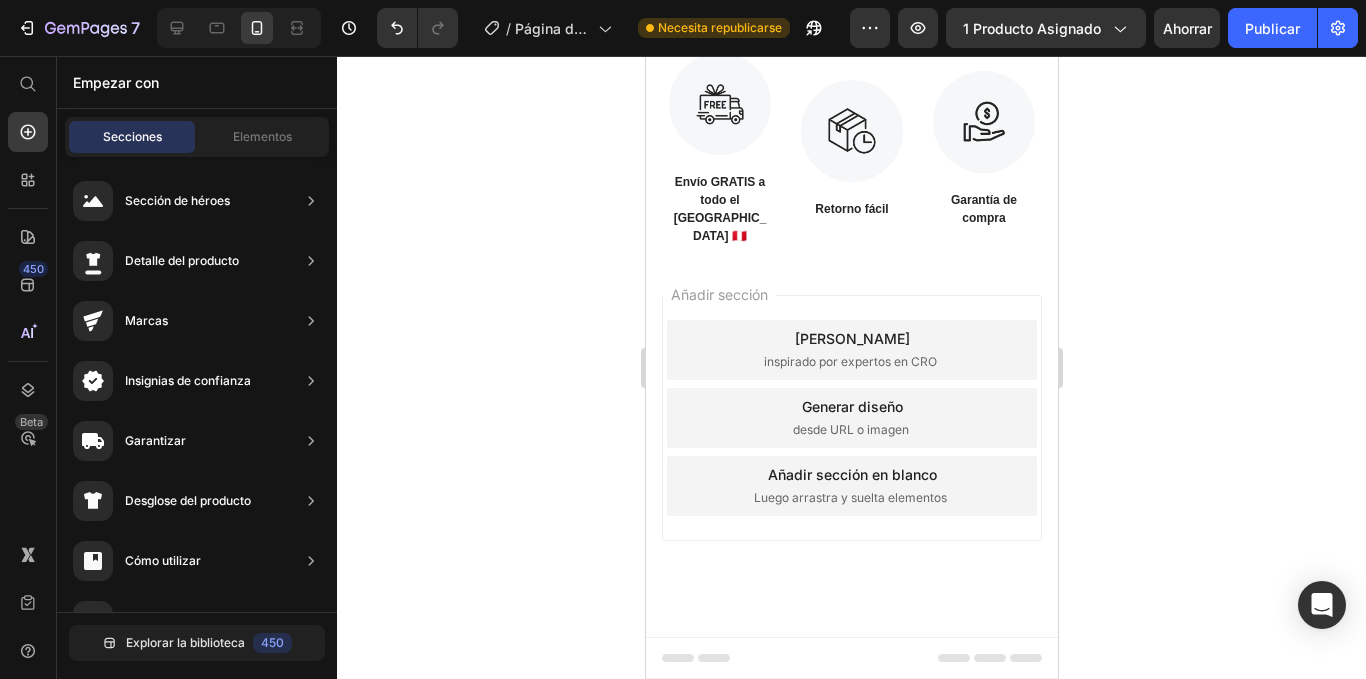 scroll, scrollTop: 2174, scrollLeft: 0, axis: vertical 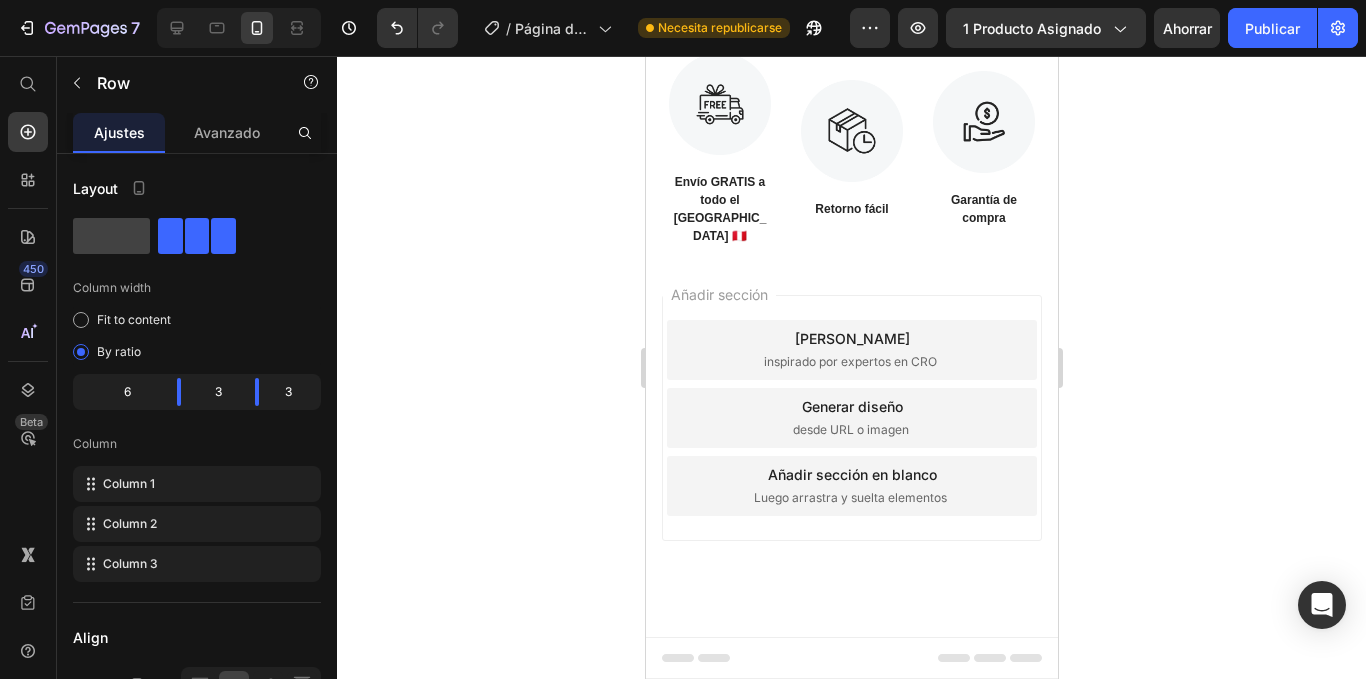click on "Sed ut perspiciatis unde Text Block" at bounding box center (755, -49) 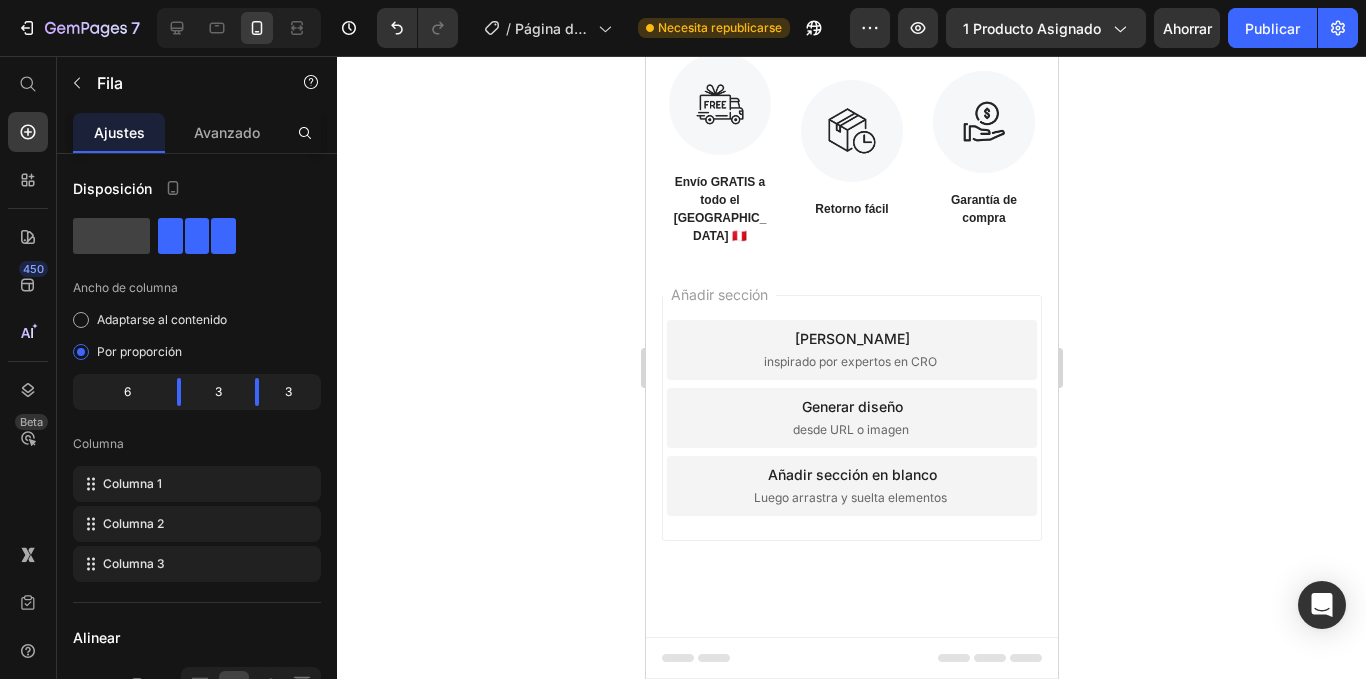click 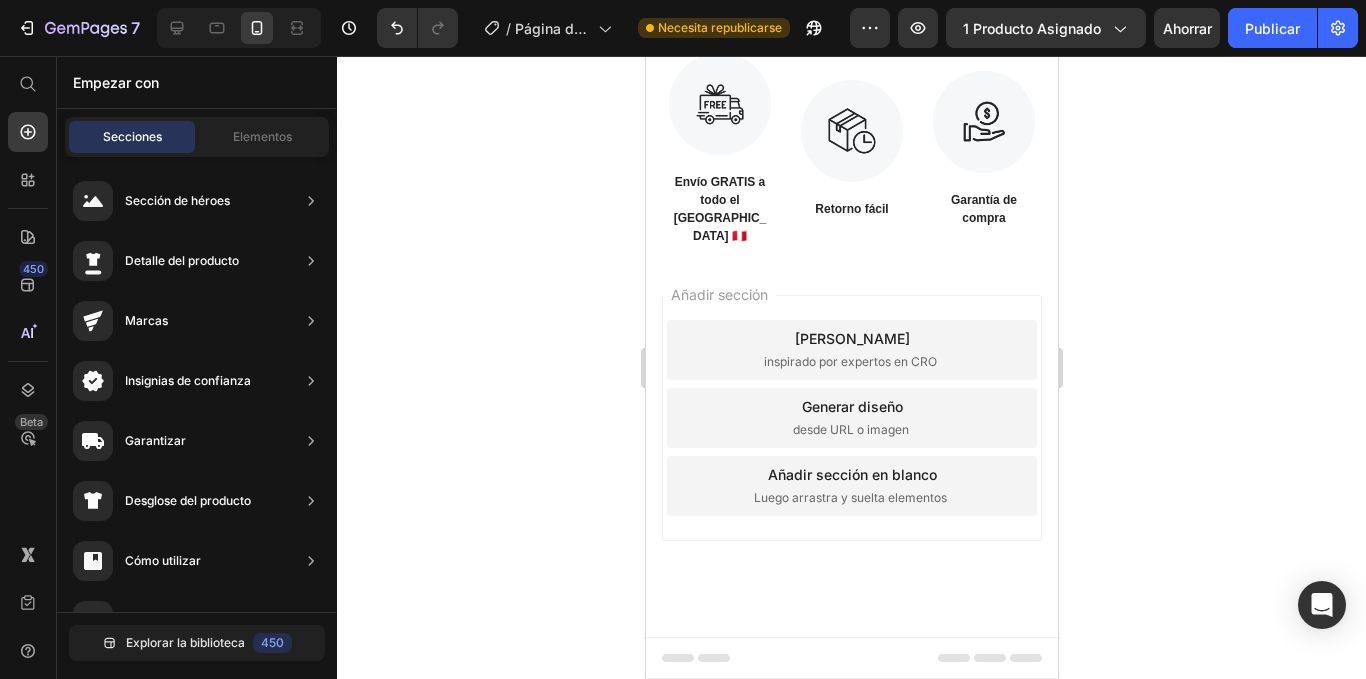 scroll, scrollTop: 1974, scrollLeft: 0, axis: vertical 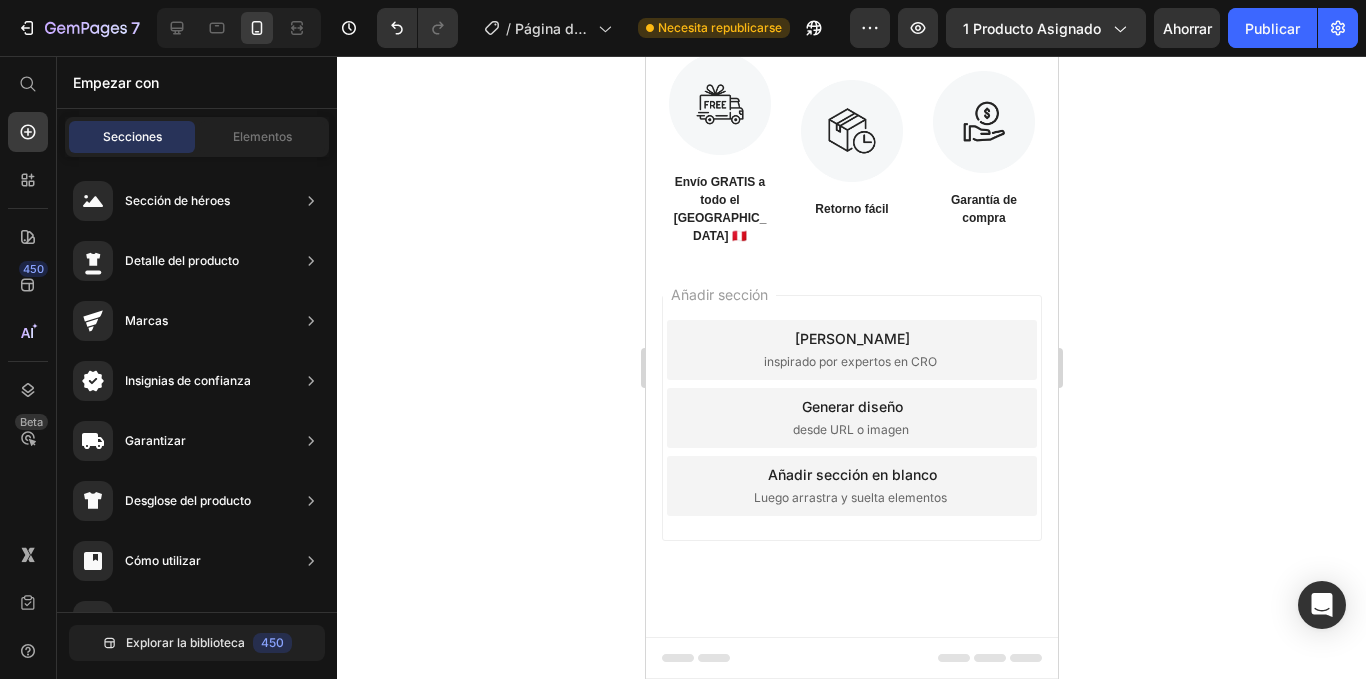 click on "Drop element here" at bounding box center (768, -317) 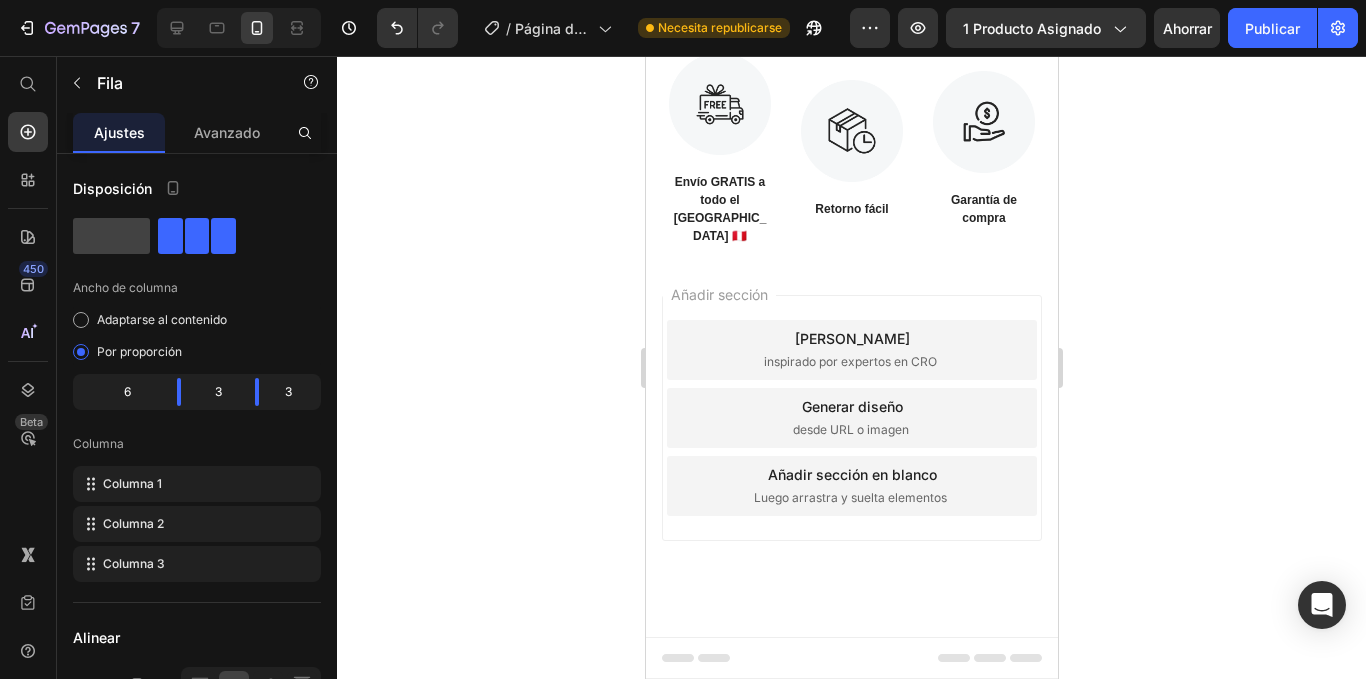 click on "US VS THEM Heading
Drop element here Image Row OTROS Text Block Row   0 Sed ut perspiciatis Text Block
Icon Row
Icon Row Sed ut perspiciatis unde omnis iste natus  Text Block
Icon Row
Icon Row Sed ut perspiciatis Text Block
Icon Row
Icon Row Sed ut perspiciatis Text Block
Icon Row
Icon Row" at bounding box center [851, -227] 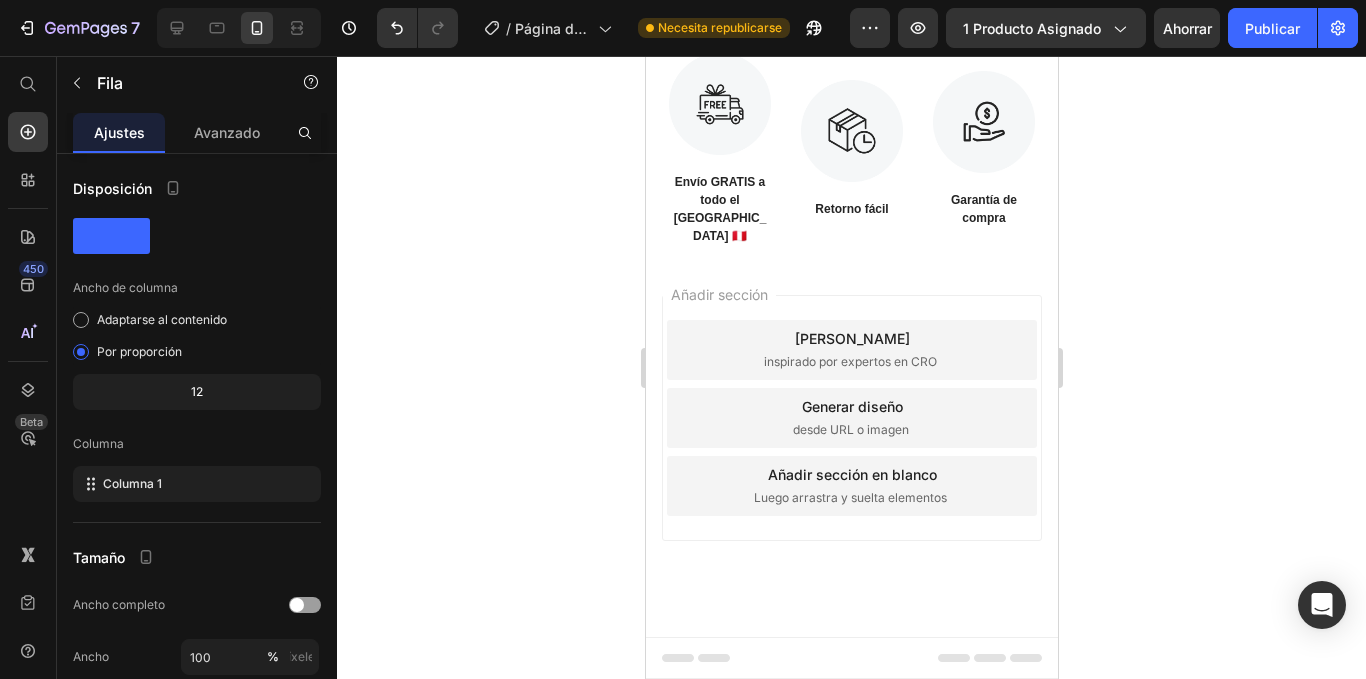click on "US VS THEM" at bounding box center [851, -425] 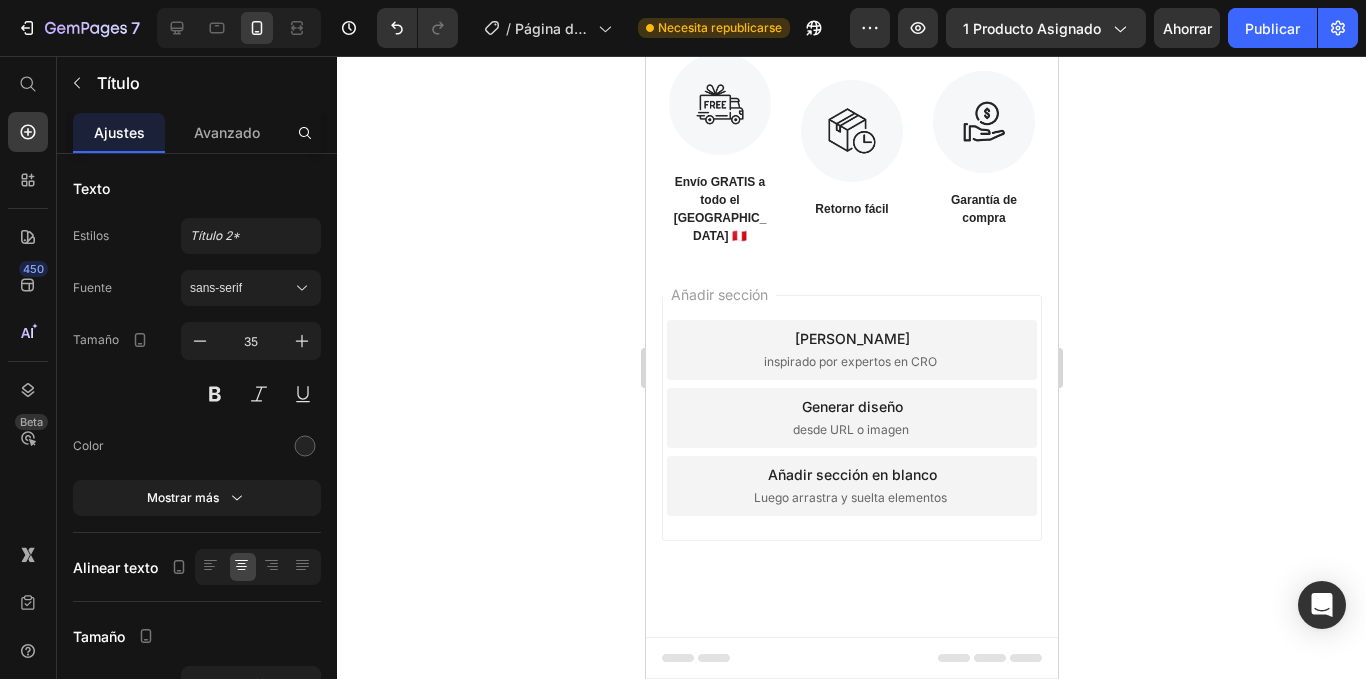 click on "US VS THEM" at bounding box center [851, -425] 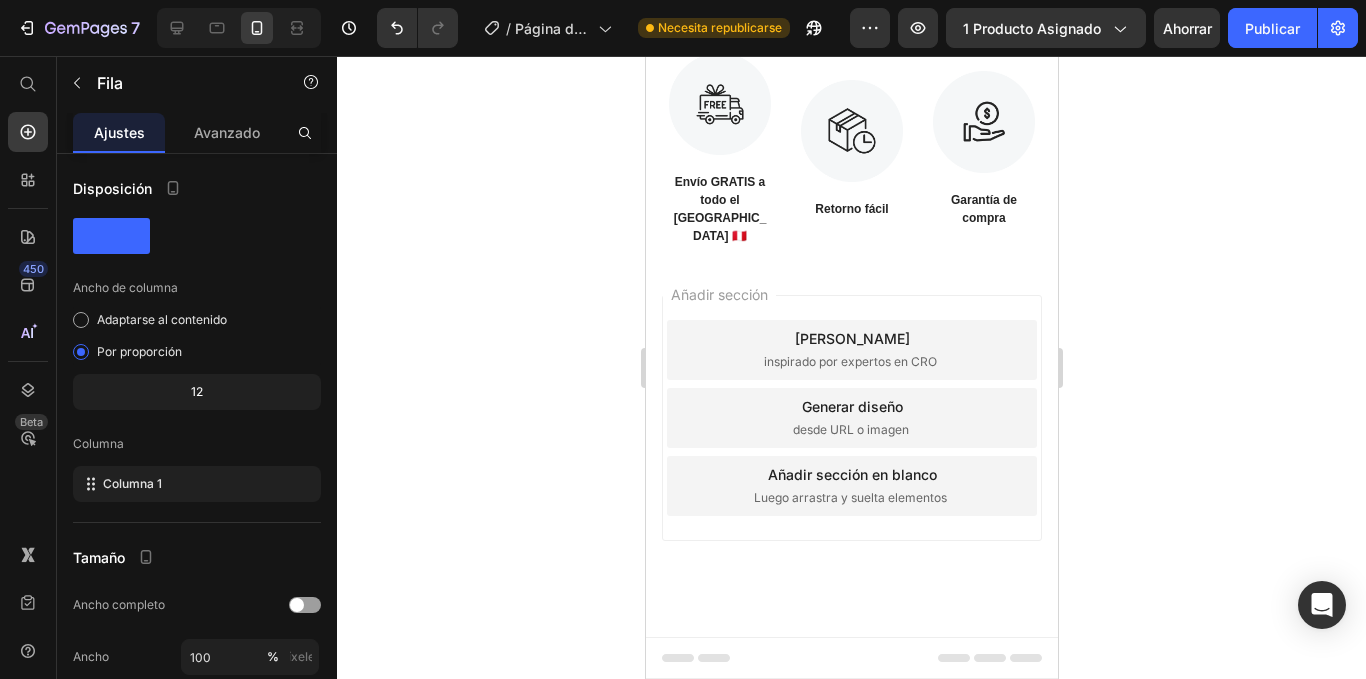 click on "OTROS" at bounding box center [995, -317] 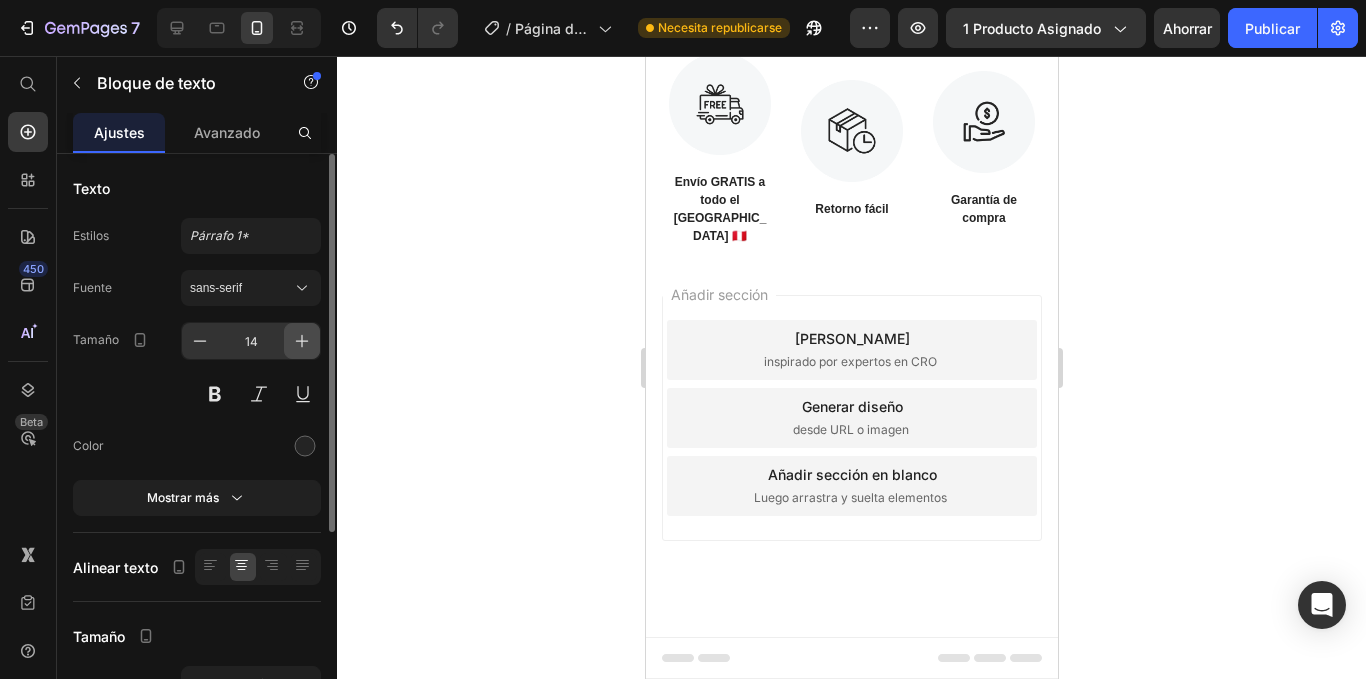 click 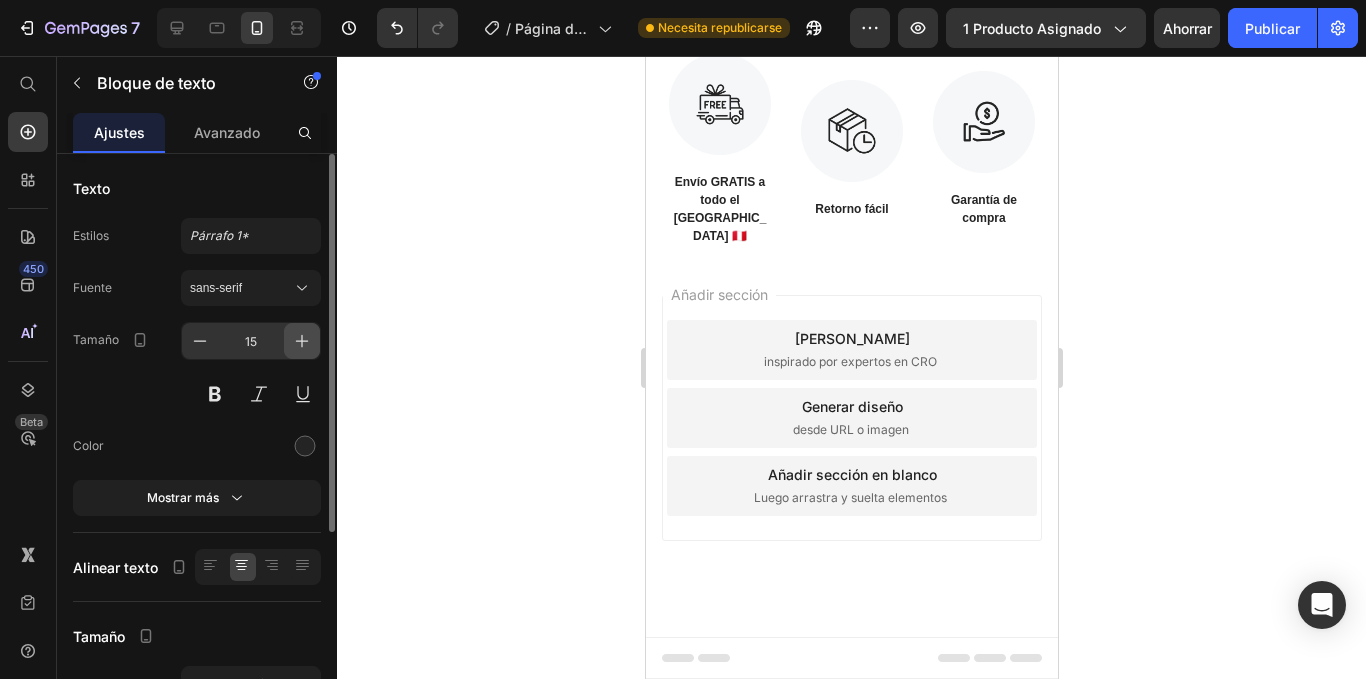 click 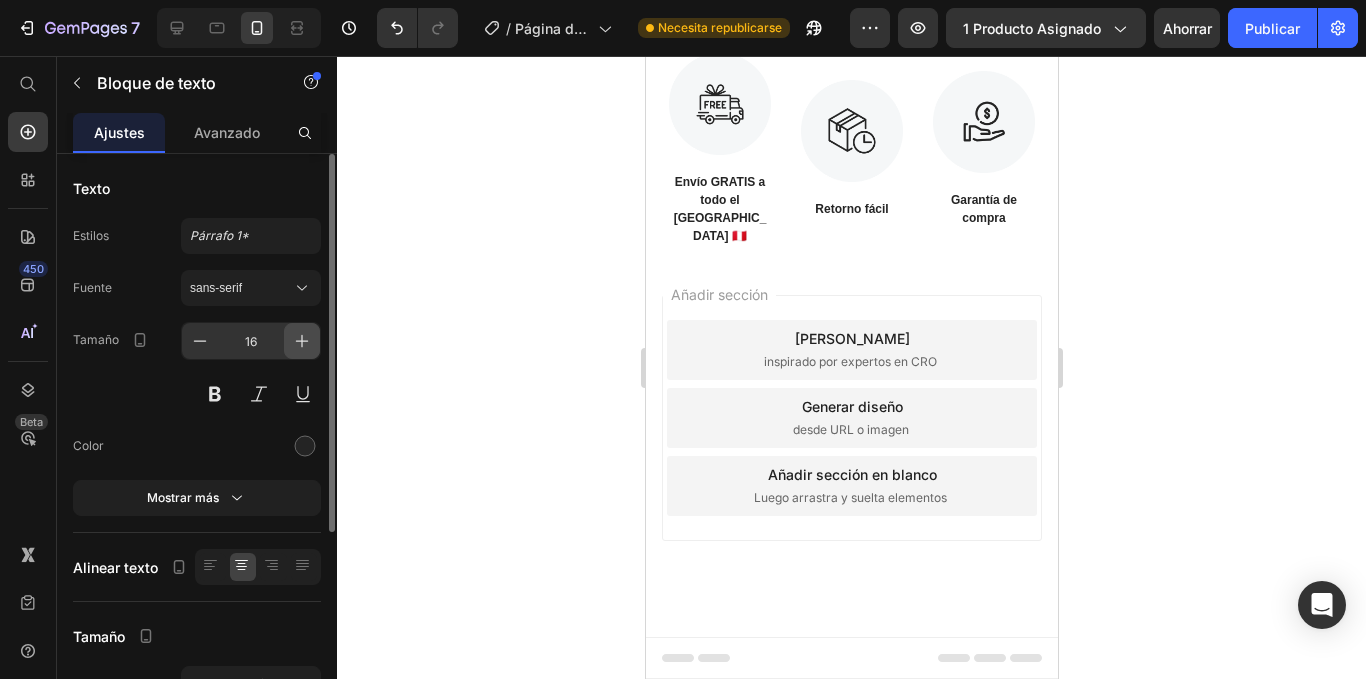 click 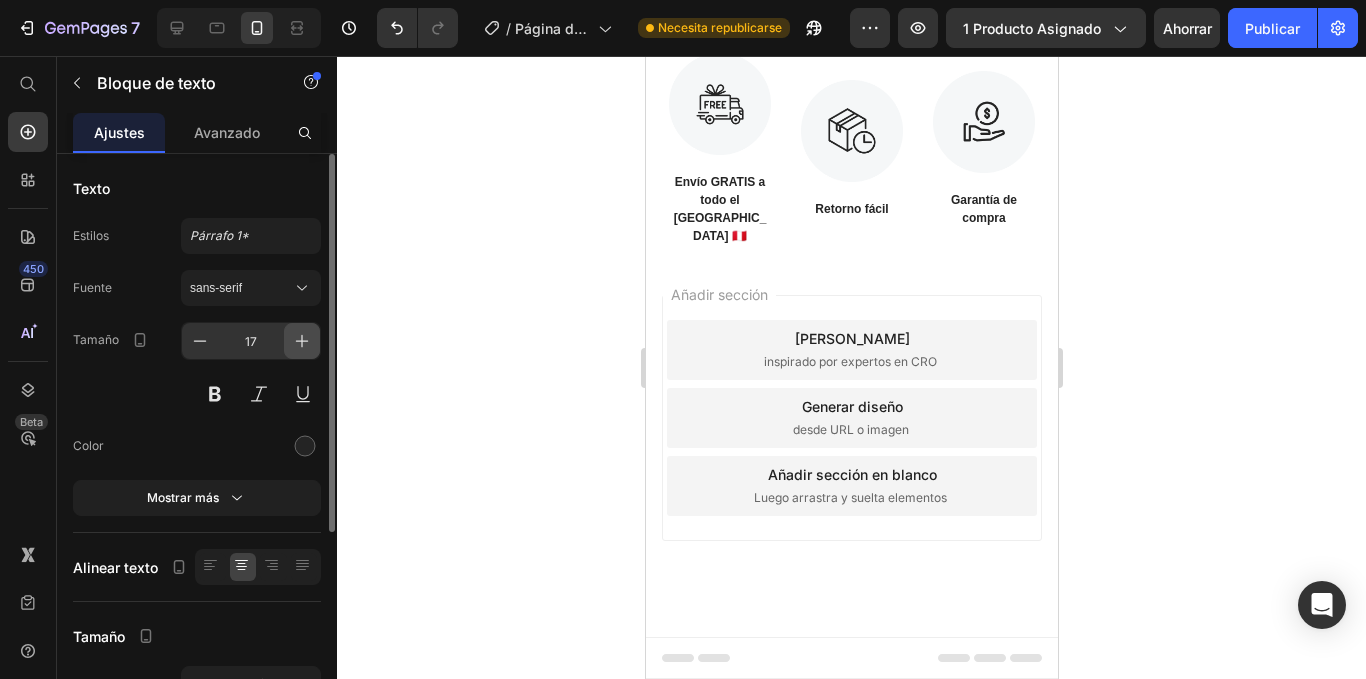 click 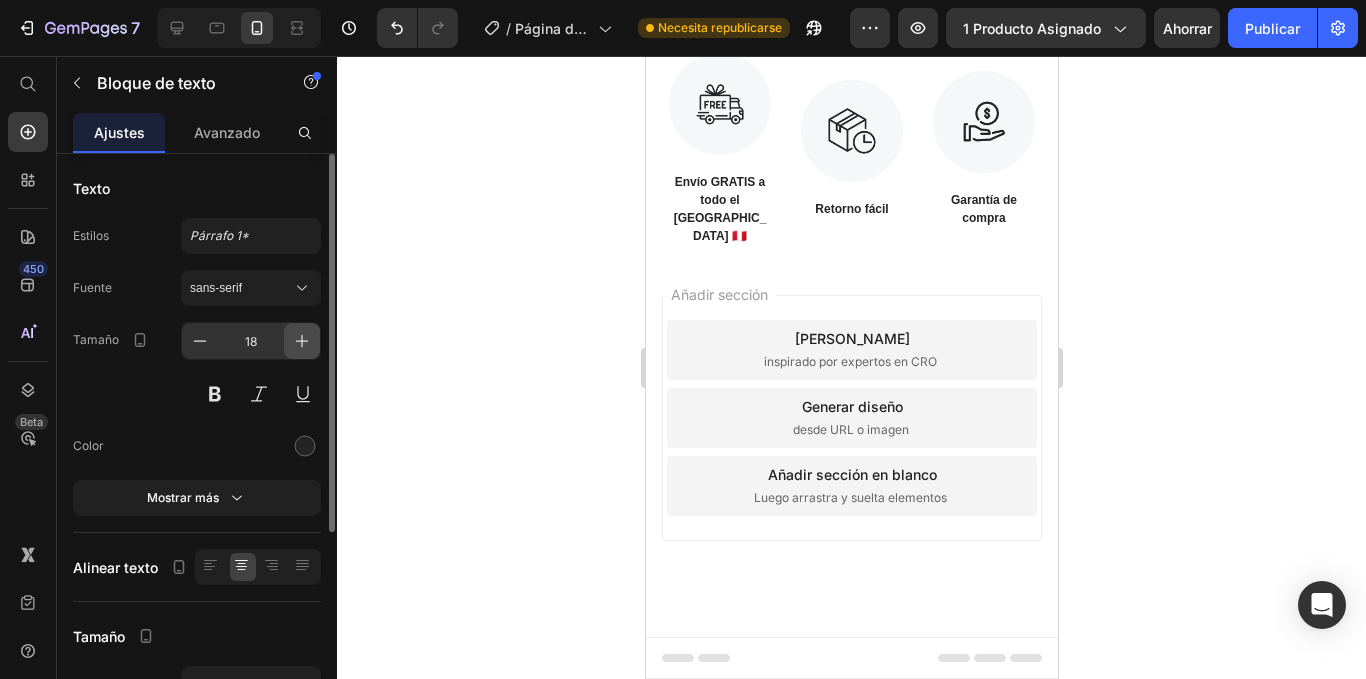 click 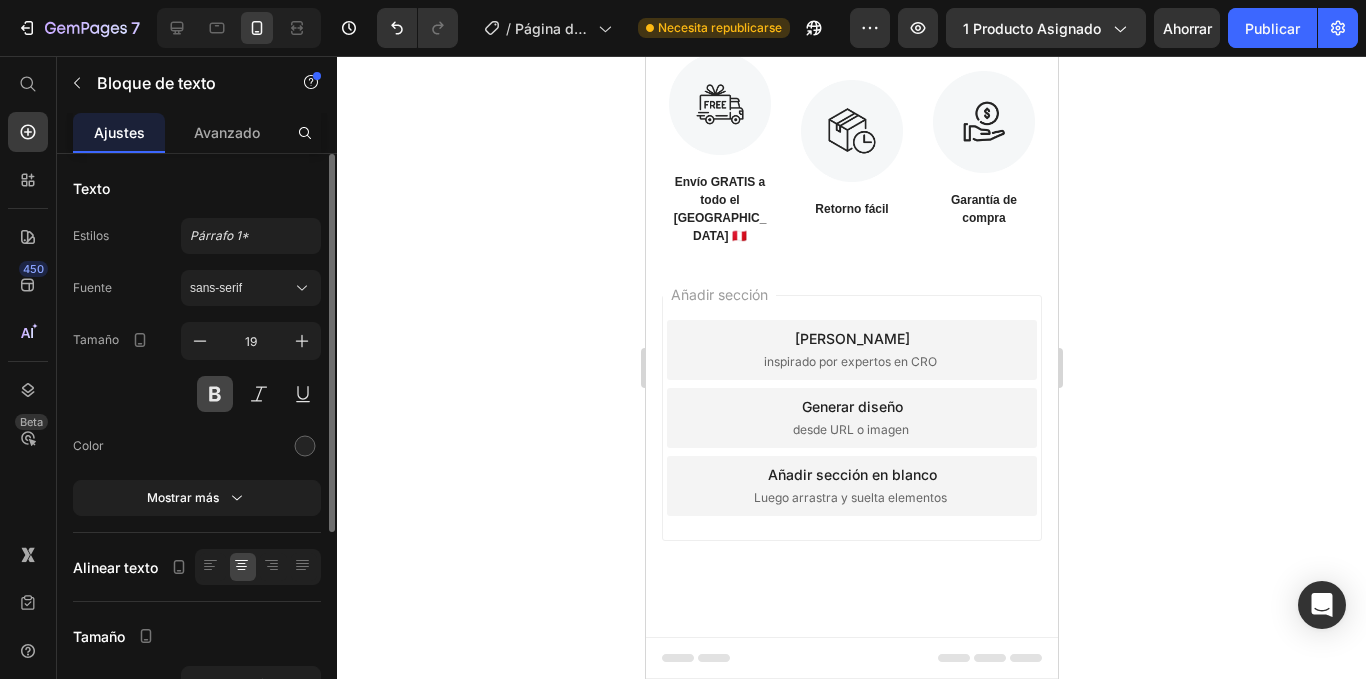 click at bounding box center [215, 394] 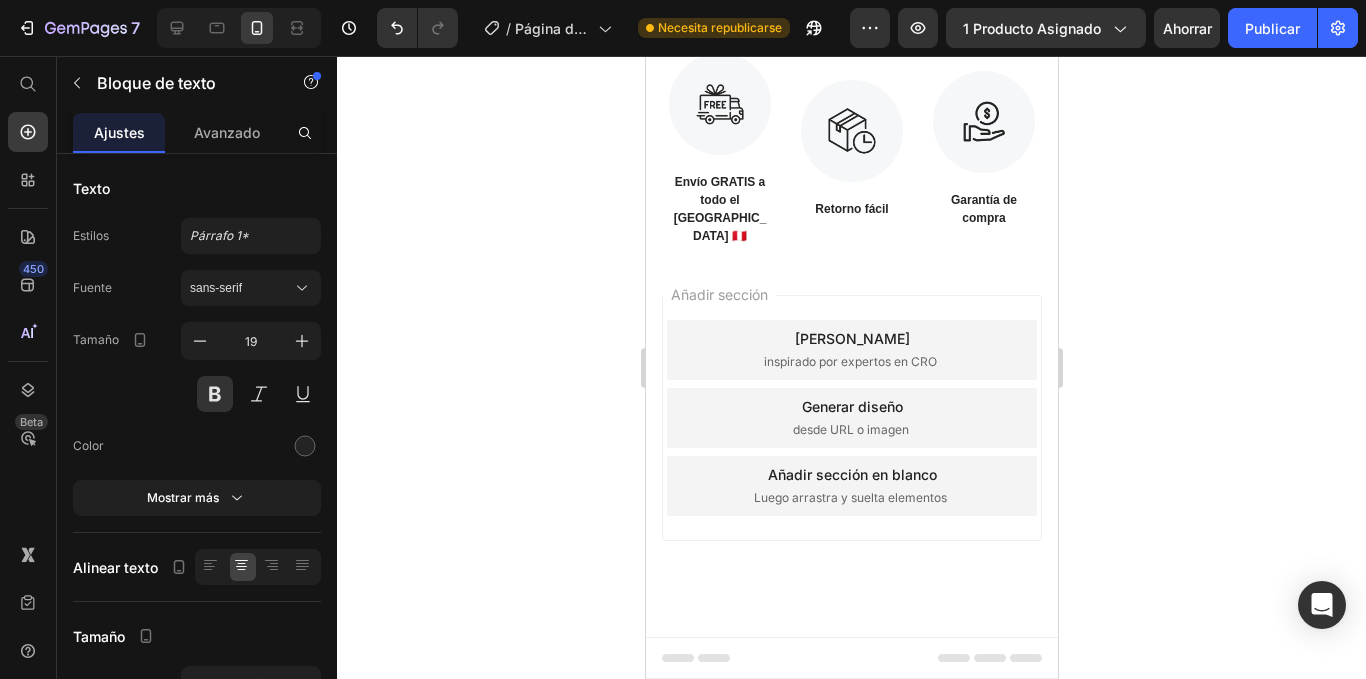 click on "Drop element here" at bounding box center [755, -317] 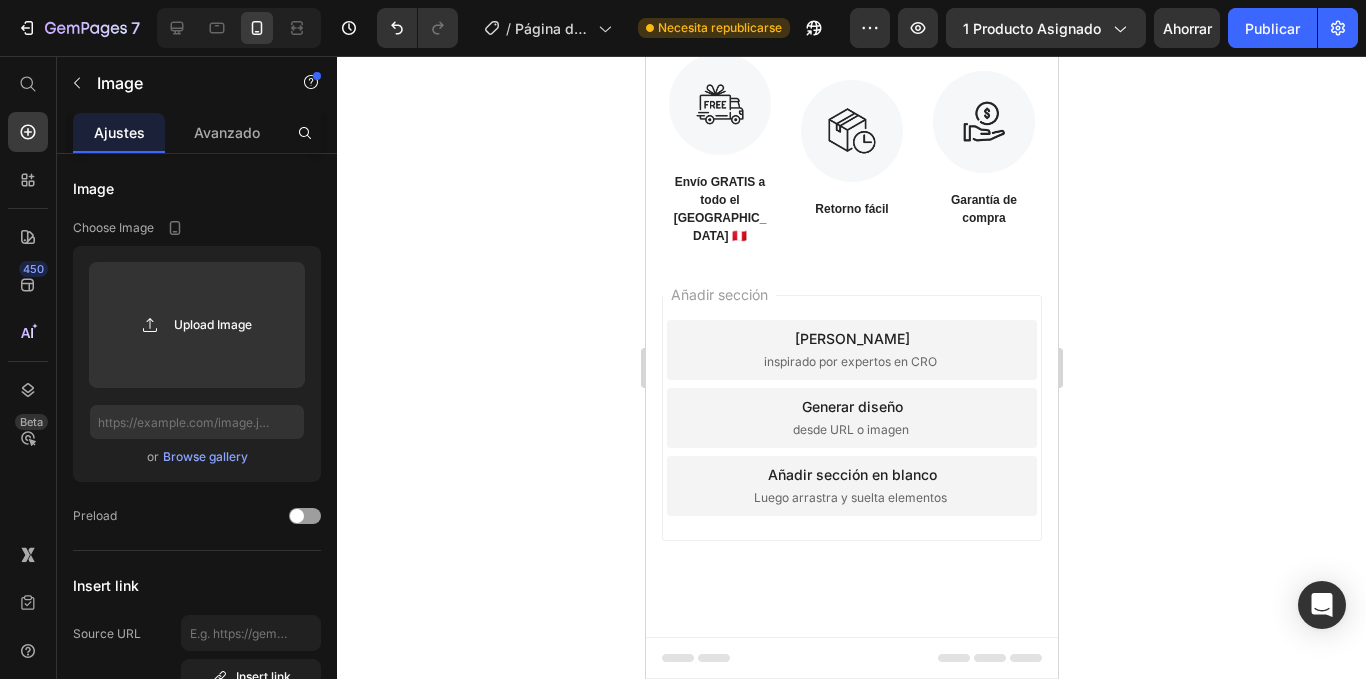 click at bounding box center [899, -317] 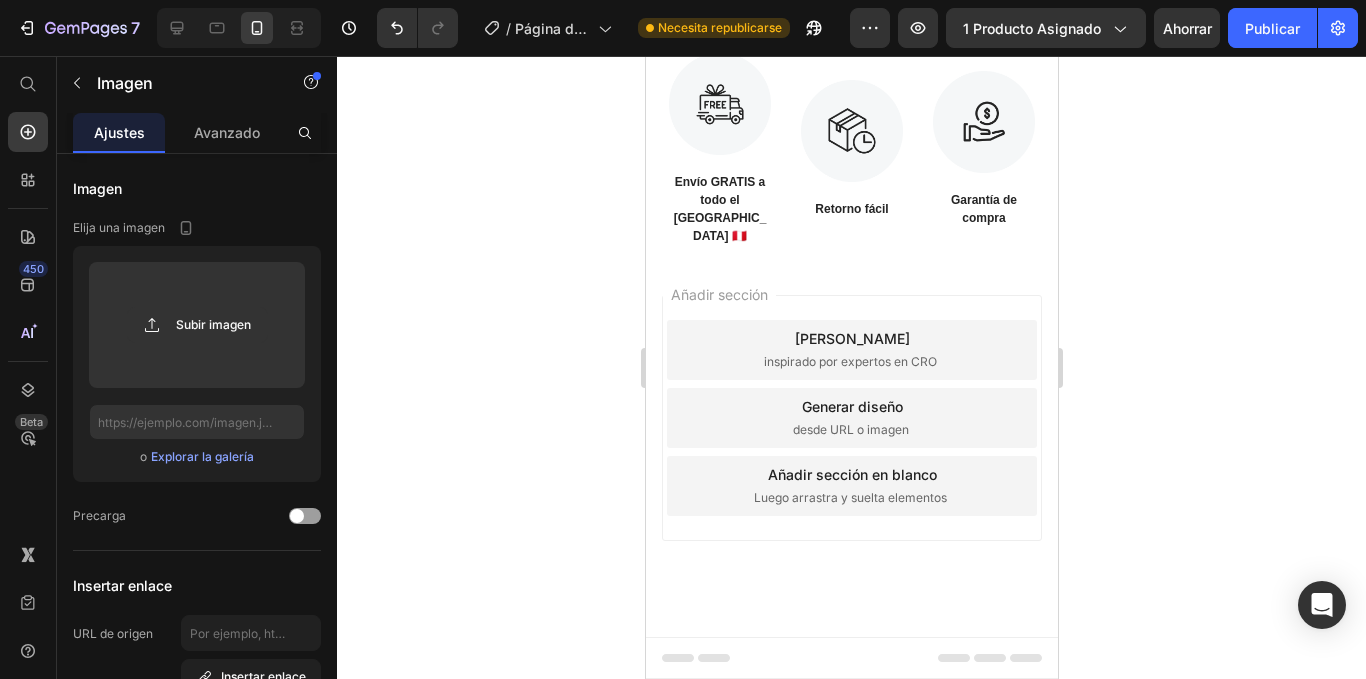 click on "Image" at bounding box center (897, -336) 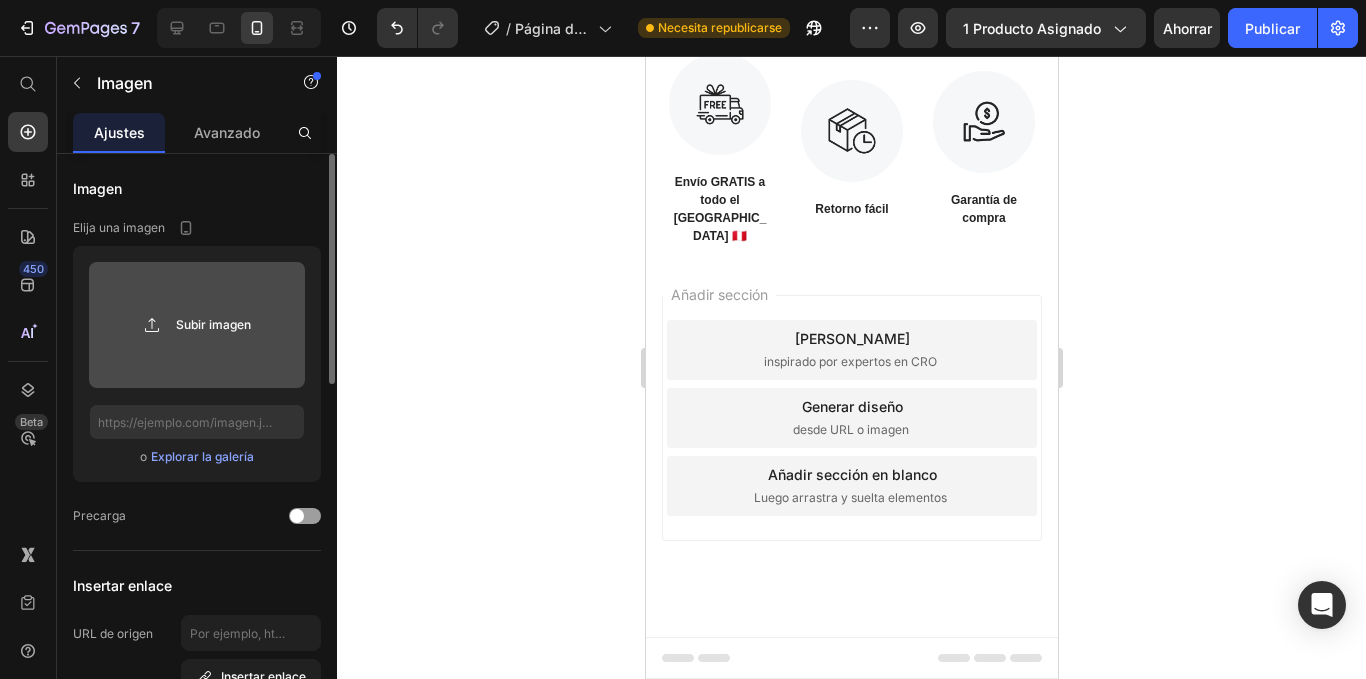 click 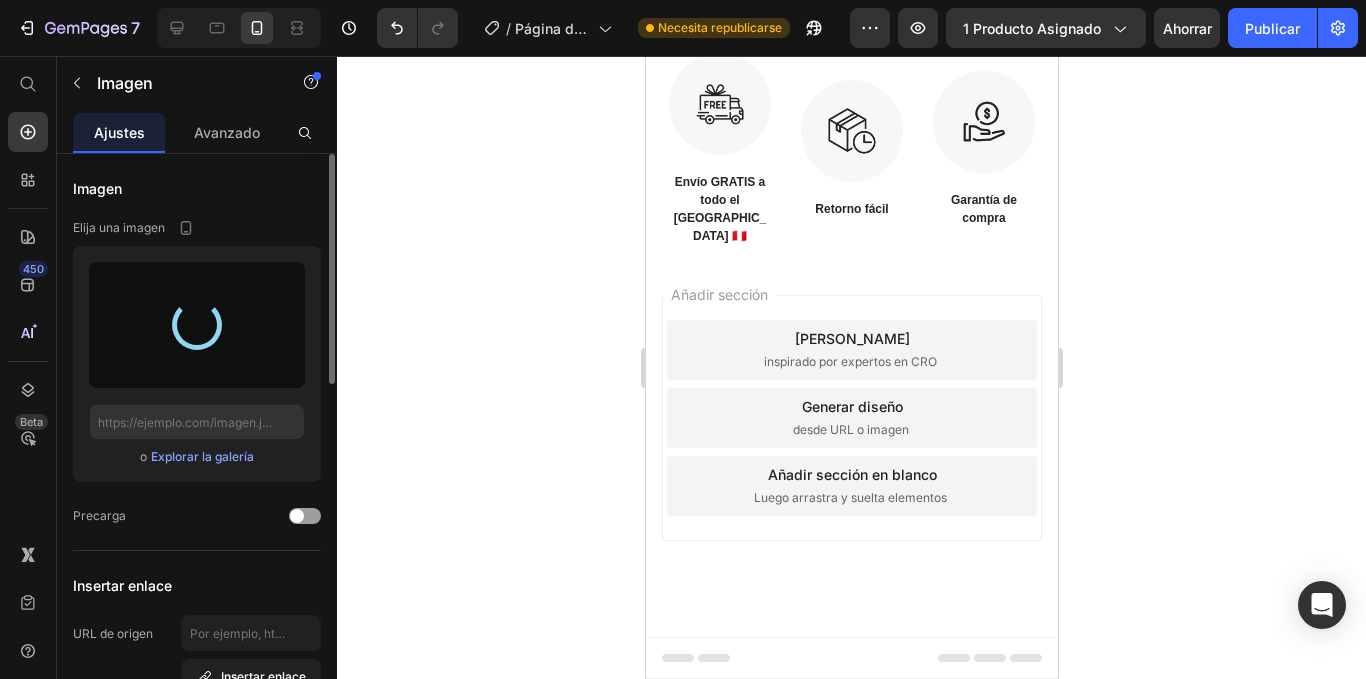 type on "[URL][DOMAIN_NAME]" 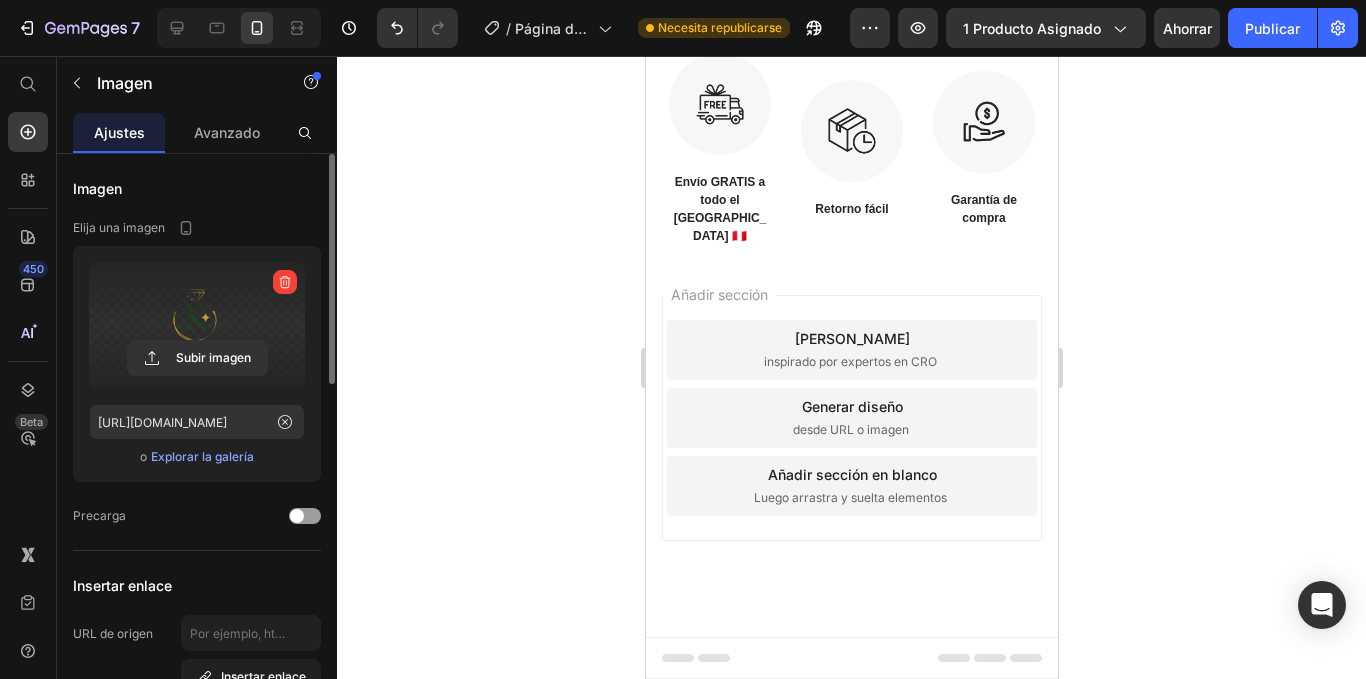 click on "OTROS Text Block" at bounding box center (995, -317) 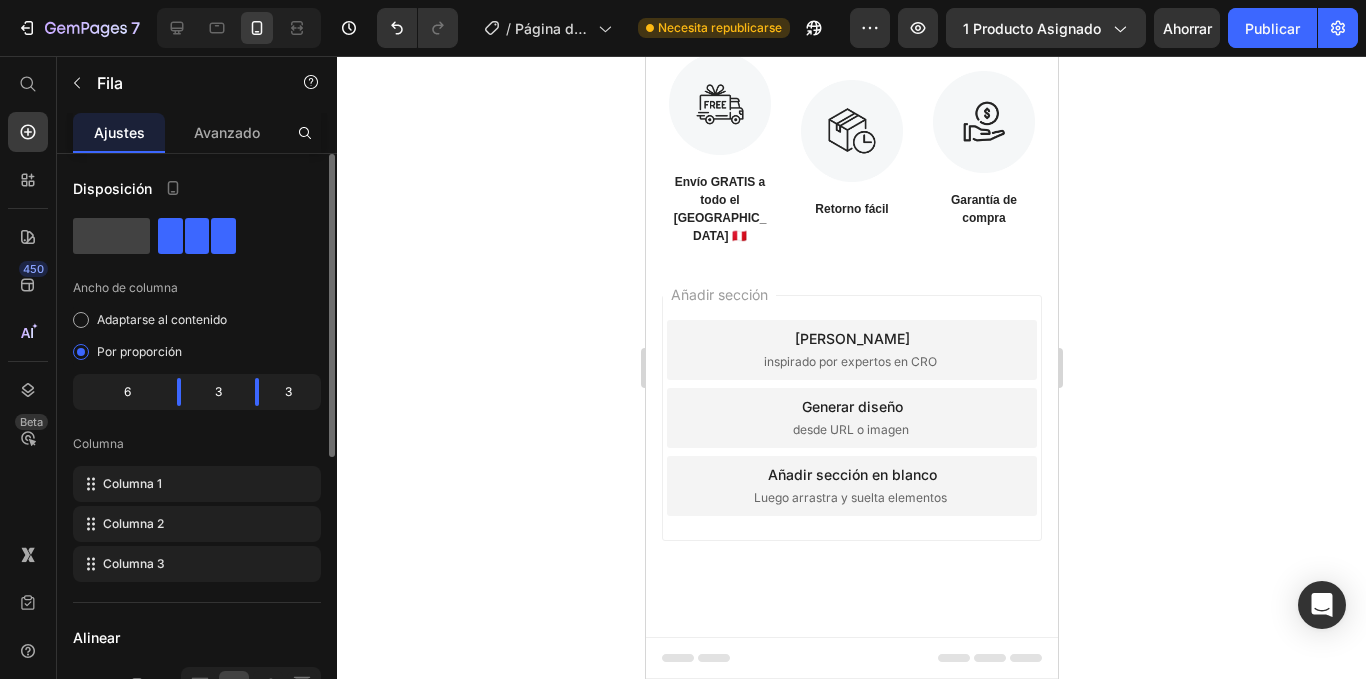 click at bounding box center (899, -317) 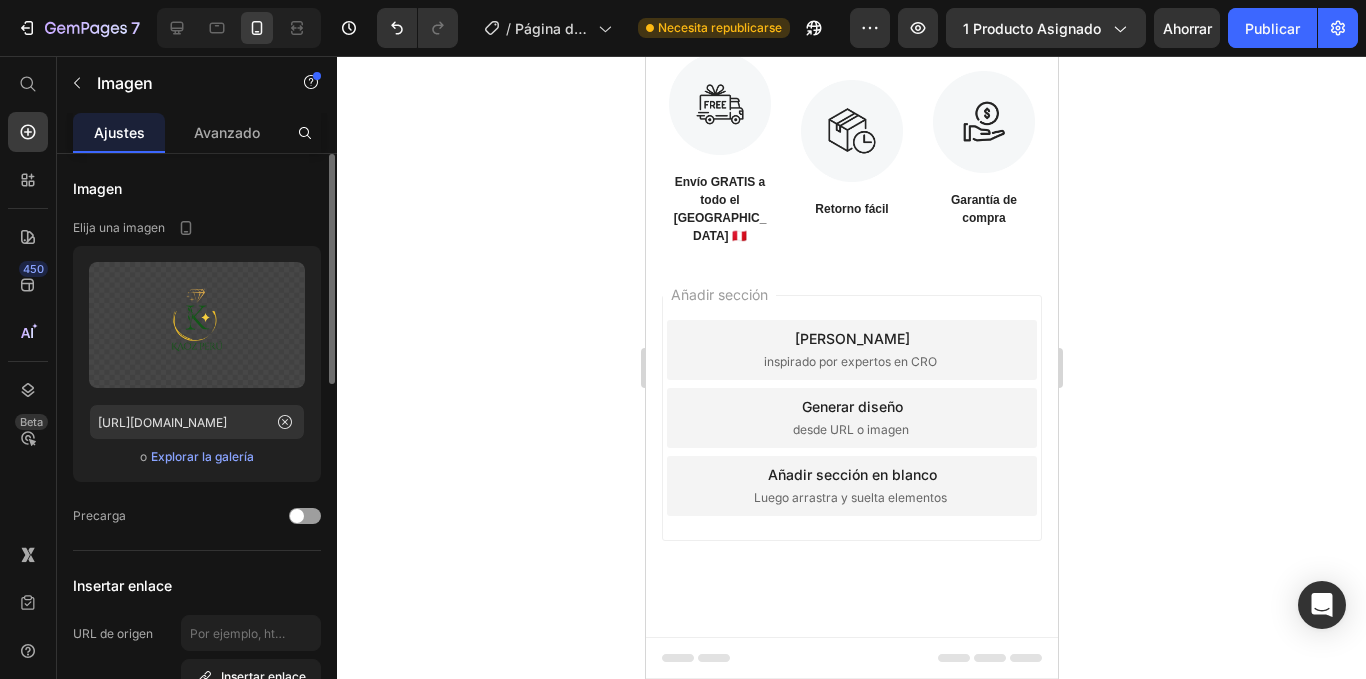 click on "Image Row   0" at bounding box center [899, -317] 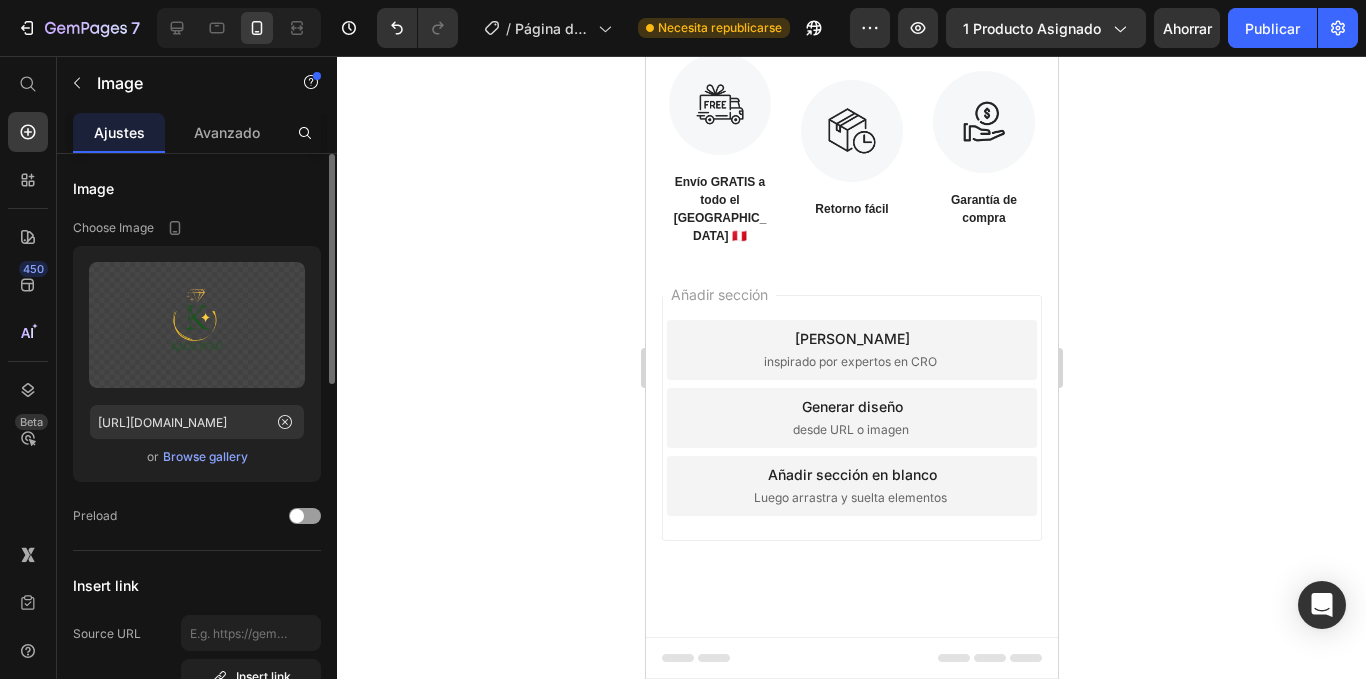 click at bounding box center [899, -317] 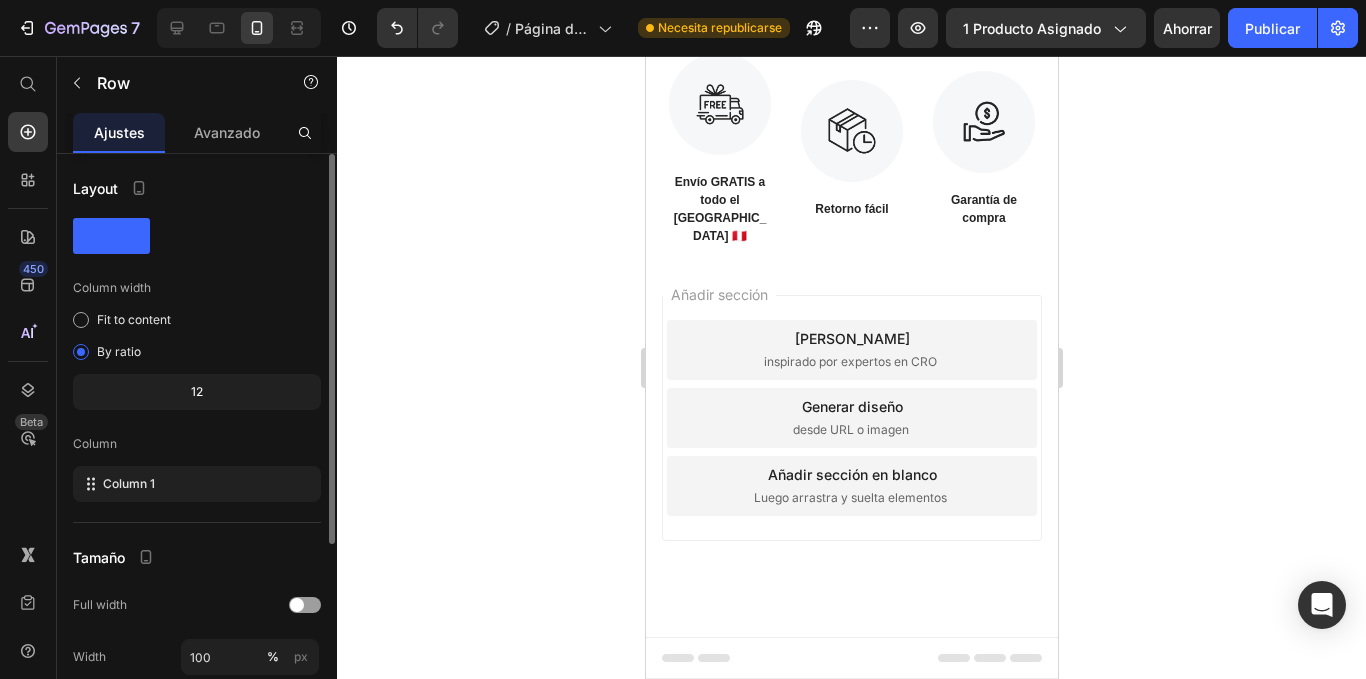 click on "Image Row   0" at bounding box center (899, -317) 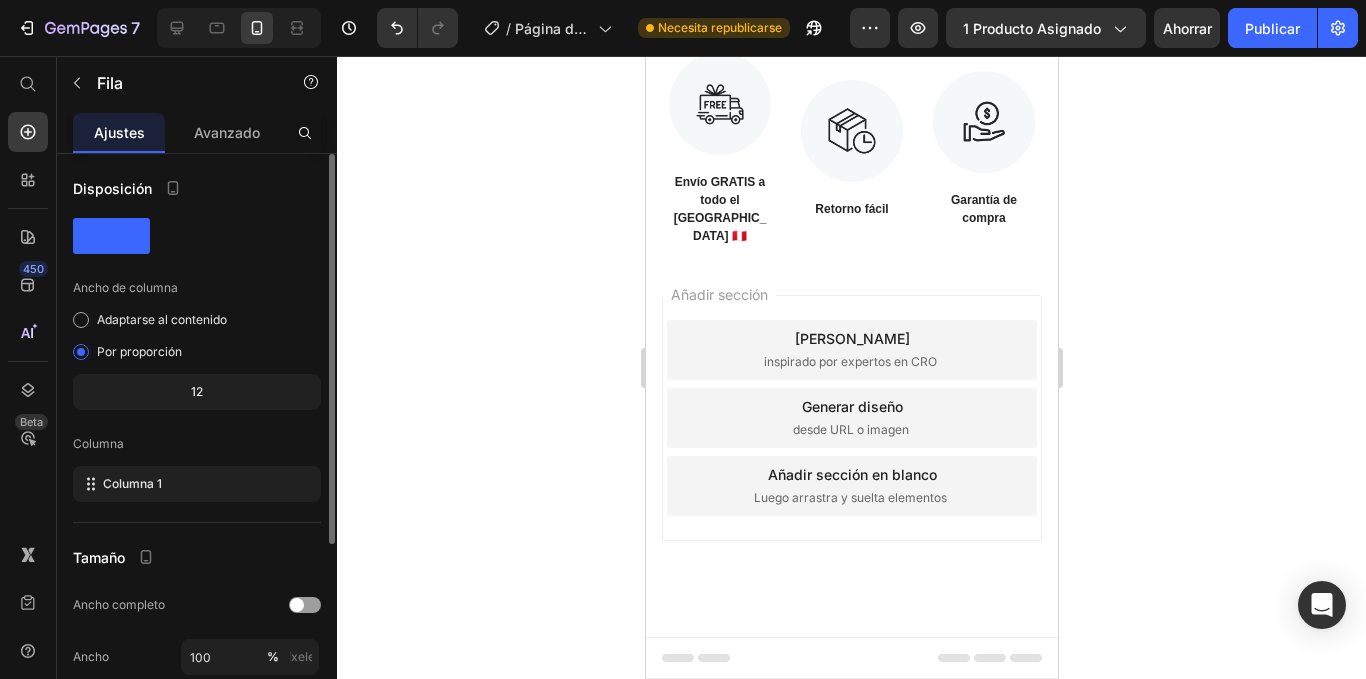 scroll, scrollTop: 200, scrollLeft: 0, axis: vertical 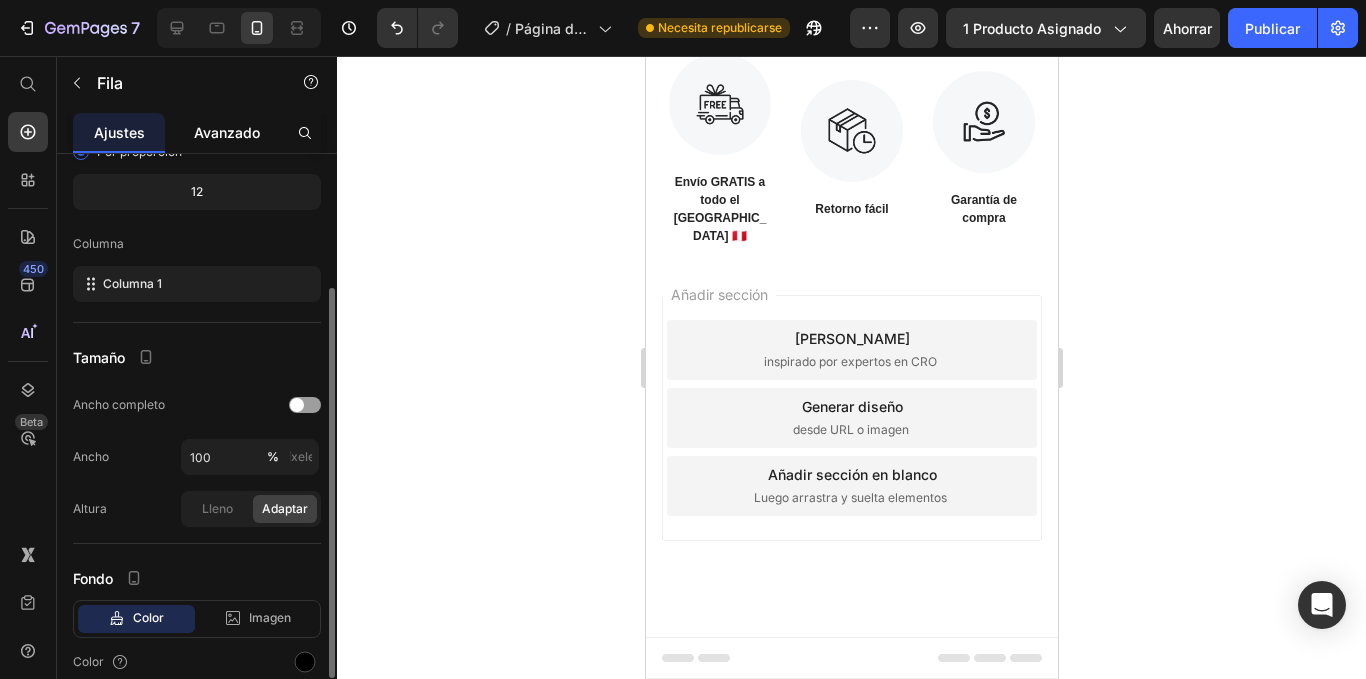 click on "Avanzado" 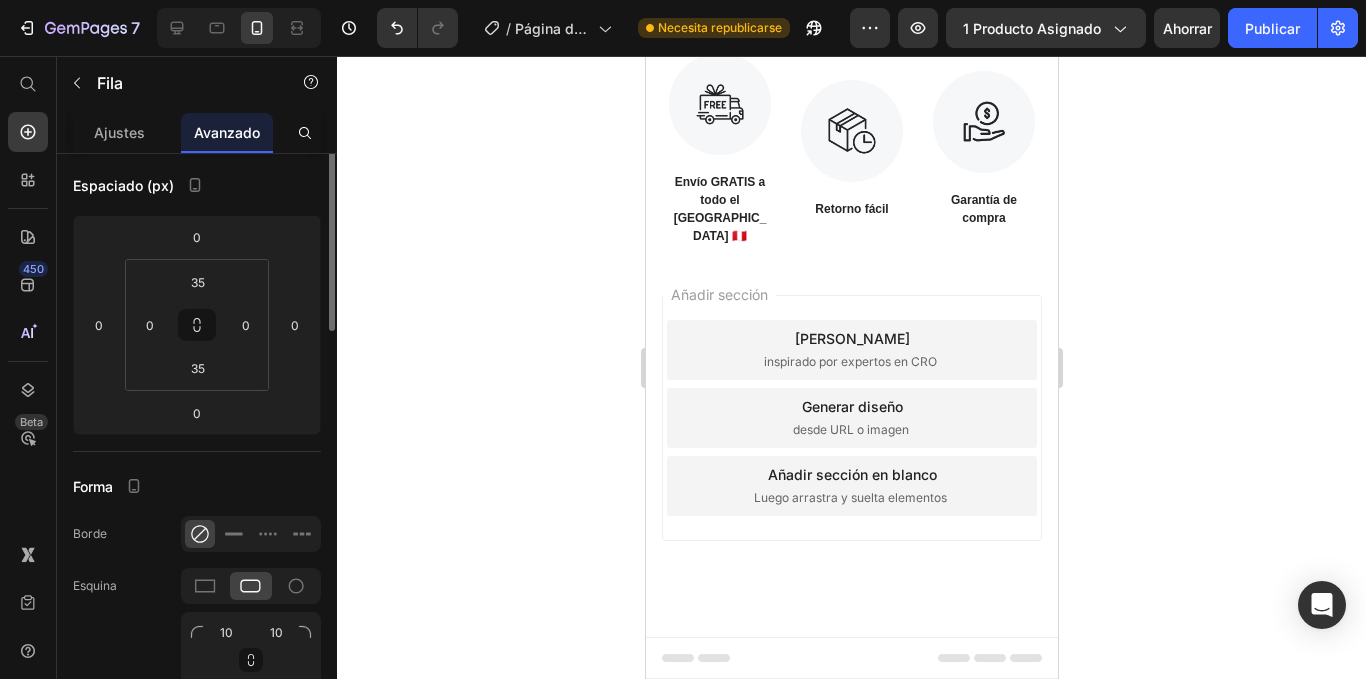 scroll, scrollTop: 0, scrollLeft: 0, axis: both 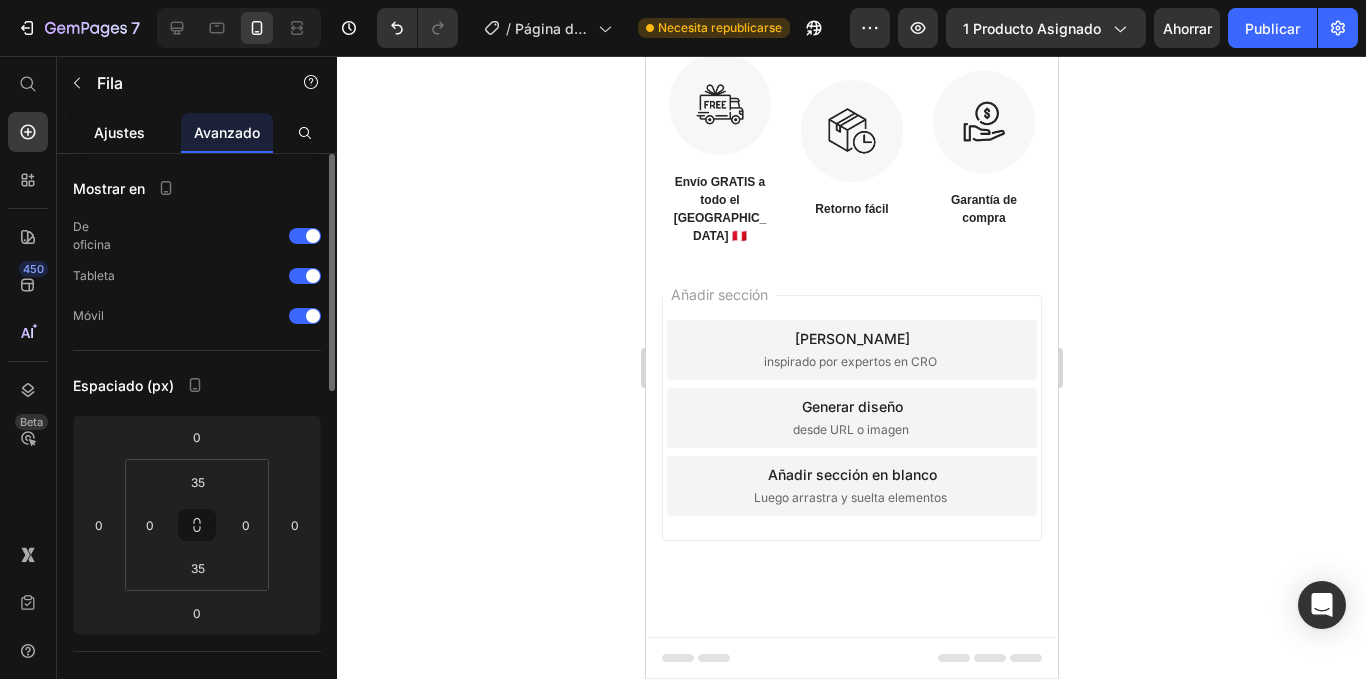 click on "Ajustes" at bounding box center [119, 132] 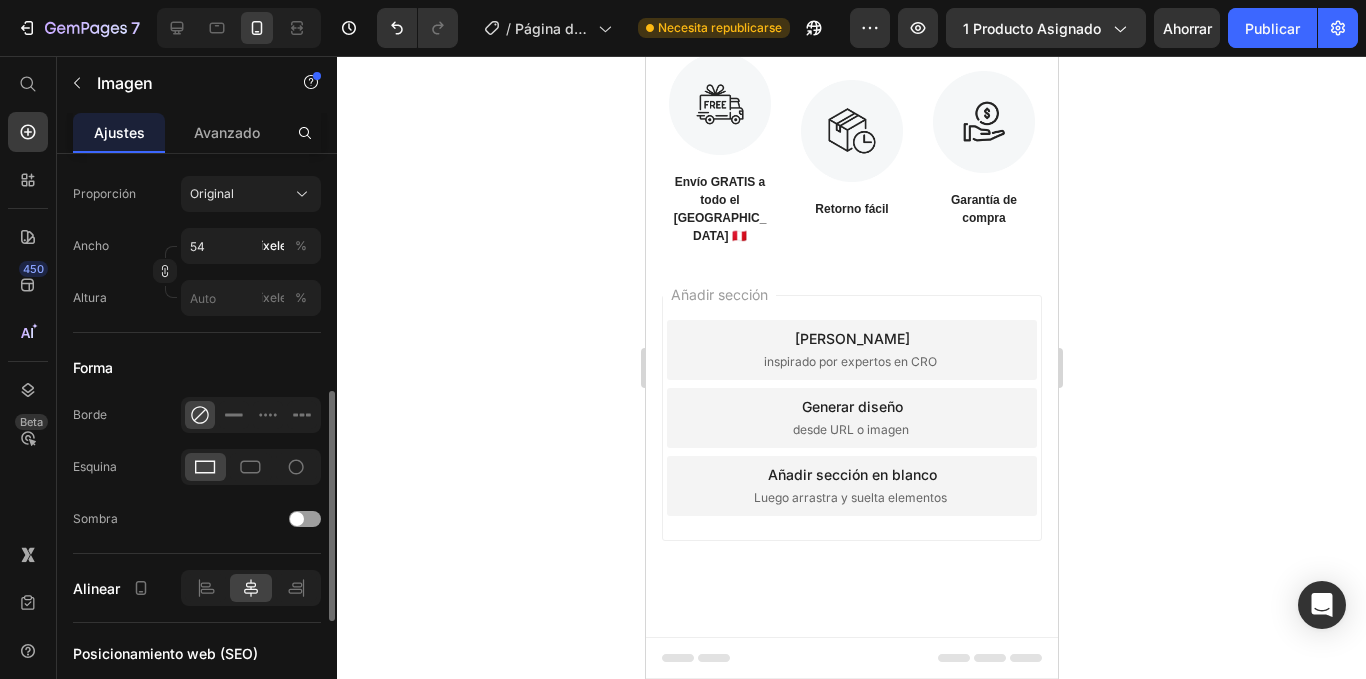 scroll, scrollTop: 400, scrollLeft: 0, axis: vertical 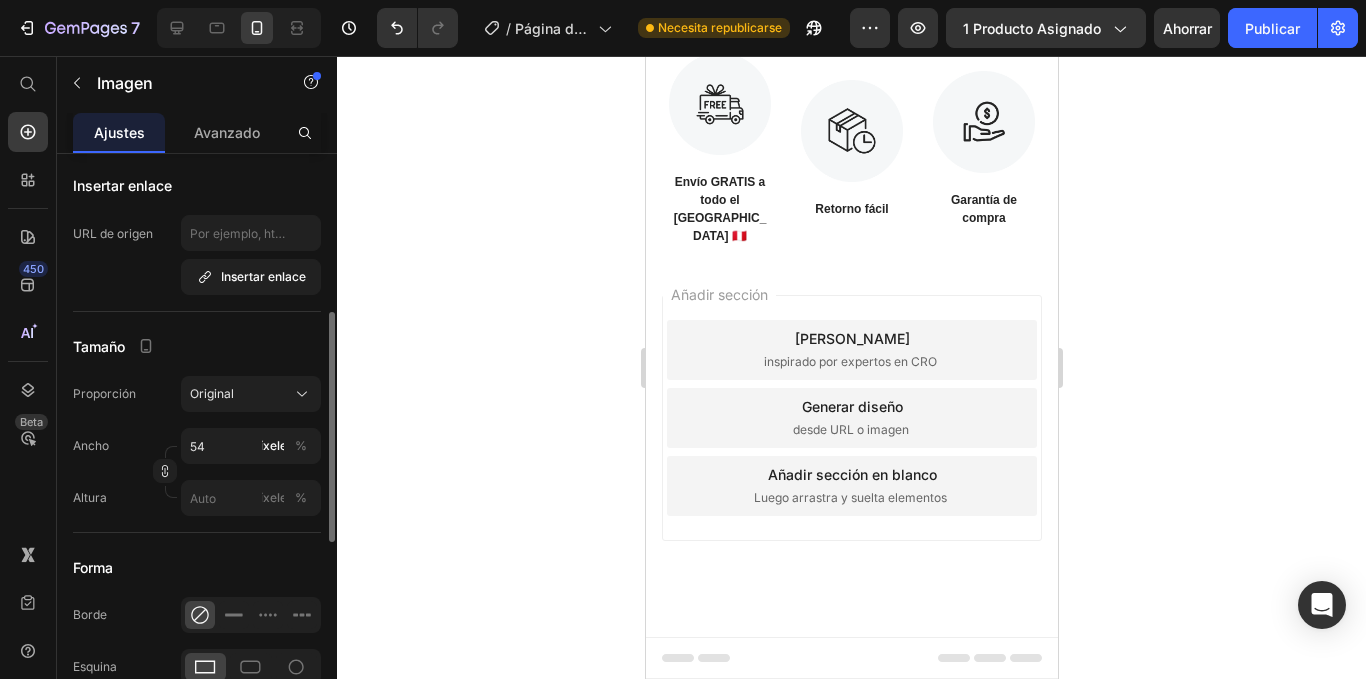 click on "OTROS Text Block" at bounding box center [995, -317] 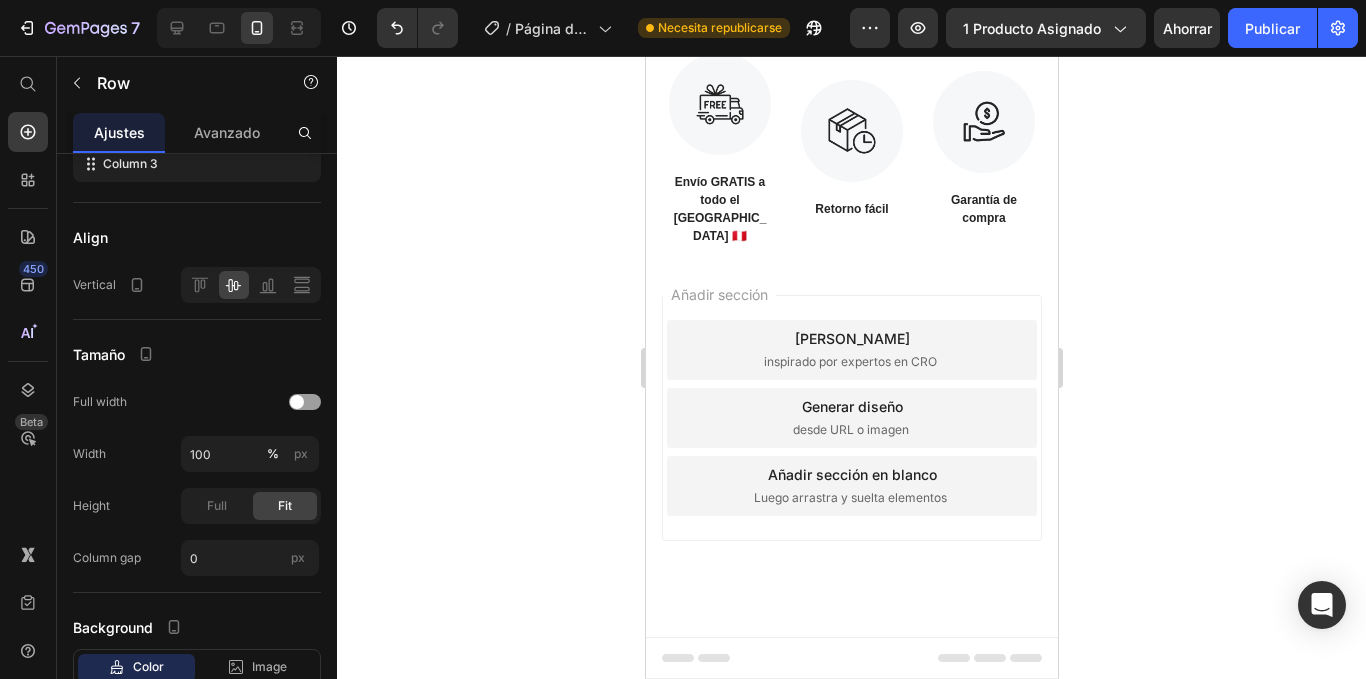 scroll, scrollTop: 0, scrollLeft: 0, axis: both 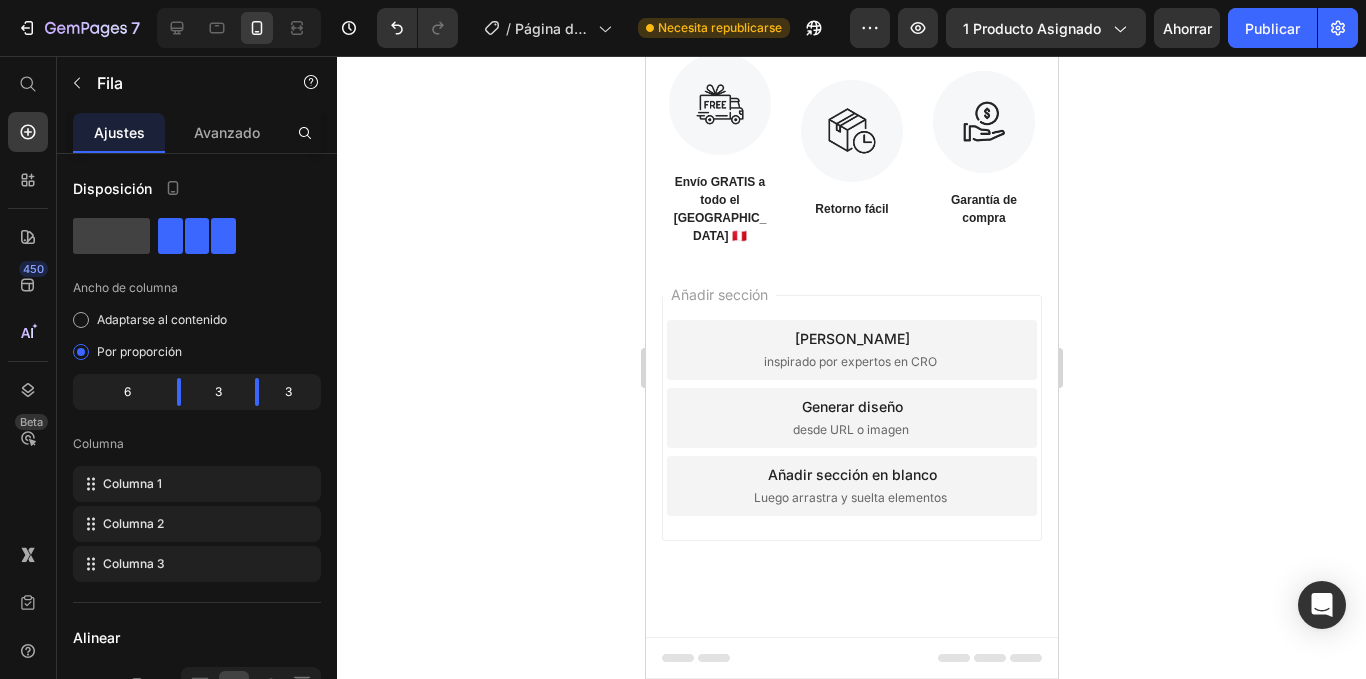 click on "OTROS Text Block" at bounding box center (995, -317) 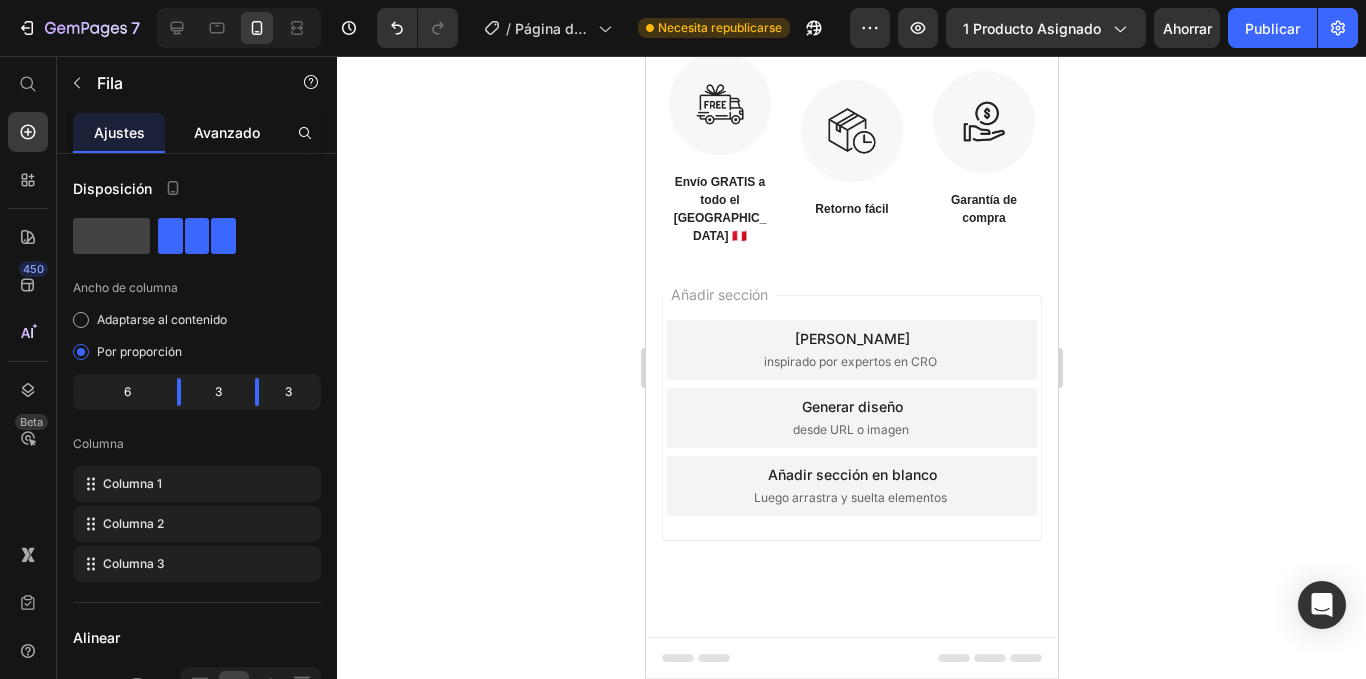 click on "Avanzado" at bounding box center (227, 132) 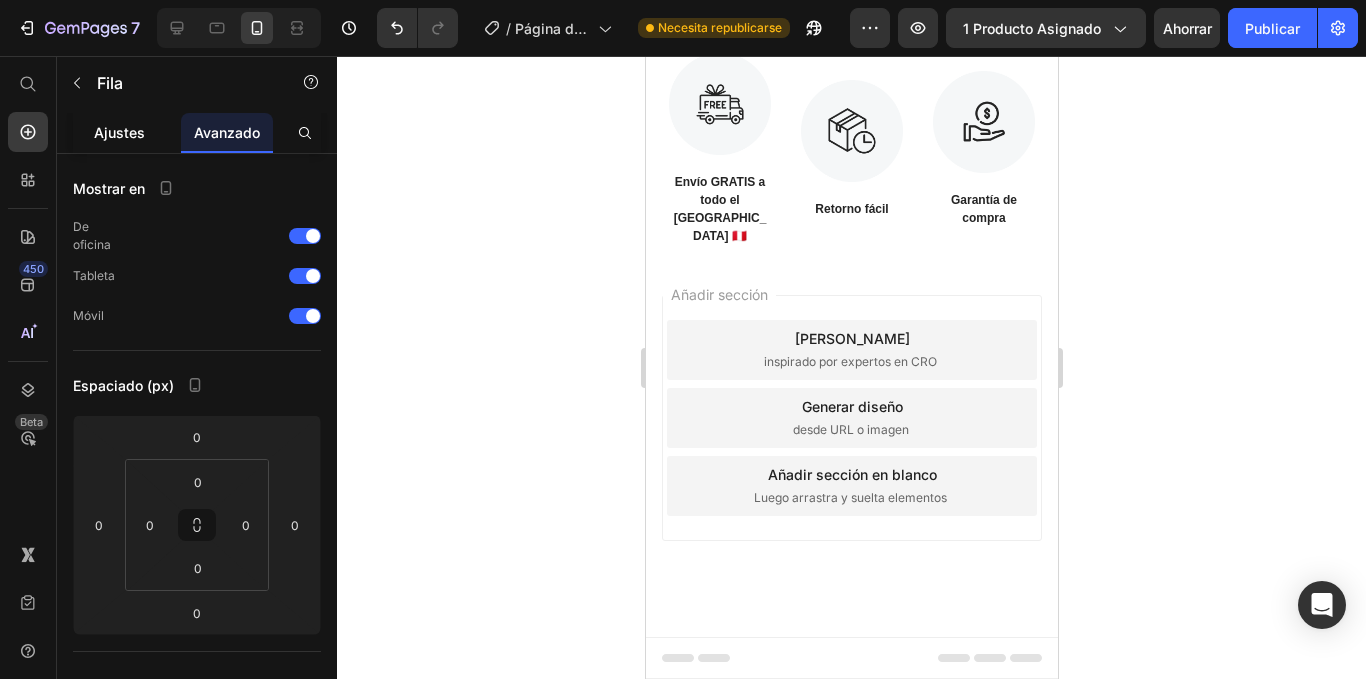 click on "Ajustes" at bounding box center [119, 132] 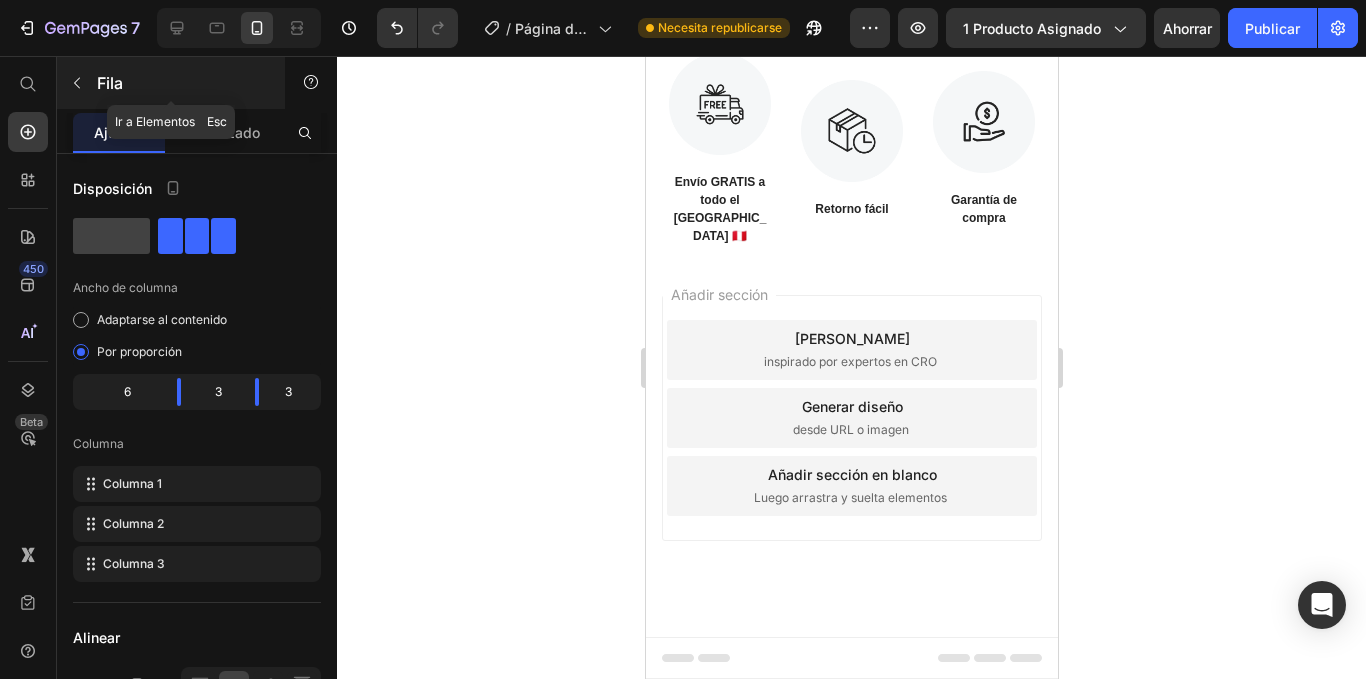click at bounding box center (77, 83) 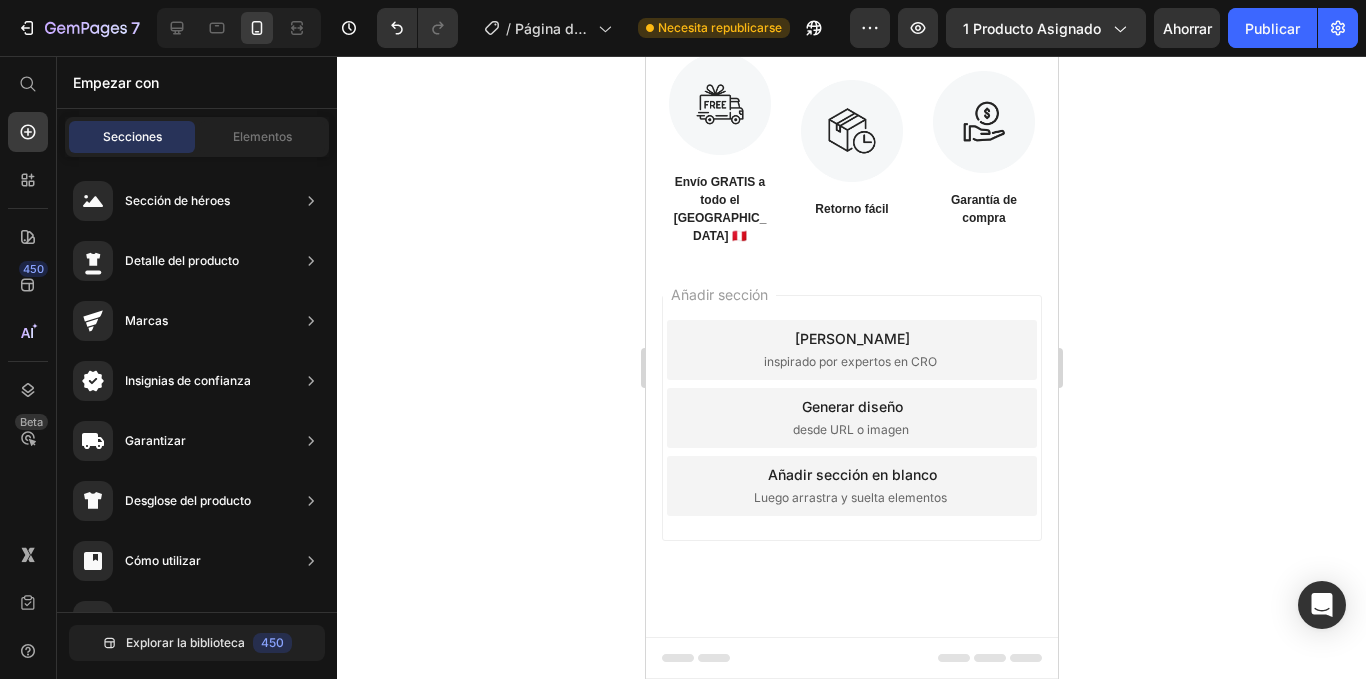 click on "Image Row   0" at bounding box center [899, -317] 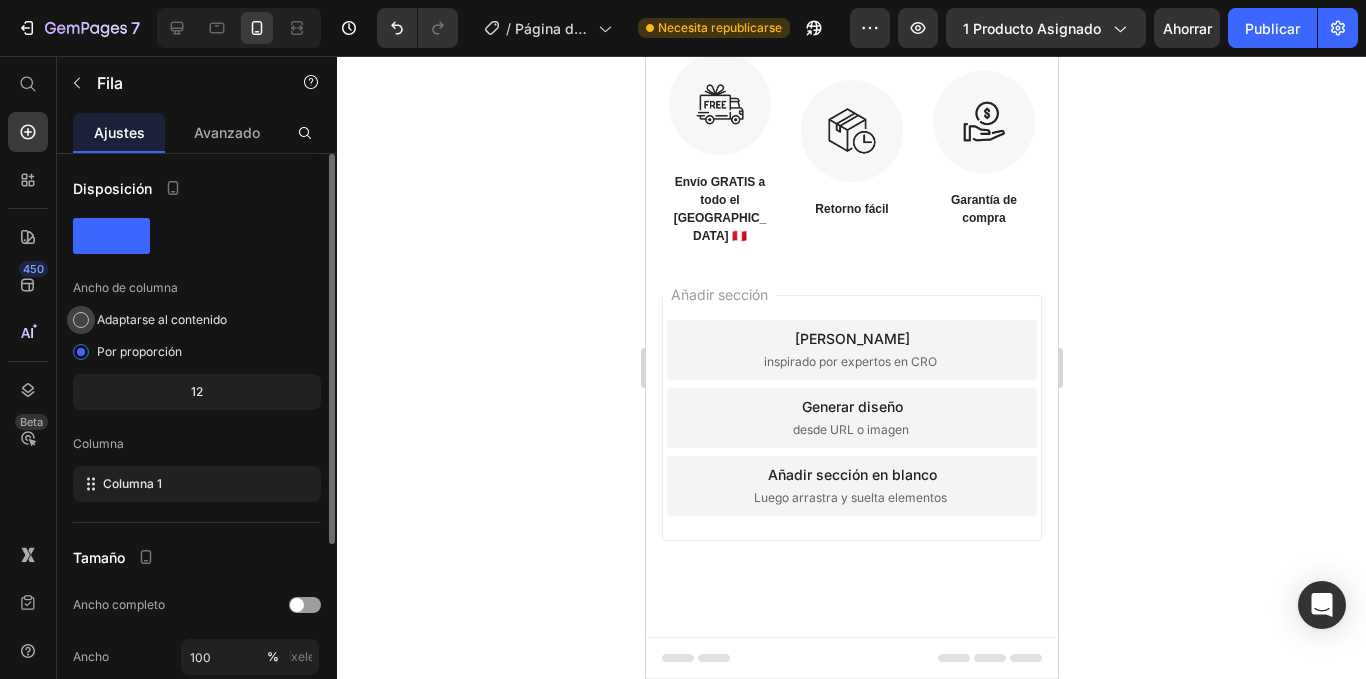 click at bounding box center (81, 320) 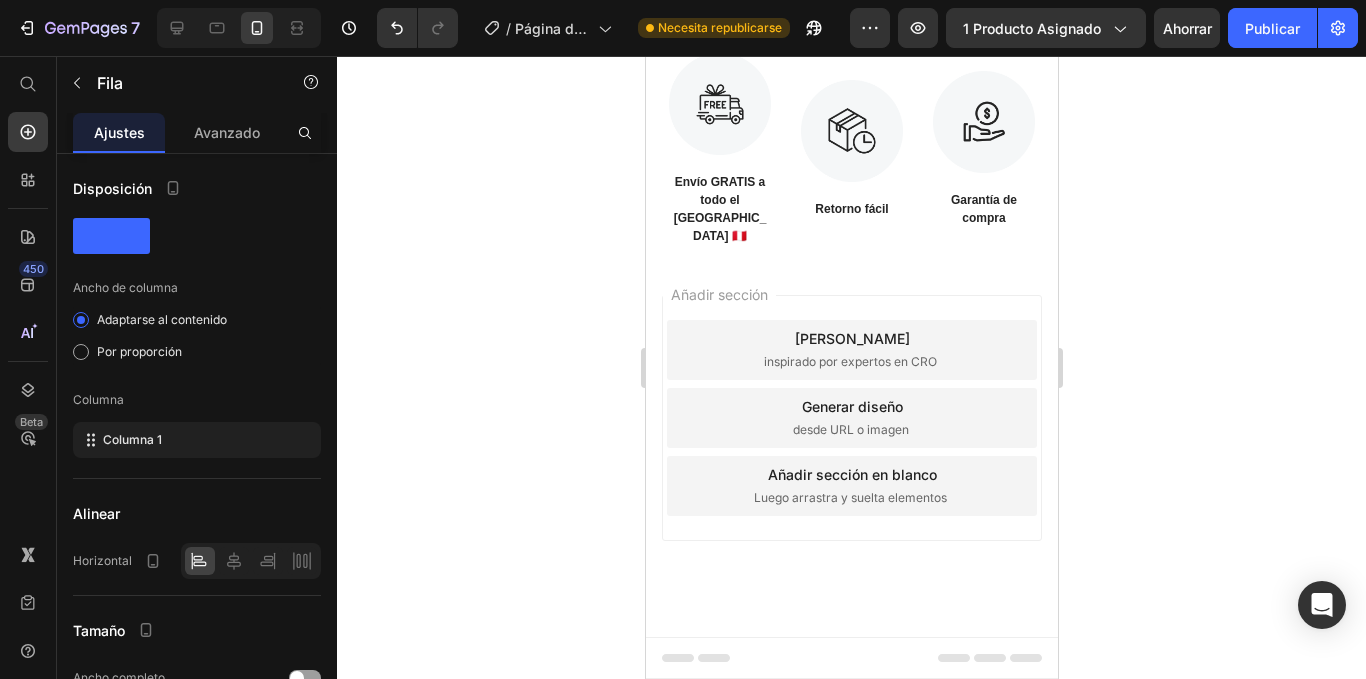click on "Image Row   0" at bounding box center (899, -317) 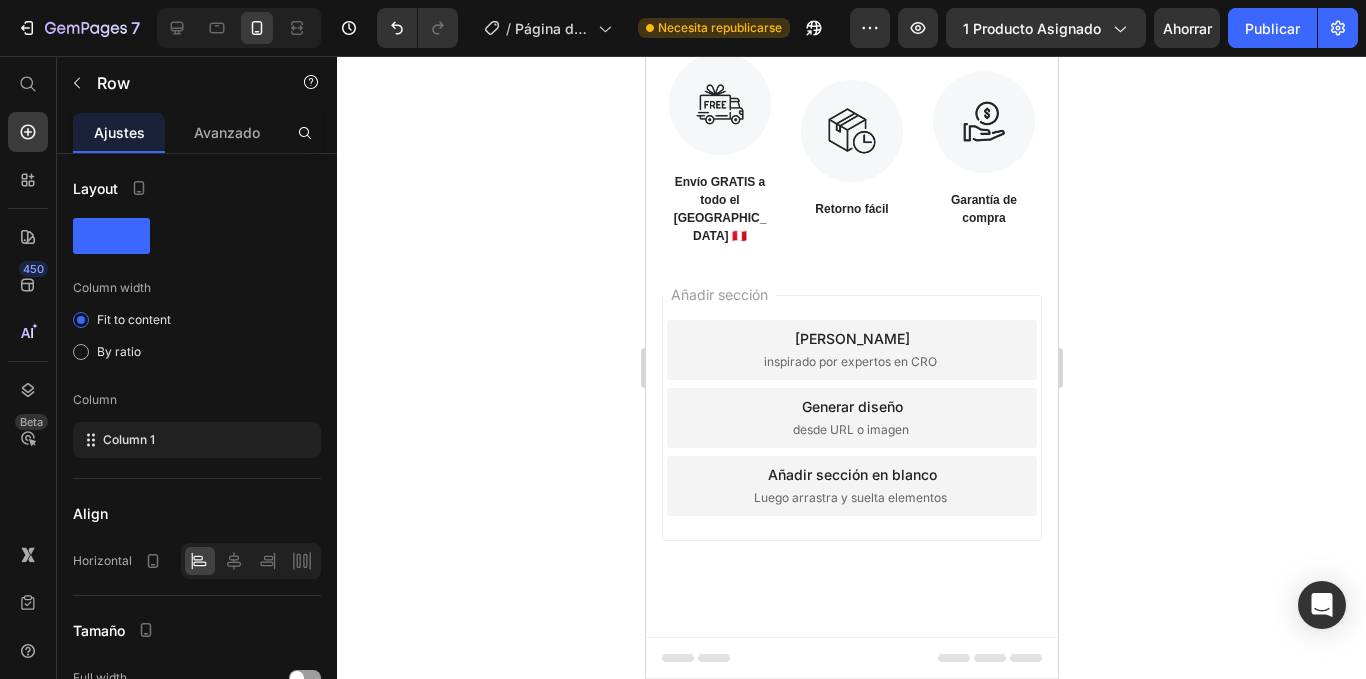click on "Image   0 Row" at bounding box center (899, -317) 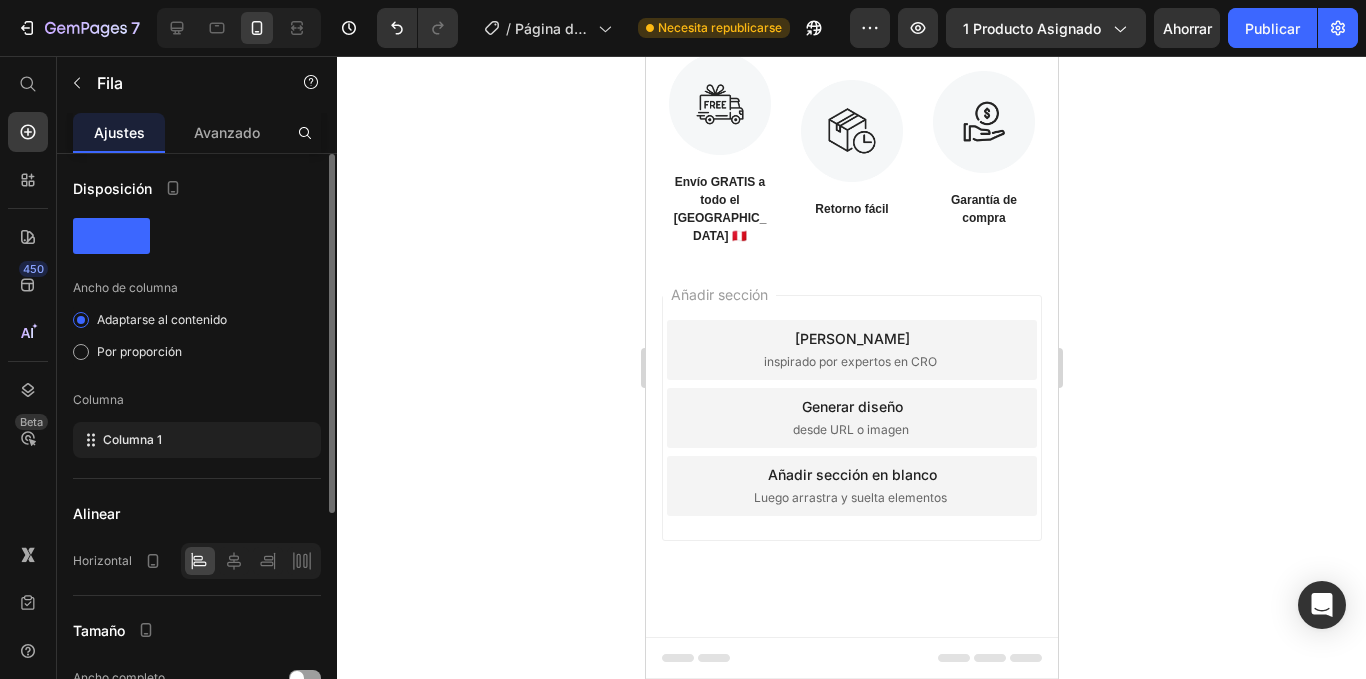 scroll, scrollTop: 200, scrollLeft: 0, axis: vertical 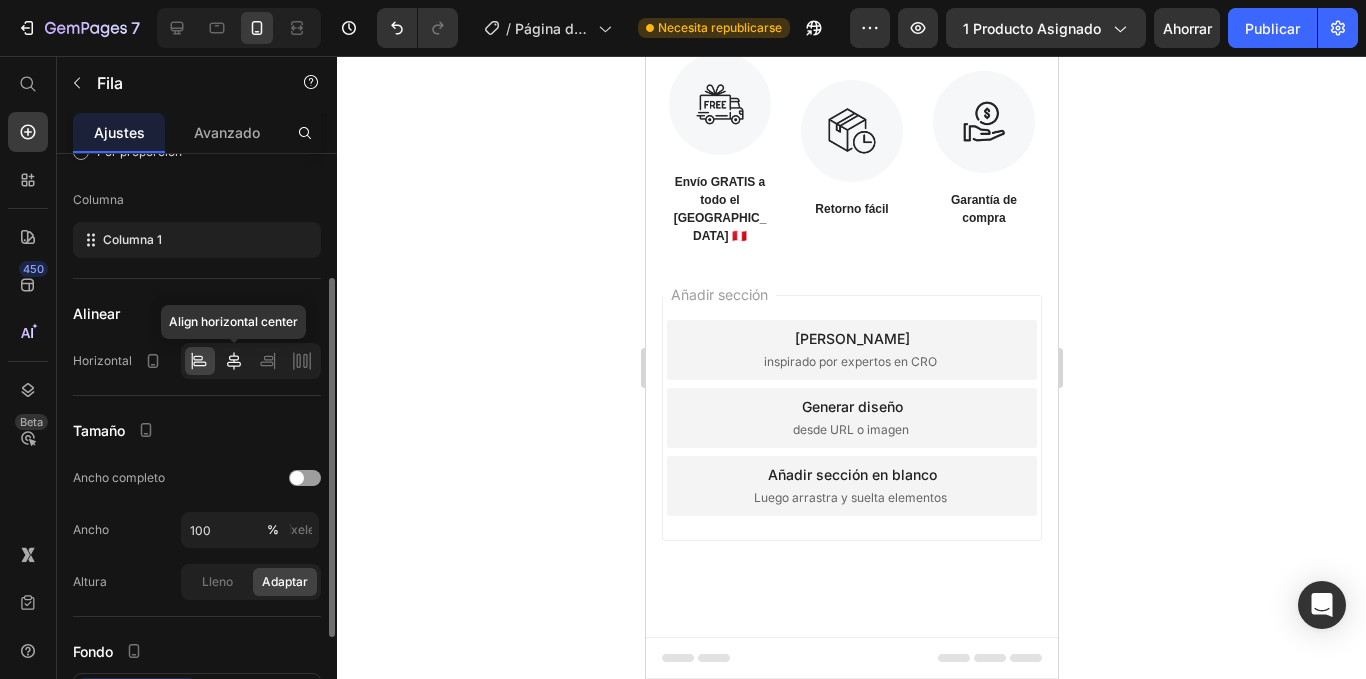 click 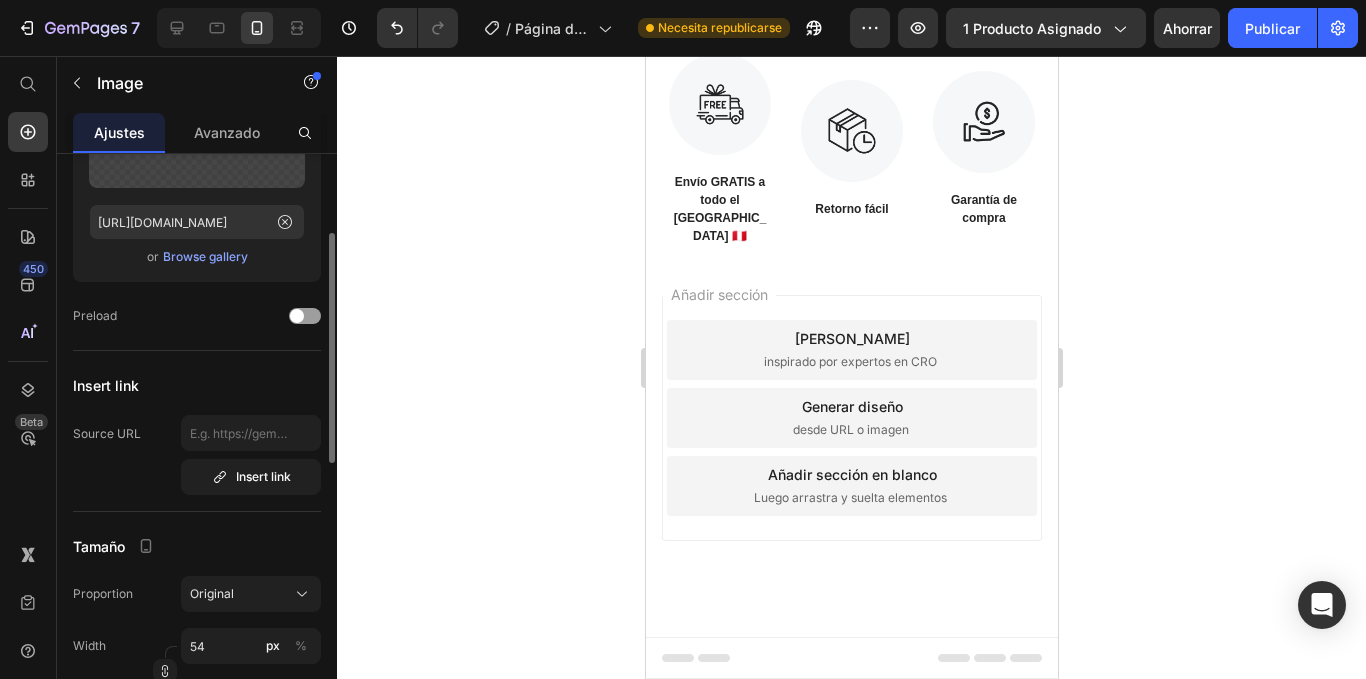 click at bounding box center (899, -317) 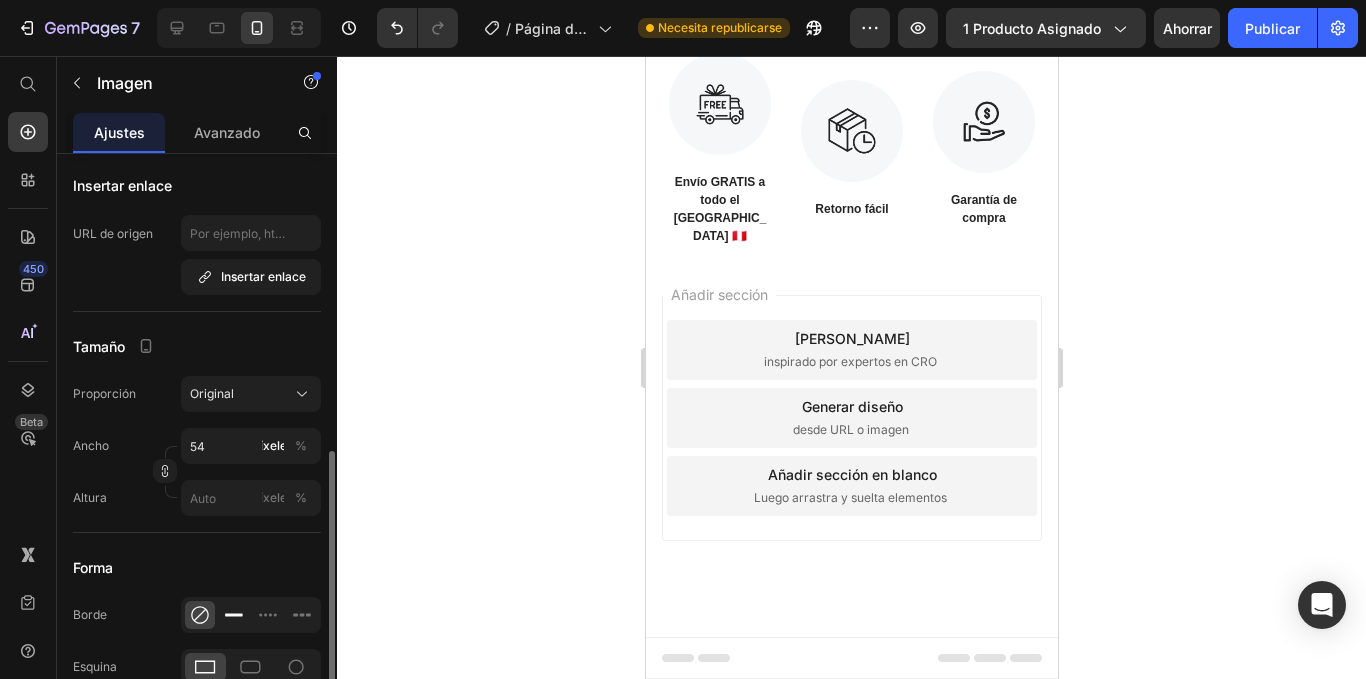 scroll, scrollTop: 500, scrollLeft: 0, axis: vertical 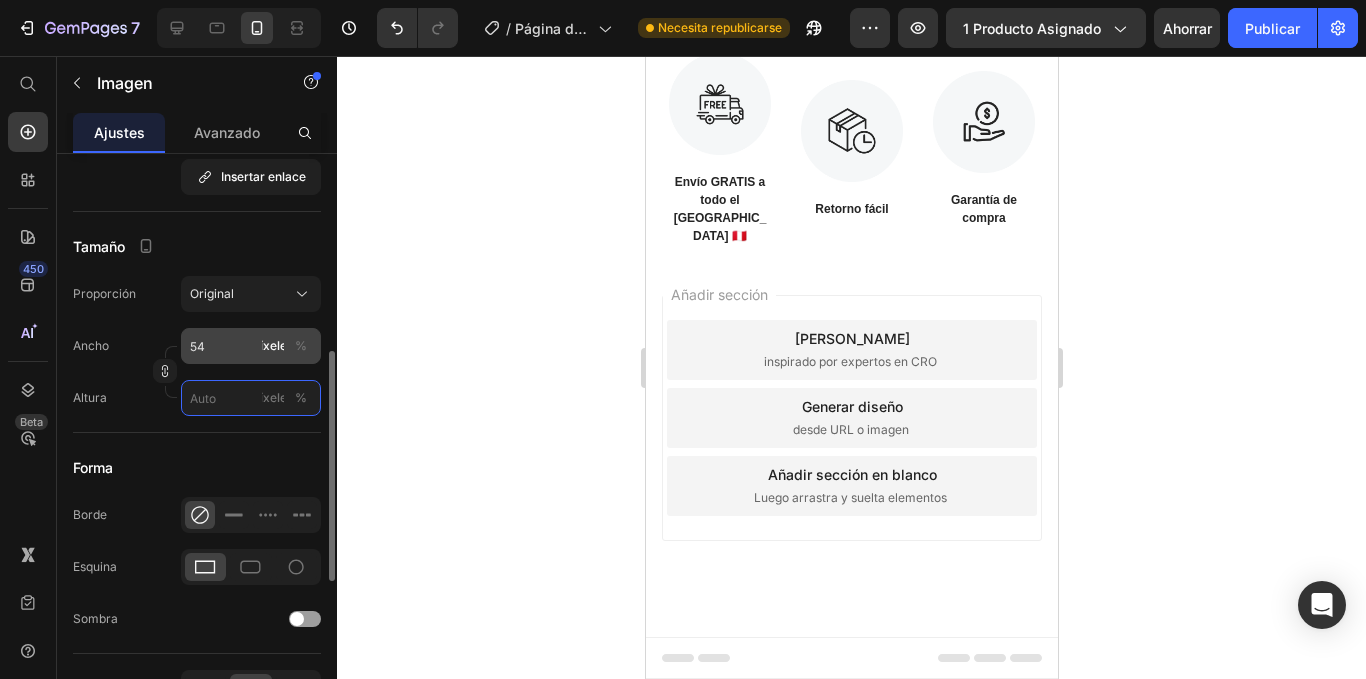 drag, startPoint x: 224, startPoint y: 399, endPoint x: 219, endPoint y: 362, distance: 37.336308 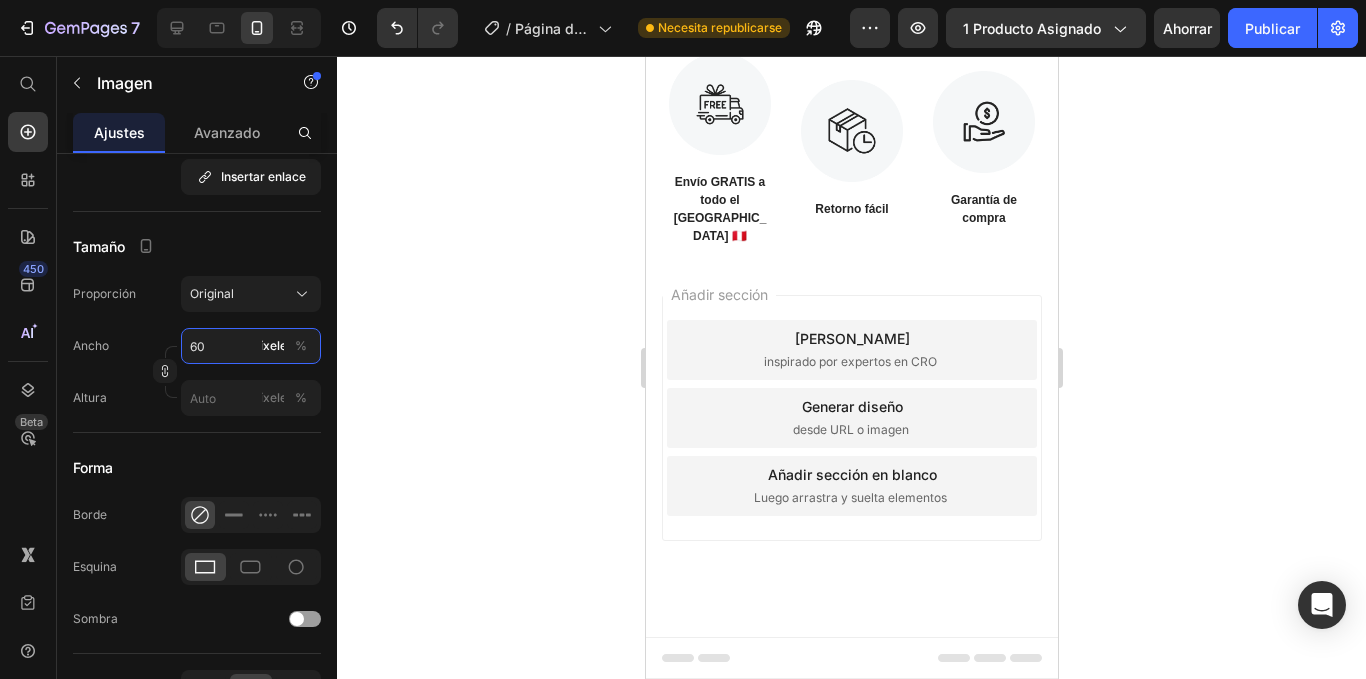 type on "6" 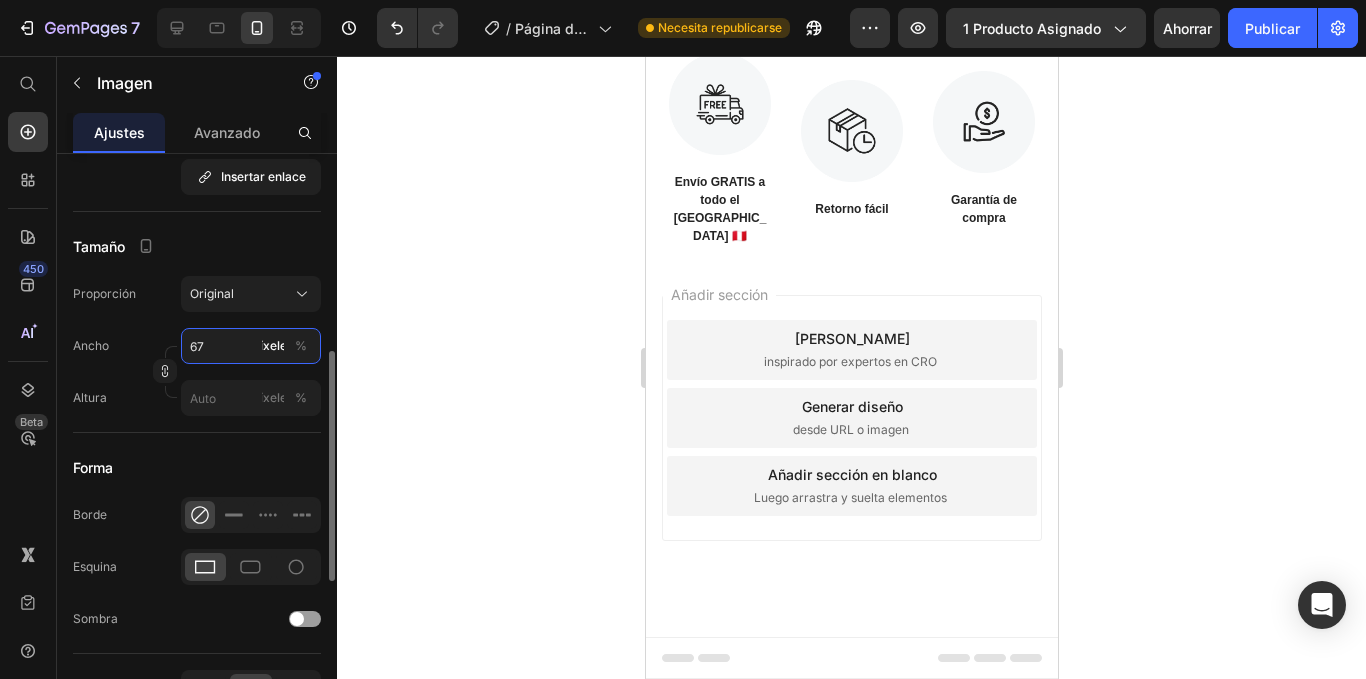 drag, startPoint x: 237, startPoint y: 342, endPoint x: 178, endPoint y: 349, distance: 59.413803 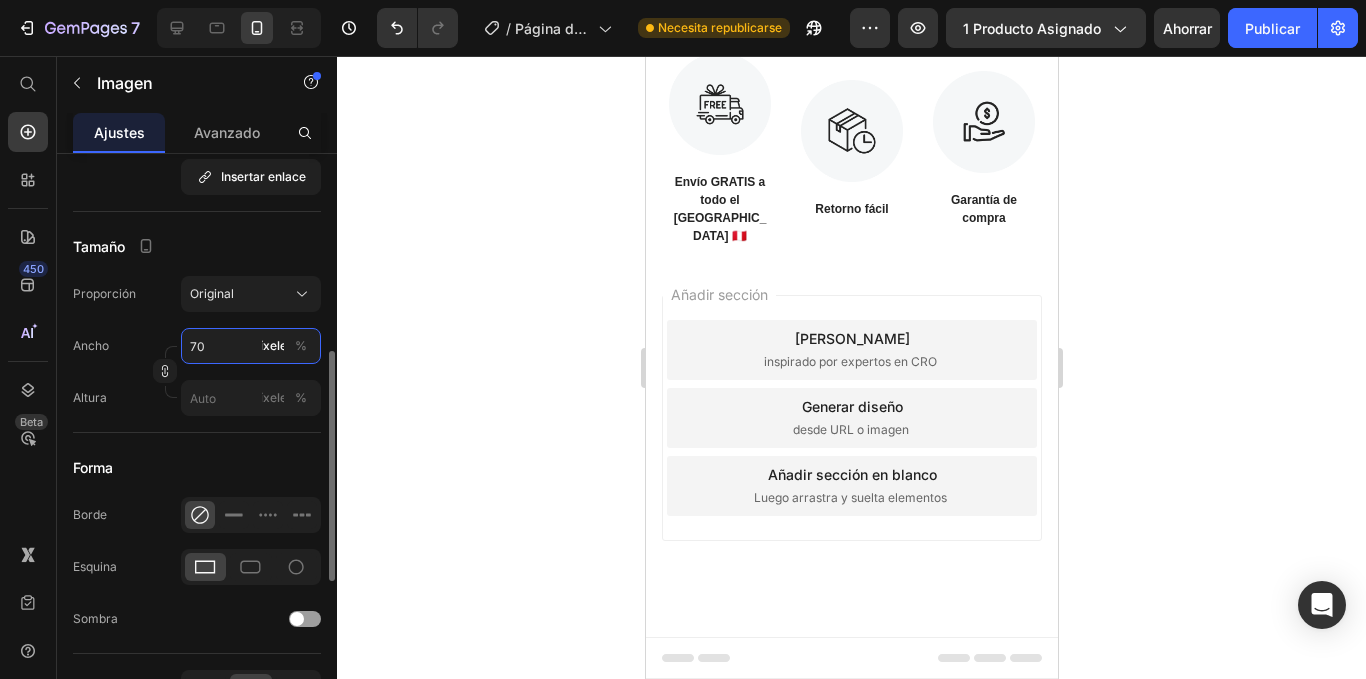 drag, startPoint x: 206, startPoint y: 346, endPoint x: 175, endPoint y: 347, distance: 31.016125 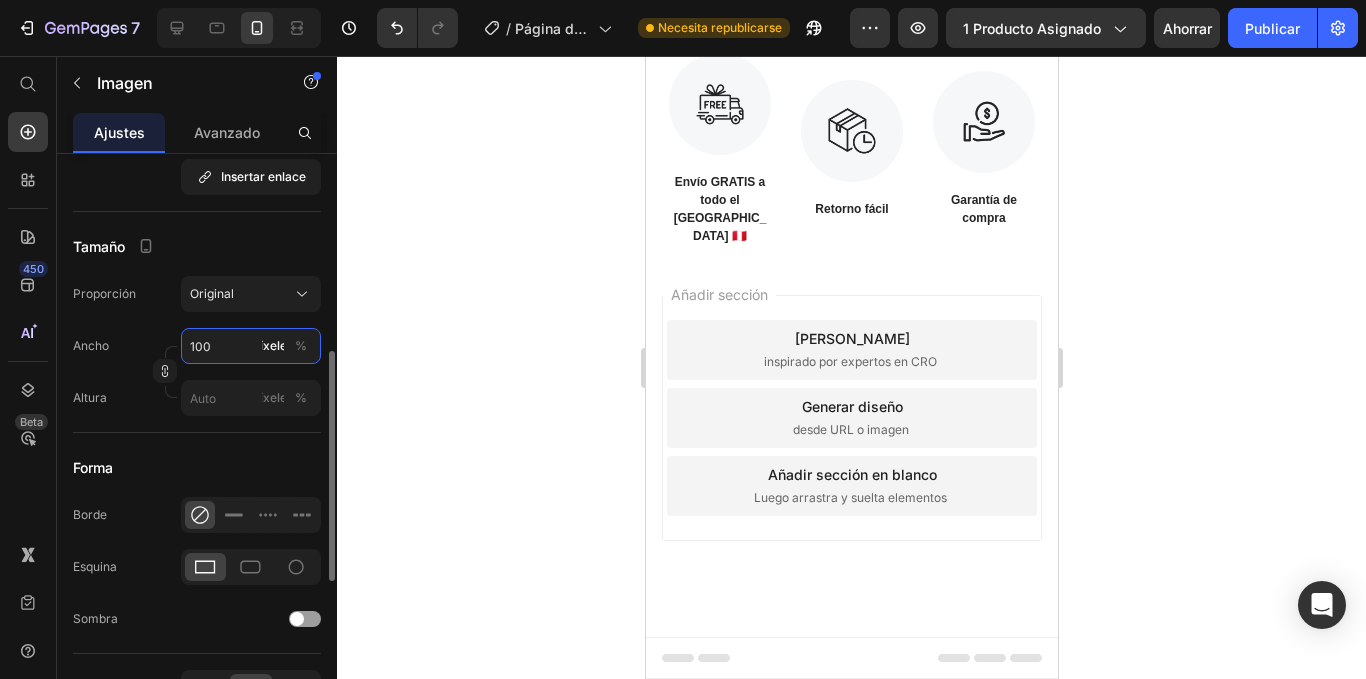 drag, startPoint x: 230, startPoint y: 343, endPoint x: 166, endPoint y: 344, distance: 64.00781 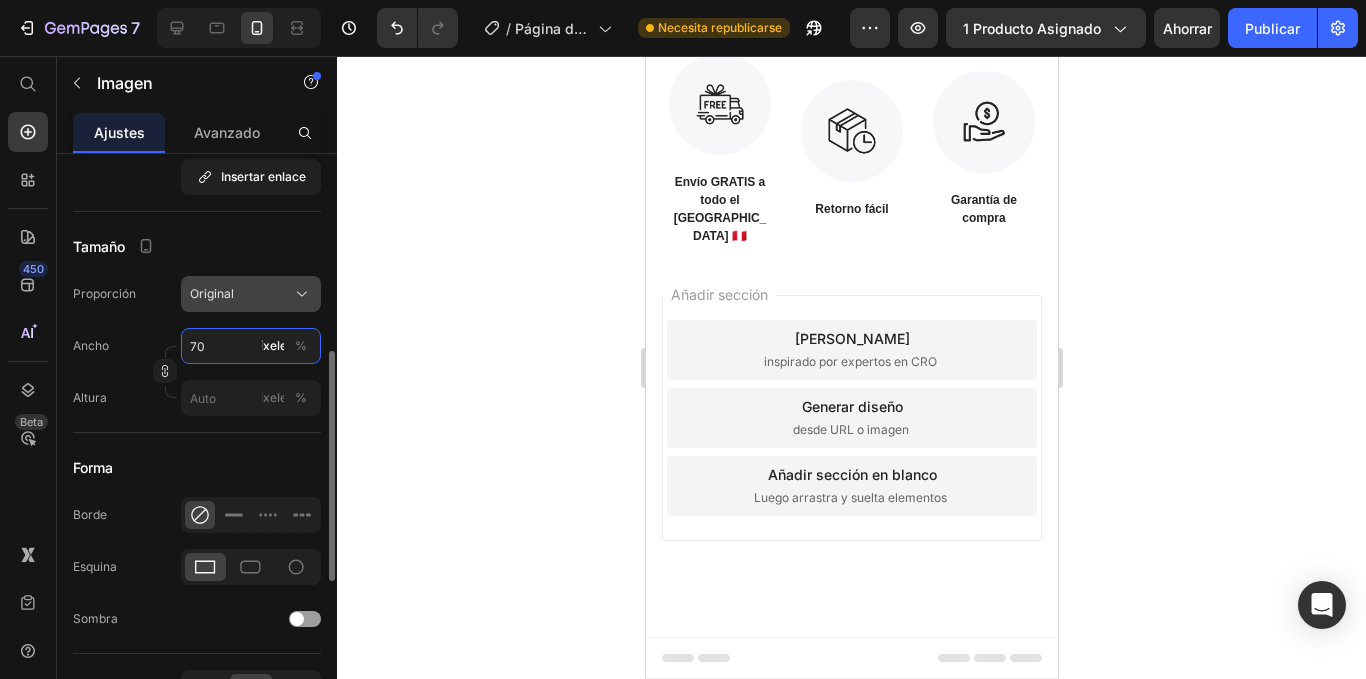 type on "70" 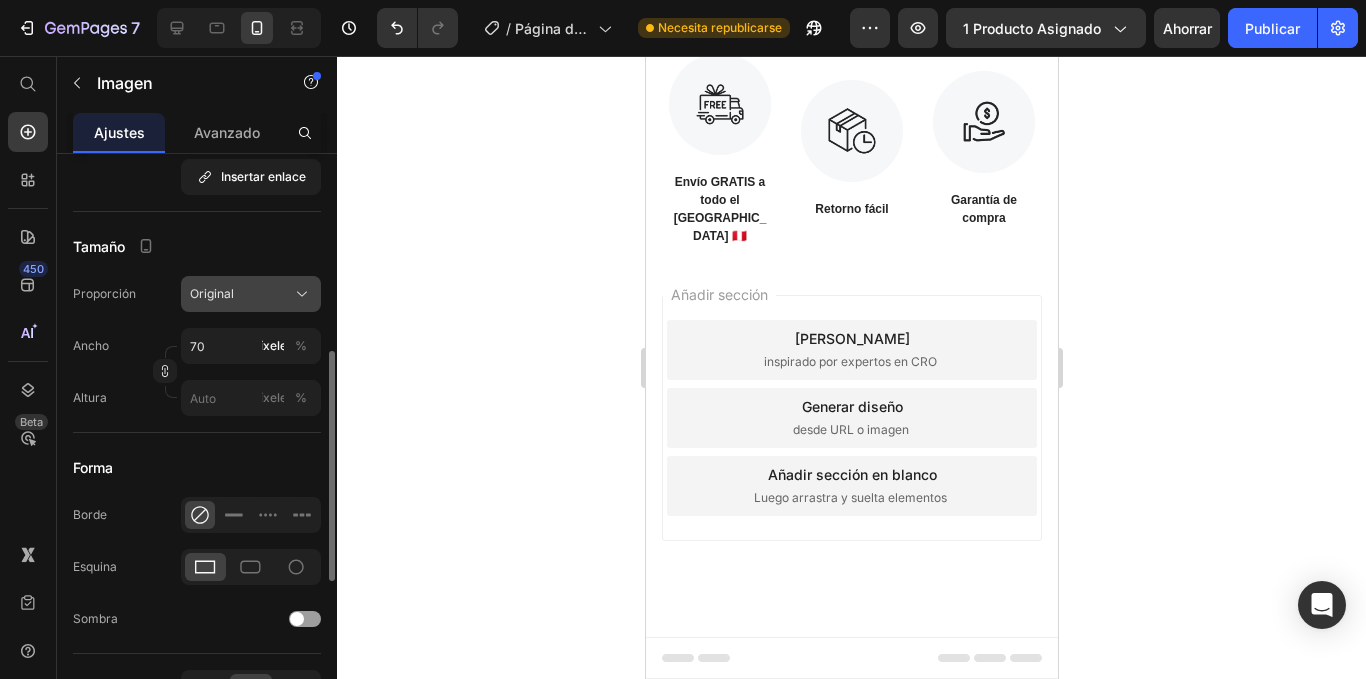 click on "Original" 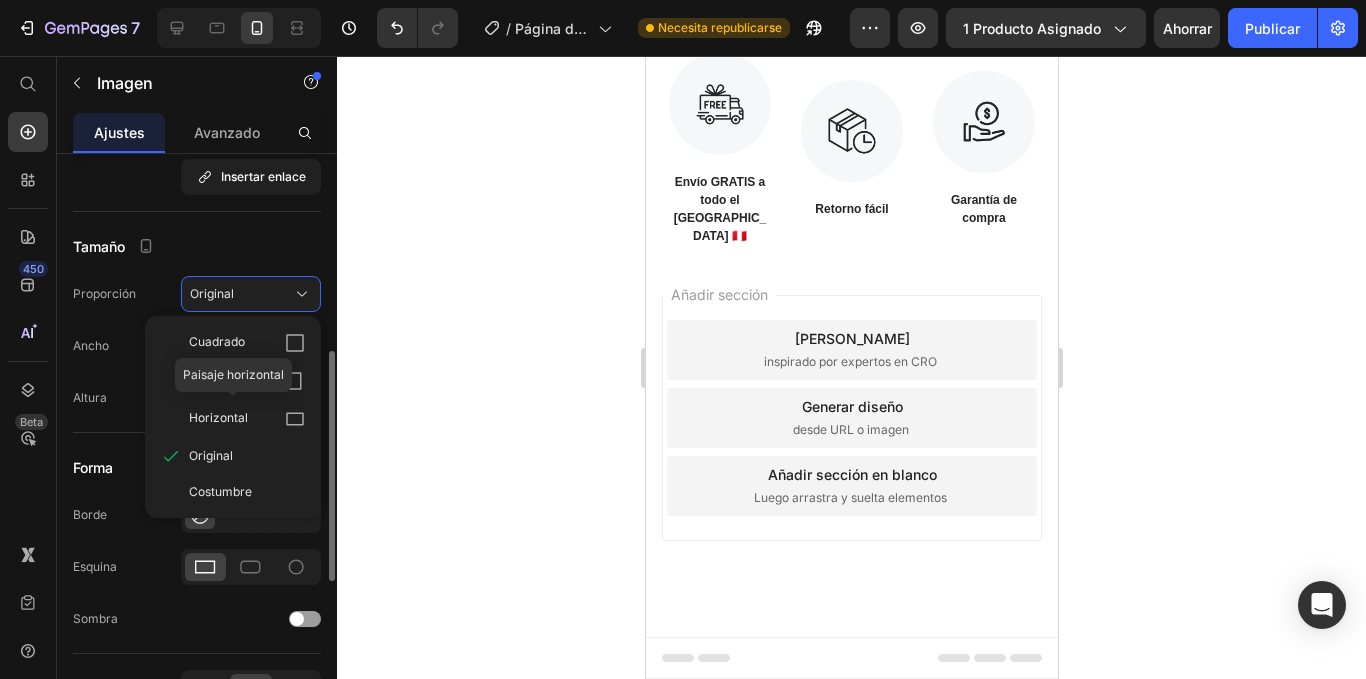 click 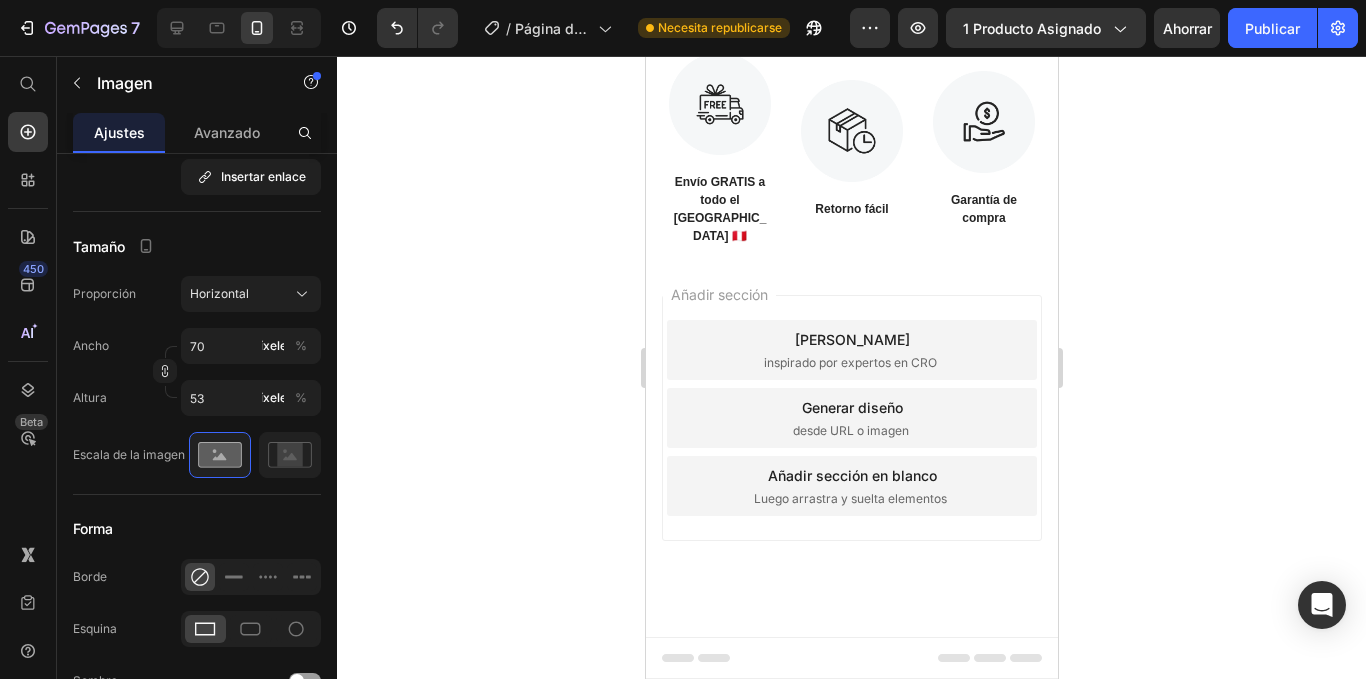 click at bounding box center (899, -320) 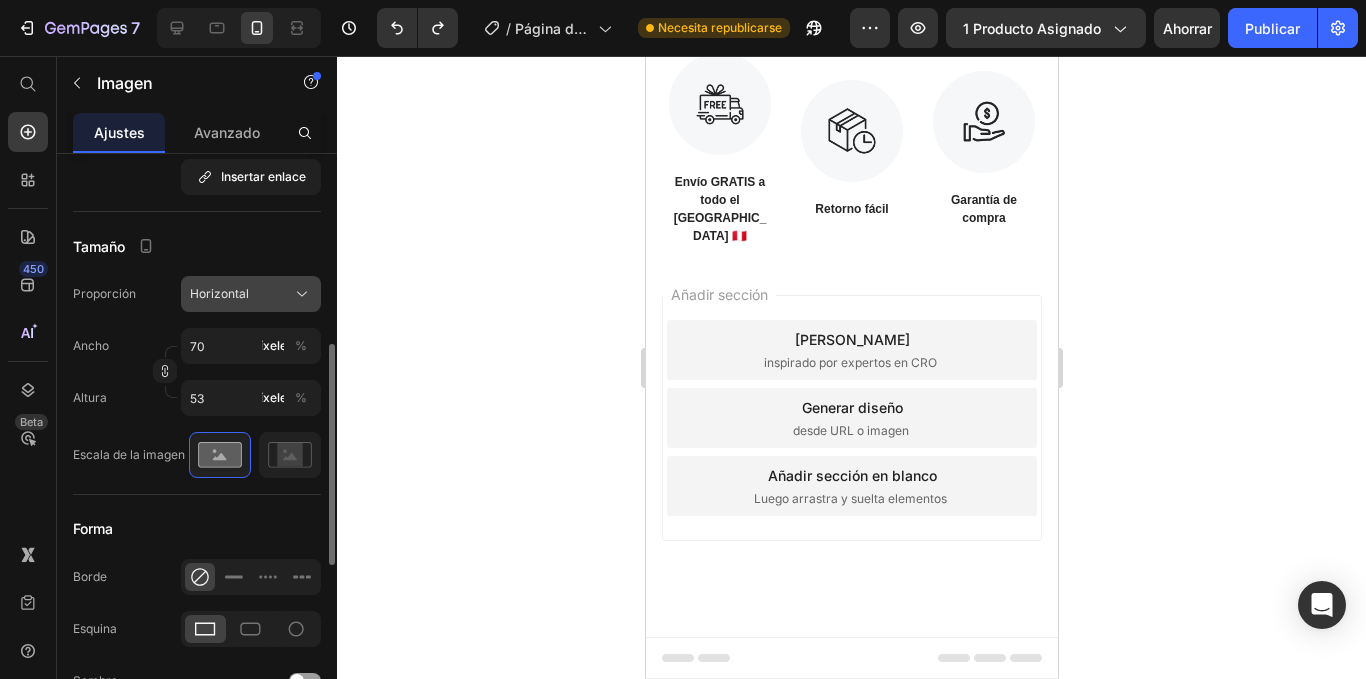 click on "Horizontal" at bounding box center [251, 294] 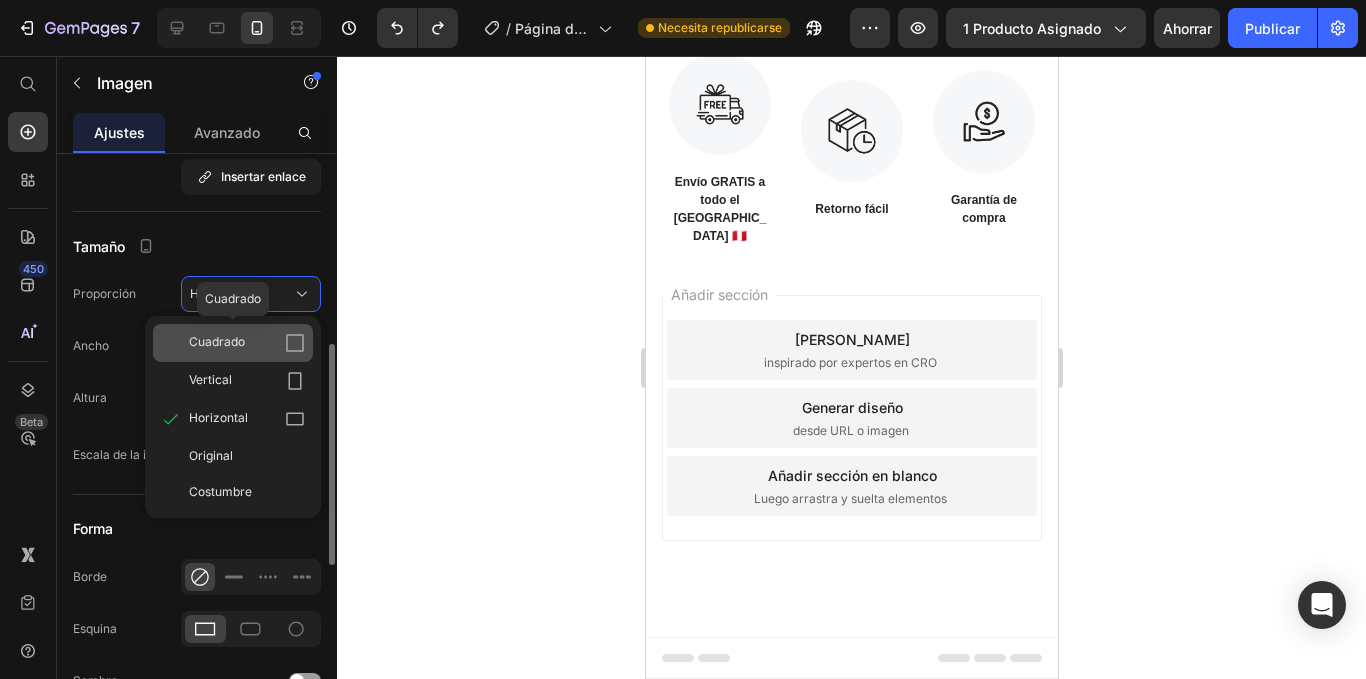 click 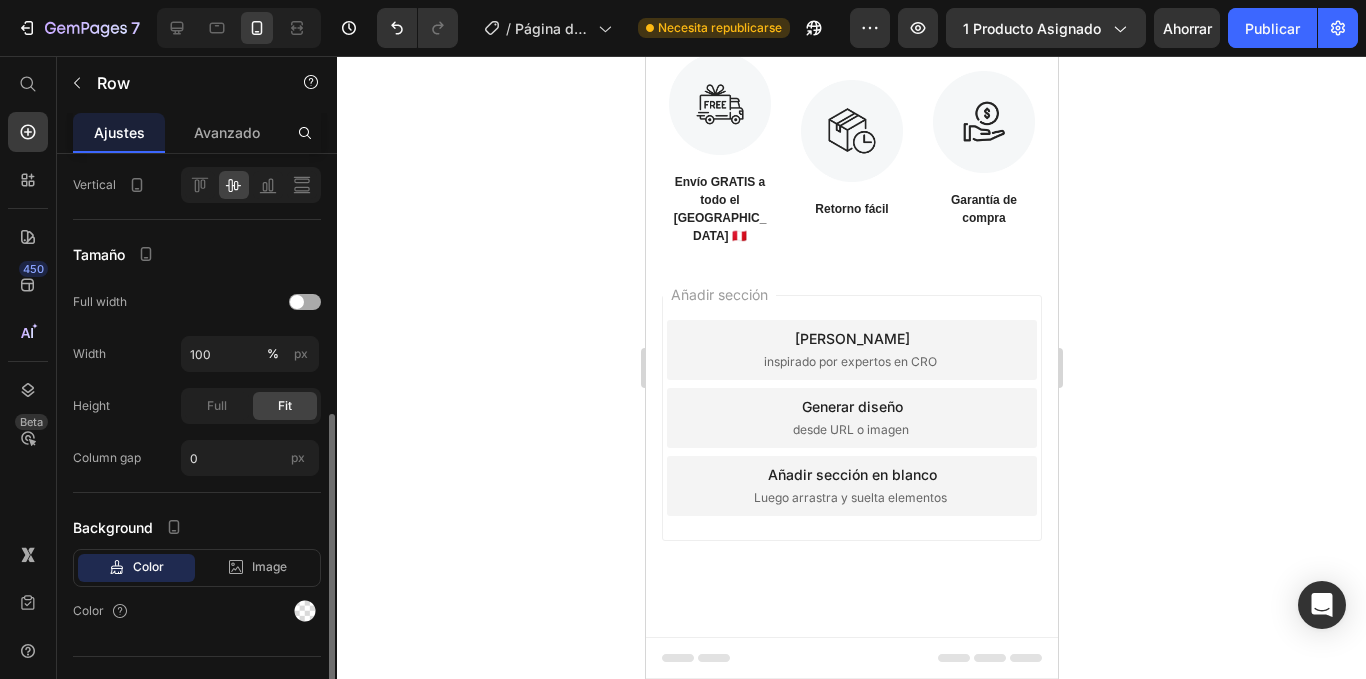 click on "OTROS Text Block" at bounding box center [995, -352] 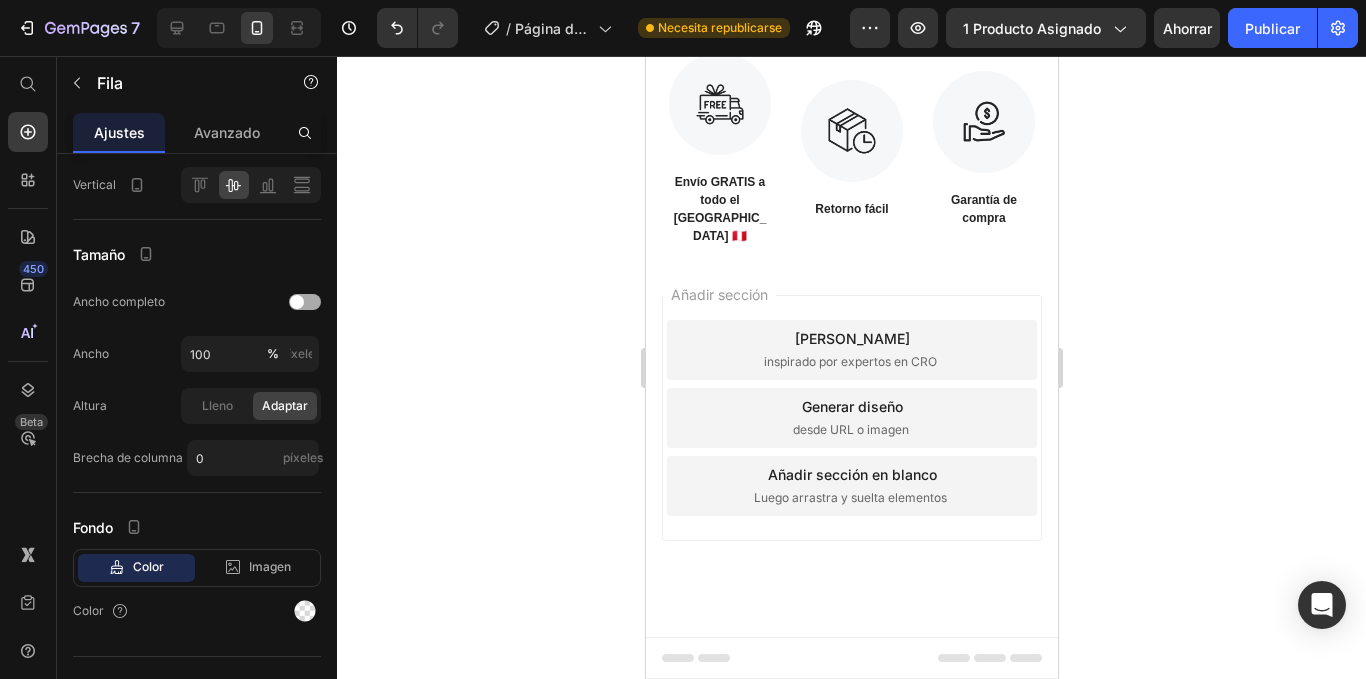 scroll, scrollTop: 0, scrollLeft: 0, axis: both 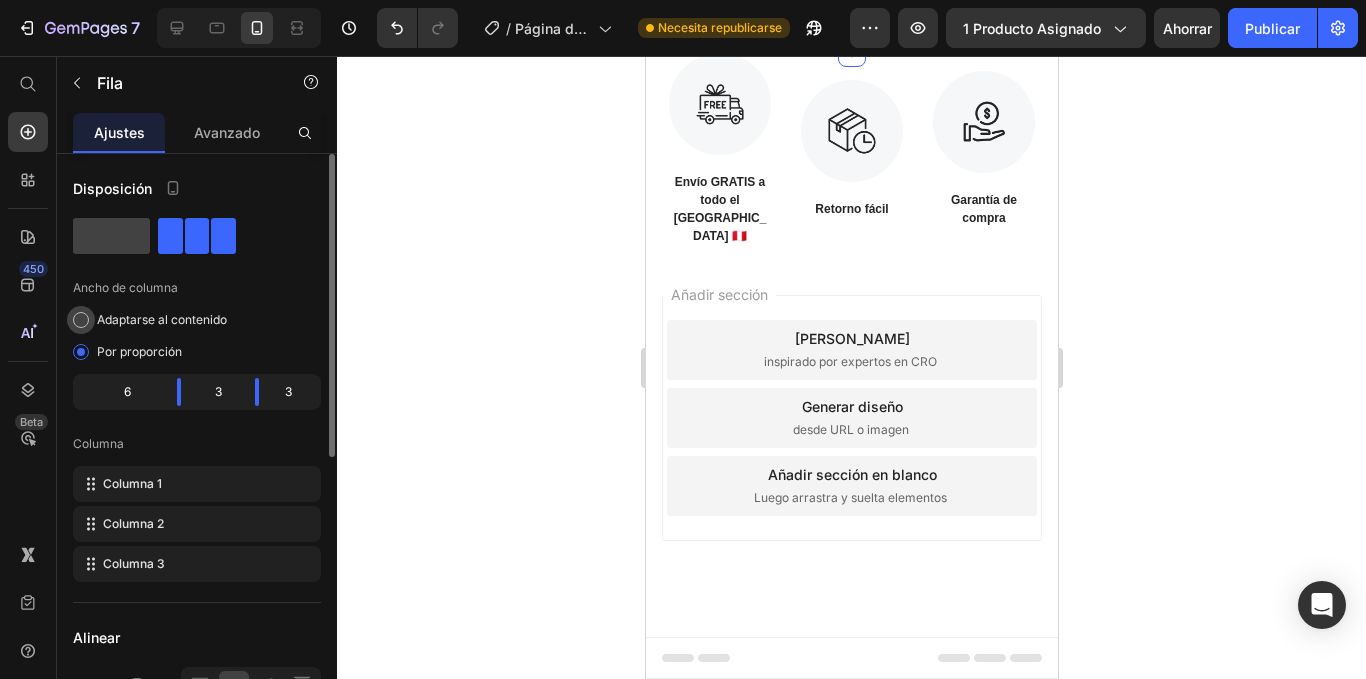 click at bounding box center [81, 320] 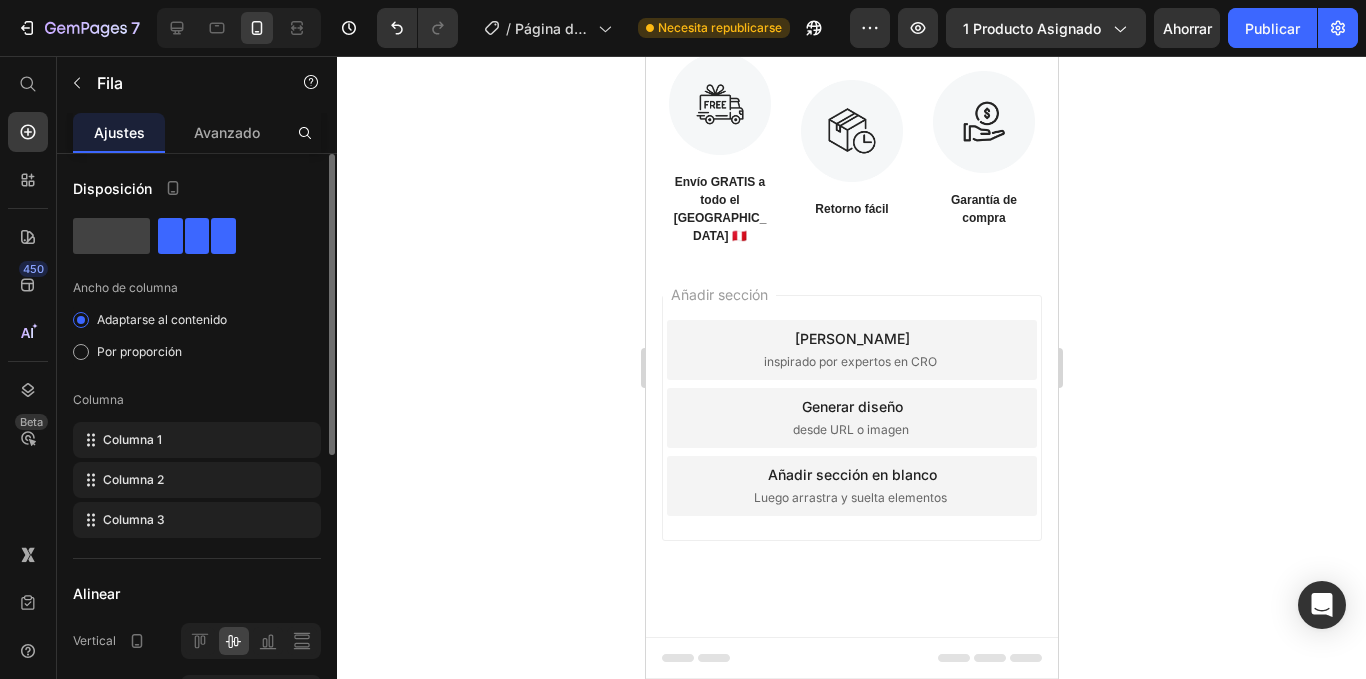 scroll, scrollTop: 100, scrollLeft: 0, axis: vertical 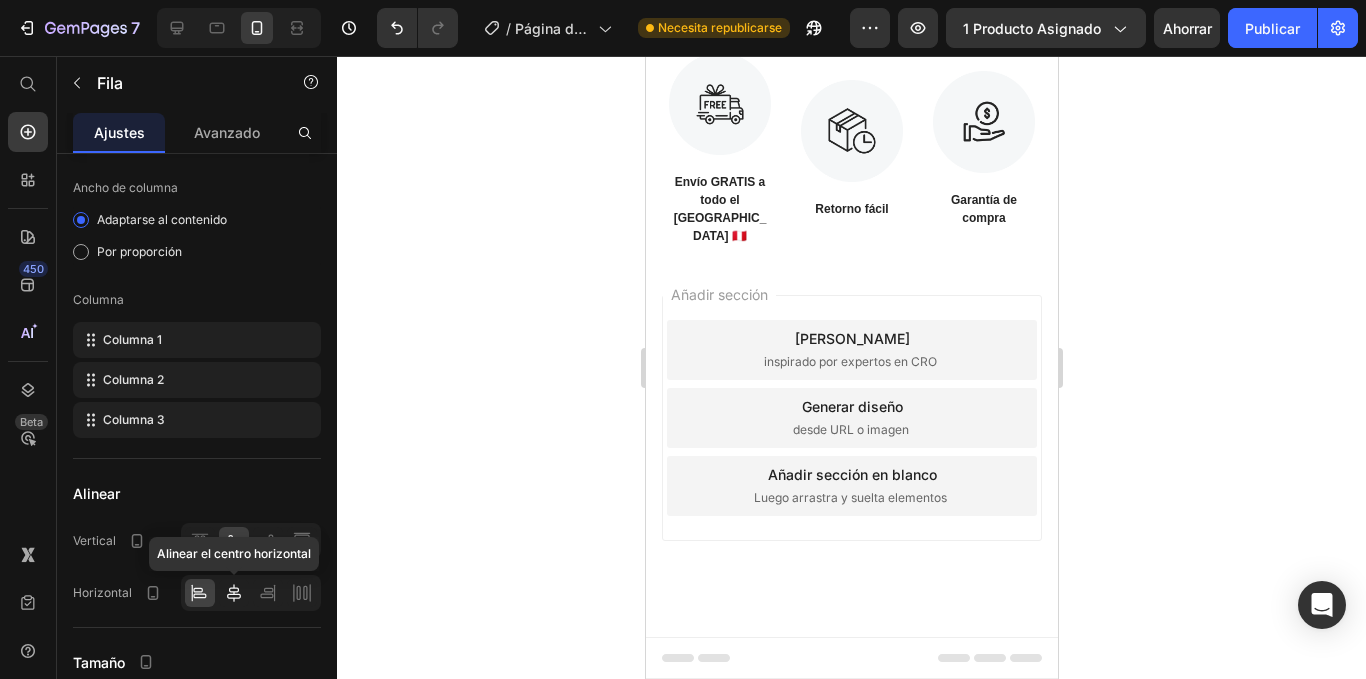 click 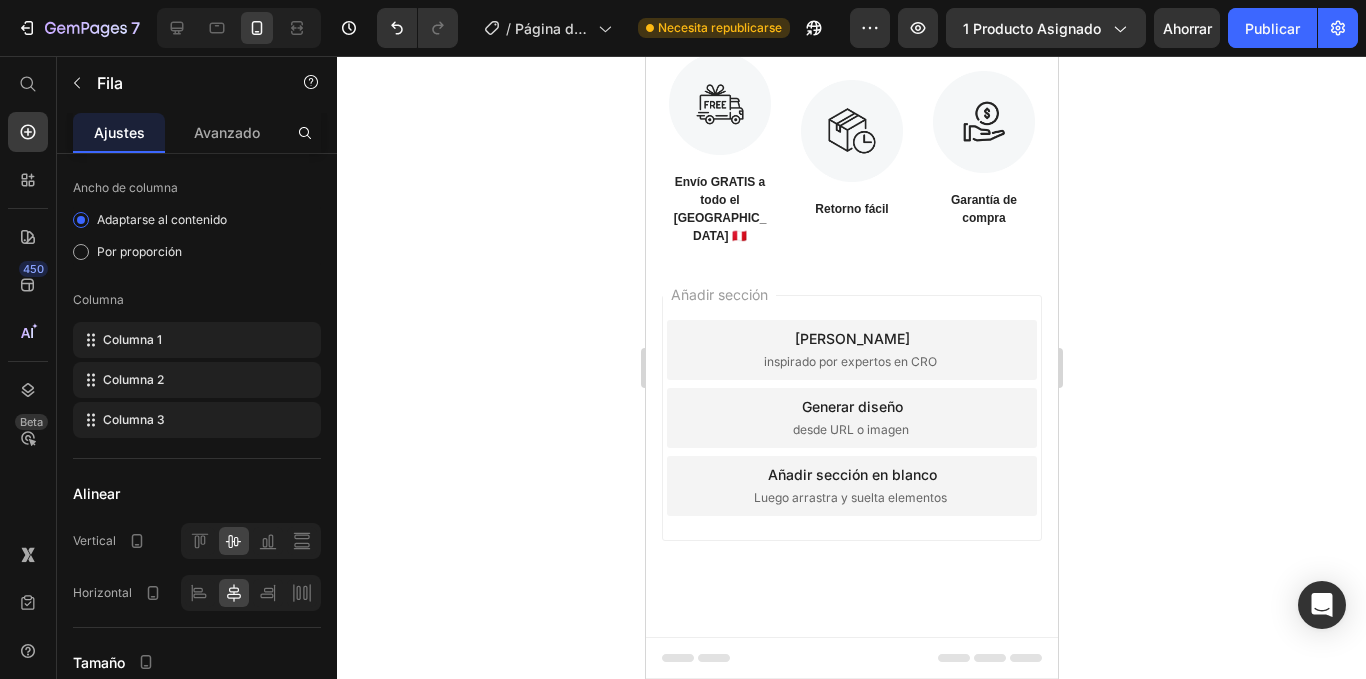 click on "Drop element here Image Row OTROS Text Block Row   0" at bounding box center (851, -352) 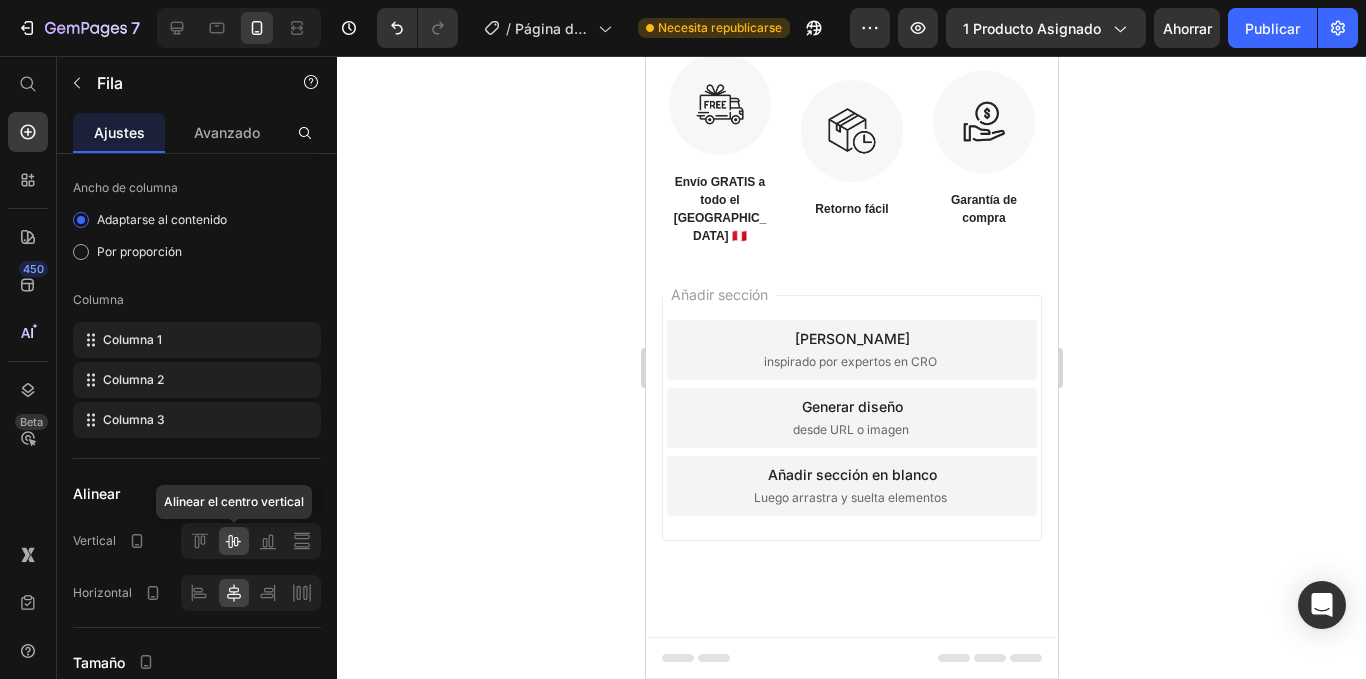 drag, startPoint x: 236, startPoint y: 534, endPoint x: 228, endPoint y: 564, distance: 31.04835 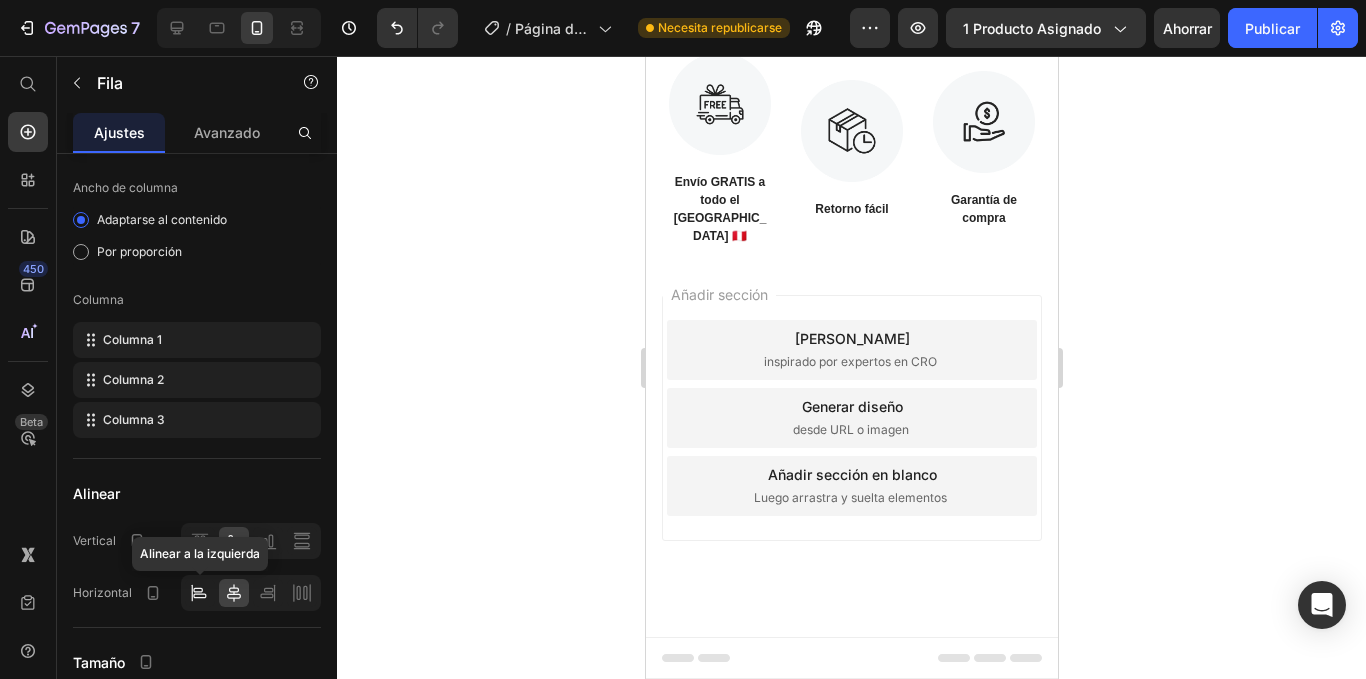 click 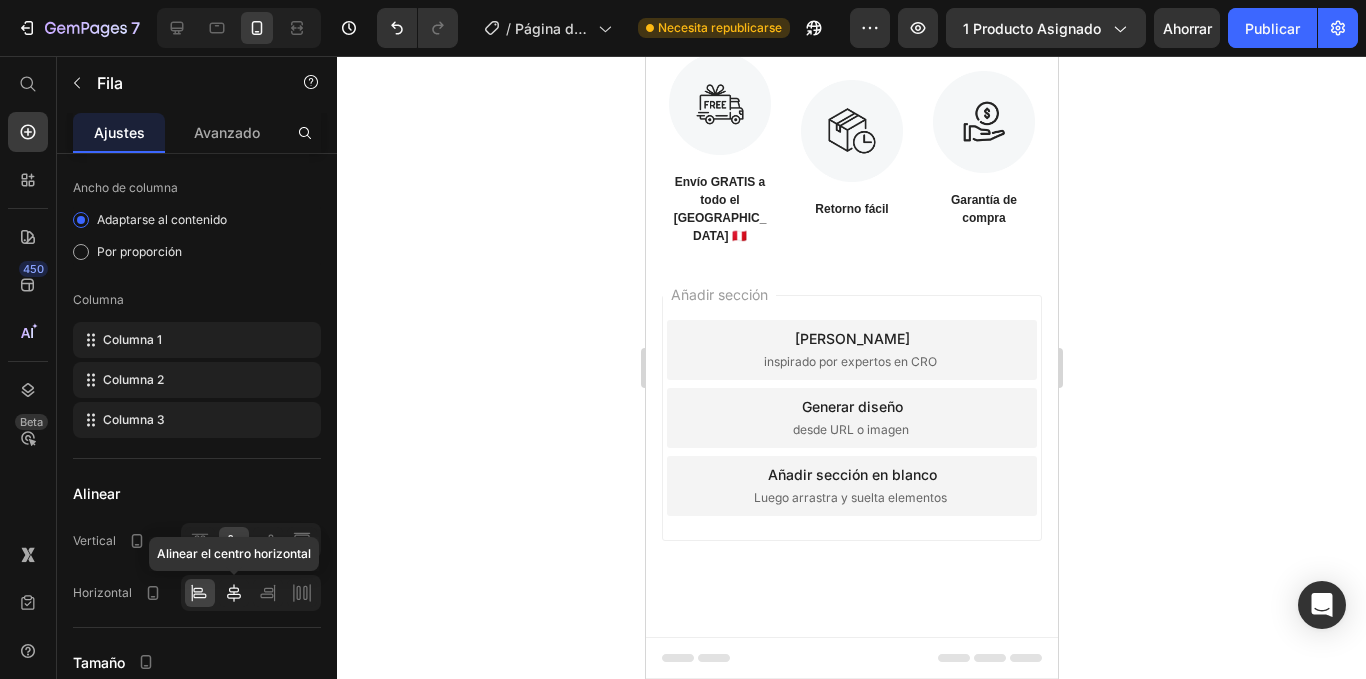 click 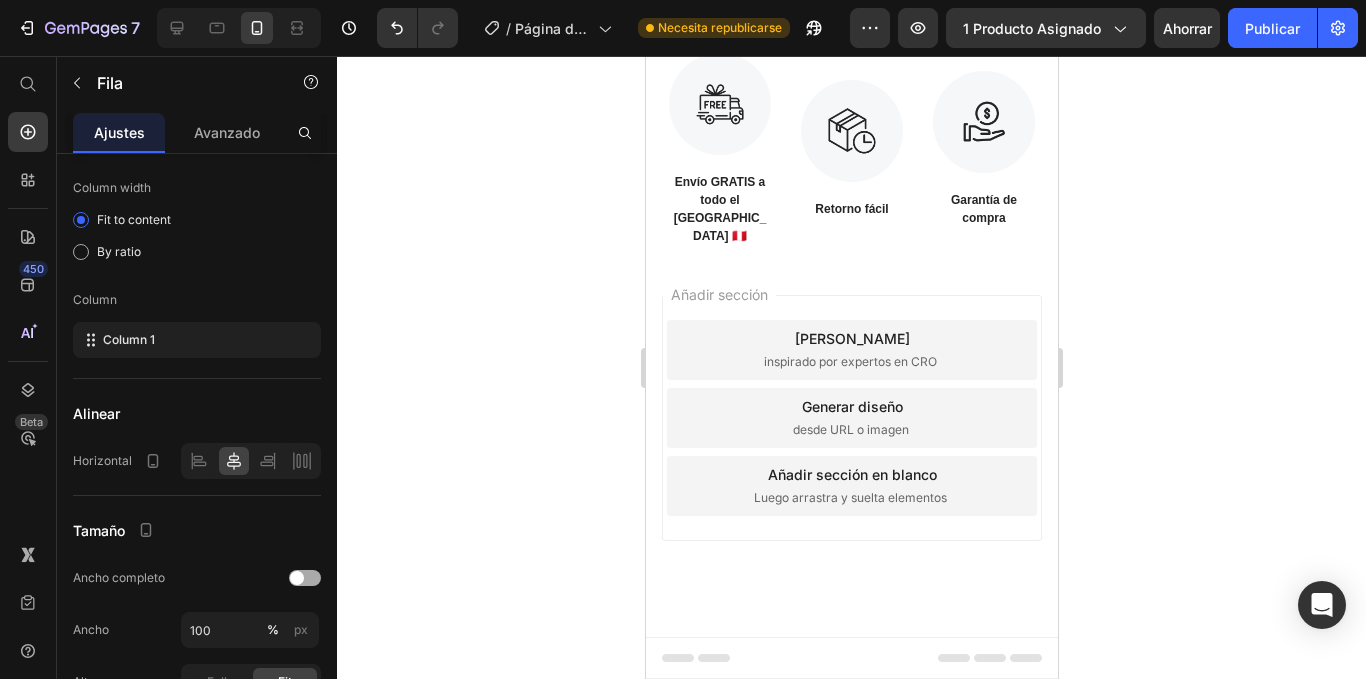 click on "Image Row" at bounding box center (897, -352) 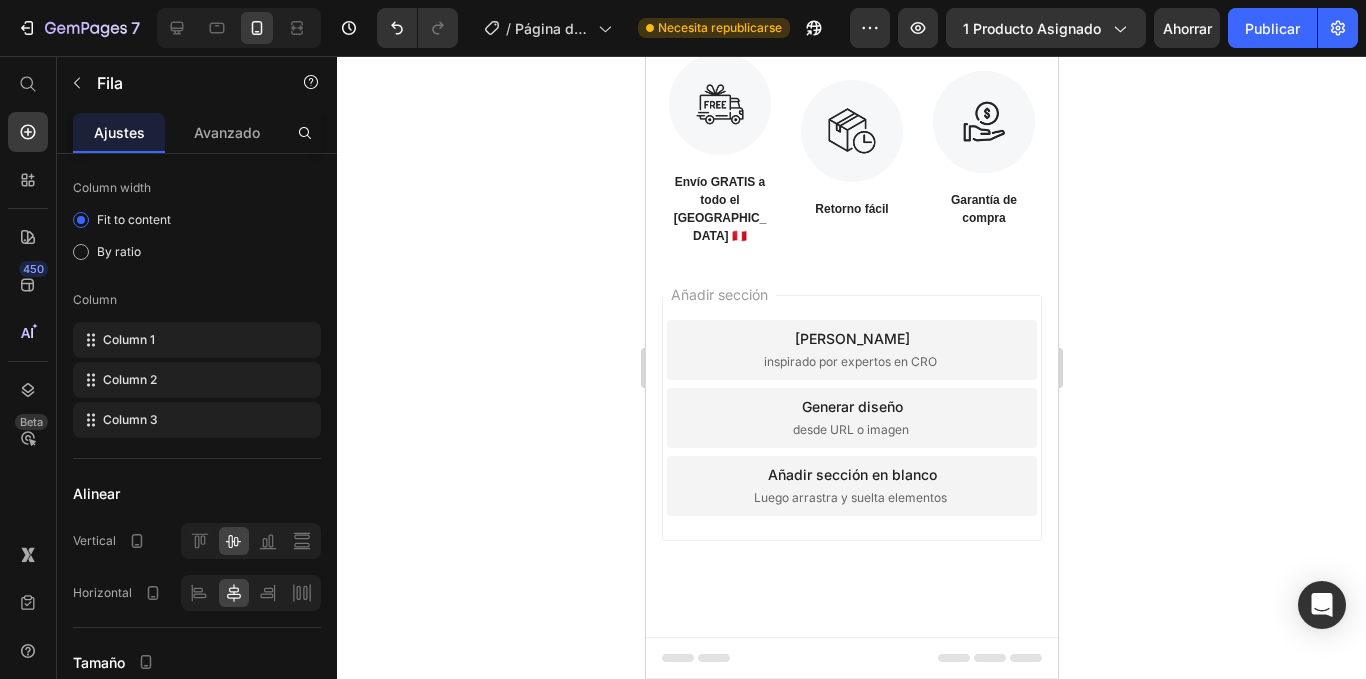 click on "Drop element here Image Row   0 OTROS Text Block Row" at bounding box center (851, -352) 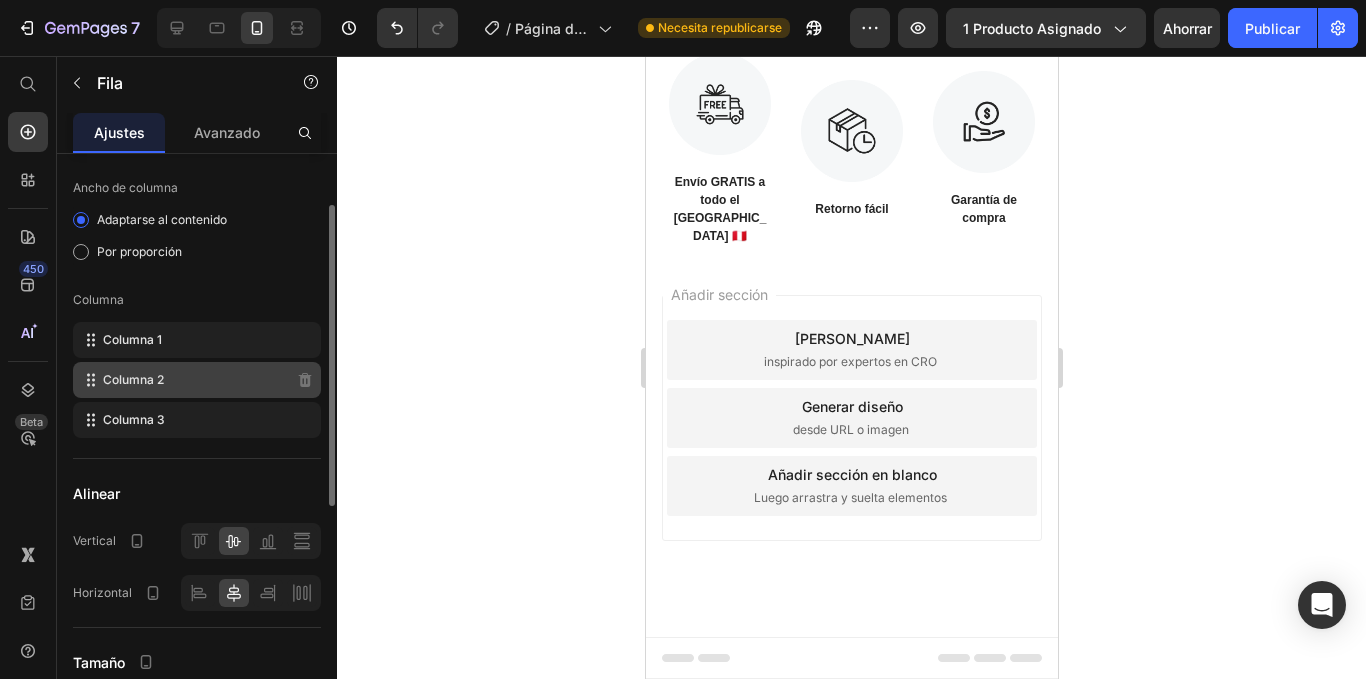 click on "Columna 2" 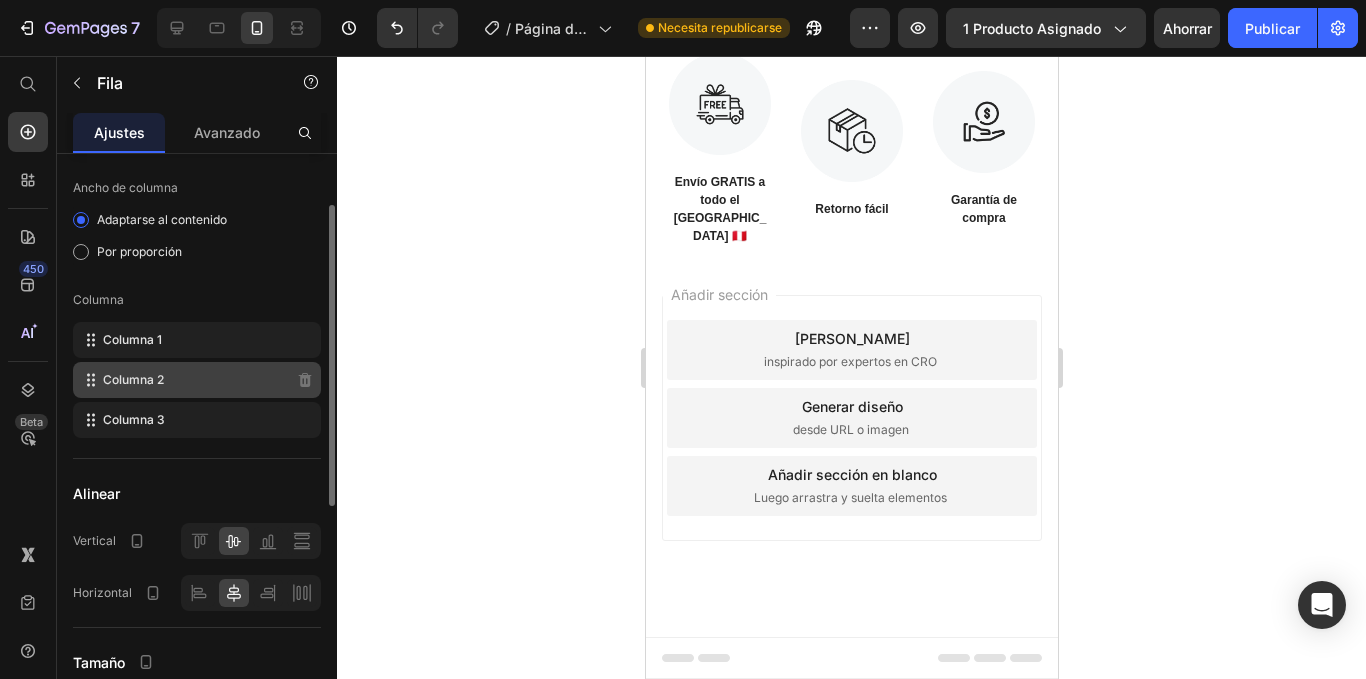 click on "Columna 2" 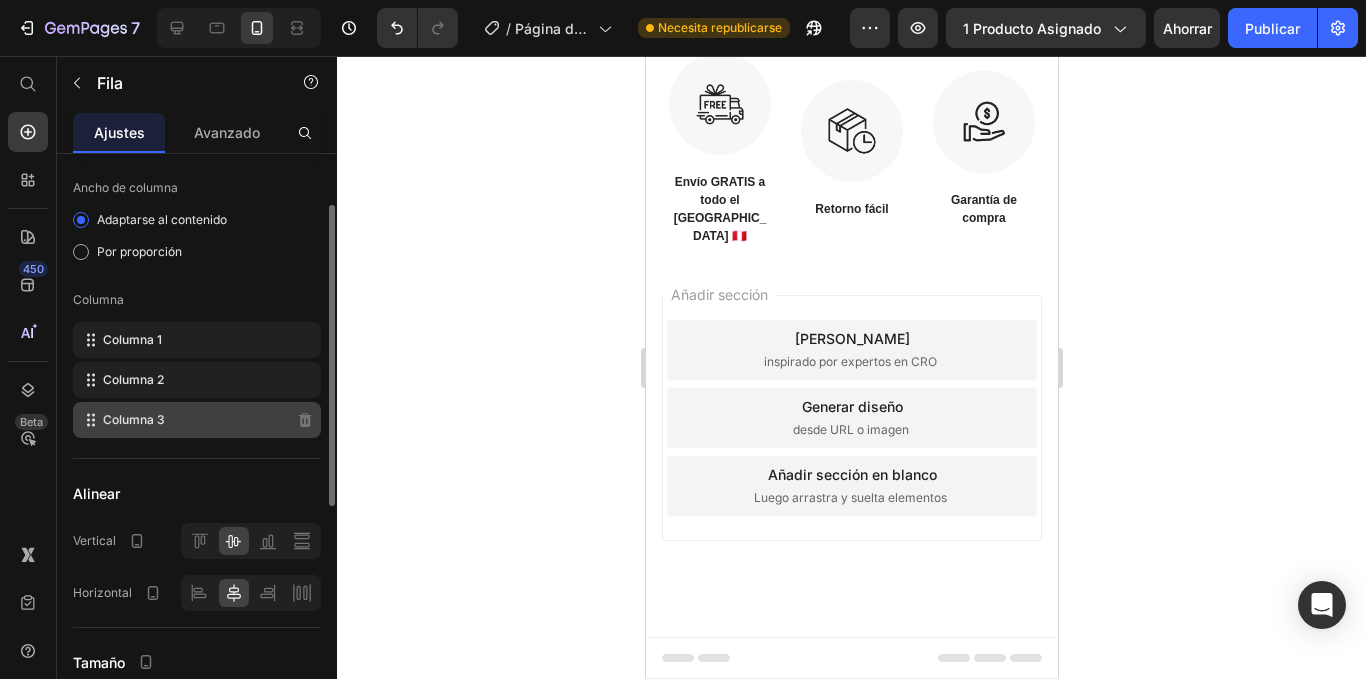 click on "Columna 3" at bounding box center [134, 419] 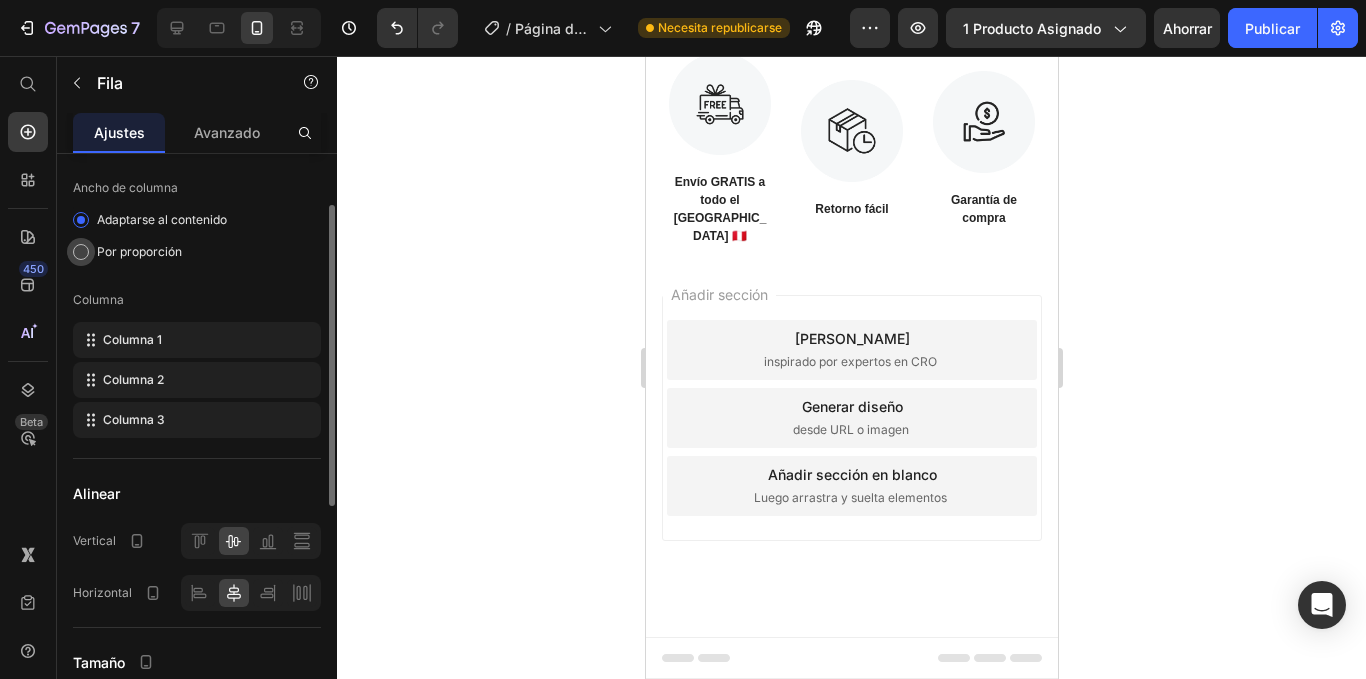 click on "Por proporción" at bounding box center [139, 251] 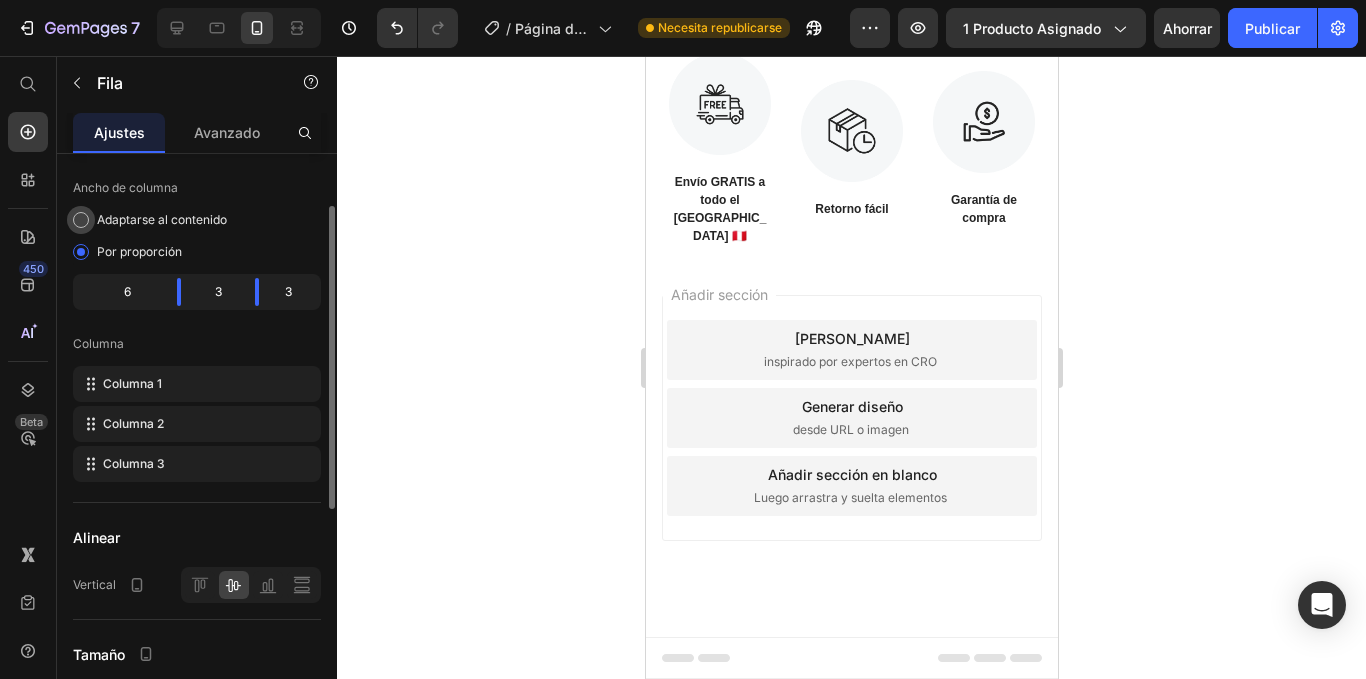 click on "Adaptarse al contenido" at bounding box center (162, 219) 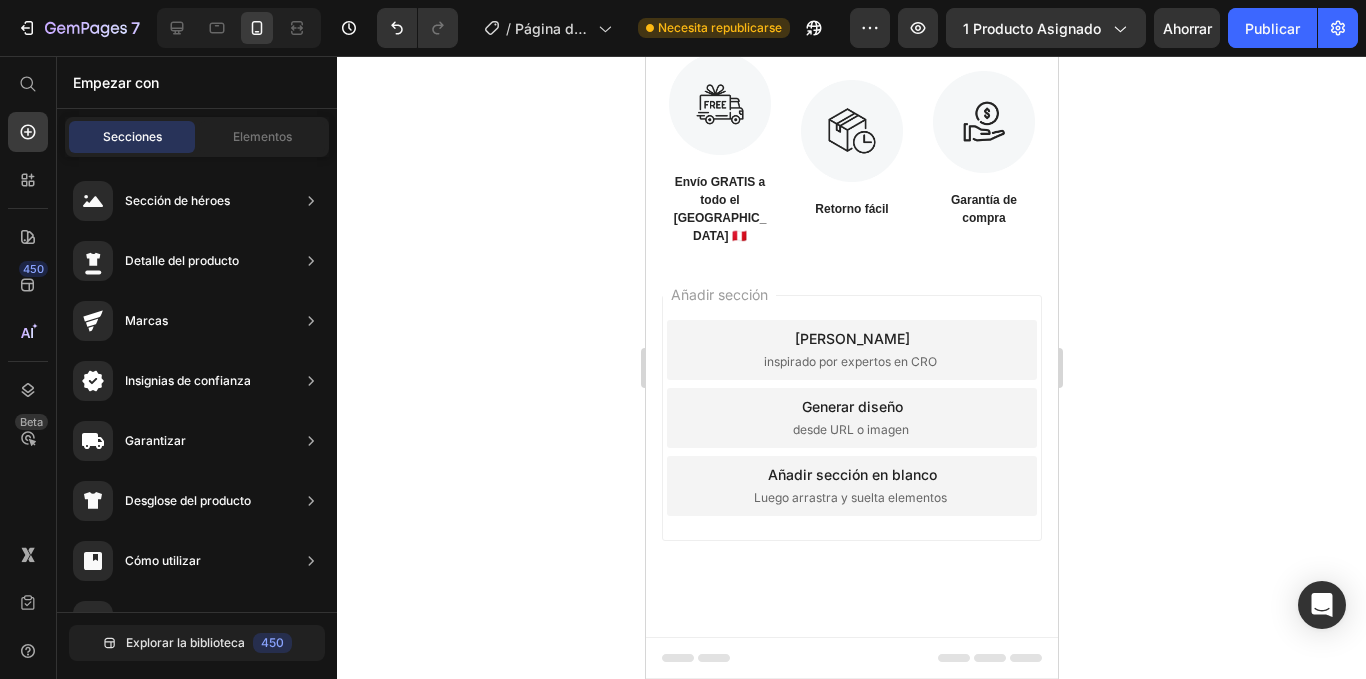 click on "Drop element here" at bounding box center [792, -352] 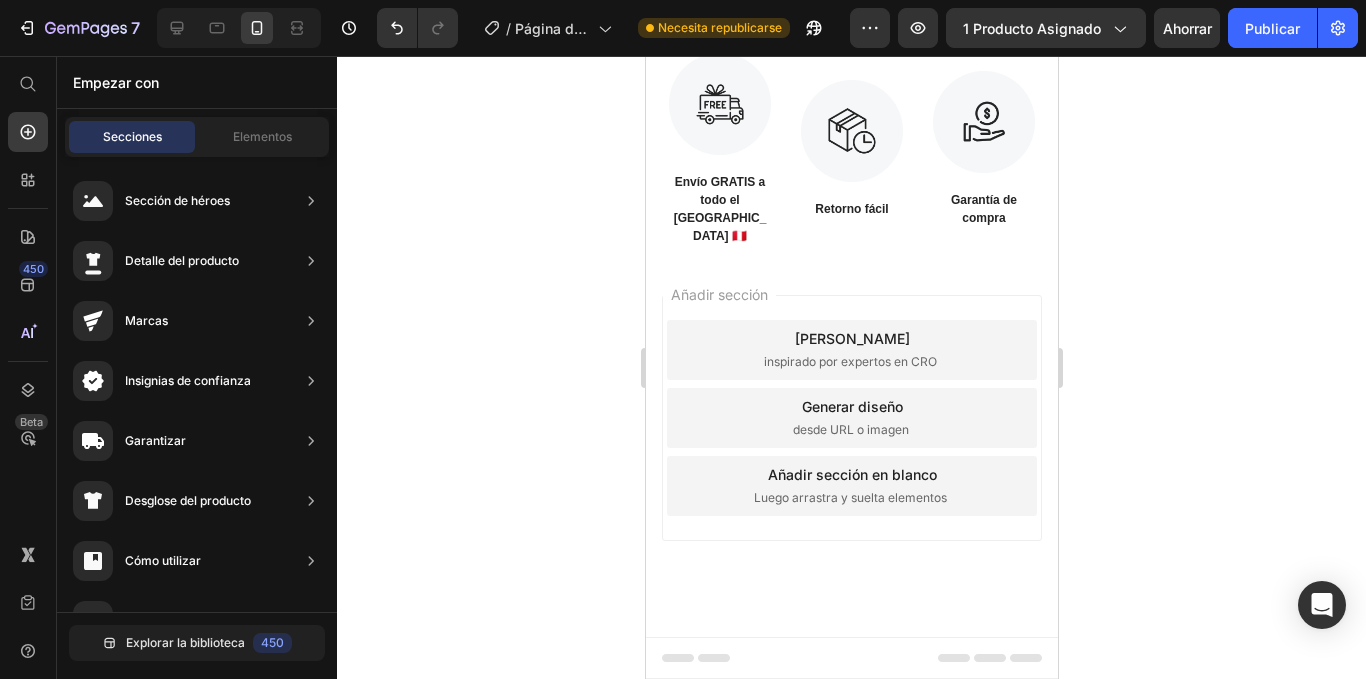 click on "Drop element here" at bounding box center (792, -352) 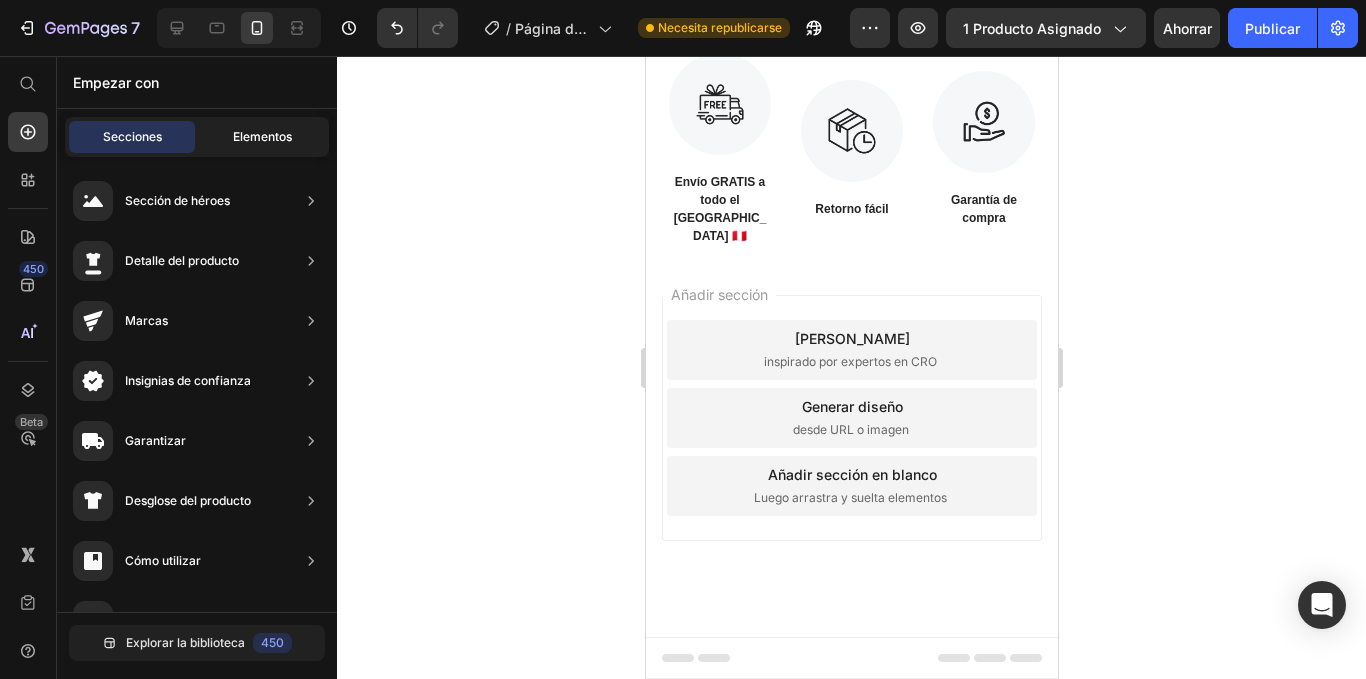 click on "Elementos" at bounding box center (262, 136) 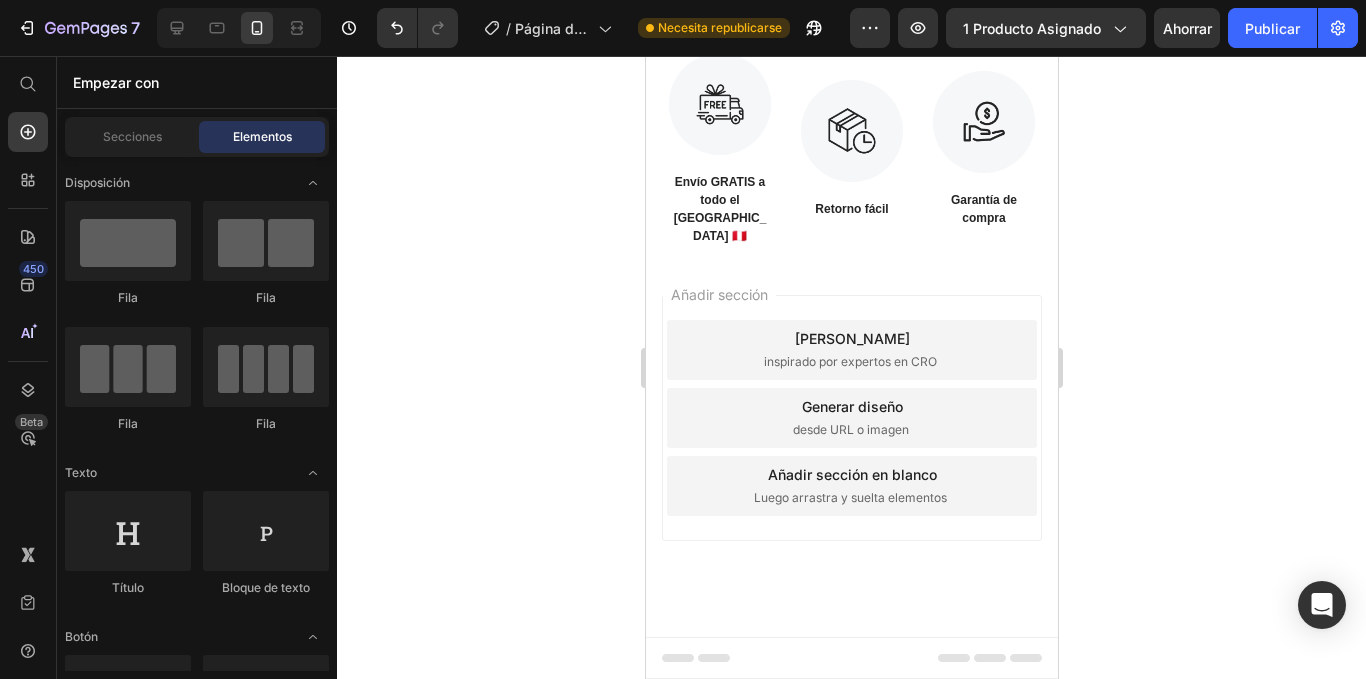 click on "Drop element here" at bounding box center [792, -352] 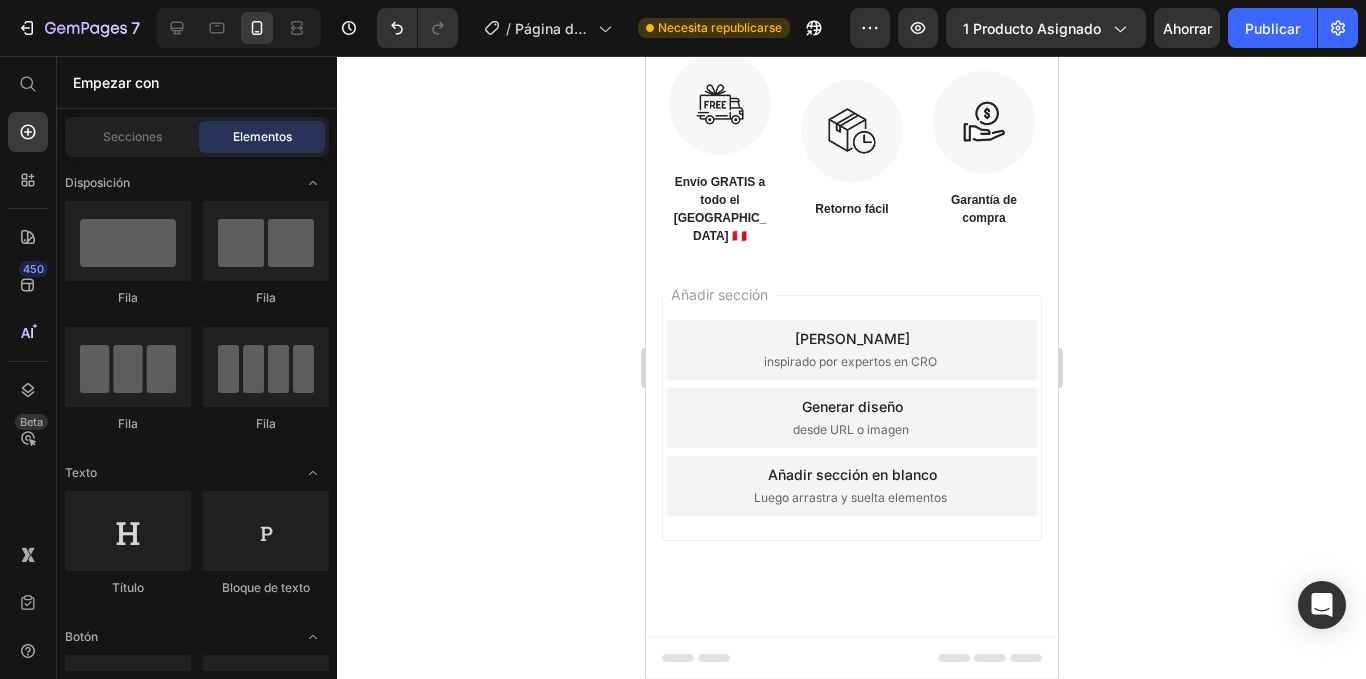 scroll, scrollTop: 2074, scrollLeft: 0, axis: vertical 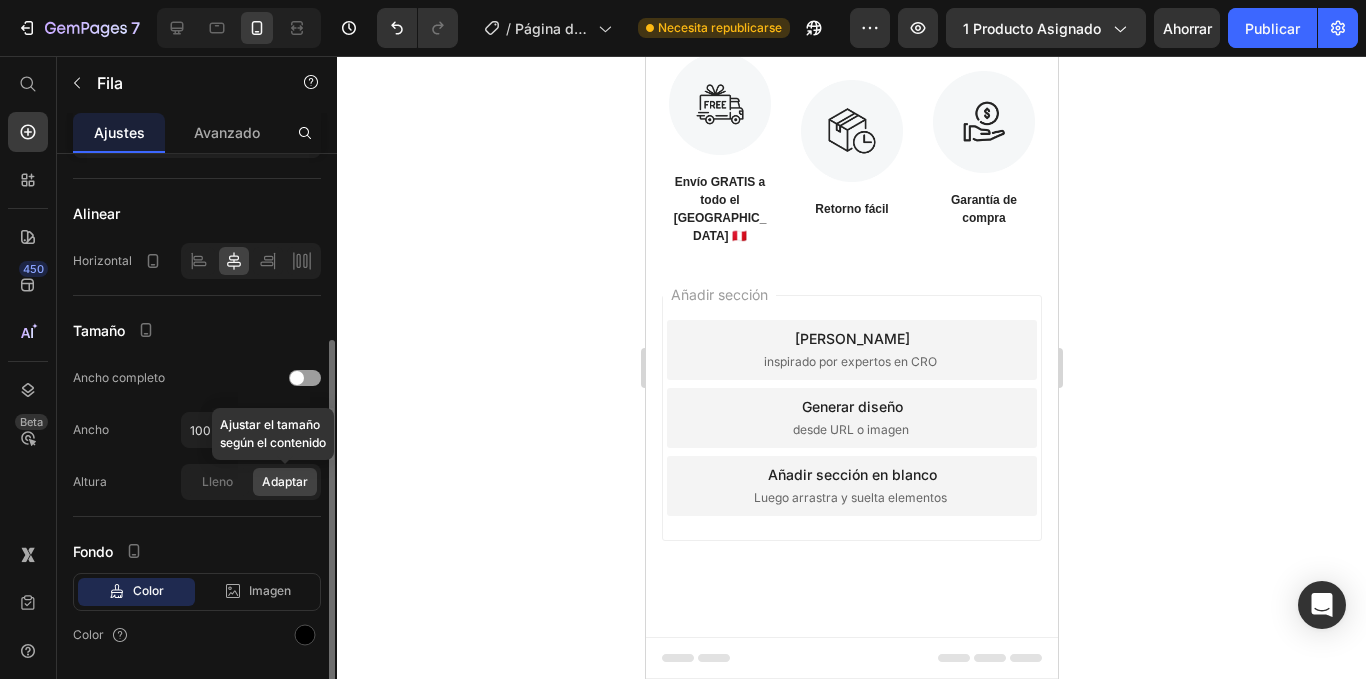 click on "Adaptar" at bounding box center [285, 481] 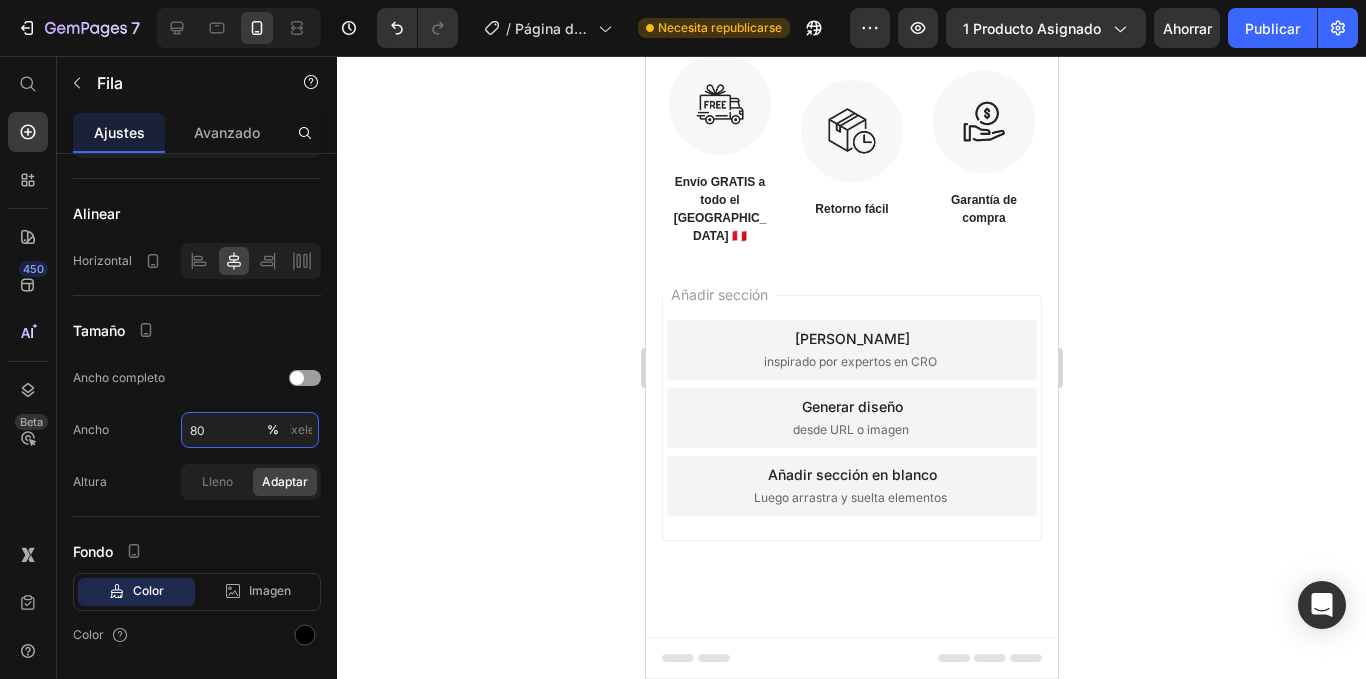 type on "8" 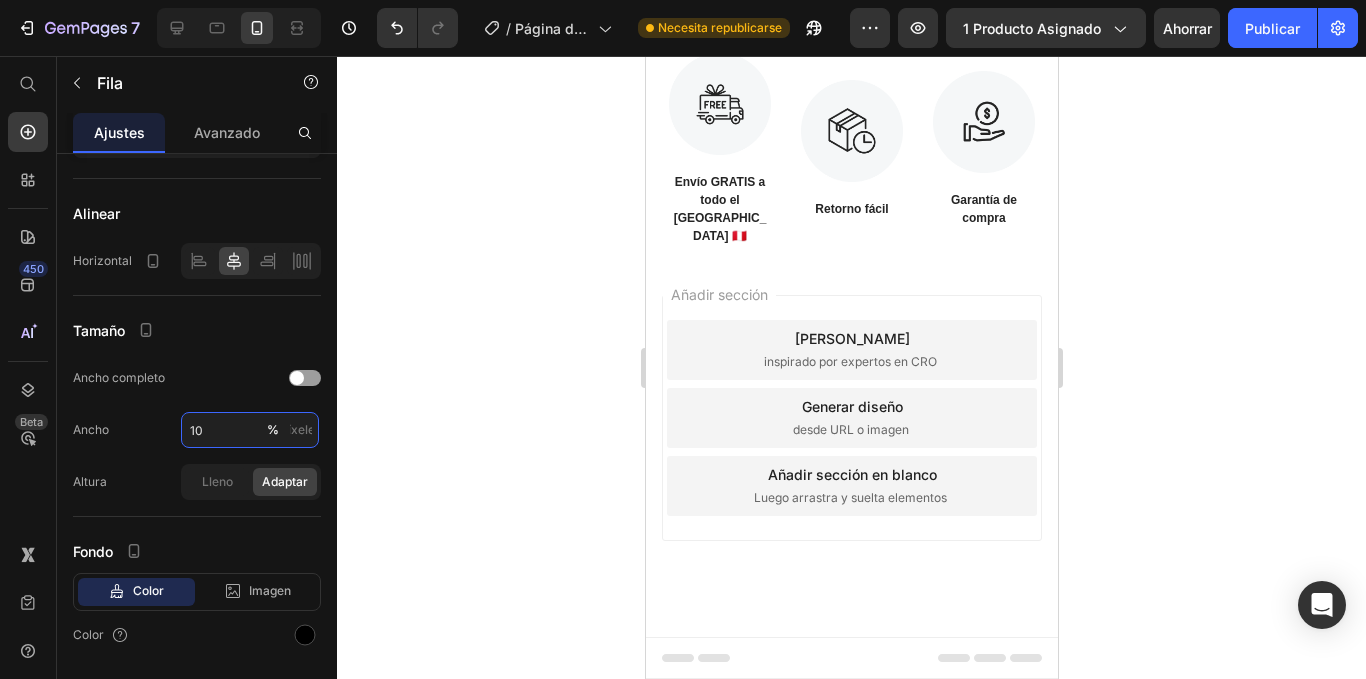 type on "100" 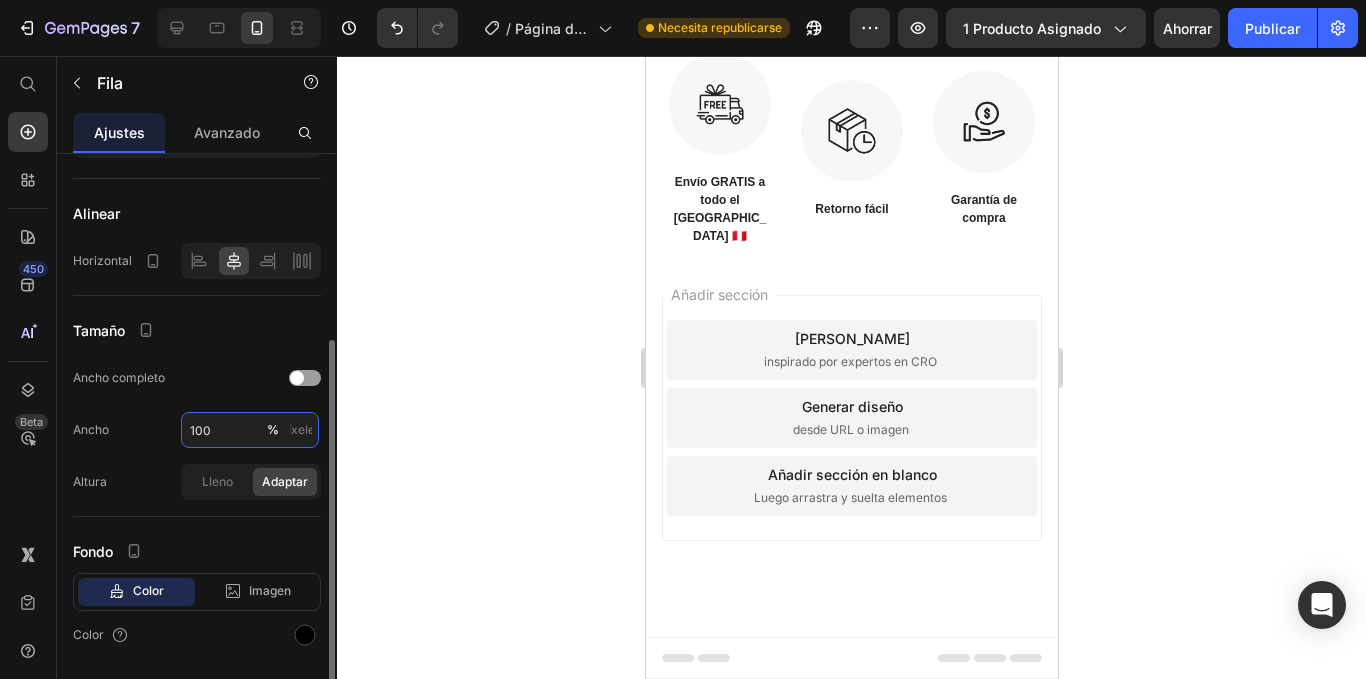 drag, startPoint x: 192, startPoint y: 429, endPoint x: 169, endPoint y: 431, distance: 23.086792 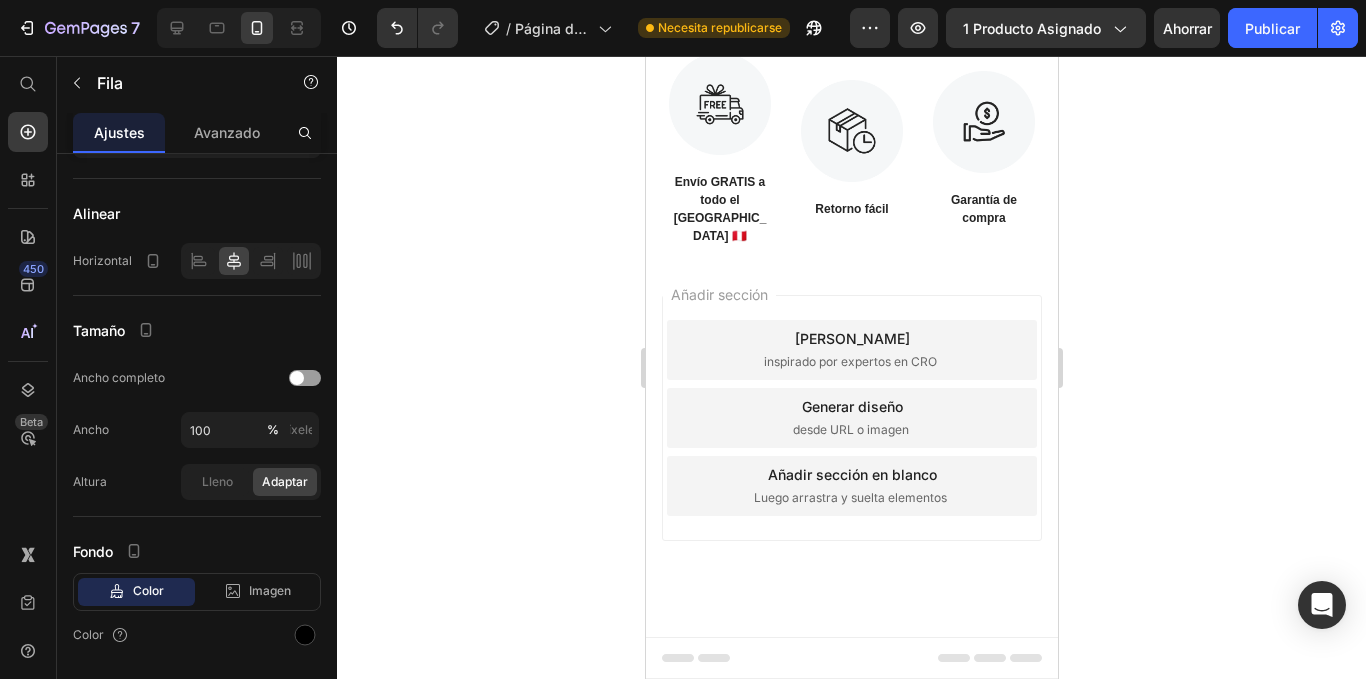 click on "Icon Row" at bounding box center [899, -249] 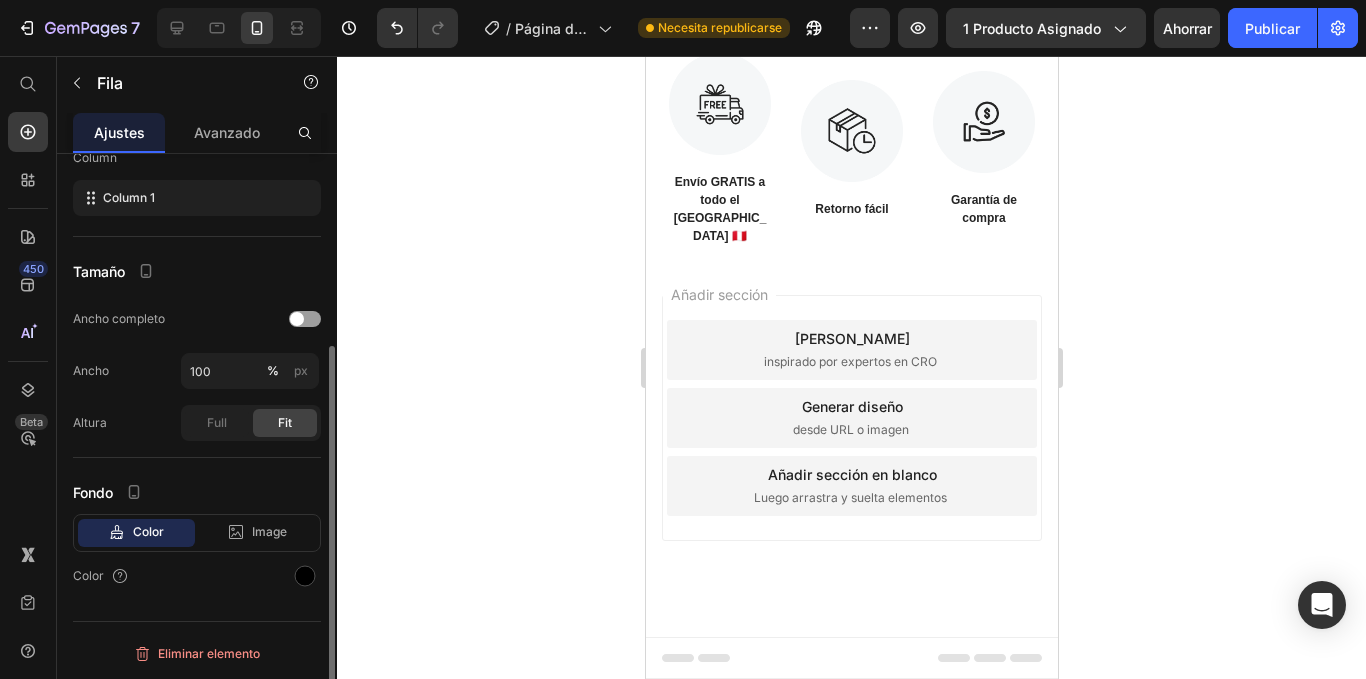 scroll, scrollTop: 286, scrollLeft: 0, axis: vertical 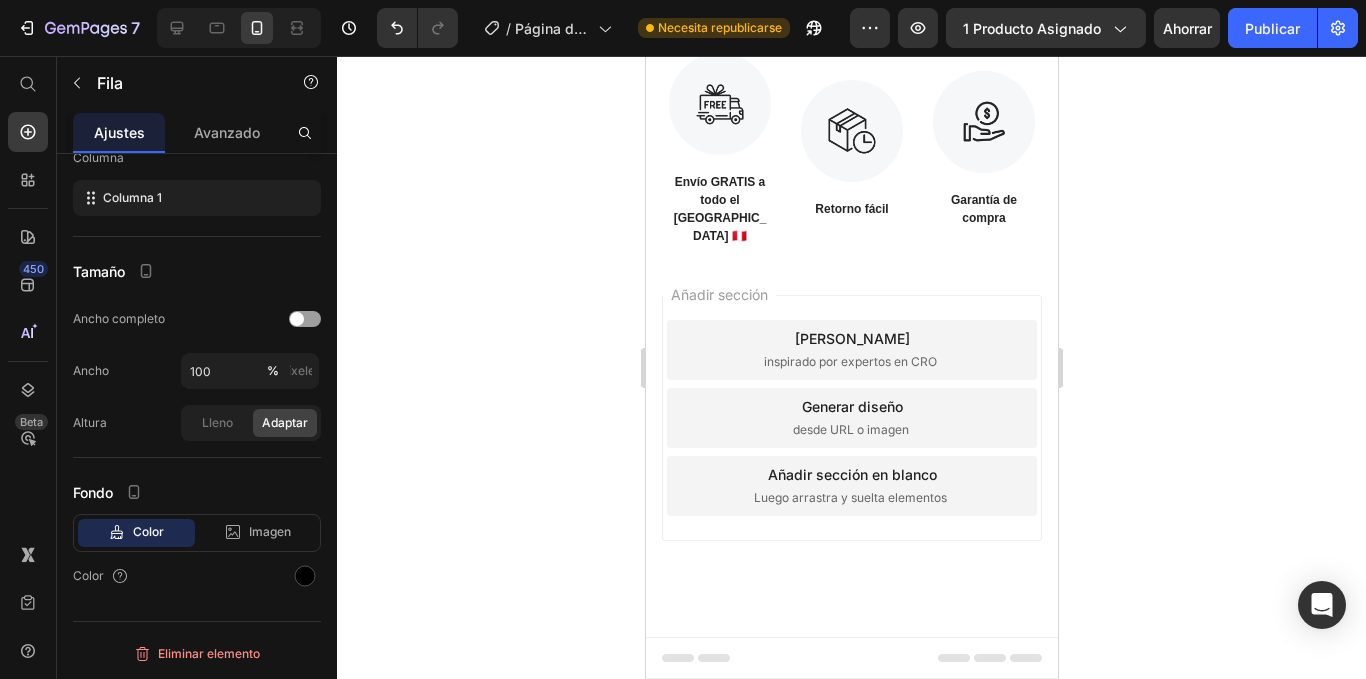 click on "Drop element here" at bounding box center [780, -352] 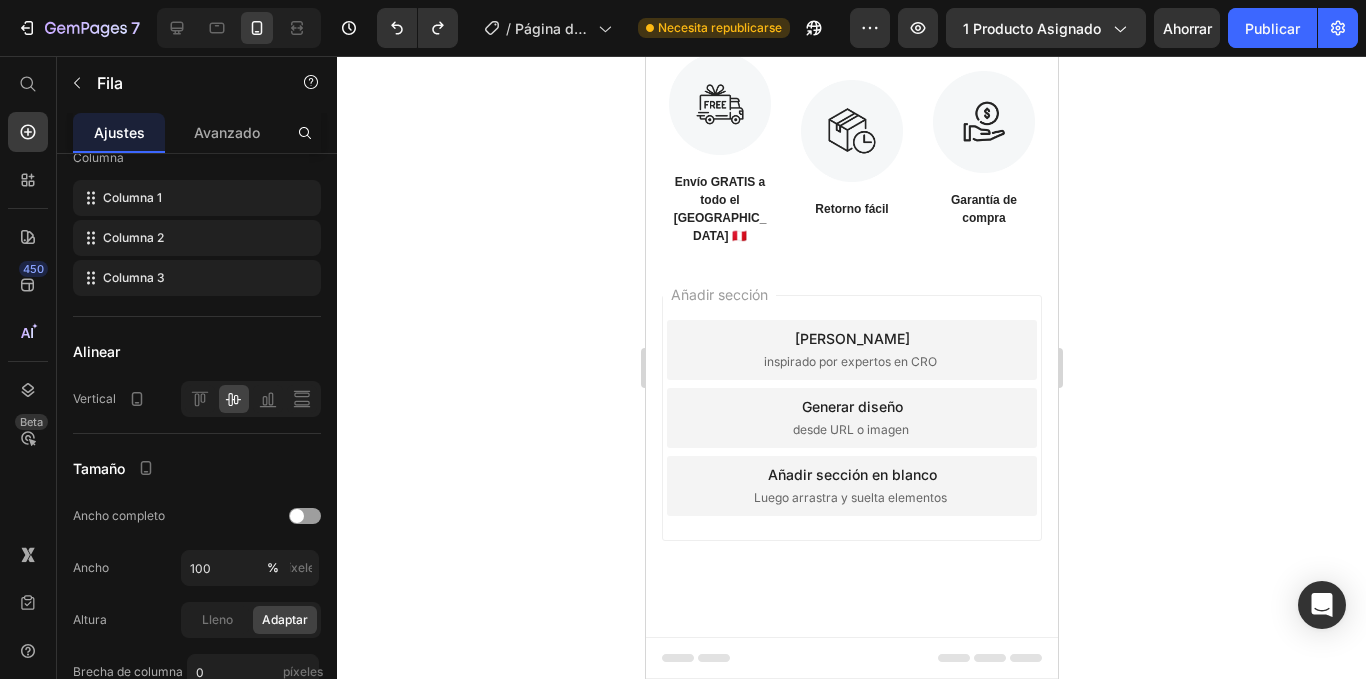 click at bounding box center [899, -317] 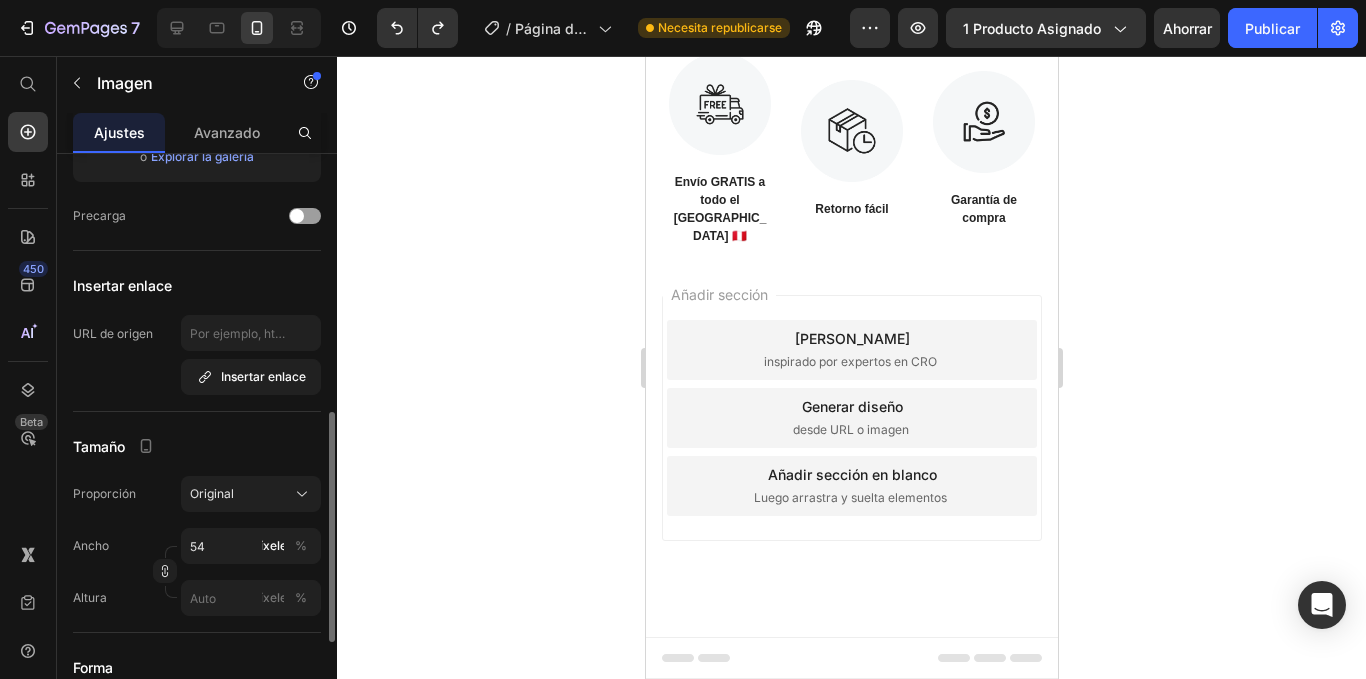 scroll, scrollTop: 500, scrollLeft: 0, axis: vertical 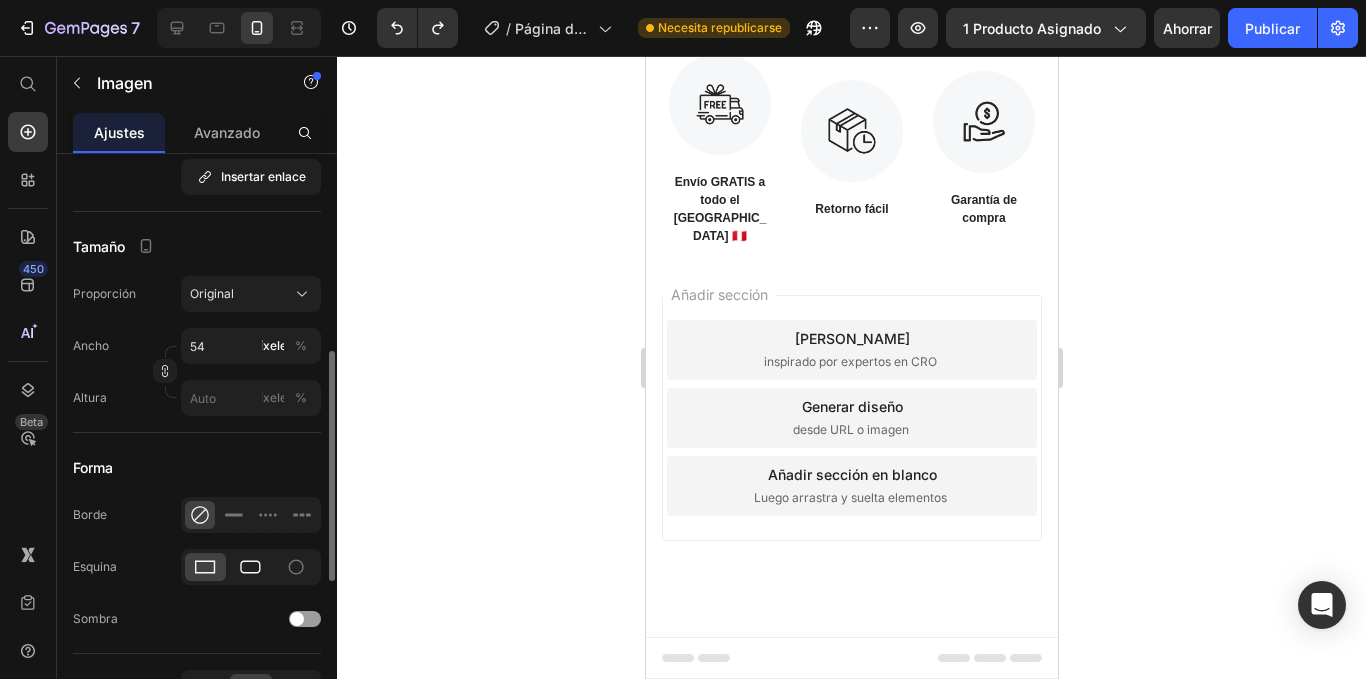 click 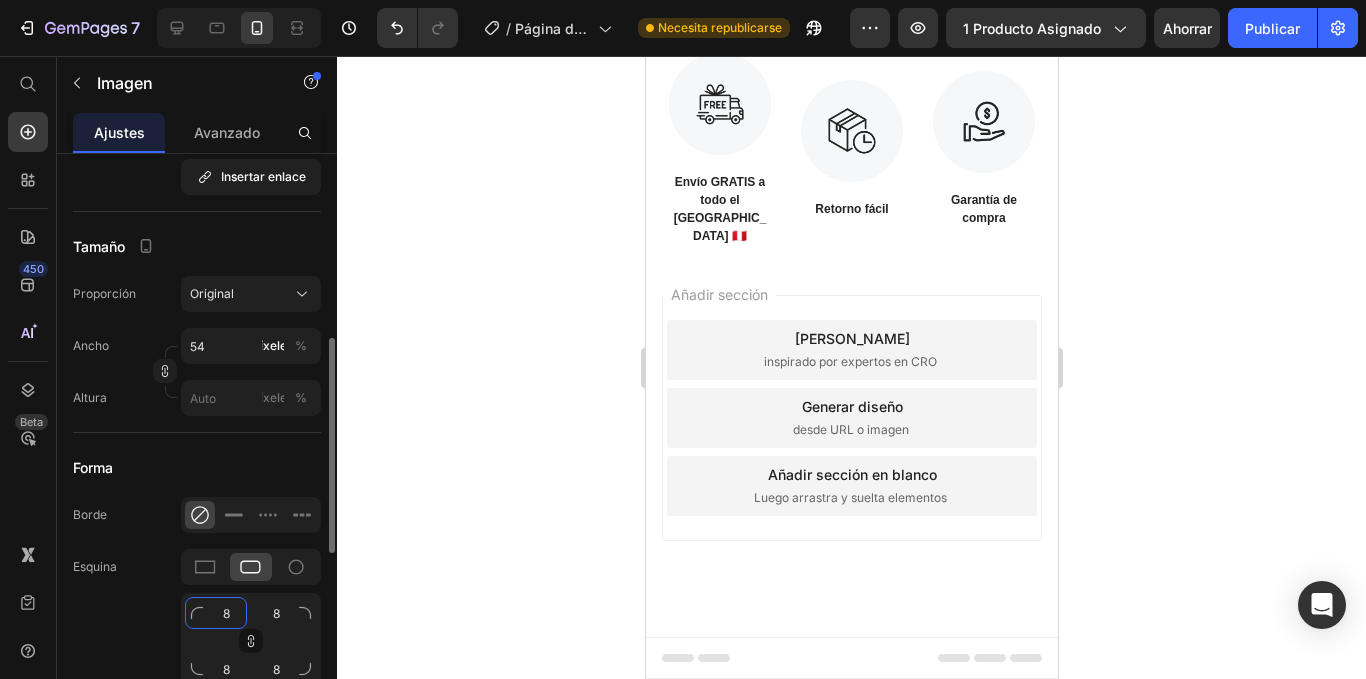 click on "8" 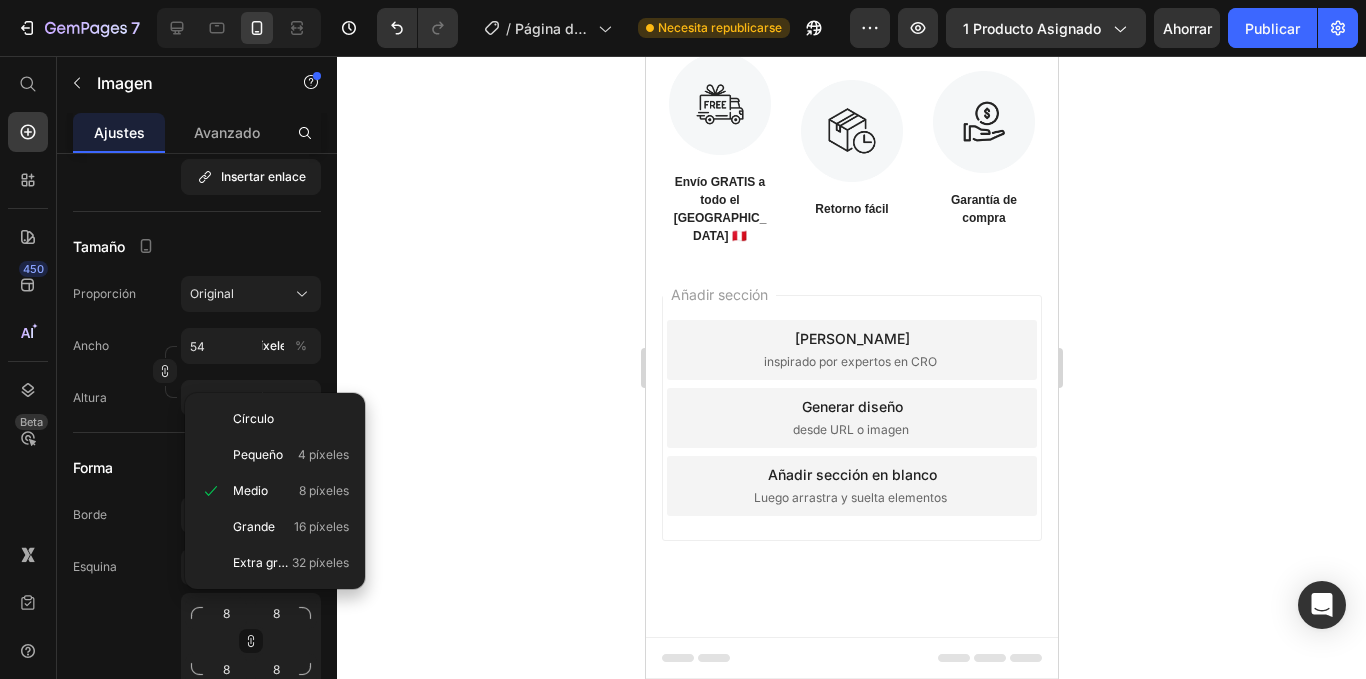 click 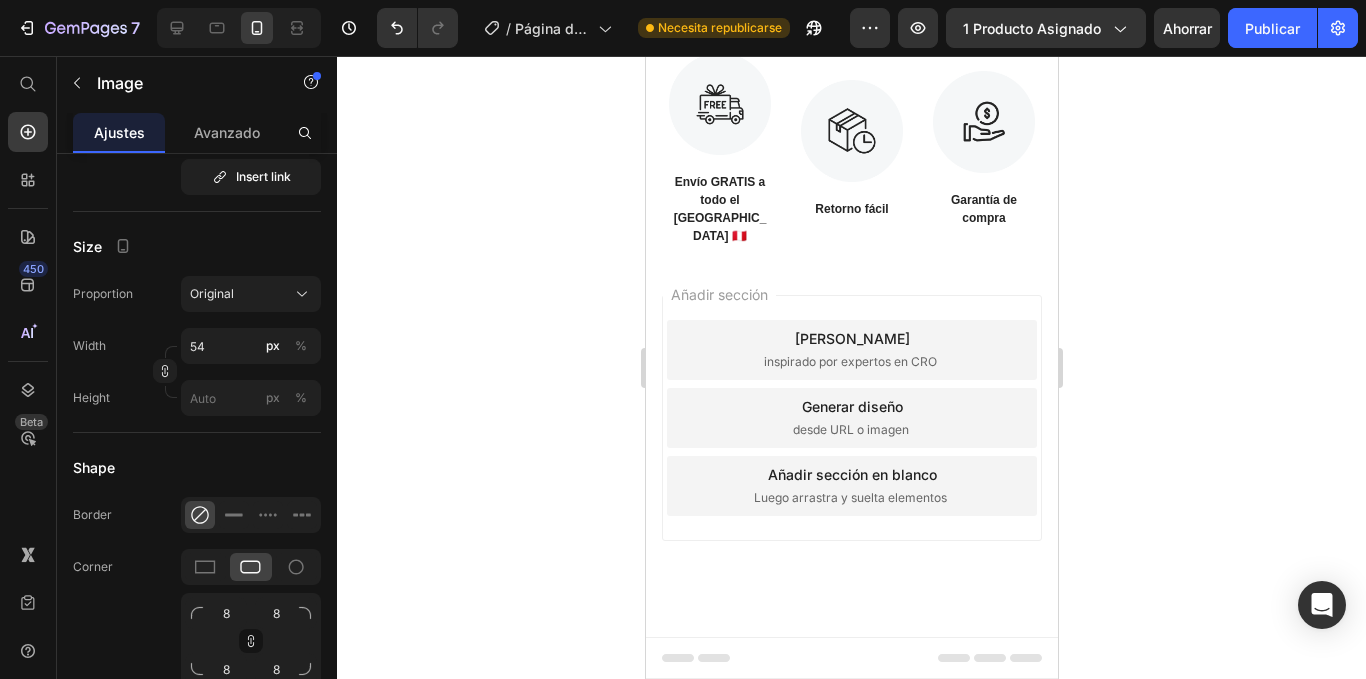 click at bounding box center (899, -317) 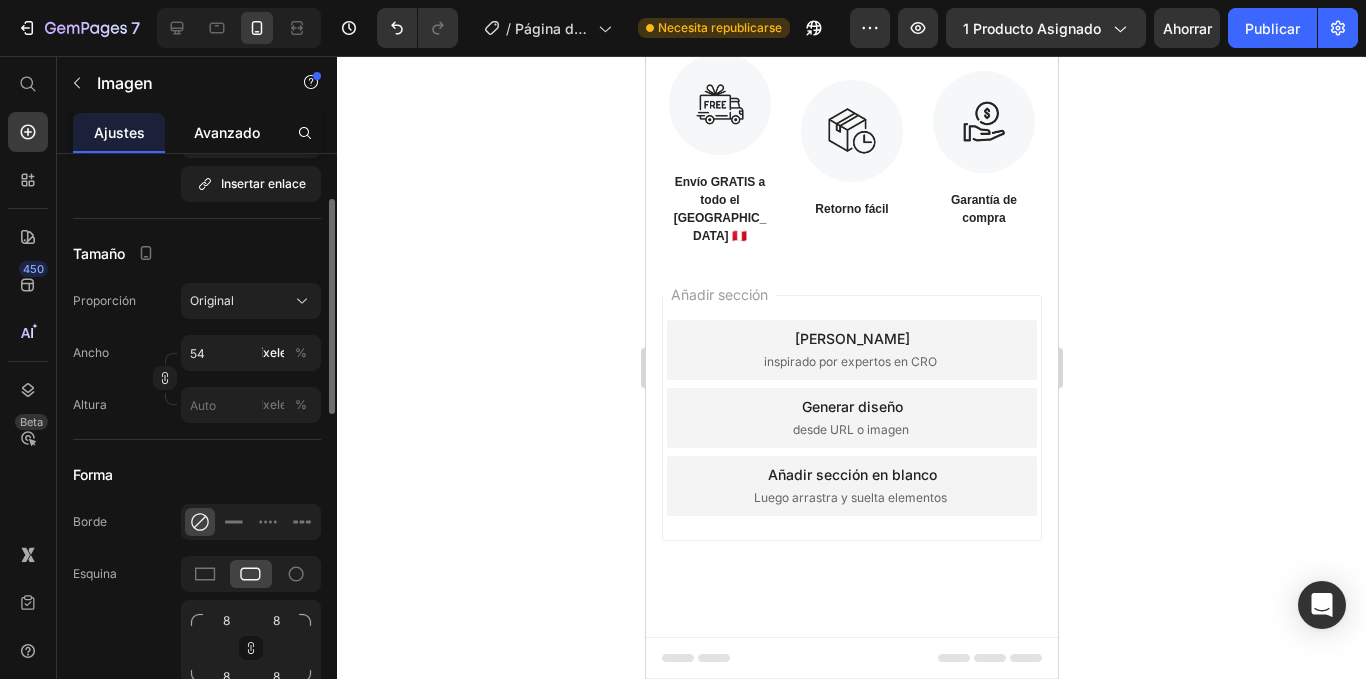 scroll, scrollTop: 393, scrollLeft: 0, axis: vertical 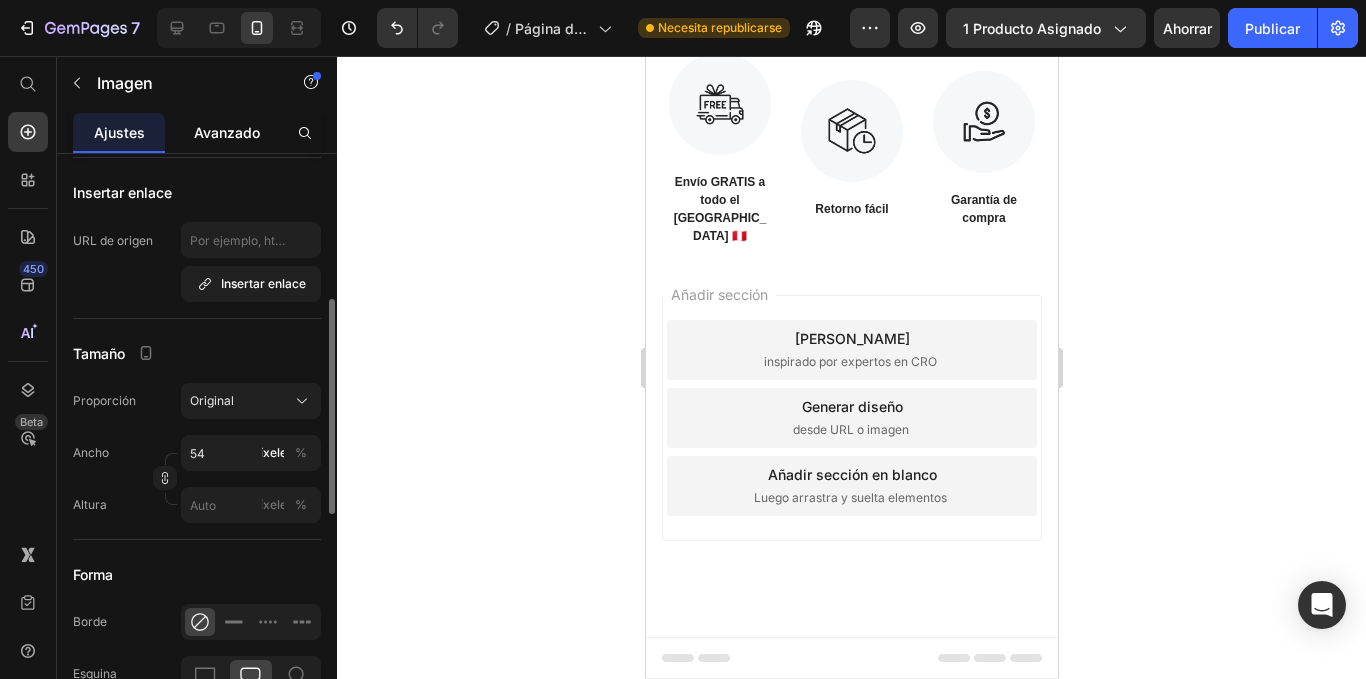 click on "Avanzado" at bounding box center (227, 132) 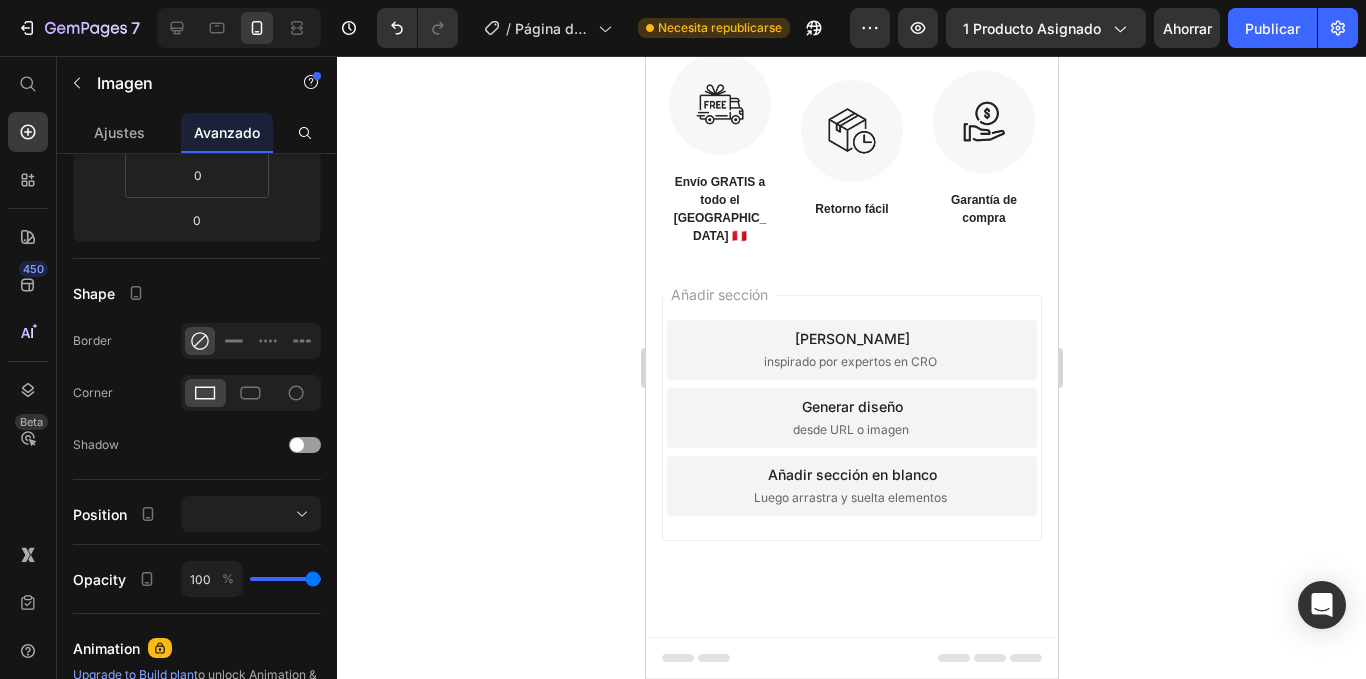 scroll, scrollTop: 0, scrollLeft: 0, axis: both 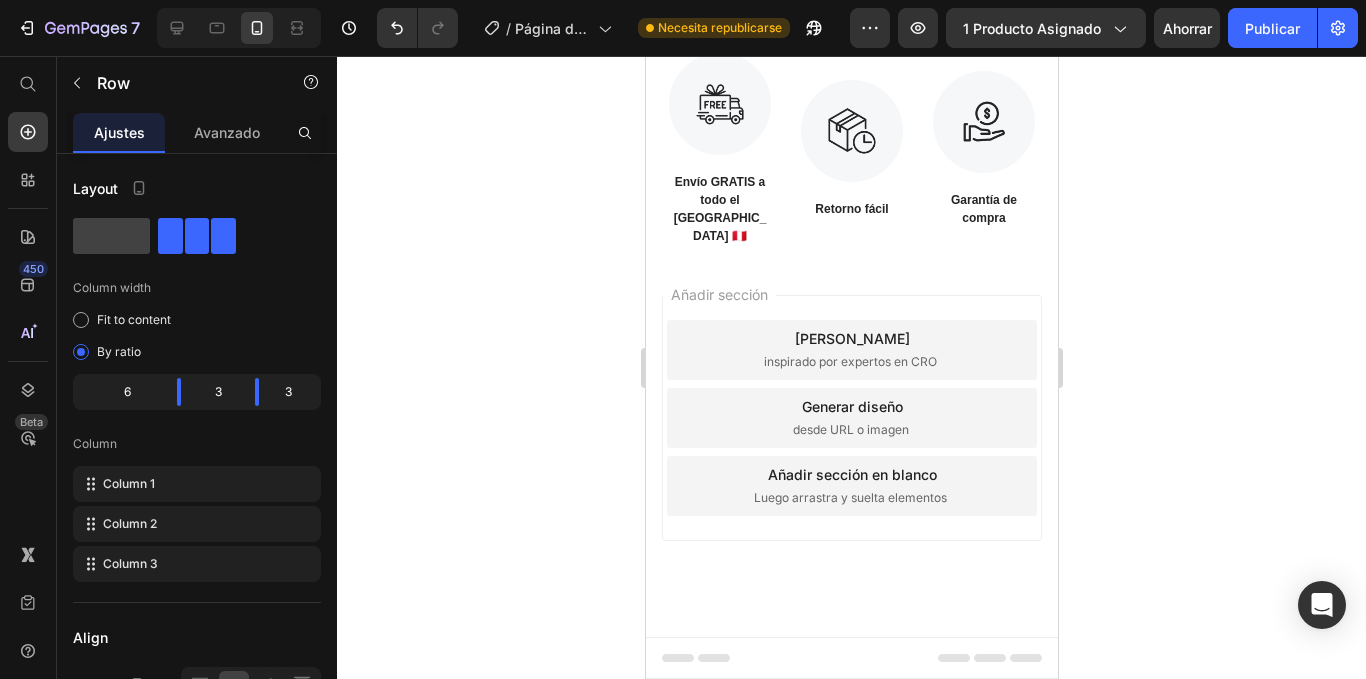 click on "Drop element here Image Row OTROS Text Block Row   0" at bounding box center [851, -317] 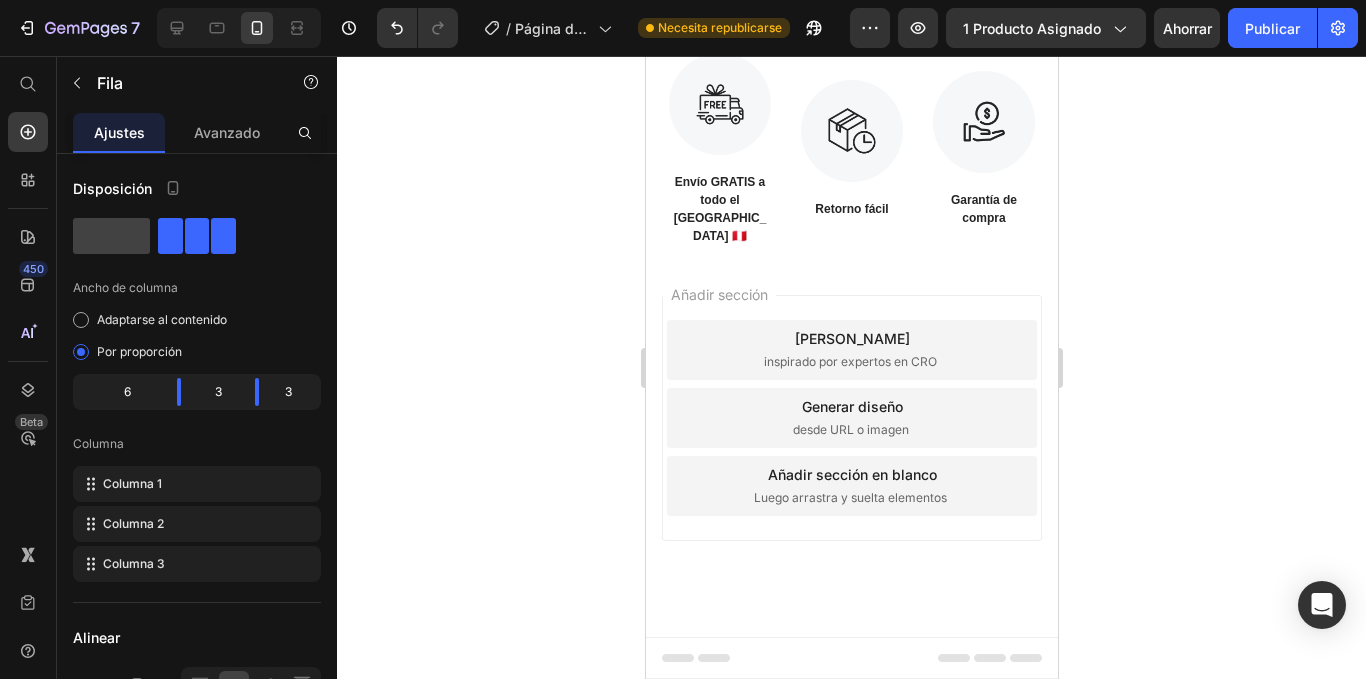 scroll, scrollTop: 1974, scrollLeft: 0, axis: vertical 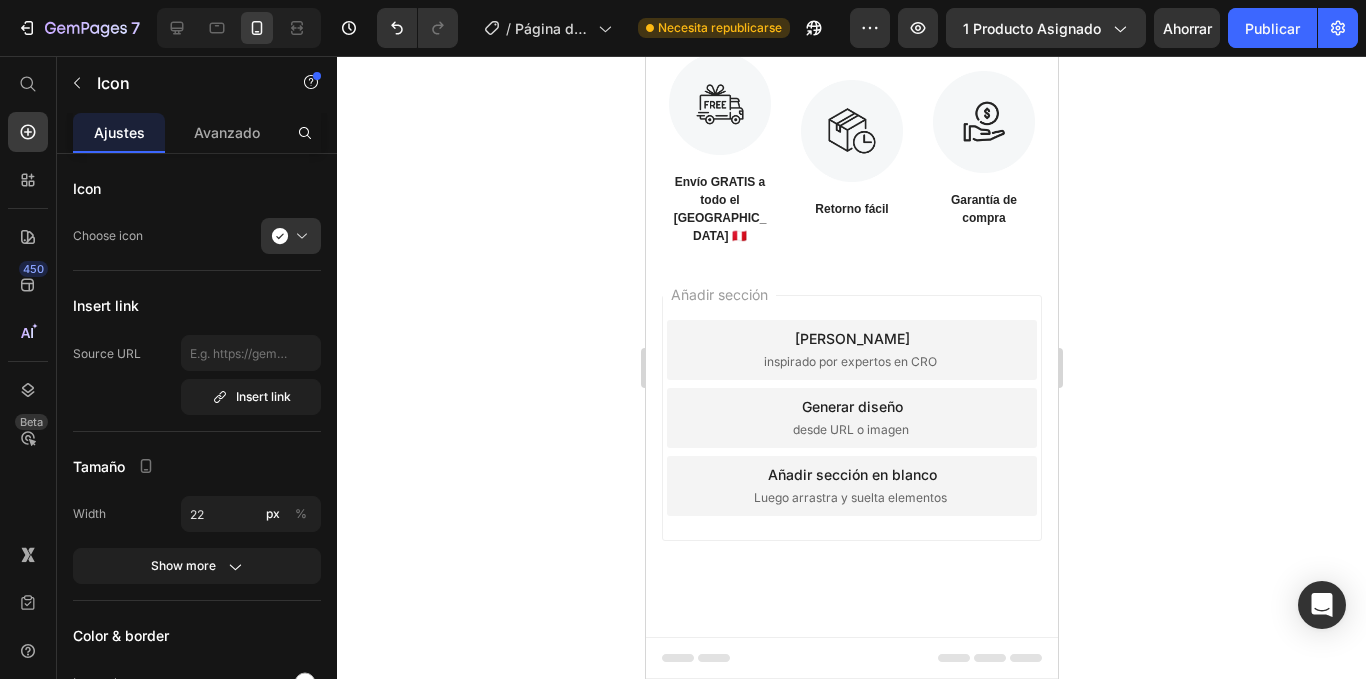 click 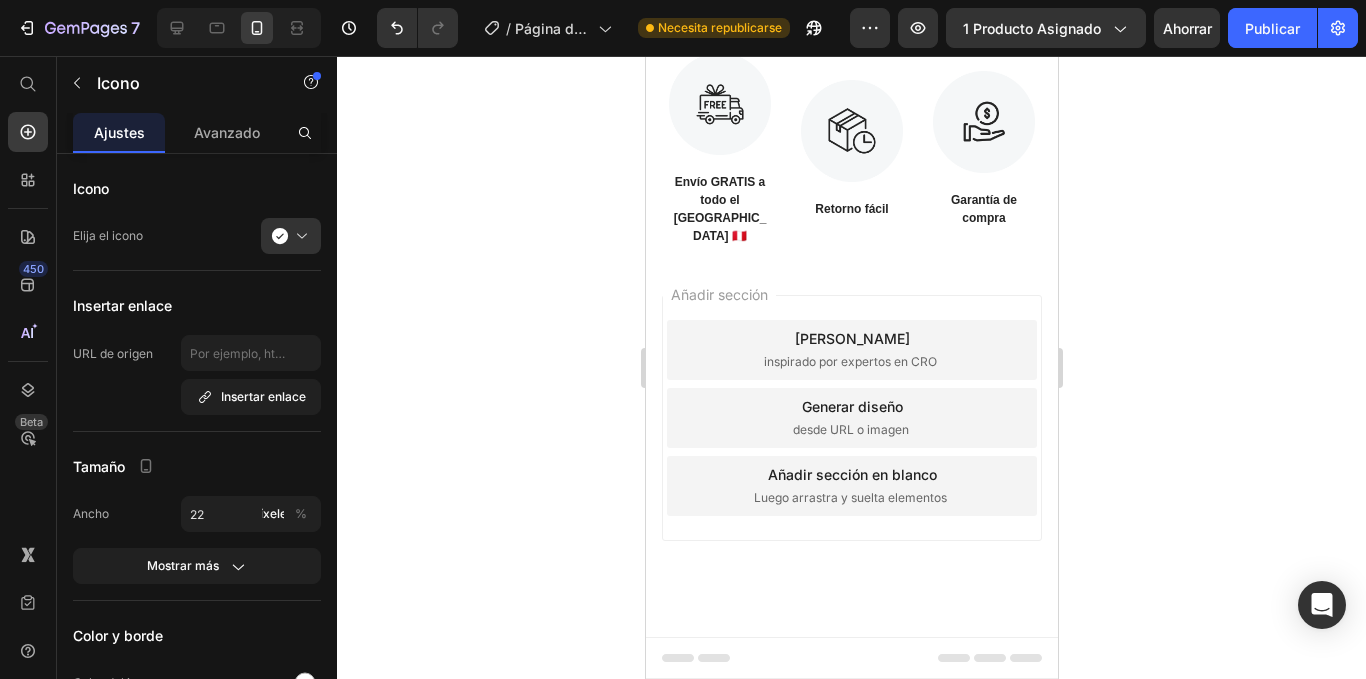 click 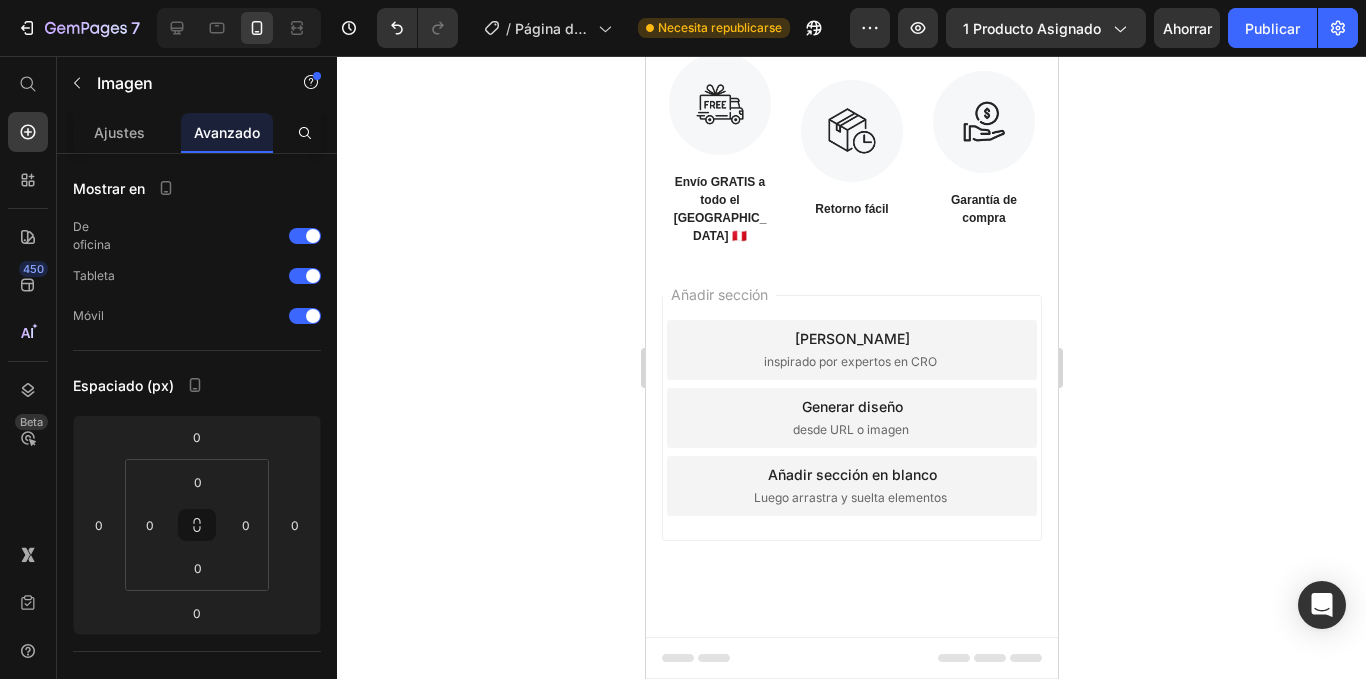 click at bounding box center [899, -317] 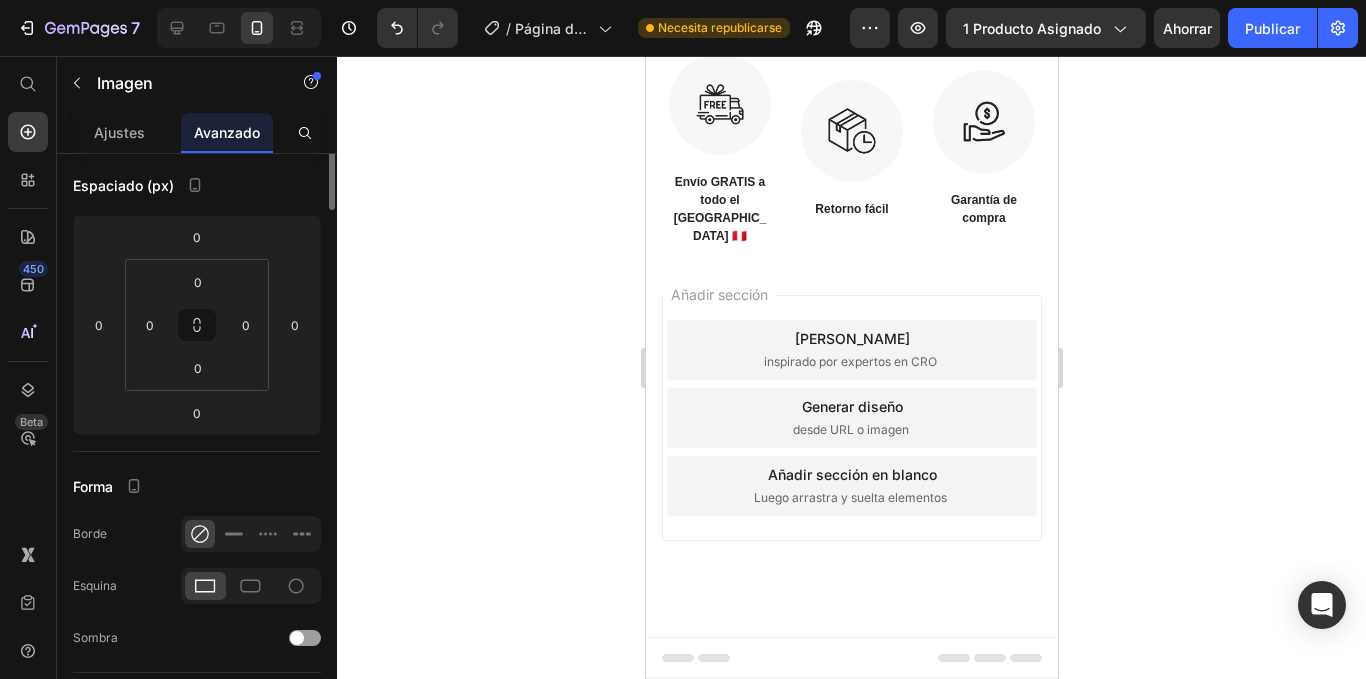 scroll, scrollTop: 0, scrollLeft: 0, axis: both 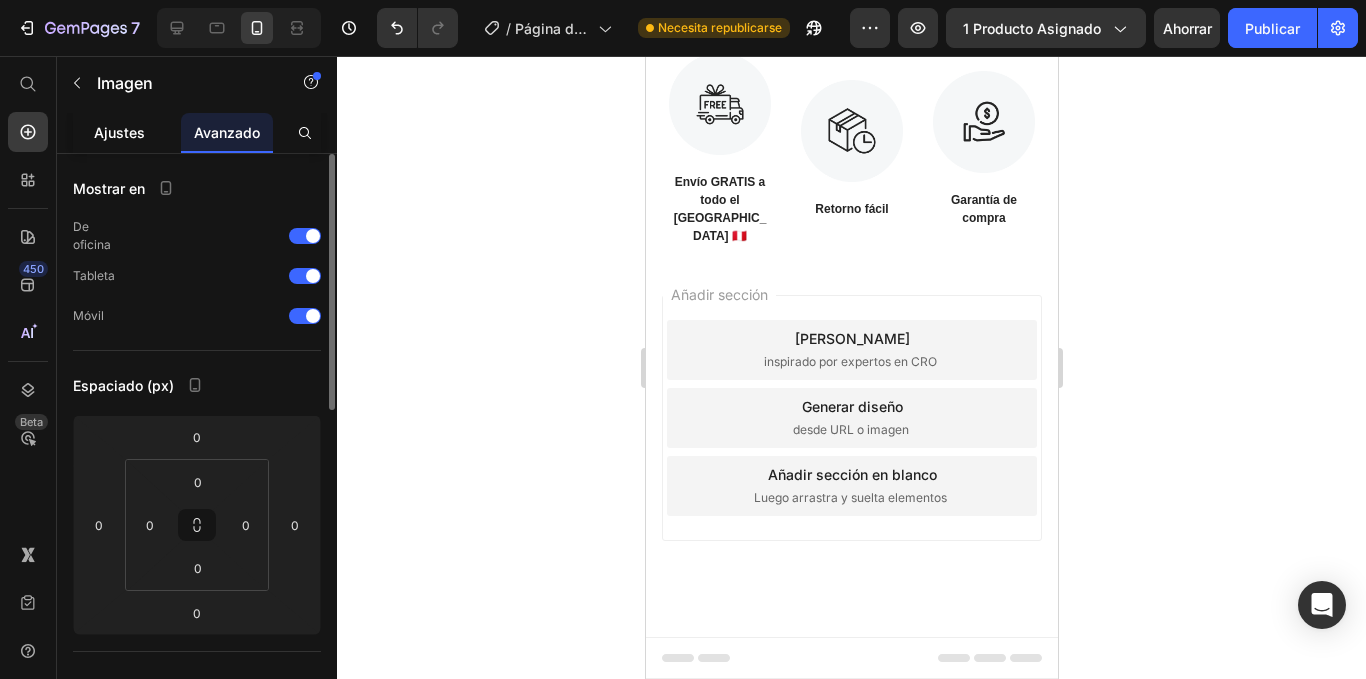click on "Ajustes" at bounding box center [119, 132] 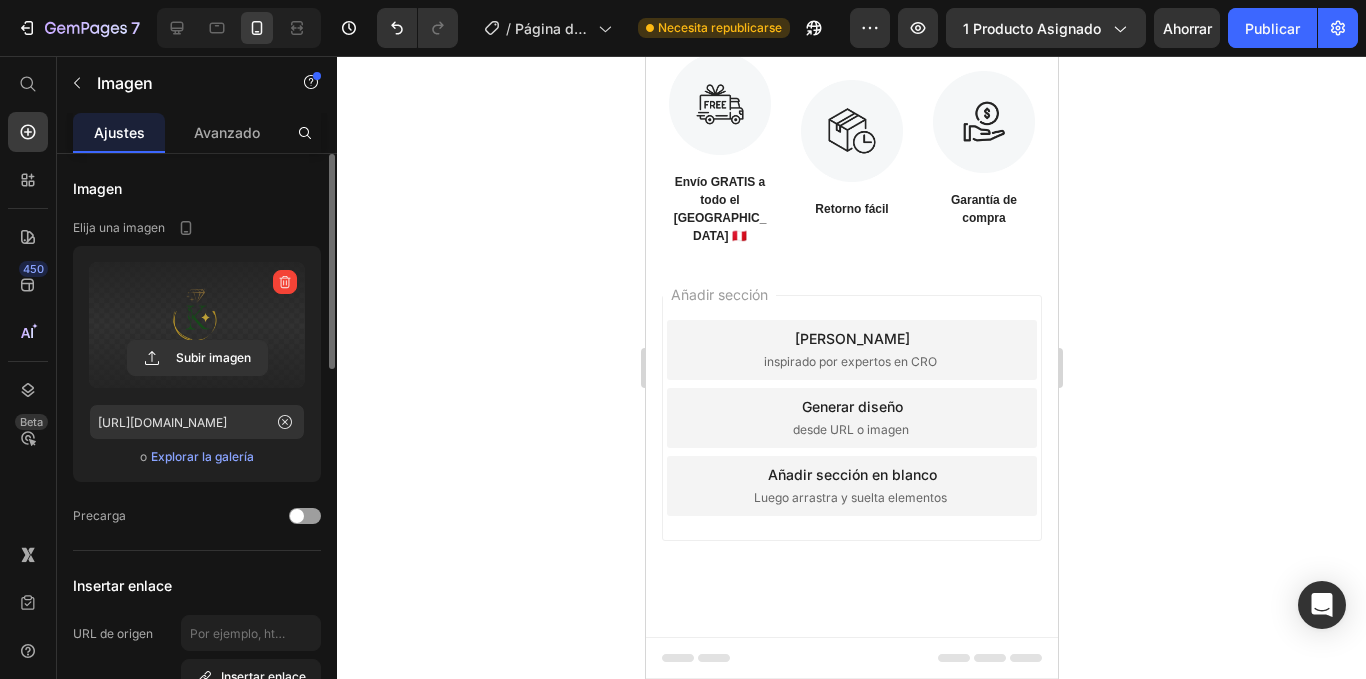 click at bounding box center (197, 325) 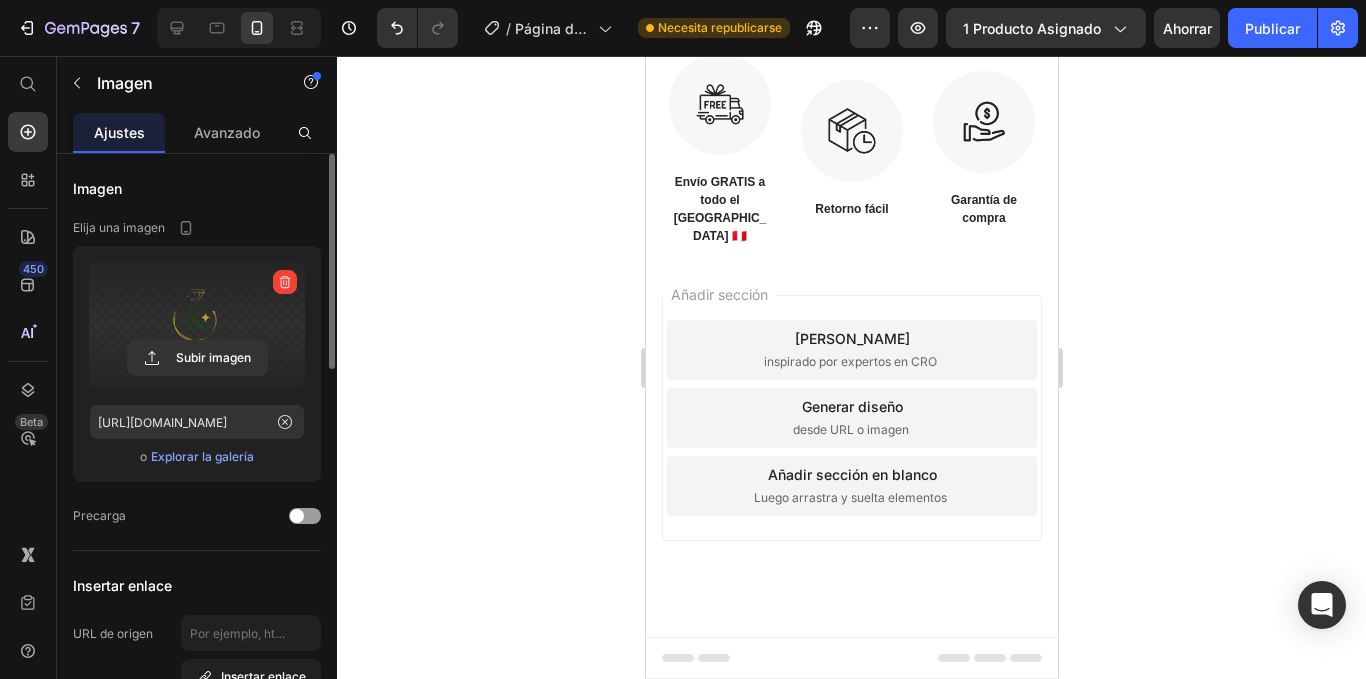 click at bounding box center [197, 325] 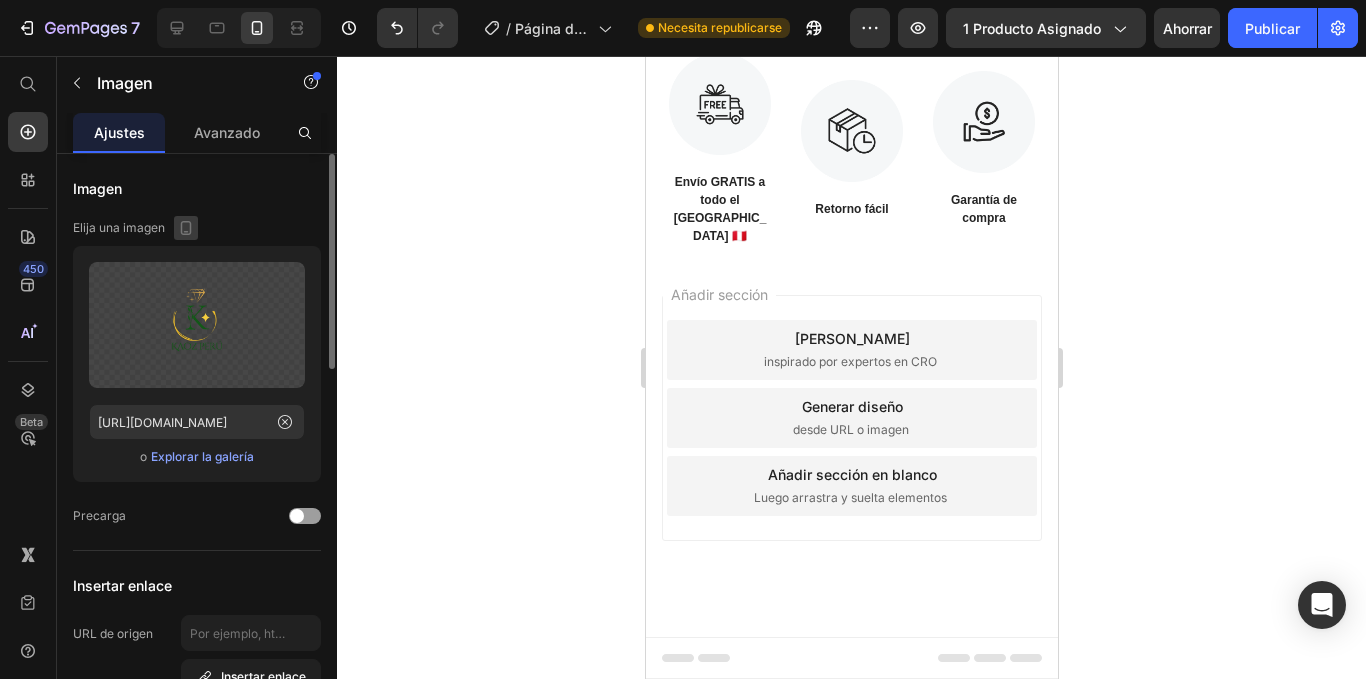 click 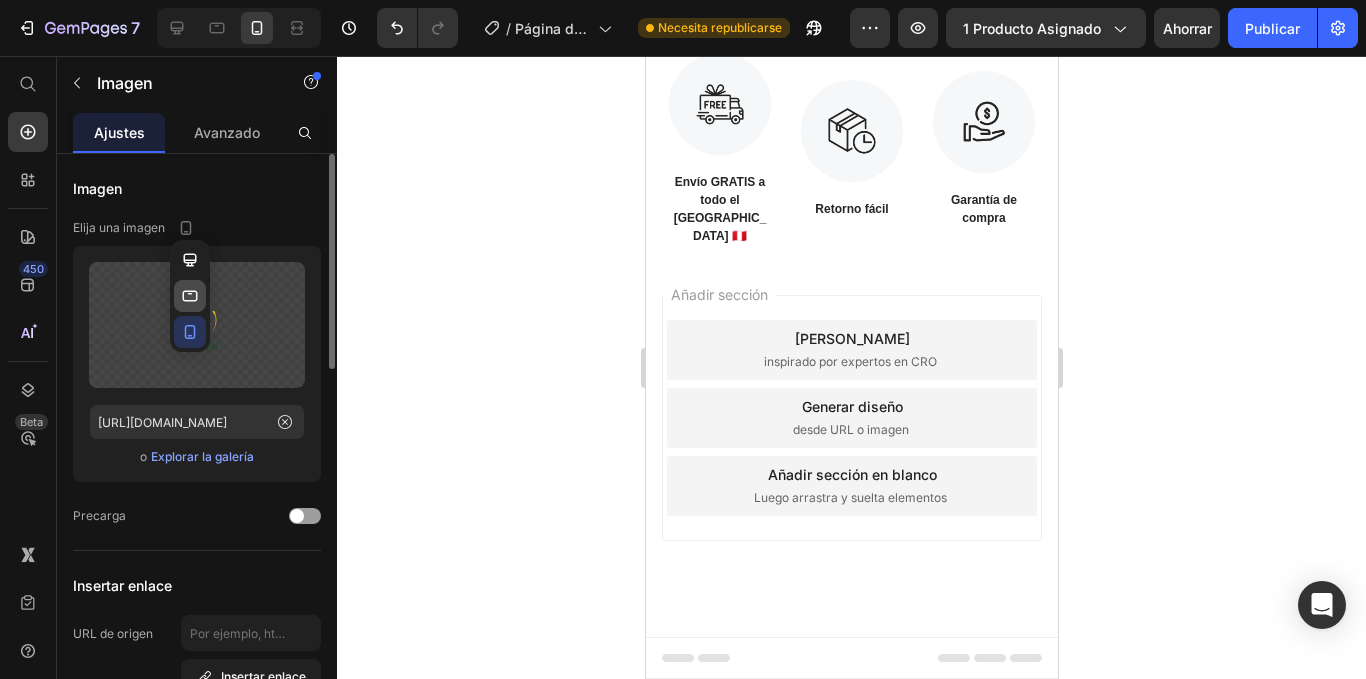 click 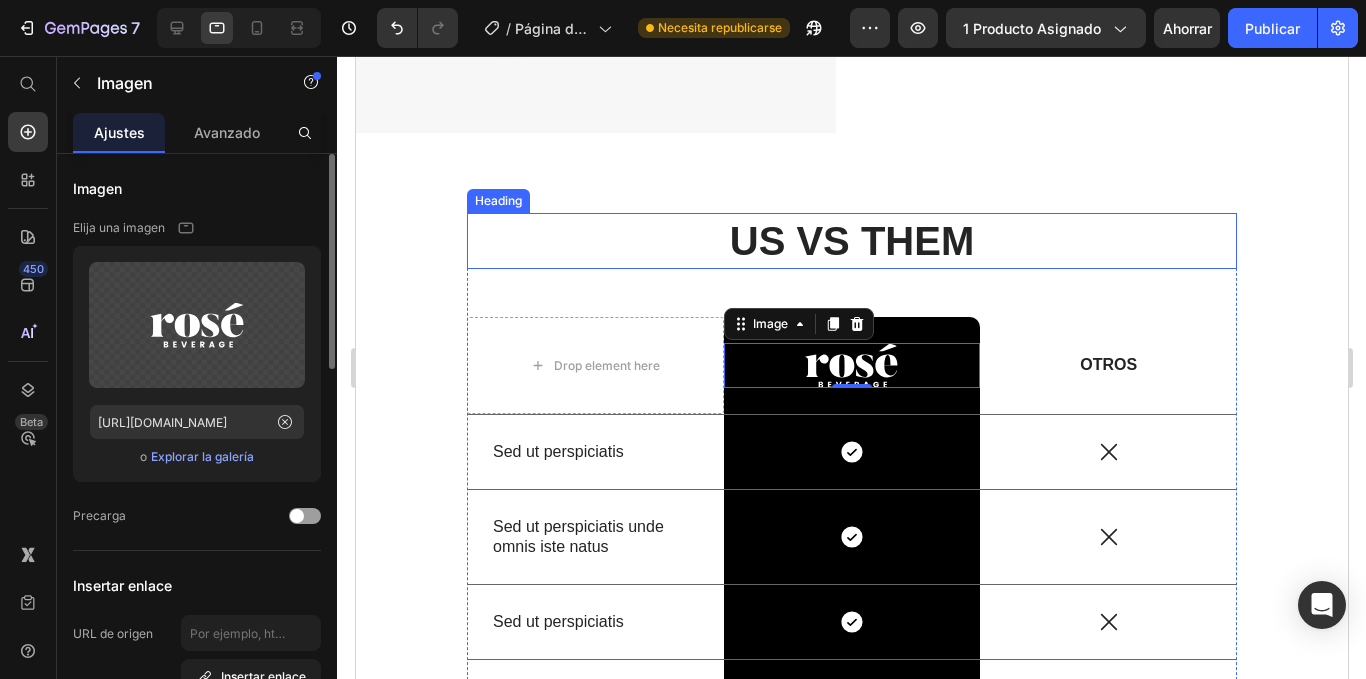 scroll, scrollTop: 1721, scrollLeft: 0, axis: vertical 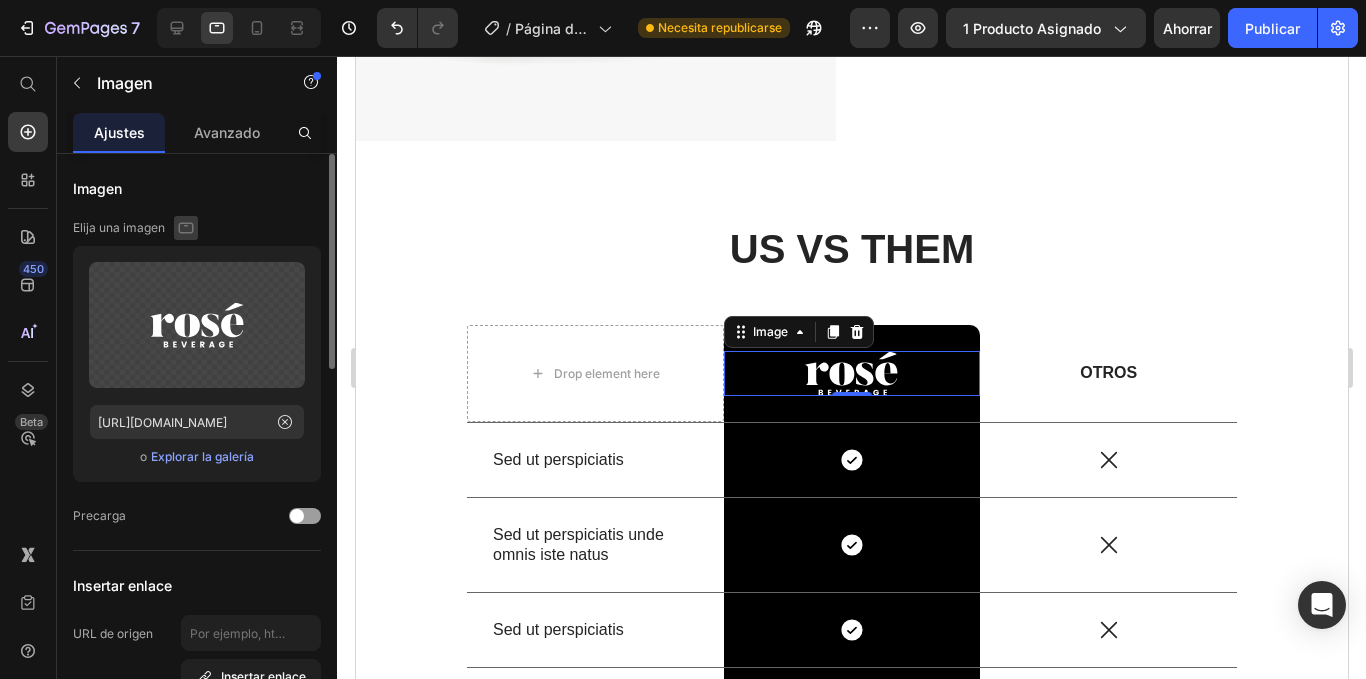 click 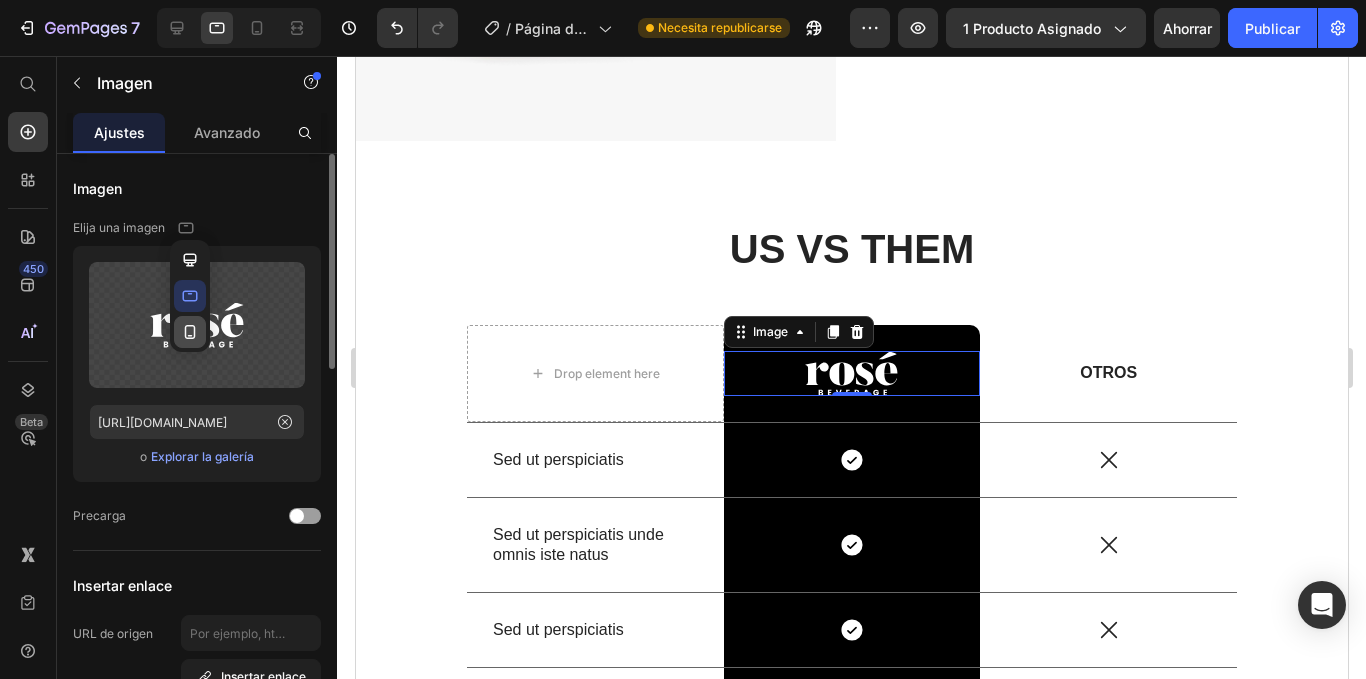 click 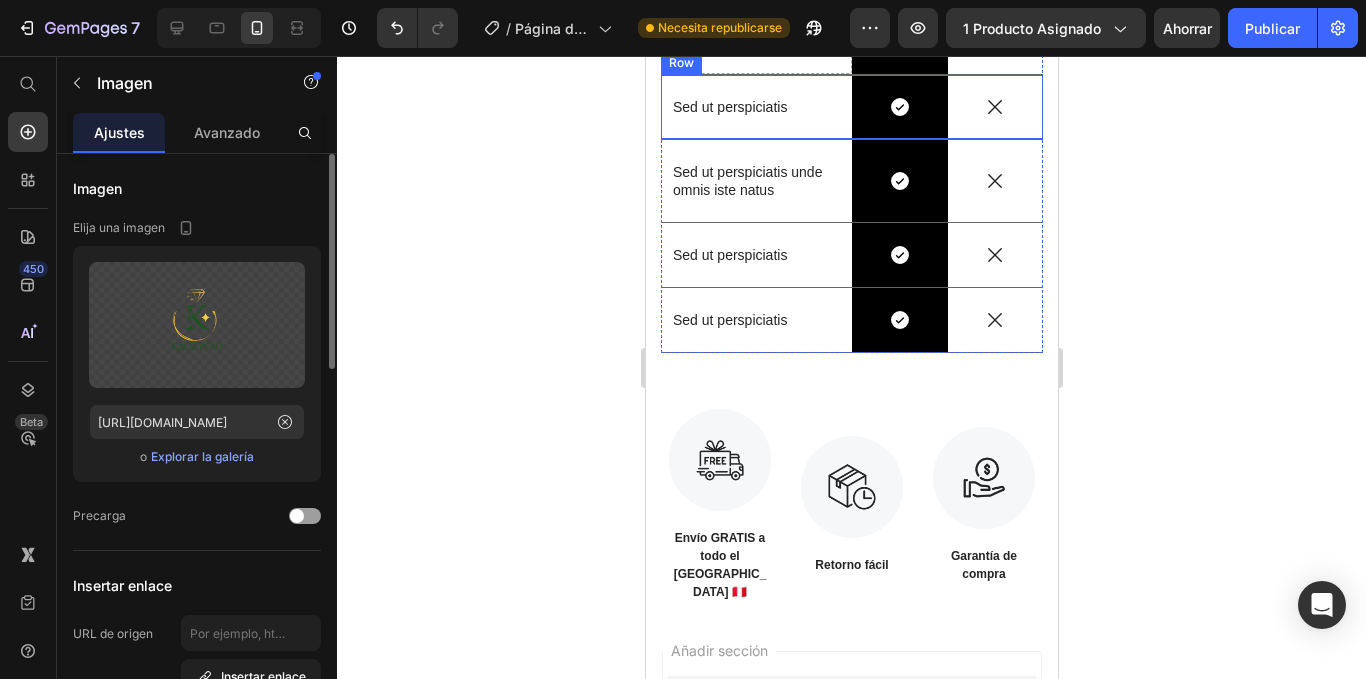 scroll, scrollTop: 2094, scrollLeft: 0, axis: vertical 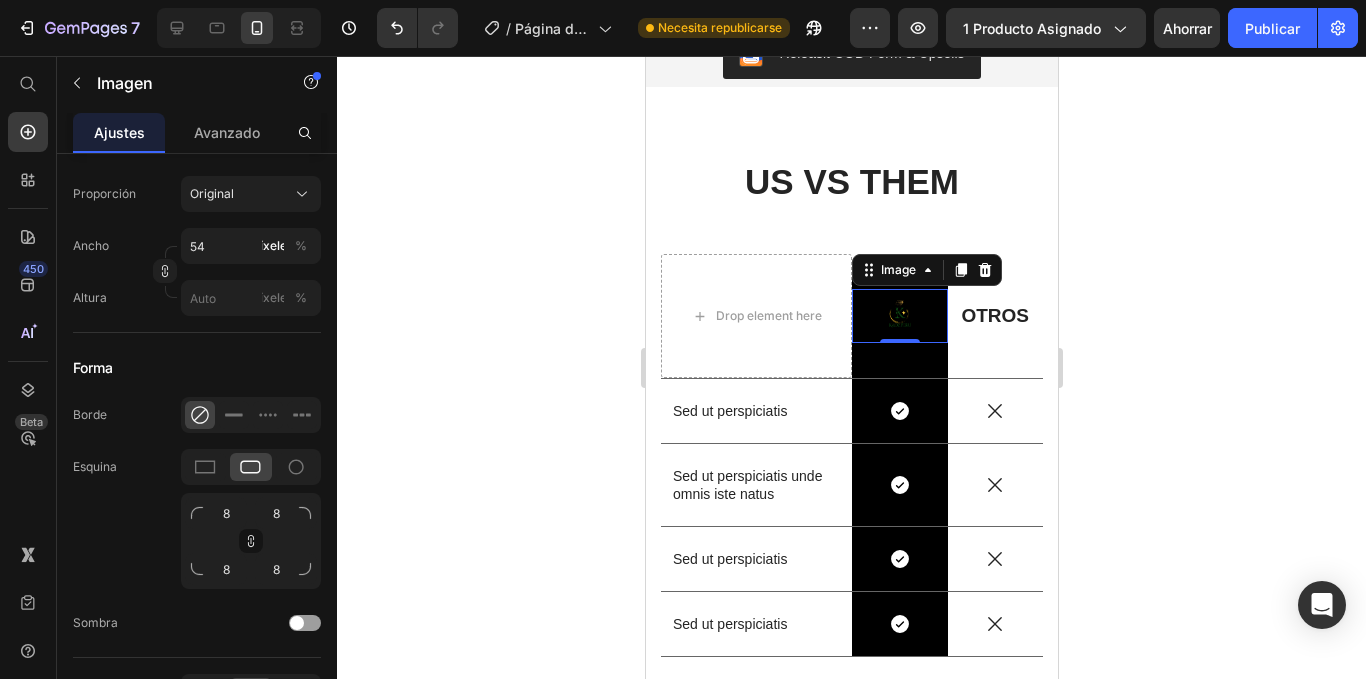 click at bounding box center (899, 316) 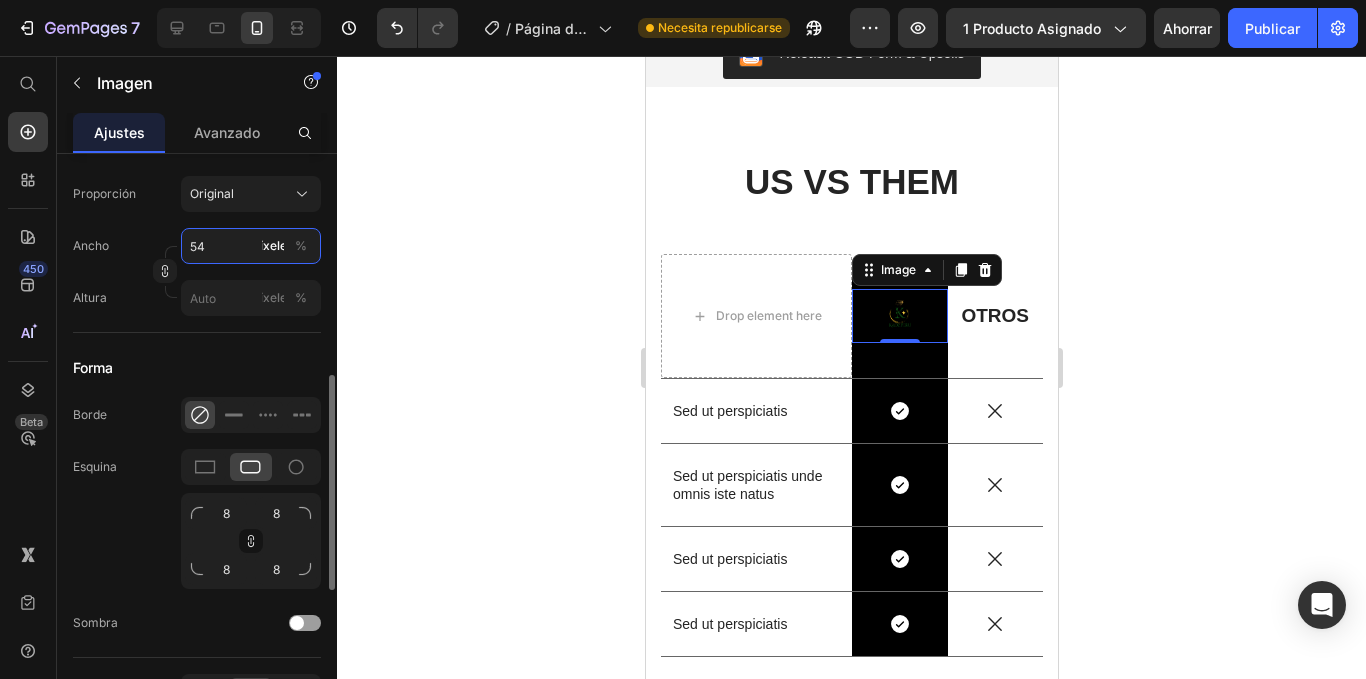 click on "54" at bounding box center [251, 246] 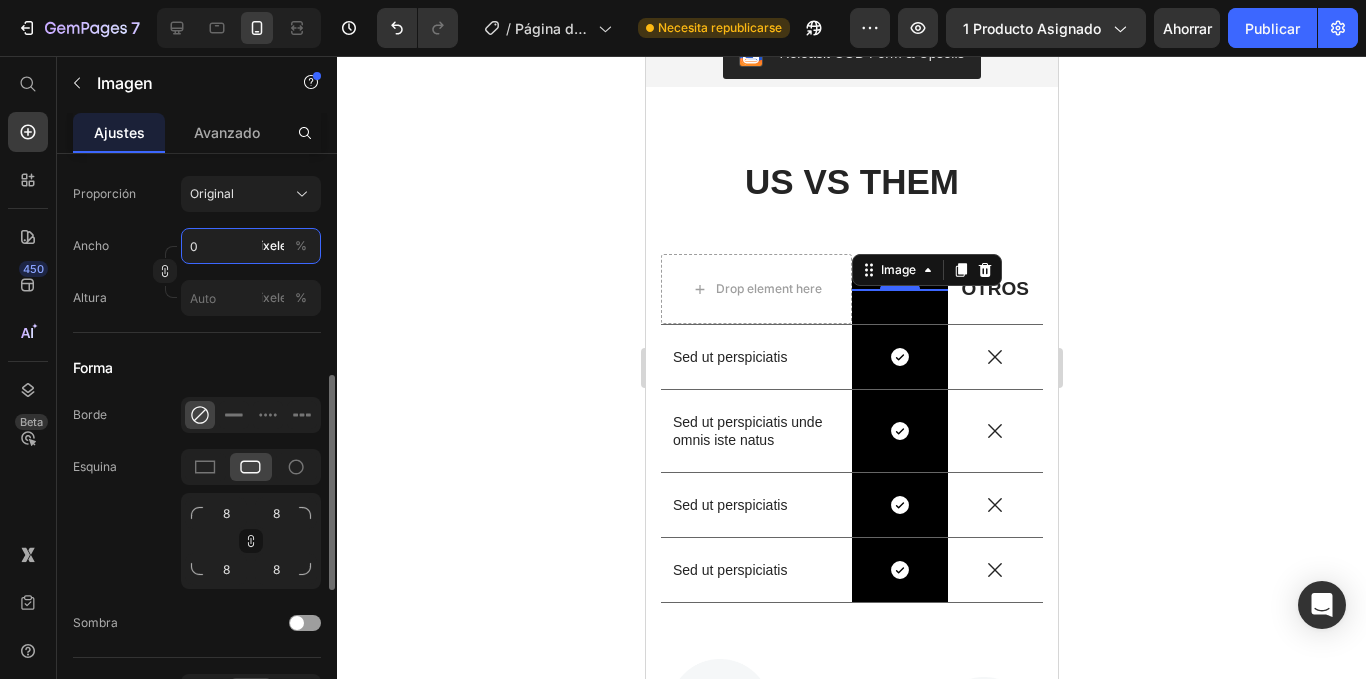 drag, startPoint x: 220, startPoint y: 254, endPoint x: 181, endPoint y: 258, distance: 39.20459 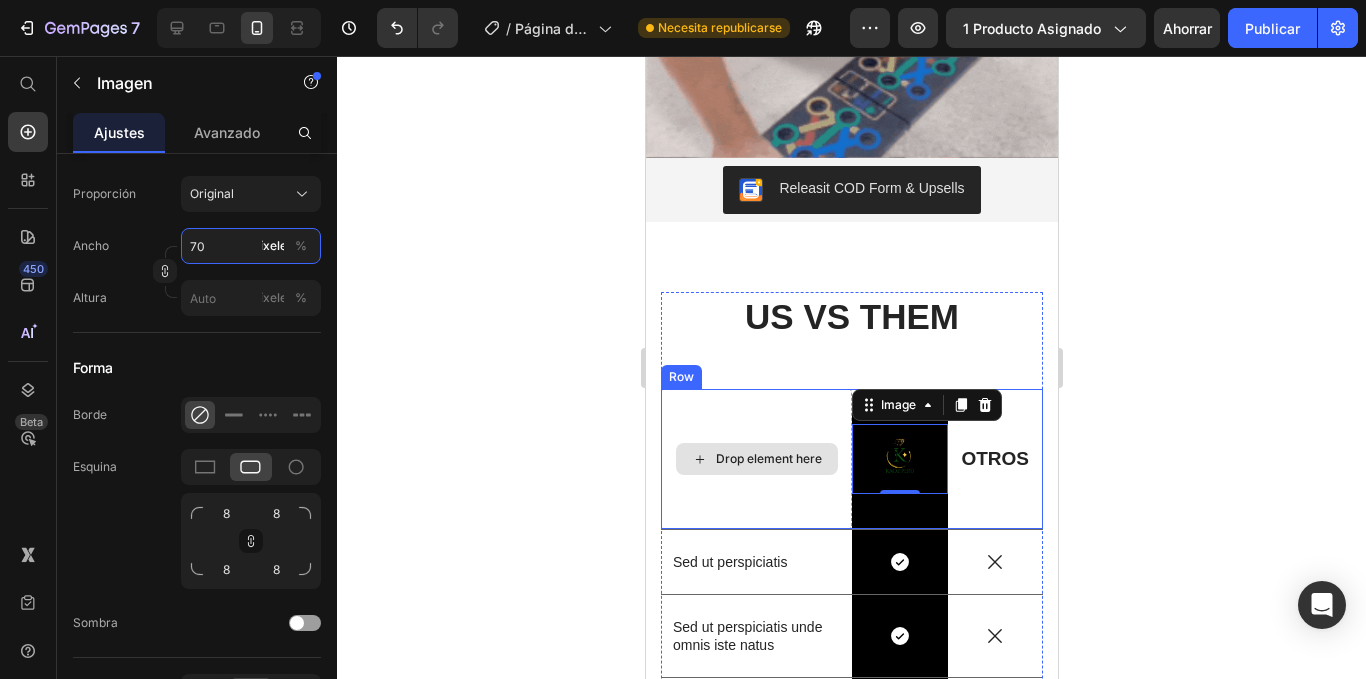 scroll, scrollTop: 1894, scrollLeft: 0, axis: vertical 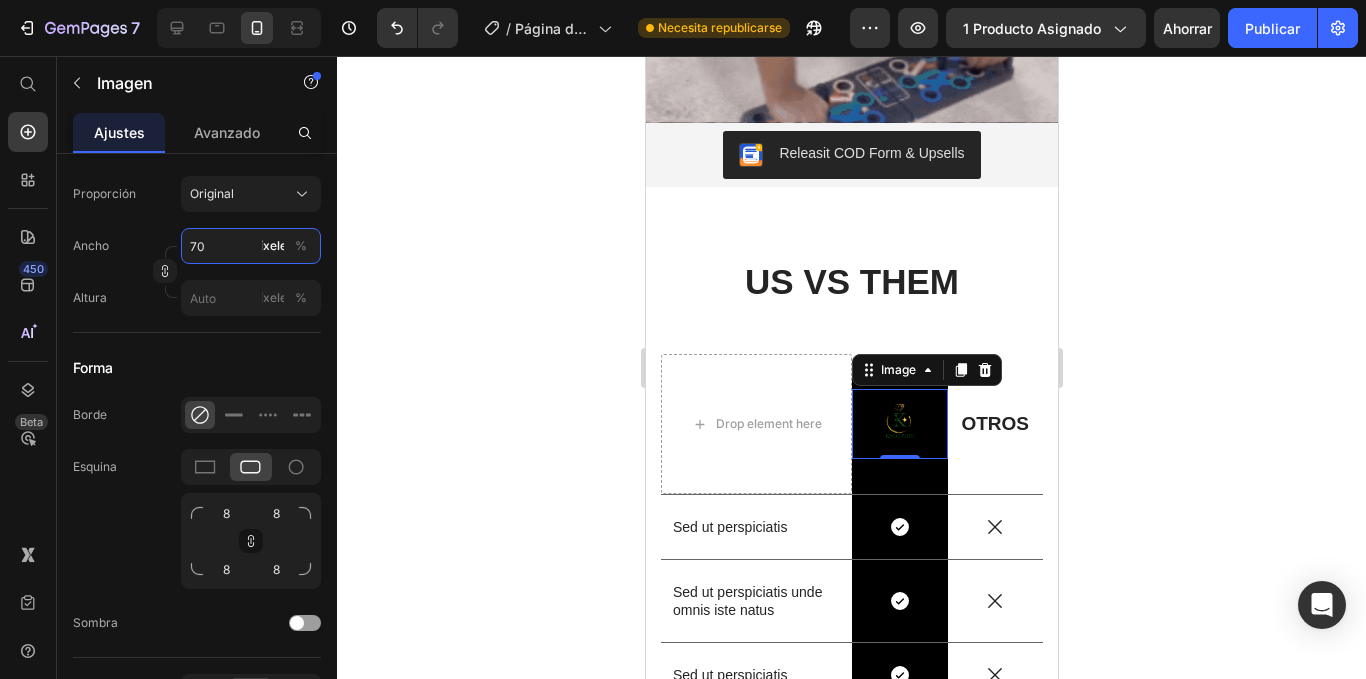 type on "70" 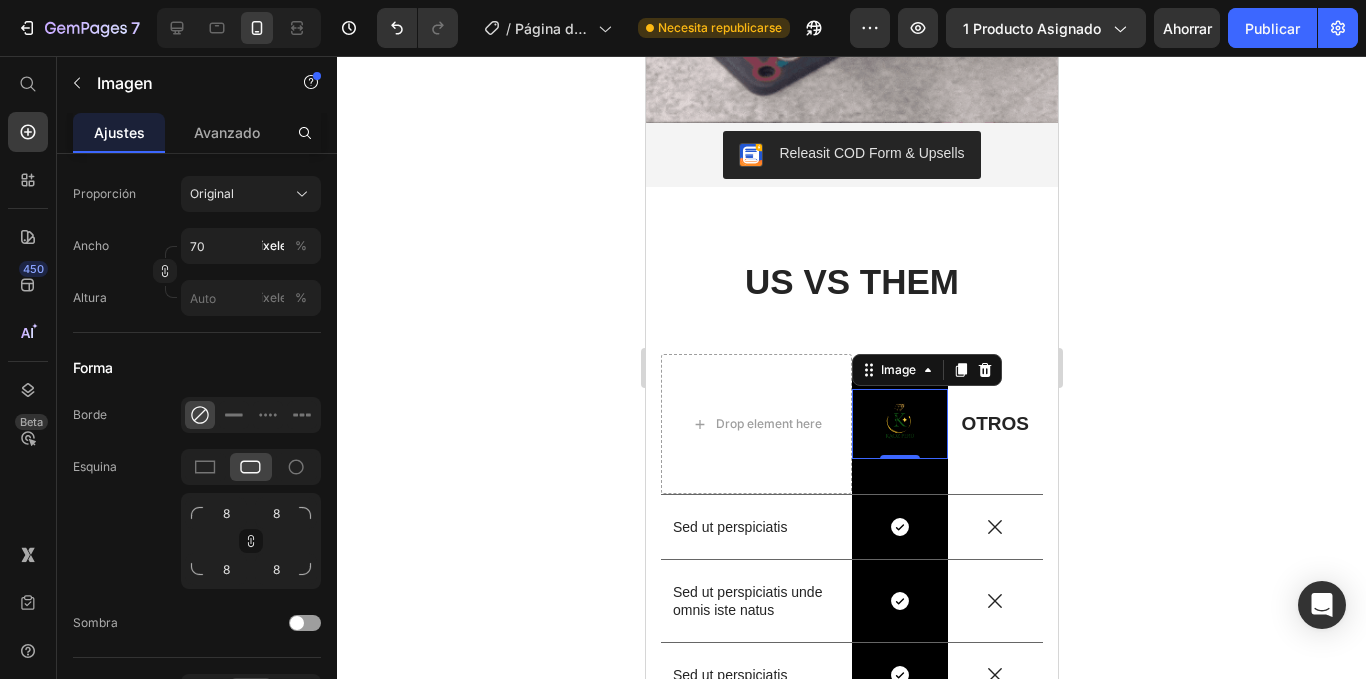 click at bounding box center [899, 424] 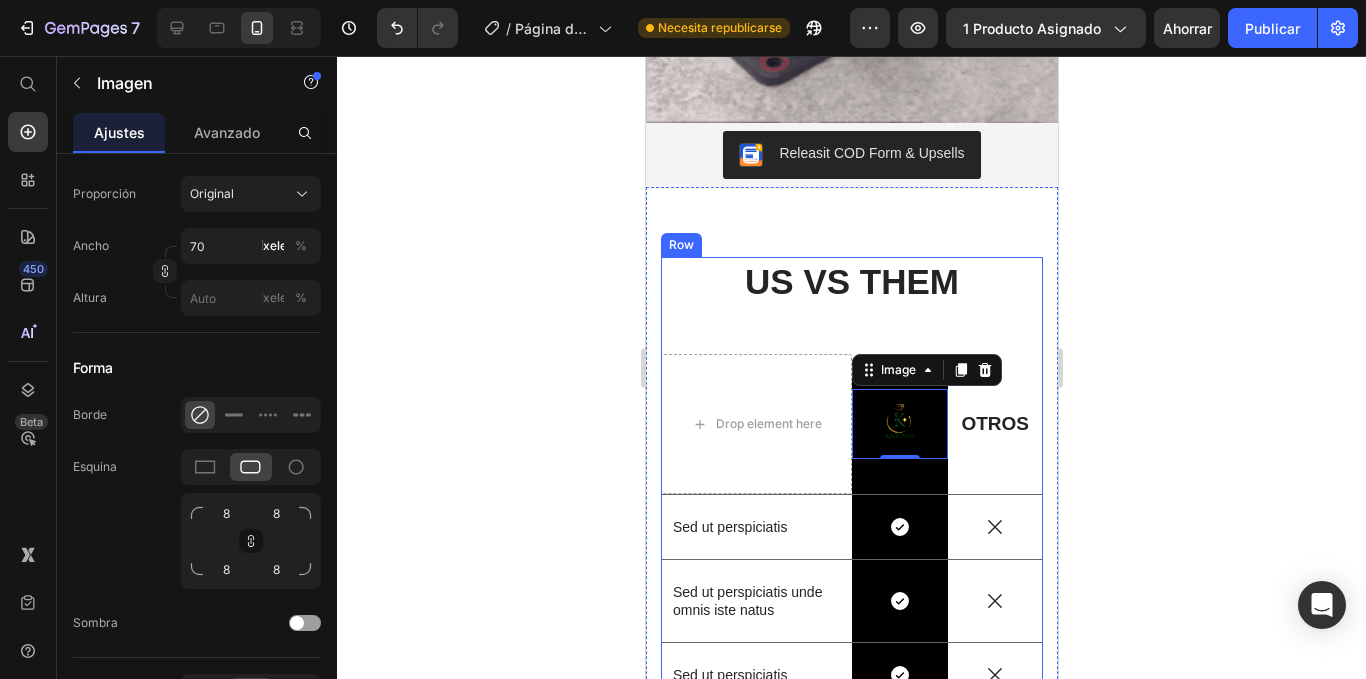 click on "US VS THEM Heading
Drop element here Image   0 Row OTROS Text Block Row Sed ut perspiciatis Text Block
Icon Row
Icon Row Sed ut perspiciatis unde omnis iste natus  Text Block
Icon Row
Icon Row Sed ut perspiciatis Text Block
Icon Row
Icon Row Sed ut perspiciatis Text Block
Icon Row
Icon Row" at bounding box center [851, 515] 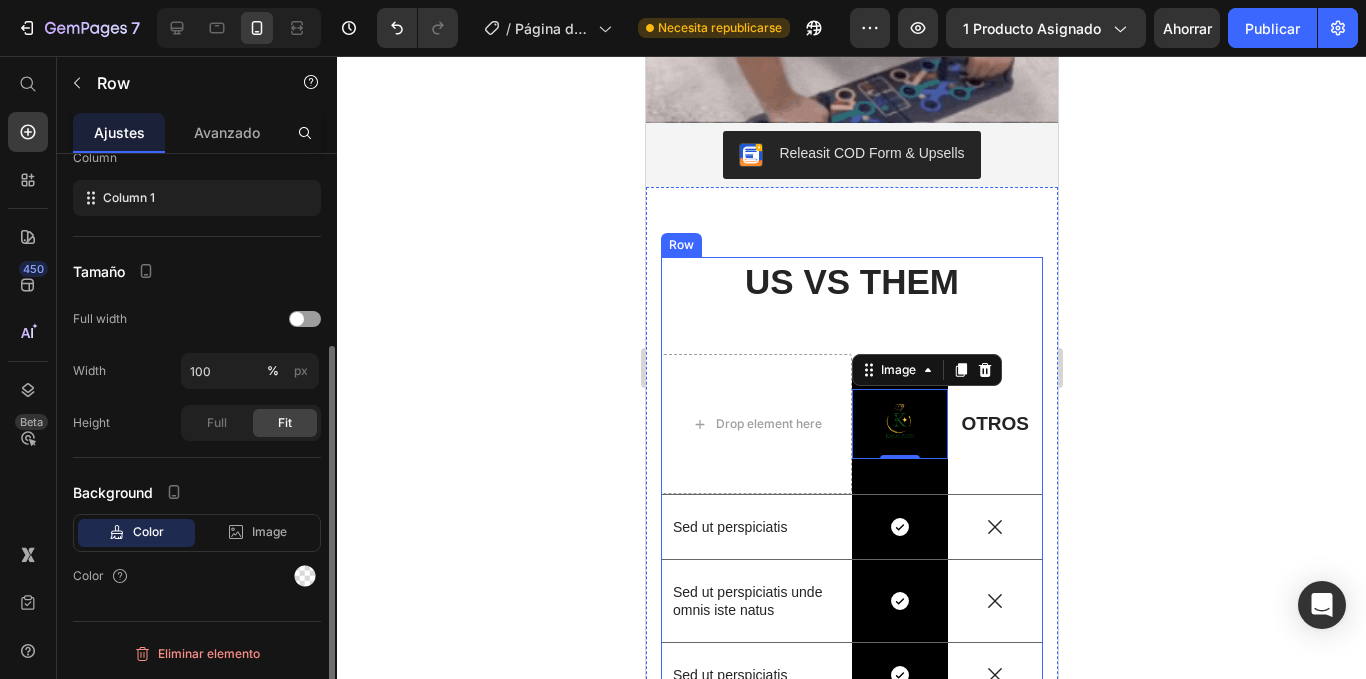 scroll, scrollTop: 0, scrollLeft: 0, axis: both 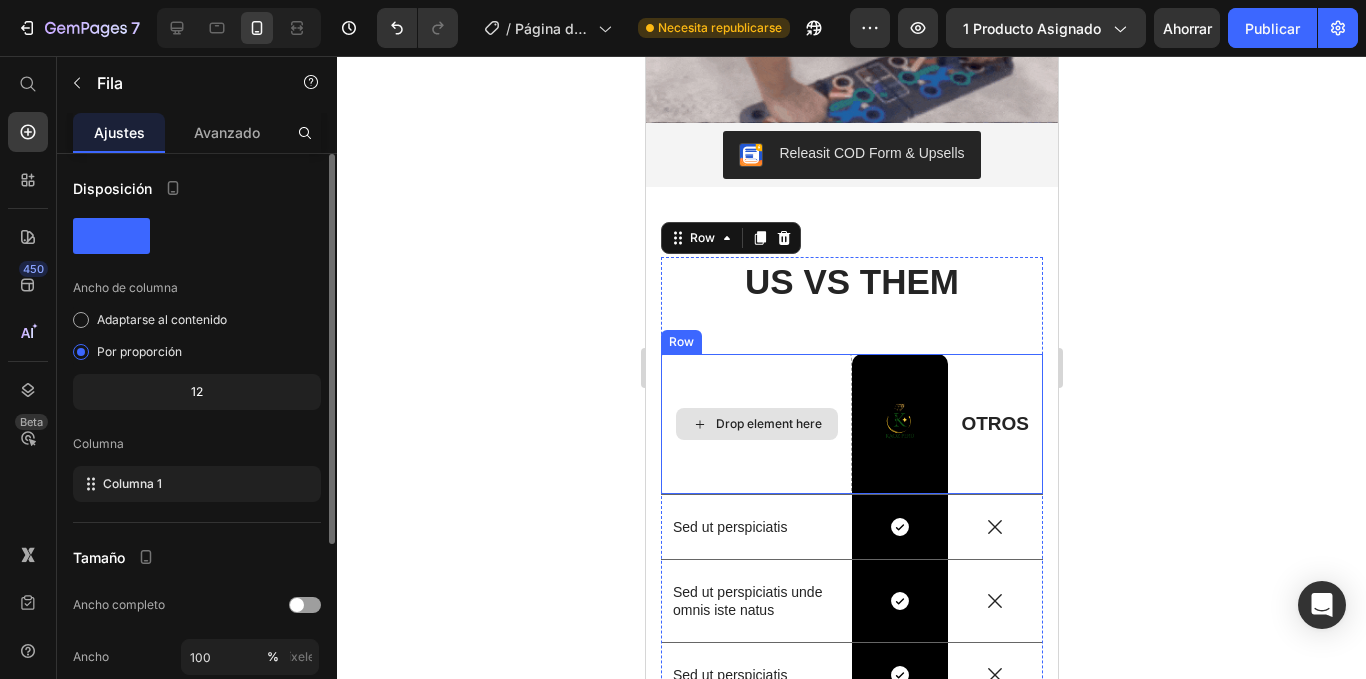 click on "Drop element here" at bounding box center (755, 424) 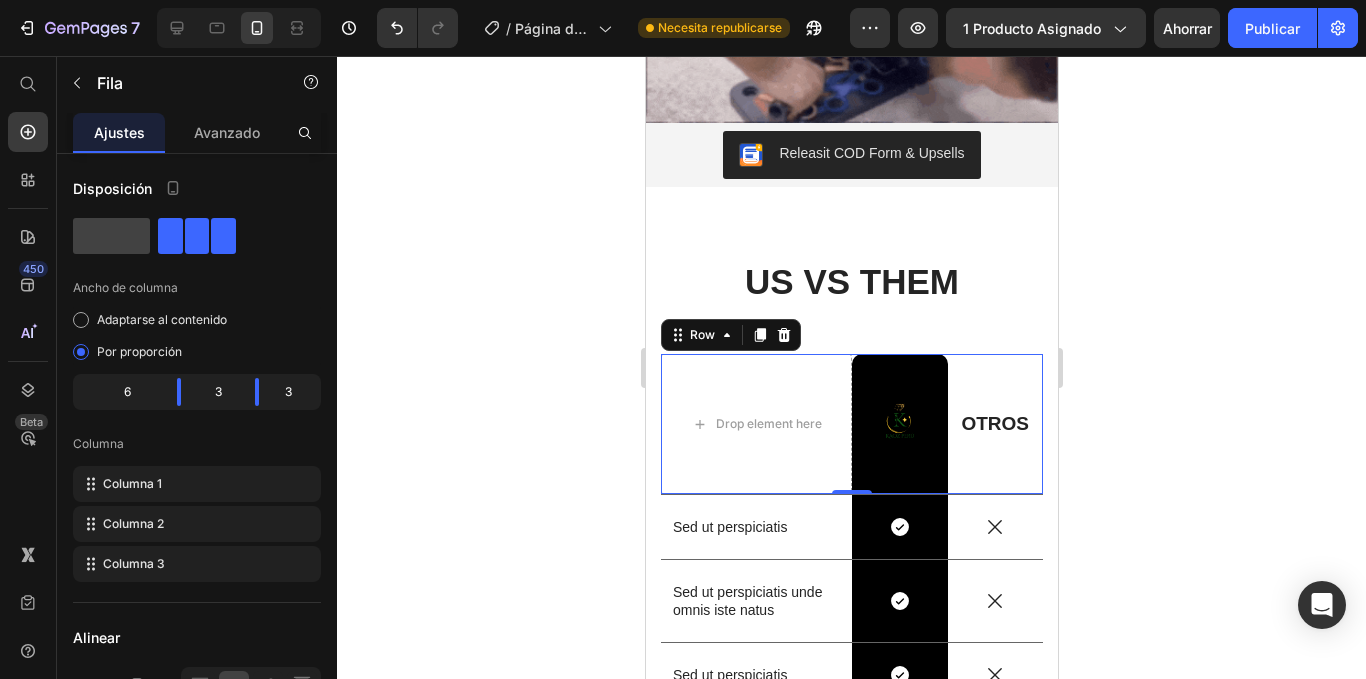 click on "OTROS Text Block" at bounding box center (995, 424) 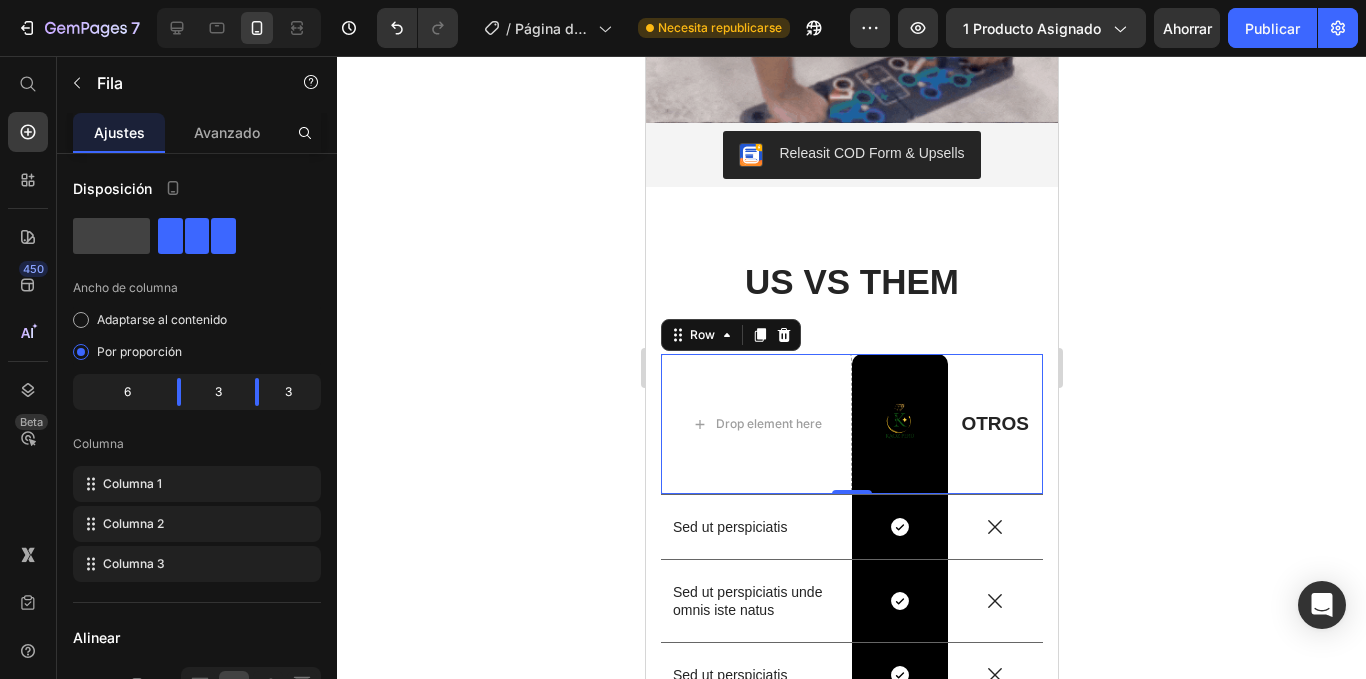 click on "OTROS Text Block" at bounding box center [995, 424] 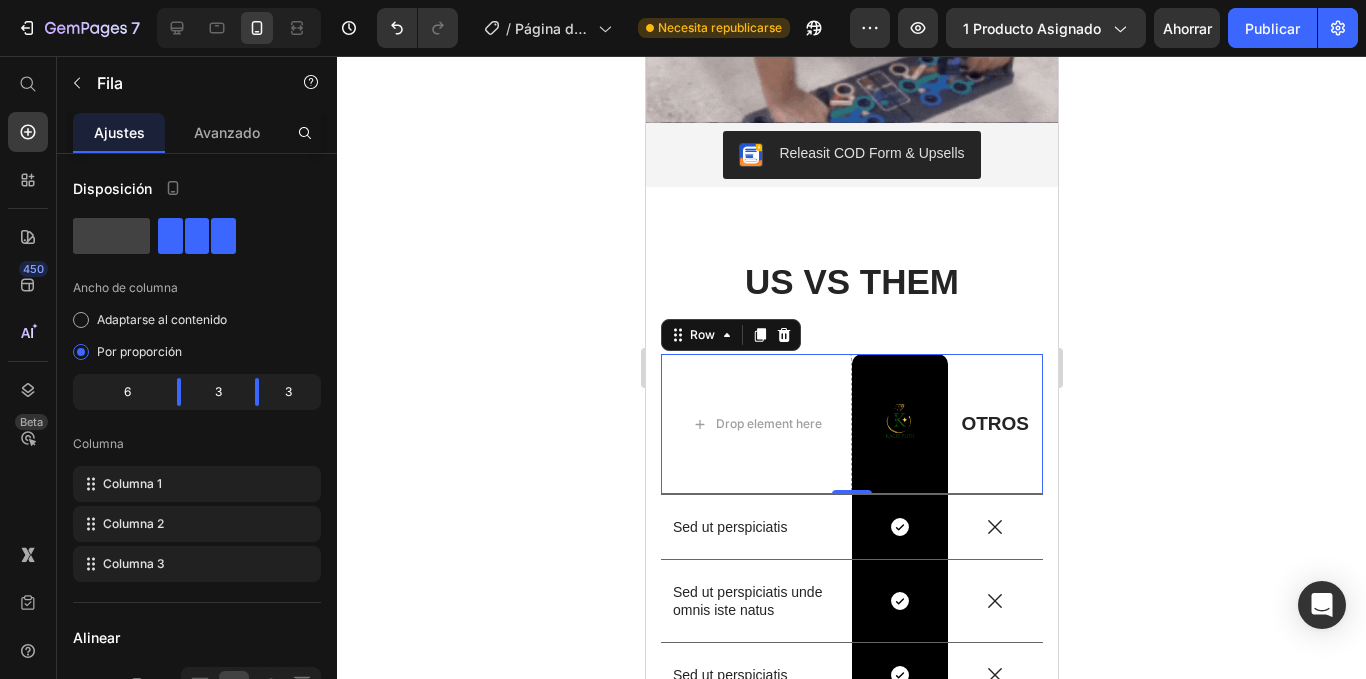click on "OTROS Text Block" at bounding box center (995, 424) 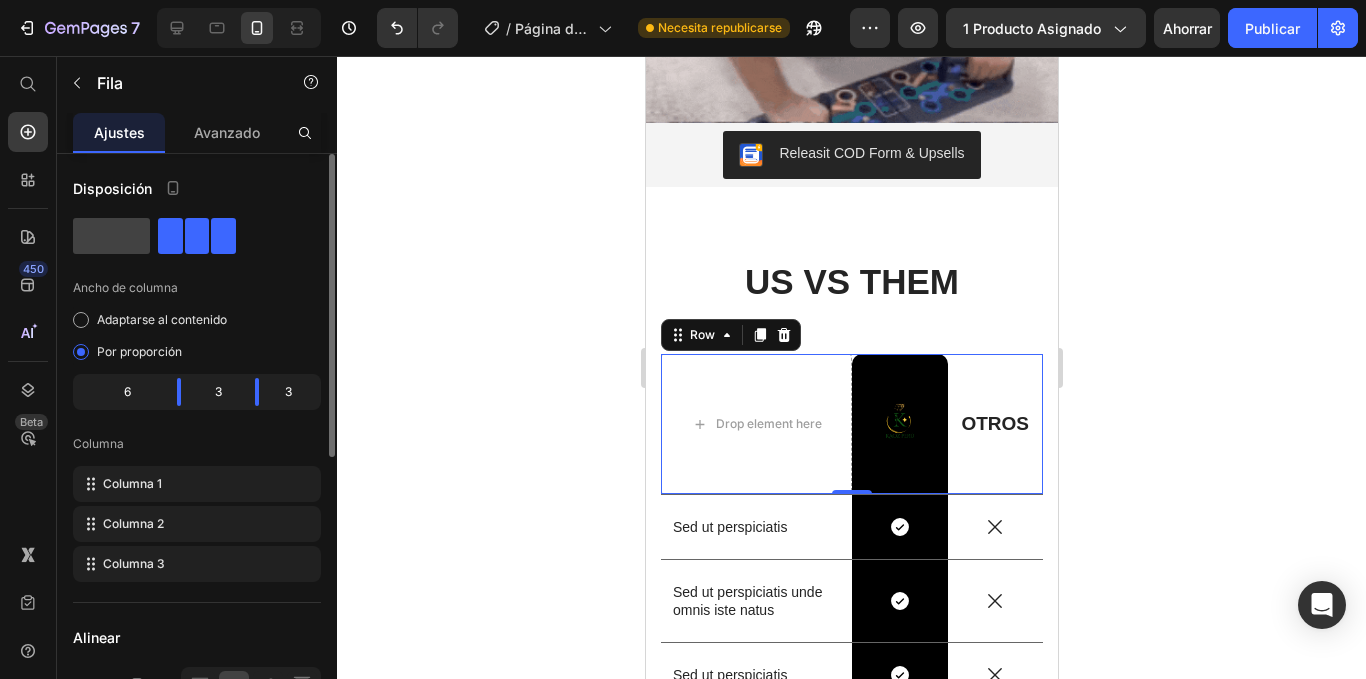 click on "Disposición Ancho de columna Adaptarse al contenido Por proporción 6 3 3 Columna Columna 1 Columna 2 Columna 3 Alinear Vertical
Tamaño Ancho completo Ancho 100 % píxeles Altura Lleno Adaptar Brecha de columna 0 píxeles Fondo Color Imagen Video Color Eliminar elemento" at bounding box center (197, 712) 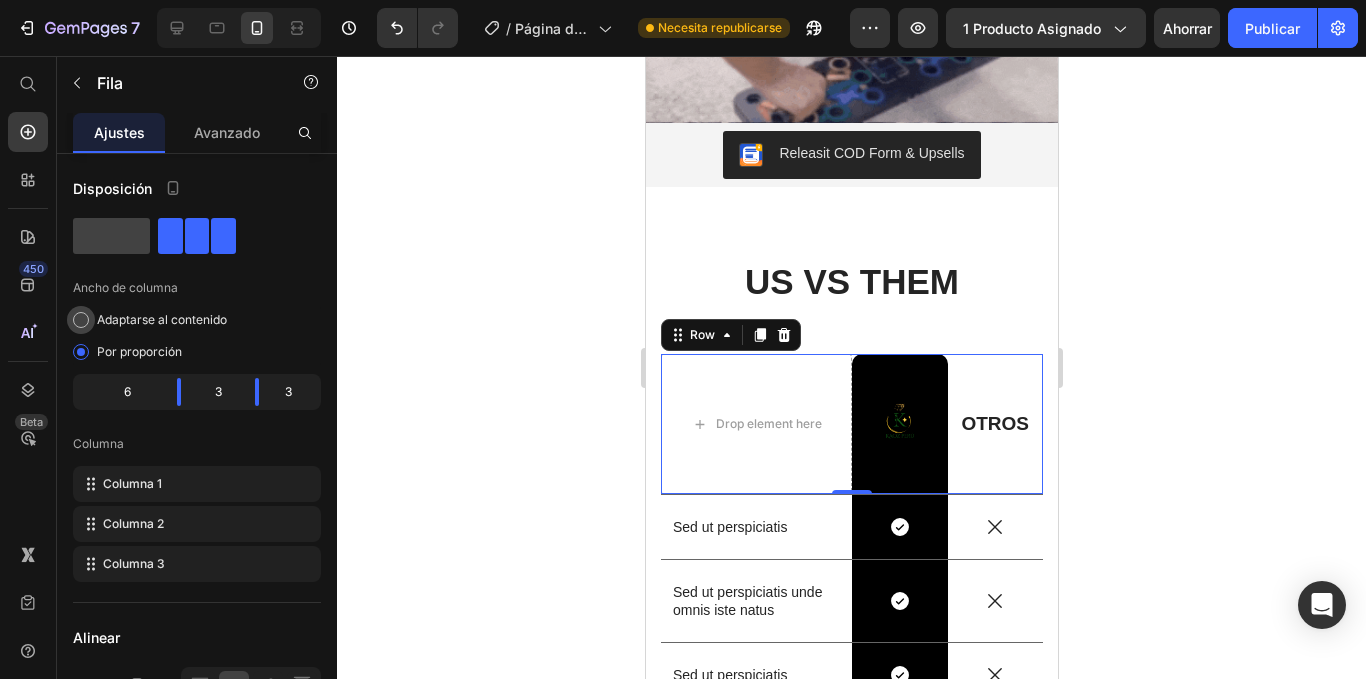 click at bounding box center (81, 320) 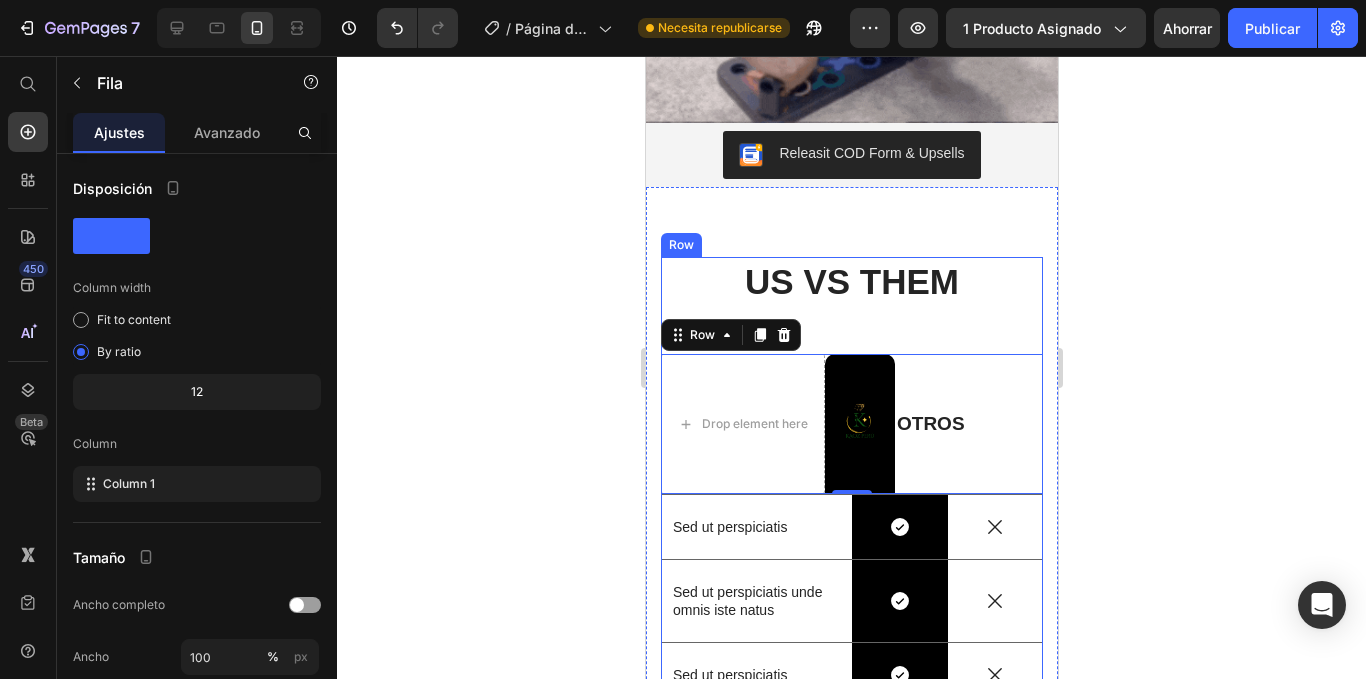 click on "US VS THEM Heading
Drop element here Image Row OTROS Text Block Row   0 Sed ut perspiciatis Text Block
Icon Row
Icon Row Sed ut perspiciatis unde omnis iste natus  Text Block
Icon Row
Icon Row Sed ut perspiciatis Text Block
Icon Row
Icon Row Sed ut perspiciatis Text Block
Icon Row
Icon Row" at bounding box center [851, 515] 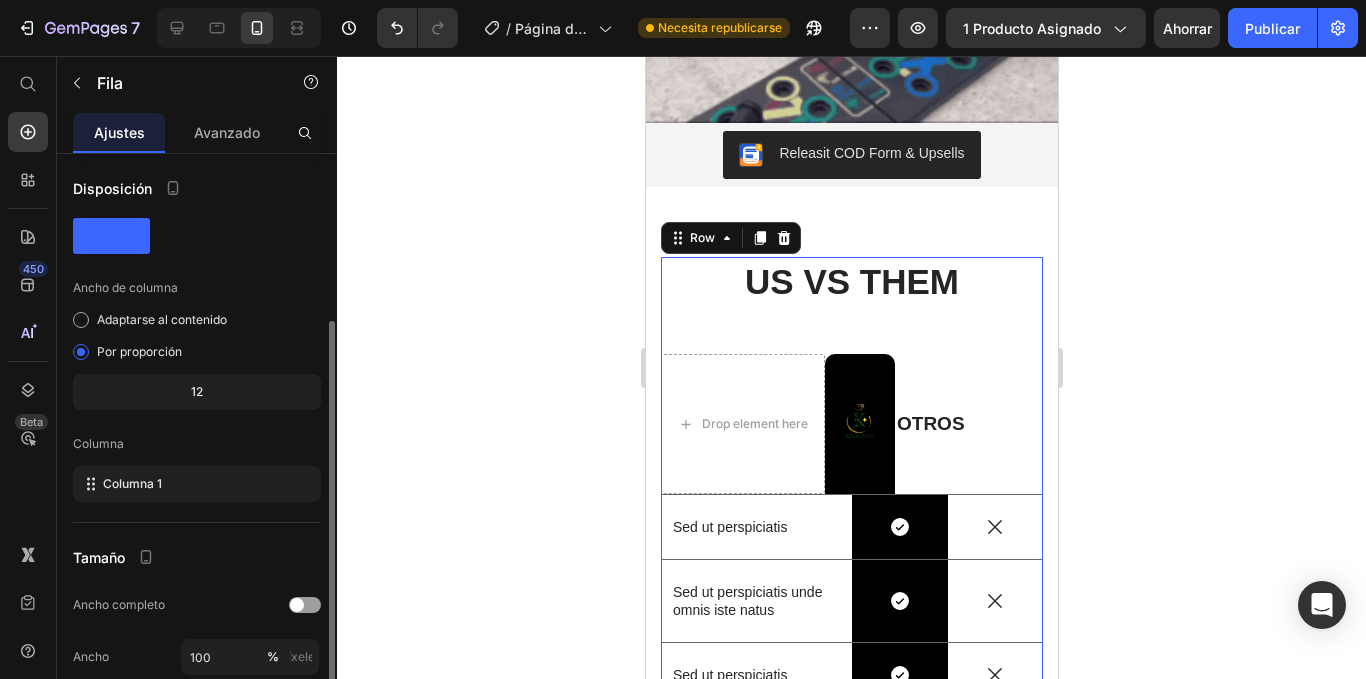 scroll, scrollTop: 100, scrollLeft: 0, axis: vertical 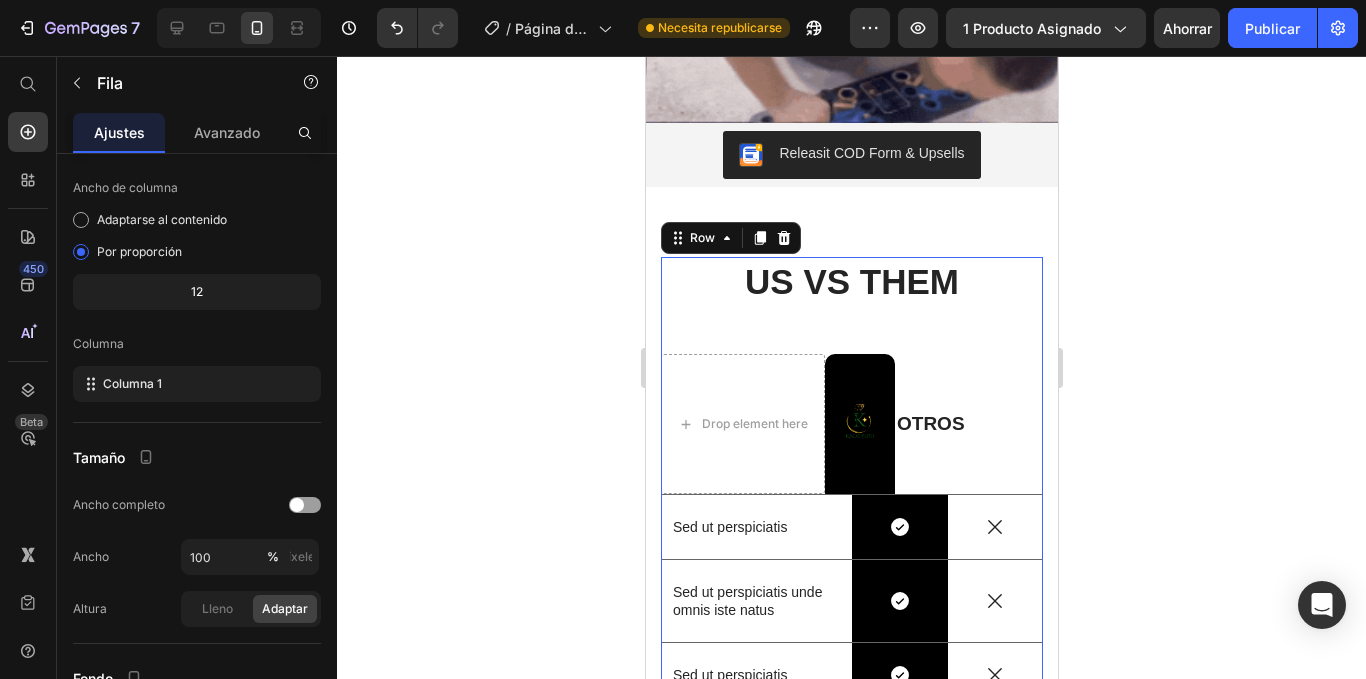 click on "US VS THEM" at bounding box center (851, 282) 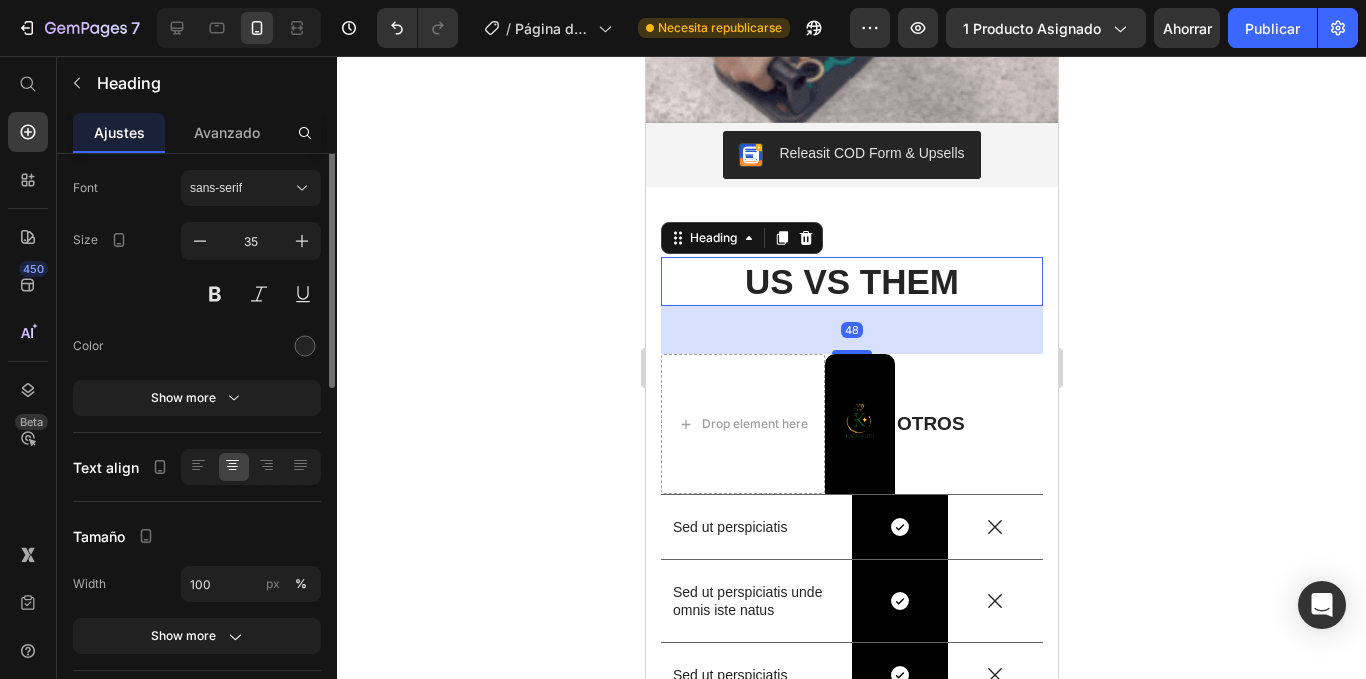 scroll, scrollTop: 0, scrollLeft: 0, axis: both 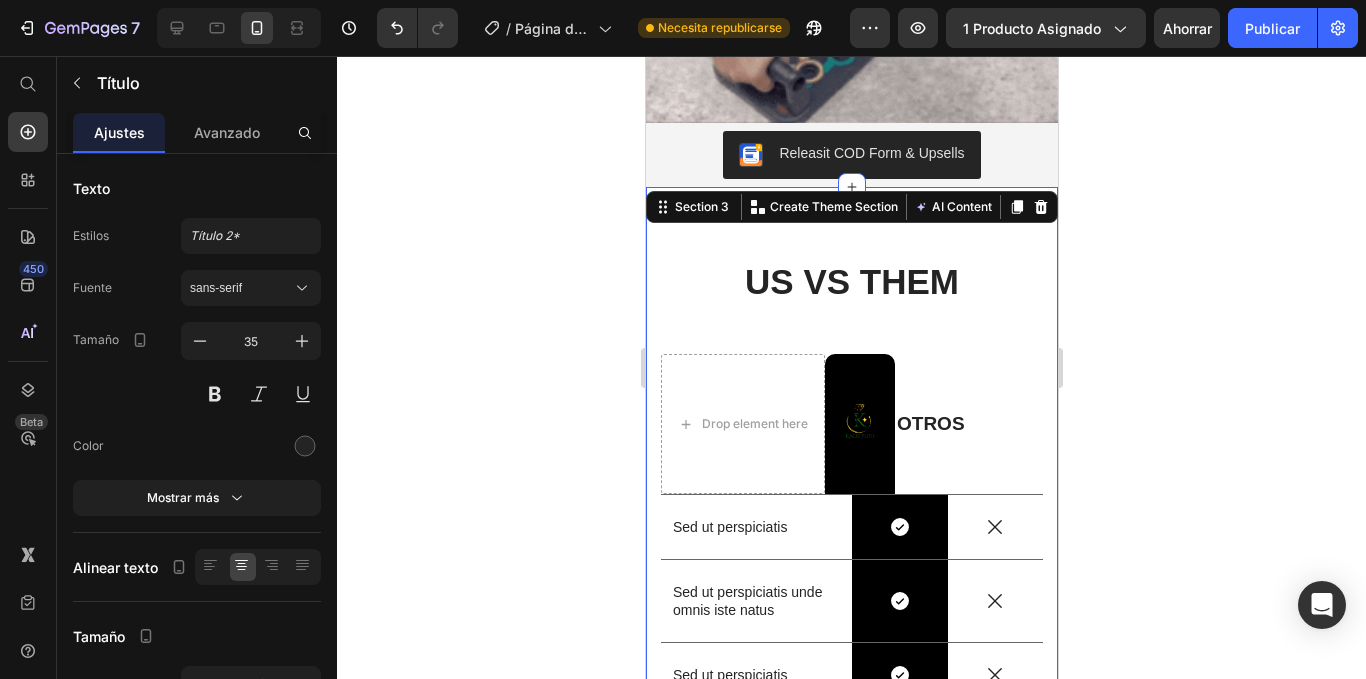 click on "US VS THEM Heading
Drop element here Image Row OTROS Text Block Row Sed ut perspiciatis Text Block
Icon Row
Icon Row Sed ut perspiciatis unde omnis iste natus  Text Block
Icon Row
Icon Row Sed ut perspiciatis Text Block
Icon Row
Icon Row Sed ut perspiciatis Text Block
Icon Row
Icon Row Row Section 3   You can create reusable sections Create Theme Section AI Content Write with [PERSON_NAME] What would you like to describe here? Tone and Voice Persuasive Product Tabla de flexiones multifuncional Show more Generate" at bounding box center (851, 508) 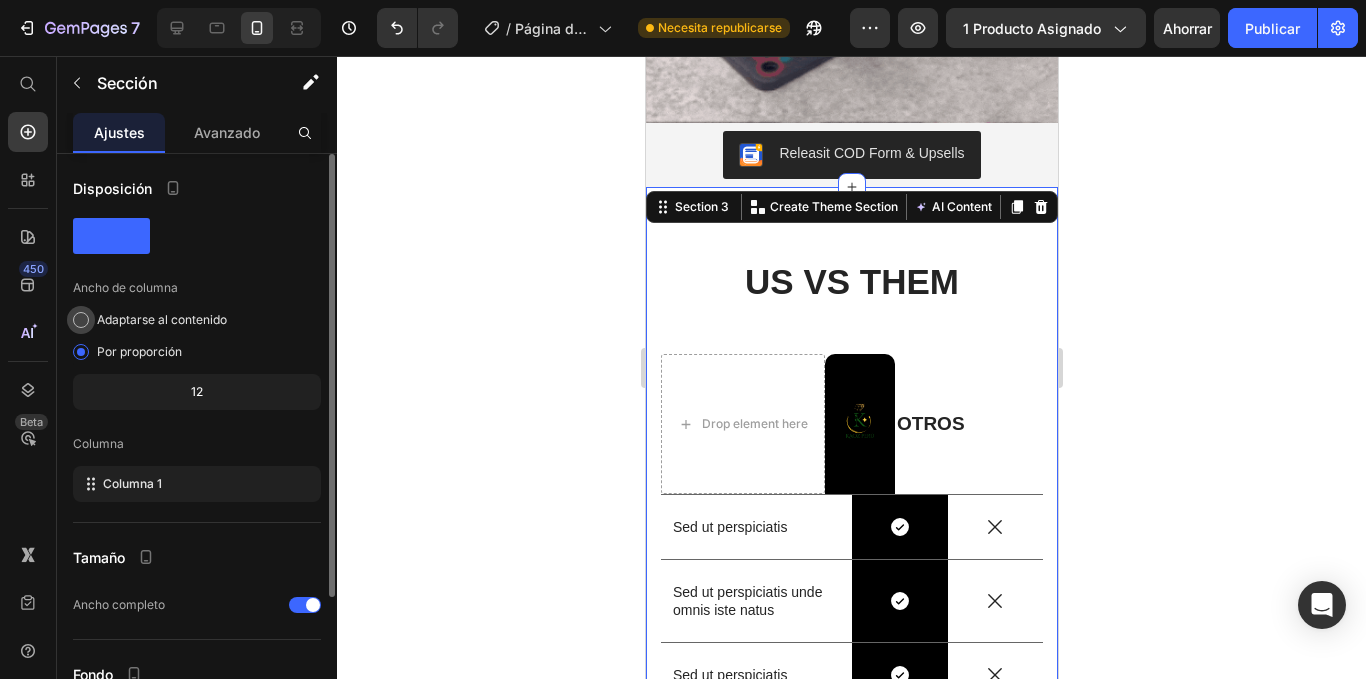 click at bounding box center [81, 320] 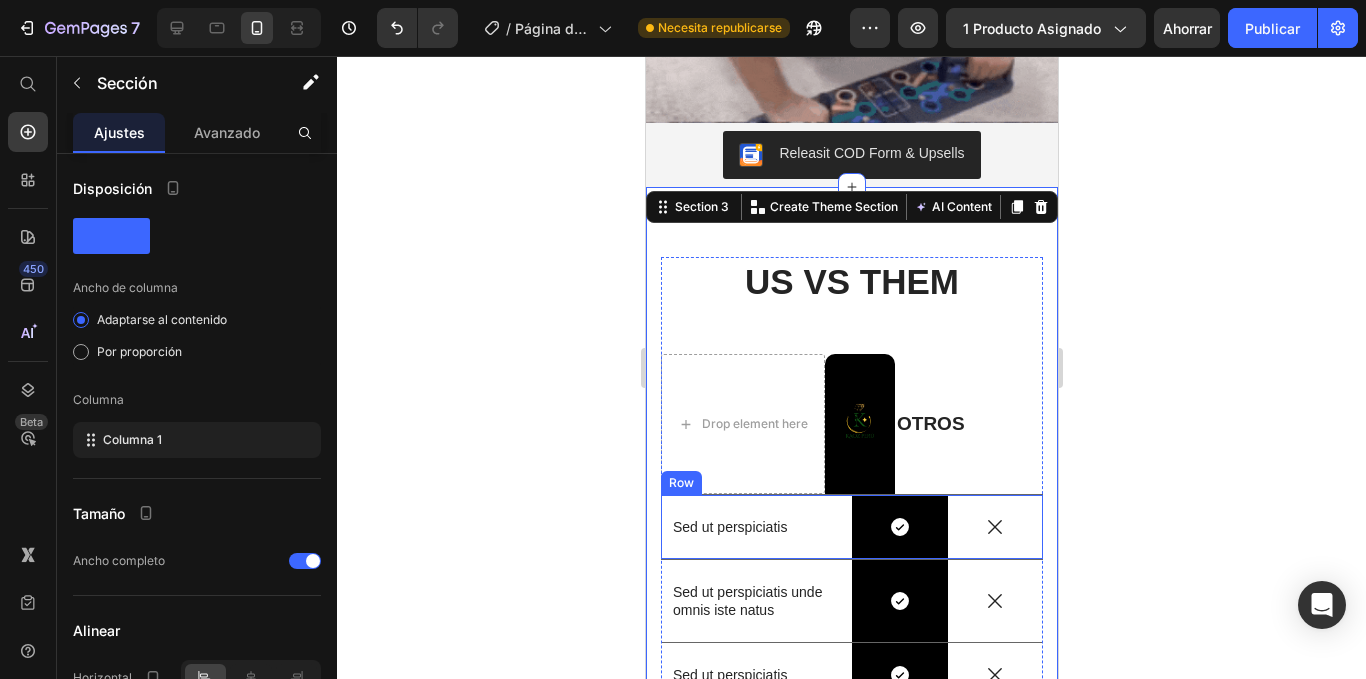 click on "Sed ut perspiciatis Text Block" at bounding box center [755, 527] 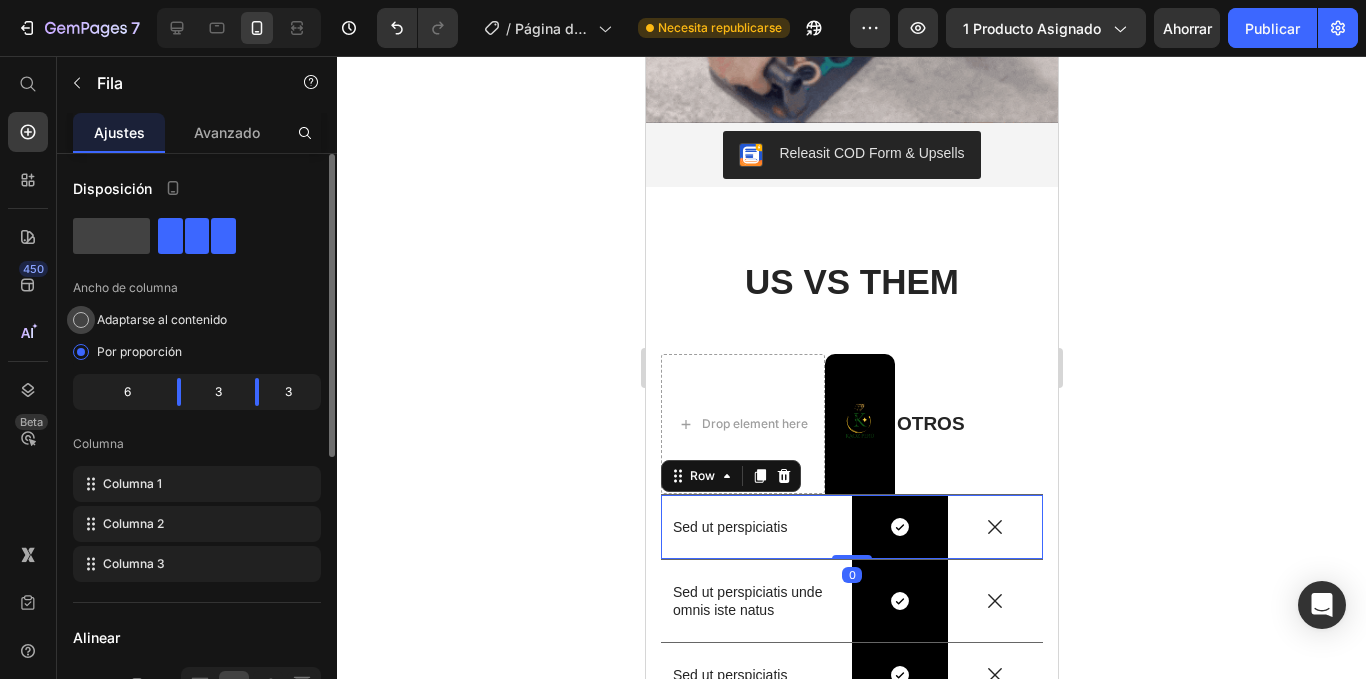 click at bounding box center [81, 320] 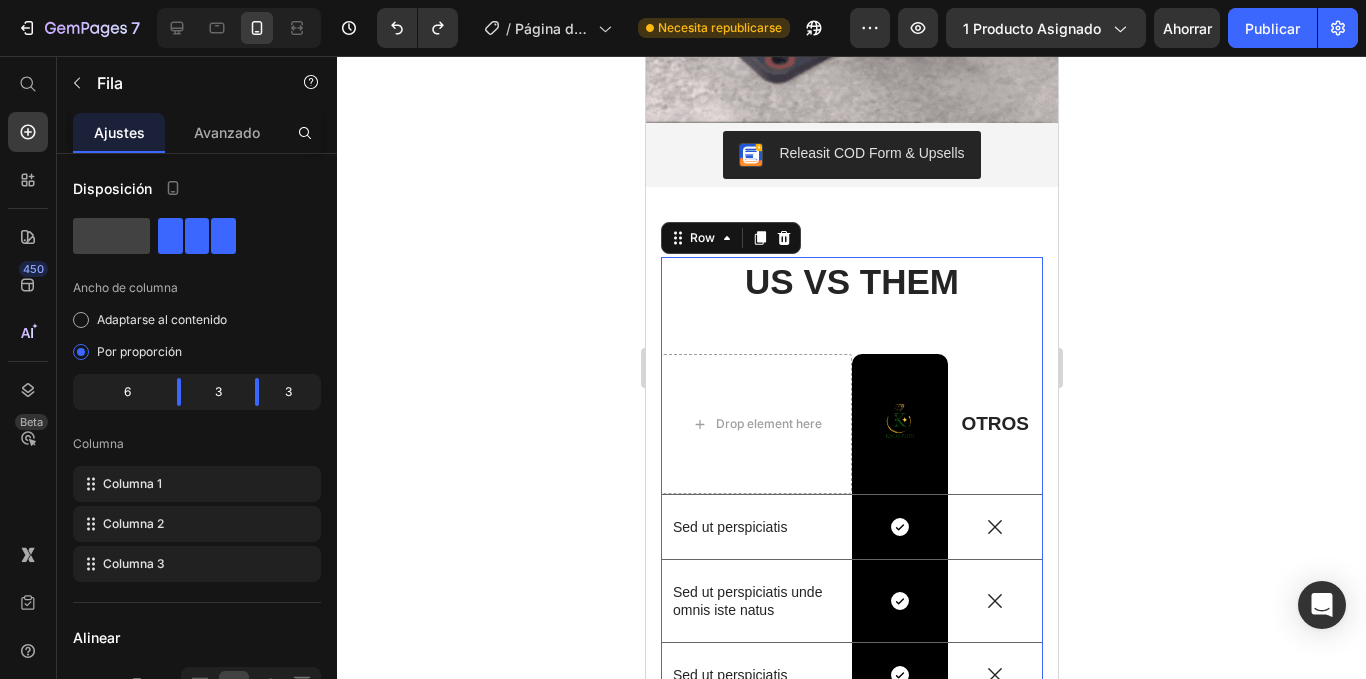 click on "US VS THEM Heading
Drop element here Image Row OTROS Text Block Row Sed ut perspiciatis Text Block
Icon Row
Icon Row Sed ut perspiciatis unde omnis iste natus  Text Block
Icon Row
Icon Row Sed ut perspiciatis Text Block
Icon Row
Icon Row Sed ut perspiciatis Text Block
Icon Row
Icon Row" at bounding box center [851, 515] 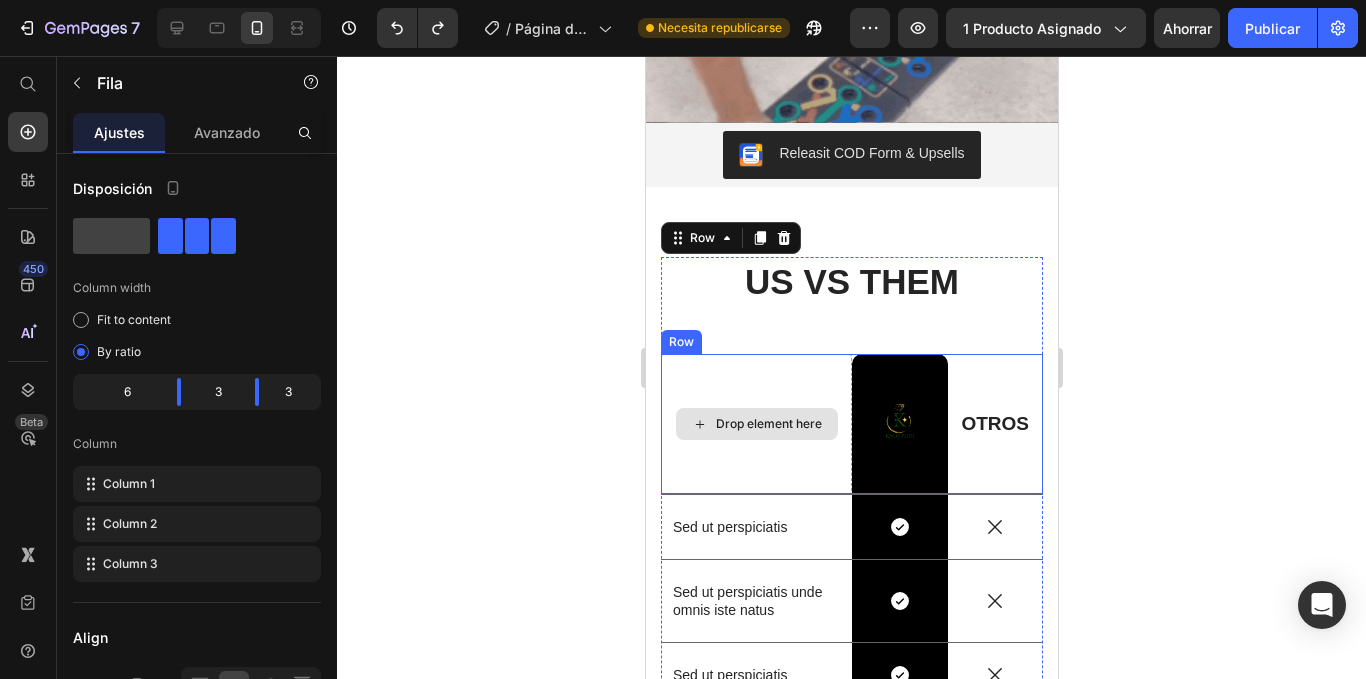 click on "Drop element here" at bounding box center (755, 424) 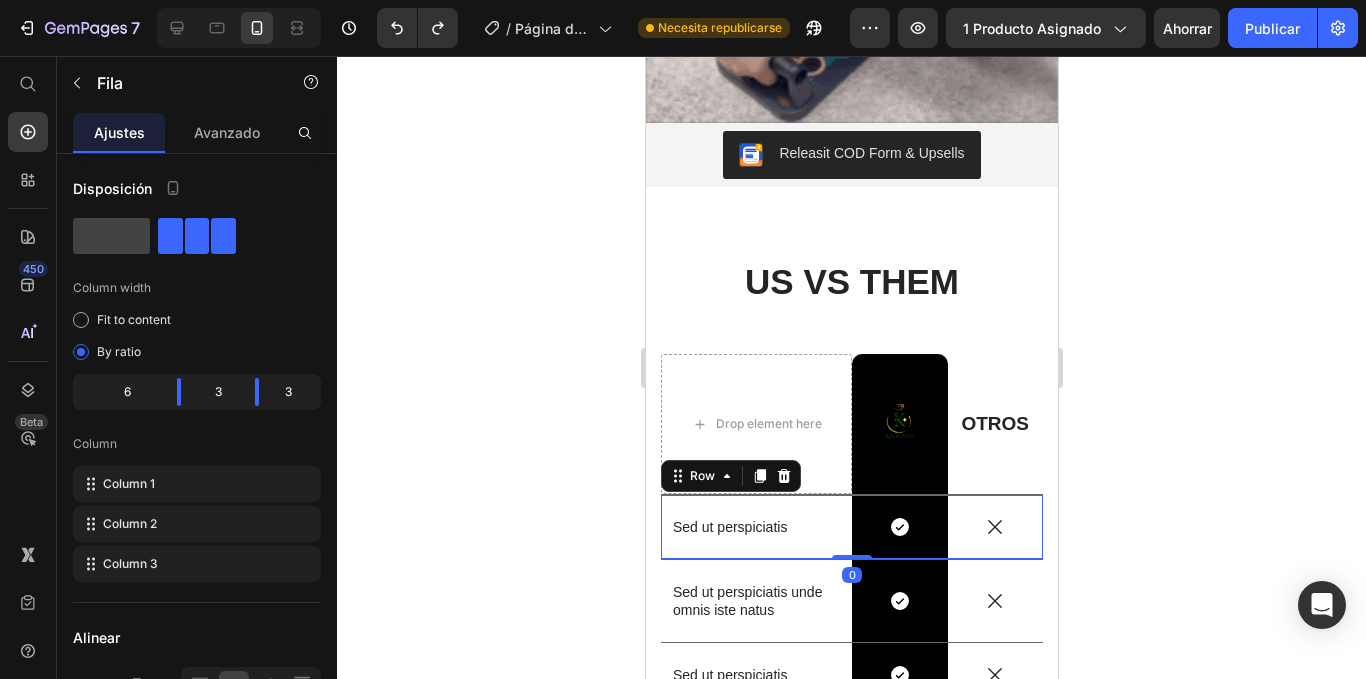 click on "Icon" at bounding box center (995, 527) 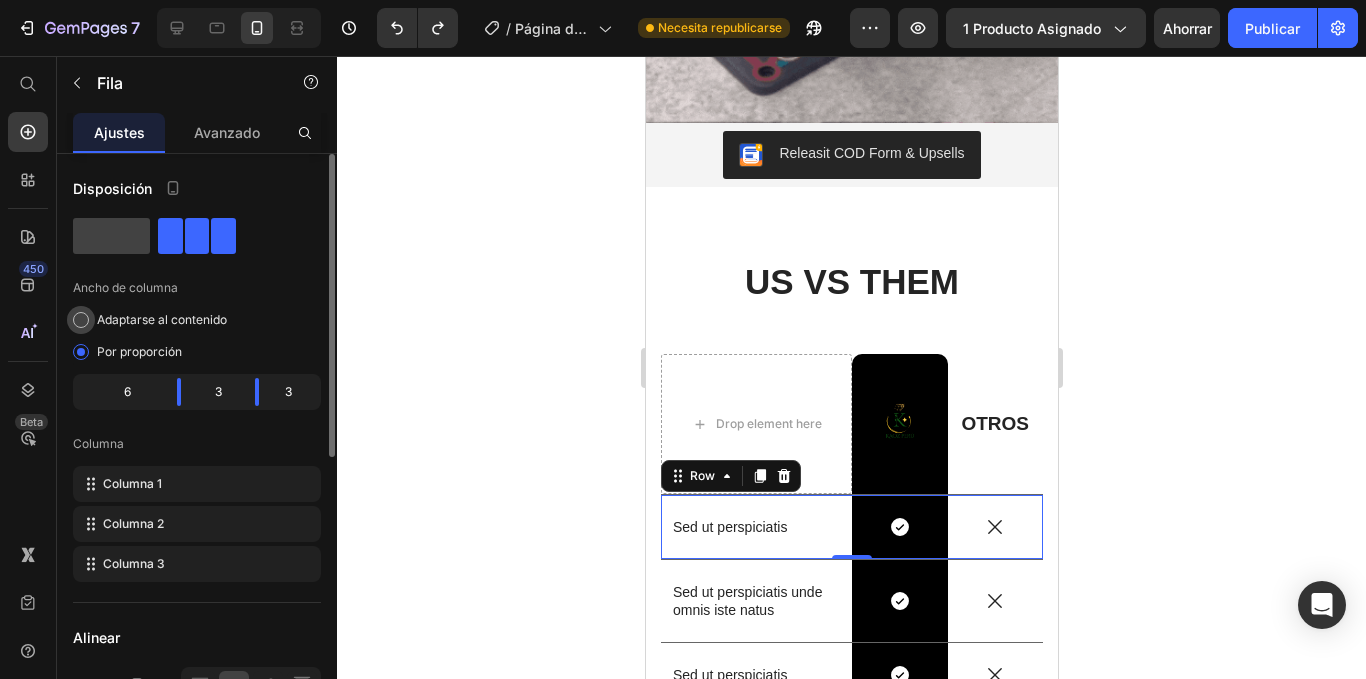 click at bounding box center (81, 320) 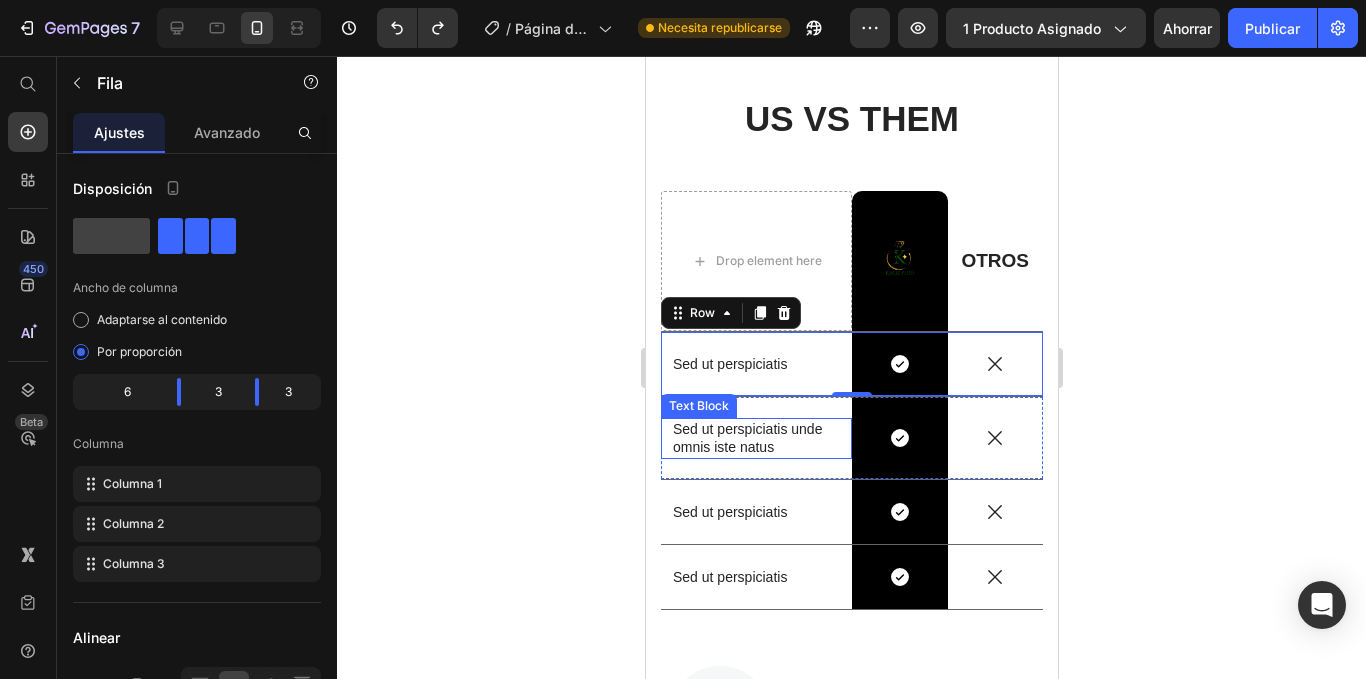 scroll, scrollTop: 1994, scrollLeft: 0, axis: vertical 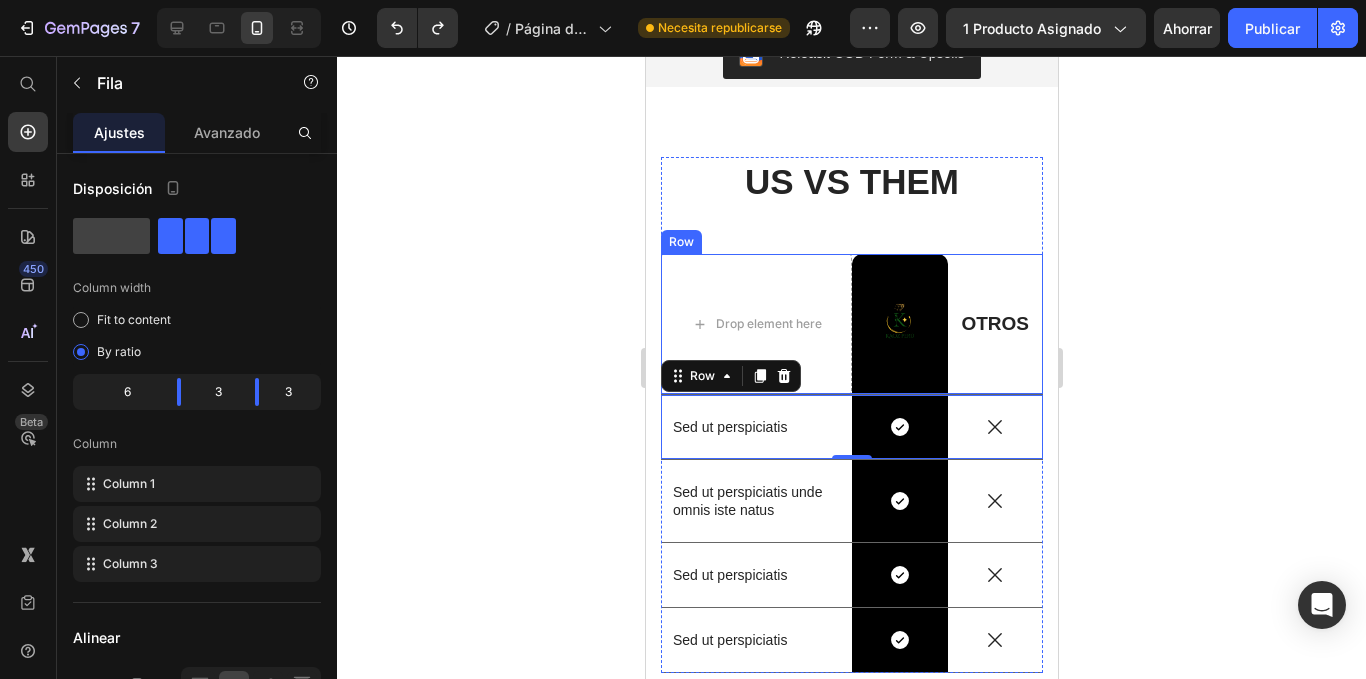 click on "OTROS Text Block" at bounding box center (995, 324) 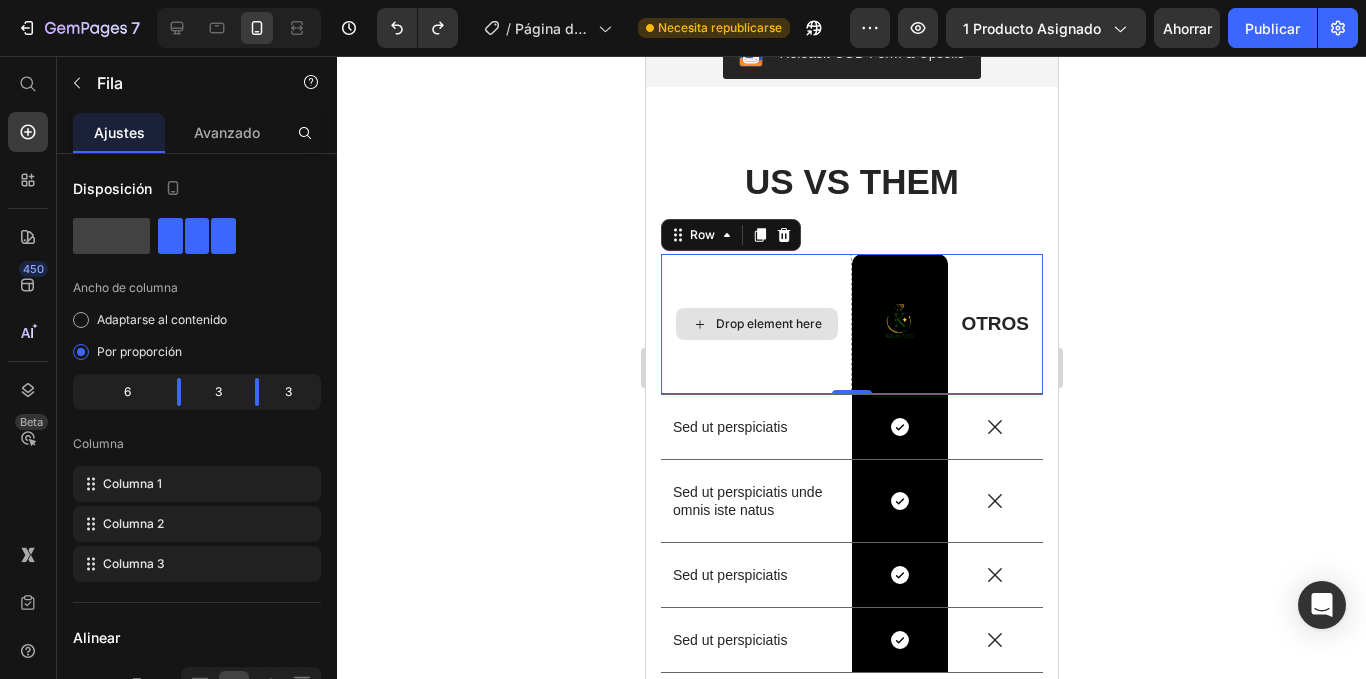 click at bounding box center (899, 324) 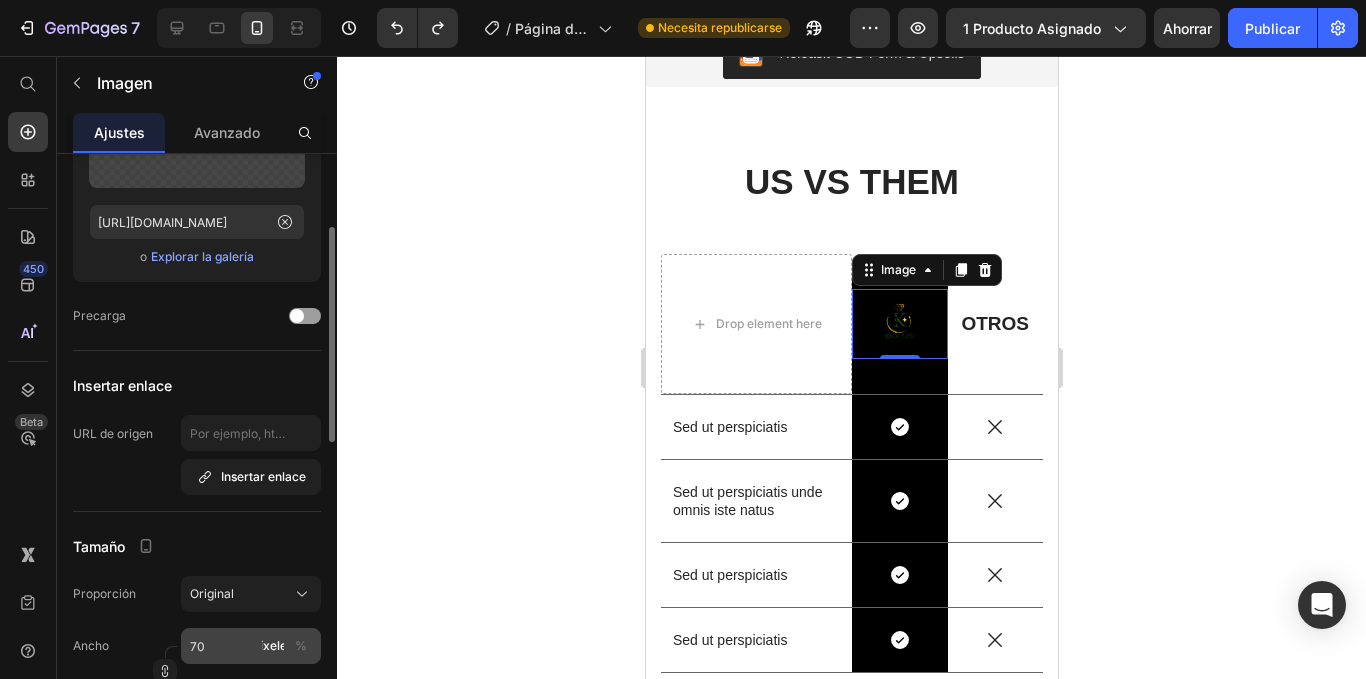 scroll, scrollTop: 300, scrollLeft: 0, axis: vertical 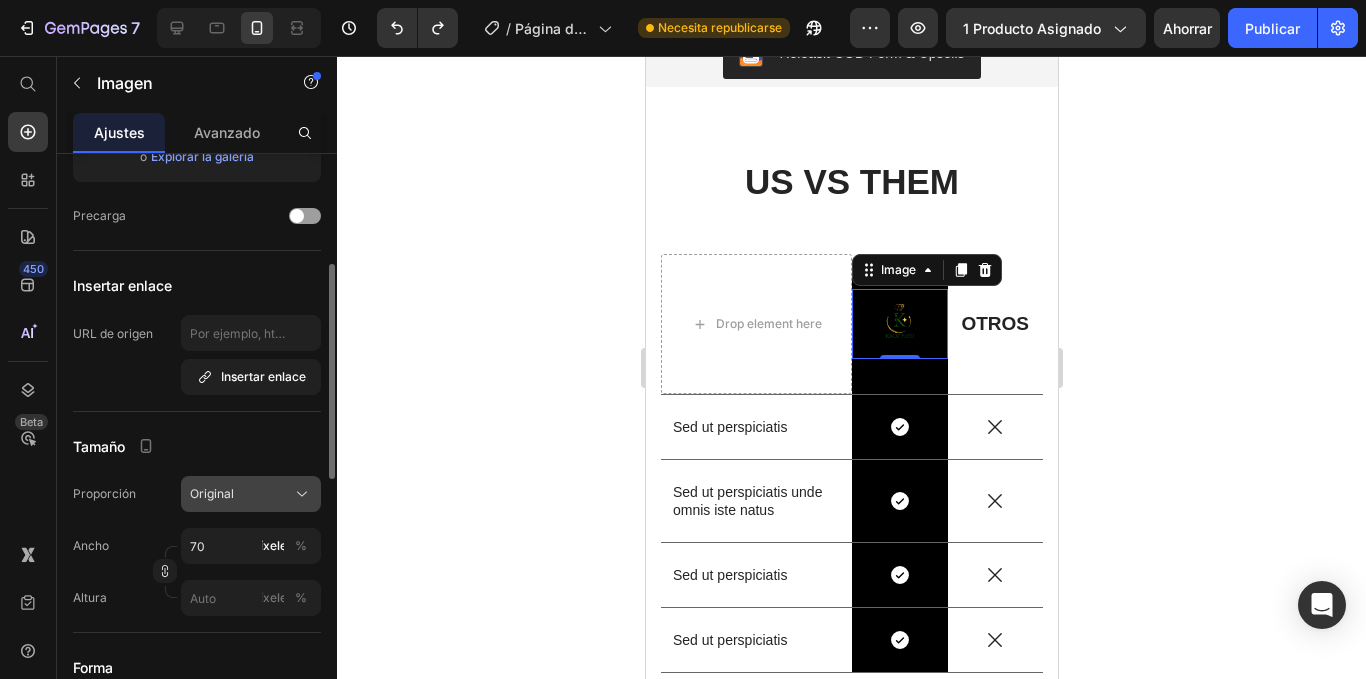click on "Original" 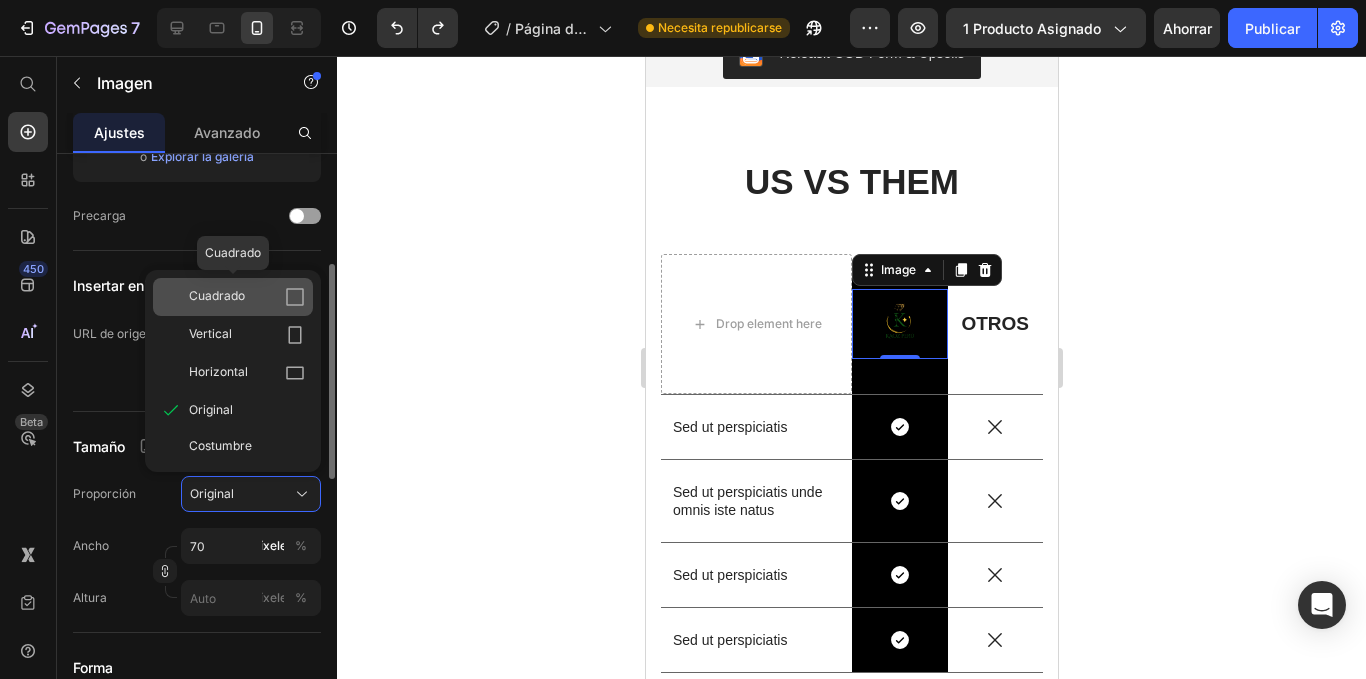 click 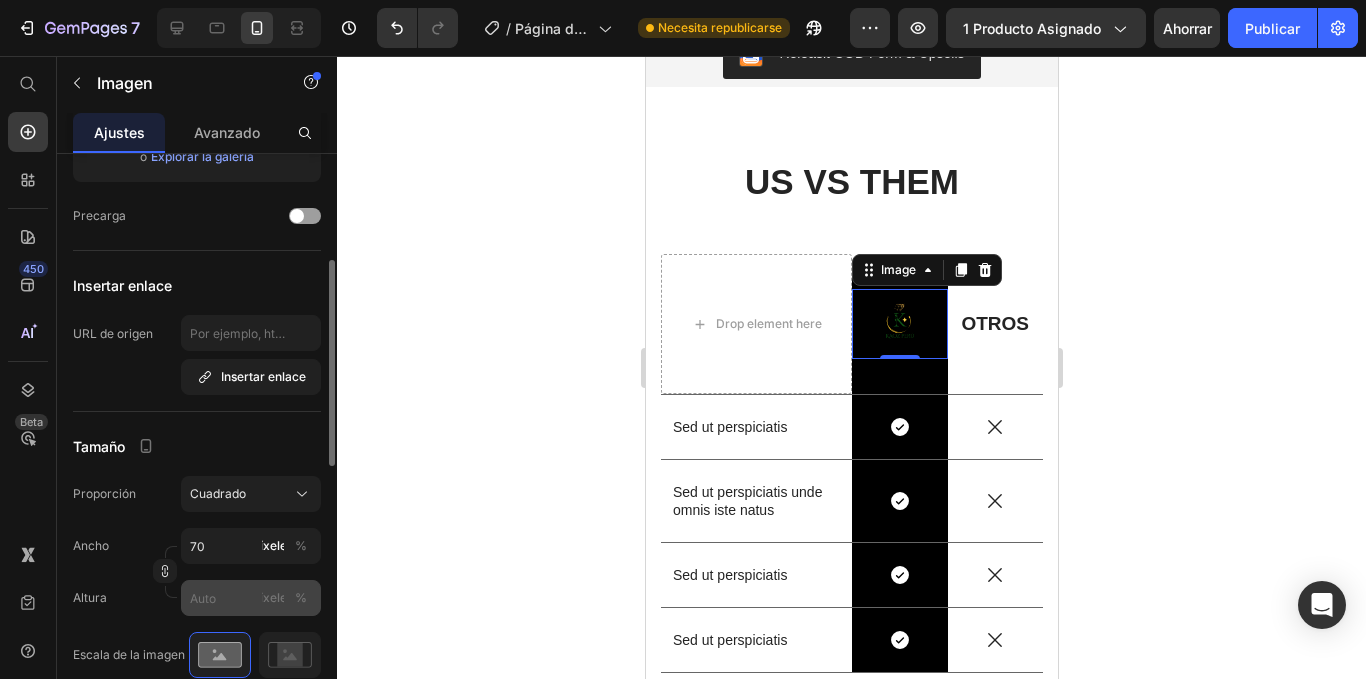 scroll, scrollTop: 400, scrollLeft: 0, axis: vertical 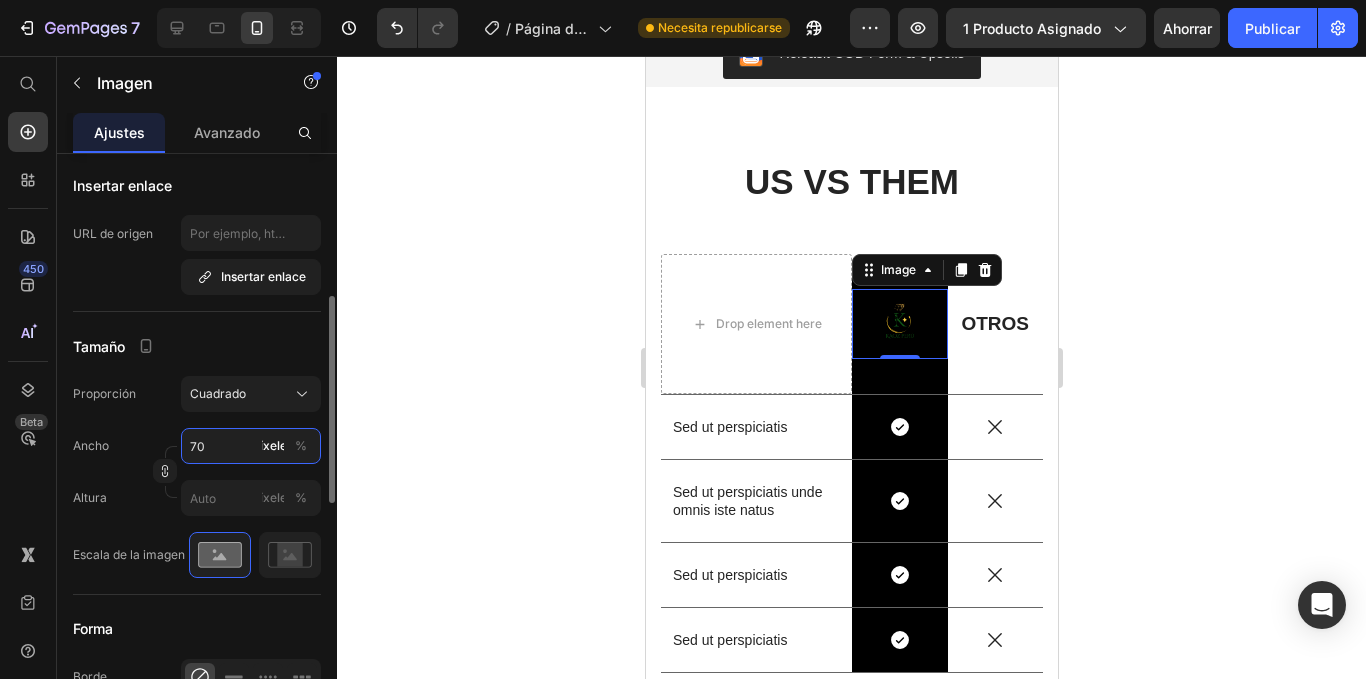 type on "7" 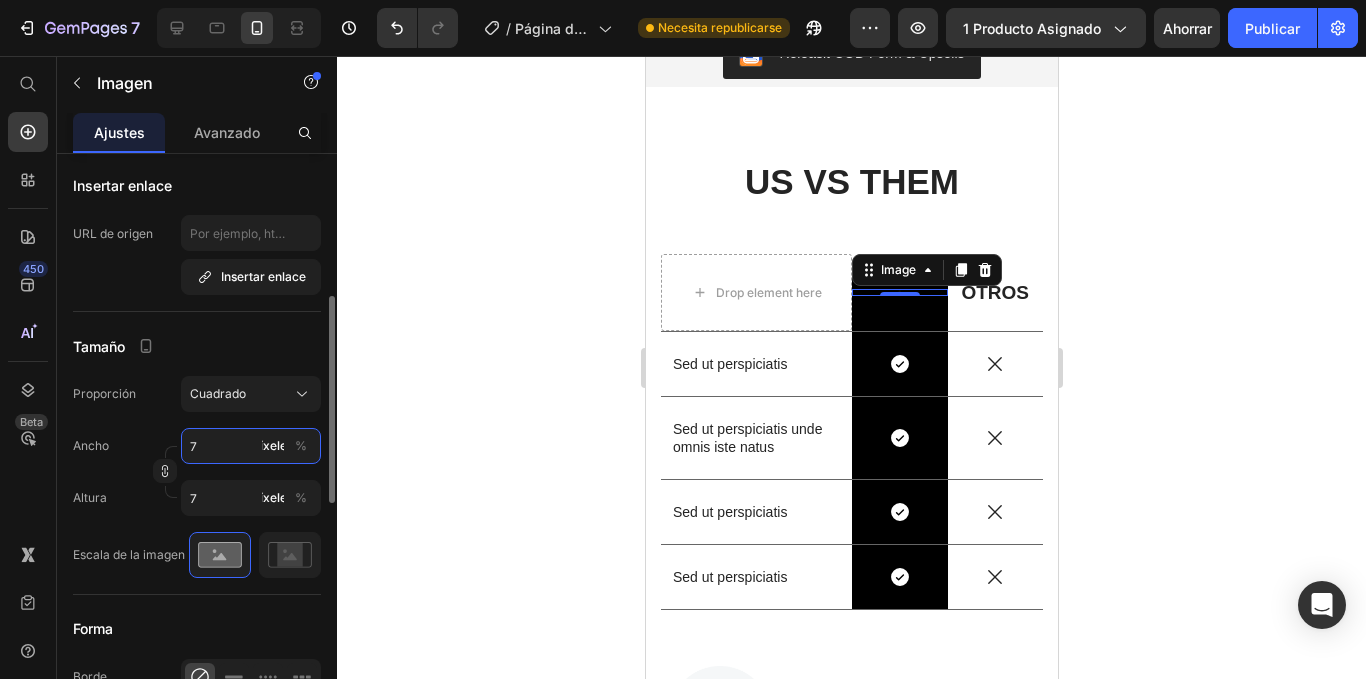 type 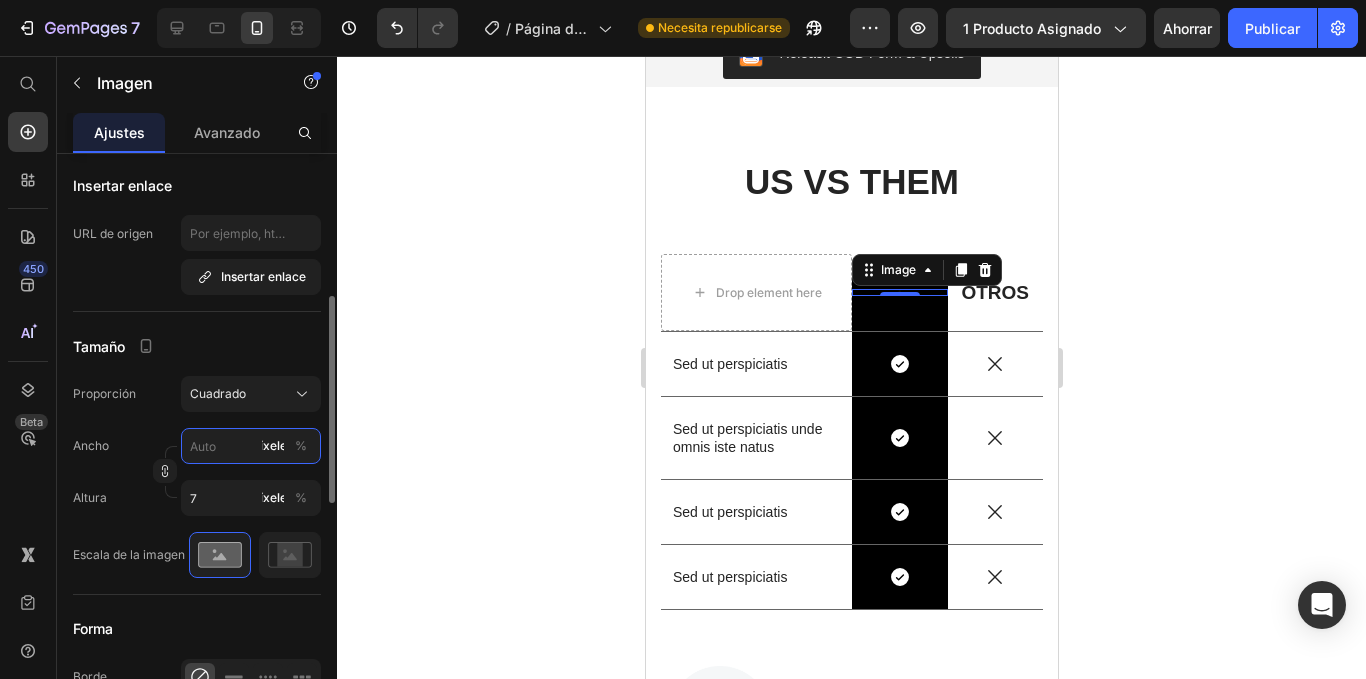 type 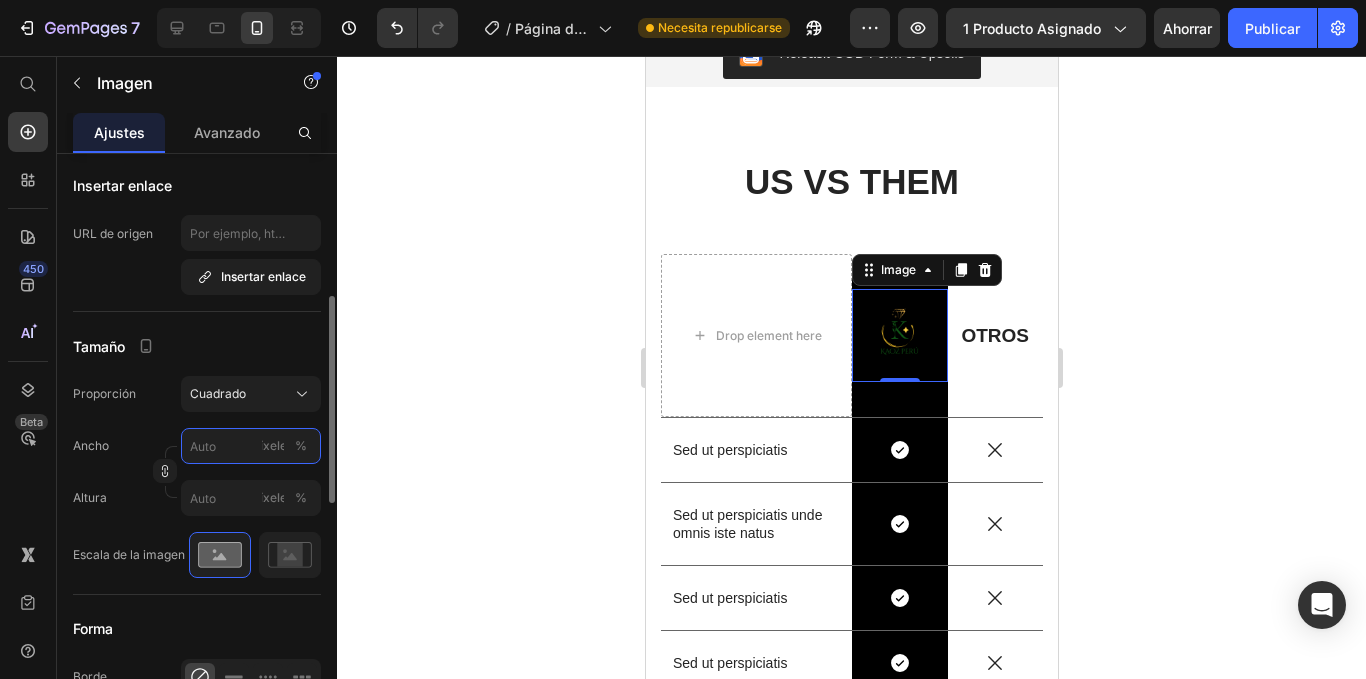 type on "1" 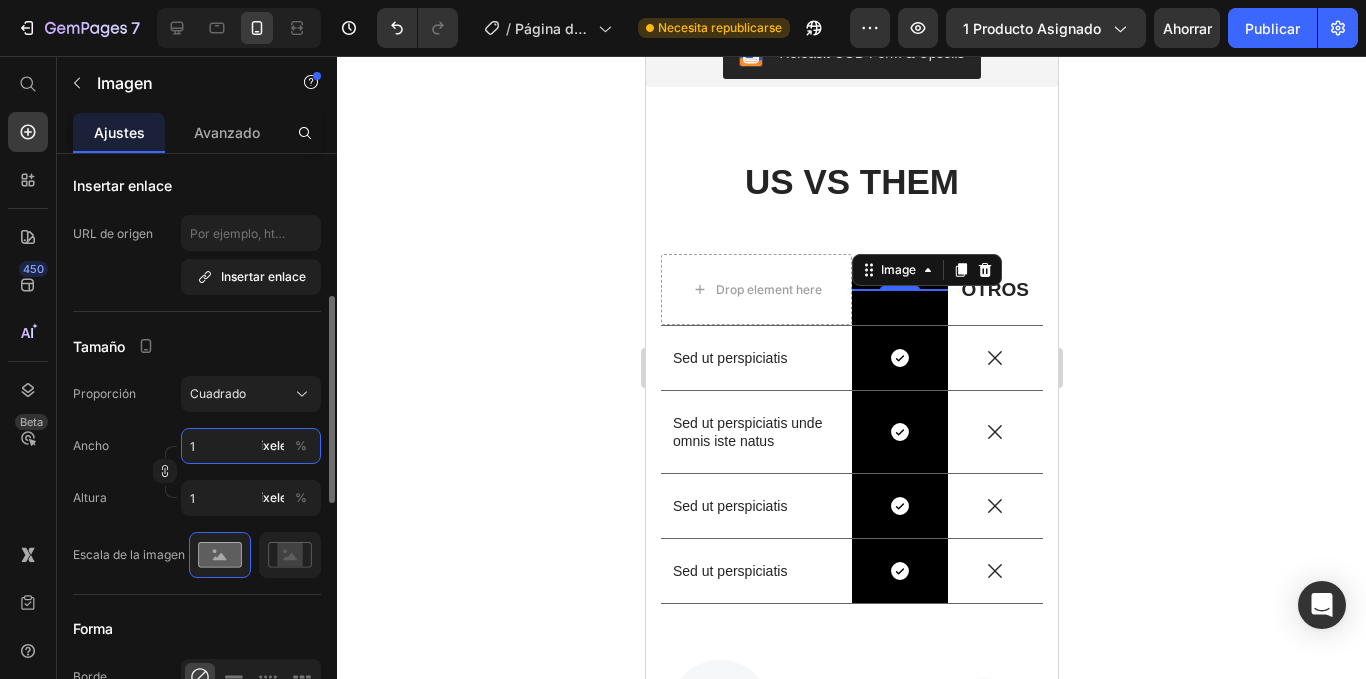 type on "10" 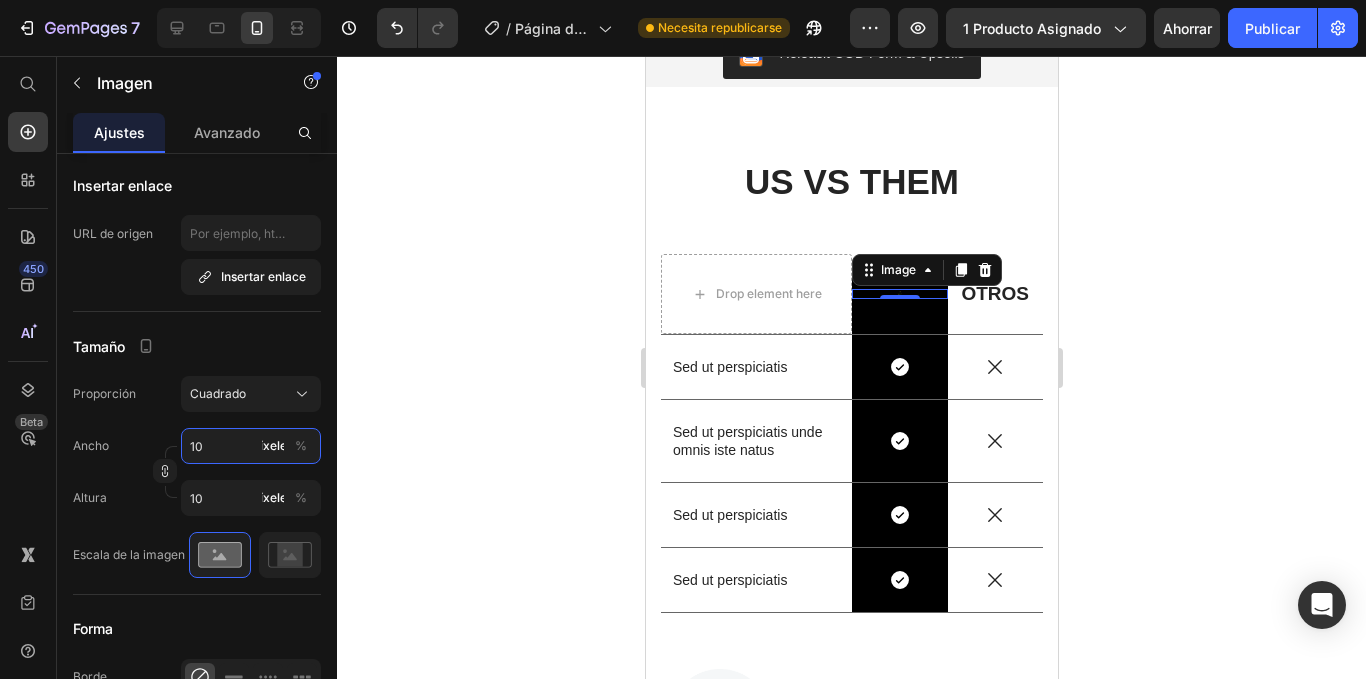 type on "100" 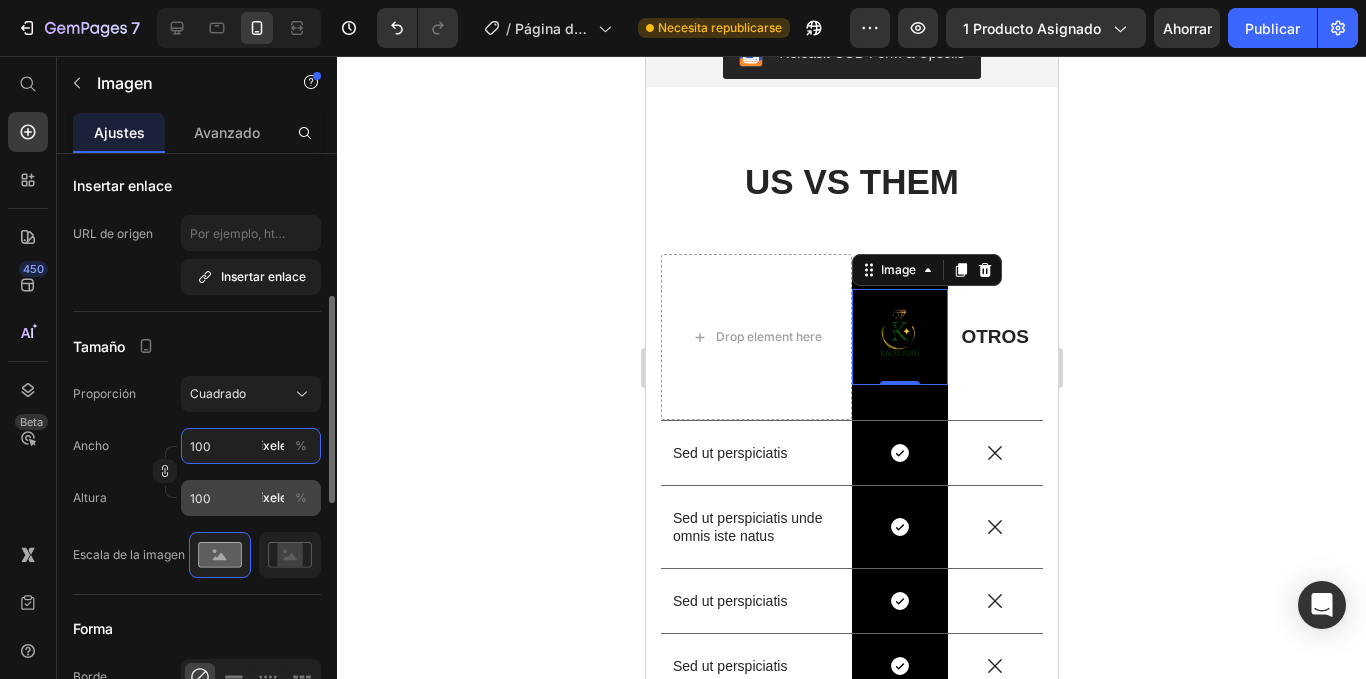 type on "100" 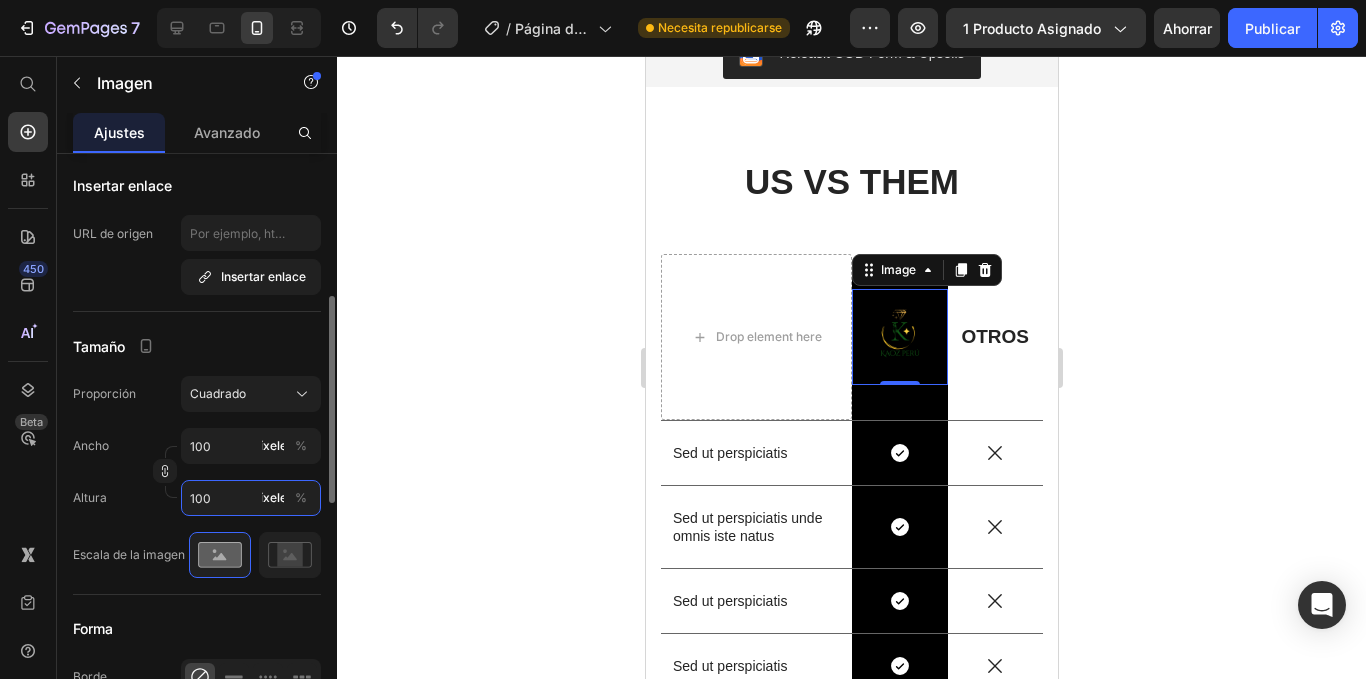 click on "100" at bounding box center (251, 498) 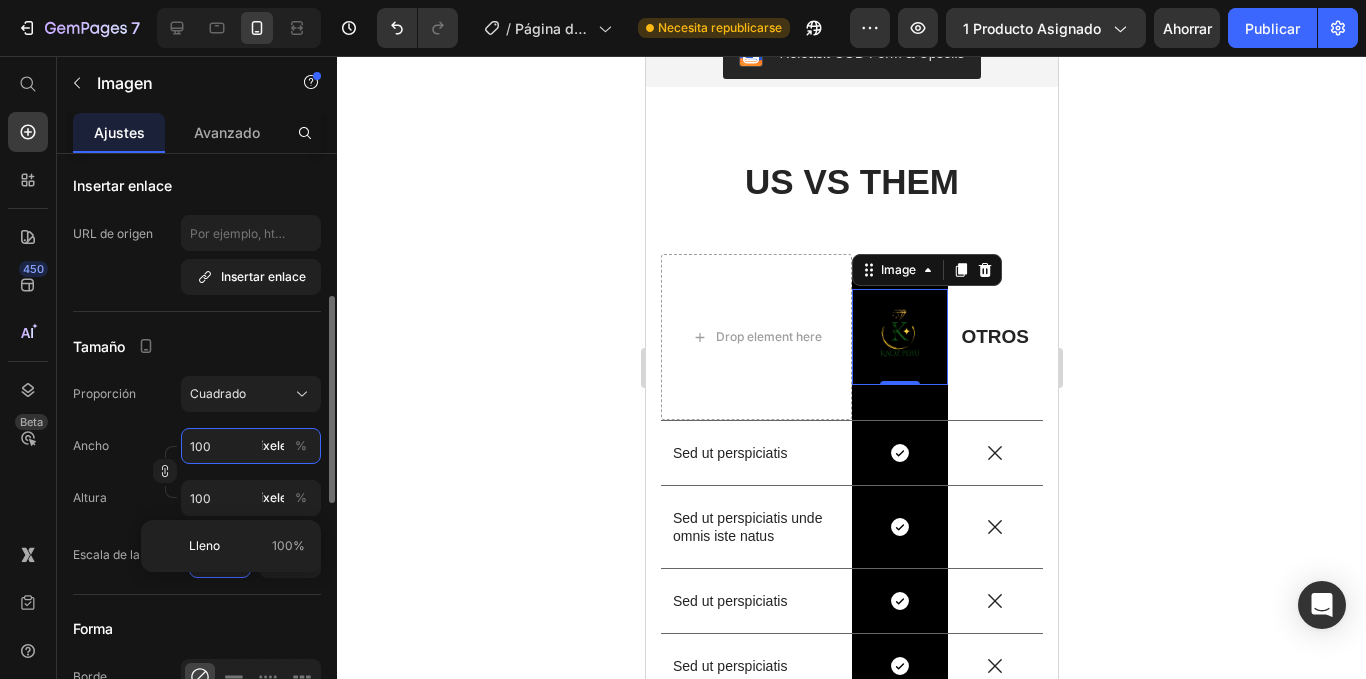 click on "100" at bounding box center [251, 446] 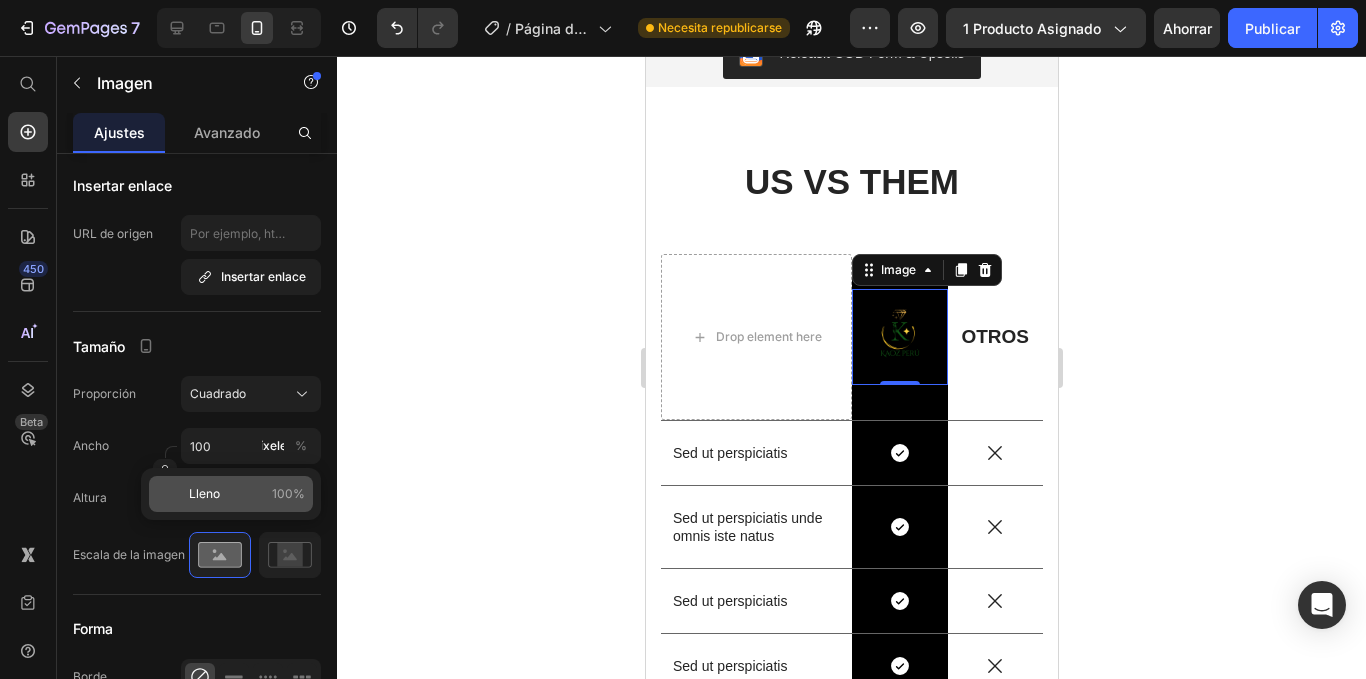 click on "100%" at bounding box center (288, 493) 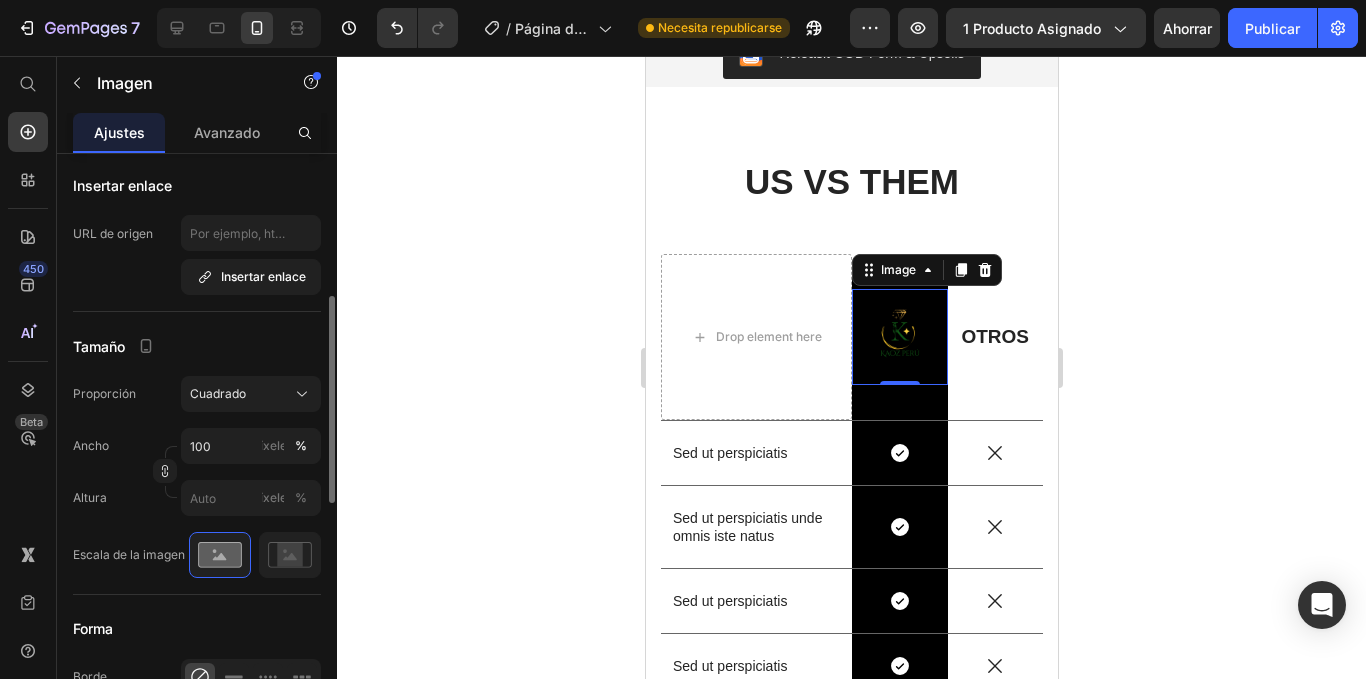 click on "Tamaño" at bounding box center [197, 346] 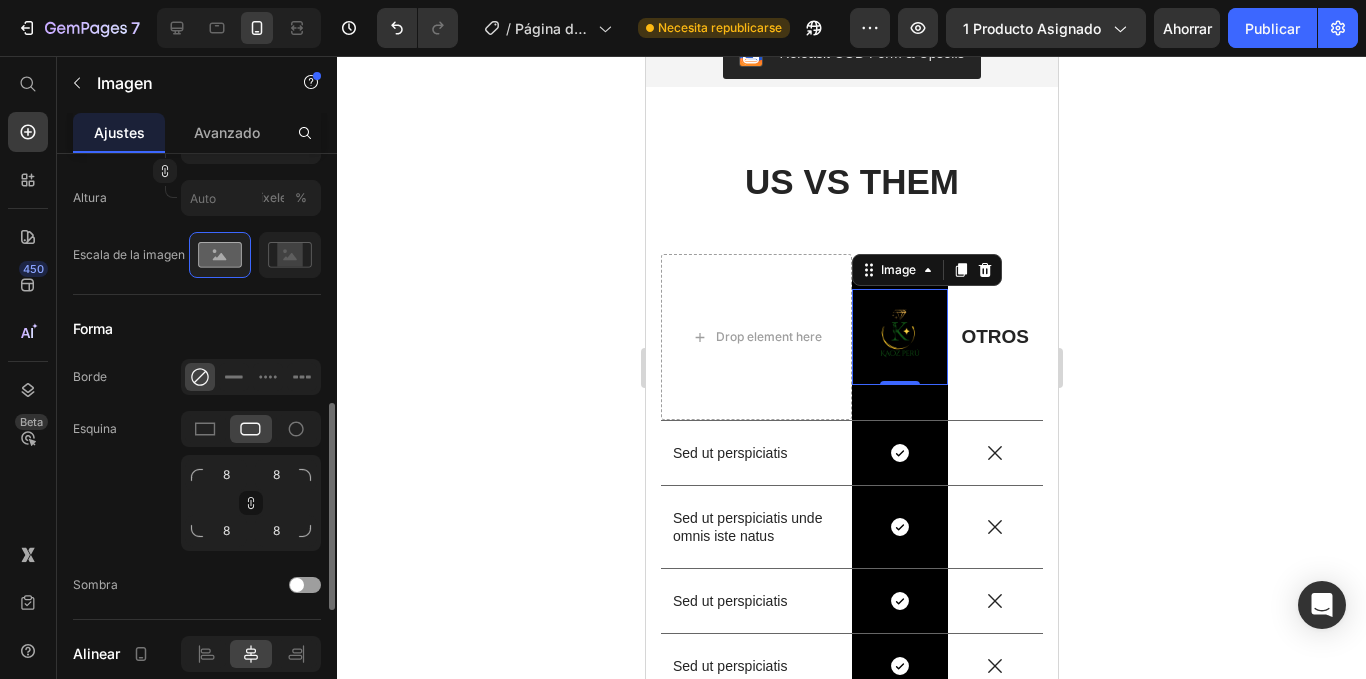 scroll, scrollTop: 800, scrollLeft: 0, axis: vertical 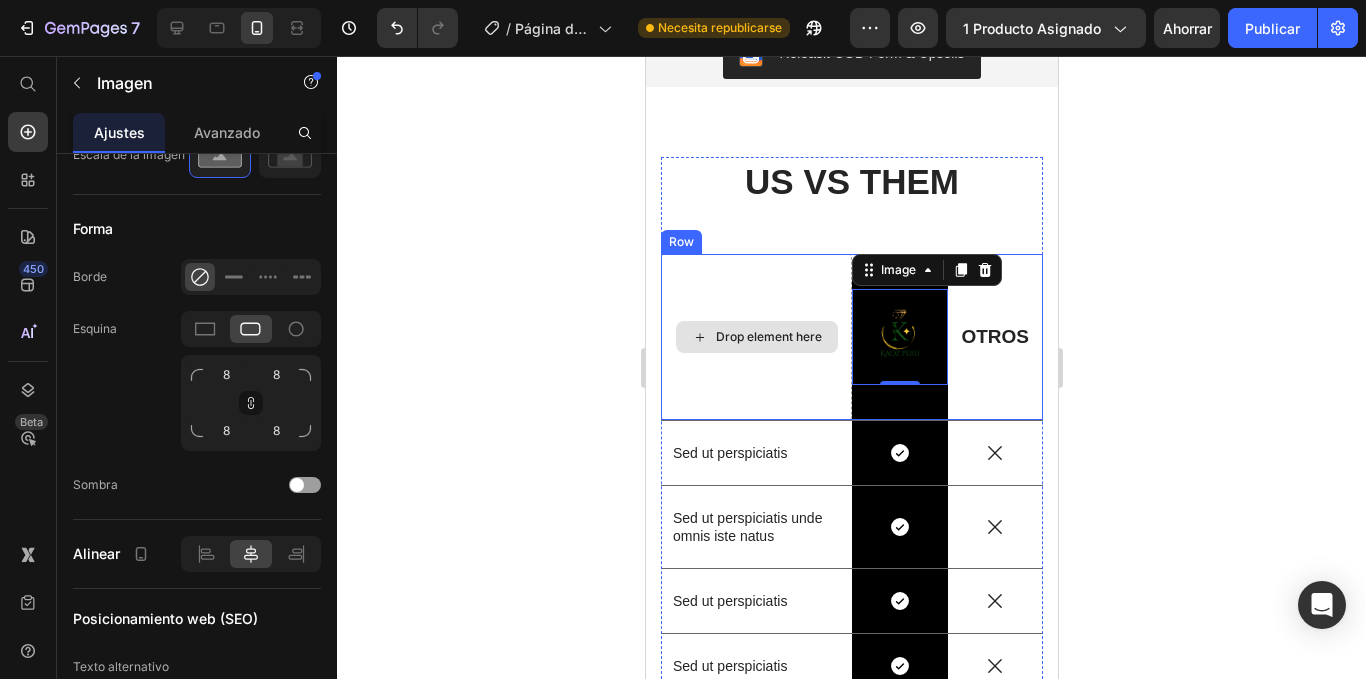 click on "Drop element here" at bounding box center [755, 337] 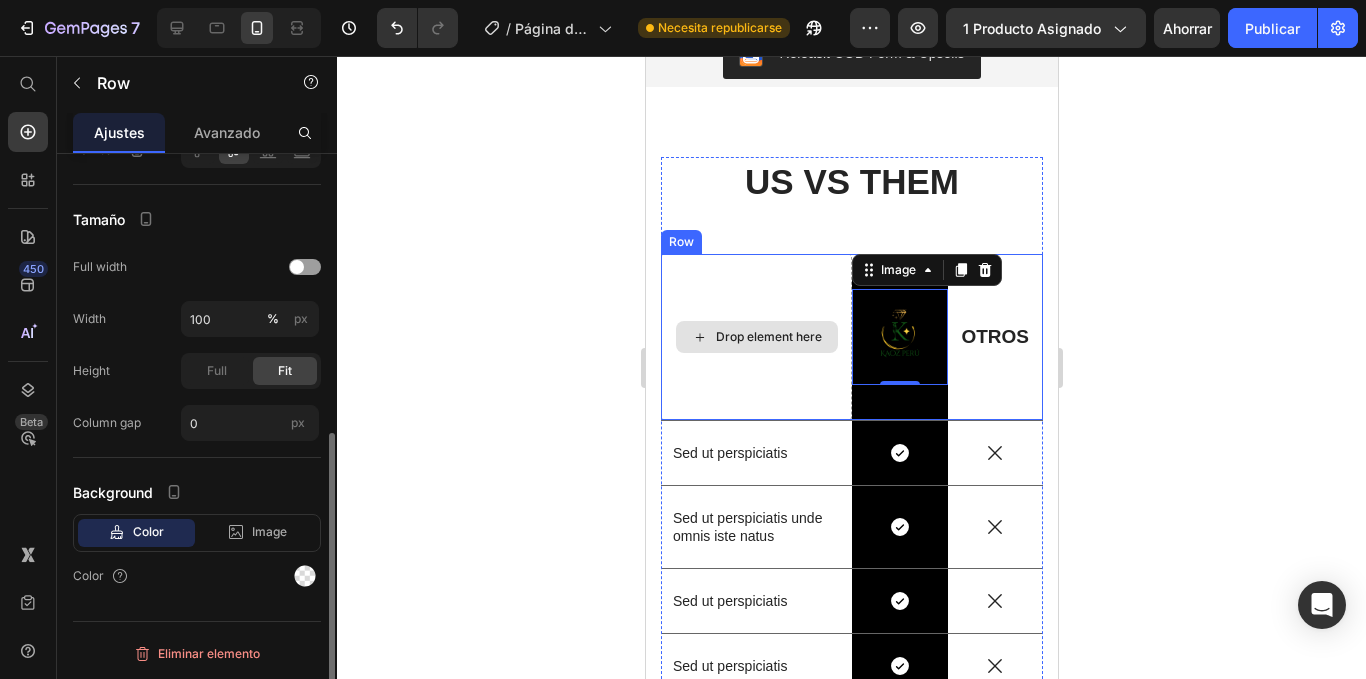 scroll, scrollTop: 0, scrollLeft: 0, axis: both 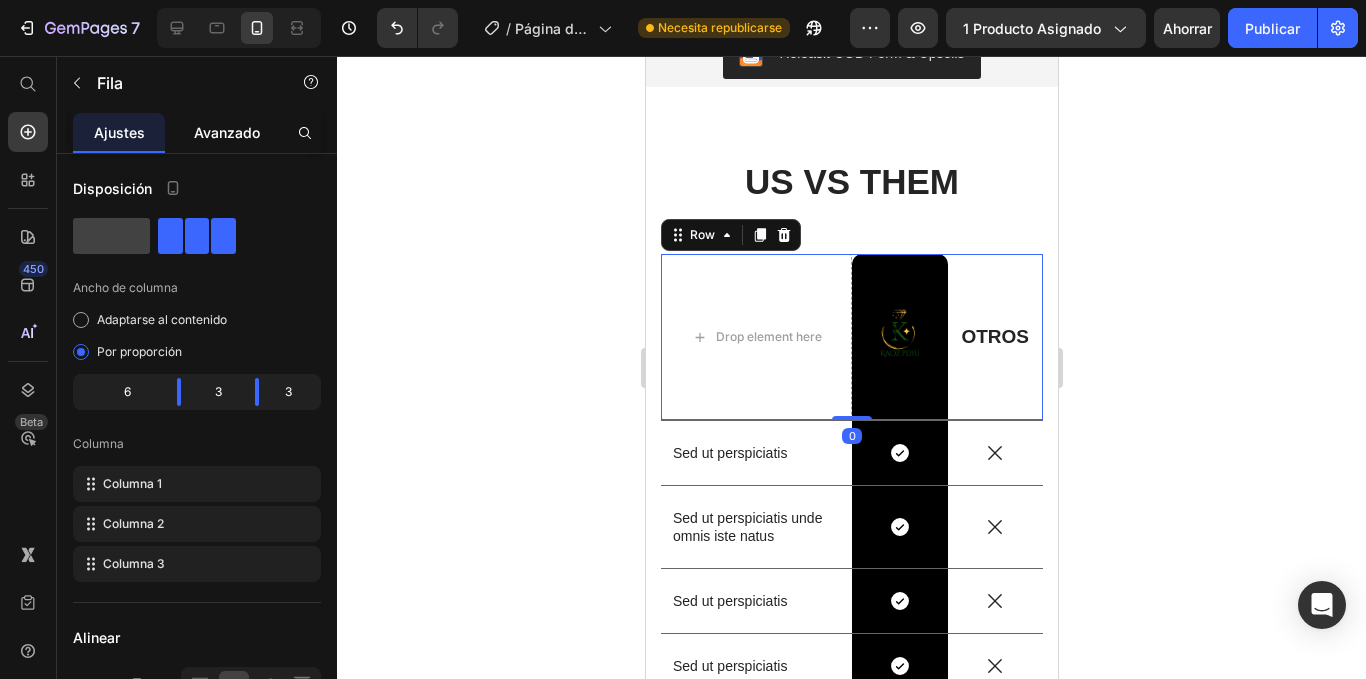 click on "Avanzado" at bounding box center [227, 132] 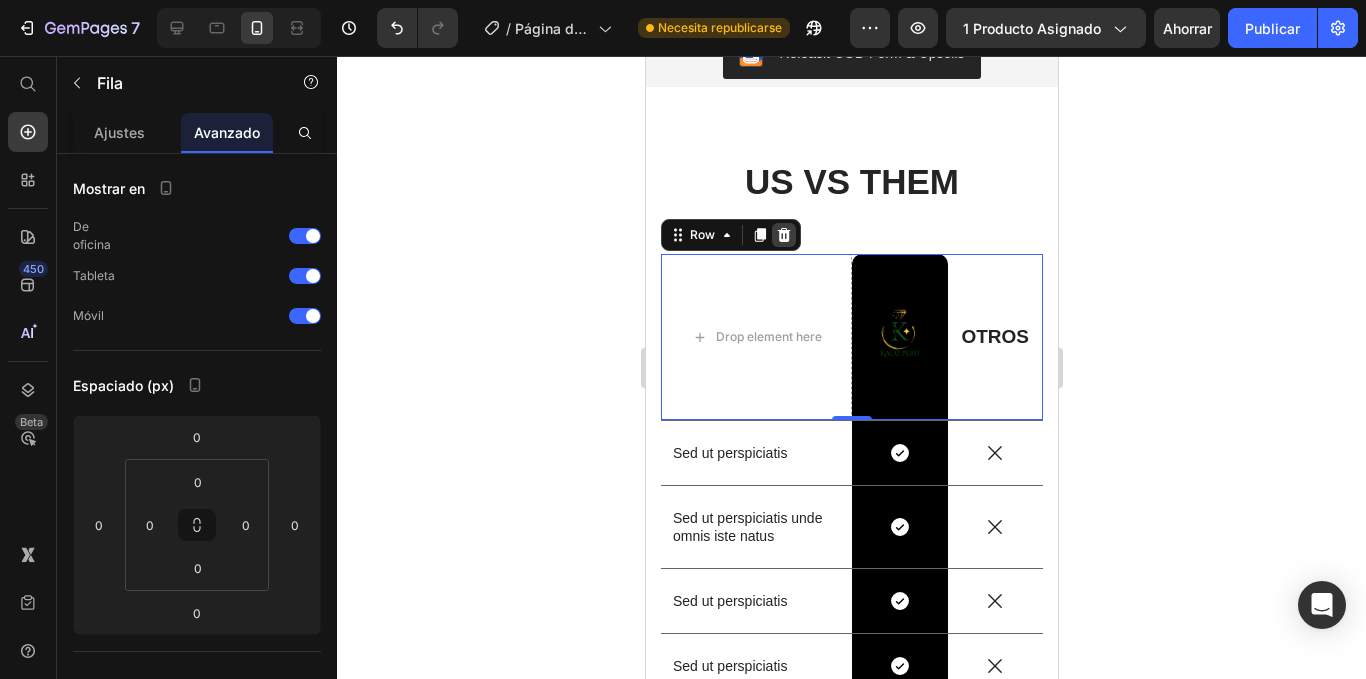 click 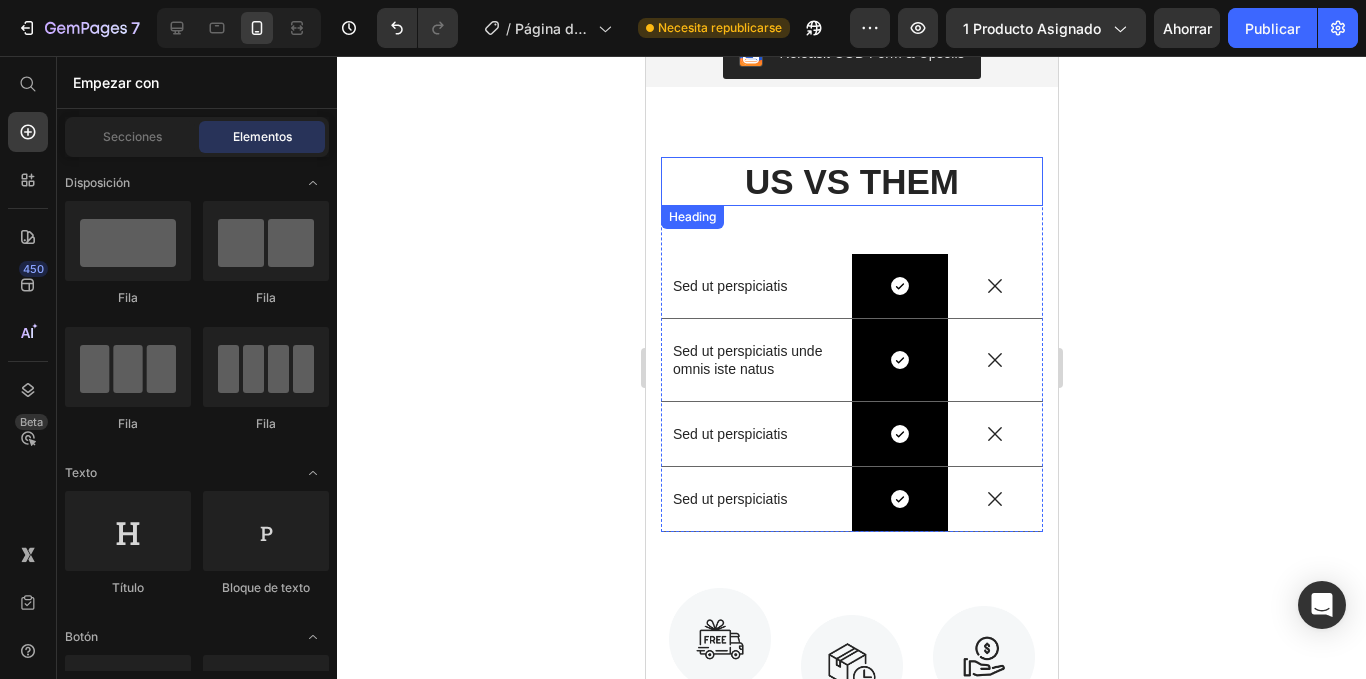 click on "US VS THEM" at bounding box center (851, 182) 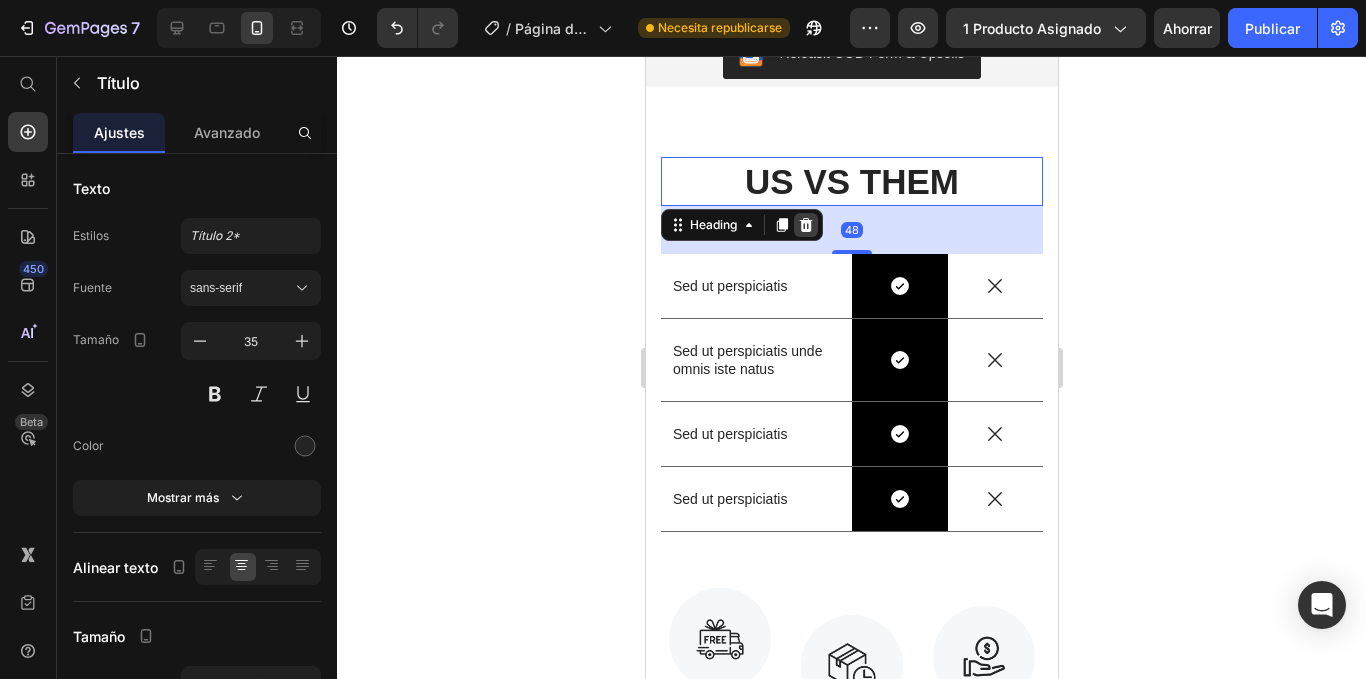 click 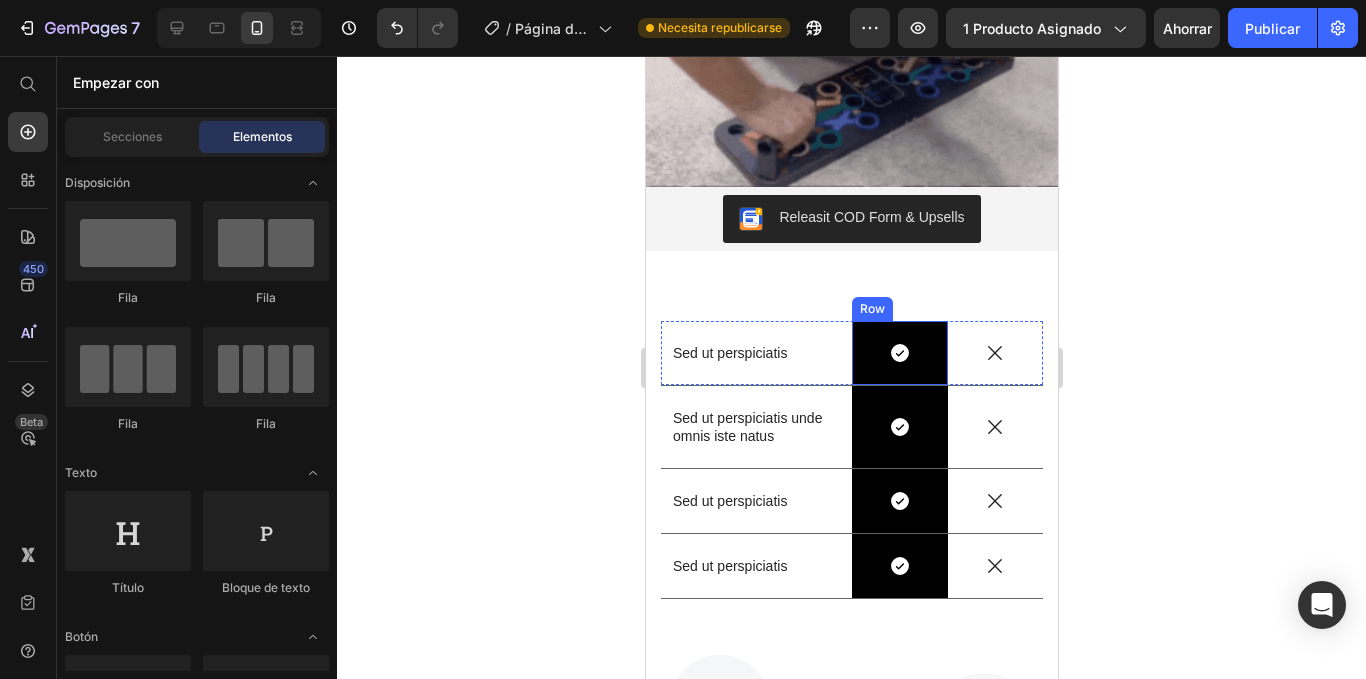scroll, scrollTop: 1794, scrollLeft: 0, axis: vertical 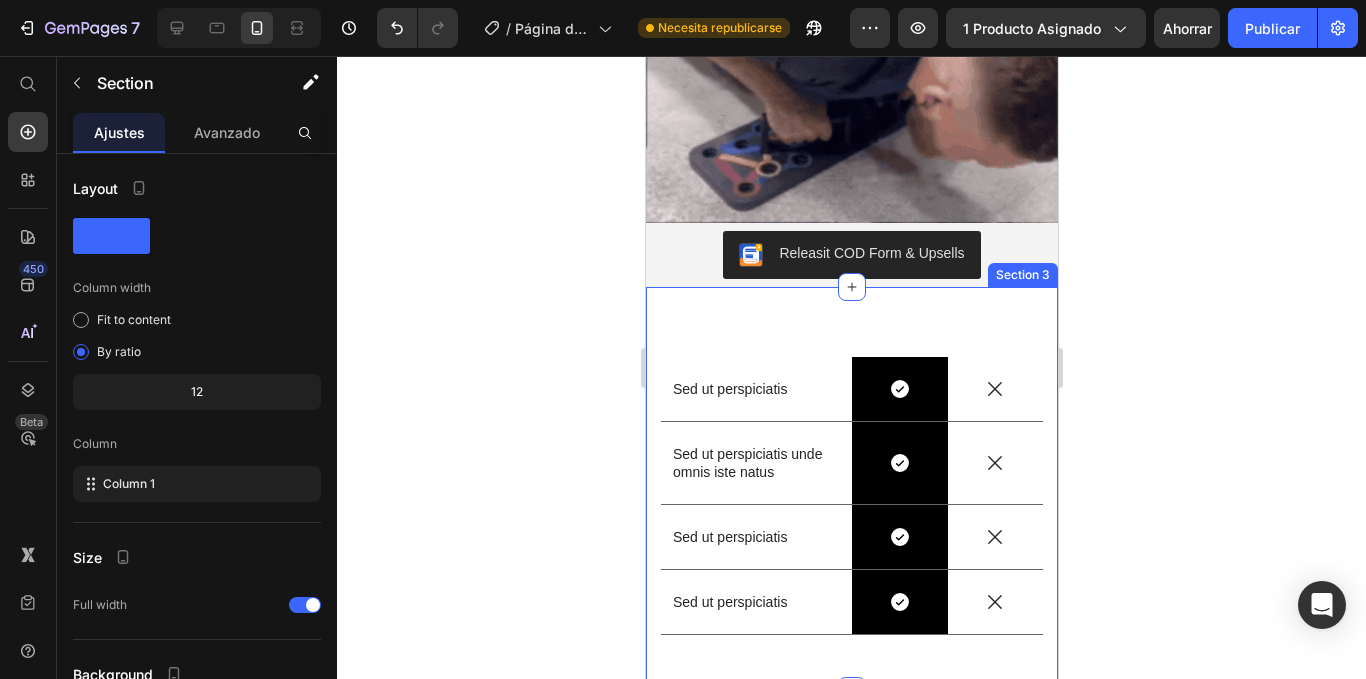 click on "Sed ut perspiciatis Text Block
Icon Row
Icon Row Sed ut perspiciatis unde omnis iste natus  Text Block
Icon Row
Icon Row Sed ut perspiciatis Text Block
Icon Row
Icon Row Sed ut perspiciatis Text Block
Icon Row
Icon Row Row Section 3" at bounding box center [851, 489] 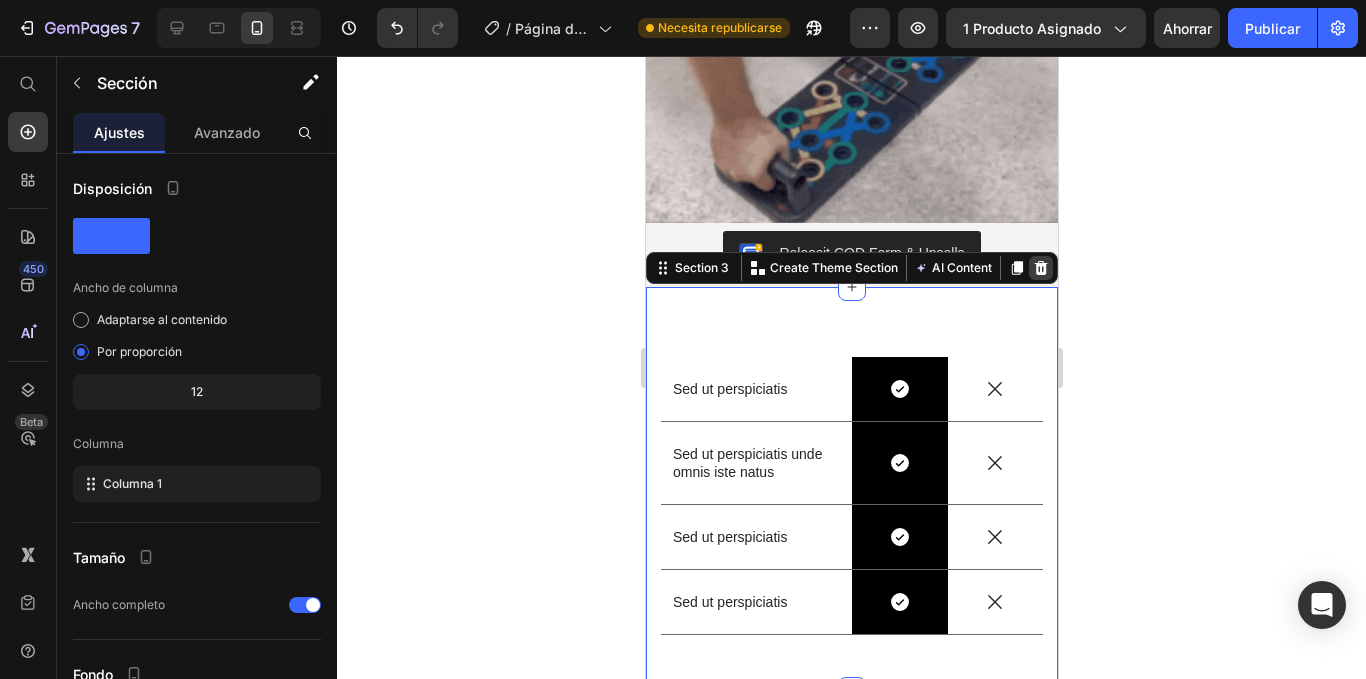 click 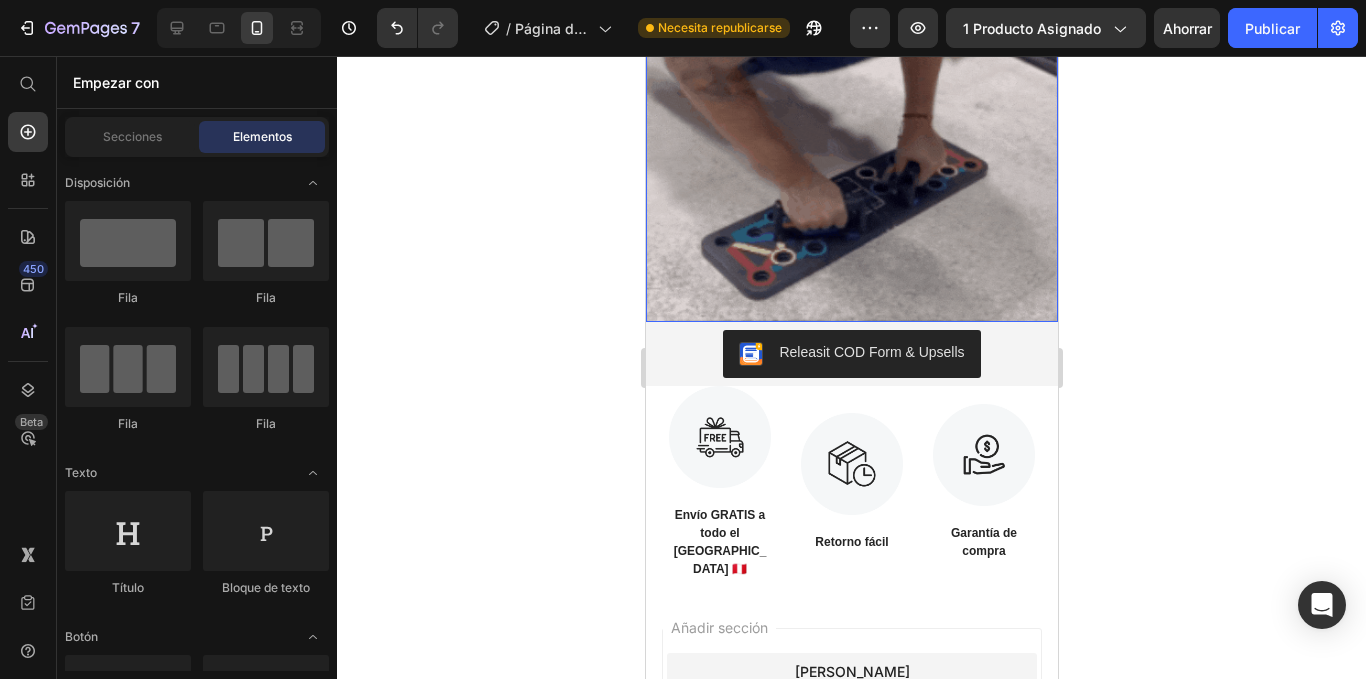 scroll, scrollTop: 1694, scrollLeft: 0, axis: vertical 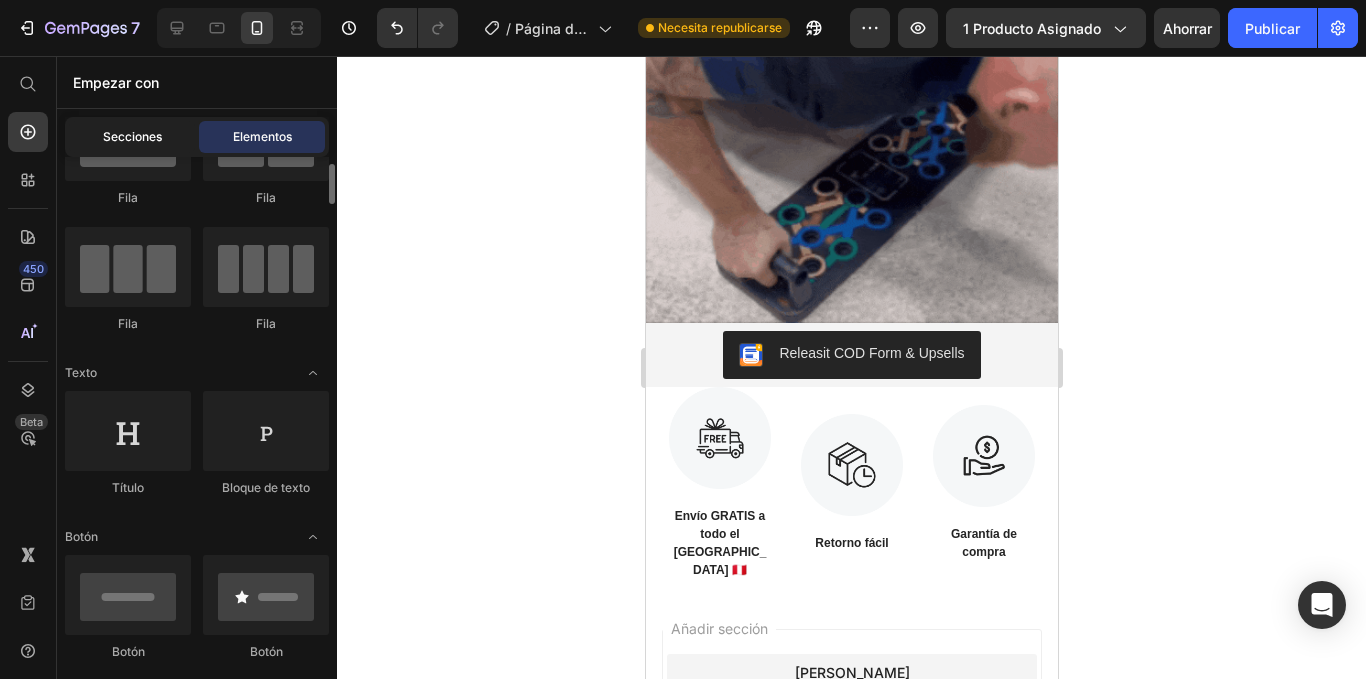 click on "Secciones" 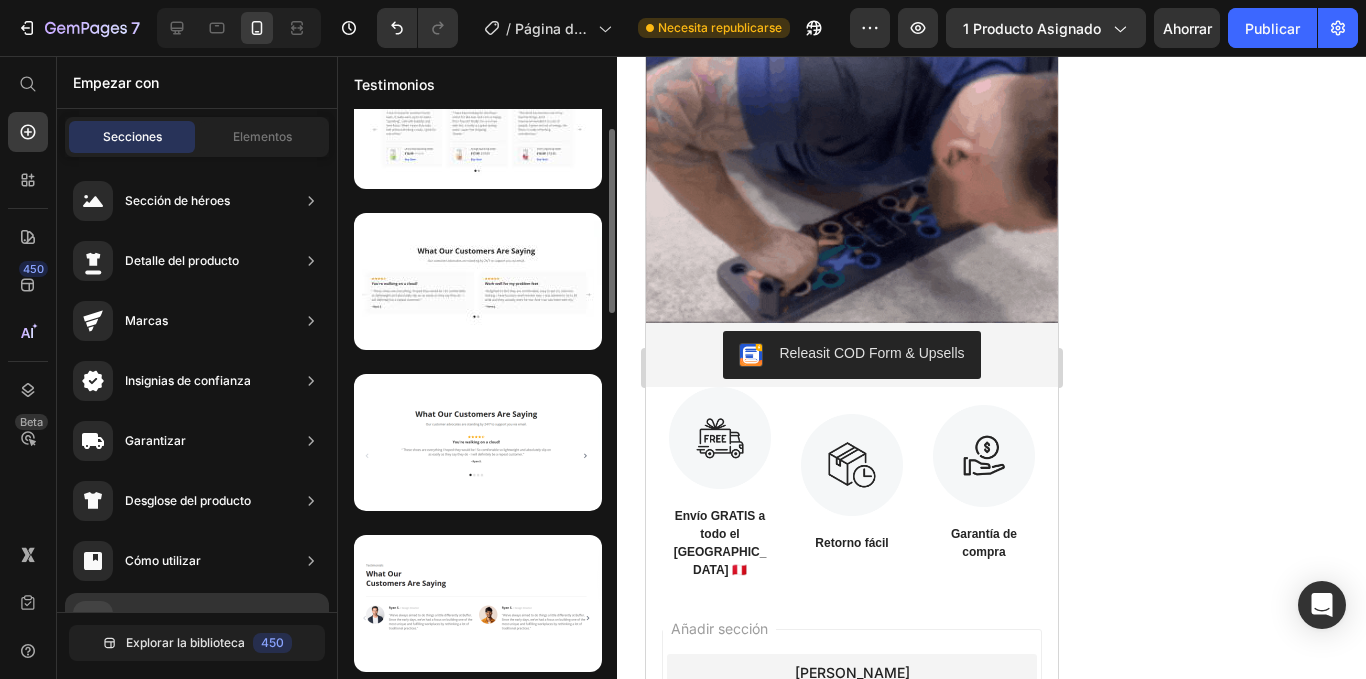 scroll, scrollTop: 0, scrollLeft: 0, axis: both 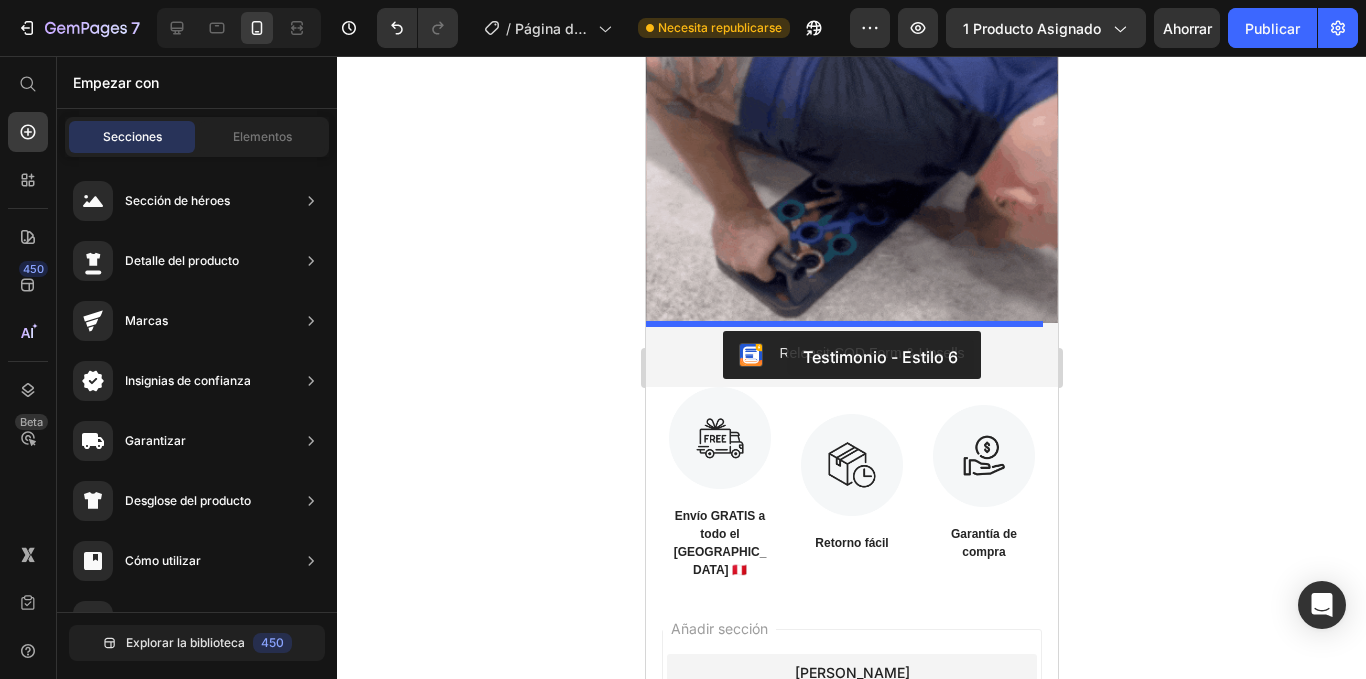 drag, startPoint x: 1121, startPoint y: 560, endPoint x: 786, endPoint y: 337, distance: 402.4351 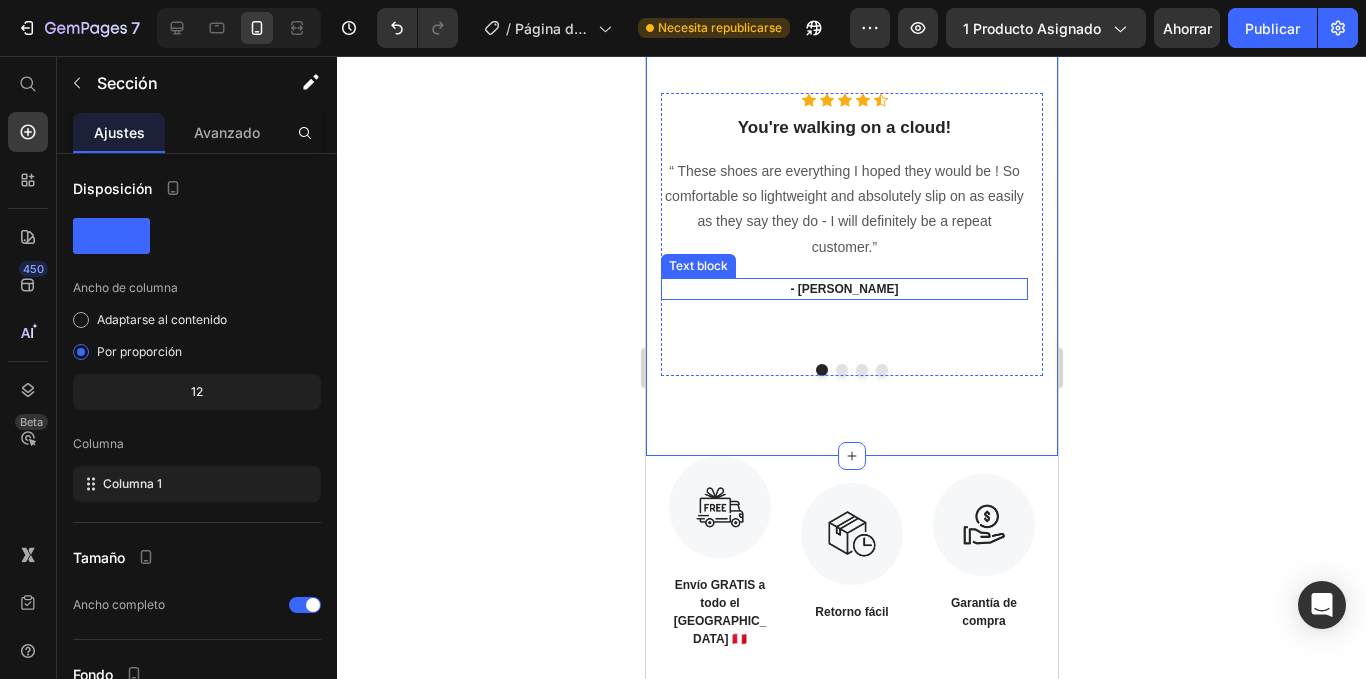 scroll, scrollTop: 2292, scrollLeft: 0, axis: vertical 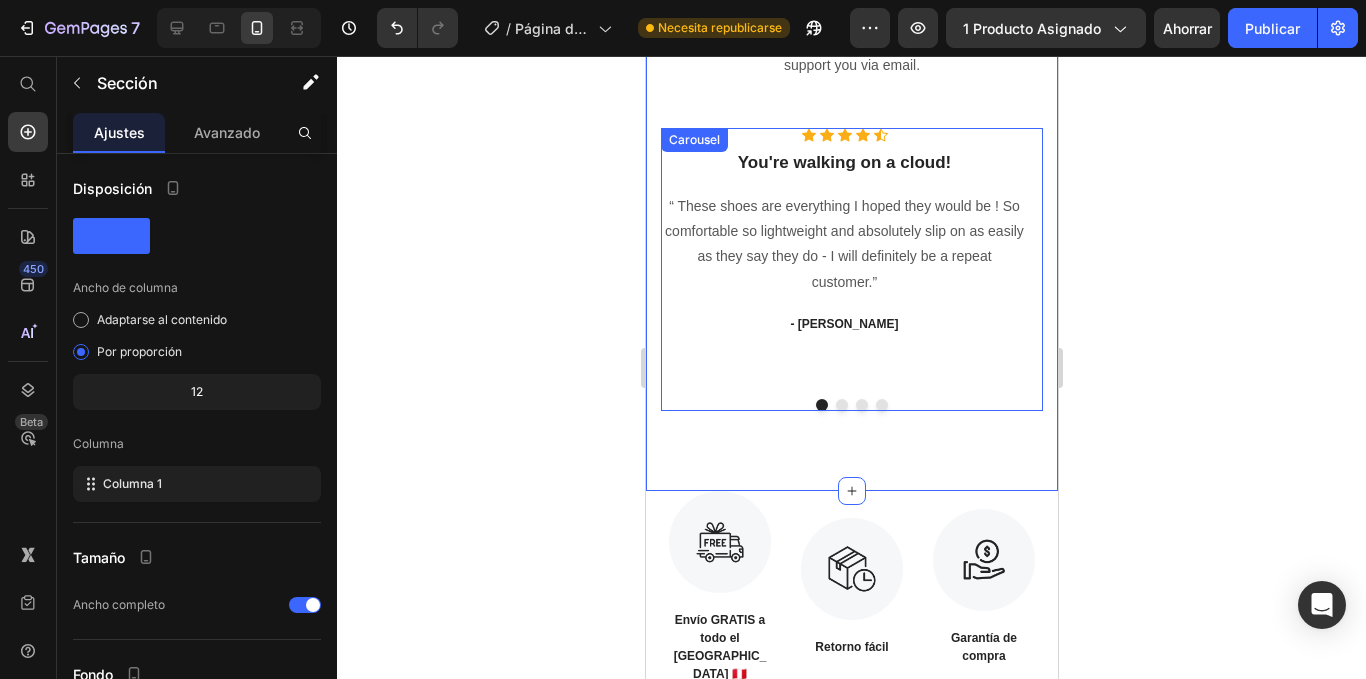 click at bounding box center [841, 405] 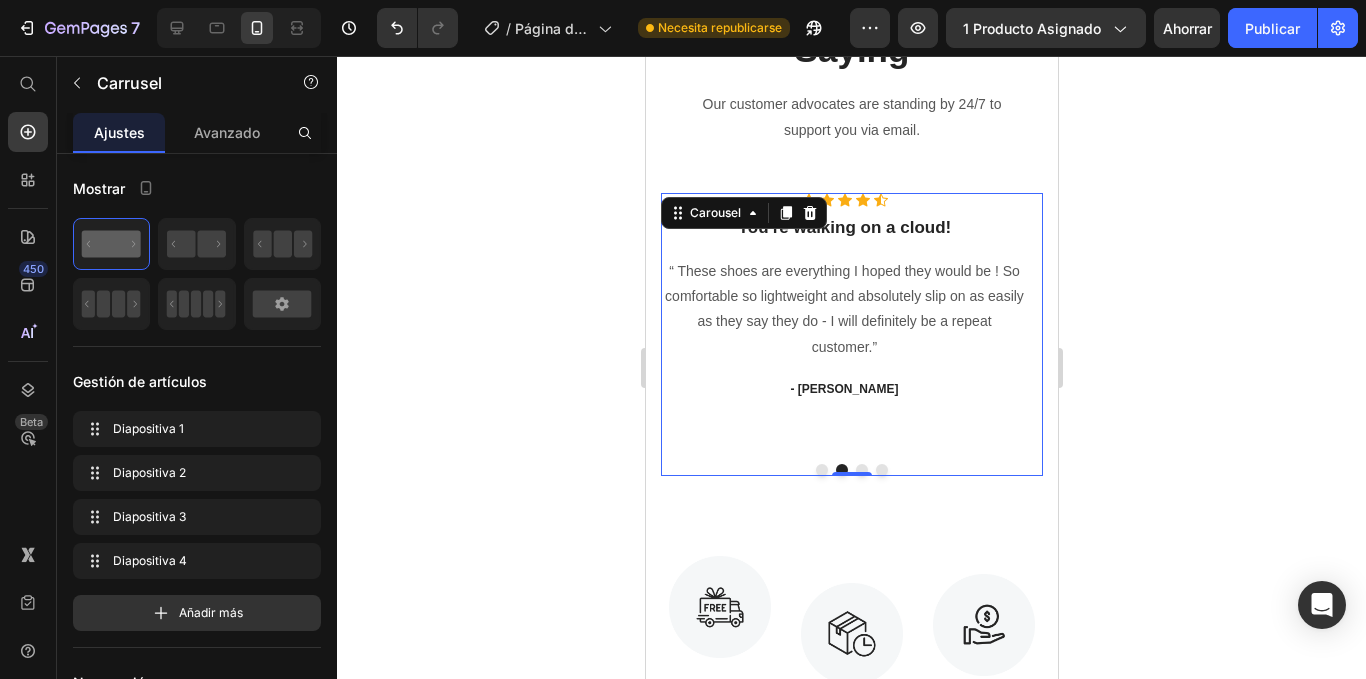 scroll, scrollTop: 2192, scrollLeft: 0, axis: vertical 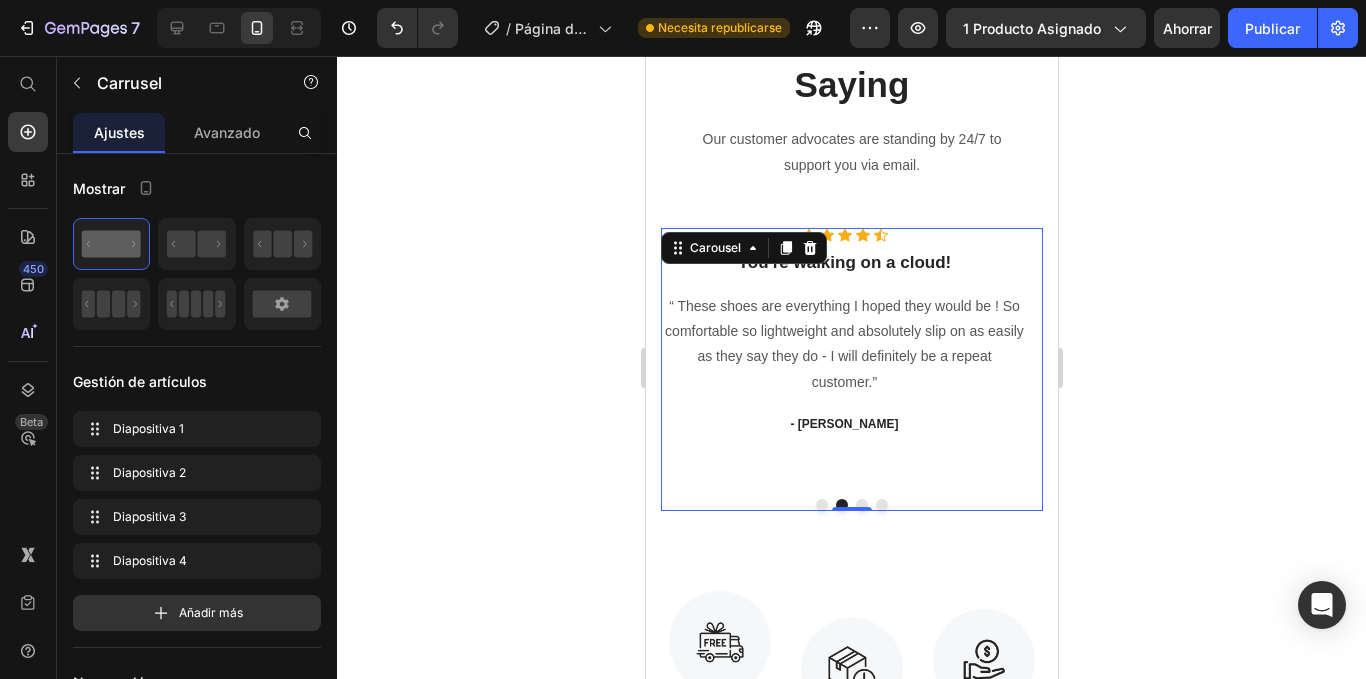 click at bounding box center [861, 505] 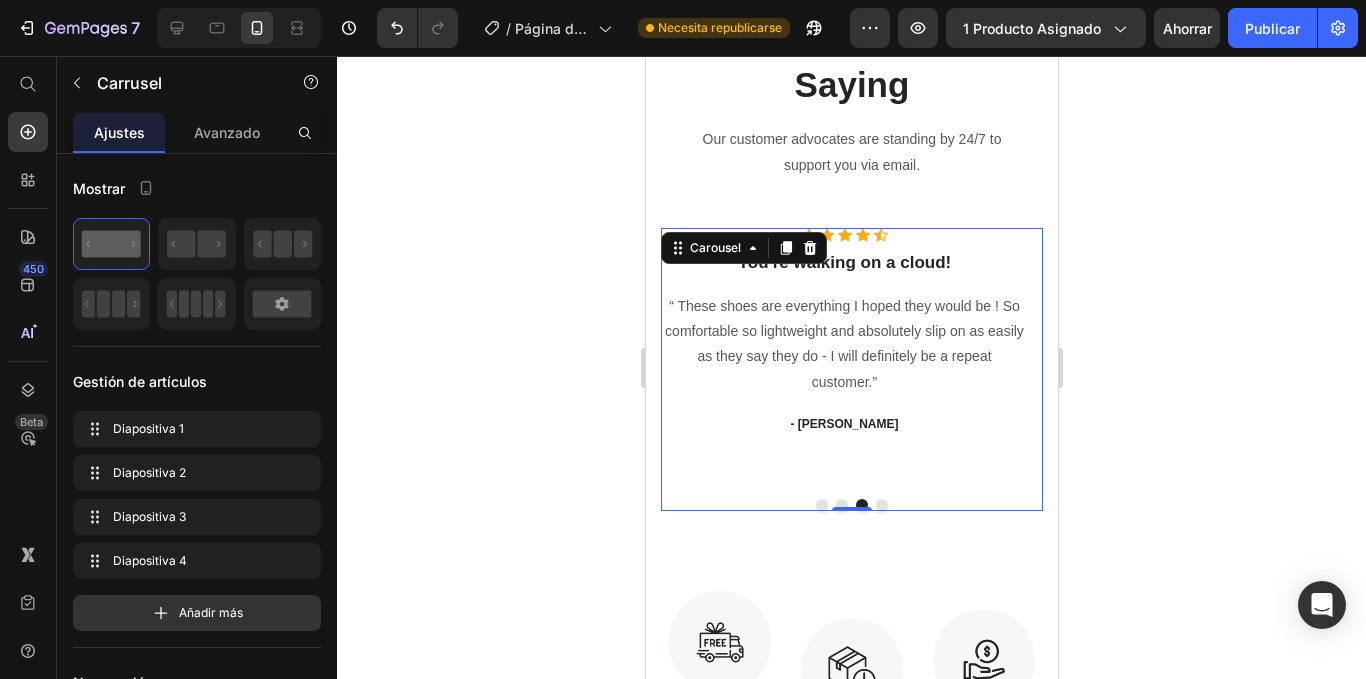 click at bounding box center [821, 505] 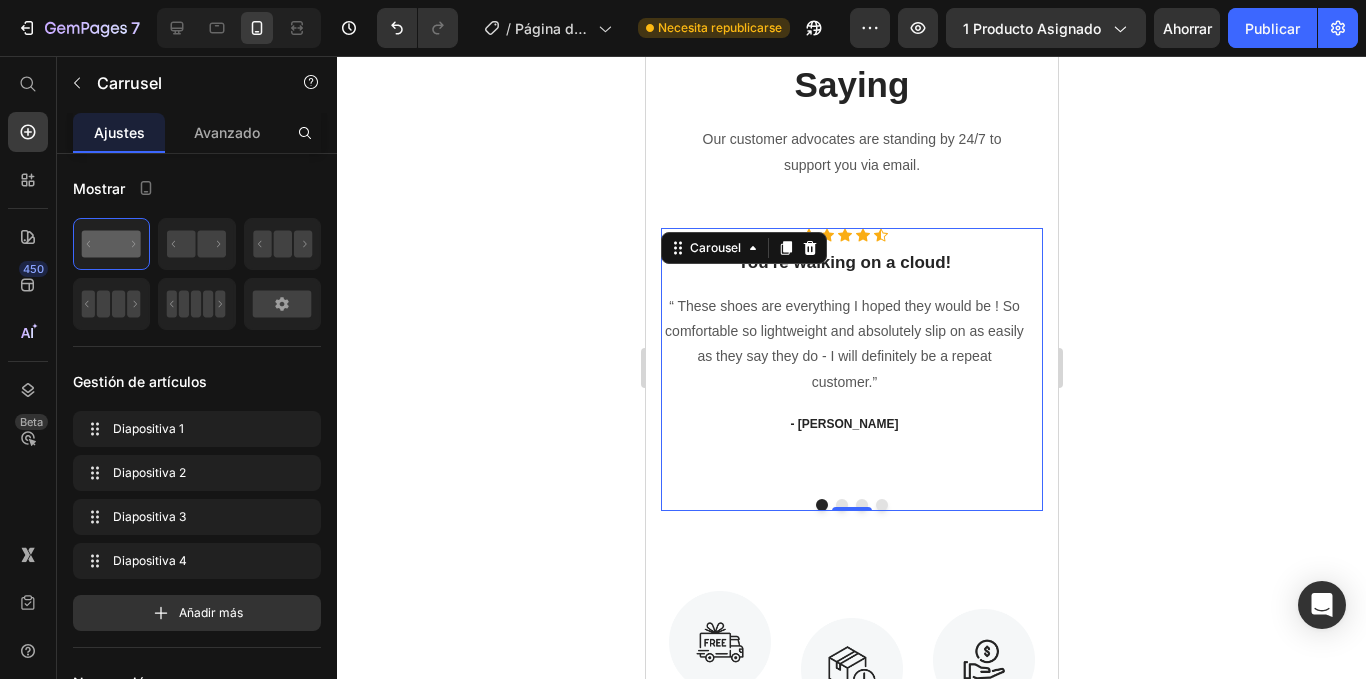 click at bounding box center [881, 505] 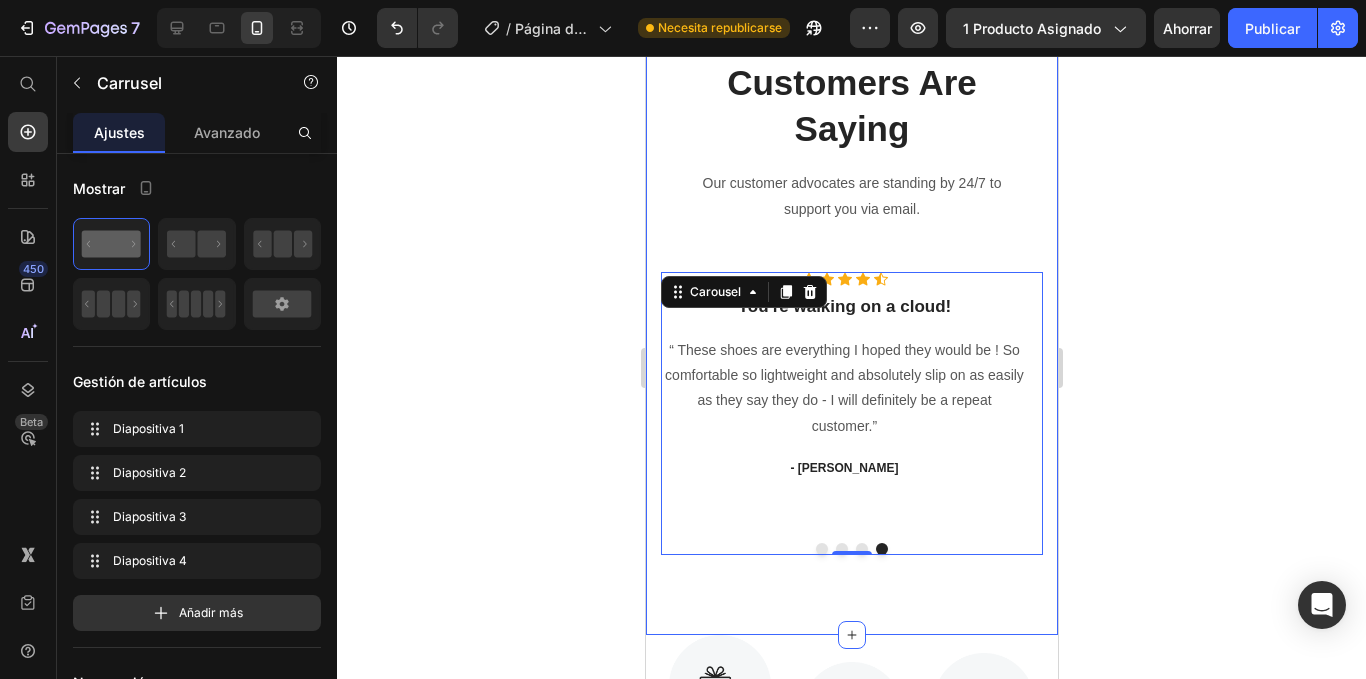 scroll, scrollTop: 2192, scrollLeft: 0, axis: vertical 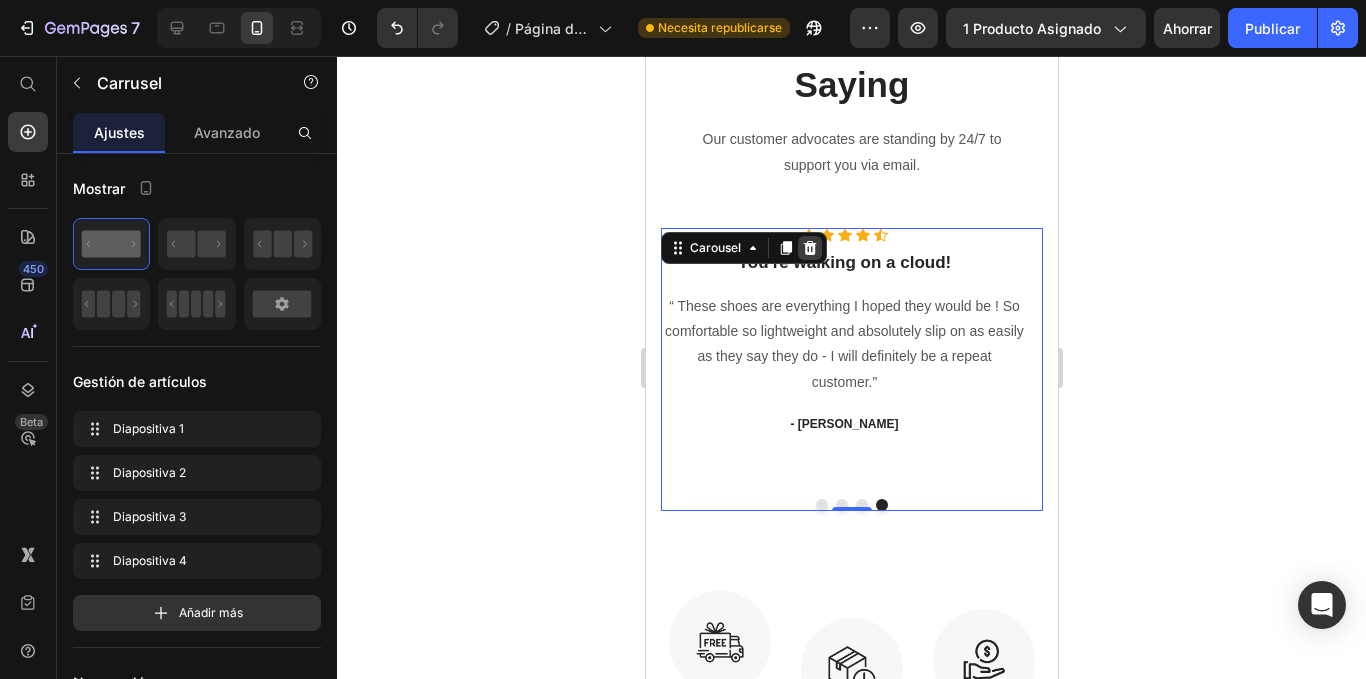 click 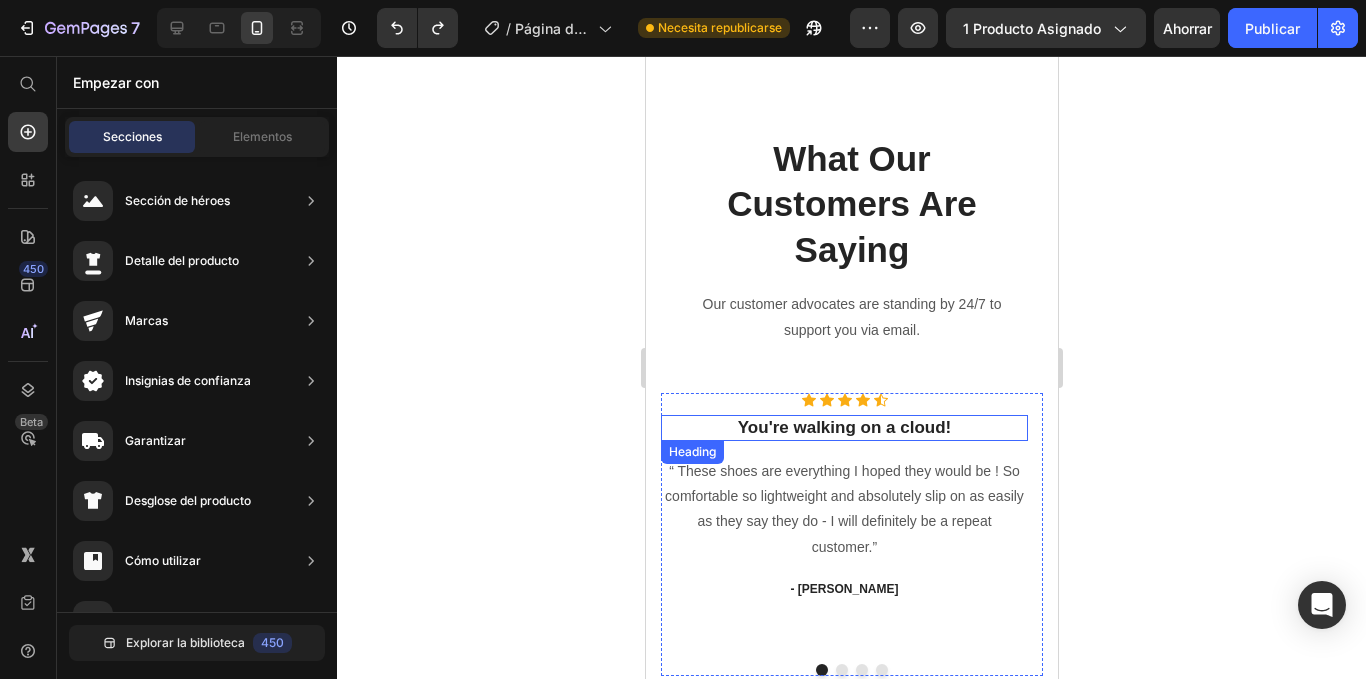 scroll, scrollTop: 1992, scrollLeft: 0, axis: vertical 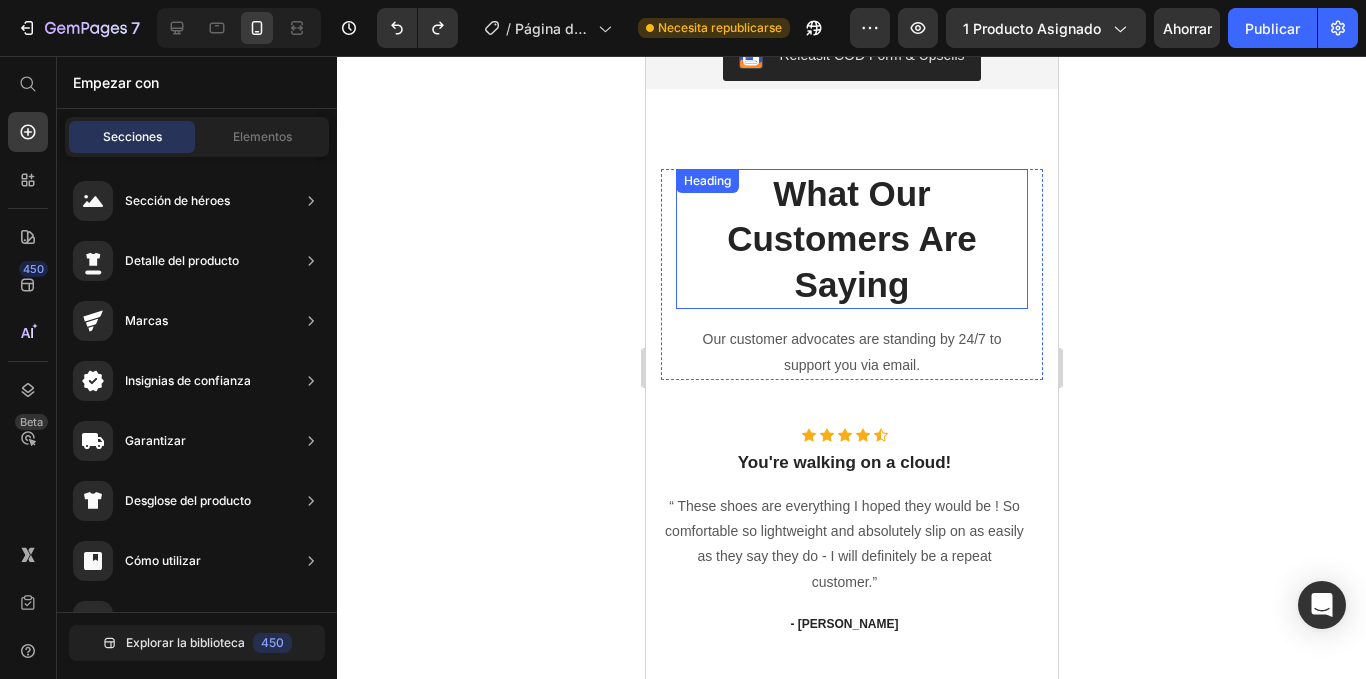 click on "What Our Customers Are Saying" at bounding box center (851, 239) 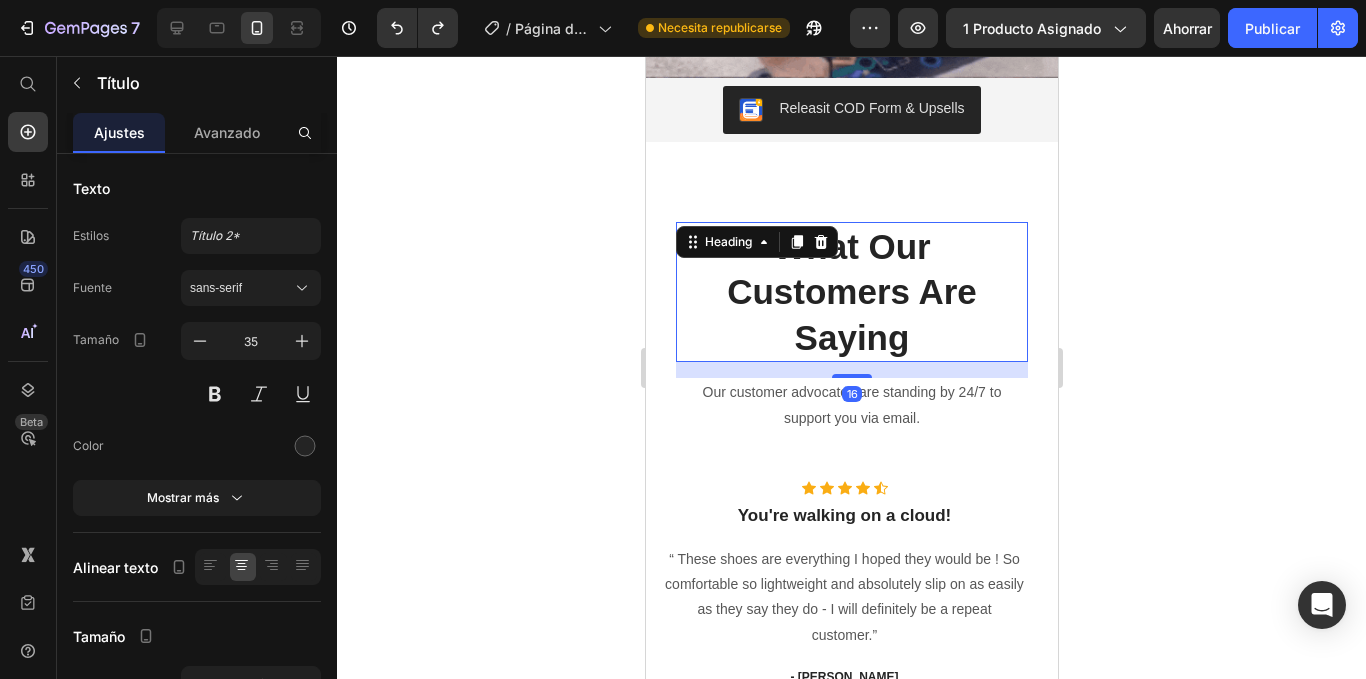 scroll, scrollTop: 1892, scrollLeft: 0, axis: vertical 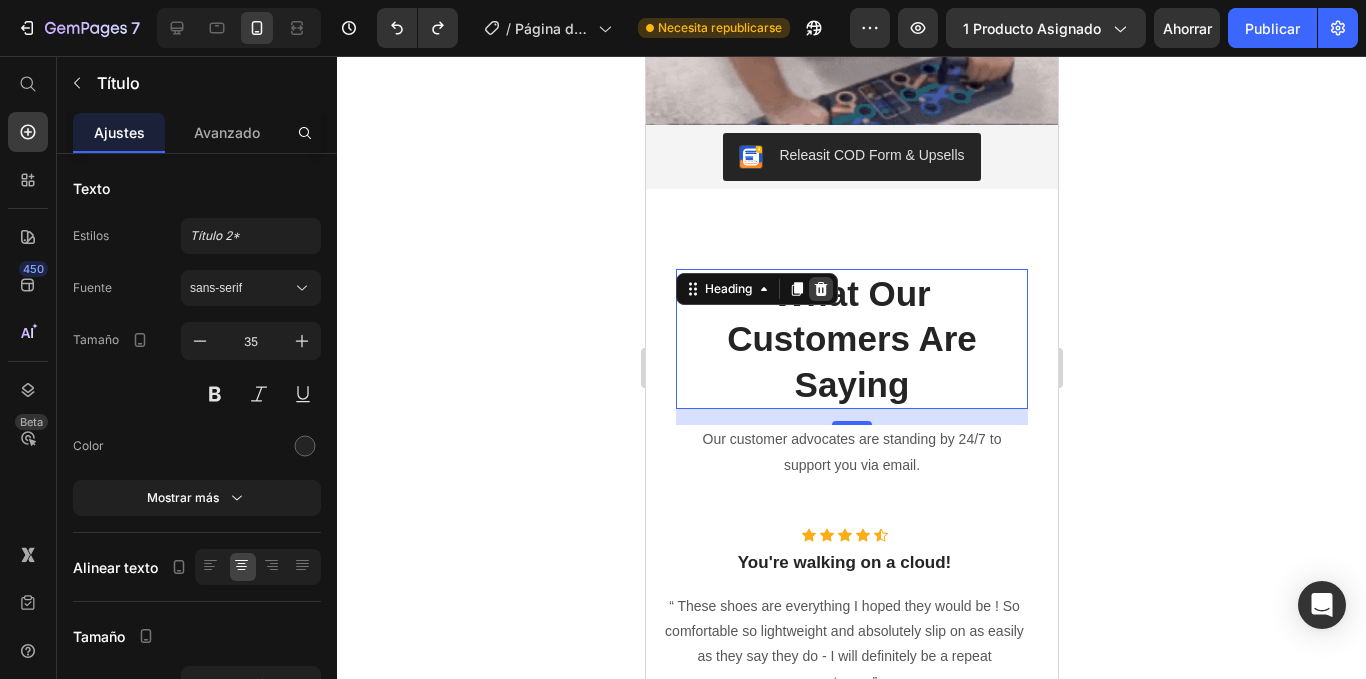 click 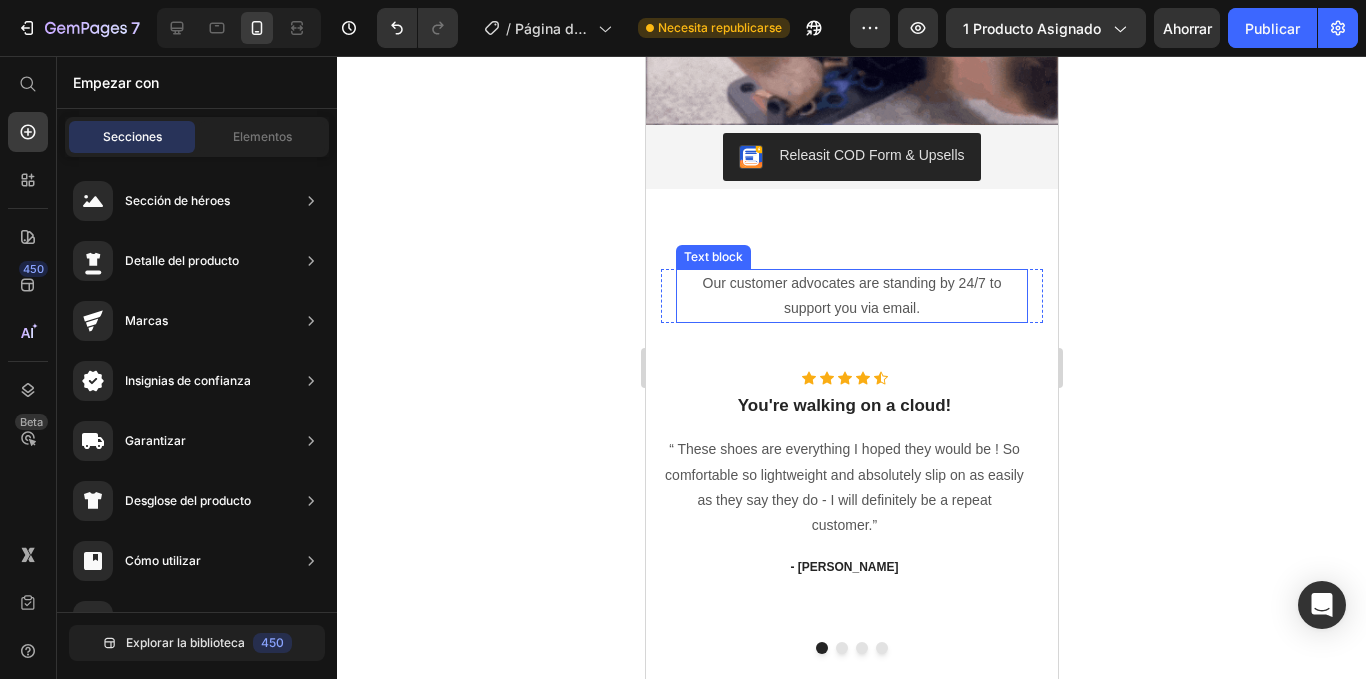 click on "Our customer advocates are standing by 24/7 to support you via email." at bounding box center (851, 296) 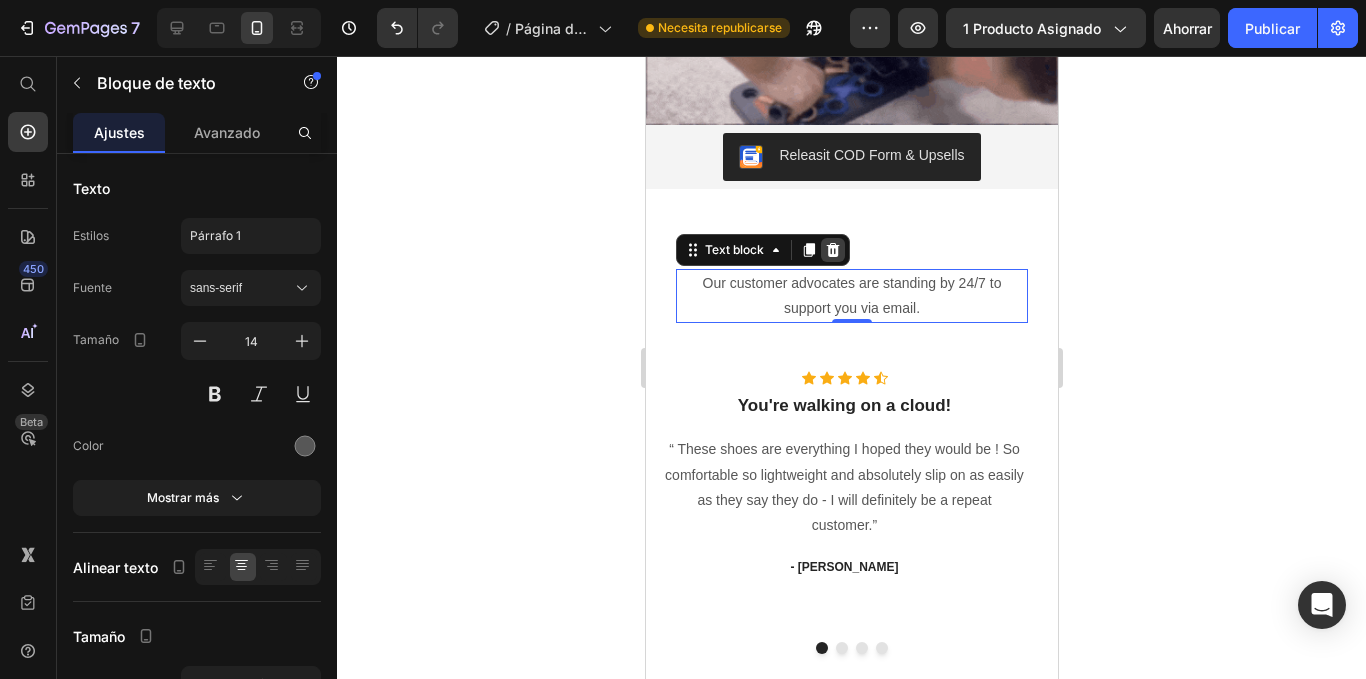 click 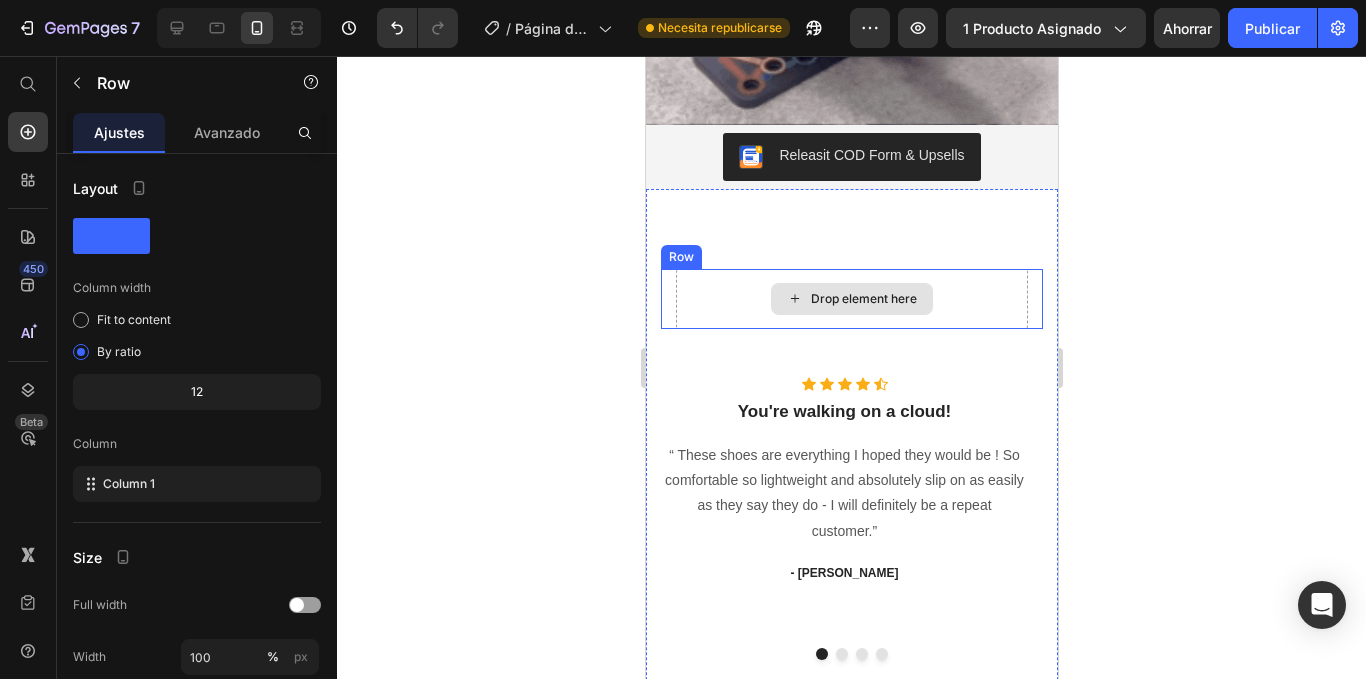 click on "Drop element here" at bounding box center (851, 299) 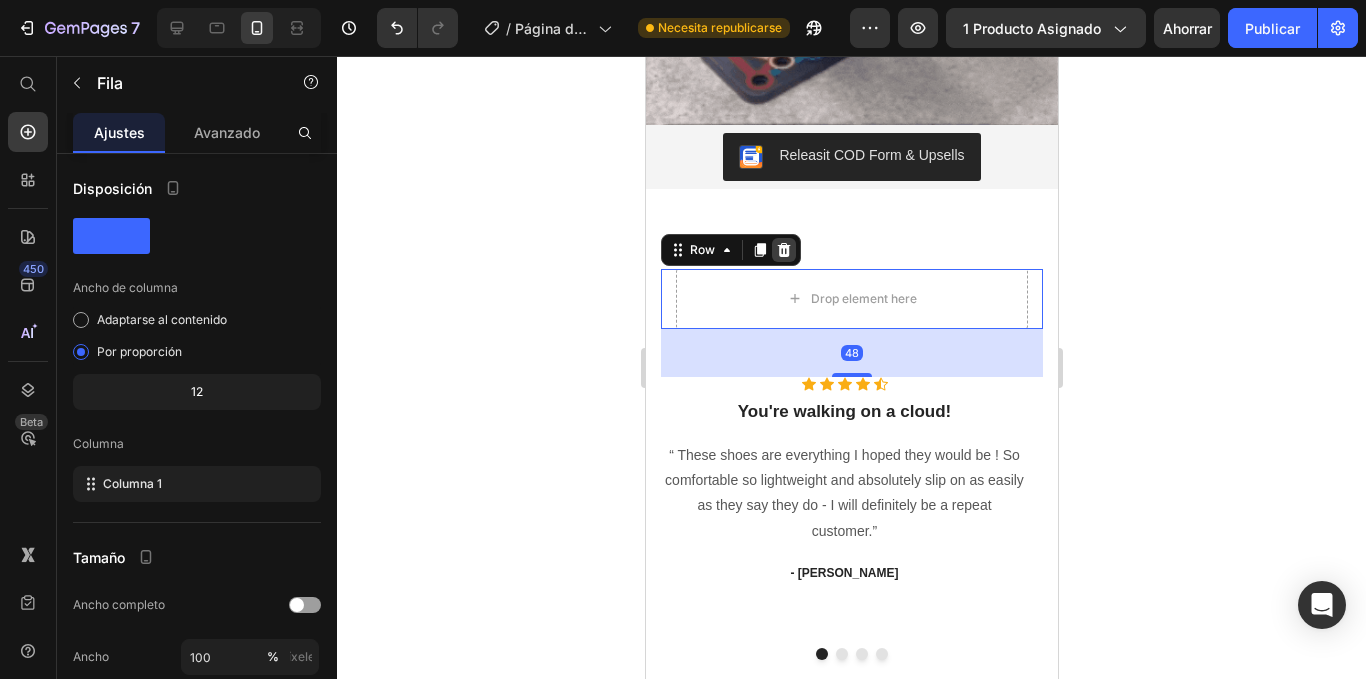 click 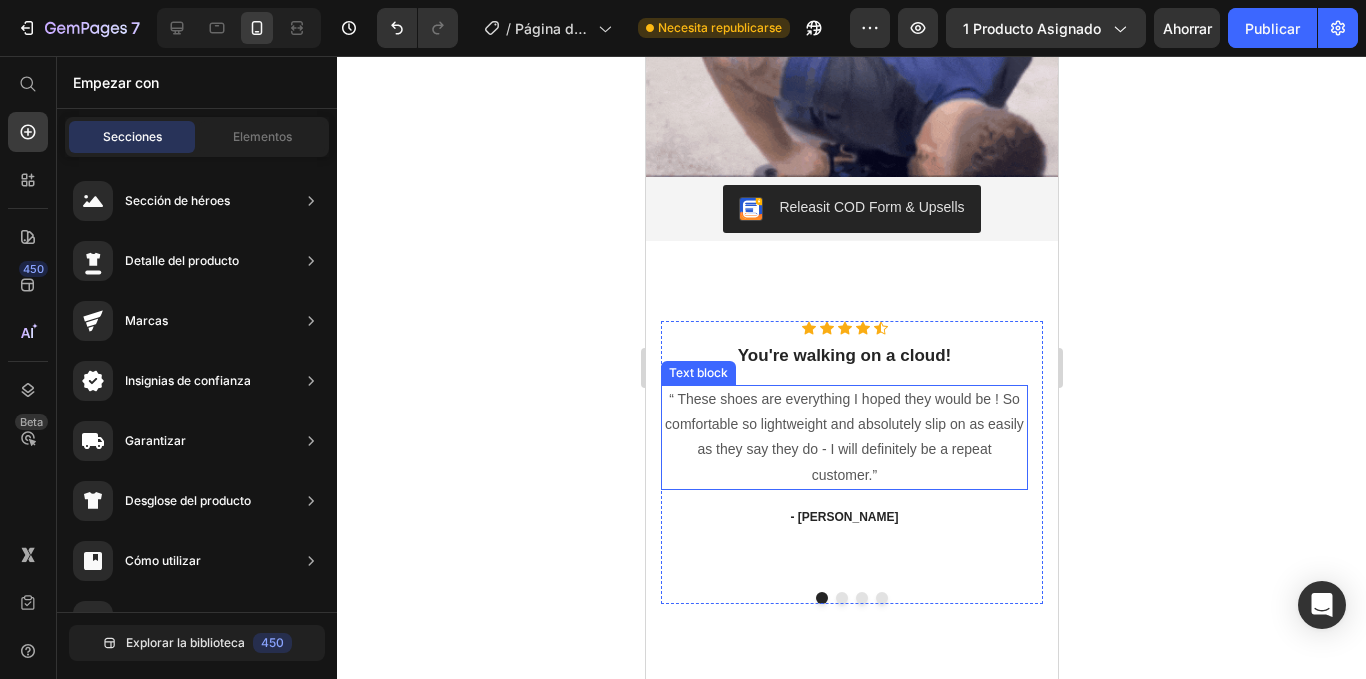 scroll, scrollTop: 1792, scrollLeft: 0, axis: vertical 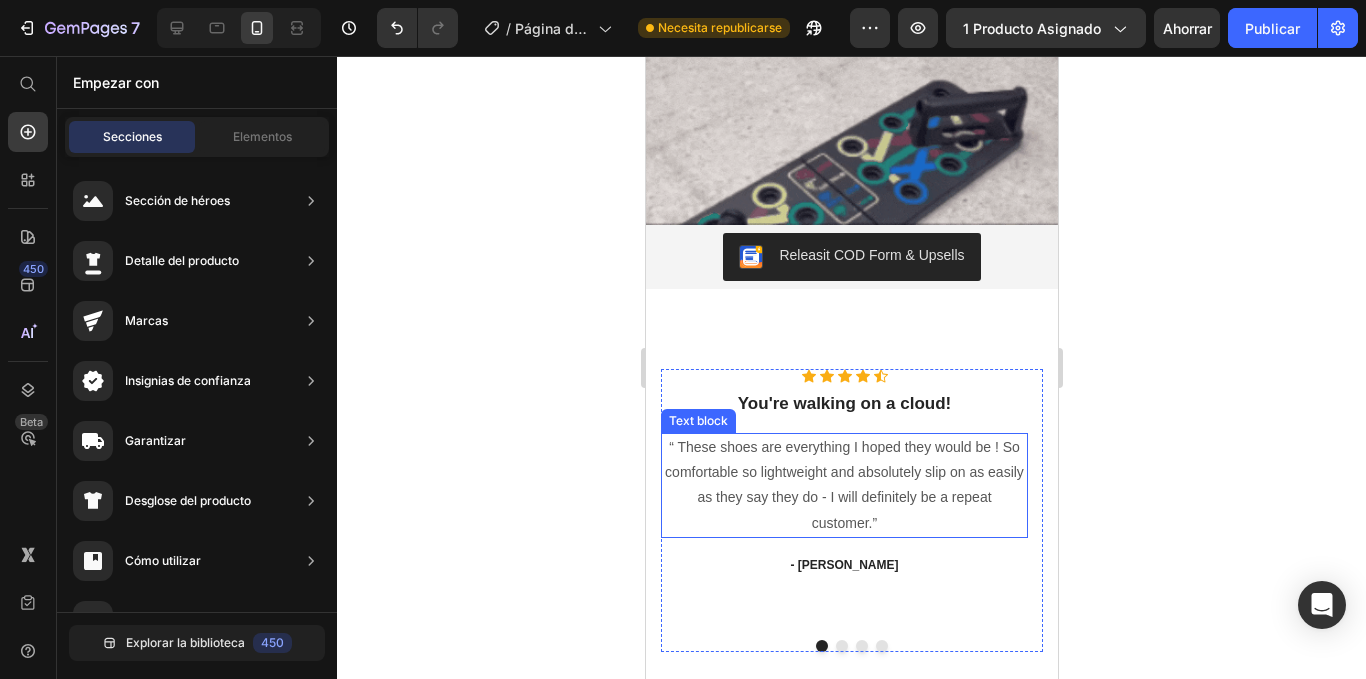click on "“ These shoes are everything I hoped they would be ! So comfortable so lightweight and absolutely slip on as easily as they say they do - I will definitely be a repeat customer.”" at bounding box center [843, 485] 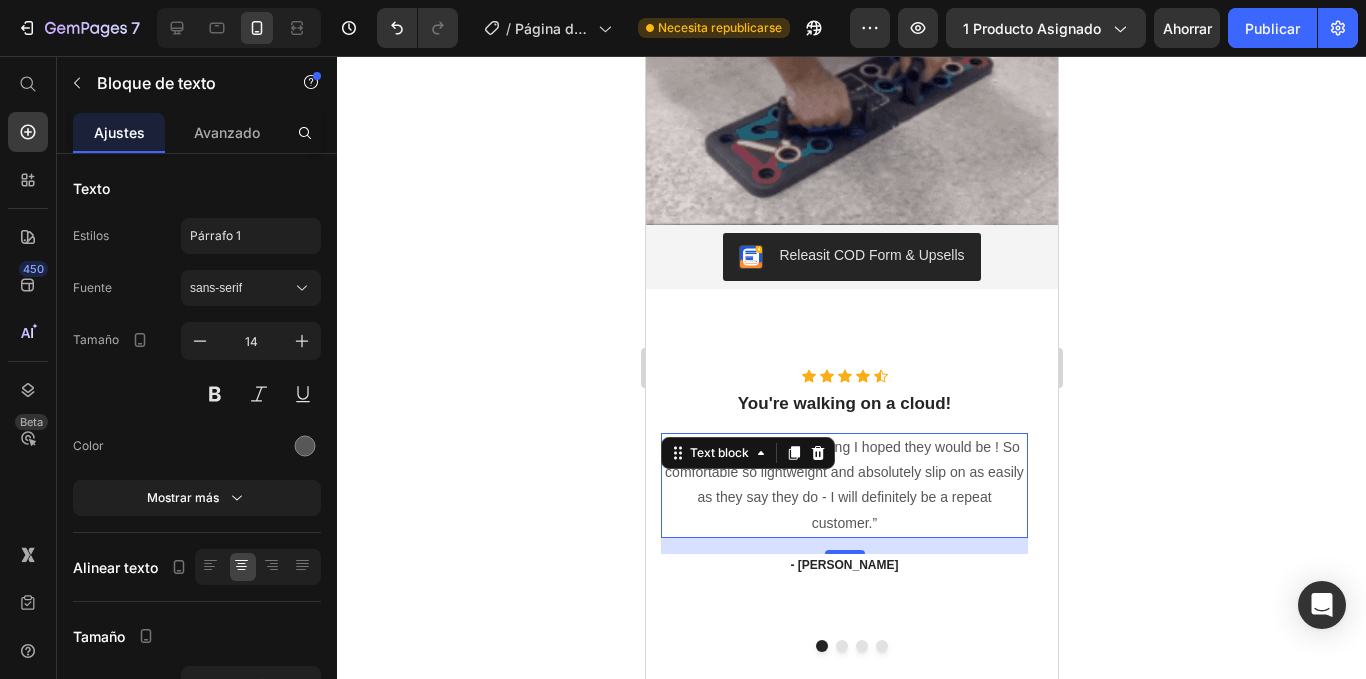 click on "“ These shoes are everything I hoped they would be ! So comfortable so lightweight and absolutely slip on as easily as they say they do - I will definitely be a repeat customer.”" at bounding box center (843, 485) 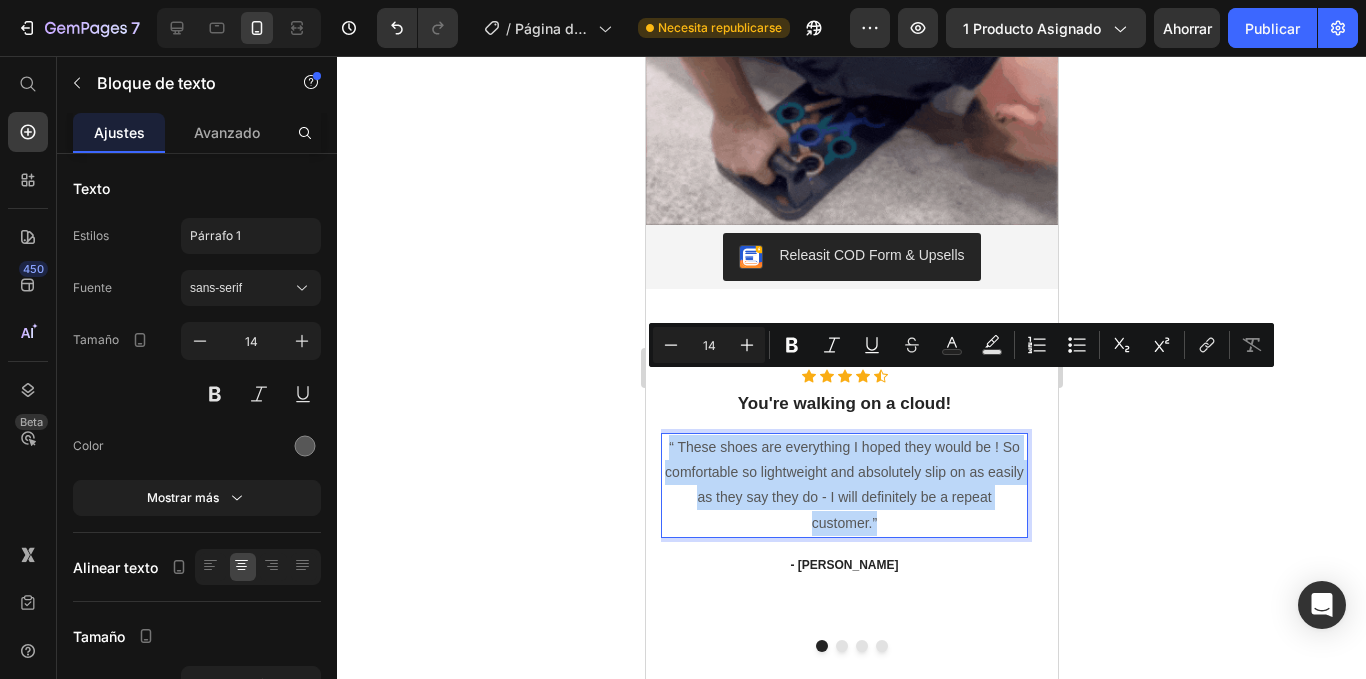 drag, startPoint x: 875, startPoint y: 457, endPoint x: 661, endPoint y: 387, distance: 225.15773 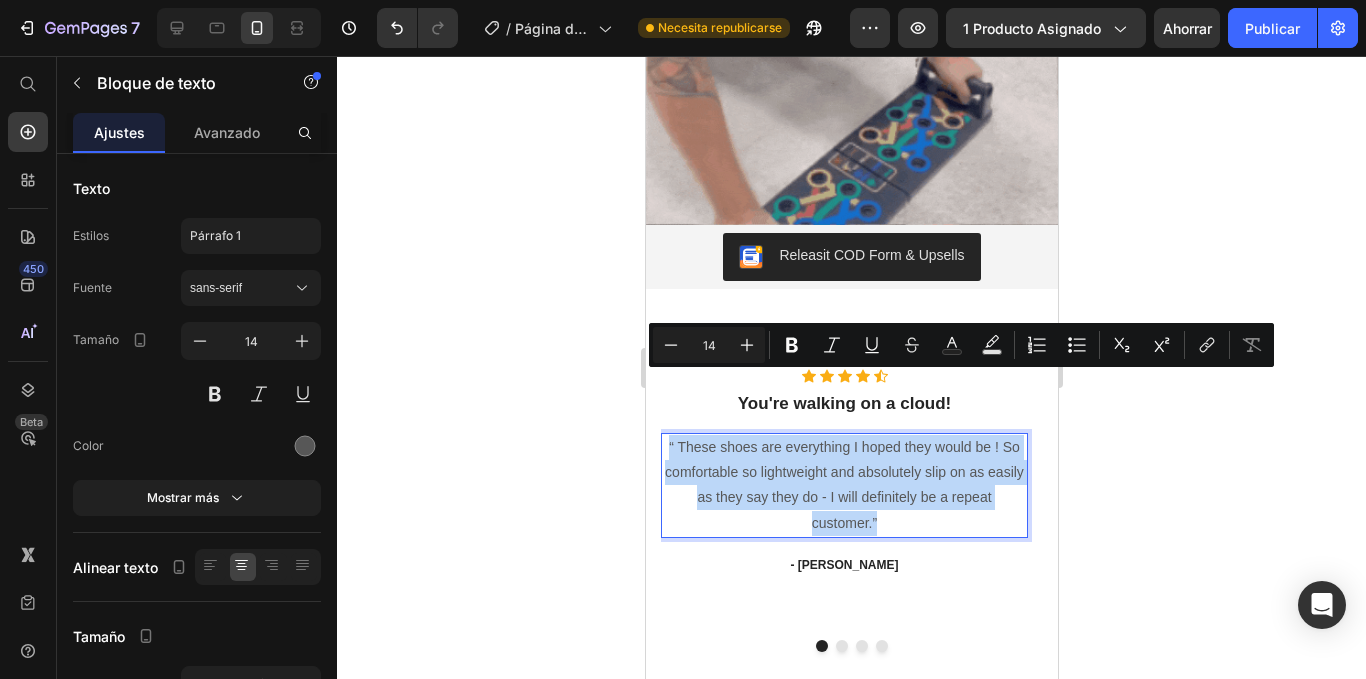 click on "“ These shoes are everything I hoped they would be ! So comfortable so lightweight and absolutely slip on as easily as they say they do - I will definitely be a repeat customer.”" at bounding box center (843, 485) 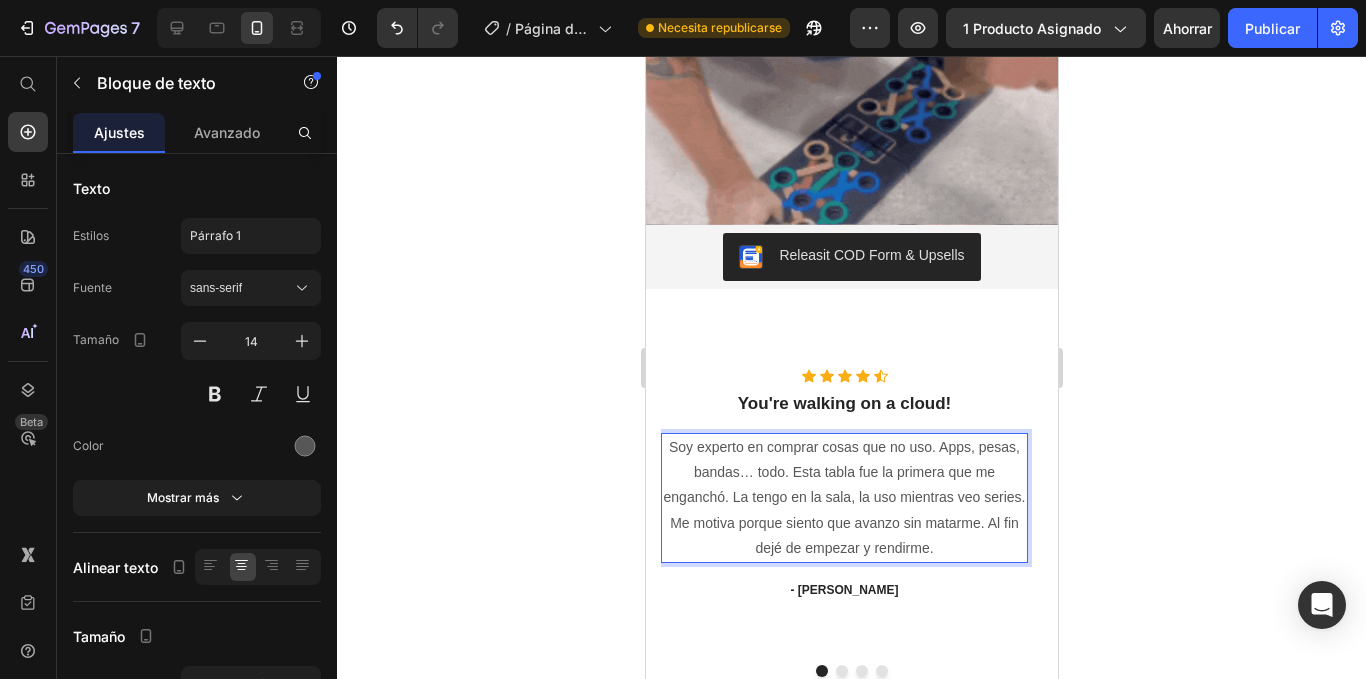 click on "Soy experto en comprar cosas que no uso. Apps, pesas, bandas… todo. Esta tabla fue la primera que me enganchó. La tengo en la sala, la uso mientras veo series. Me motiva porque siento que avanzo sin matarme. Al fin dejé de empezar y rendirme." at bounding box center [843, 498] 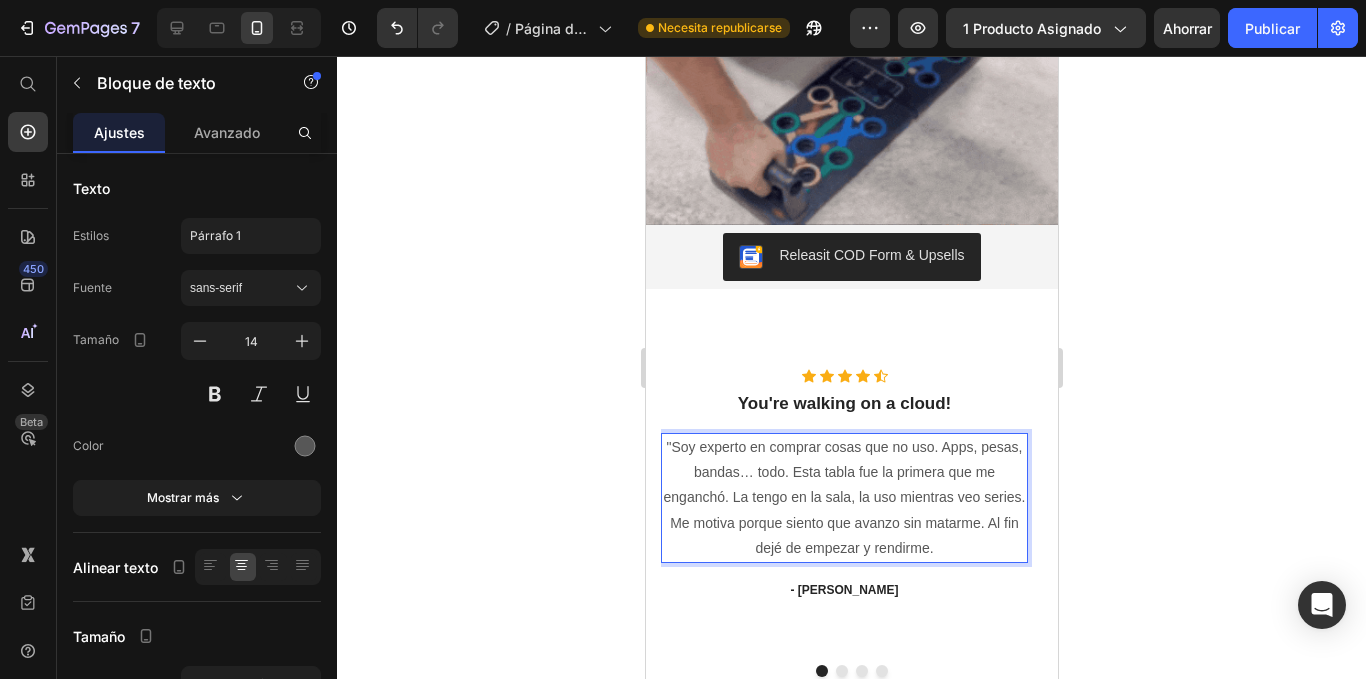 click on ""Soy experto en comprar cosas que no uso. Apps, pesas, bandas… todo. Esta tabla fue la primera que me enganchó. La tengo en la sala, la uso mientras veo series. Me motiva porque siento que avanzo sin matarme. Al fin dejé de empezar y rendirme." at bounding box center (843, 498) 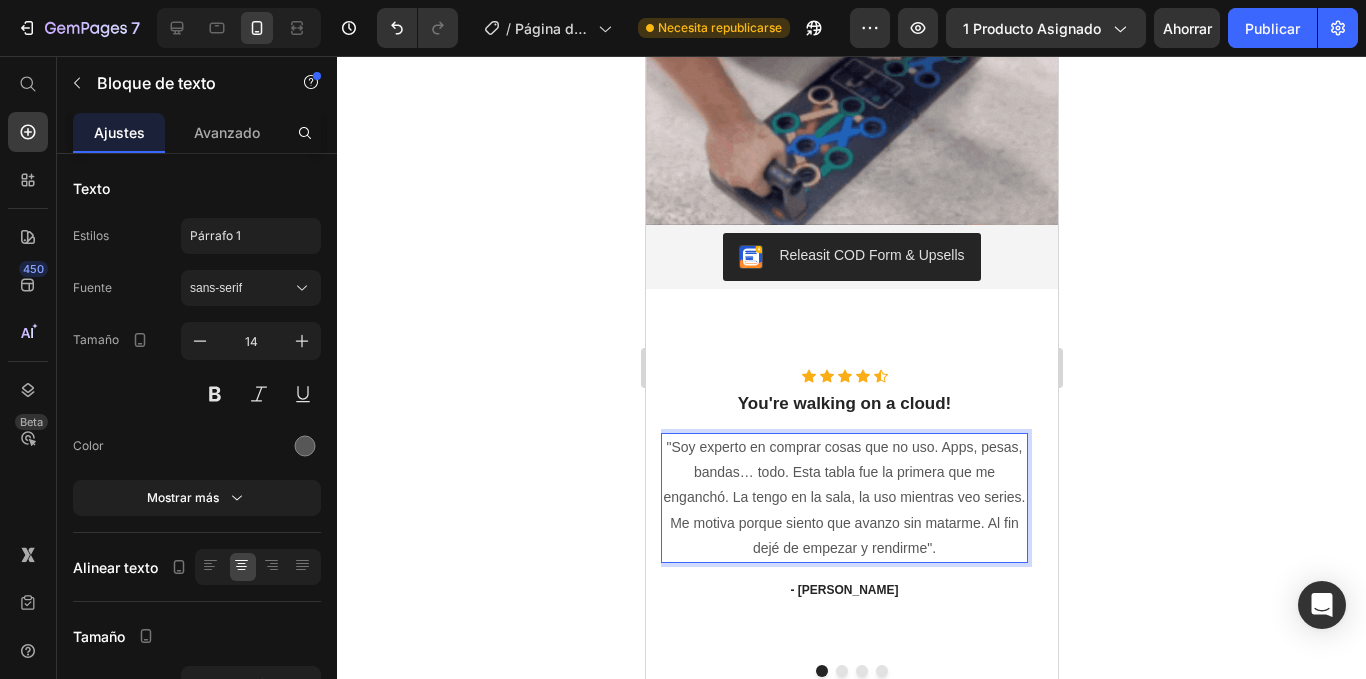 click on ""Soy experto en comprar cosas que no uso. Apps, pesas, bandas… todo. Esta tabla fue la primera que me enganchó. La tengo en la sala, la uso mientras veo series. Me motiva porque siento que avanzo sin matarme. Al fin dejé de empezar y rendirme"." at bounding box center [843, 498] 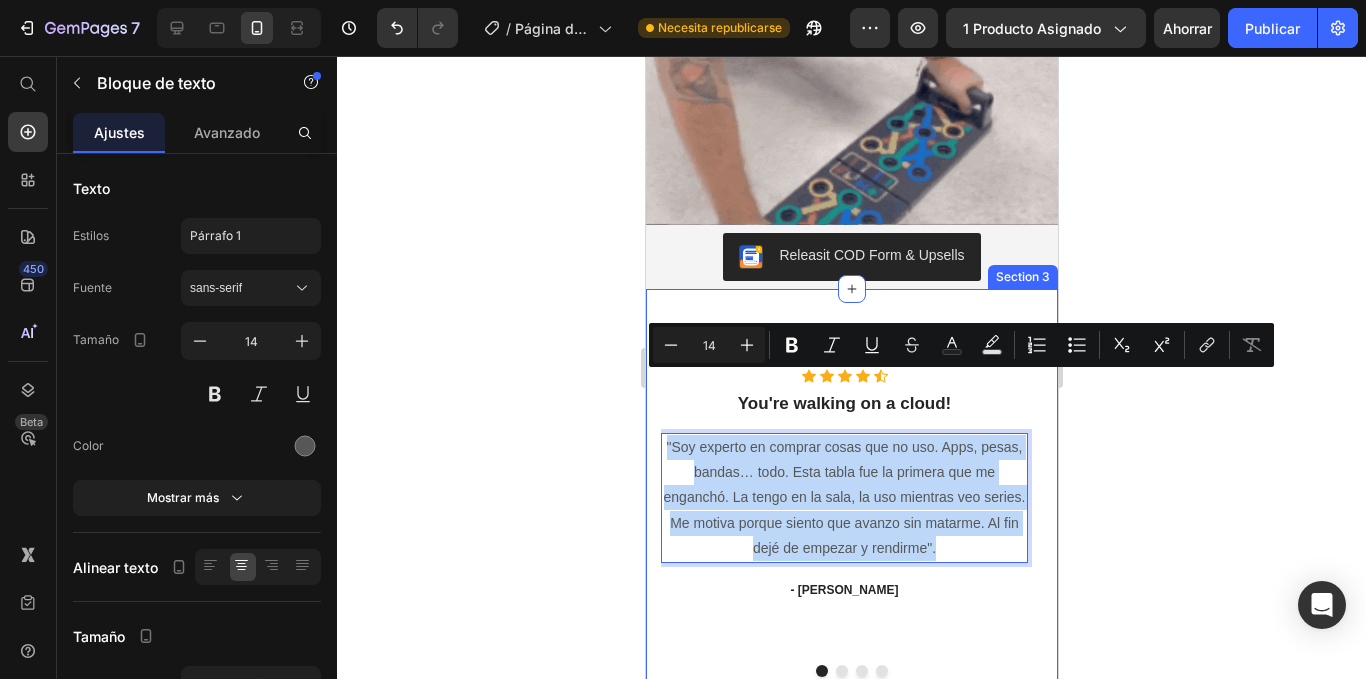 drag, startPoint x: 870, startPoint y: 466, endPoint x: 649, endPoint y: 375, distance: 239.00209 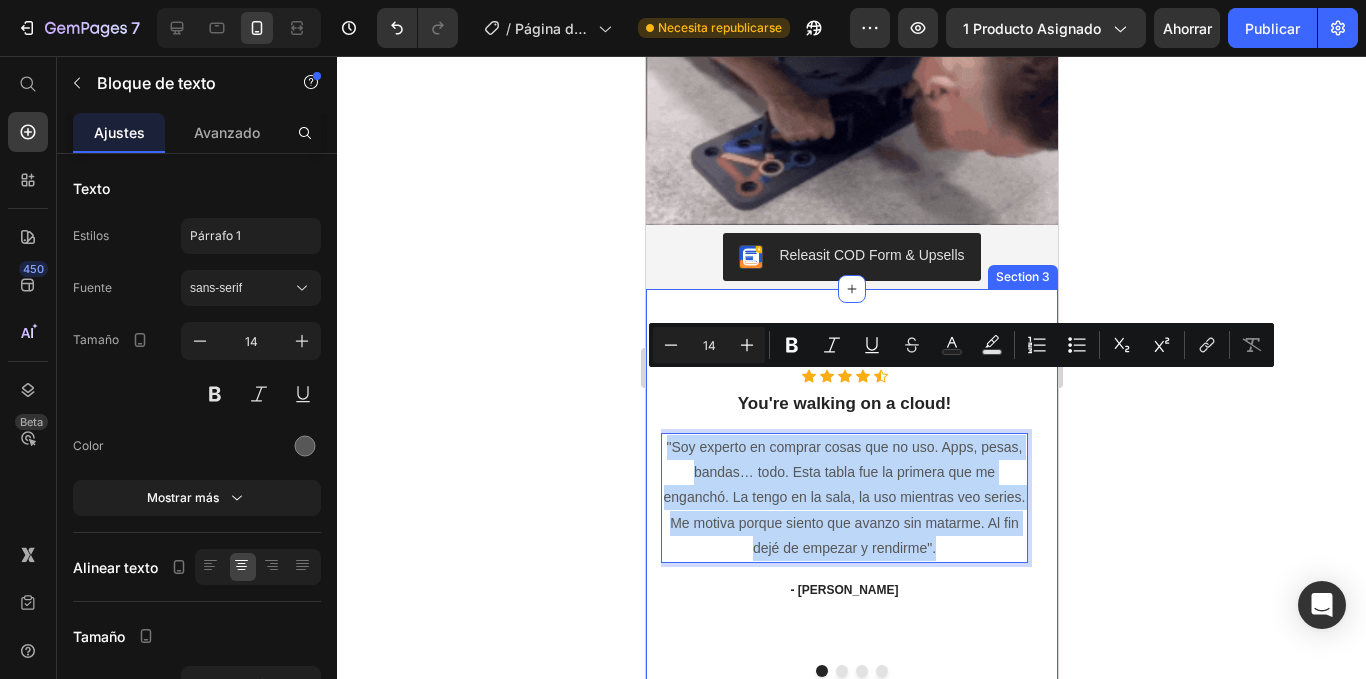 click on "Icon                Icon                Icon                Icon
Icon Icon List Hoz You're walking on a cloud! Heading "Soy experto en comprar cosas que no uso. Apps, pesas, bandas… todo. Esta tabla fue la primera que me enganchó. La tengo en la sala, la uso mientras veo series. Me motiva porque siento que avanzo sin matarme. Al fin dejé de empezar y rendirme". Text block   16 - [PERSON_NAME] Text block                Icon                Icon                Icon                Icon
Icon Icon List Hoz You're walking on a cloud! Heading “ These shoes are everything I hoped they would be ! So comfortable so lightweight and absolutely slip on as easily as they say they do - I will definitely be a repeat customer.” Text block - [PERSON_NAME] Text block                Icon                Icon                Icon                Icon
Icon Icon List Hoz You're walking on a cloud! Heading Text block - [PERSON_NAME] Text block                Icon                Icon" at bounding box center (851, 523) 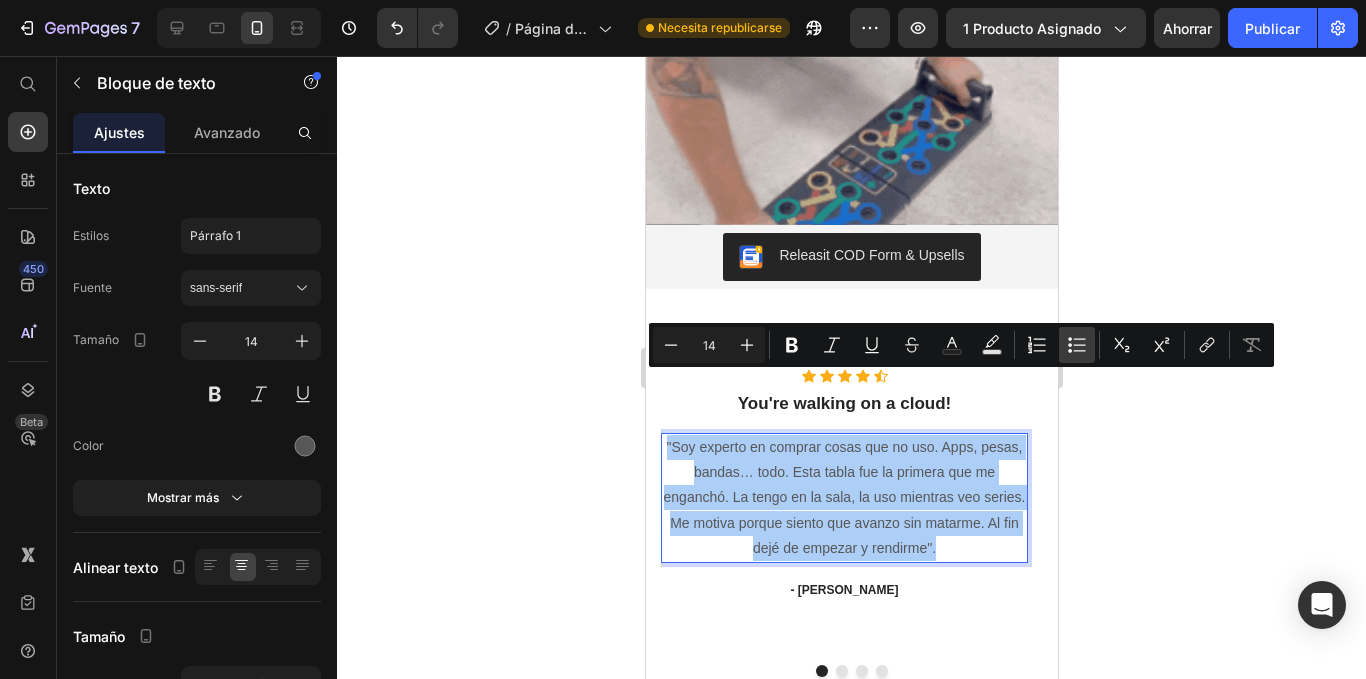click 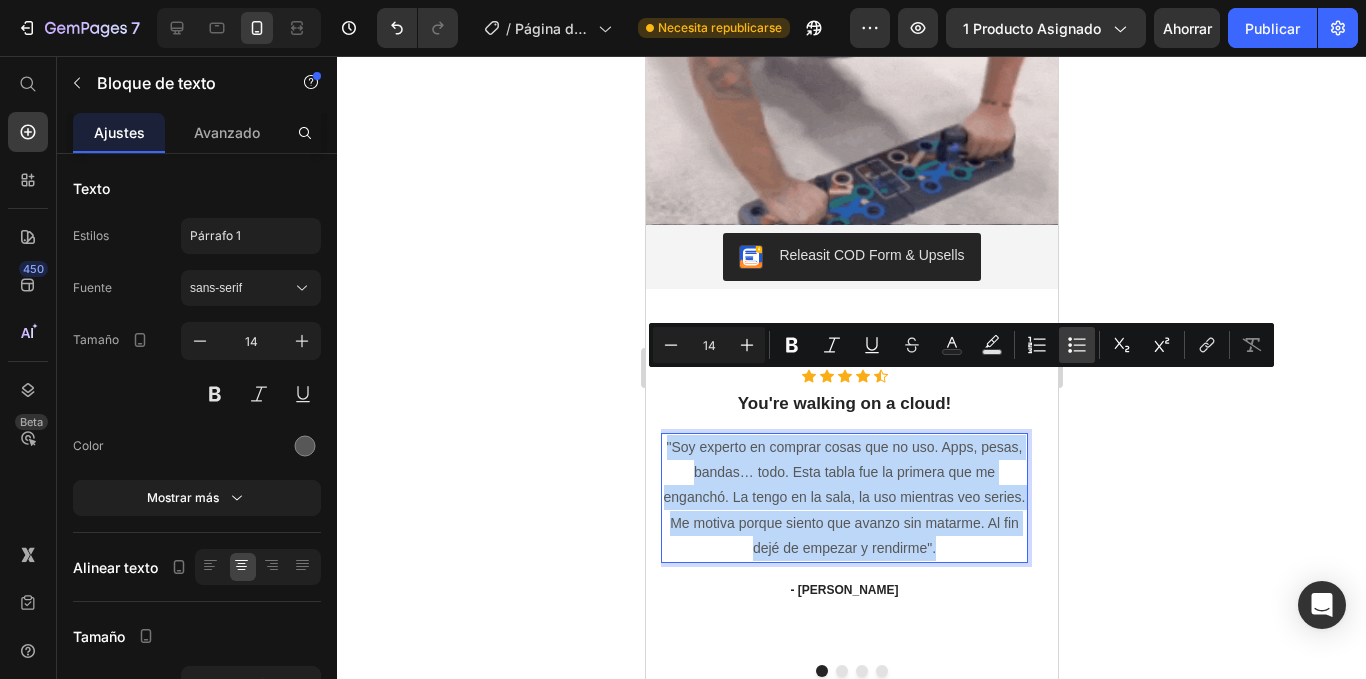type on "14" 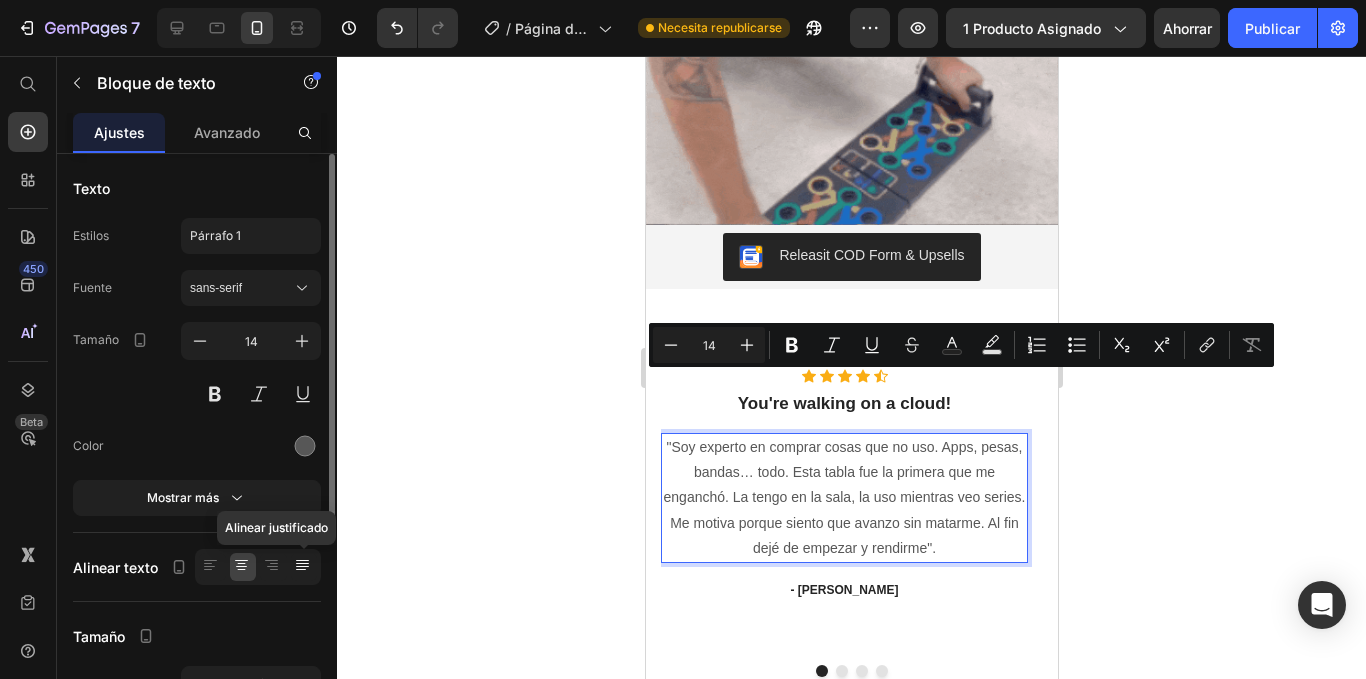 click 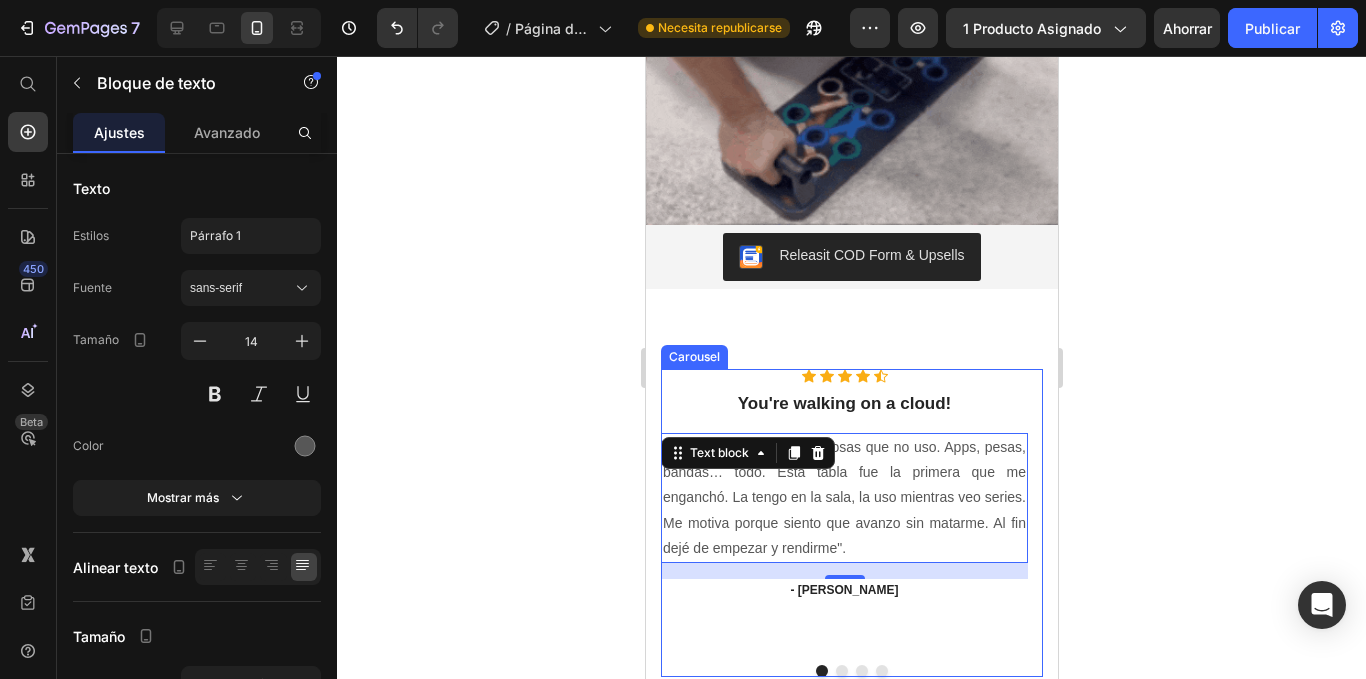 scroll, scrollTop: 1892, scrollLeft: 0, axis: vertical 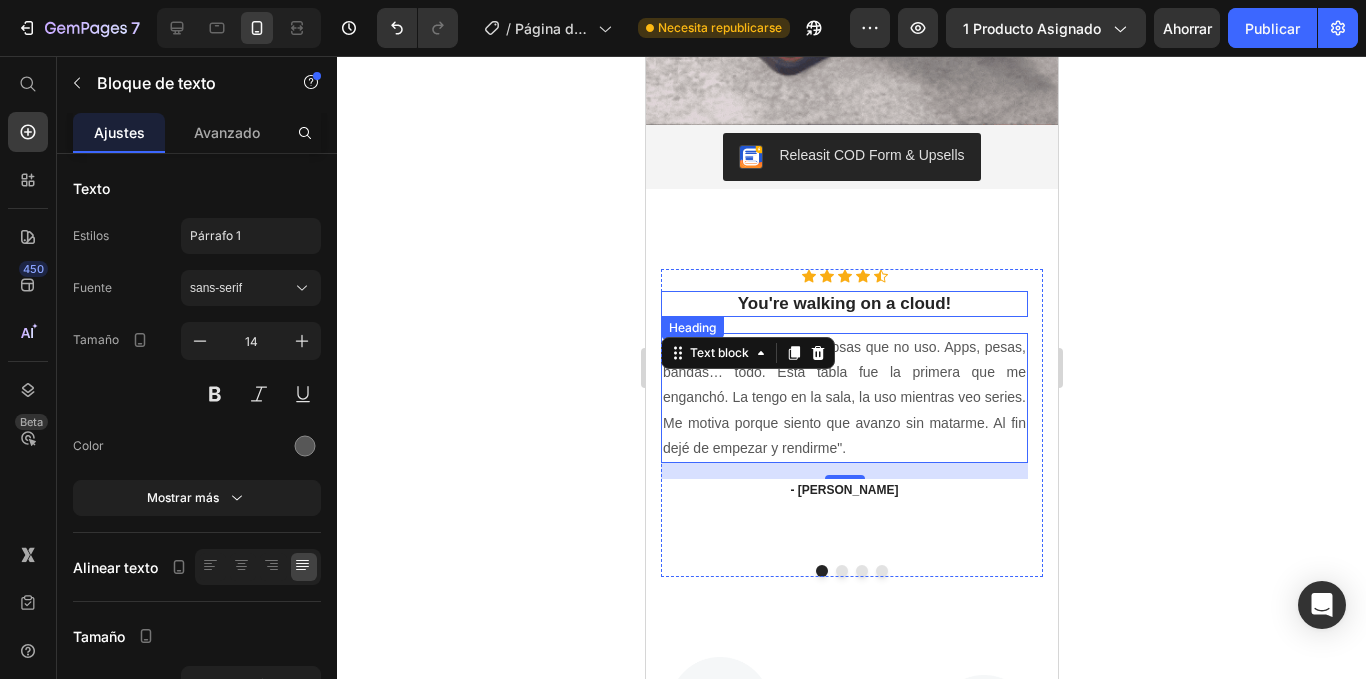 click on "You're walking on a cloud!" at bounding box center (843, 304) 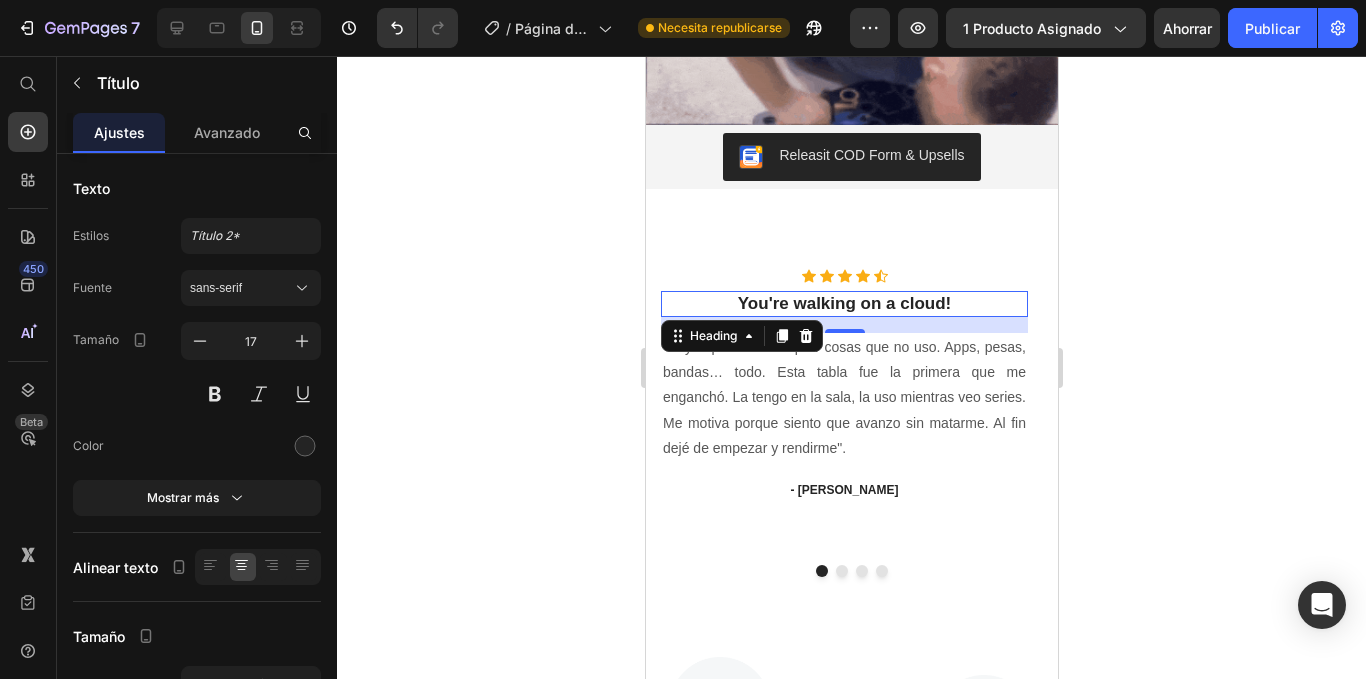 click on "You're walking on a cloud!" at bounding box center [843, 304] 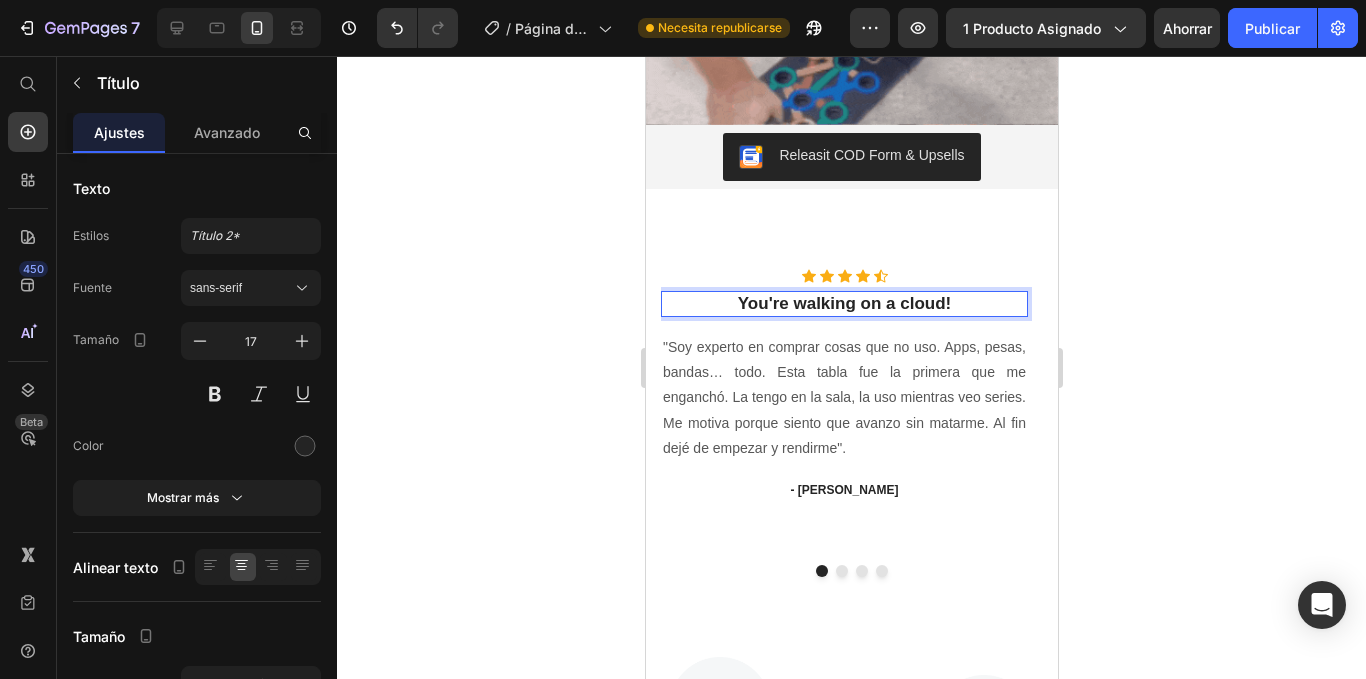 click on "You're walking on a cloud!" at bounding box center [843, 304] 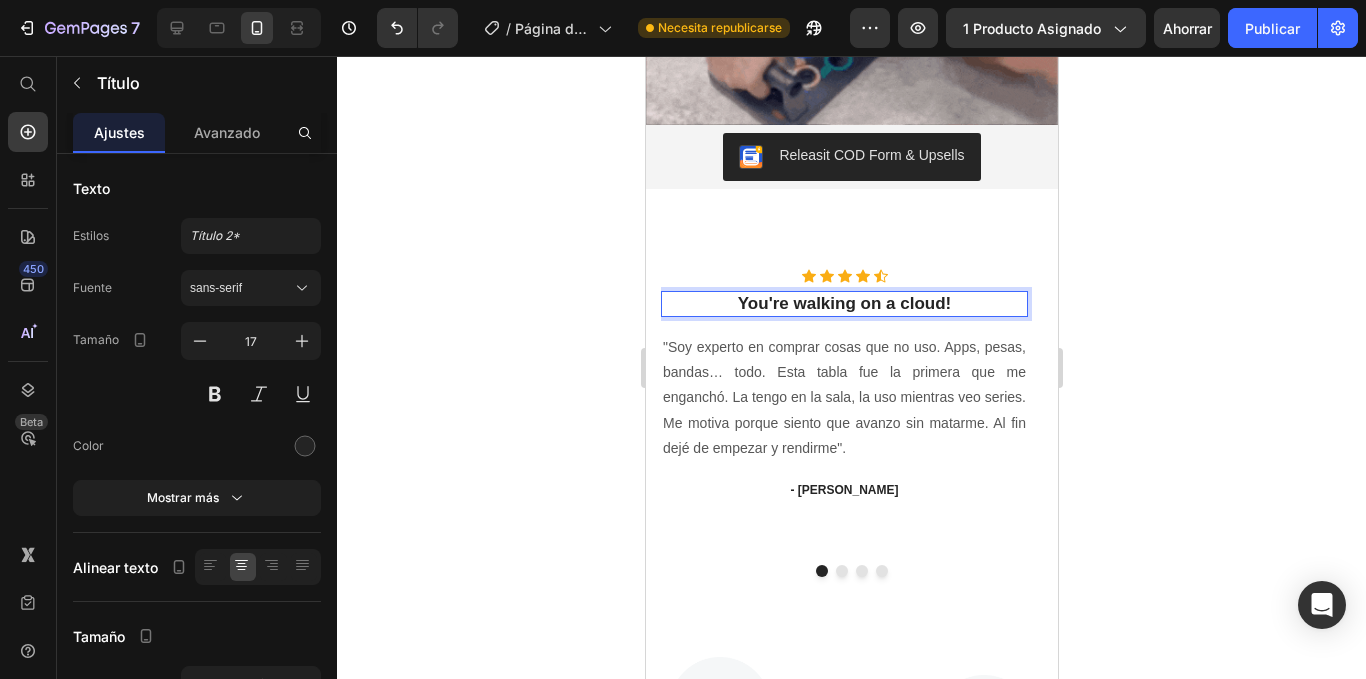 click on "You're walking on a cloud!" at bounding box center [843, 304] 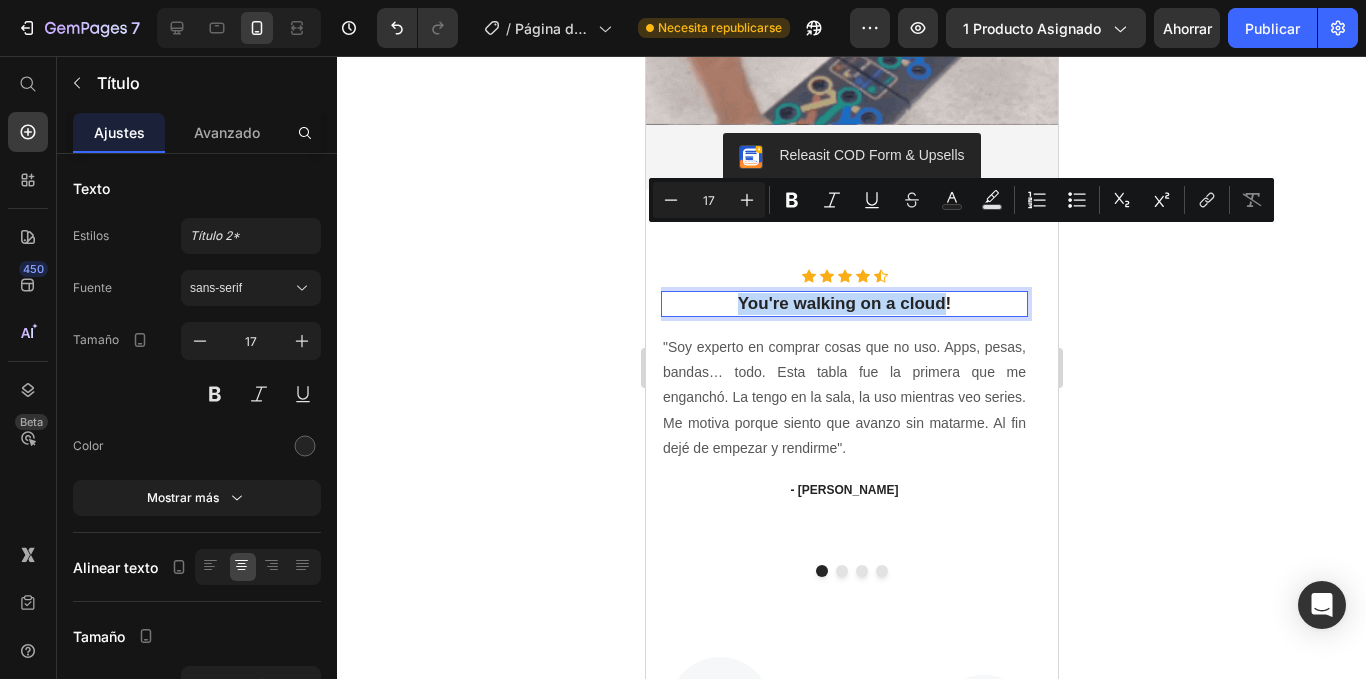 drag, startPoint x: 736, startPoint y: 234, endPoint x: 943, endPoint y: 235, distance: 207.00241 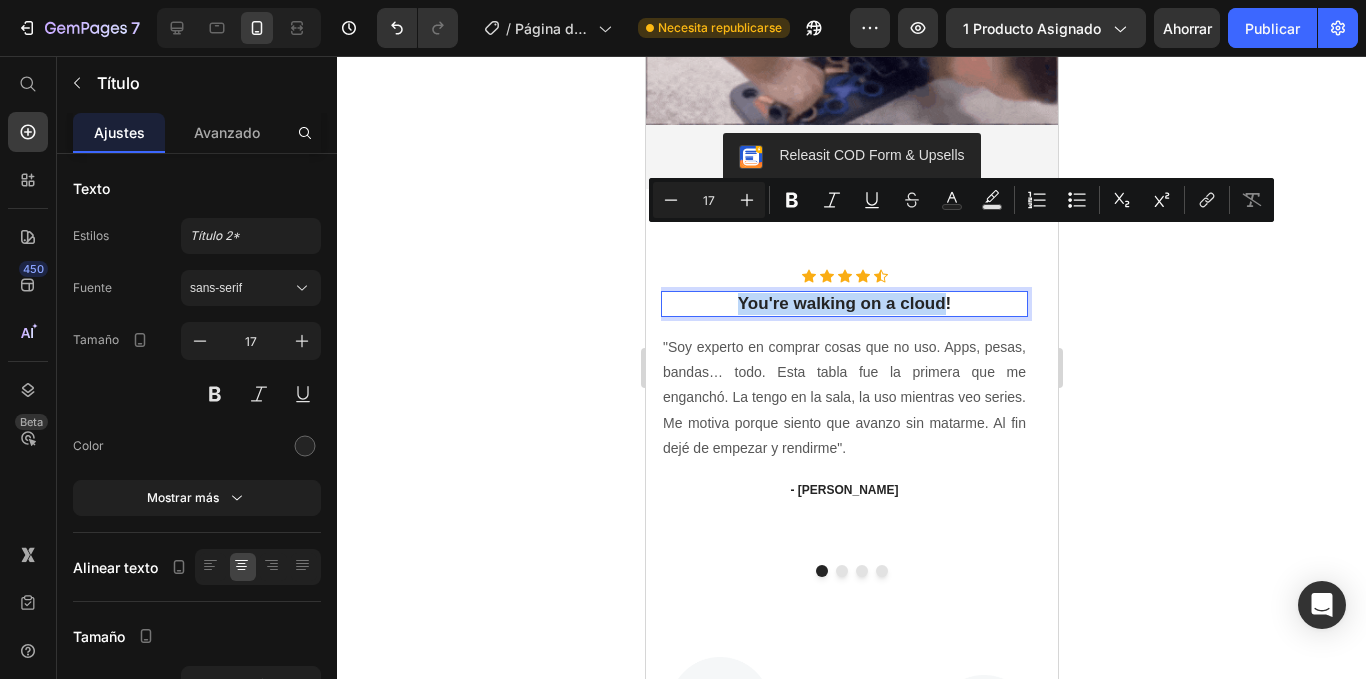 click on "You're walking on a cloud!" at bounding box center [843, 304] 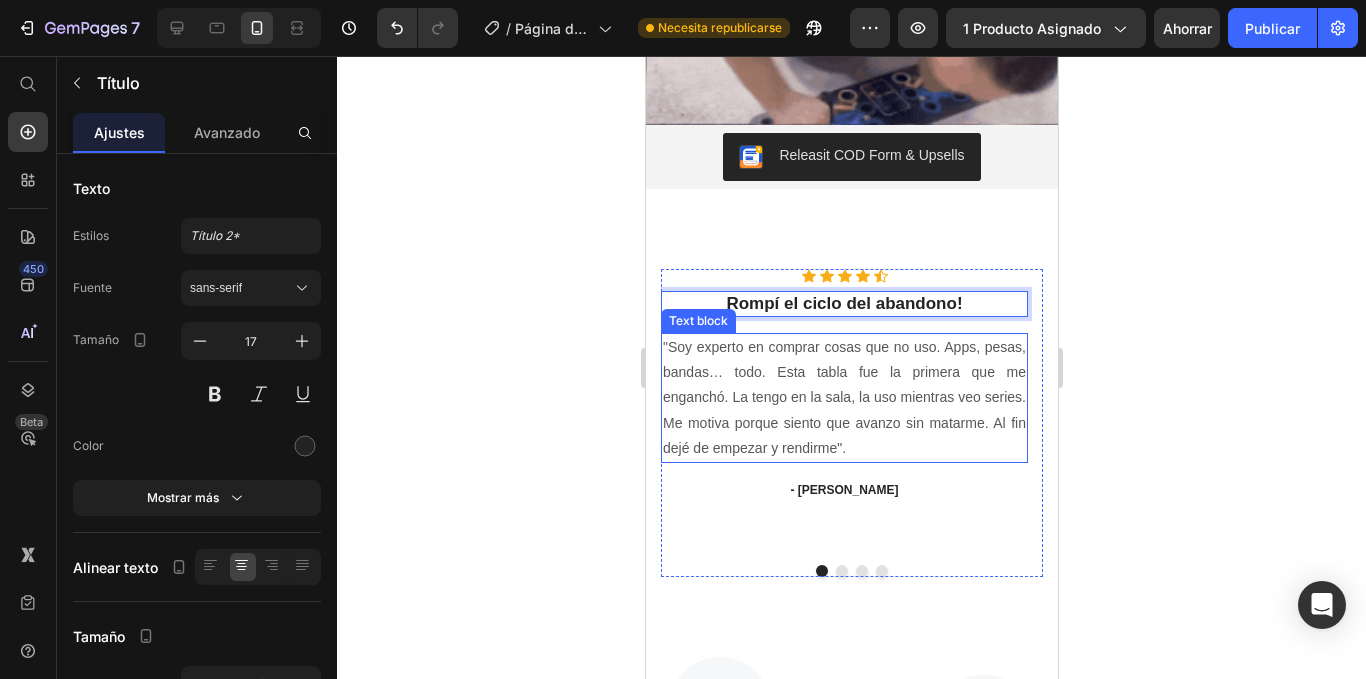 click on ""Soy experto en comprar cosas que no uso. Apps, pesas, bandas… todo. Esta tabla fue la primera que me enganchó. La tengo en la sala, la uso mientras veo series. Me motiva porque siento que avanzo sin matarme. Al fin dejé de empezar y rendirme"." at bounding box center (843, 398) 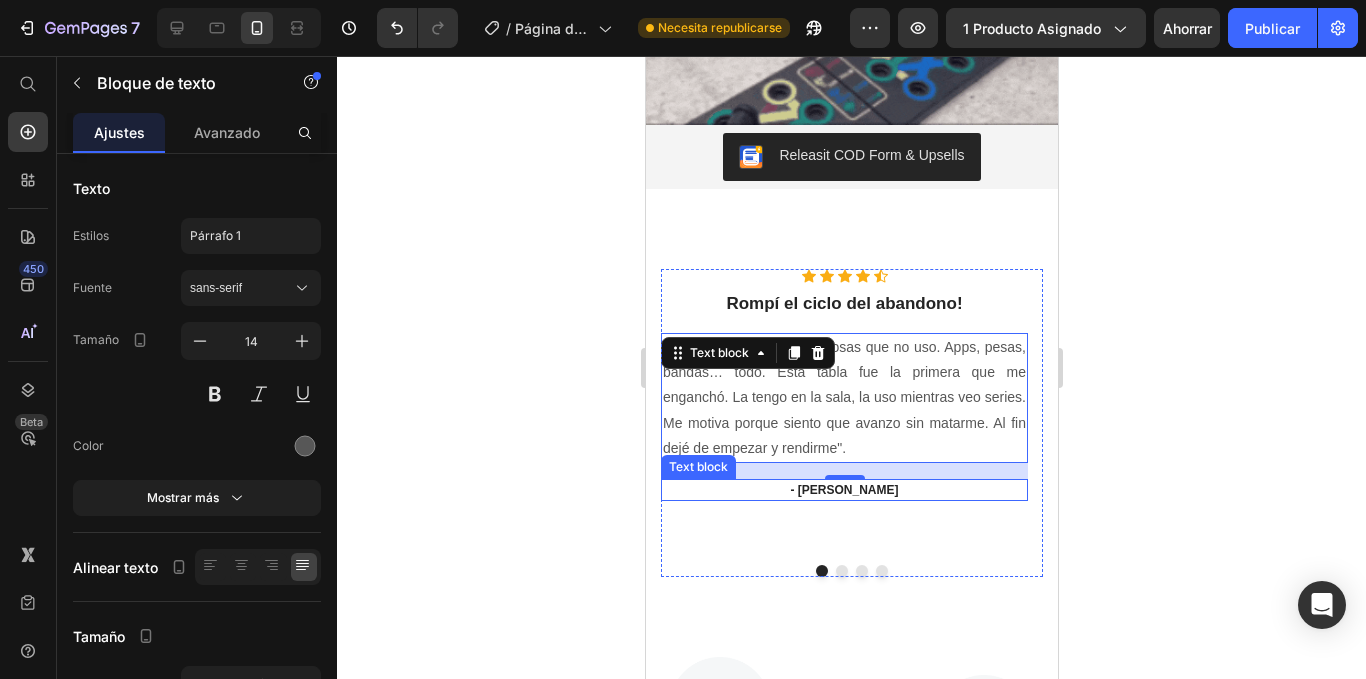 click on "- [PERSON_NAME]" at bounding box center [843, 490] 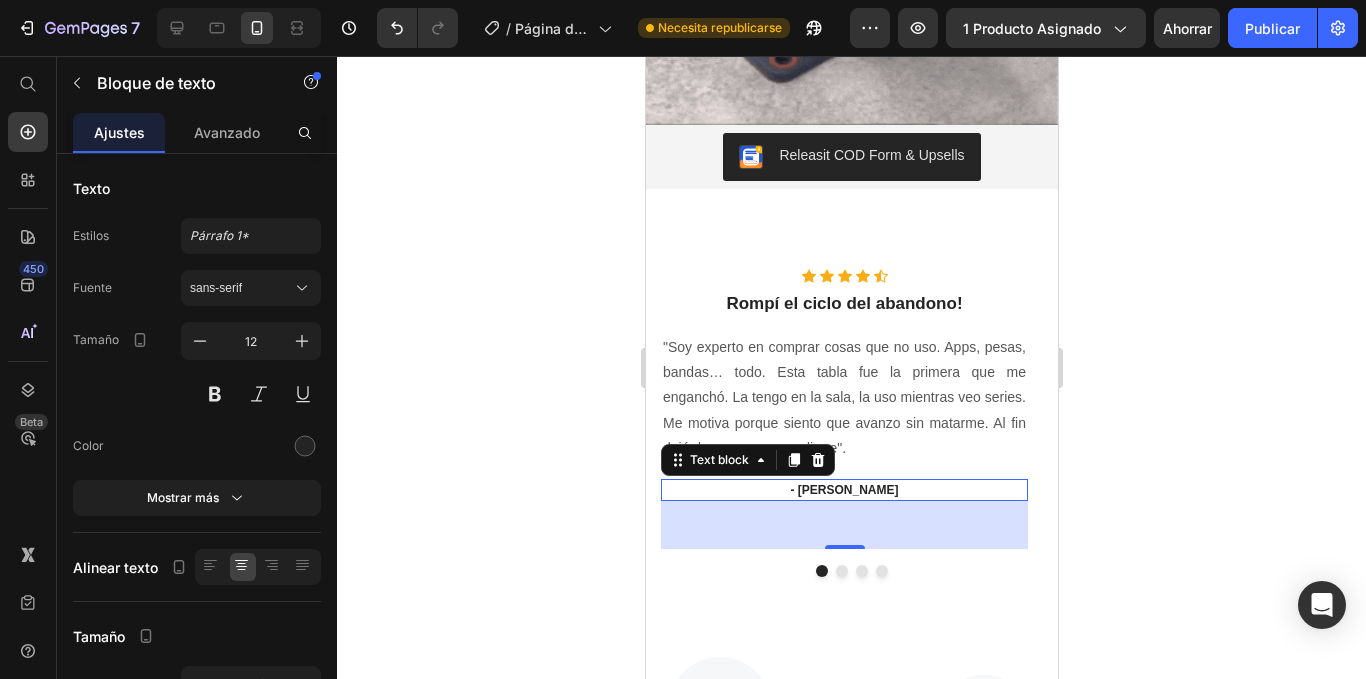 click on "- [PERSON_NAME]" at bounding box center (843, 490) 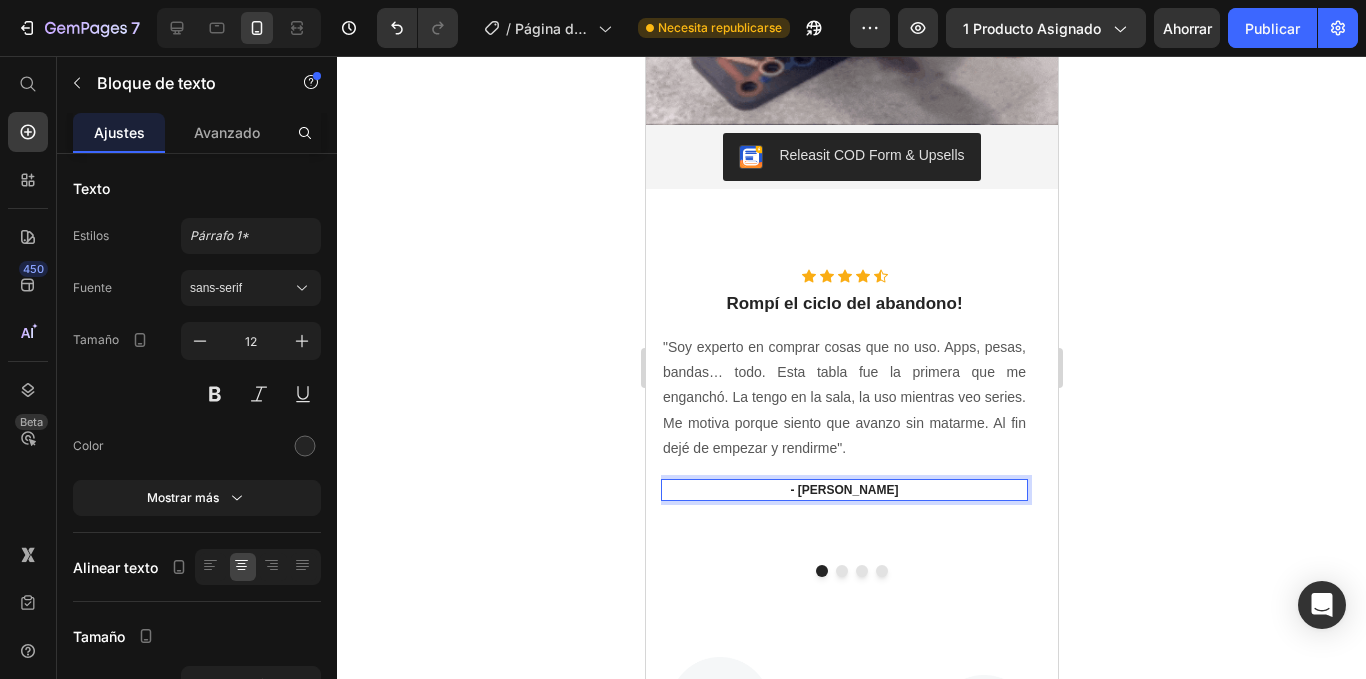 click on "- [PERSON_NAME]" at bounding box center [843, 490] 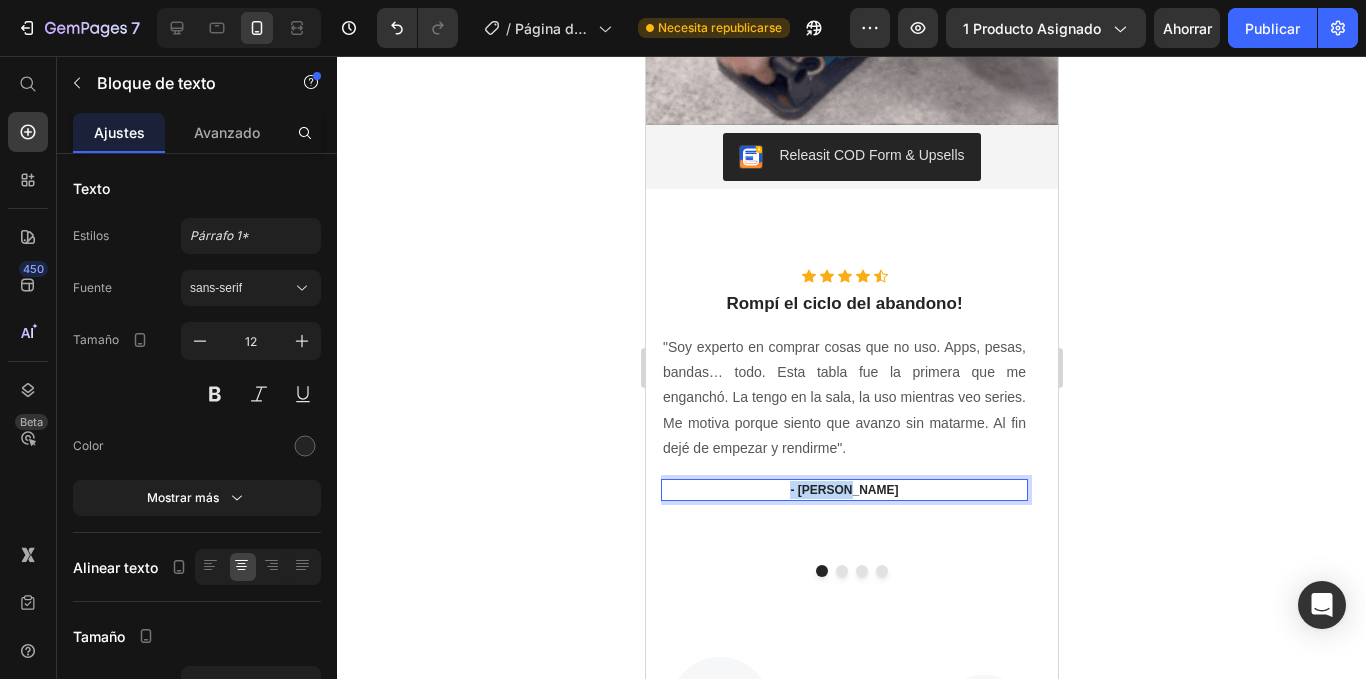 drag, startPoint x: 881, startPoint y: 426, endPoint x: 800, endPoint y: 425, distance: 81.00617 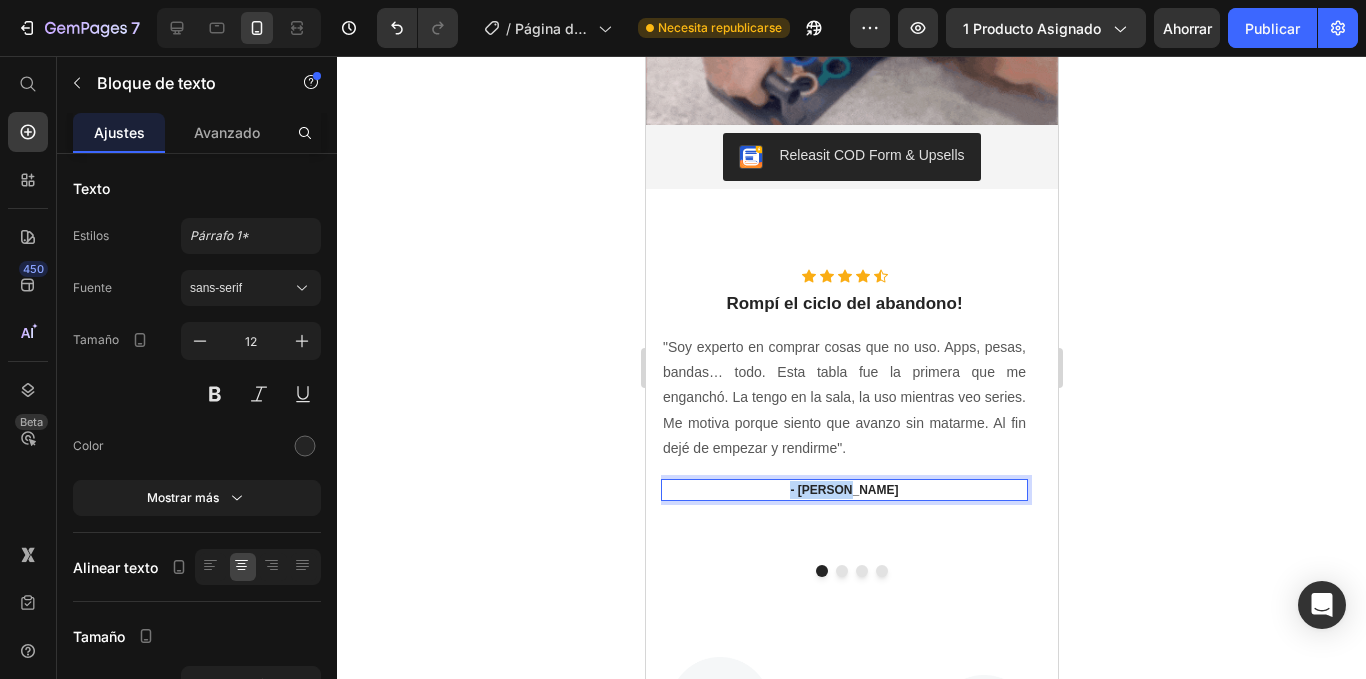 click on "- [PERSON_NAME]" at bounding box center (843, 490) 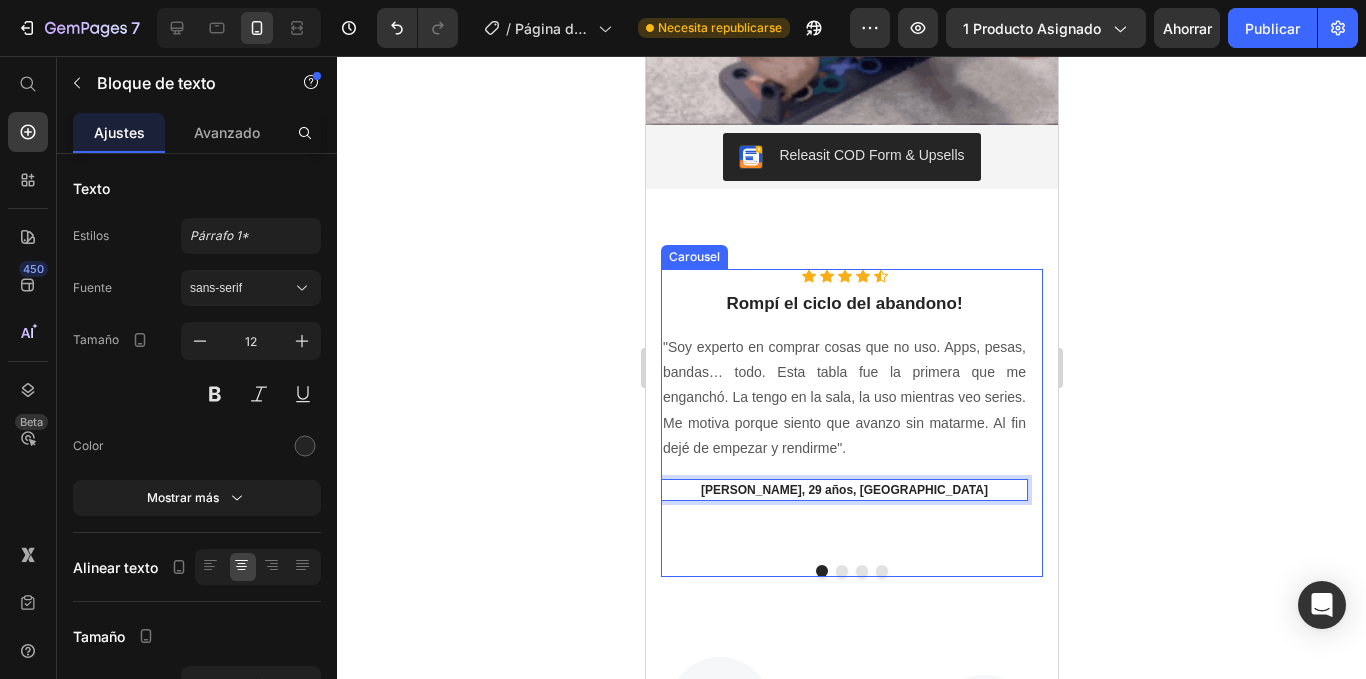 click at bounding box center (841, 571) 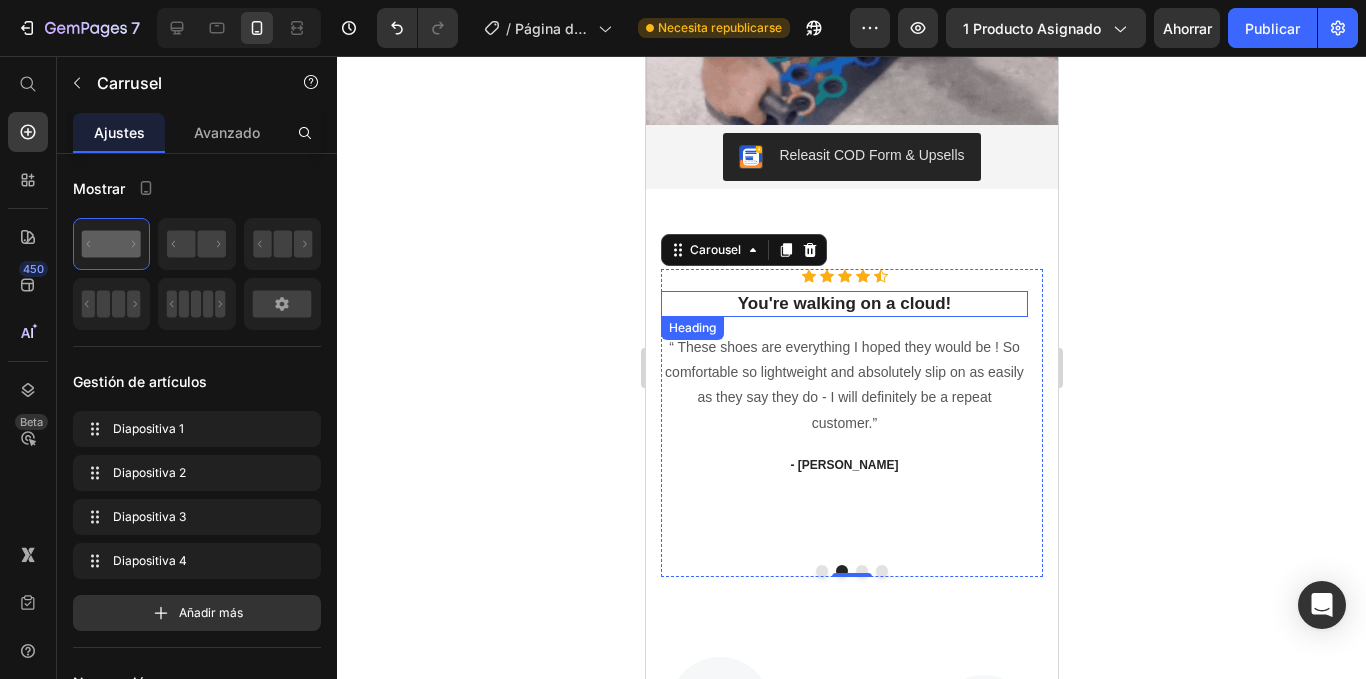 type 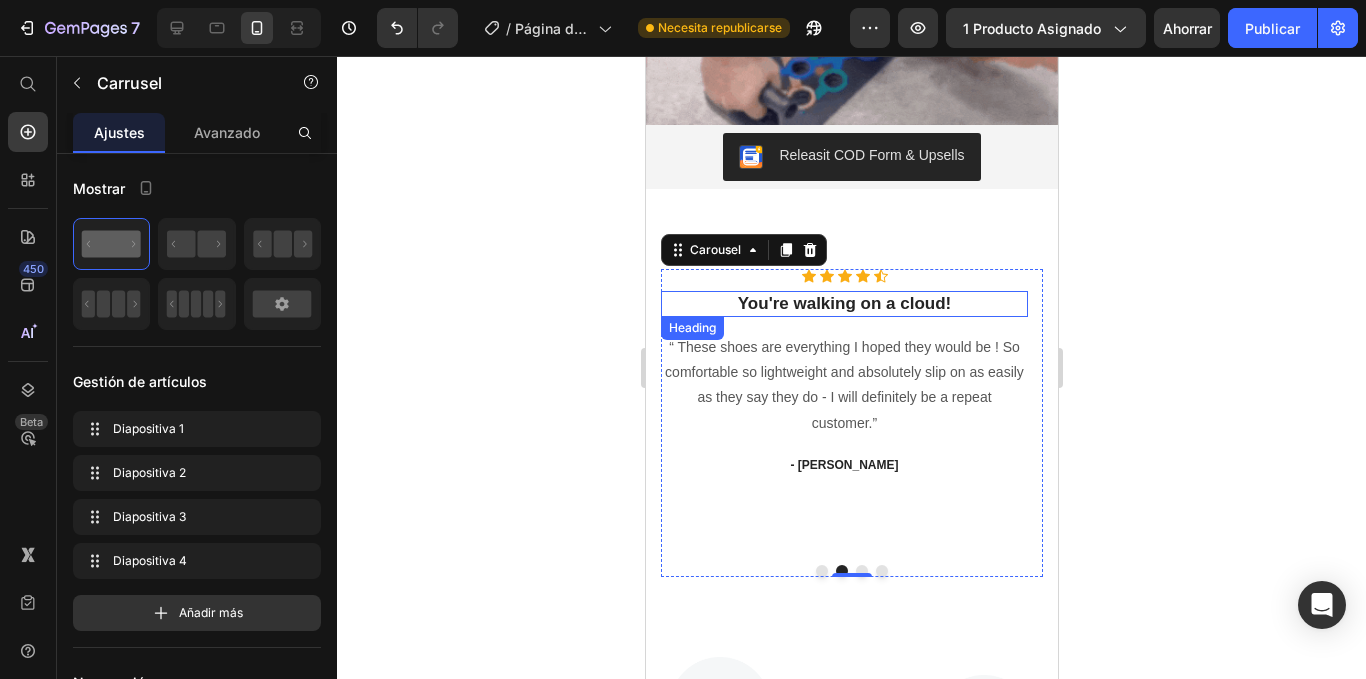 click on "You're walking on a cloud!" at bounding box center [843, 304] 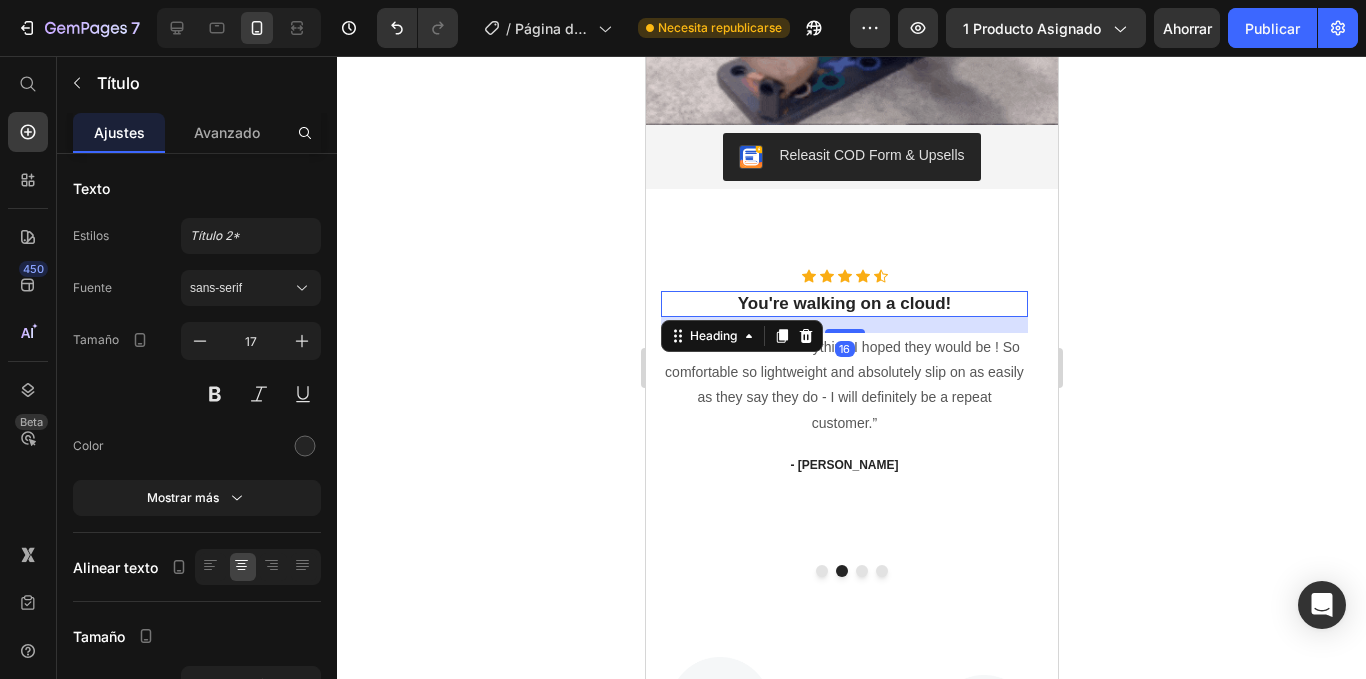 click on "You're walking on a cloud!" at bounding box center [843, 304] 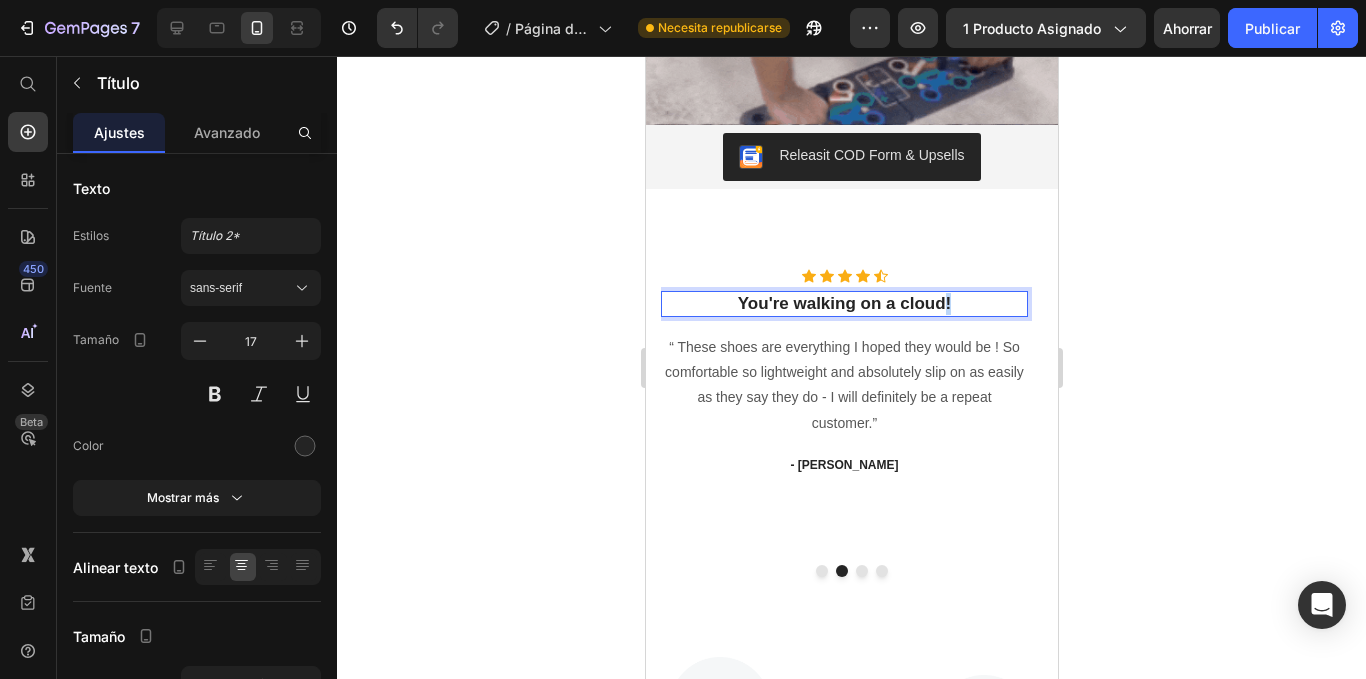 click on "You're walking on a cloud!" at bounding box center (843, 304) 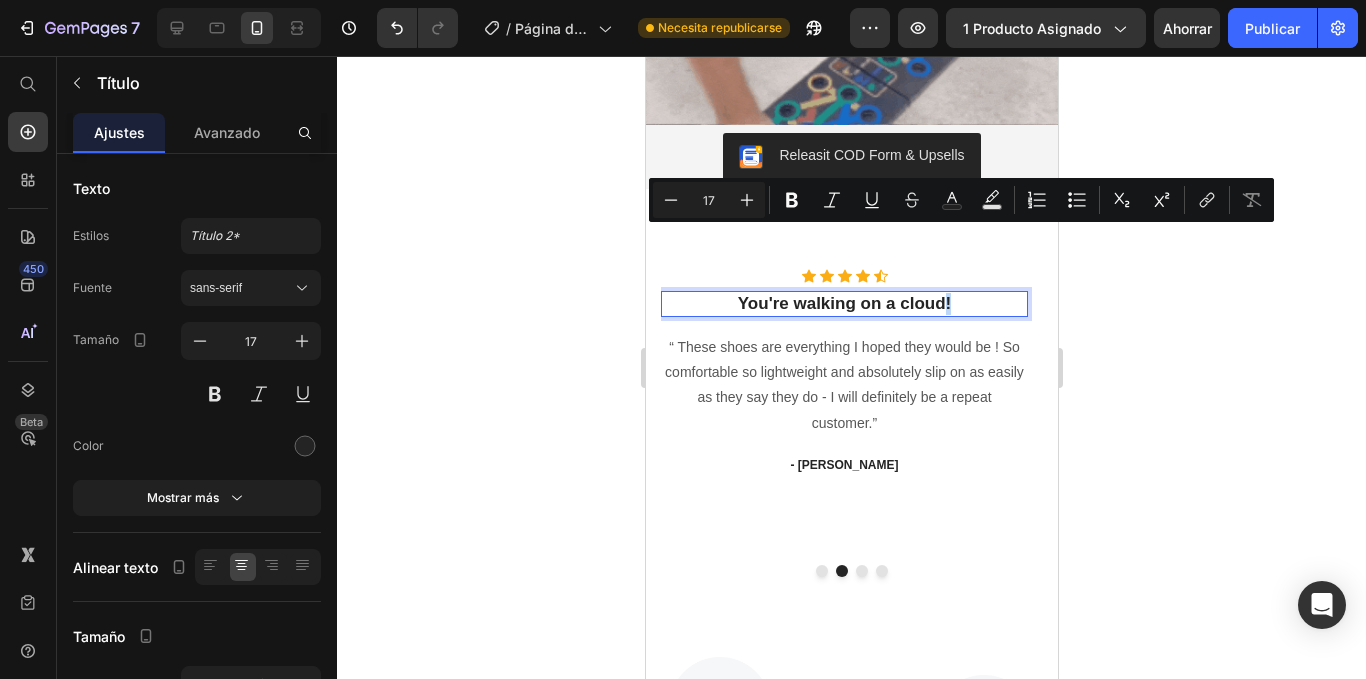 click on "You're walking on a cloud!" at bounding box center (843, 304) 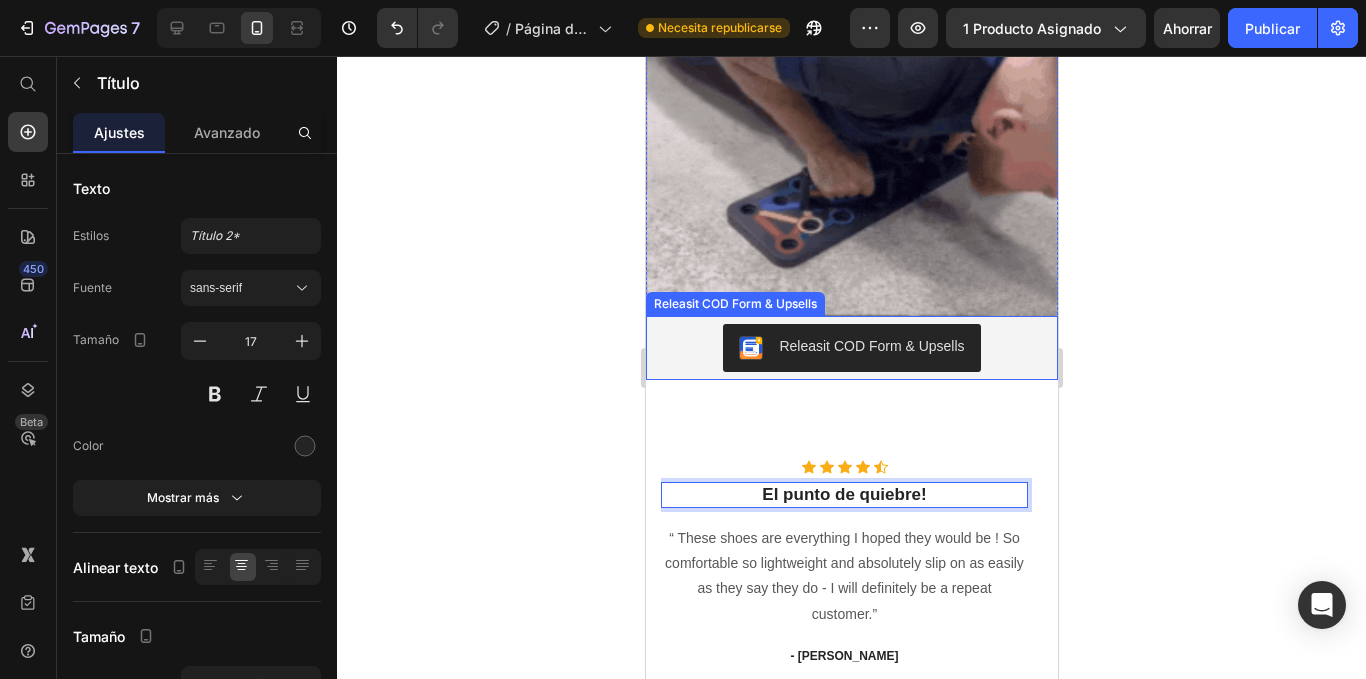 scroll, scrollTop: 1692, scrollLeft: 0, axis: vertical 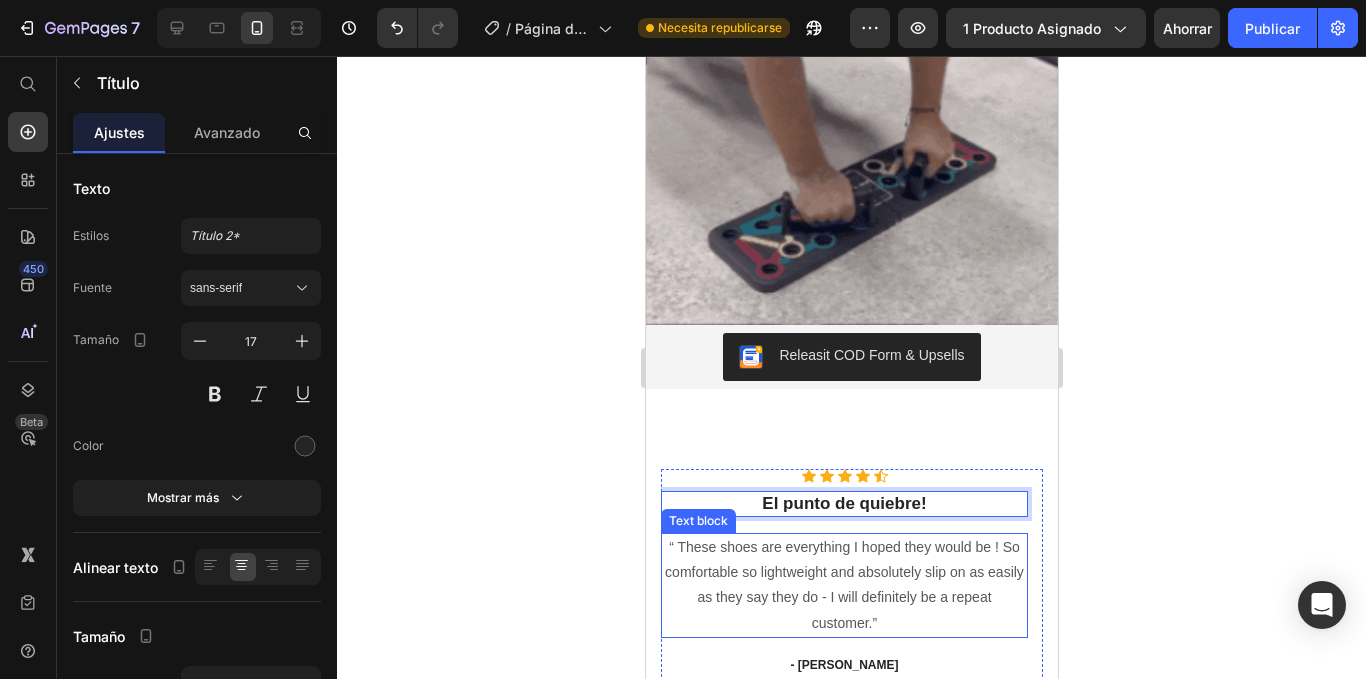 click on "“ These shoes are everything I hoped they would be ! So comfortable so lightweight and absolutely slip on as easily as they say they do - I will definitely be a repeat customer.”" at bounding box center [843, 585] 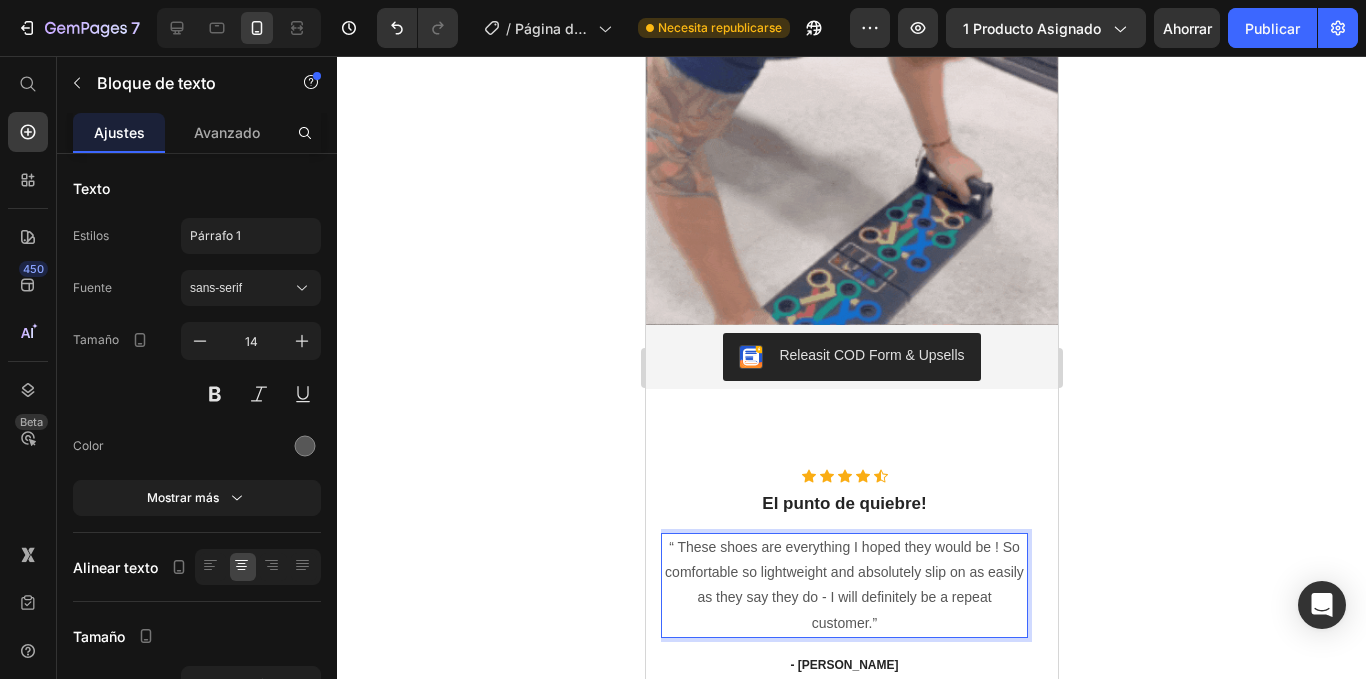 click on "“ These shoes are everything I hoped they would be ! So comfortable so lightweight and absolutely slip on as easily as they say they do - I will definitely be a repeat customer.”" at bounding box center [843, 585] 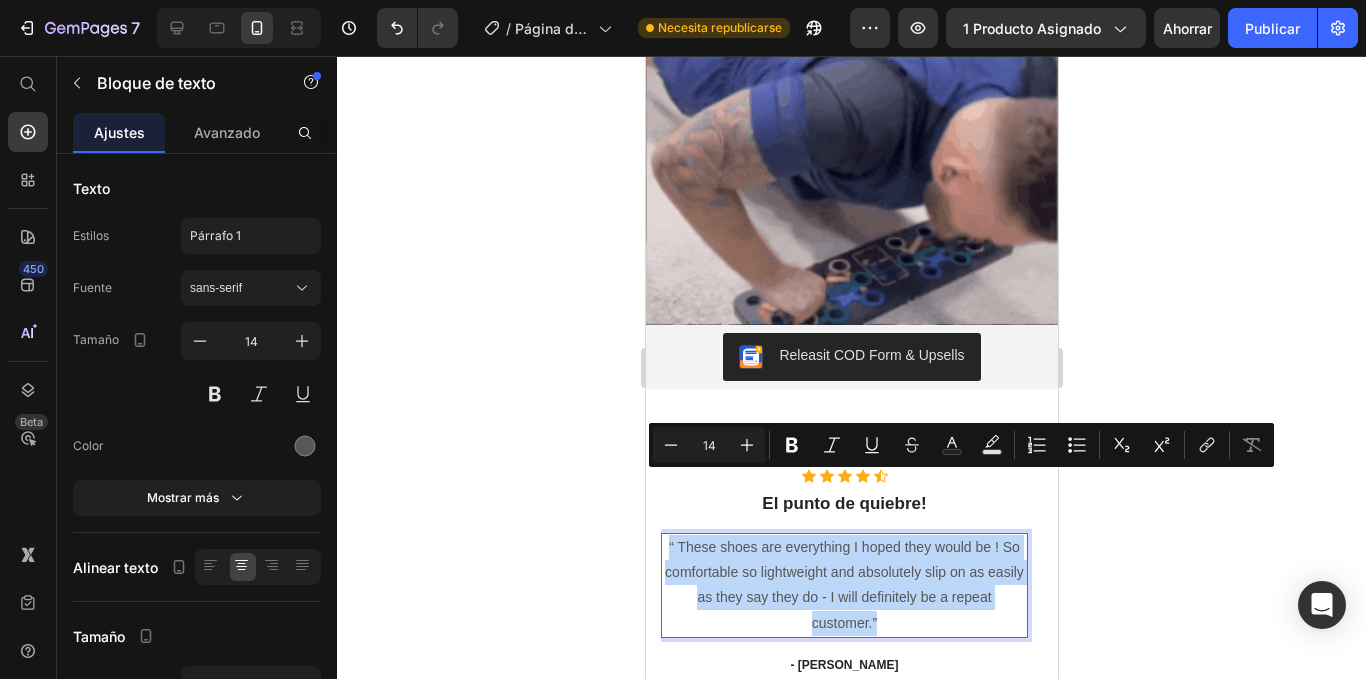drag, startPoint x: 881, startPoint y: 557, endPoint x: 661, endPoint y: 485, distance: 231.48218 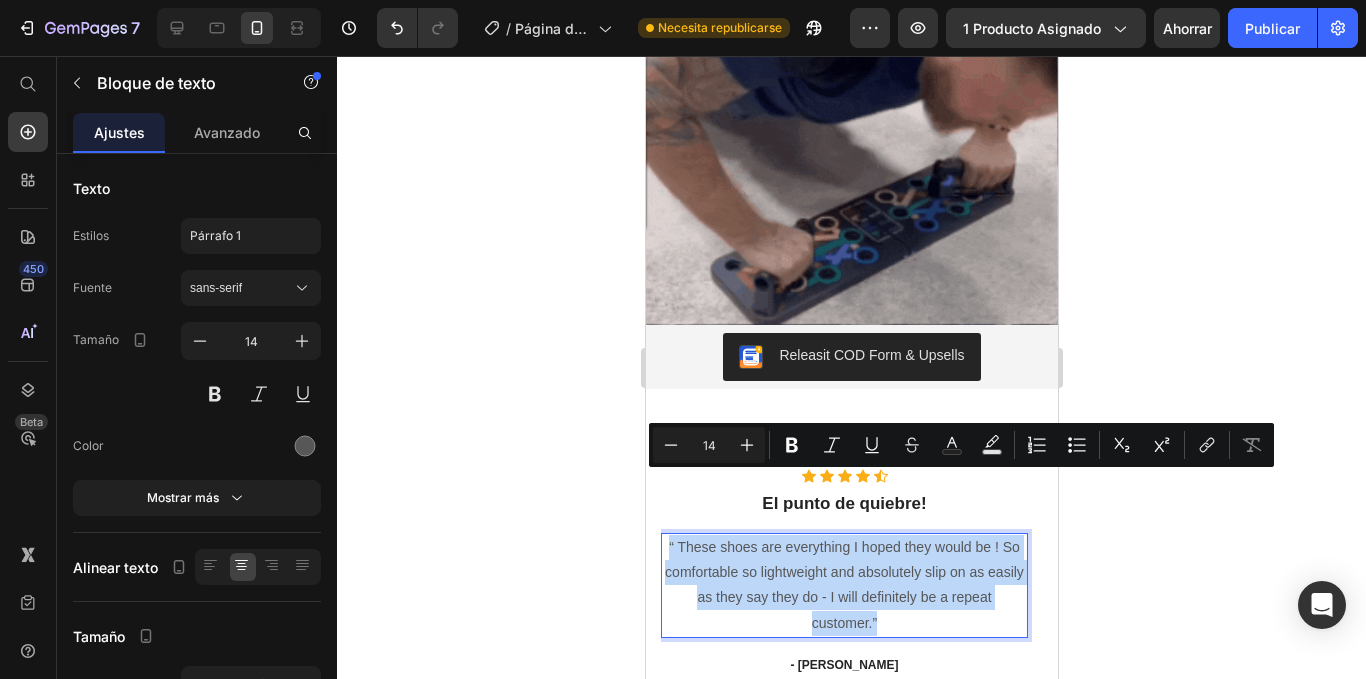 click on "“ These shoes are everything I hoped they would be ! So comfortable so lightweight and absolutely slip on as easily as they say they do - I will definitely be a repeat customer.”" at bounding box center (843, 585) 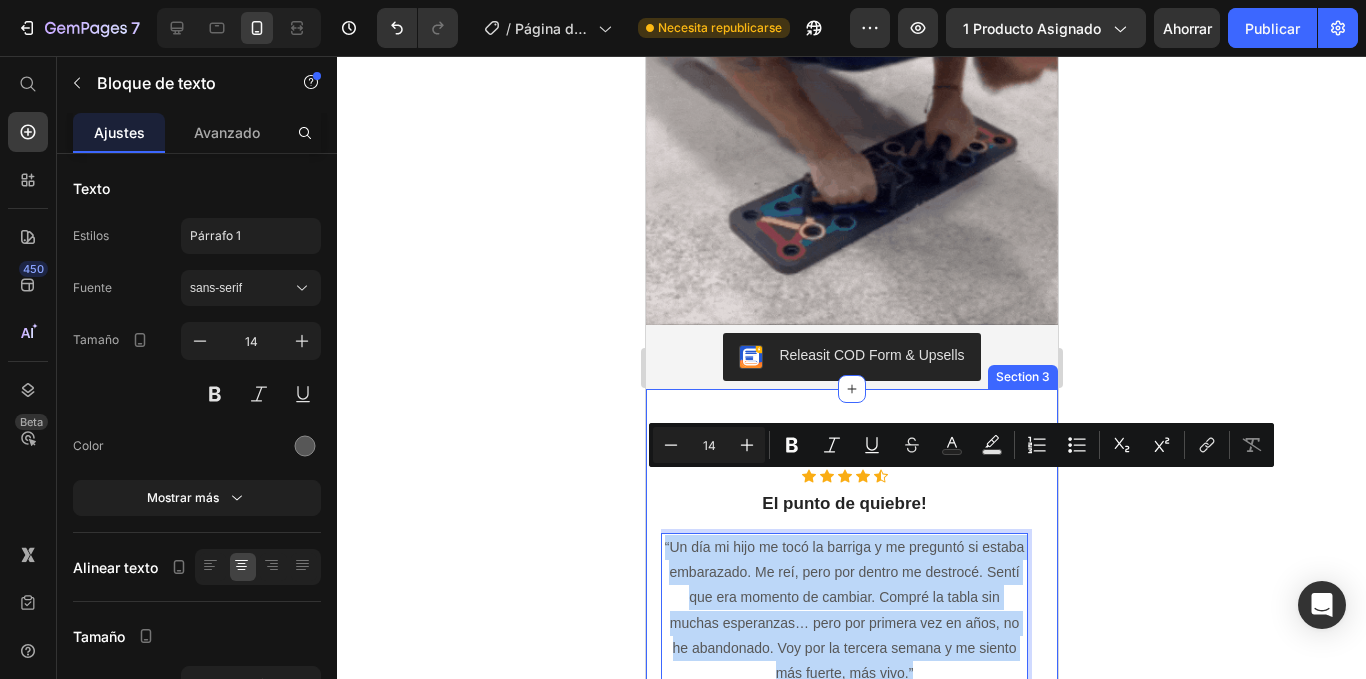 drag, startPoint x: 924, startPoint y: 610, endPoint x: 1290, endPoint y: 537, distance: 373.20905 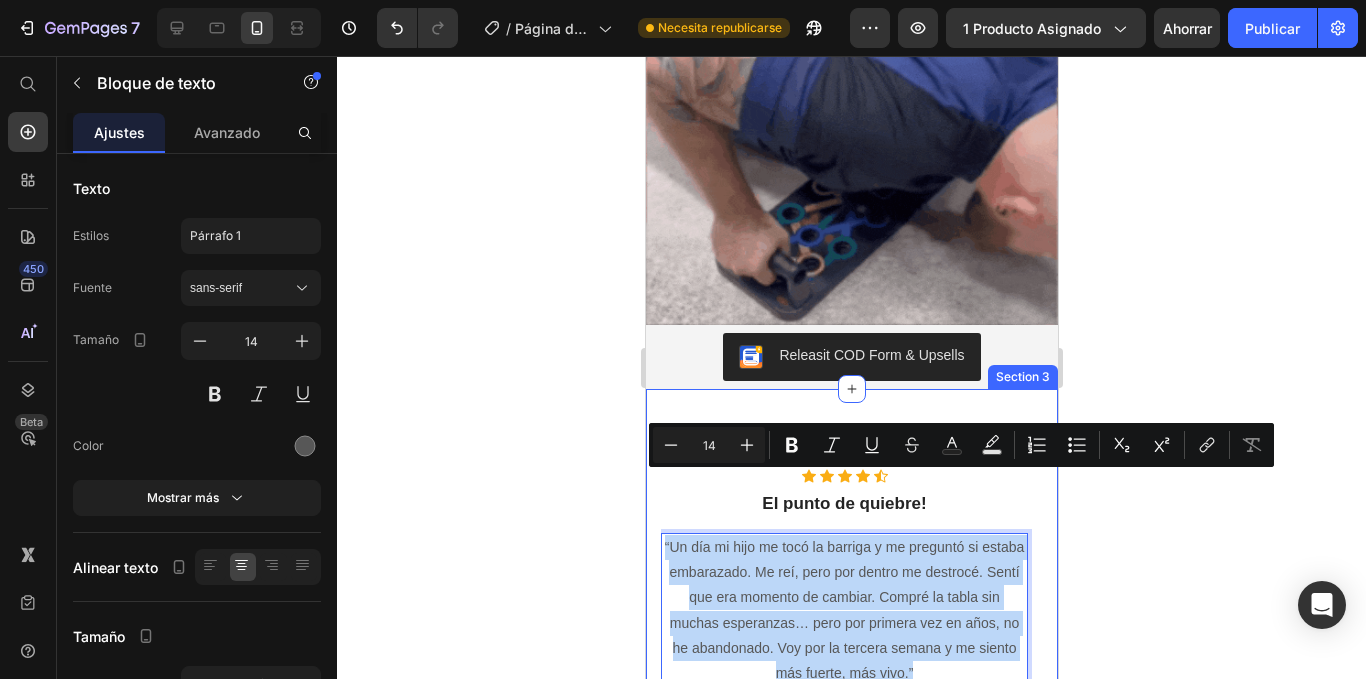 click on "Icon                Icon                Icon                Icon
Icon Icon List Hoz Rompí el ciclo del abandono! Heading "Soy experto en comprar cosas que no uso. Apps, pesas, bandas… todo. Esta tabla fue la primera que me enganchó. La tengo en la sala, la uso mientras veo series. Me motiva porque siento que avanzo sin matarme. Al fin dejé de empezar y rendirme". Text block [PERSON_NAME], 29 años, Trujillo Text block                Icon                Icon                Icon                Icon
Icon Icon List Hoz El punto de quiebre! Heading “Un día mi hijo me tocó la barriga y me preguntó si estaba embarazado. Me reí, pero por dentro me destrocé. Sentí que era momento de cambiar. Compré la tabla sin muchas esperanzas… pero por primera vez en años, no he abandonado. Voy por la tercera semana y me siento más fuerte, más vivo.” Text block   16 - [PERSON_NAME] Text block                Icon                Icon                Icon                Icon Icon" at bounding box center [851, 635] 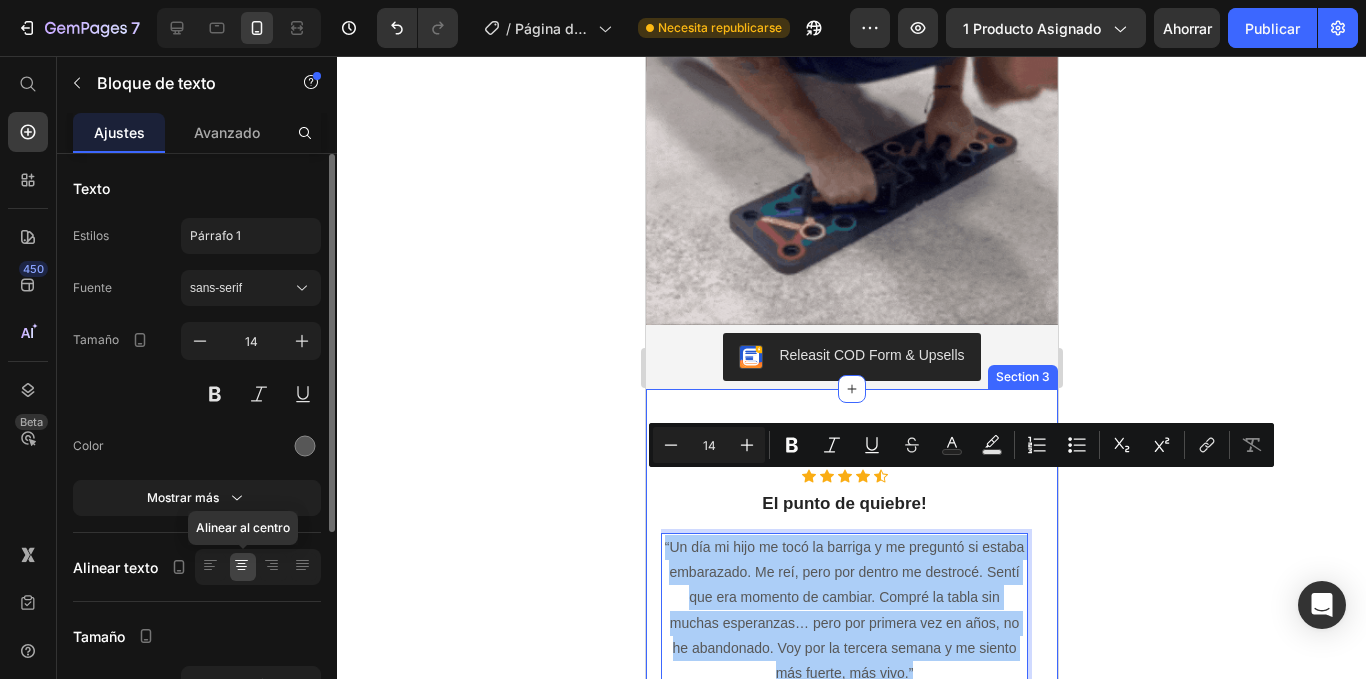 click 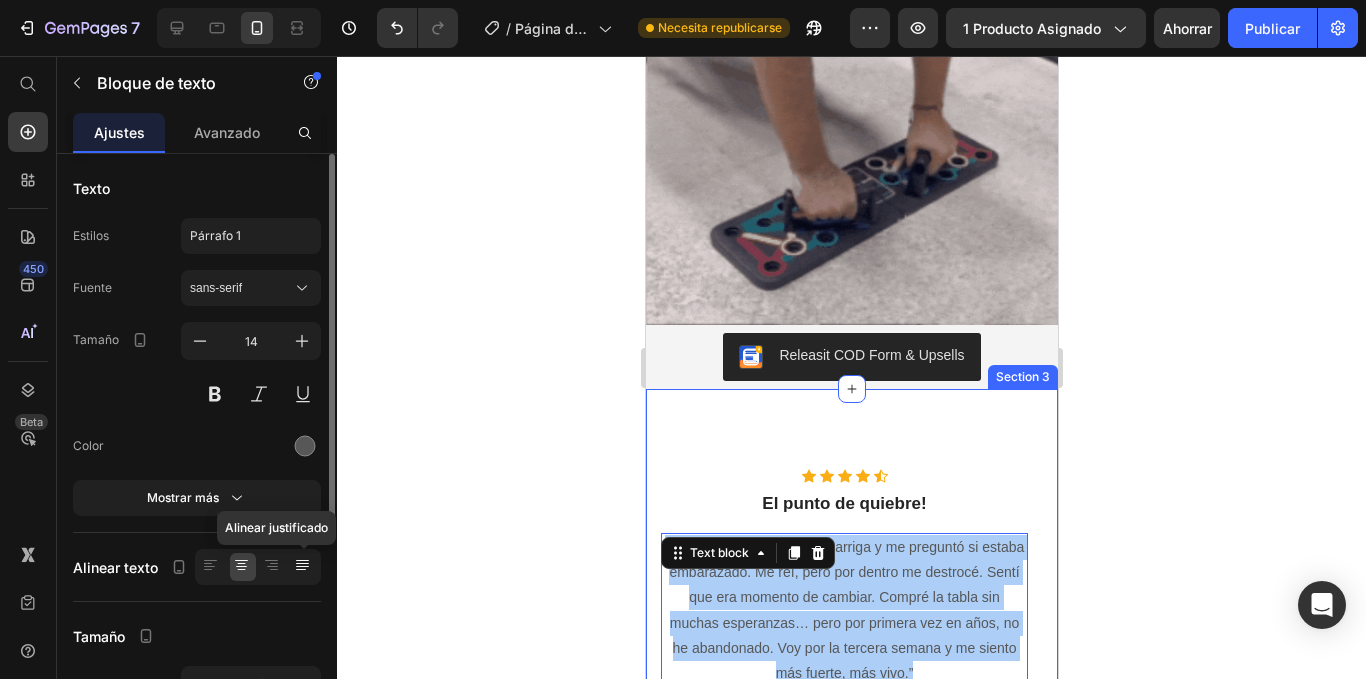 click 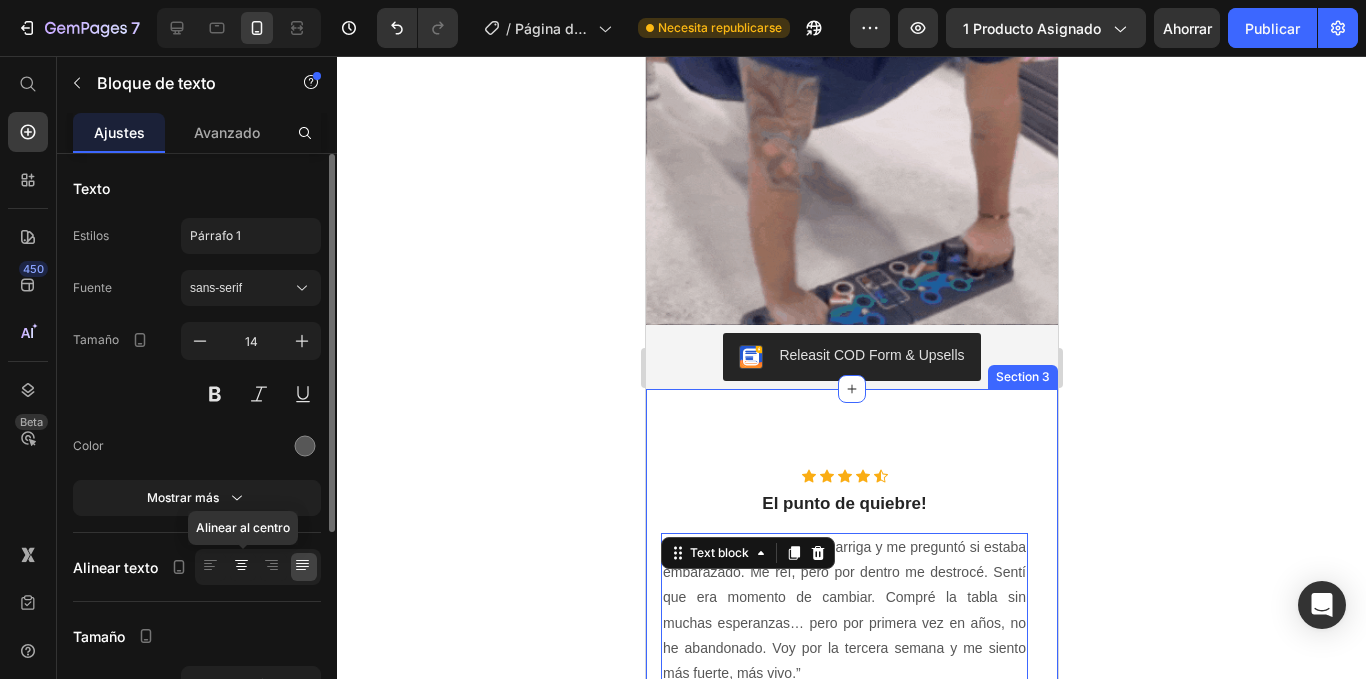 click 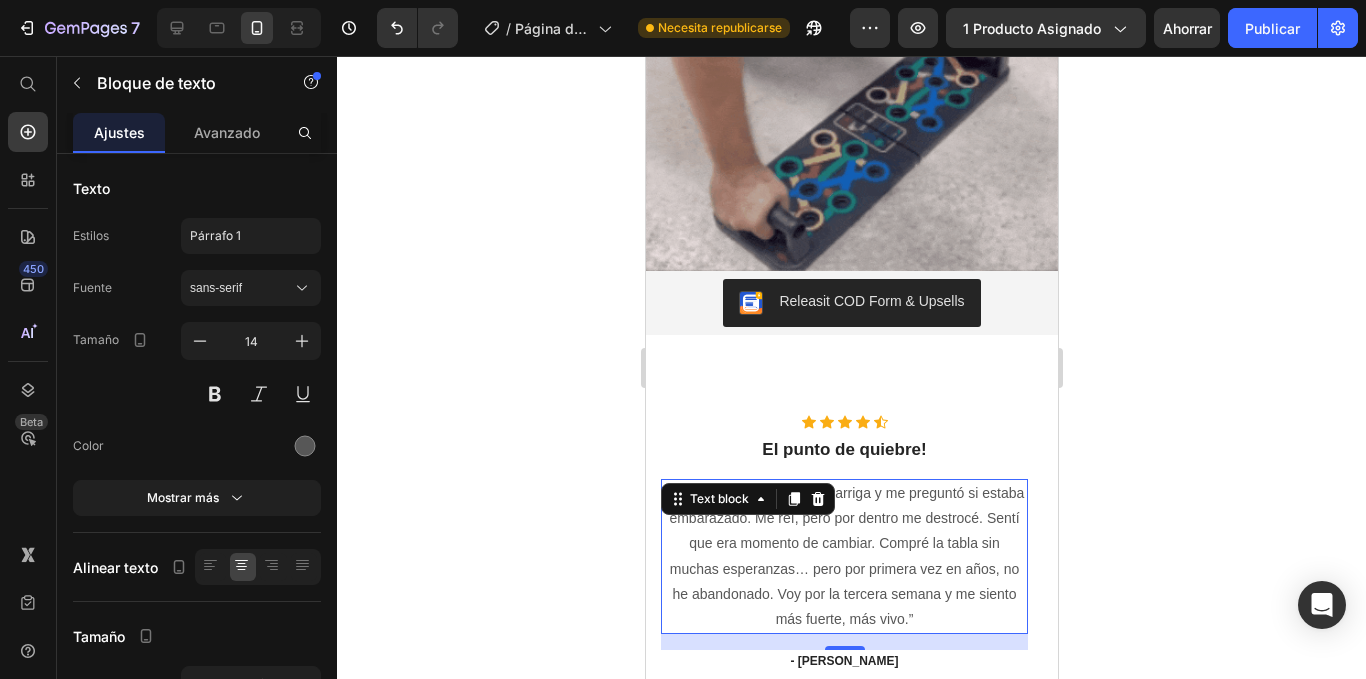 scroll, scrollTop: 1792, scrollLeft: 0, axis: vertical 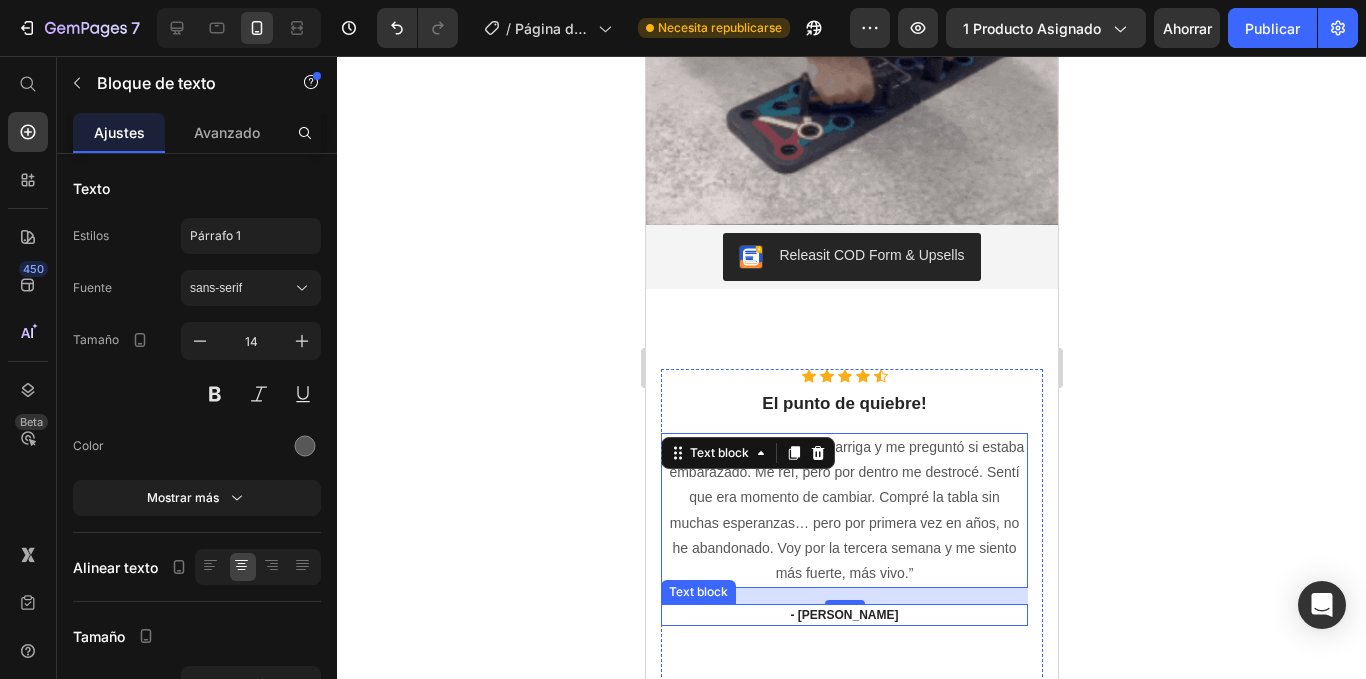 click on "- [PERSON_NAME]" at bounding box center (843, 615) 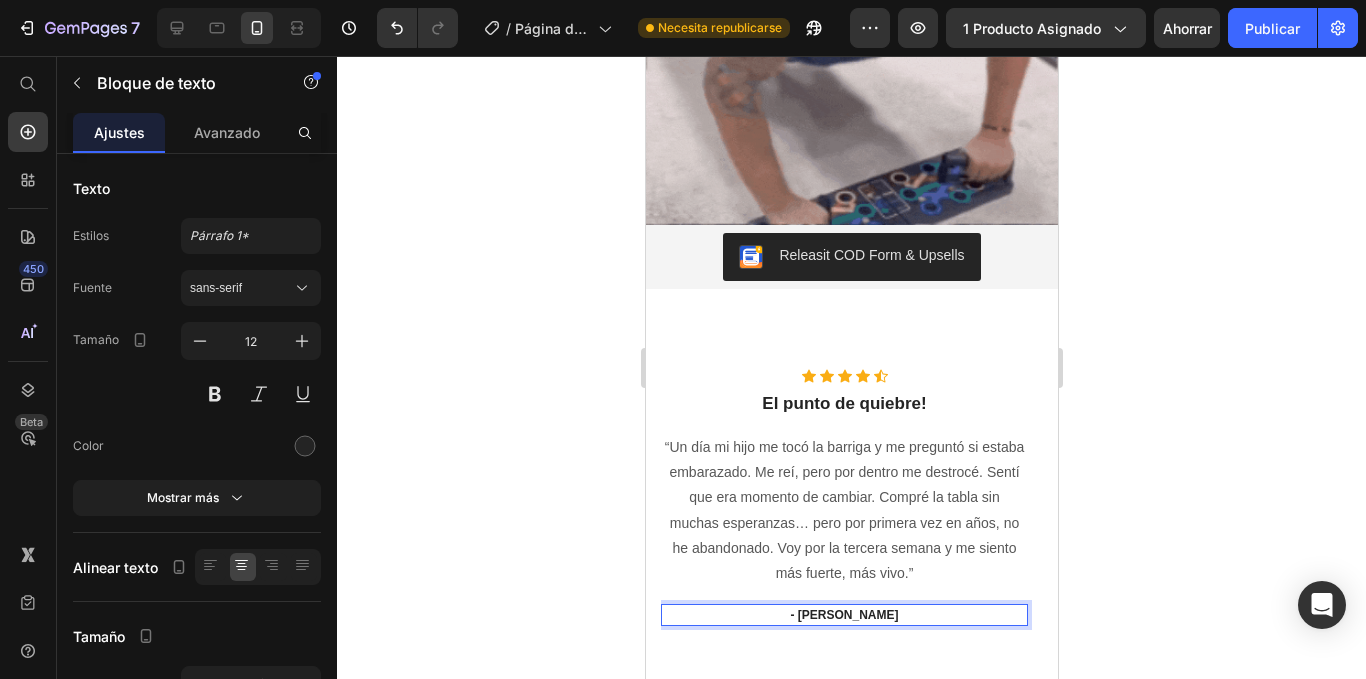 click on "- [PERSON_NAME]" at bounding box center [843, 615] 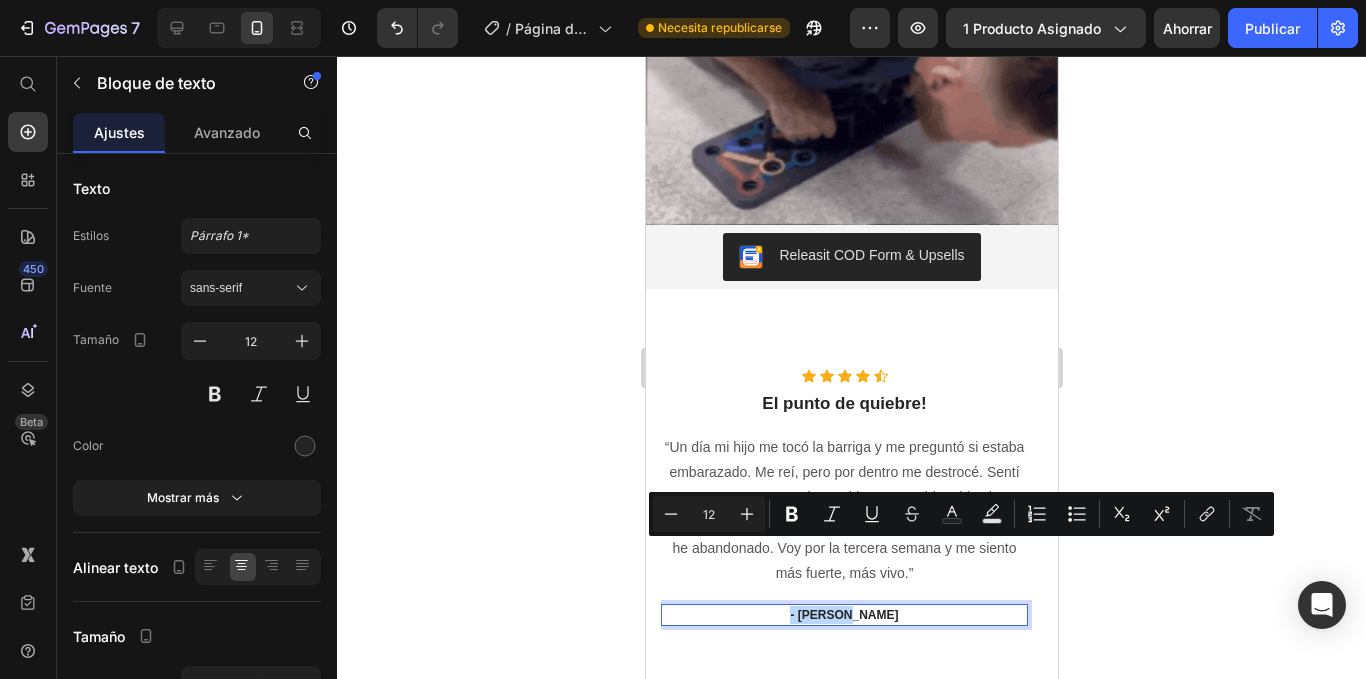 drag, startPoint x: 878, startPoint y: 553, endPoint x: 803, endPoint y: 551, distance: 75.026665 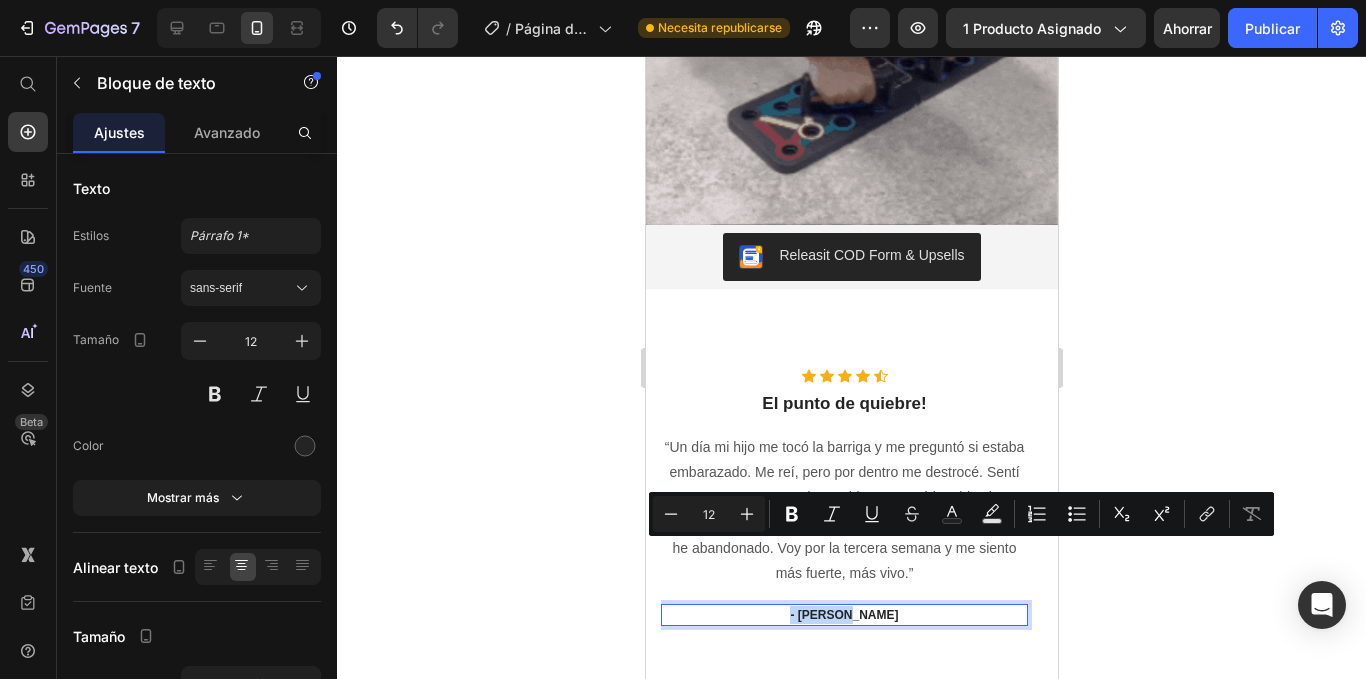click on "- [PERSON_NAME]" at bounding box center [843, 615] 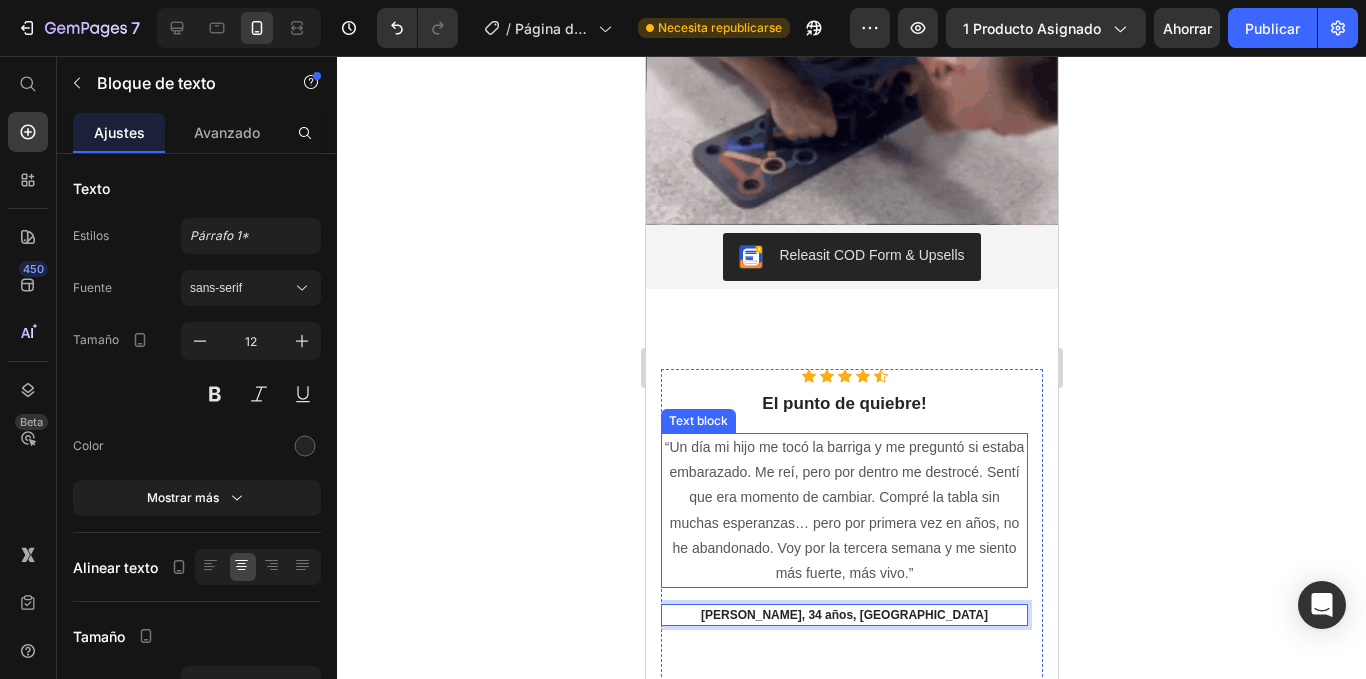 click on "“Un día mi hijo me tocó la barriga y me preguntó si estaba embarazado. Me reí, pero por dentro me destrocé. Sentí que era momento de cambiar. Compré la tabla sin muchas esperanzas… pero por primera vez en años, no he abandonado. Voy por la tercera semana y me siento más fuerte, más vivo.”" at bounding box center (843, 510) 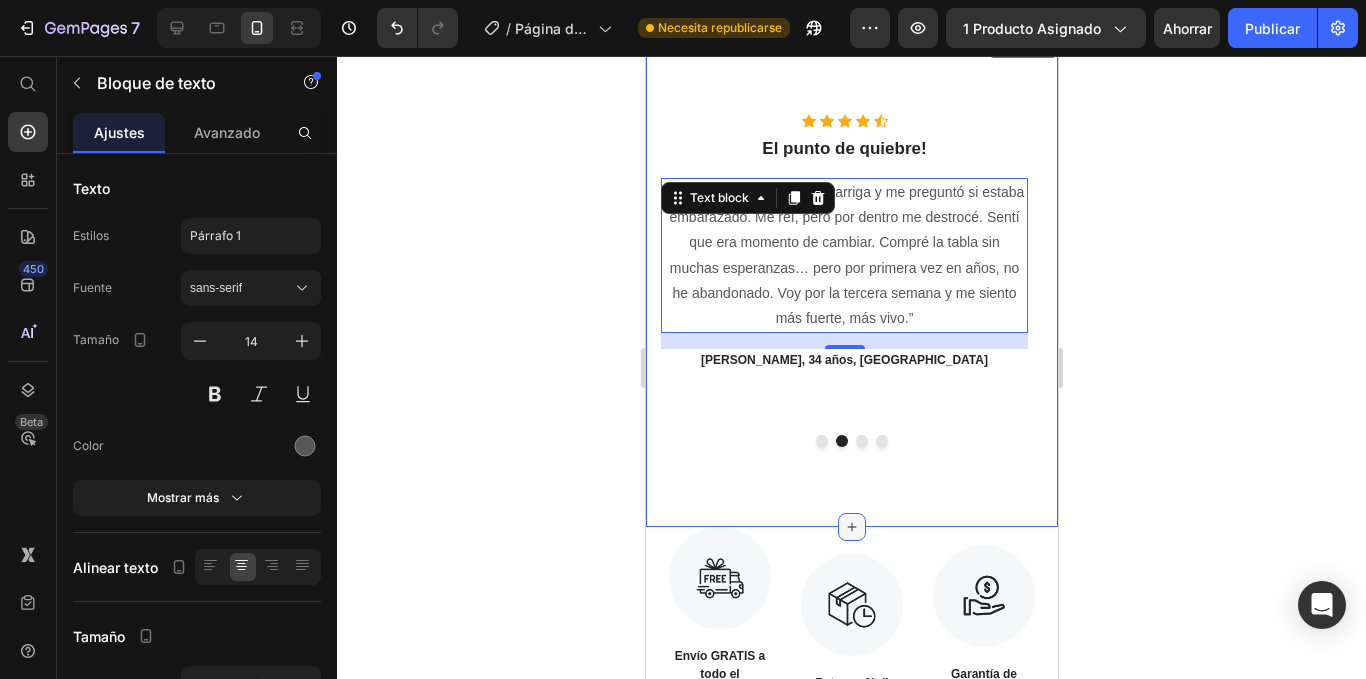 scroll, scrollTop: 2092, scrollLeft: 0, axis: vertical 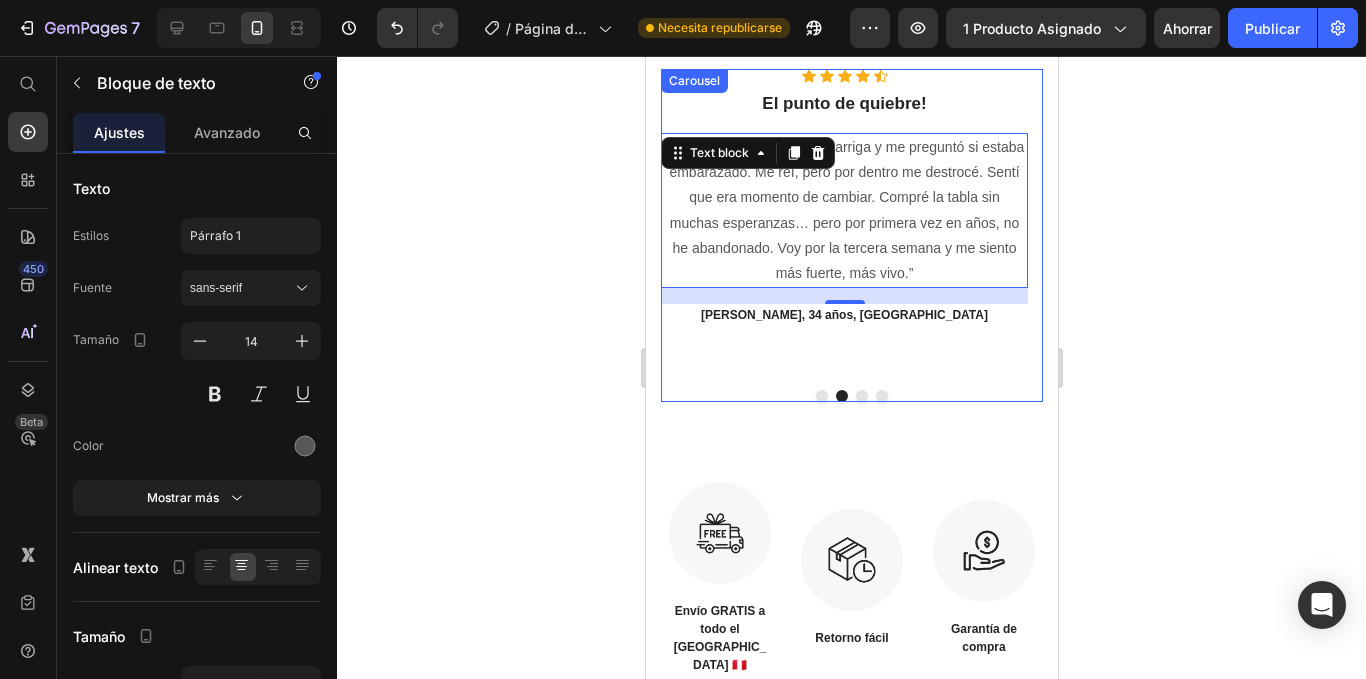 click at bounding box center [861, 396] 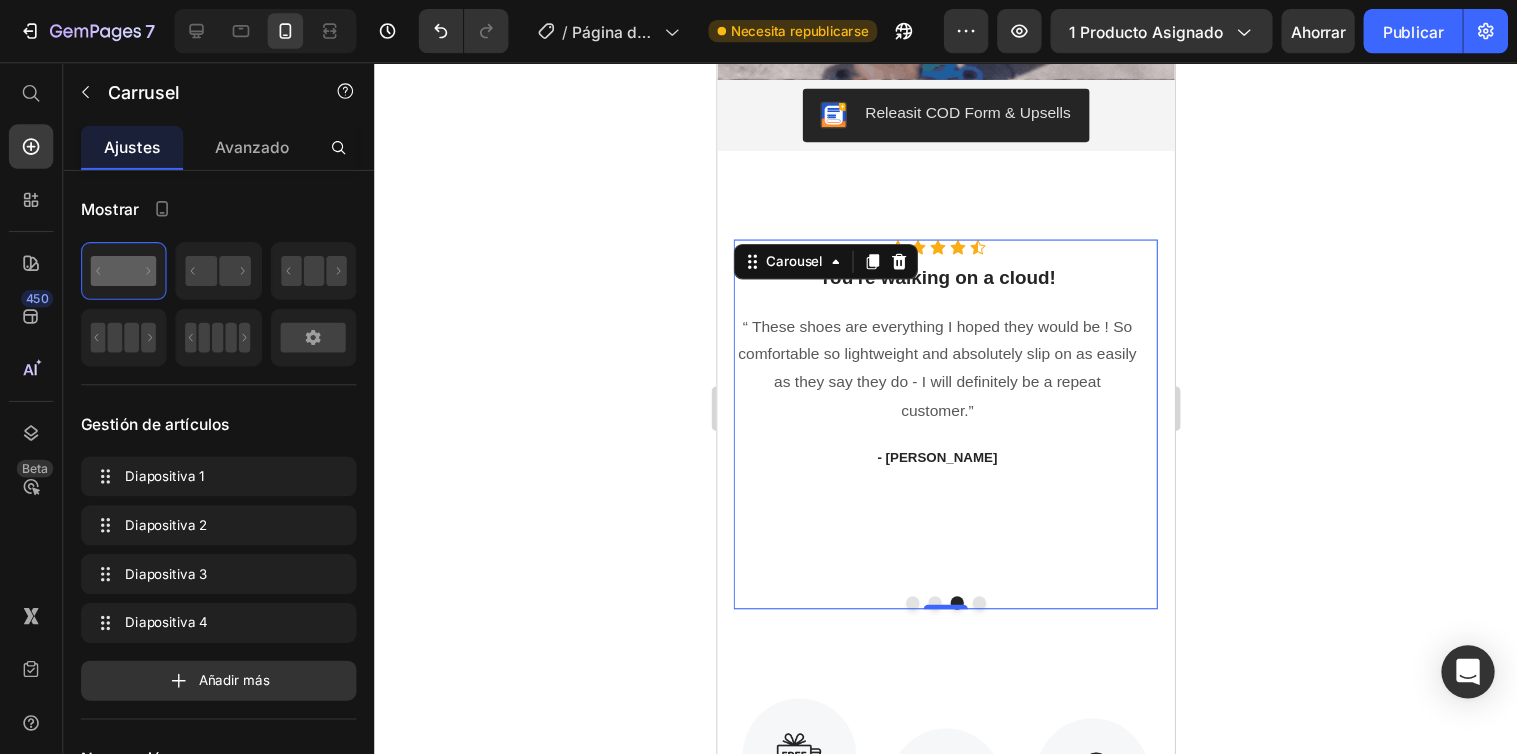 scroll, scrollTop: 1892, scrollLeft: 0, axis: vertical 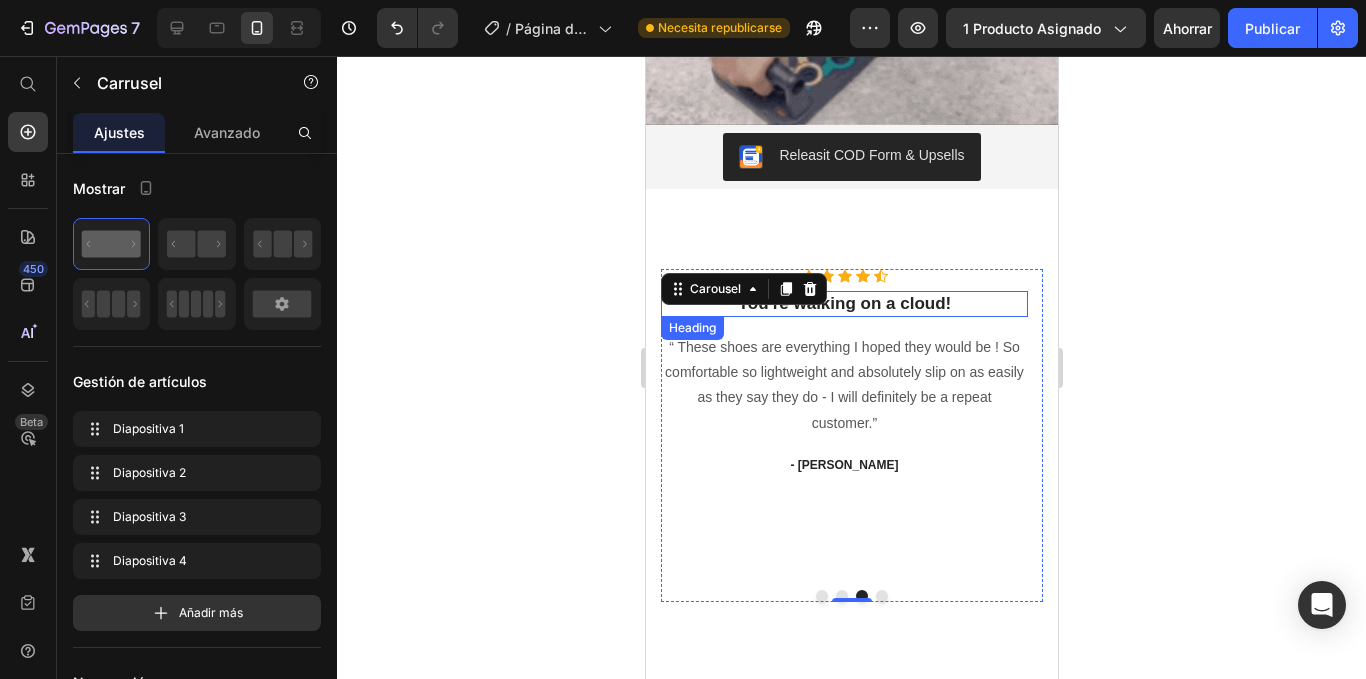 type 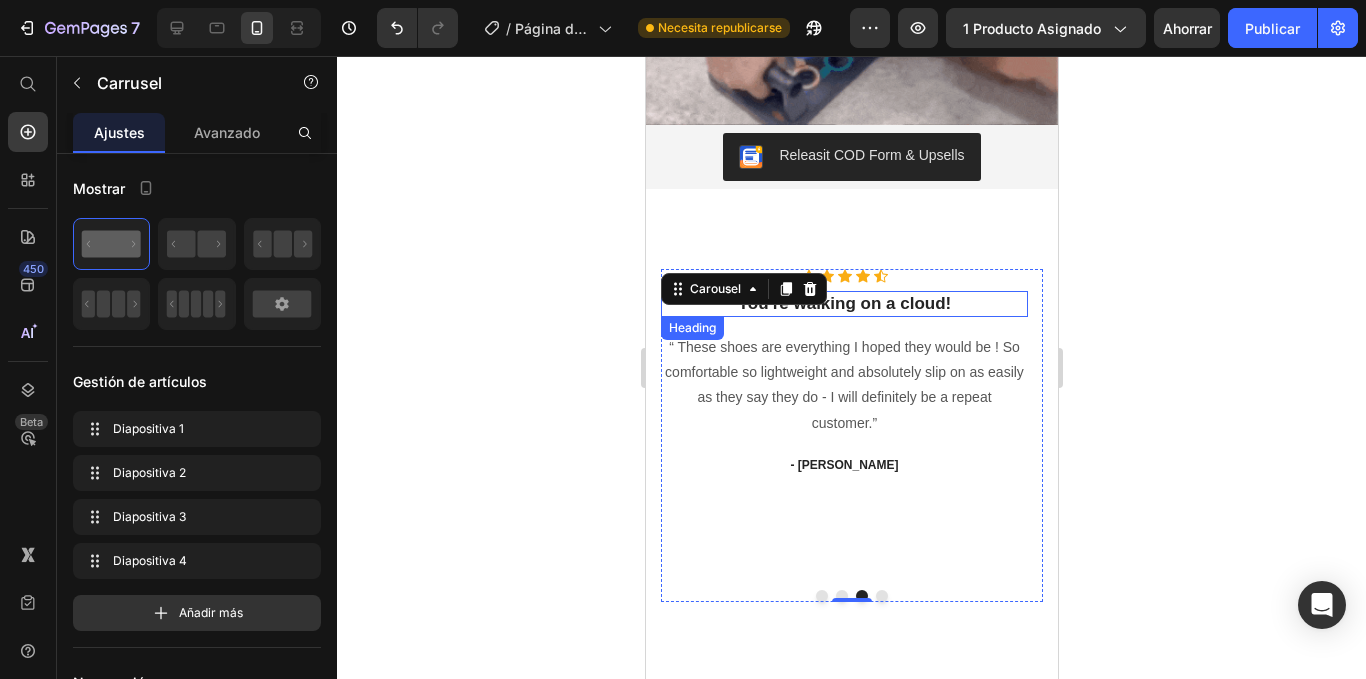 click on "You're walking on a cloud!" at bounding box center [843, 304] 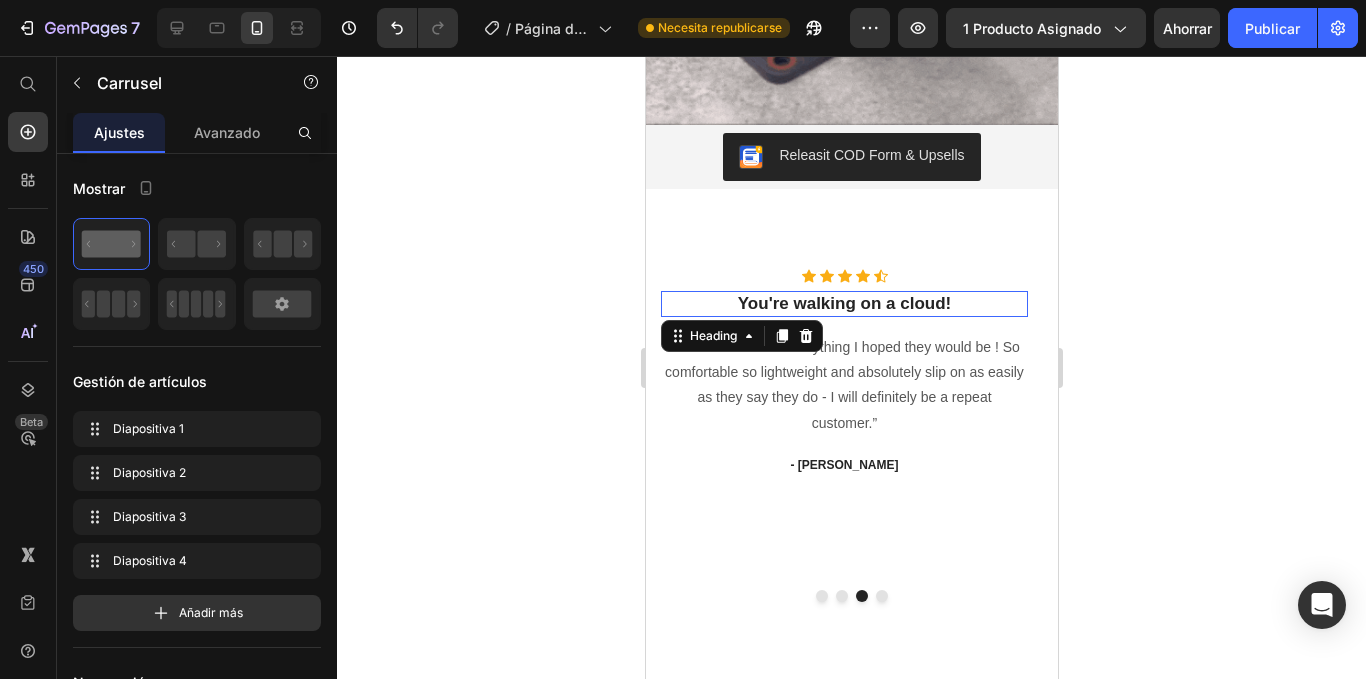click on "You're walking on a cloud!" at bounding box center [843, 304] 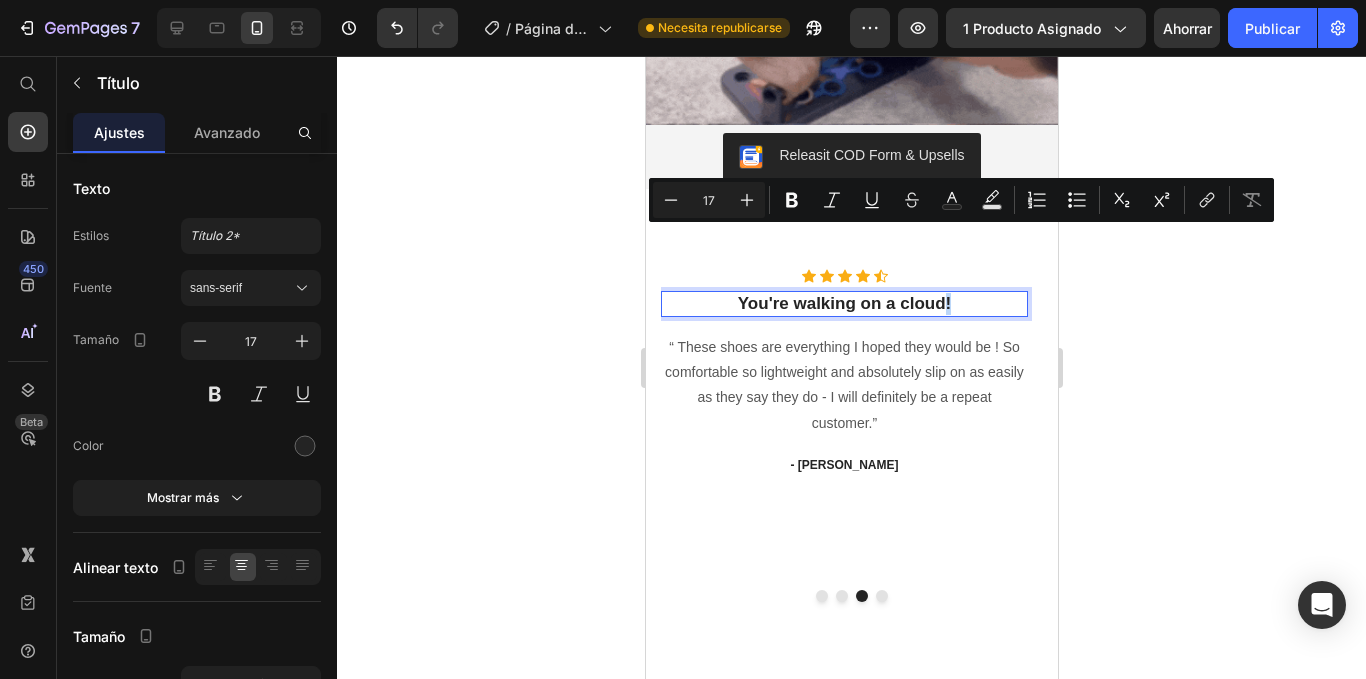 click on "You're walking on a cloud!" at bounding box center [843, 304] 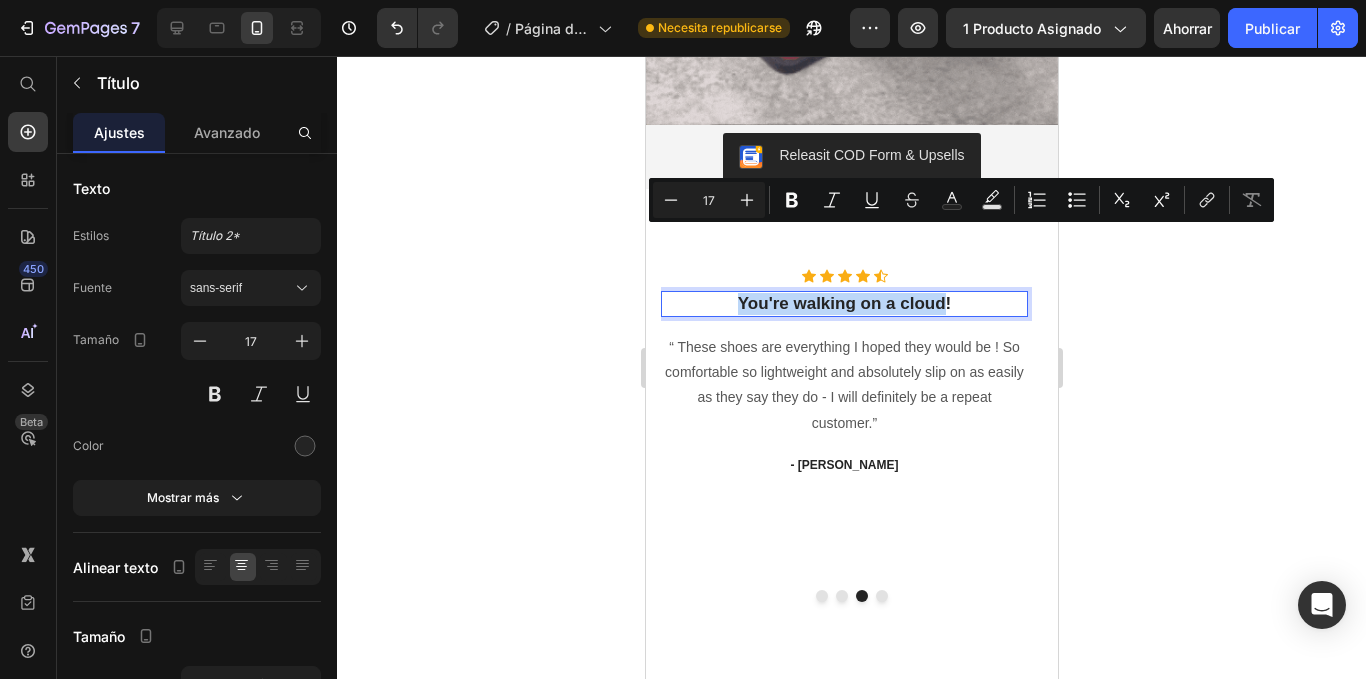 drag, startPoint x: 943, startPoint y: 239, endPoint x: 740, endPoint y: 239, distance: 203 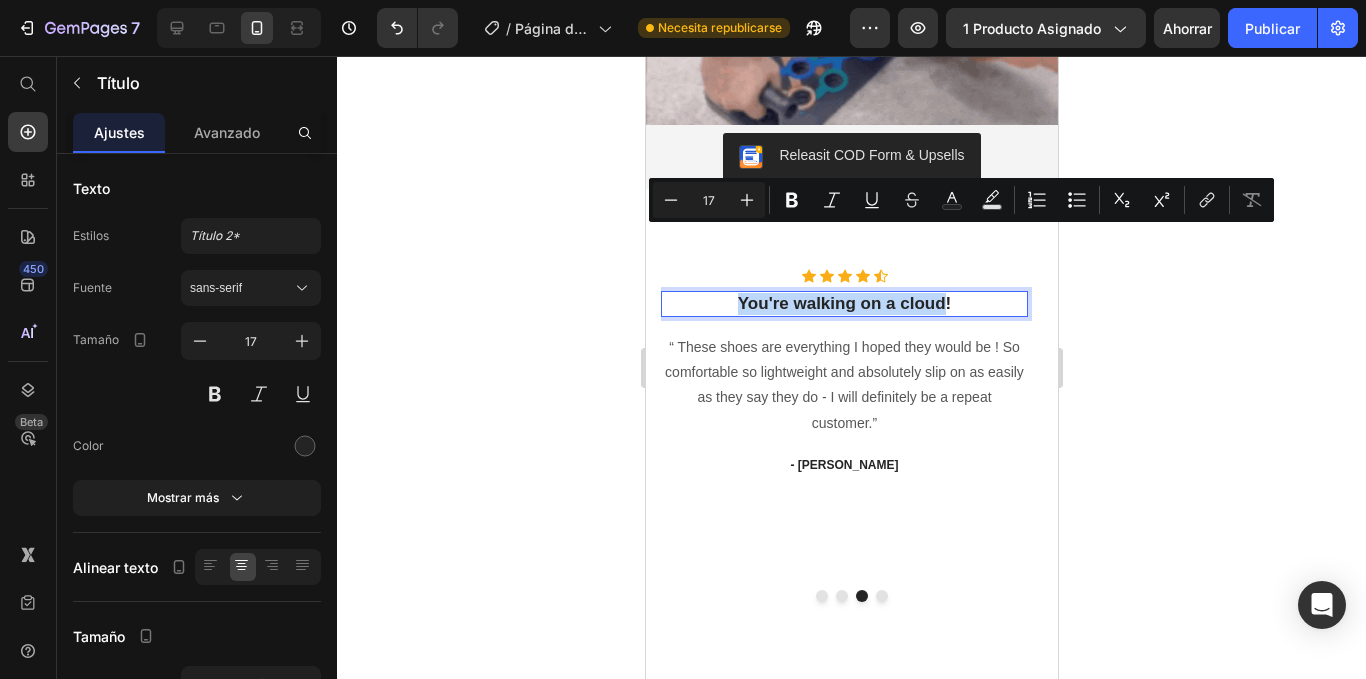 click on "You're walking on a cloud!" at bounding box center (843, 304) 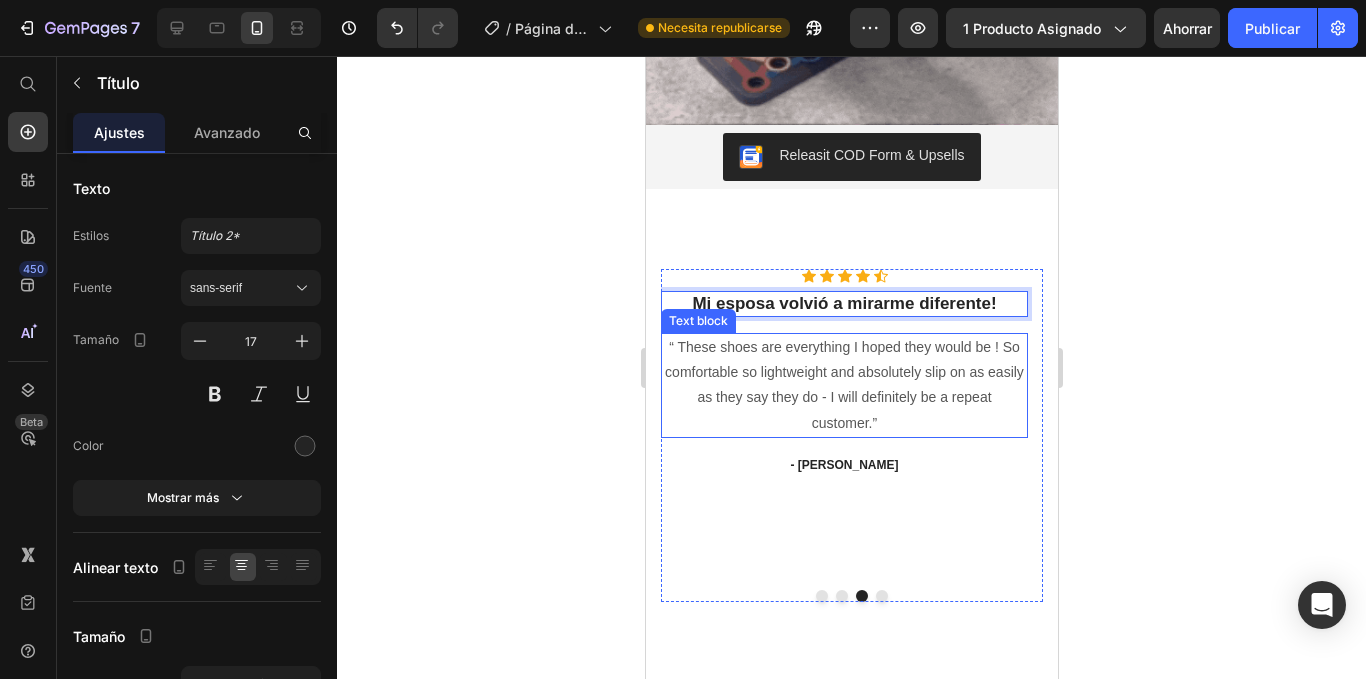 click on "“ These shoes are everything I hoped they would be ! So comfortable so lightweight and absolutely slip on as easily as they say they do - I will definitely be a repeat customer.”" at bounding box center (843, 385) 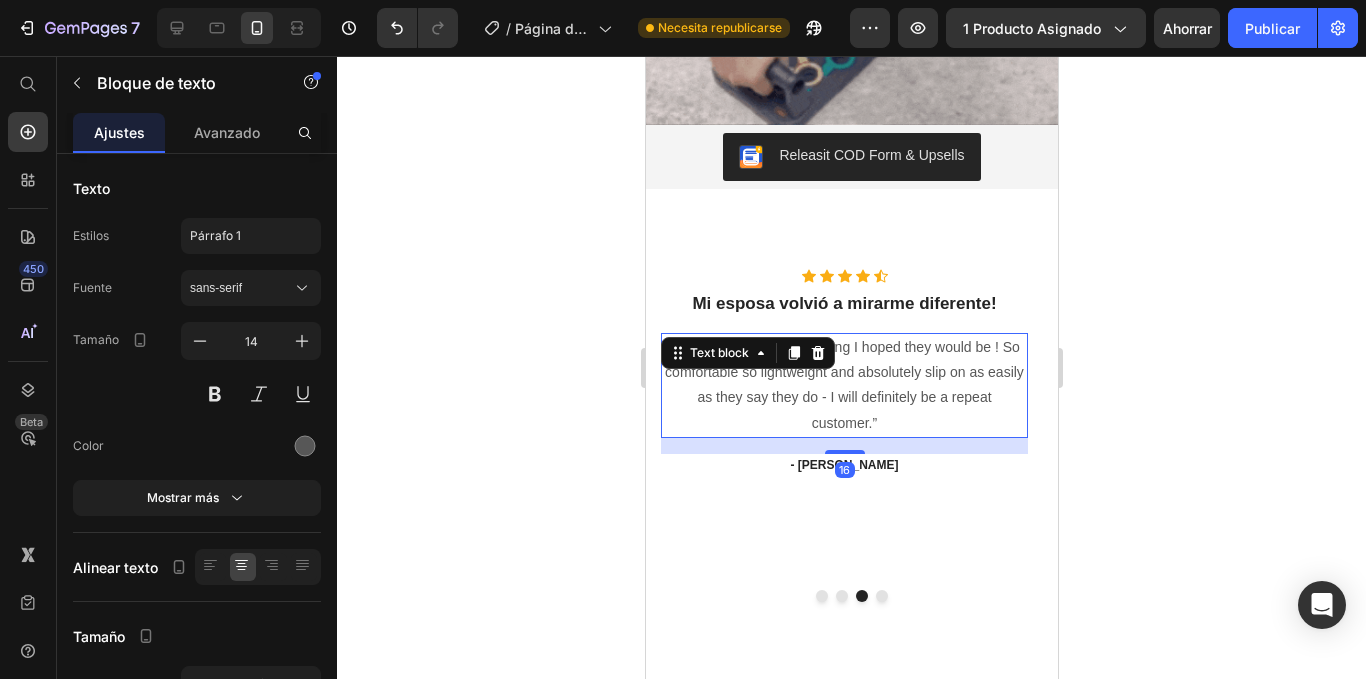 click on "“ These shoes are everything I hoped they would be ! So comfortable so lightweight and absolutely slip on as easily as they say they do - I will definitely be a repeat customer.”" at bounding box center [843, 385] 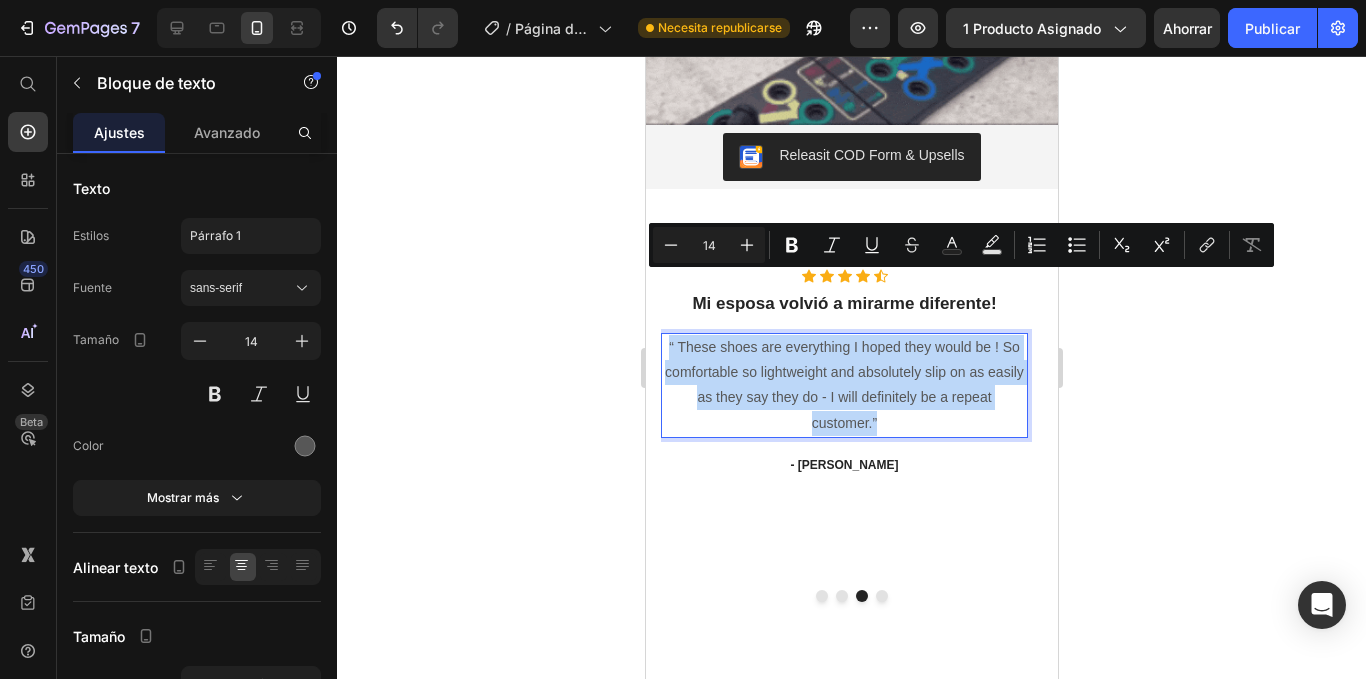 drag, startPoint x: 883, startPoint y: 357, endPoint x: 661, endPoint y: 283, distance: 234.00854 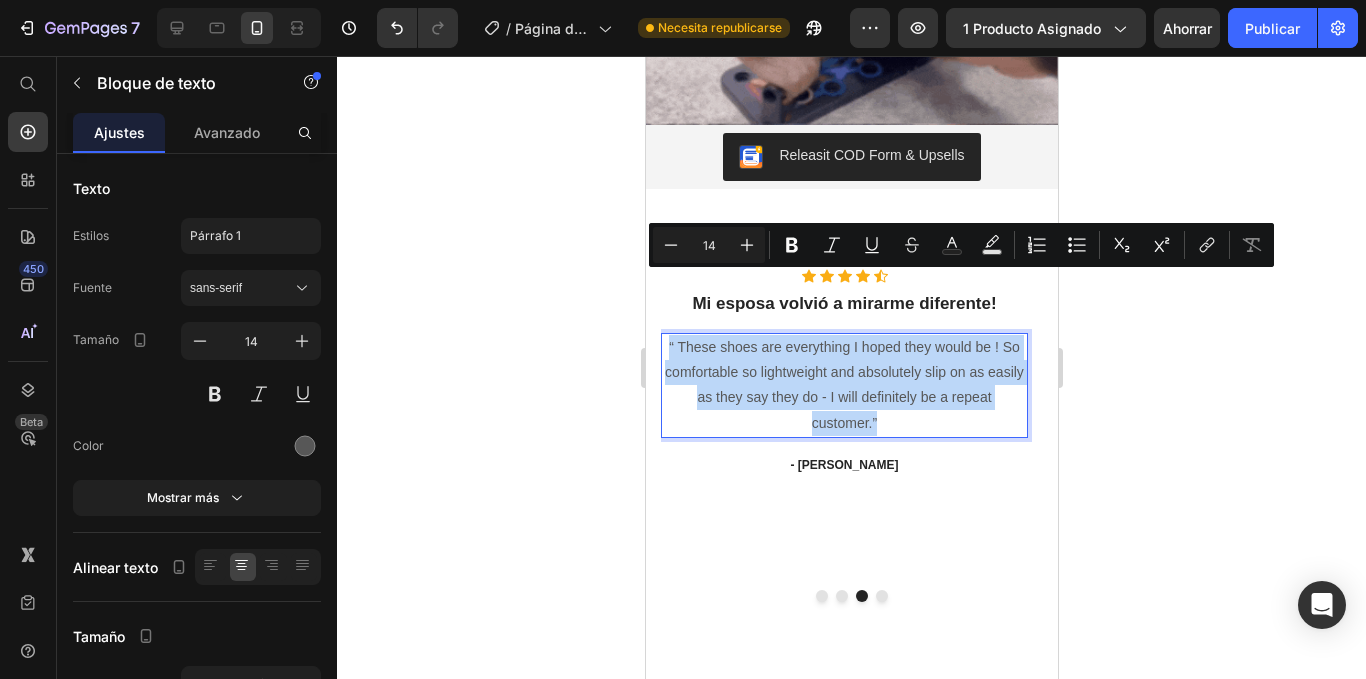 click on "“ These shoes are everything I hoped they would be ! So comfortable so lightweight and absolutely slip on as easily as they say they do - I will definitely be a repeat customer.”" at bounding box center [843, 385] 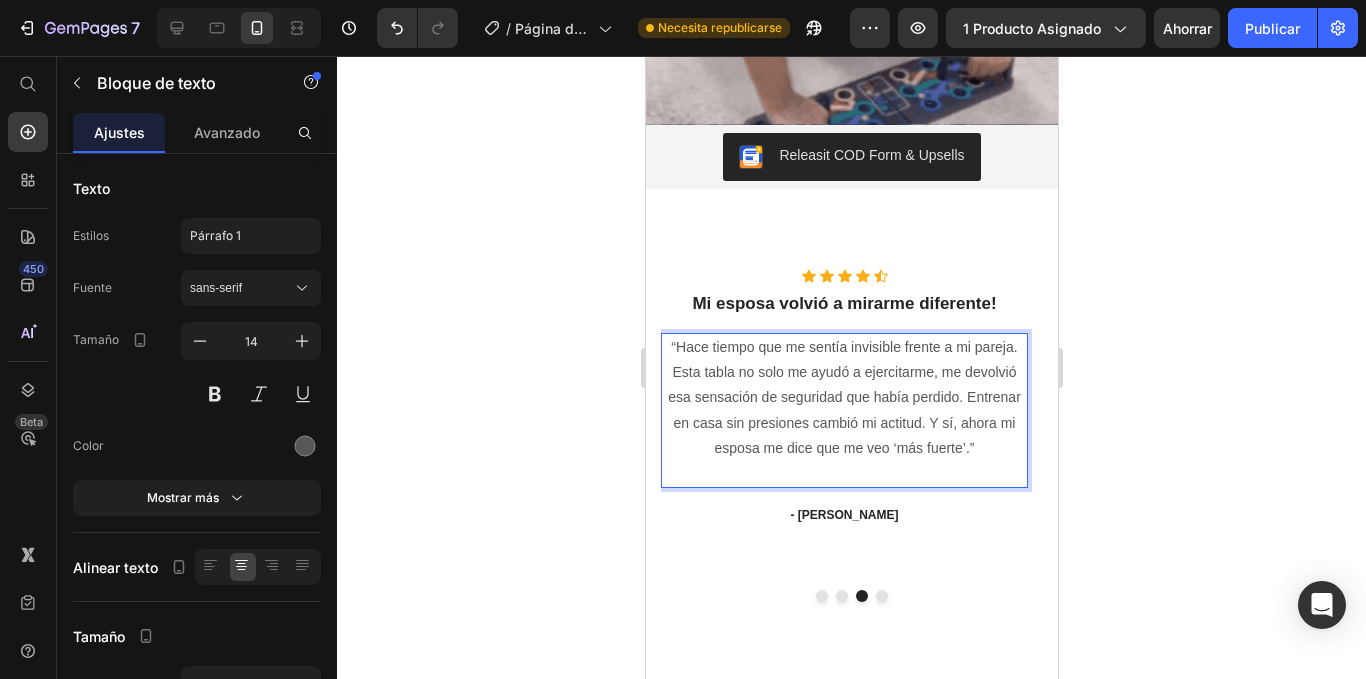 click on "“Hace tiempo que me sentía invisible frente a mi pareja. Esta tabla no solo me ayudó a ejercitarme, me devolvió esa sensación de seguridad que había perdido. Entrenar en casa sin presiones cambió mi actitud. Y sí, ahora mi esposa me dice que me veo ‘más fuerte’.”" at bounding box center [843, 398] 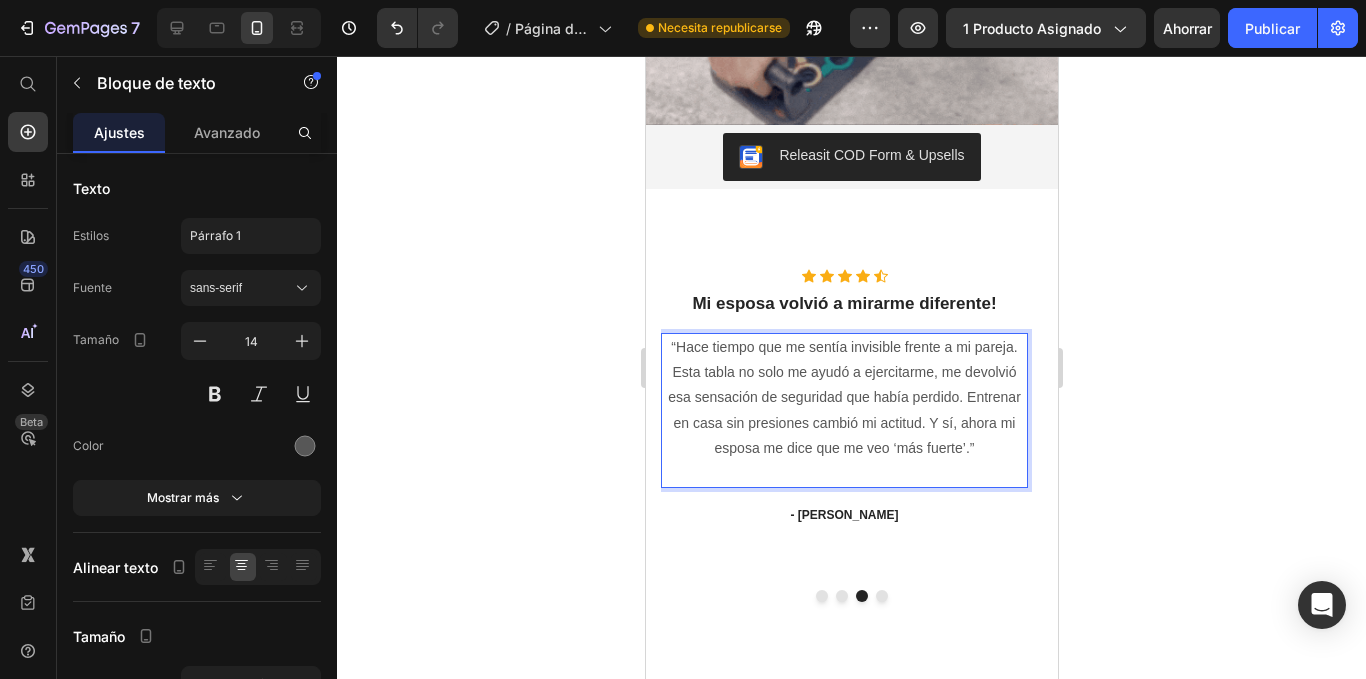 click at bounding box center [843, 473] 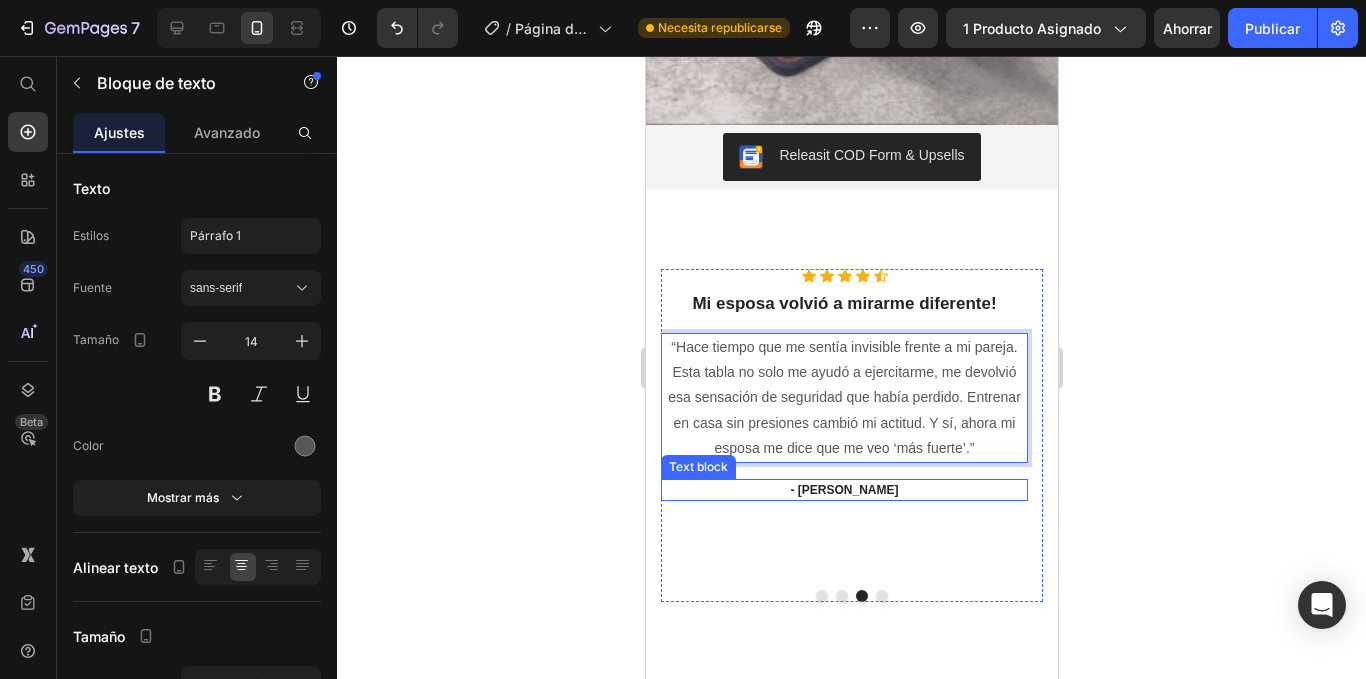 click on "- [PERSON_NAME]" at bounding box center (843, 490) 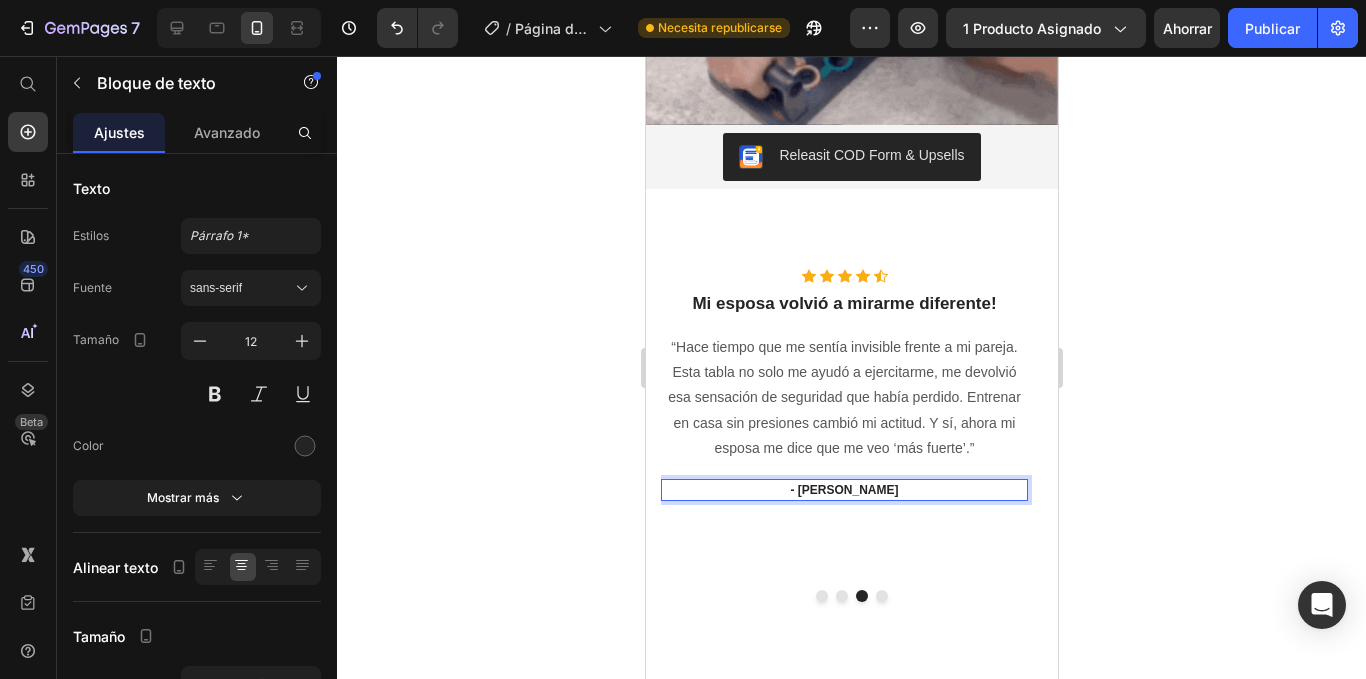 click on "- [PERSON_NAME]" at bounding box center [843, 490] 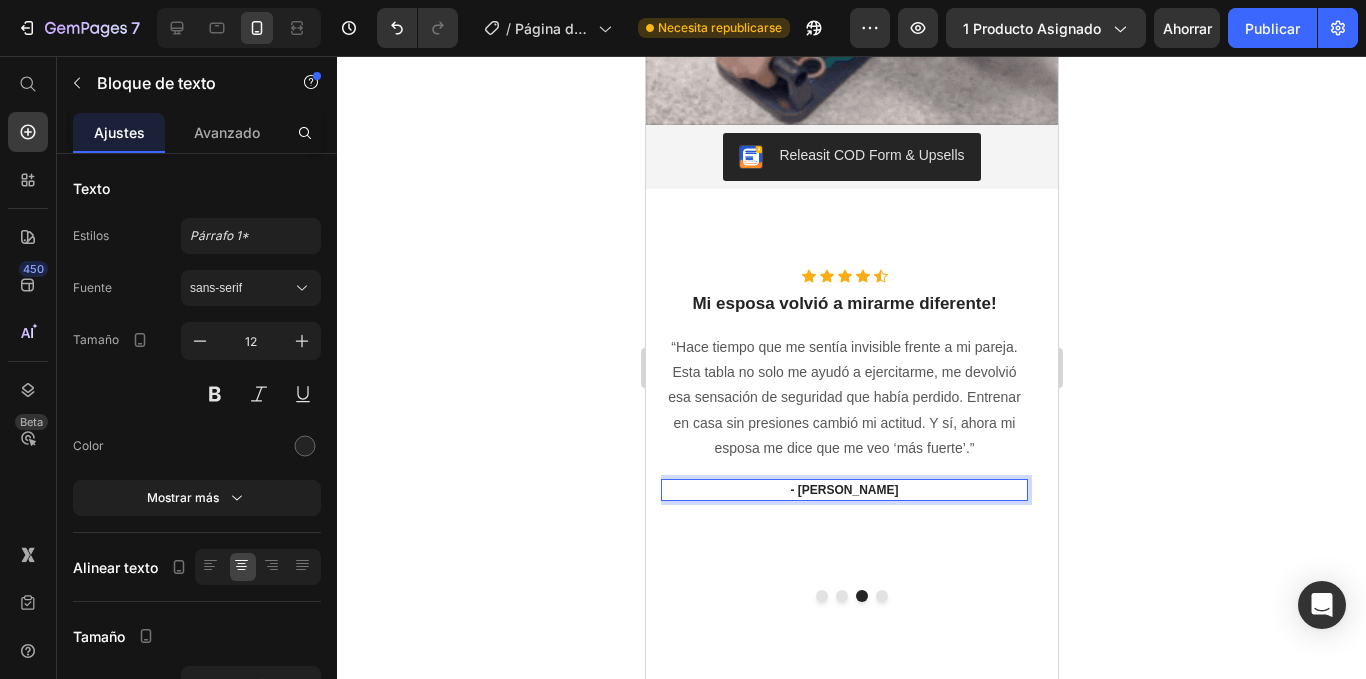 click on "- [PERSON_NAME]" at bounding box center (843, 490) 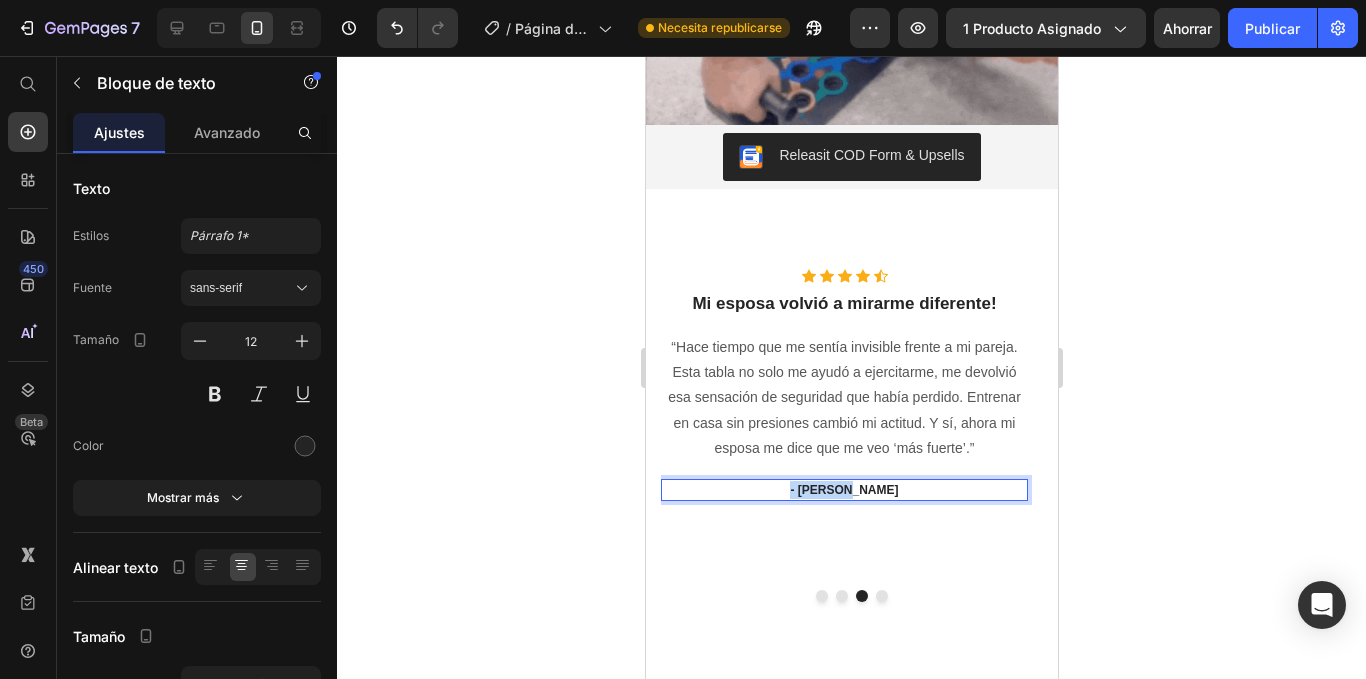 drag, startPoint x: 870, startPoint y: 426, endPoint x: 794, endPoint y: 423, distance: 76.05919 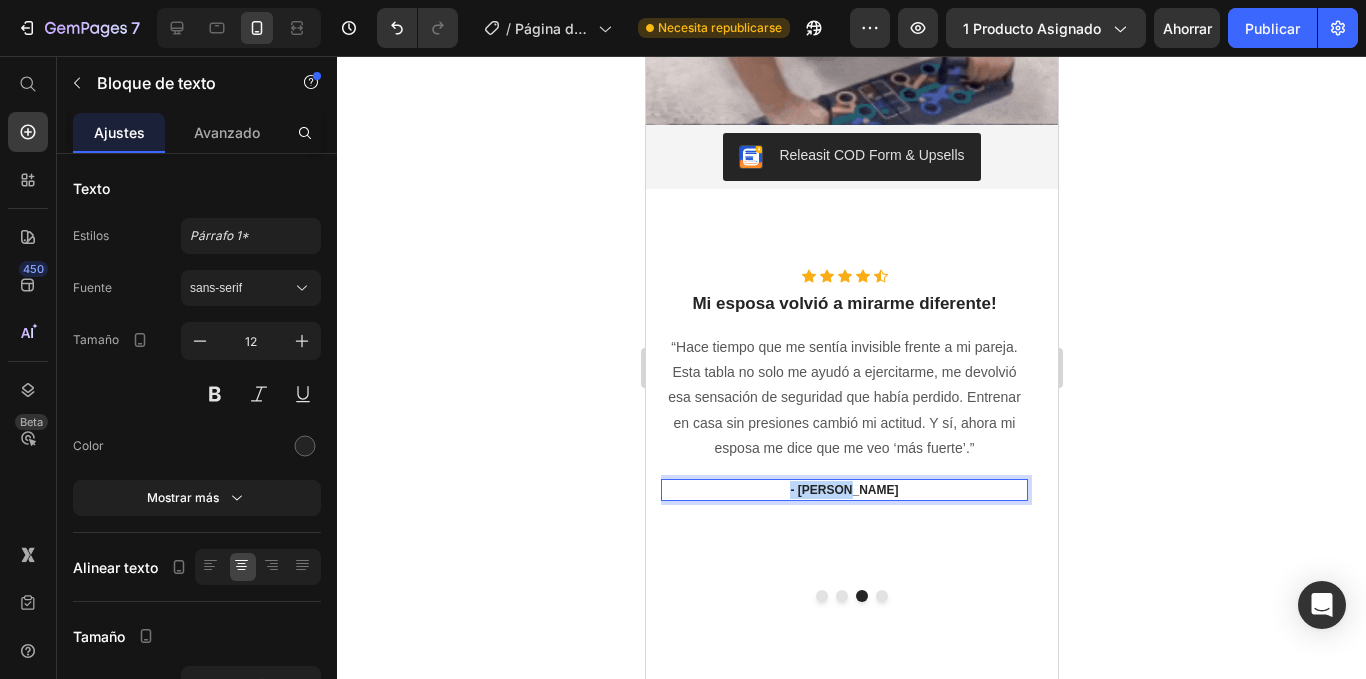 click on "- [PERSON_NAME]" at bounding box center (843, 490) 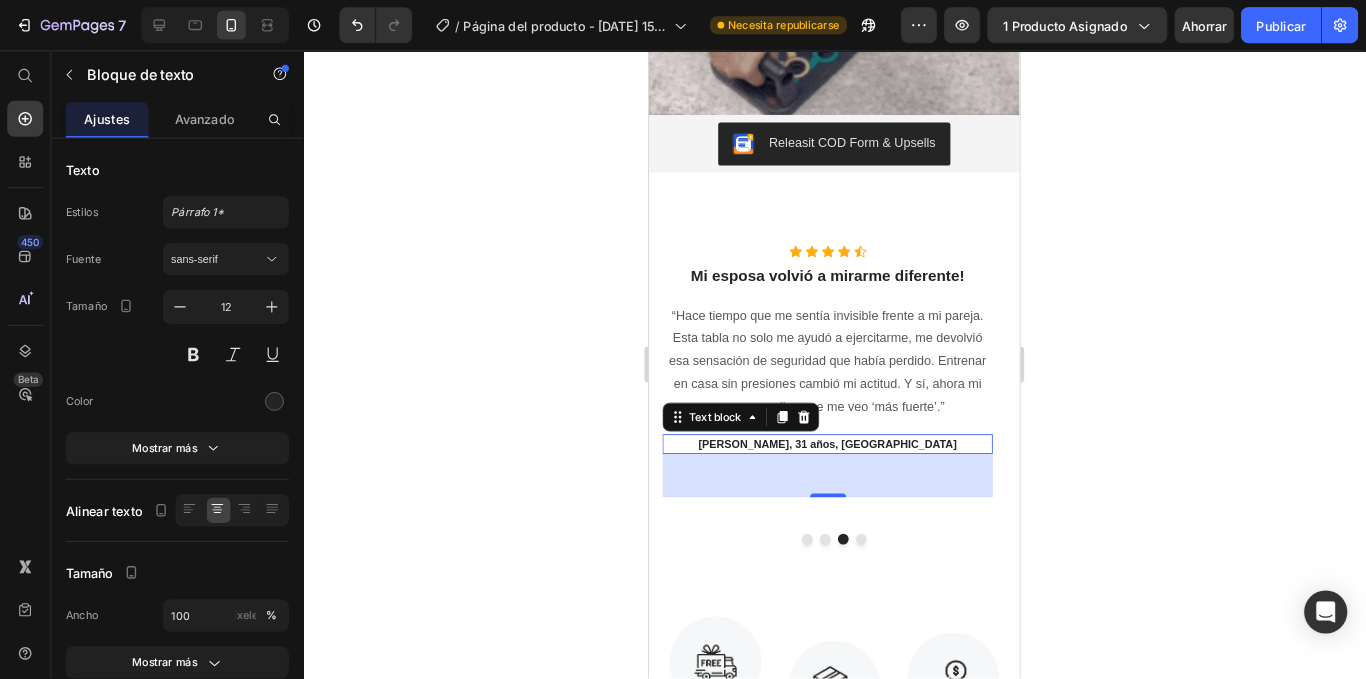 scroll, scrollTop: 1892, scrollLeft: 0, axis: vertical 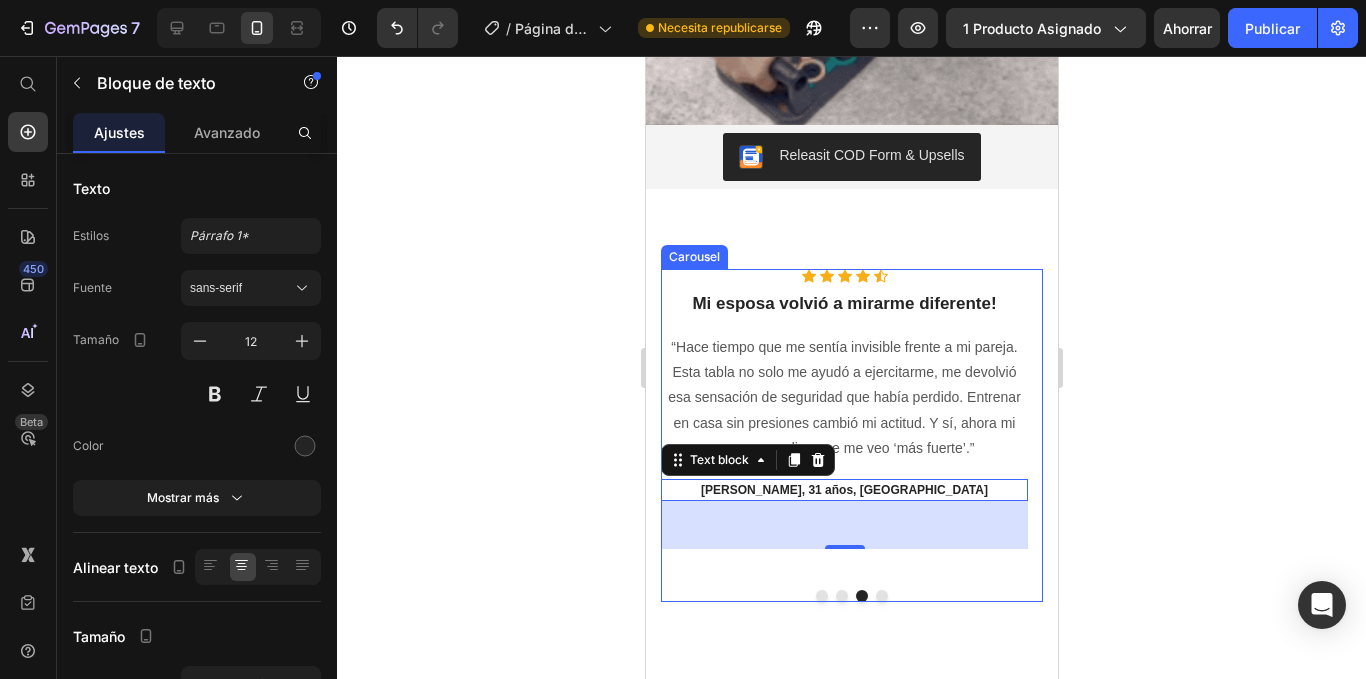 click at bounding box center (881, 596) 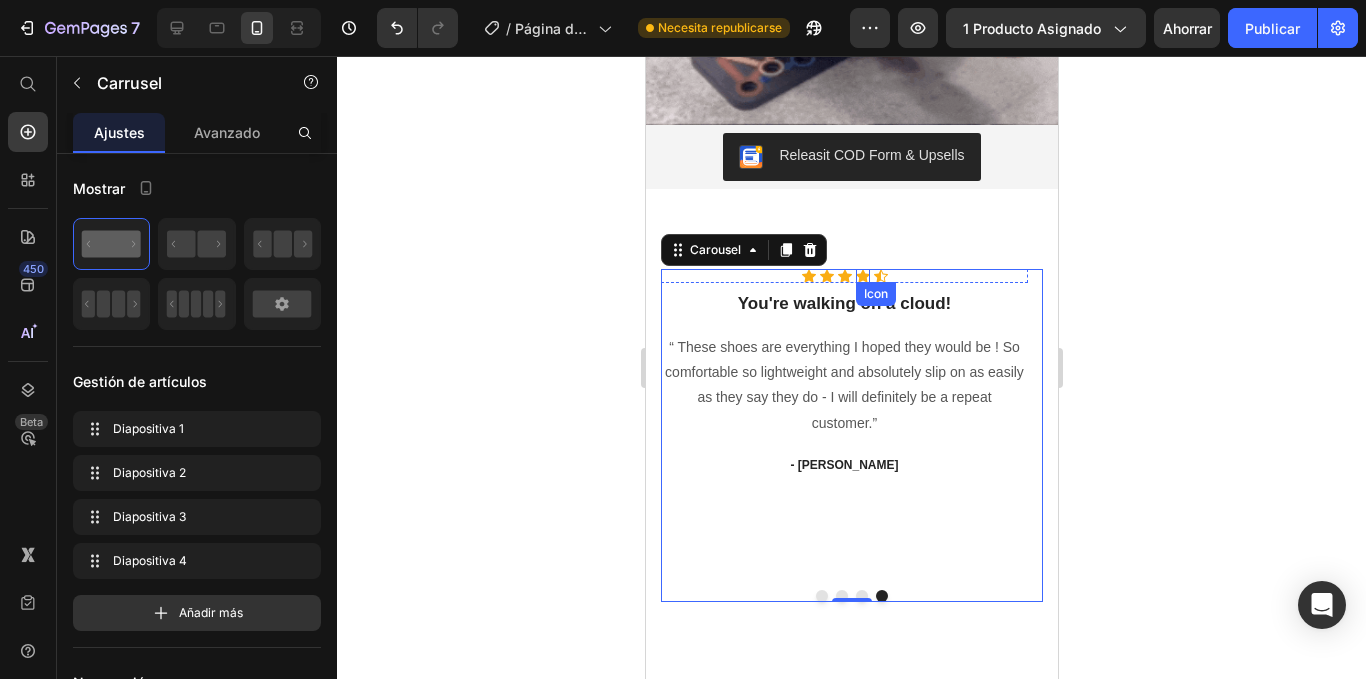 type 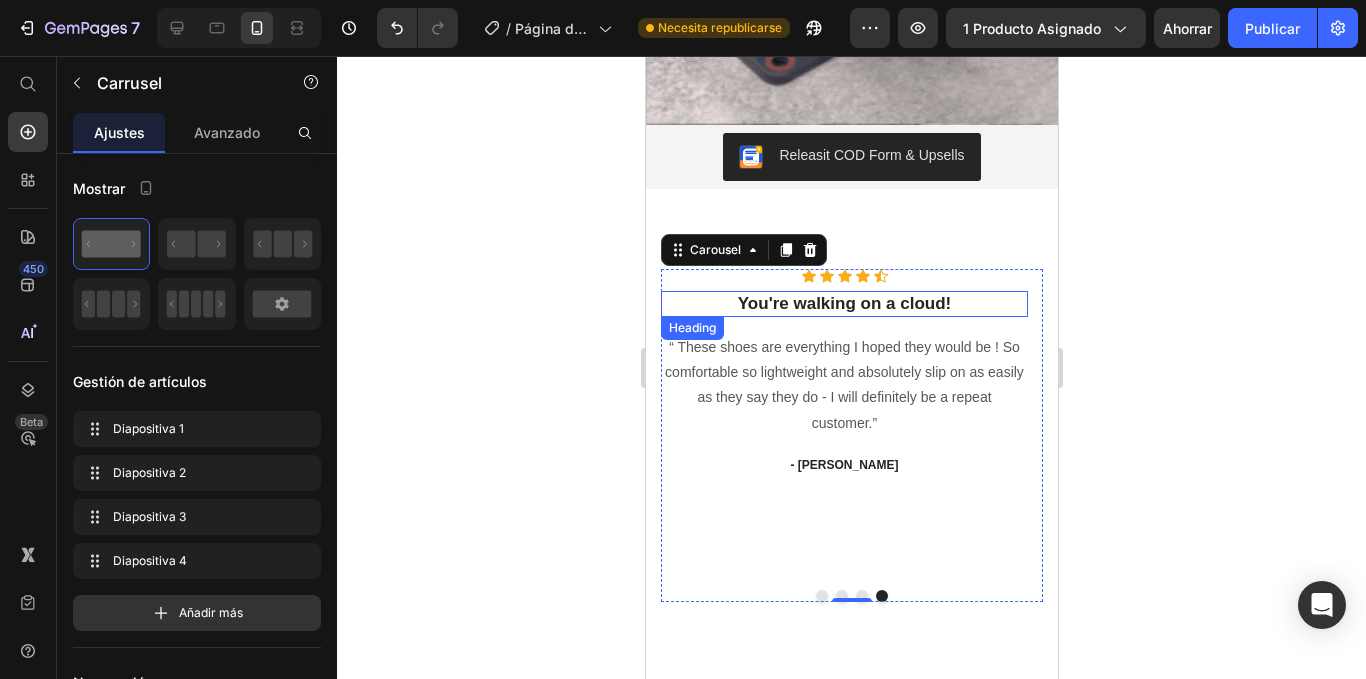 click on "You're walking on a cloud!" at bounding box center [843, 304] 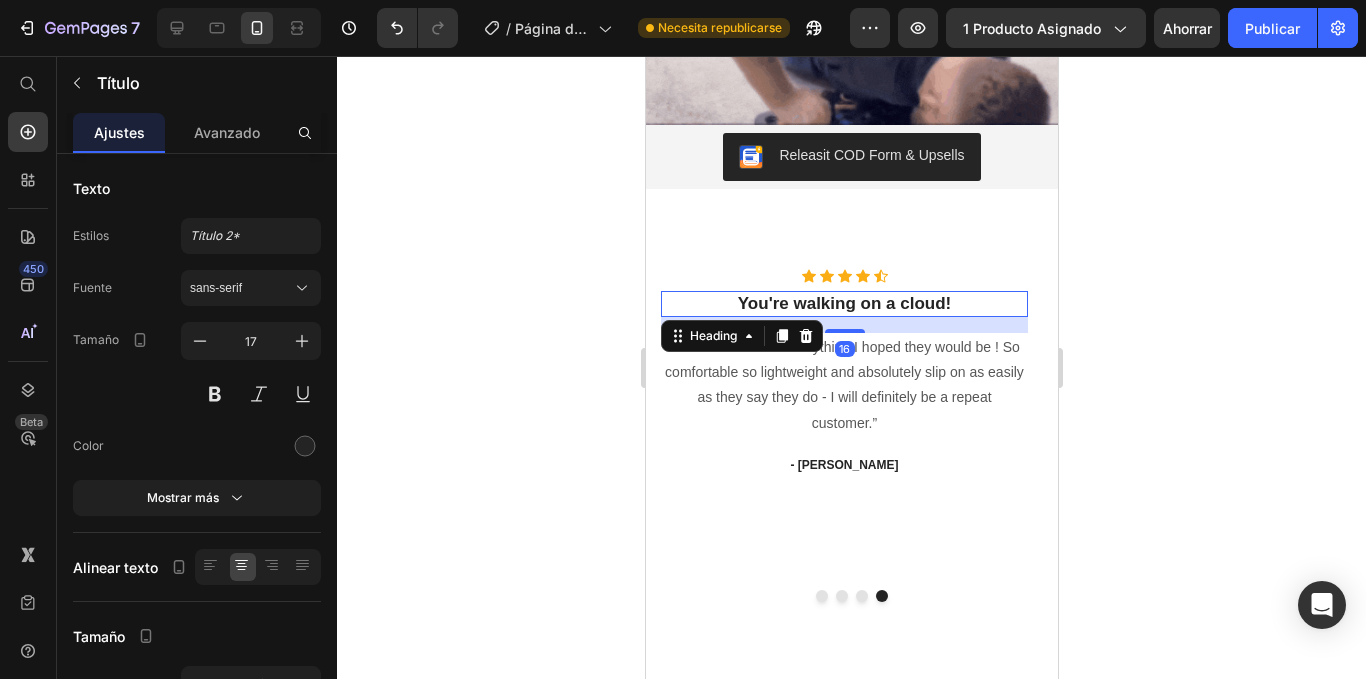 click on "You're walking on a cloud!" at bounding box center (843, 304) 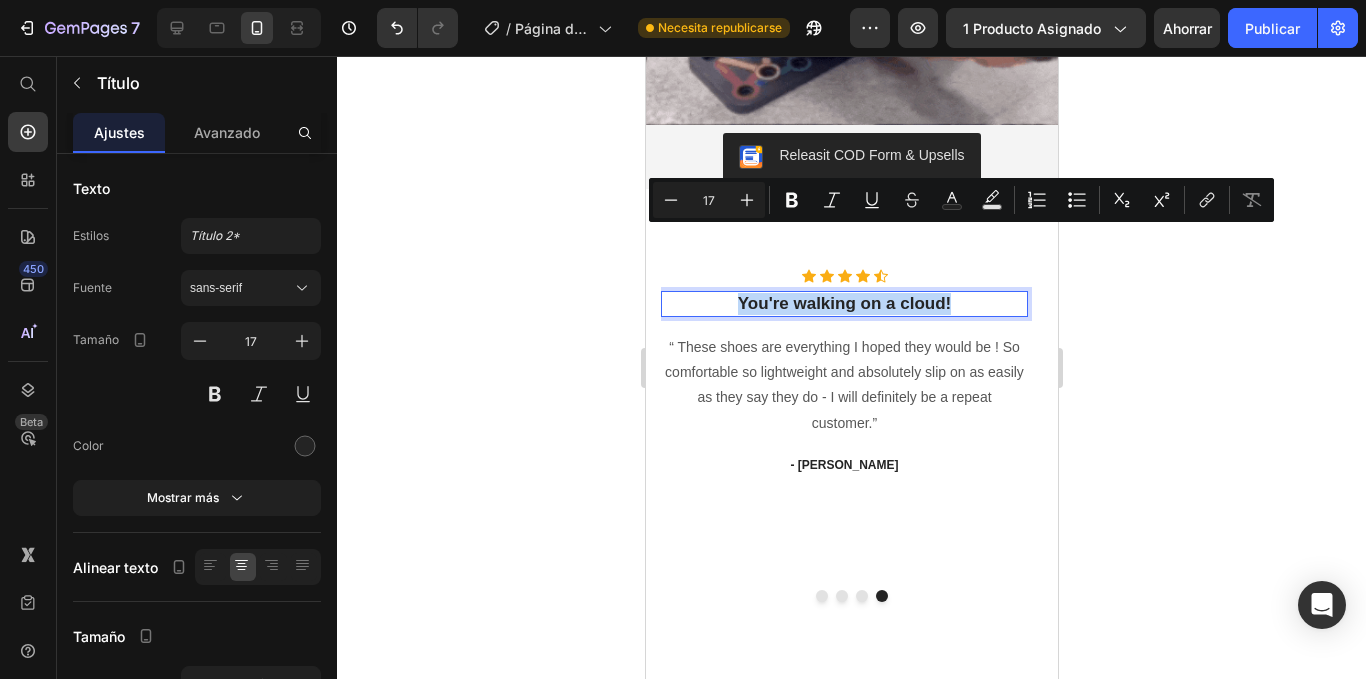 drag, startPoint x: 953, startPoint y: 239, endPoint x: 740, endPoint y: 233, distance: 213.08449 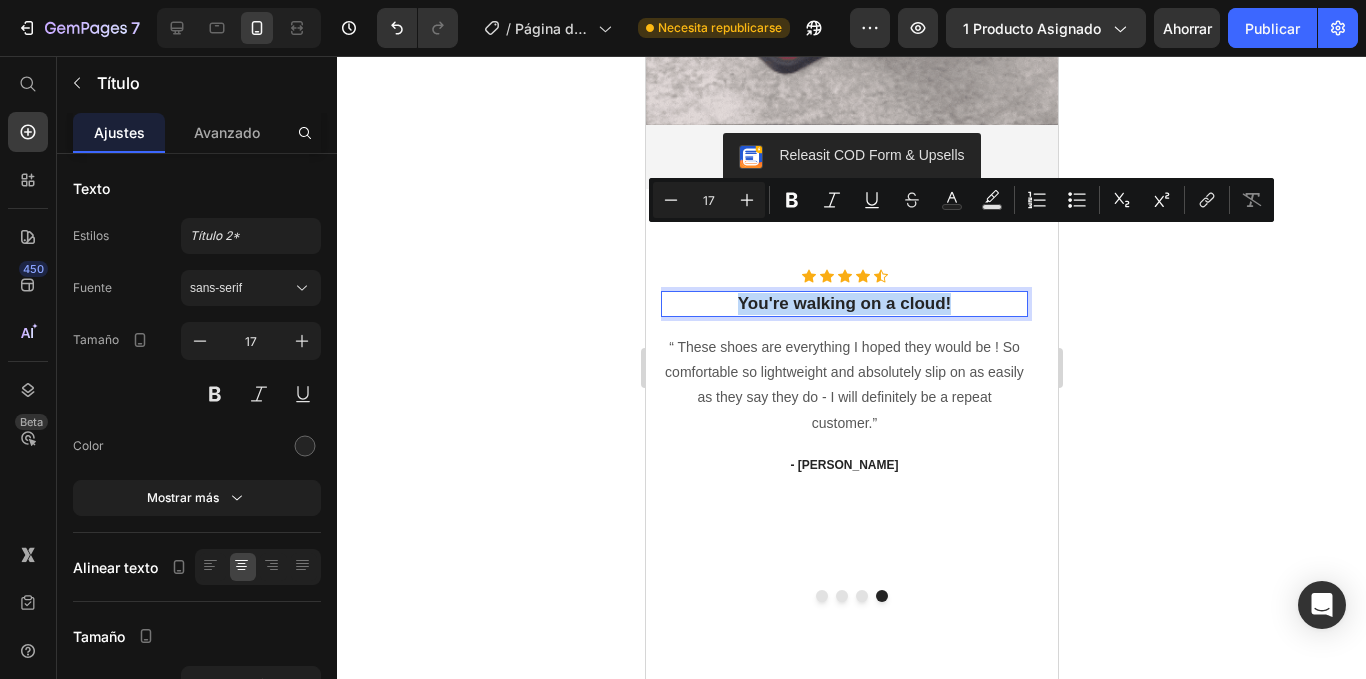 click on "You're walking on a cloud!" at bounding box center (843, 304) 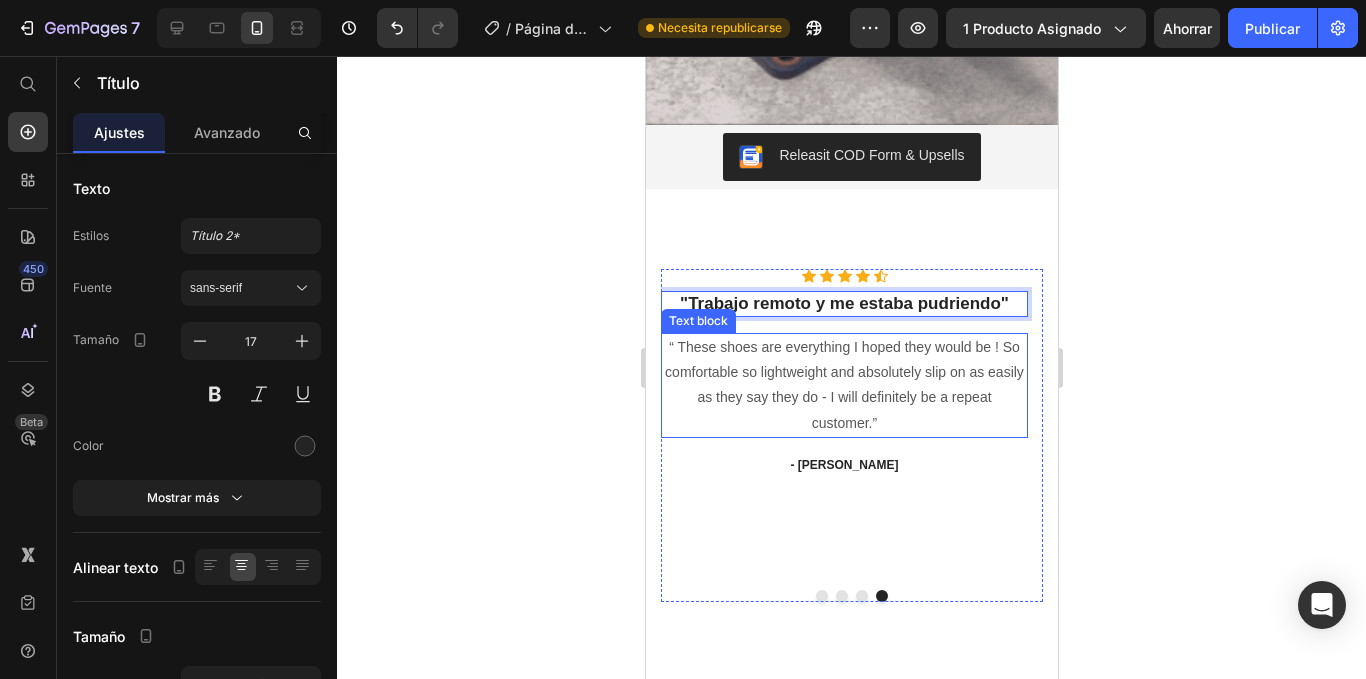 click on "“ These shoes are everything I hoped they would be ! So comfortable so lightweight and absolutely slip on as easily as they say they do - I will definitely be a repeat customer.”" at bounding box center (843, 385) 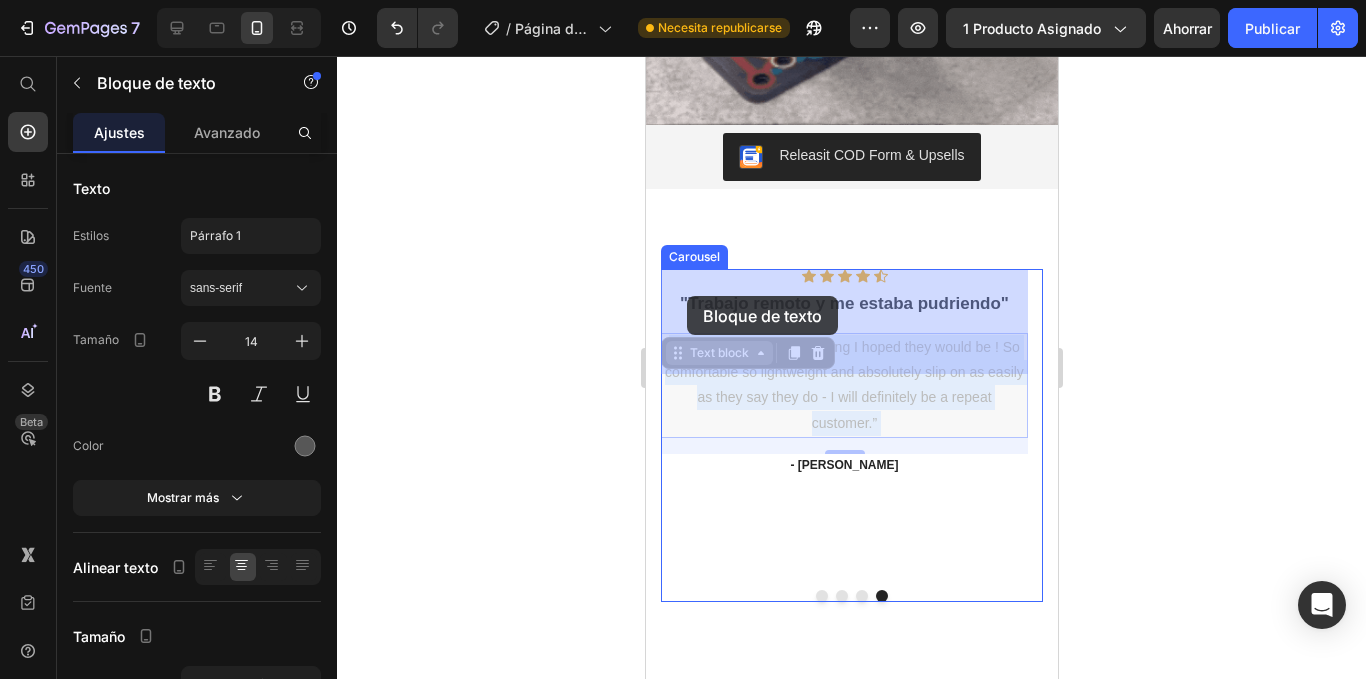 drag, startPoint x: 879, startPoint y: 358, endPoint x: 686, endPoint y: 296, distance: 202.71408 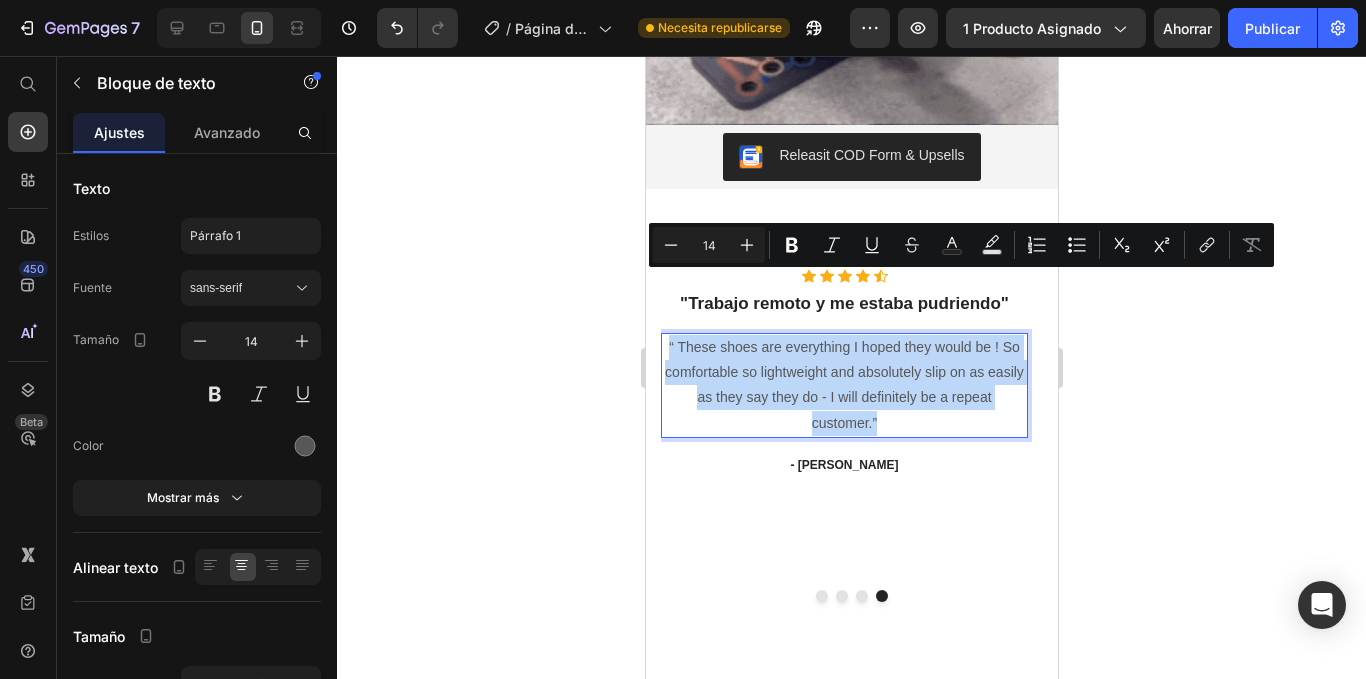 drag, startPoint x: 879, startPoint y: 353, endPoint x: 667, endPoint y: 287, distance: 222.03603 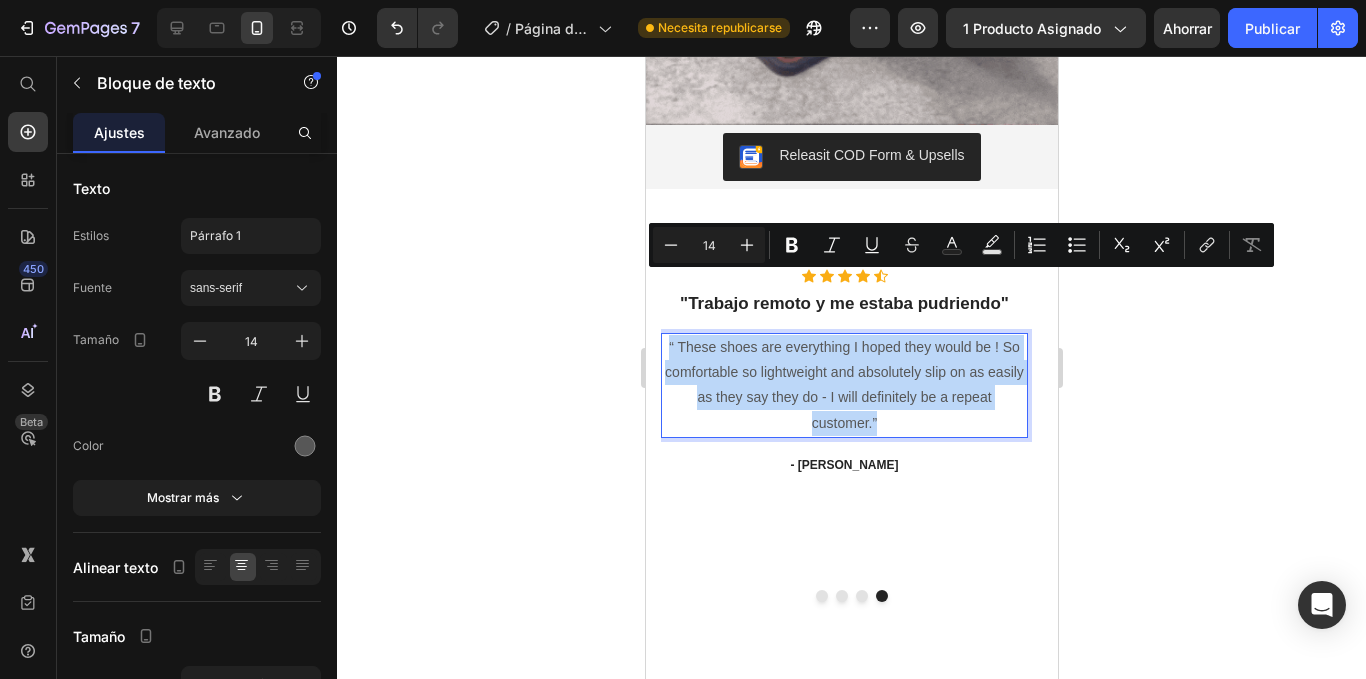 click on "“ These shoes are everything I hoped they would be ! So comfortable so lightweight and absolutely slip on as easily as they say they do - I will definitely be a repeat customer.”" at bounding box center (843, 385) 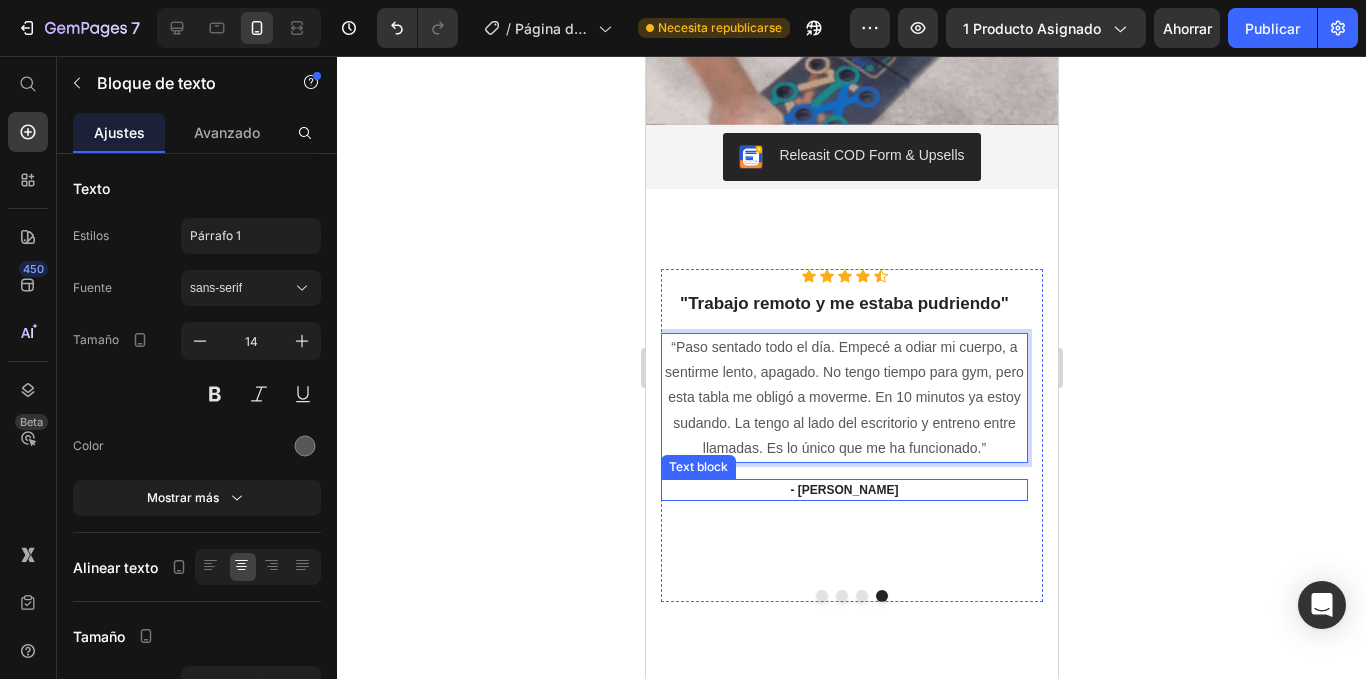 click on "- [PERSON_NAME]" at bounding box center (843, 490) 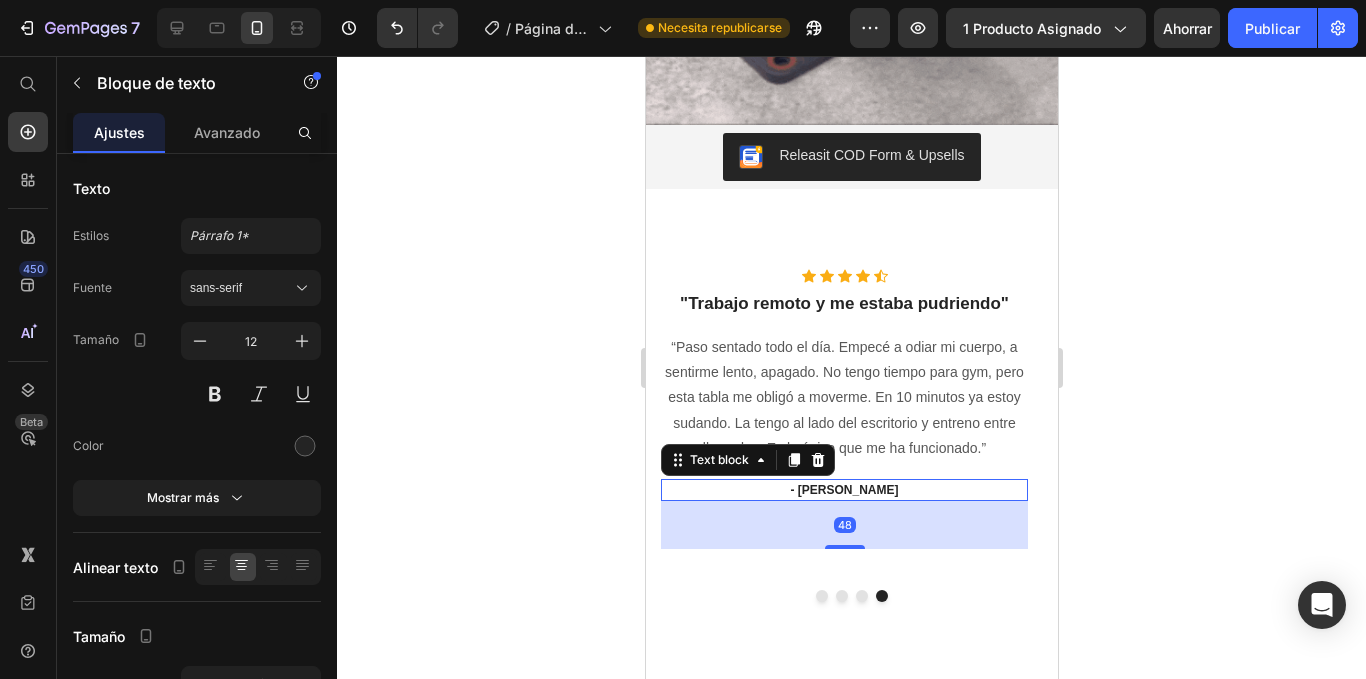 click on "- [PERSON_NAME]" at bounding box center [843, 490] 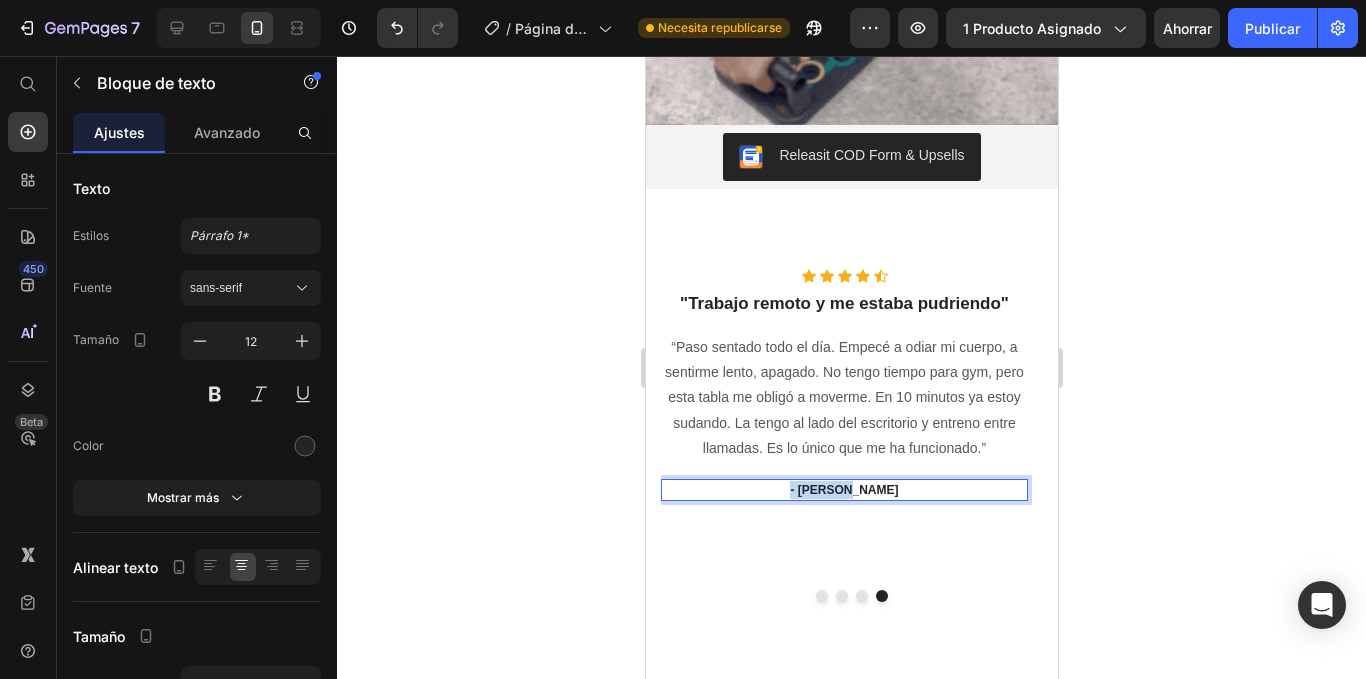 drag, startPoint x: 872, startPoint y: 429, endPoint x: 781, endPoint y: 429, distance: 91 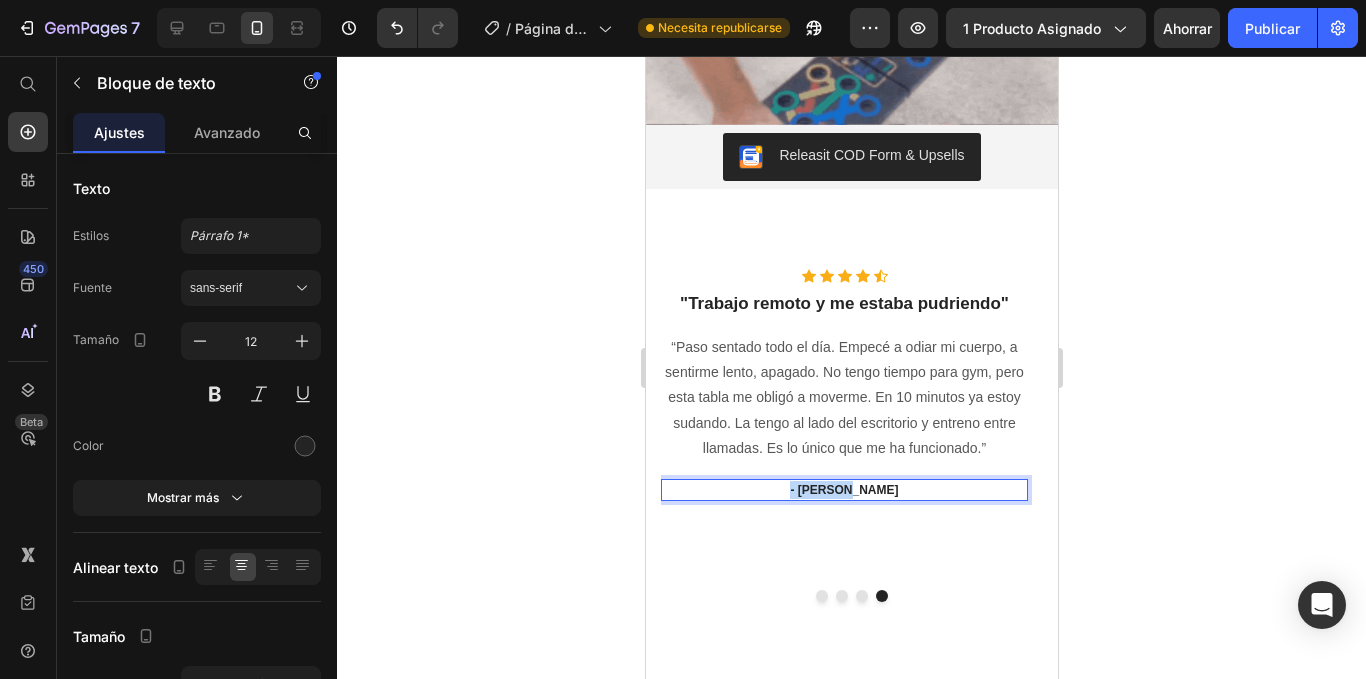 click on "- [PERSON_NAME]" at bounding box center [843, 490] 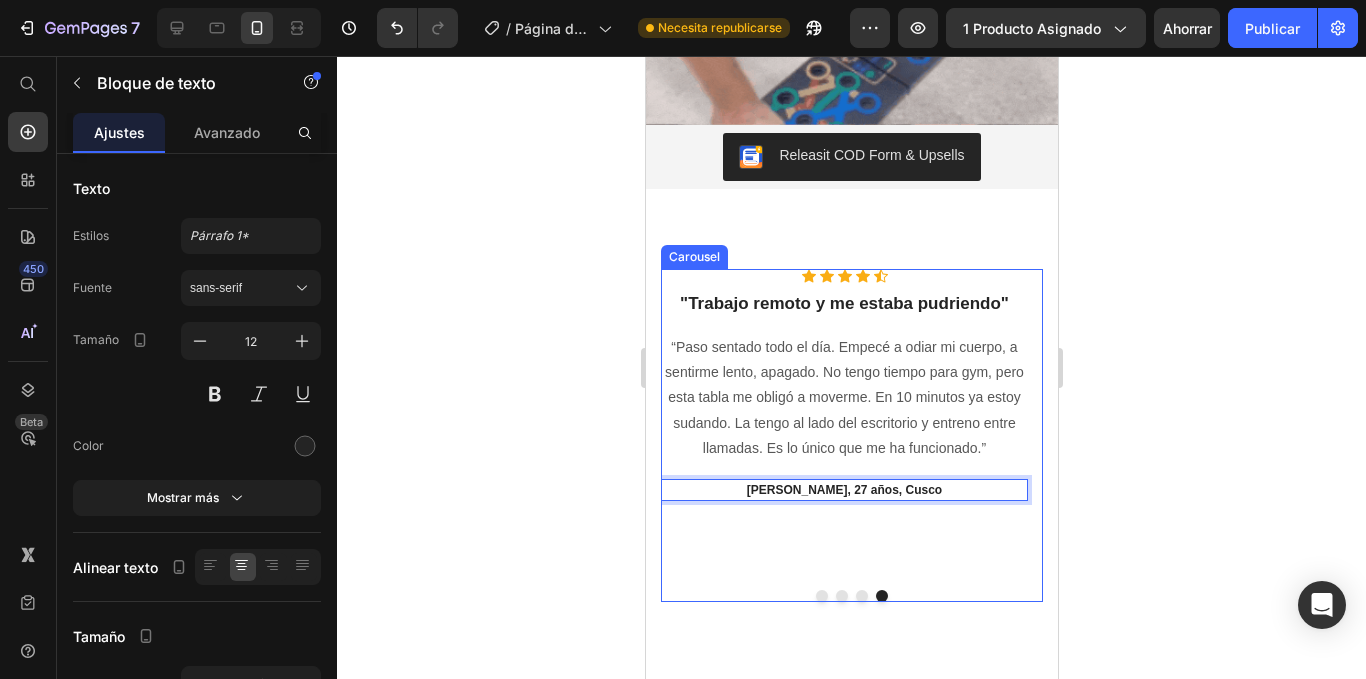 click on "Icon                Icon                Icon                Icon
Icon Icon List Hoz "Trabajo remoto y me estaba pudriendo" Heading “Paso sentado todo el día. Empecé a odiar mi cuerpo, a sentirme lento, apagado. No tengo tiempo para gym, pero esta tabla me obligó a moverme. En 10 minutos ya estoy sudando. La tengo al lado del escritorio y entreno entre llamadas. Es lo único que me ha funcionado.” Text block [PERSON_NAME], 27 años, Cusco Text block   48" at bounding box center [843, 421] 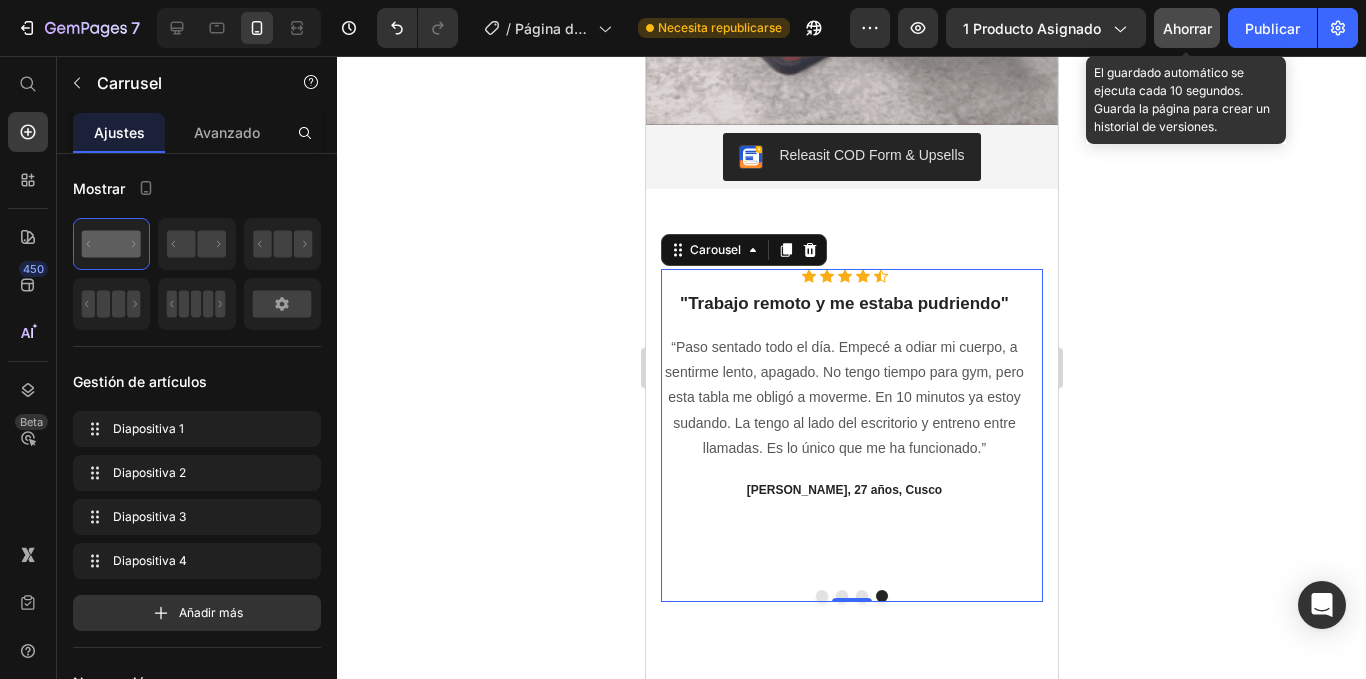 click on "Ahorrar" at bounding box center [1187, 28] 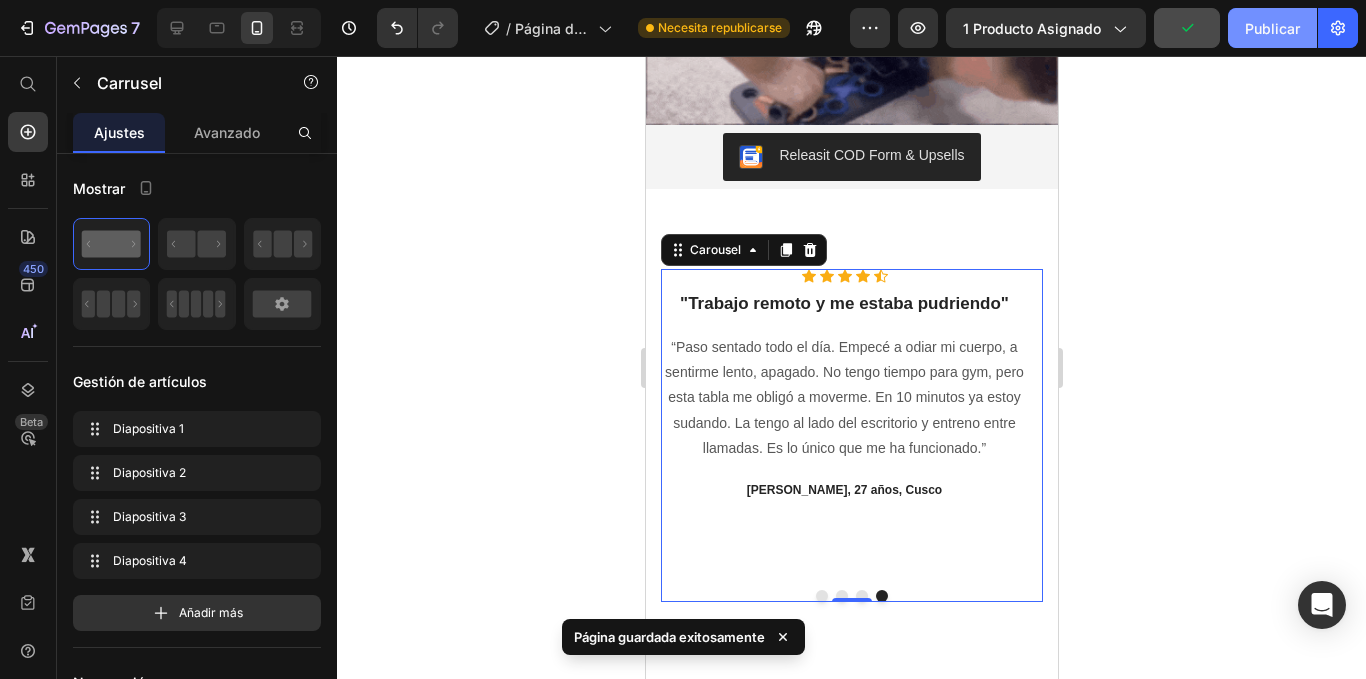 click on "Publicar" at bounding box center (1272, 28) 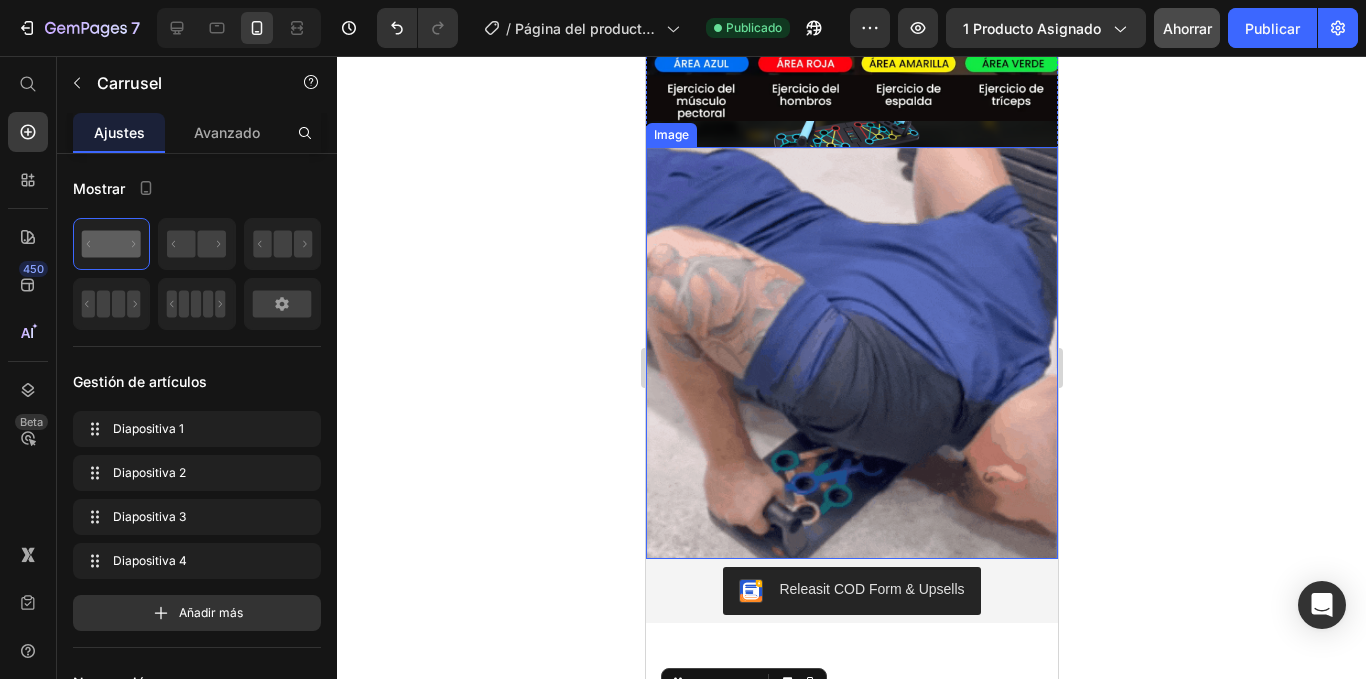 scroll, scrollTop: 1492, scrollLeft: 0, axis: vertical 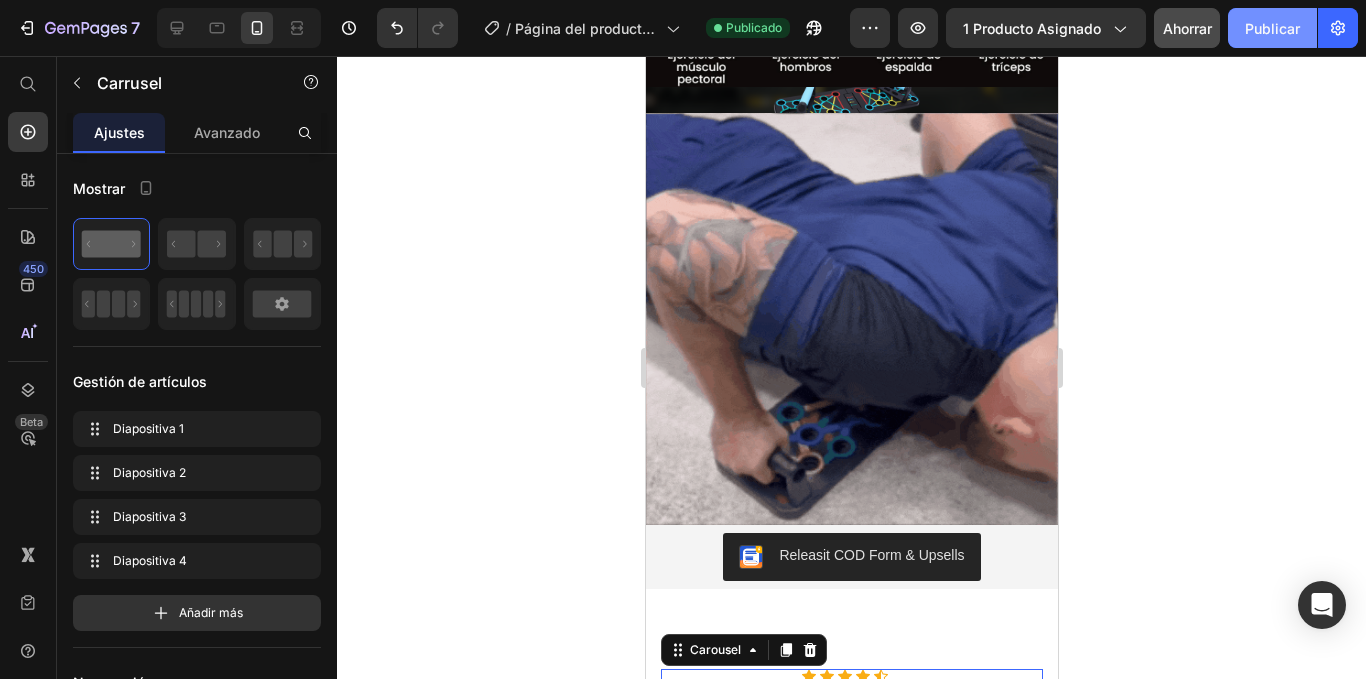 click on "Publicar" 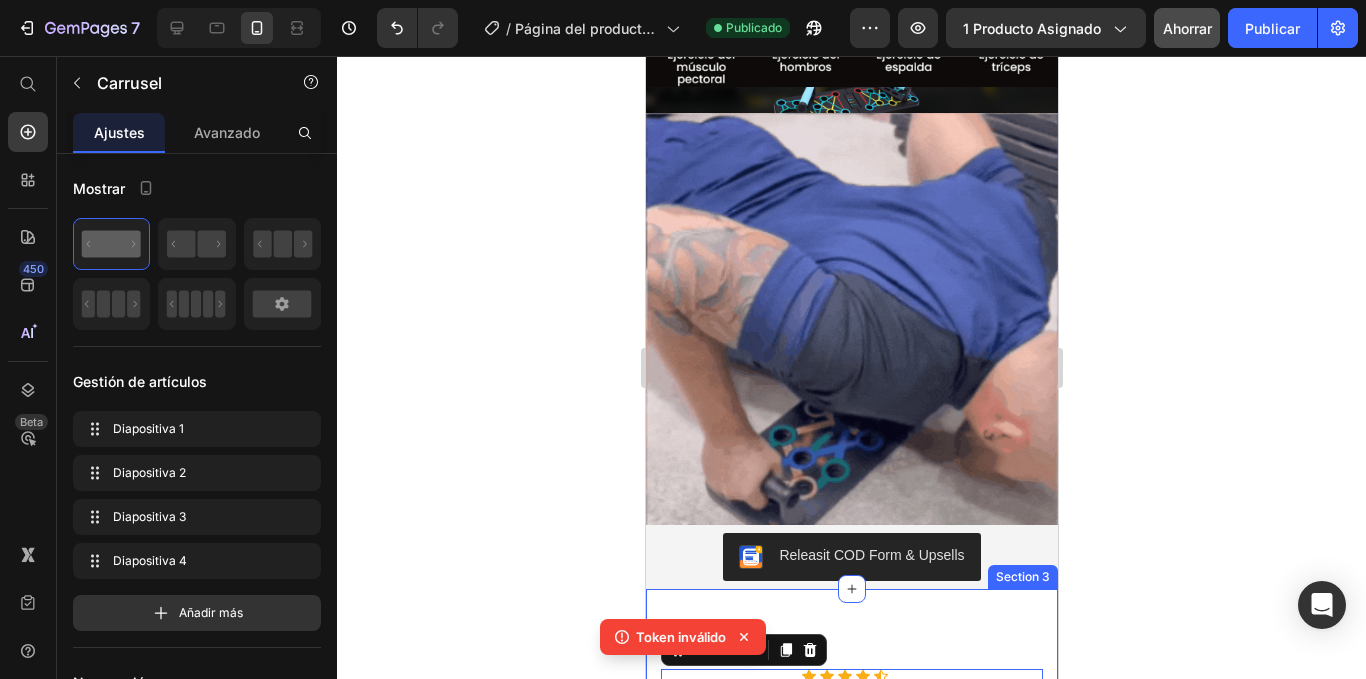 click on "Icon                Icon                Icon                Icon
Icon Icon List Hoz Rompí el ciclo del abandono! Heading "Soy experto en comprar cosas que no uso. Apps, pesas, bandas… todo. Esta tabla fue la primera que me enganchó. La tengo en la sala, la uso mientras veo series. Me motiva porque siento que avanzo sin matarme. Al fin dejé de empezar y rendirme". Text block [PERSON_NAME], 29 años, Trujillo Text block                Icon                Icon                Icon                Icon
Icon Icon List Hoz El punto de quiebre! Heading “Un día mi hijo me tocó la barriga y me preguntó si estaba embarazado. Me reí, pero por dentro me destrocé. Sentí que era momento de cambiar. Compré la tabla sin muchas esperanzas… pero por primera vez en años, no he abandonado. Voy por la tercera semana y me siento más fuerte, más vivo.” Text block [PERSON_NAME], 34 años, Lima Text block                Icon                Icon                Icon Icon Icon   0" at bounding box center (851, 835) 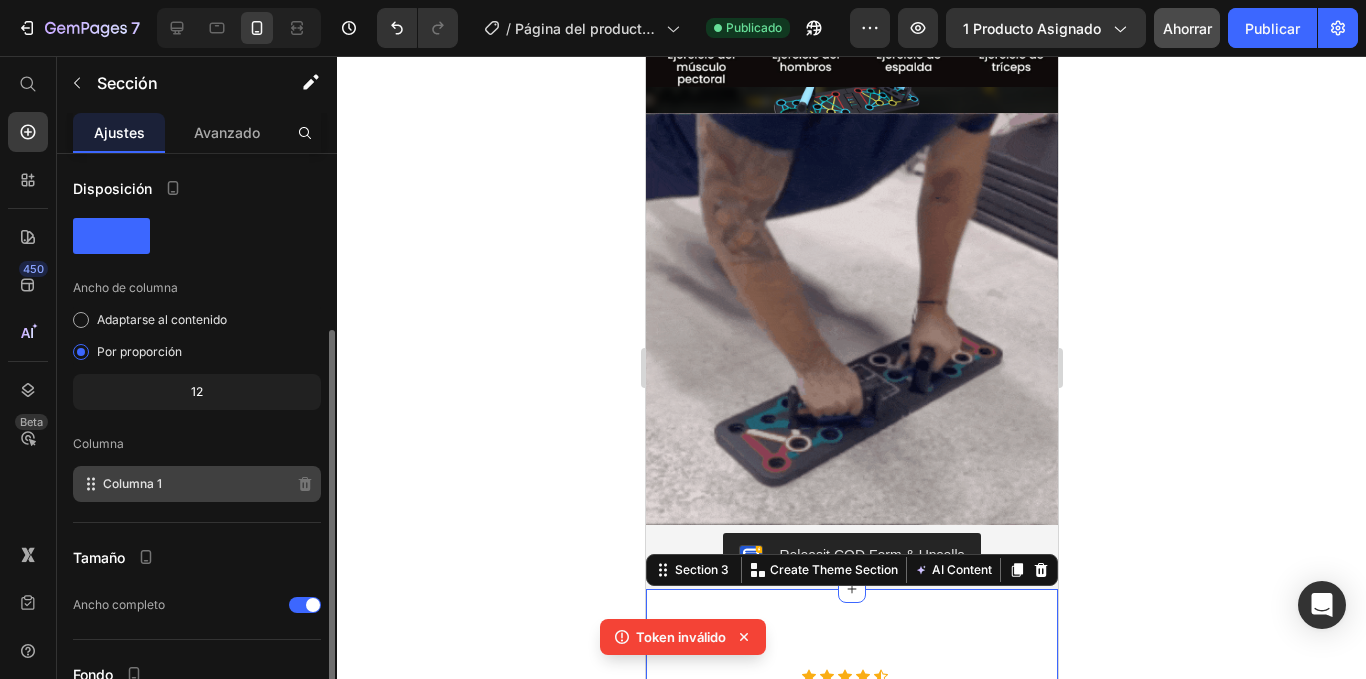 scroll, scrollTop: 100, scrollLeft: 0, axis: vertical 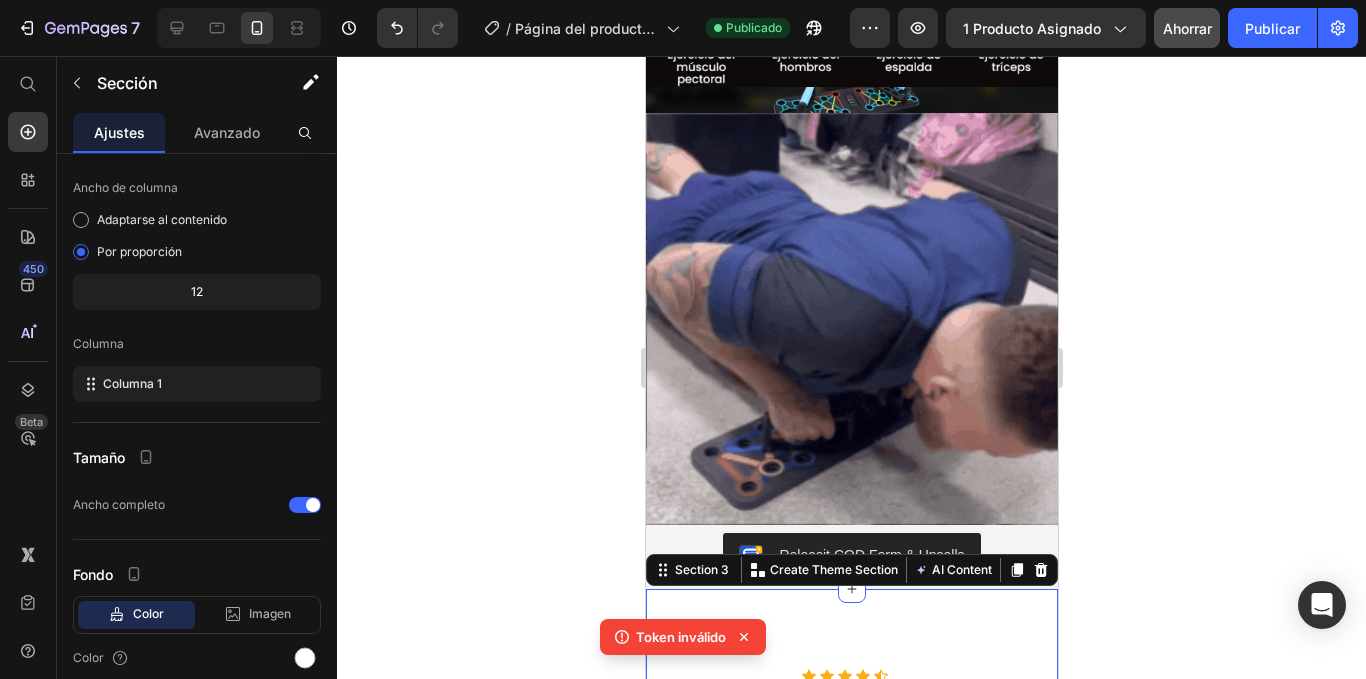 click on "Icon                Icon                Icon                Icon
Icon Icon List Hoz Rompí el ciclo del abandono! Heading "Soy experto en comprar cosas que no uso. Apps, pesas, bandas… todo. Esta tabla fue la primera que me enganchó. La tengo en la sala, la uso mientras veo series. Me motiva porque siento que avanzo sin matarme. Al fin dejé de empezar y rendirme". Text block [PERSON_NAME], 29 años, Trujillo Text block                Icon                Icon                Icon                Icon
Icon Icon List Hoz El punto de quiebre! Heading “Un día mi hijo me tocó la barriga y me preguntó si estaba embarazado. Me reí, pero por dentro me destrocé. Sentí que era momento de cambiar. Compré la tabla sin muchas esperanzas… pero por primera vez en años, no he abandonado. Voy por la tercera semana y me siento más fuerte, más vivo.” Text block [PERSON_NAME], 34 años, Lima Text block                Icon                Icon                Icon Icon Icon Row" at bounding box center (851, 835) 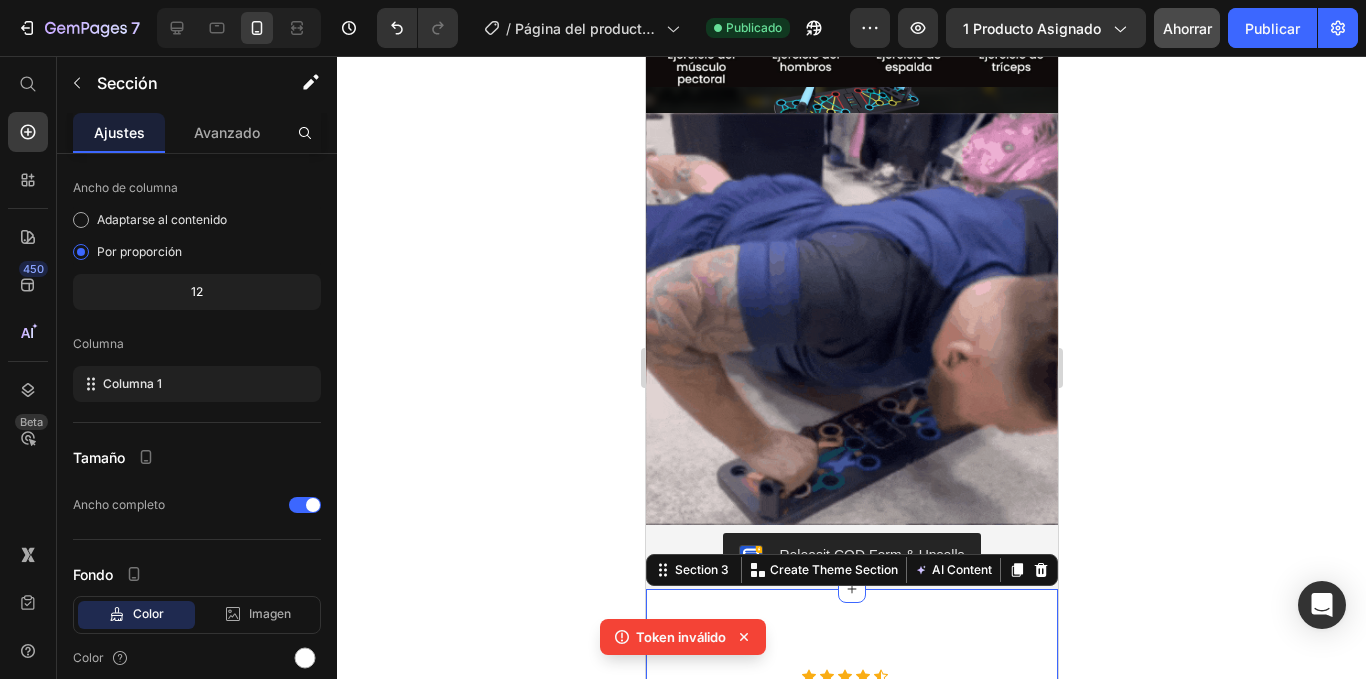 click on "Icon                Icon                Icon                Icon
Icon Icon List Hoz Rompí el ciclo del abandono! Heading "Soy experto en comprar cosas que no uso. Apps, pesas, bandas… todo. Esta tabla fue la primera que me enganchó. La tengo en la sala, la uso mientras veo series. Me motiva porque siento que avanzo sin matarme. Al fin dejé de empezar y rendirme". Text block [PERSON_NAME], 29 años, Trujillo Text block                Icon                Icon                Icon                Icon
Icon Icon List Hoz El punto de quiebre! Heading “Un día mi hijo me tocó la barriga y me preguntó si estaba embarazado. Me reí, pero por dentro me destrocé. Sentí que era momento de cambiar. Compré la tabla sin muchas esperanzas… pero por primera vez en años, no he abandonado. Voy por la tercera semana y me siento más fuerte, más vivo.” Text block [PERSON_NAME], 34 años, Lima Text block                Icon                Icon                Icon Icon Icon Row" at bounding box center [851, 835] 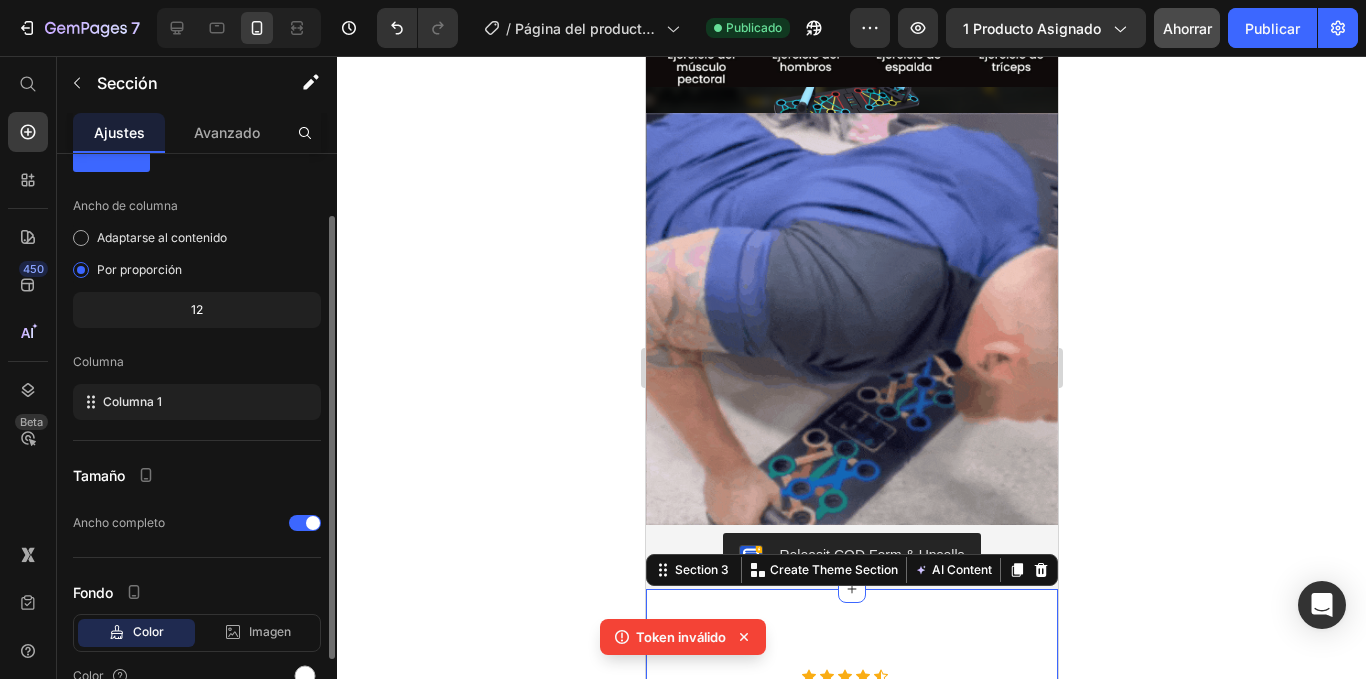 scroll, scrollTop: 0, scrollLeft: 0, axis: both 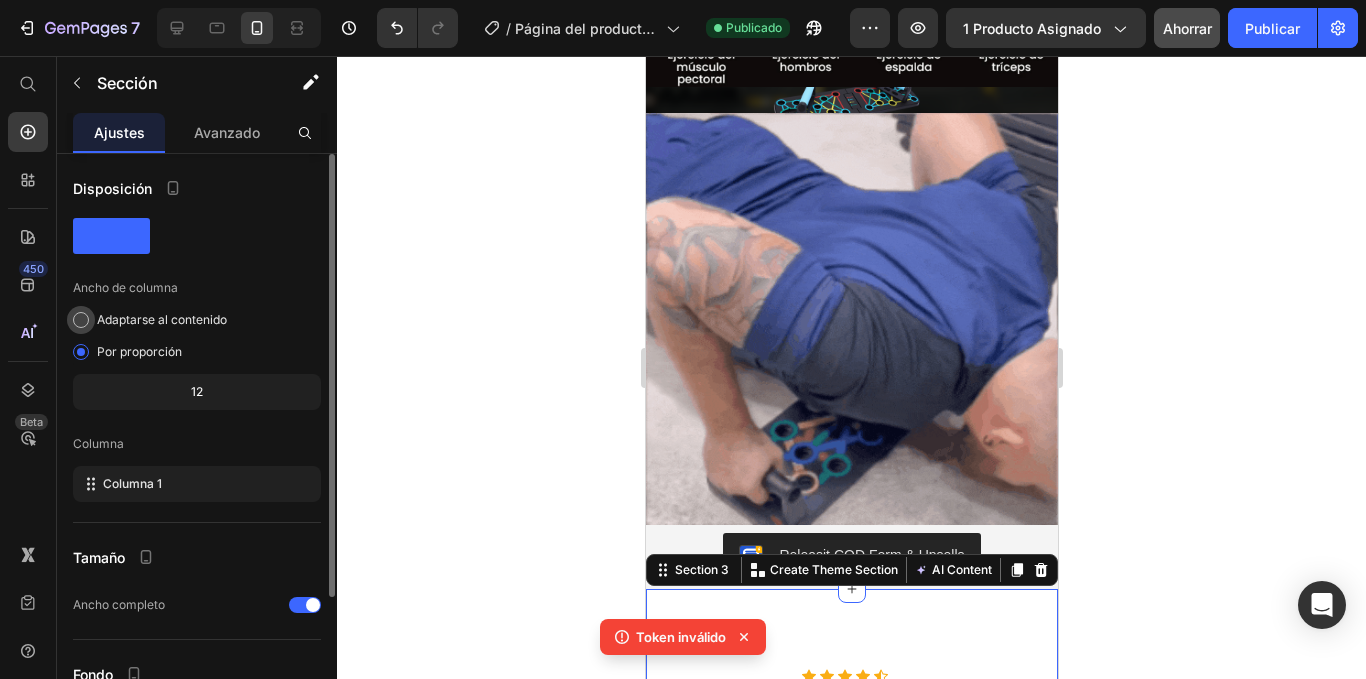 click at bounding box center [81, 320] 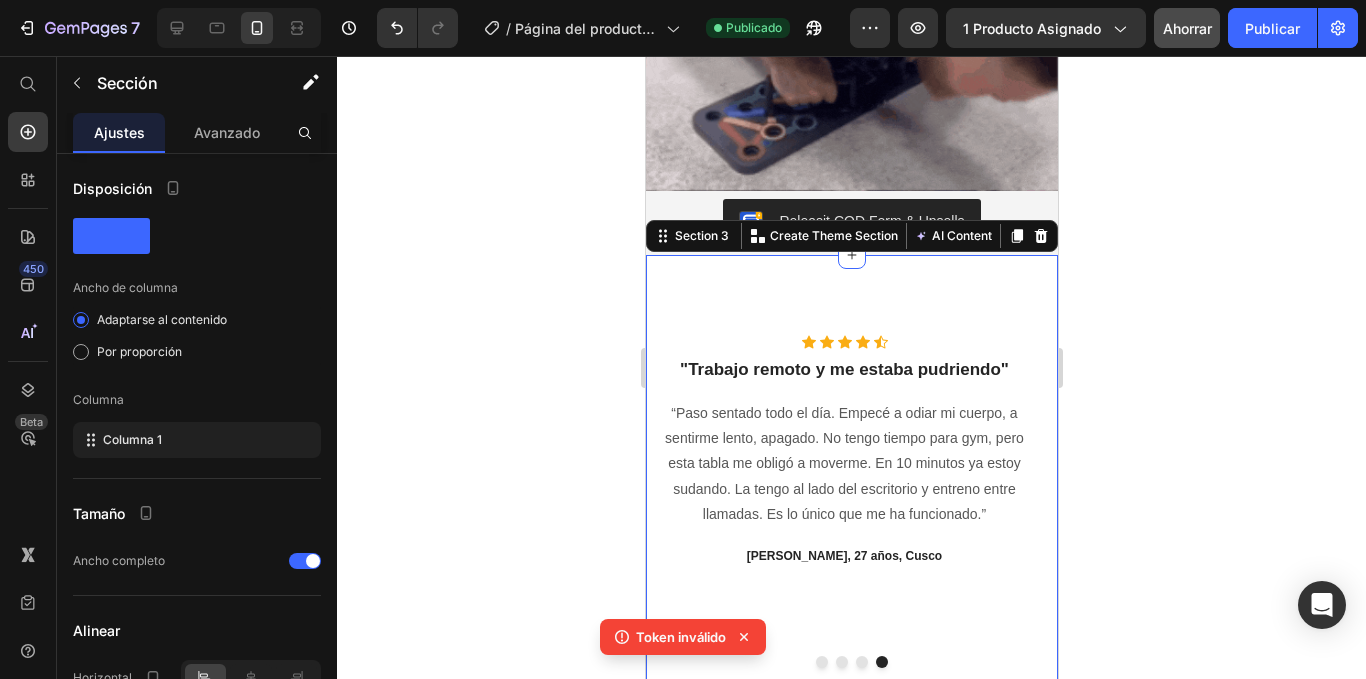 scroll, scrollTop: 1792, scrollLeft: 0, axis: vertical 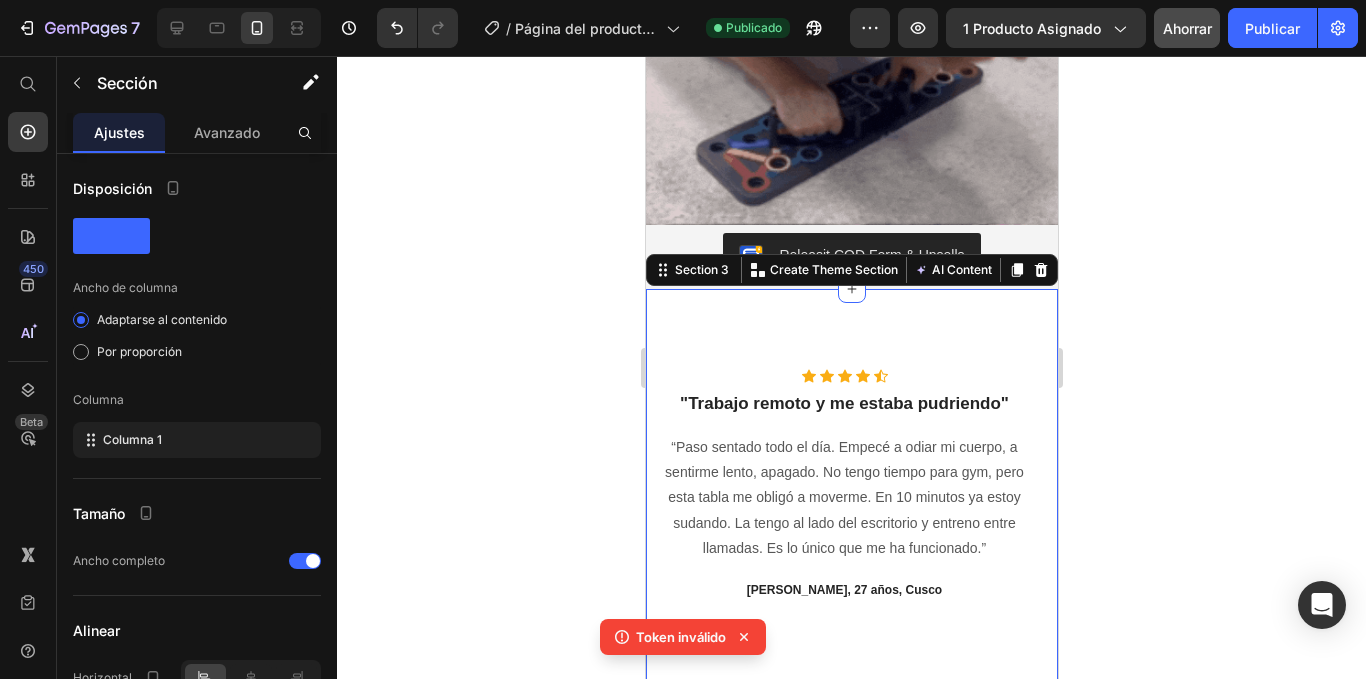 click on "Icon                Icon                Icon                Icon
Icon Icon List Hoz Rompí el ciclo del abandono! Heading "Soy experto en comprar cosas que no uso. Apps, pesas, bandas… todo. Esta tabla fue la primera que me enganchó. La tengo en la sala, la uso mientras veo series. Me motiva porque siento que avanzo sin matarme. Al fin dejé de empezar y rendirme". Text block [PERSON_NAME], 29 años, Trujillo Text block                Icon                Icon                Icon                Icon
Icon Icon List Hoz El punto de quiebre! Heading “Un día mi hijo me tocó la barriga y me preguntó si estaba embarazado. Me reí, pero por dentro me destrocé. Sentí que era momento de cambiar. Compré la tabla sin muchas esperanzas… pero por primera vez en años, no he abandonado. Voy por la tercera semana y me siento más fuerte, más vivo.” Text block [PERSON_NAME], 34 años, Lima Text block                Icon                Icon                Icon Icon Icon Row" at bounding box center (851, 535) 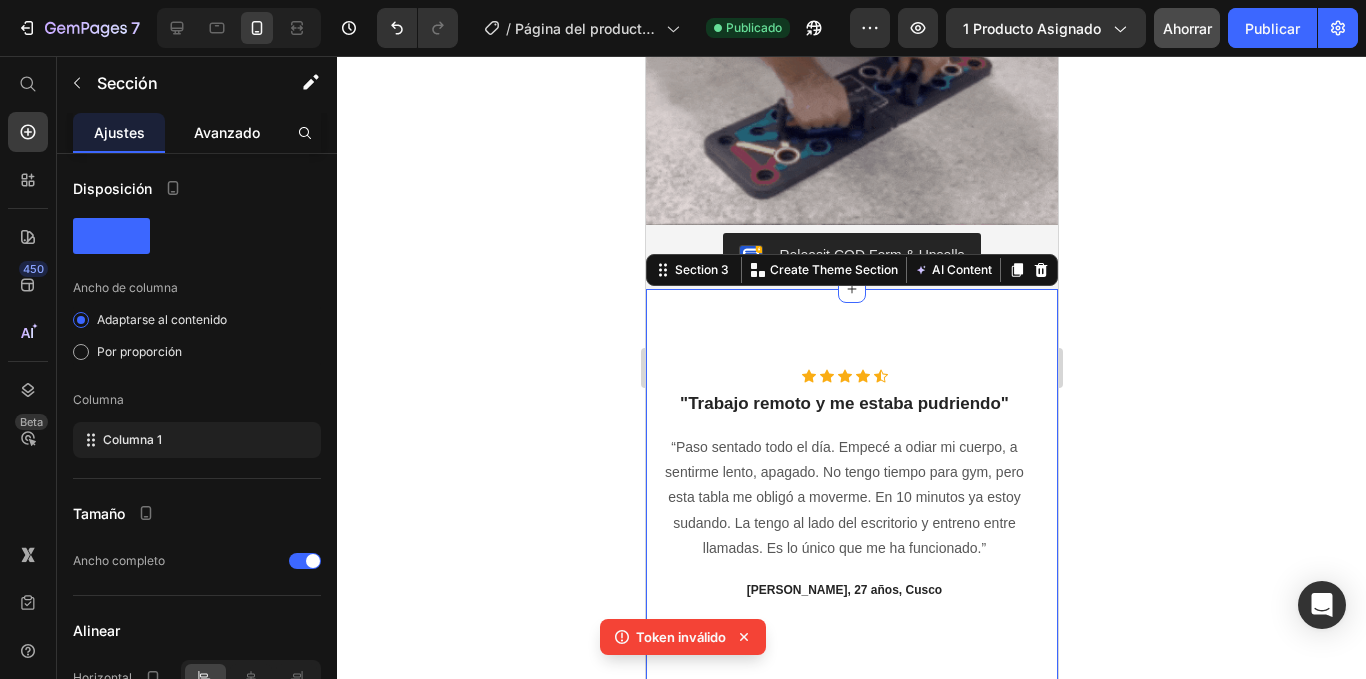 click on "Avanzado" at bounding box center (227, 132) 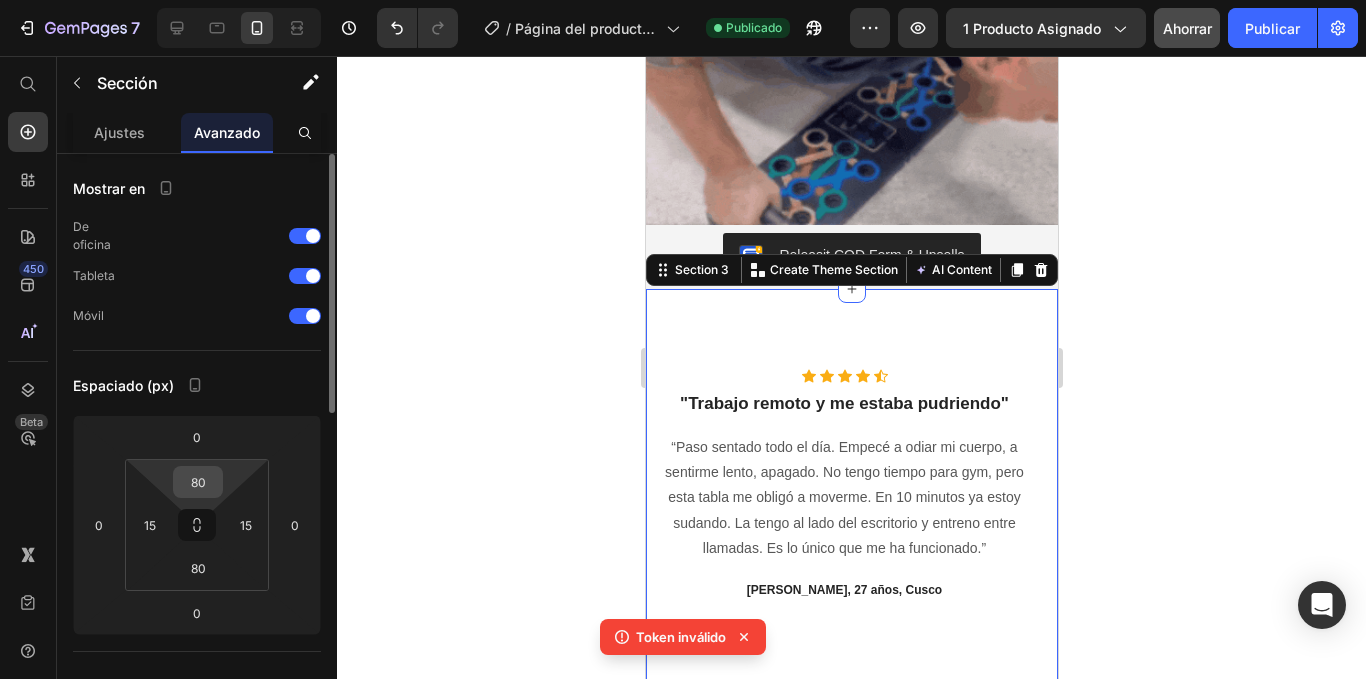 click on "80" at bounding box center [198, 482] 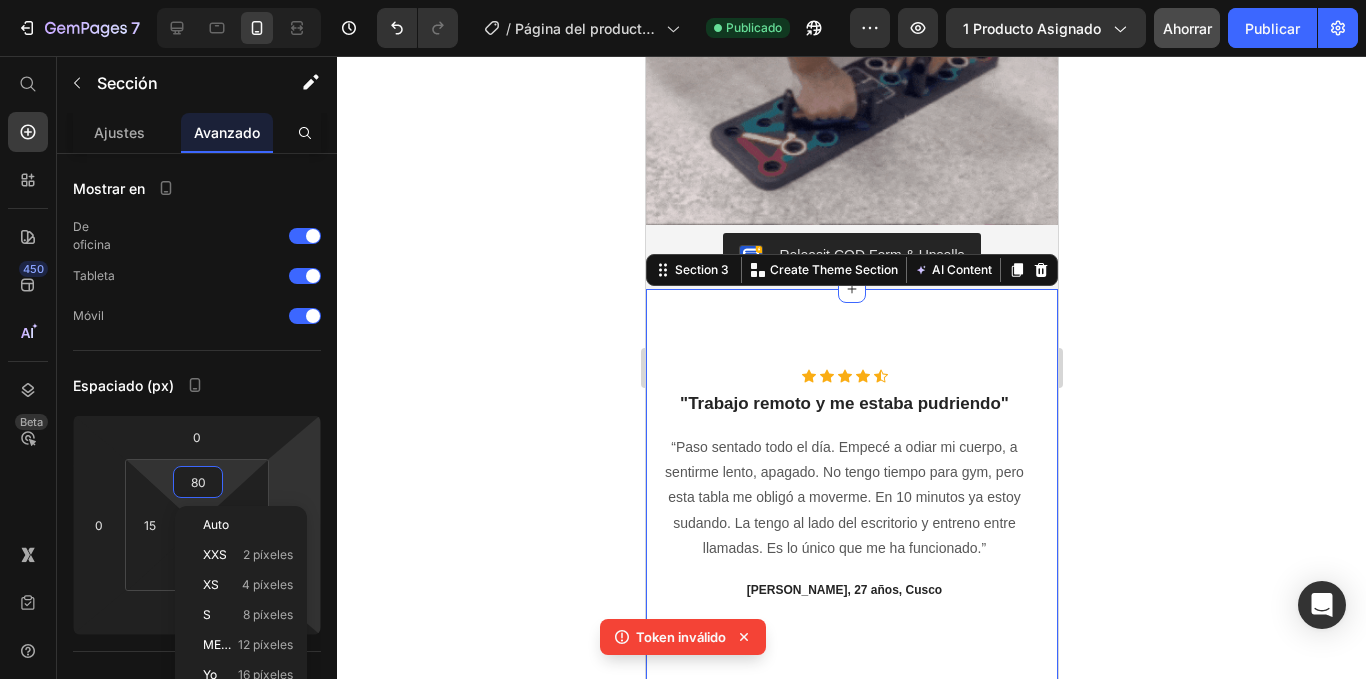 type on "0" 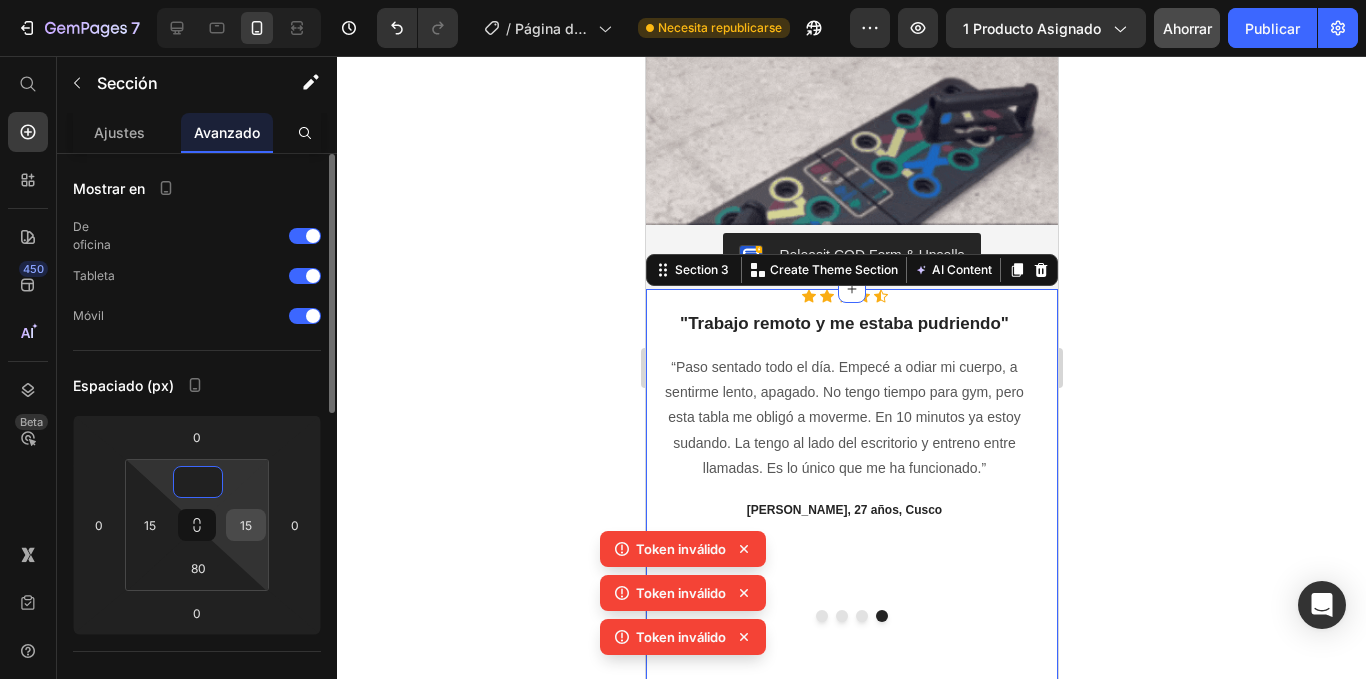 type on "1" 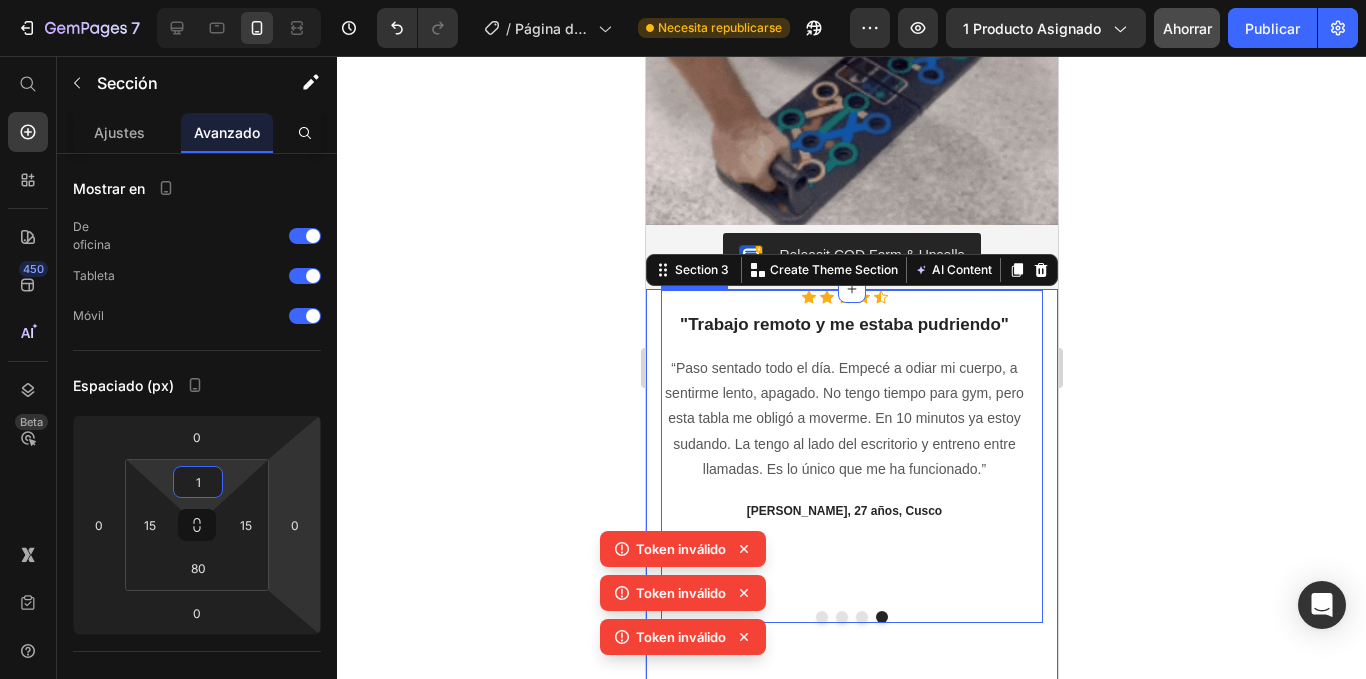 click on "Icon                Icon                Icon                Icon
Icon Icon List Hoz "Trabajo remoto y me estaba pudriendo" Heading “Paso sentado todo el día. Empecé a odiar mi cuerpo, a sentirme lento, apagado. No tengo tiempo para gym, pero esta tabla me obligó a moverme. En 10 minutos ya estoy sudando. La tengo al lado del escritorio y entreno entre llamadas. Es lo único que me ha funcionado.” Text block [PERSON_NAME], 27 años, Cusco Text block" at bounding box center (843, 442) 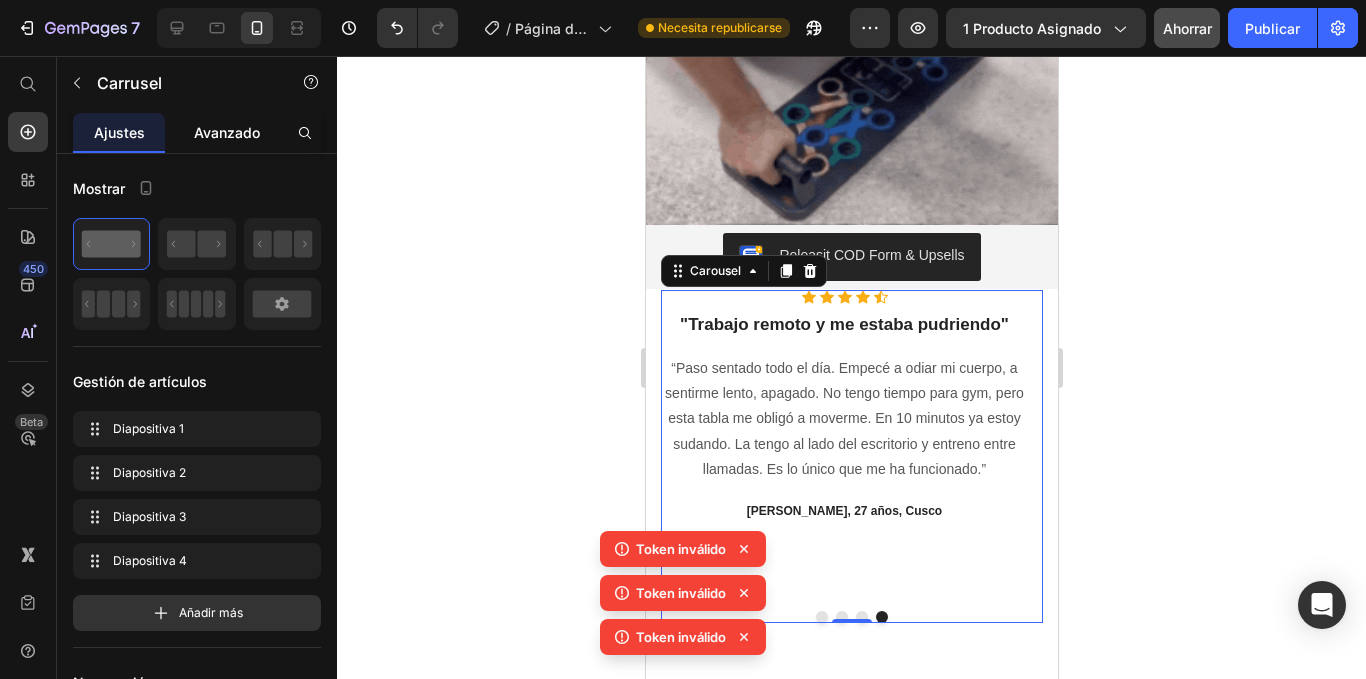 click on "Avanzado" at bounding box center [227, 132] 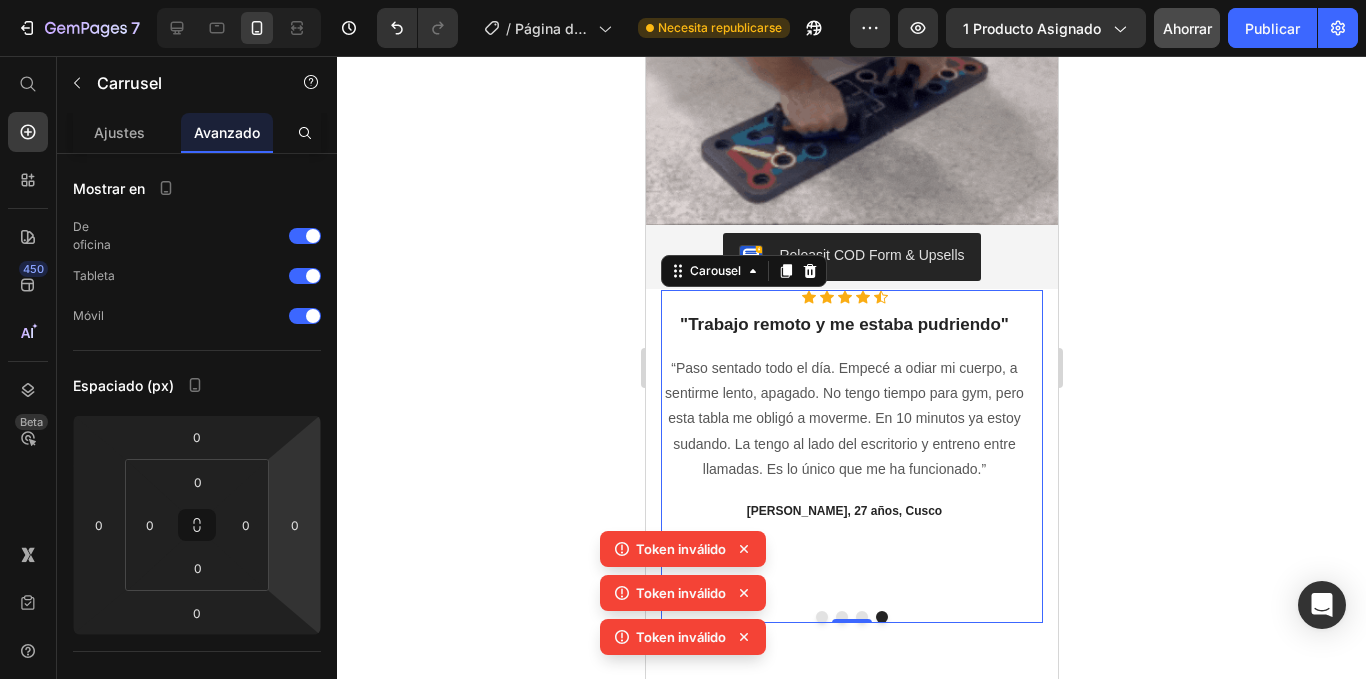 click on "Icon                Icon                Icon                Icon
Icon Icon List Hoz "Trabajo remoto y me estaba pudriendo" Heading “Paso sentado todo el día. Empecé a odiar mi cuerpo, a sentirme lento, apagado. No tengo tiempo para gym, pero esta tabla me obligó a moverme. En 10 minutos ya estoy sudando. La tengo al lado del escritorio y entreno entre llamadas. Es lo único que me ha funcionado.” Text block [PERSON_NAME], 27 años, Cusco Text block" at bounding box center [843, 442] 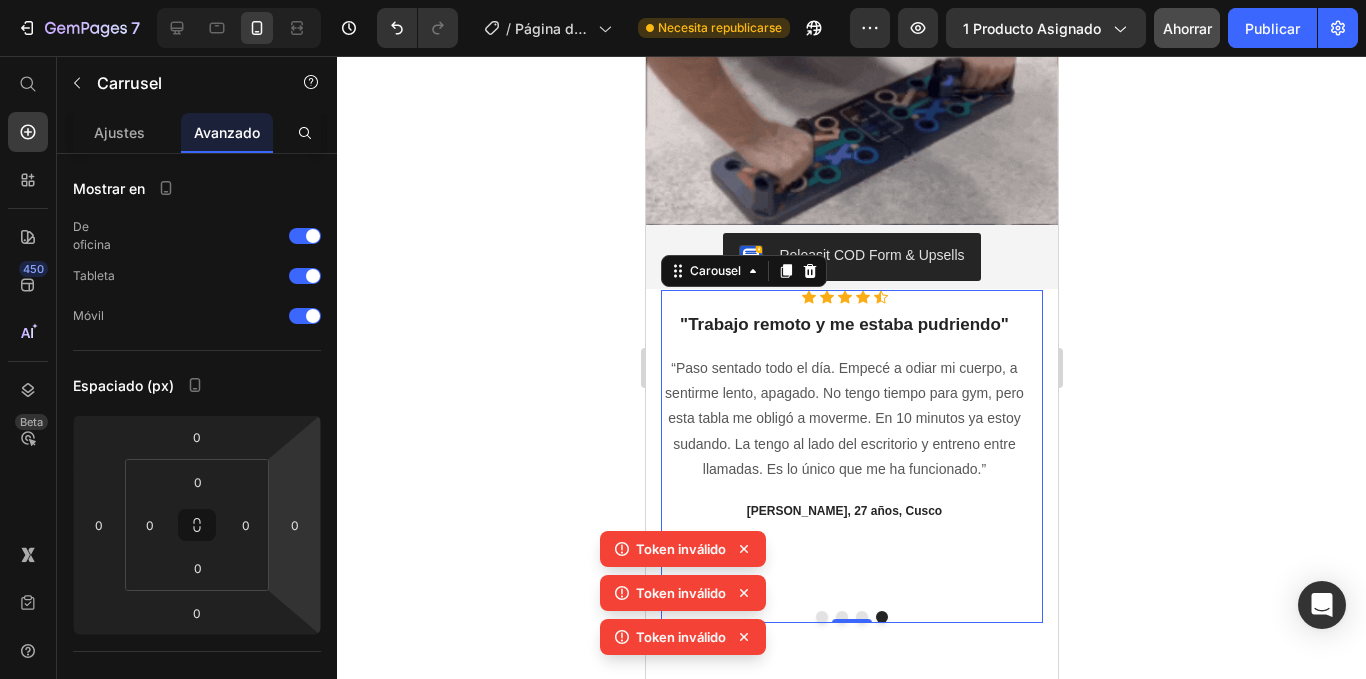 click on "Icon                Icon                Icon                Icon
Icon Icon List Hoz "Trabajo remoto y me estaba pudriendo" Heading “Paso sentado todo el día. Empecé a odiar mi cuerpo, a sentirme lento, apagado. No tengo tiempo para gym, pero esta tabla me obligó a moverme. En 10 minutos ya estoy sudando. La tengo al lado del escritorio y entreno entre llamadas. Es lo único que me ha funcionado.” Text block [PERSON_NAME], 27 años, Cusco Text block" at bounding box center (843, 442) 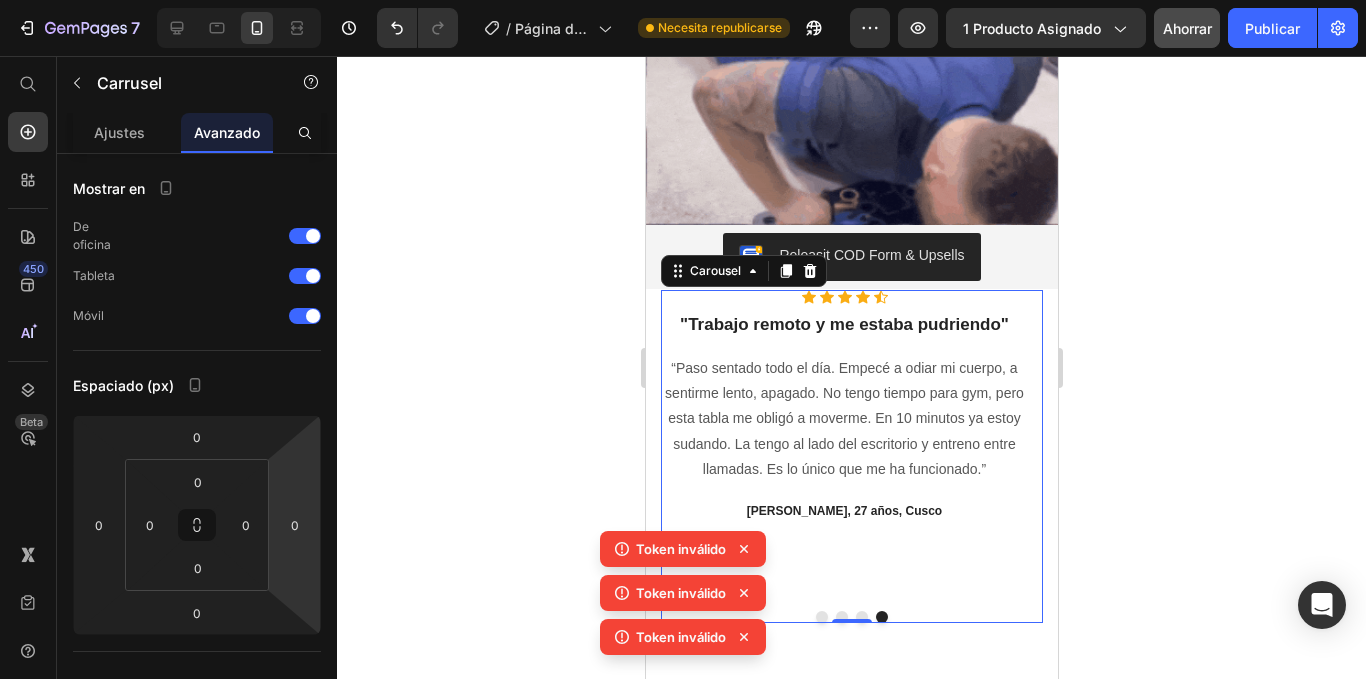 click on "Icon                Icon                Icon                Icon
Icon Icon List Hoz "Trabajo remoto y me estaba pudriendo" Heading “Paso sentado todo el día. Empecé a odiar mi cuerpo, a sentirme lento, apagado. No tengo tiempo para gym, pero esta tabla me obligó a moverme. En 10 minutos ya estoy sudando. La tengo al lado del escritorio y entreno entre llamadas. Es lo único que me ha funcionado.” Text block [PERSON_NAME], 27 años, Cusco Text block" at bounding box center (843, 442) 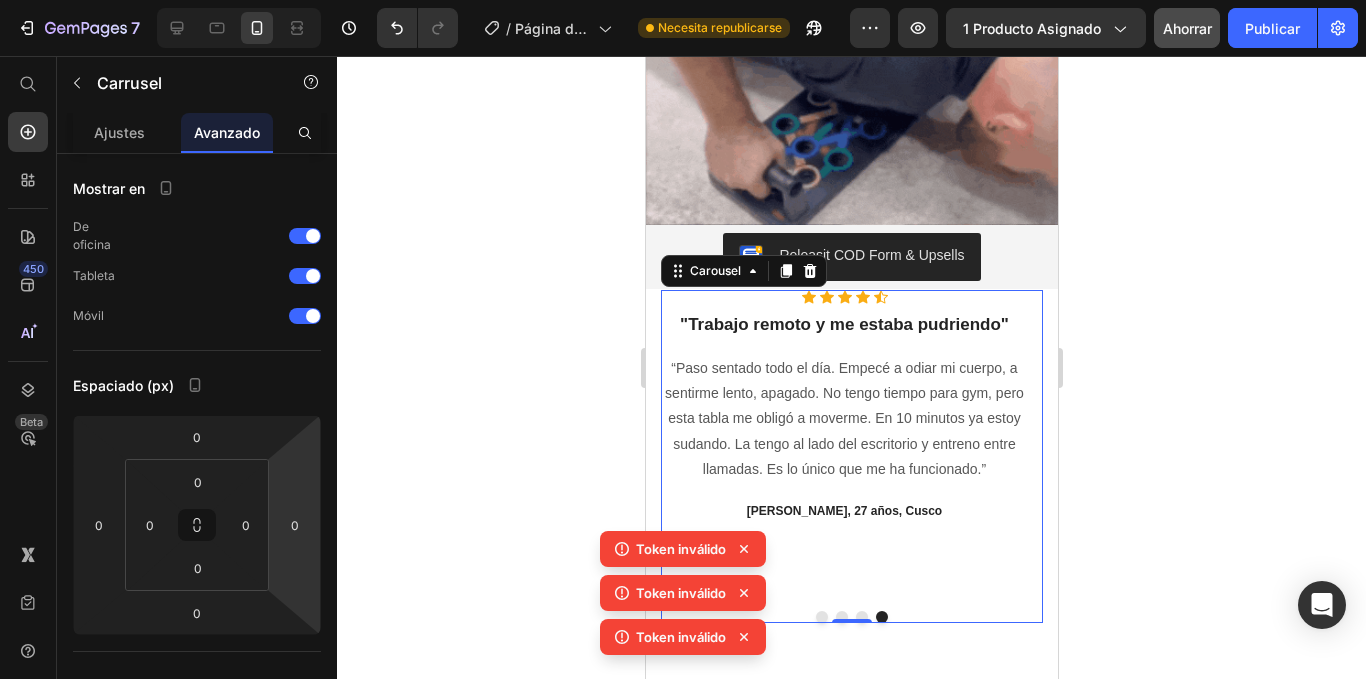 click on "[PERSON_NAME], 27 años, Cusco" at bounding box center (843, 511) 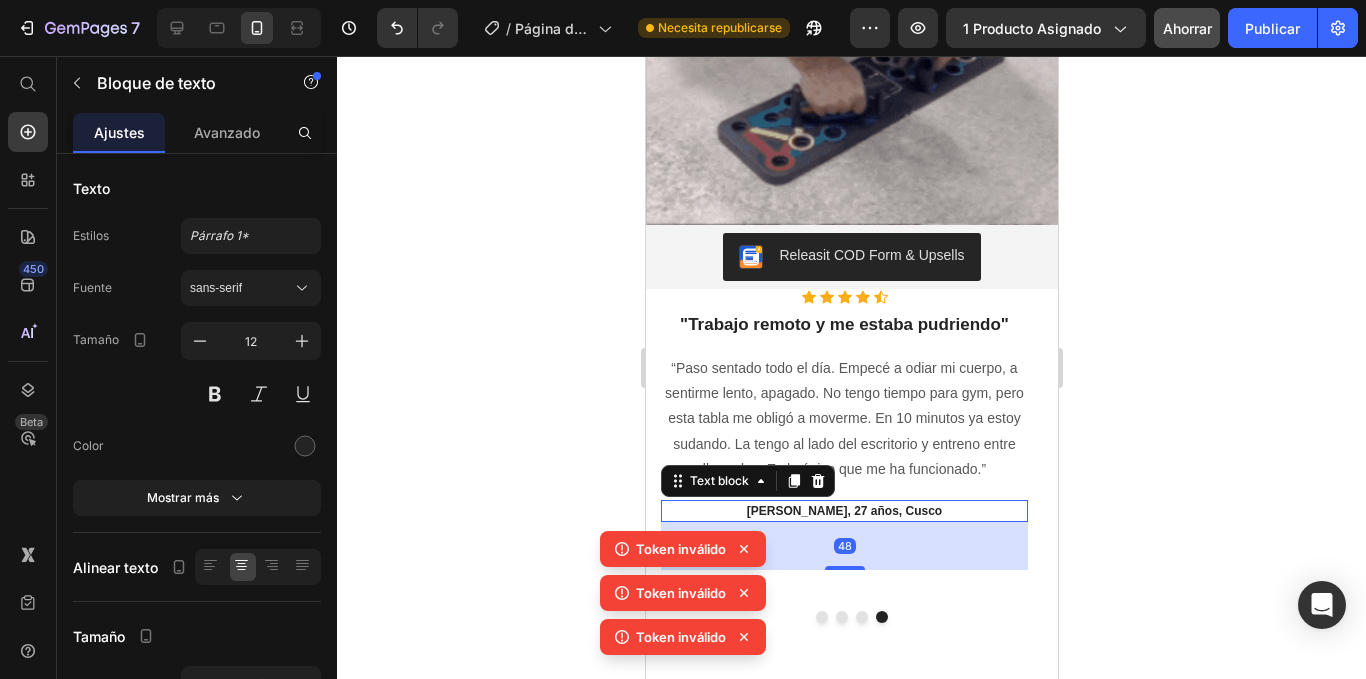 click on "48" at bounding box center [843, 546] 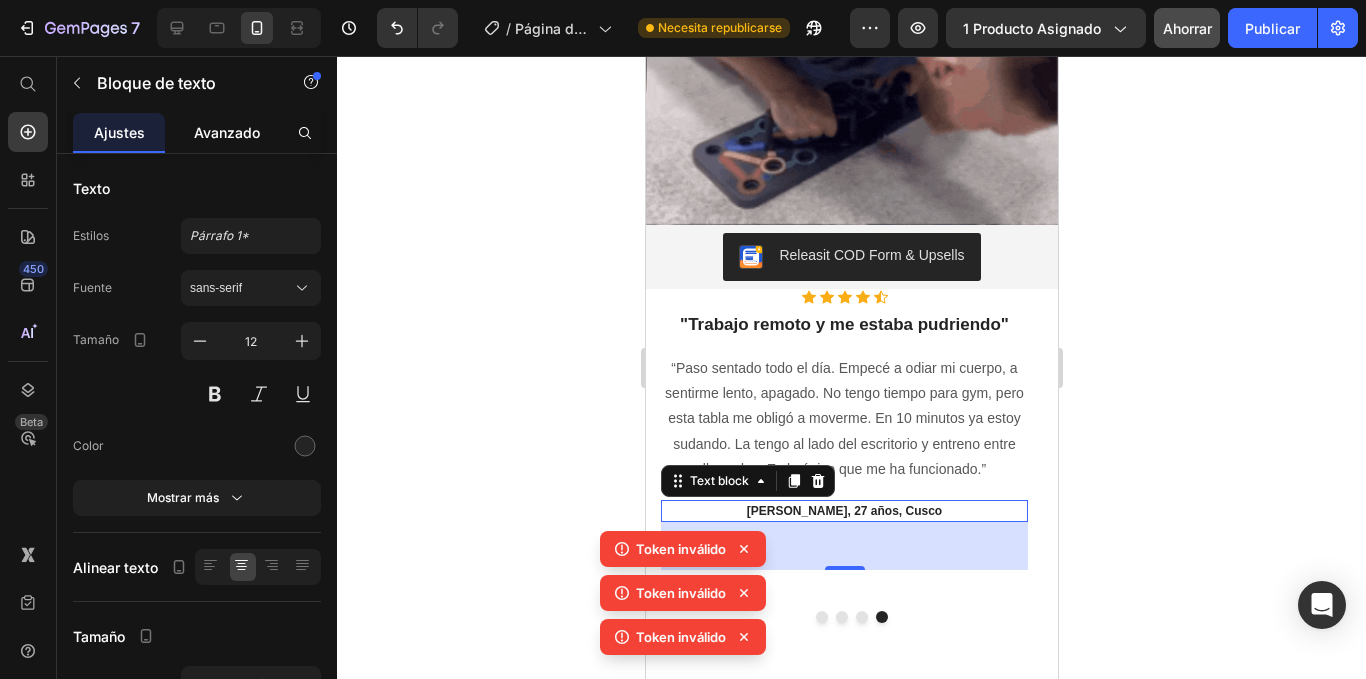 click on "Avanzado" 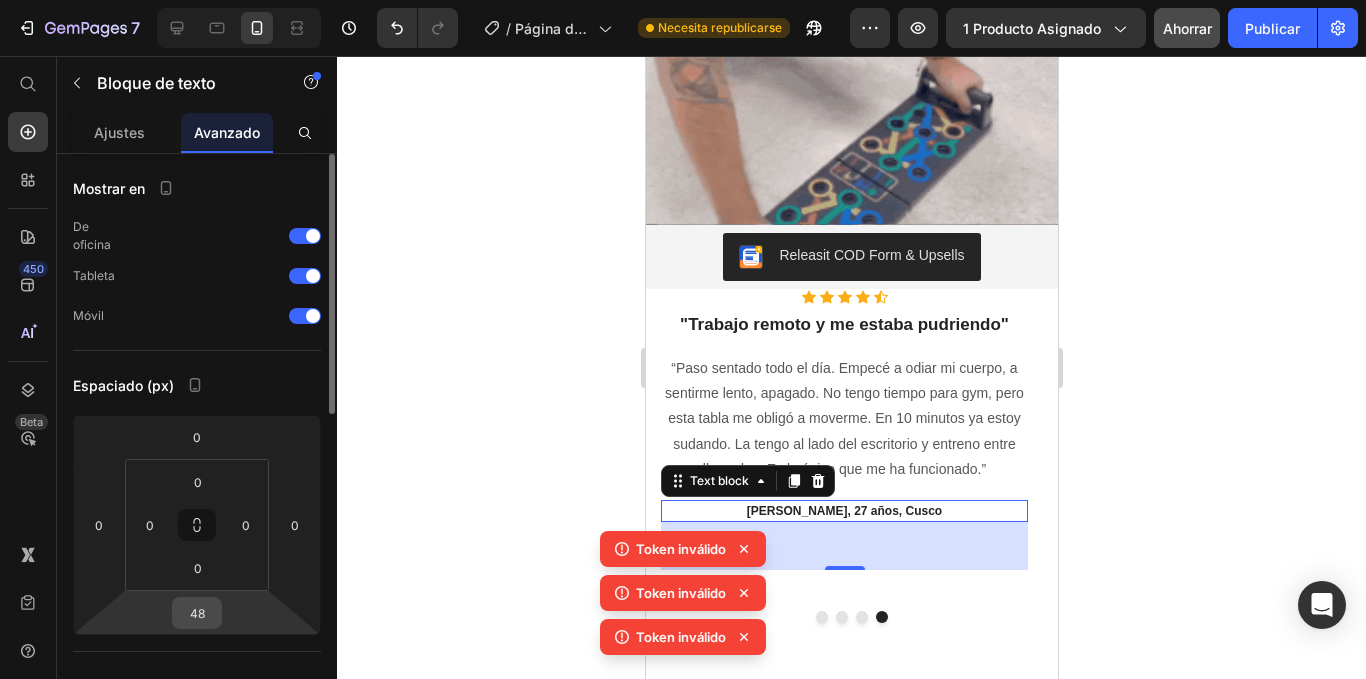 scroll, scrollTop: 100, scrollLeft: 0, axis: vertical 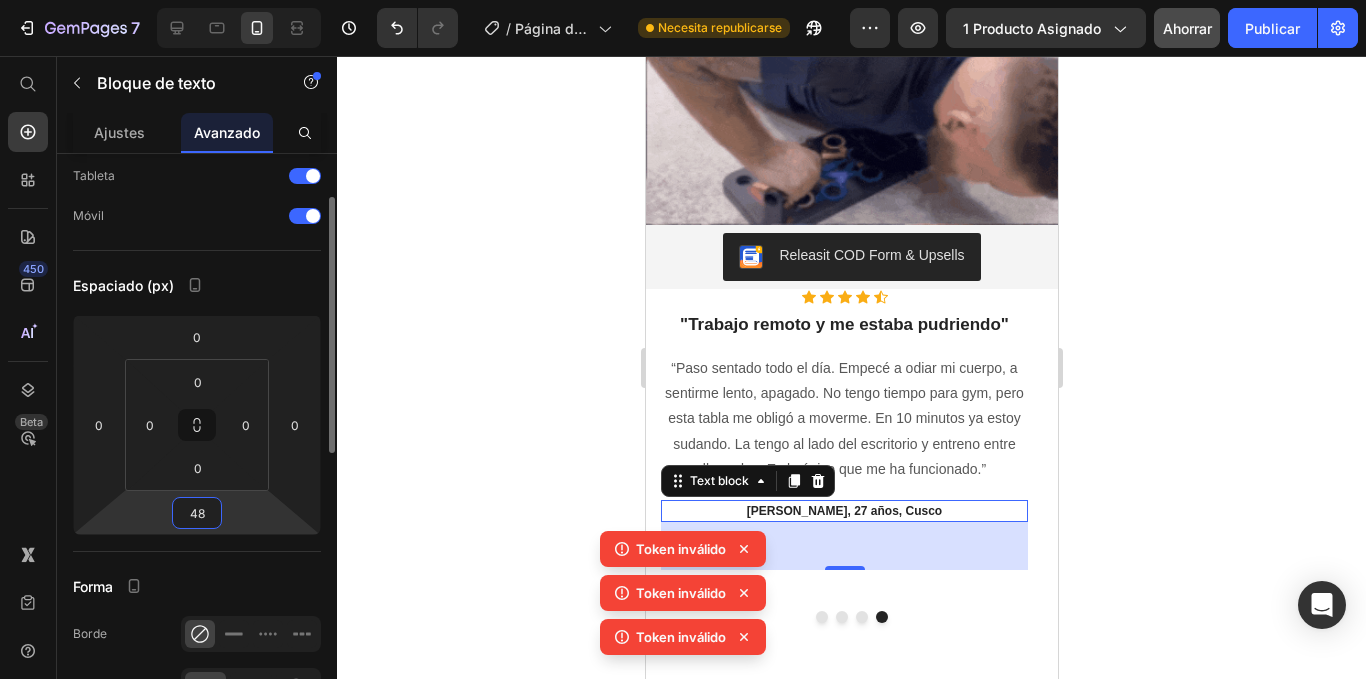 click on "48" at bounding box center (197, 513) 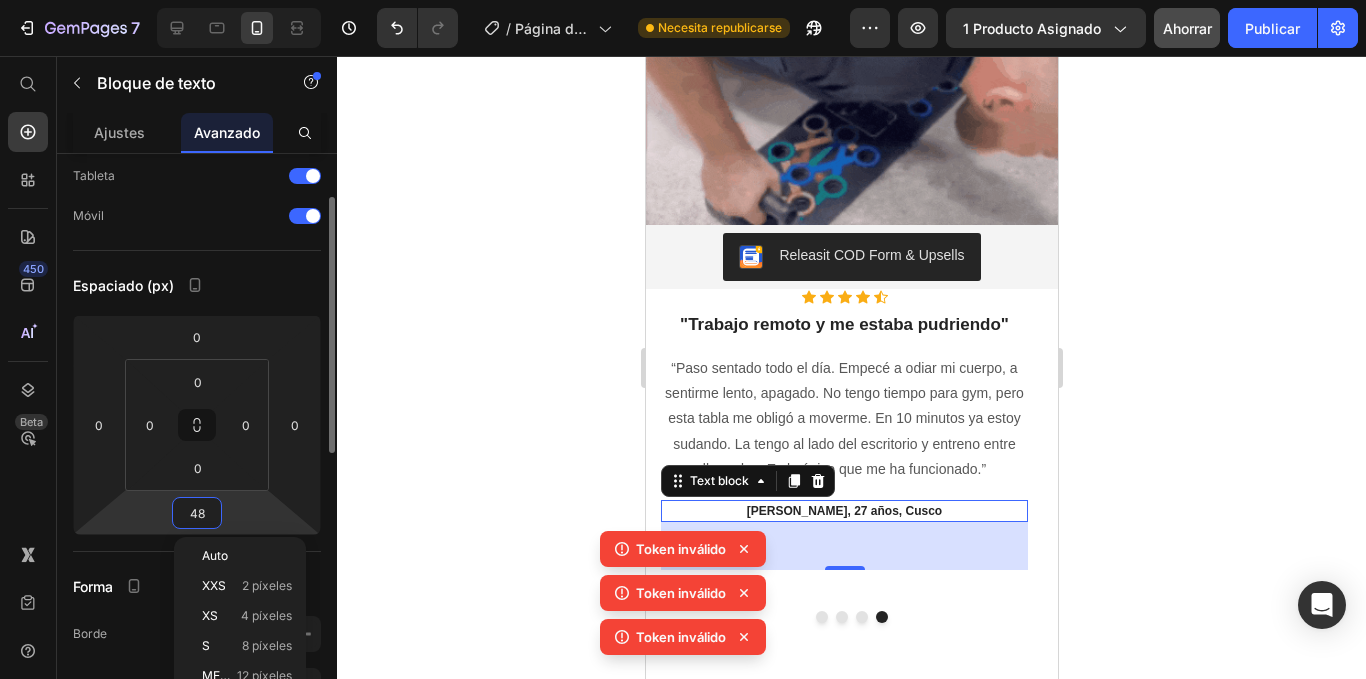type on "0" 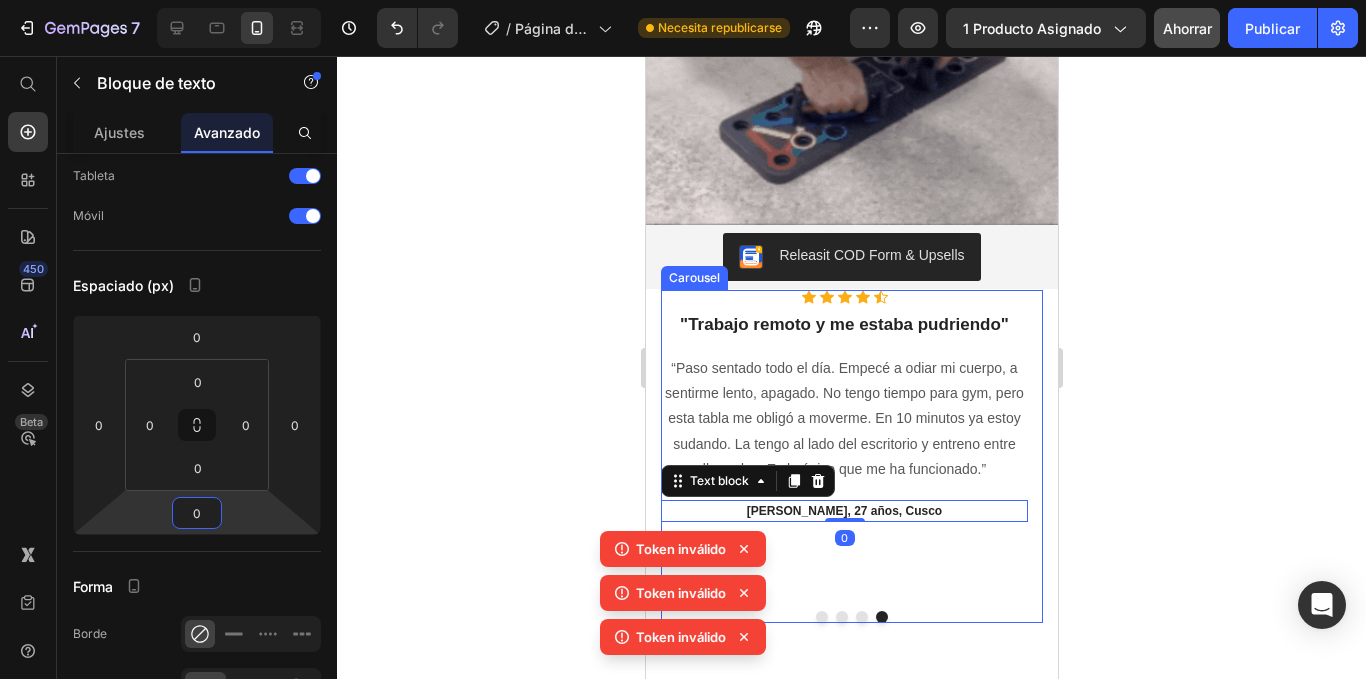 click on "Icon                Icon                Icon                Icon
Icon Icon List Hoz "Trabajo remoto y me estaba pudriendo" Heading “Paso sentado todo el día. Empecé a odiar mi cuerpo, a sentirme lento, apagado. No tengo tiempo para gym, pero esta tabla me obligó a moverme. En 10 minutos ya estoy sudando. La tengo al lado del escritorio y entreno entre llamadas. Es lo único que me ha funcionado.” Text block [PERSON_NAME], 27 años, Cusco Text block   0" at bounding box center (843, 442) 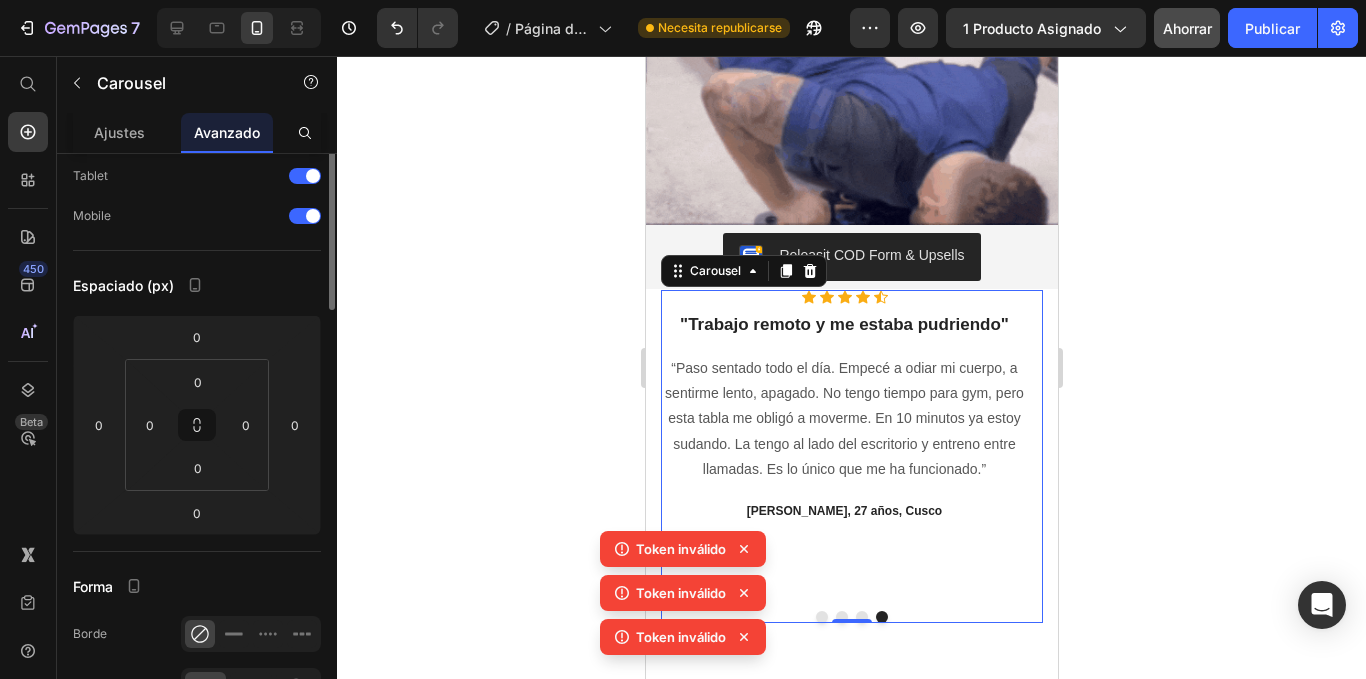 scroll, scrollTop: 0, scrollLeft: 0, axis: both 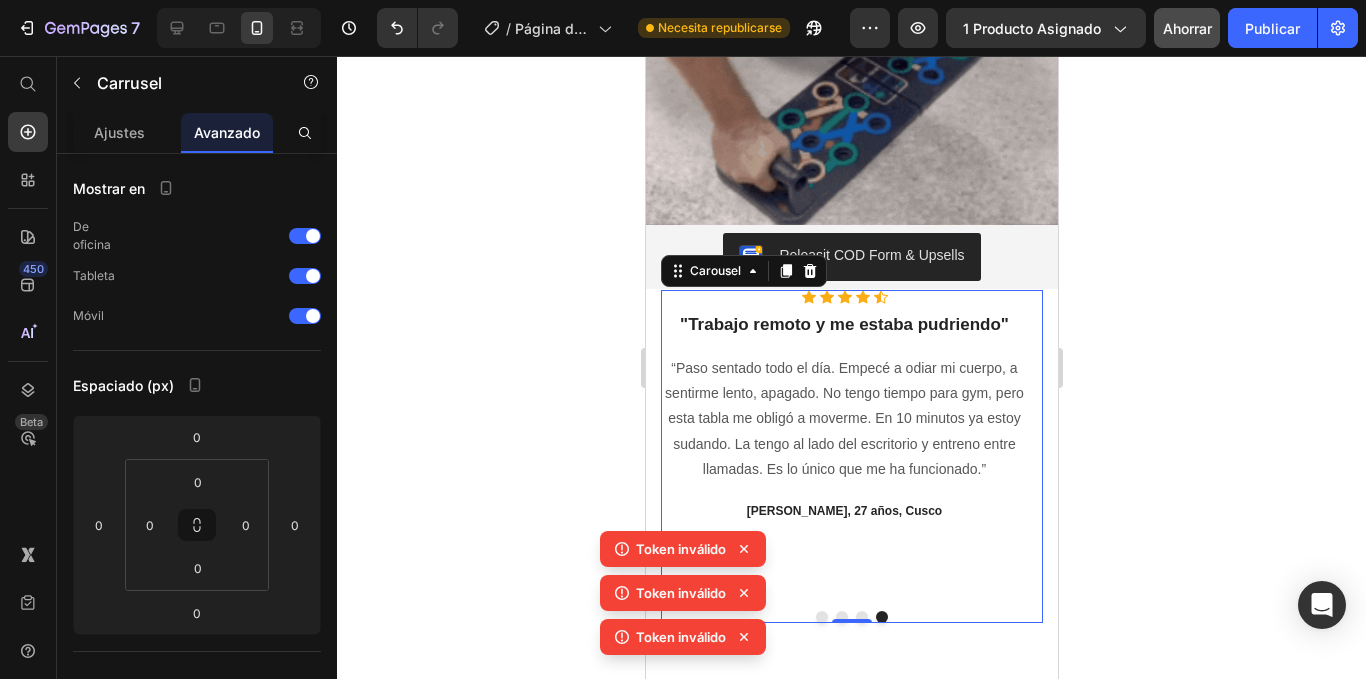 click on "Icon                Icon                Icon                Icon
Icon Icon List Hoz "Trabajo remoto y me estaba pudriendo" Heading “Paso sentado todo el día. Empecé a odiar mi cuerpo, a sentirme lento, apagado. No tengo tiempo para gym, pero esta tabla me obligó a moverme. En 10 minutos ya estoy sudando. La tengo al lado del escritorio y entreno entre llamadas. Es lo único que me ha funcionado.” Text block [PERSON_NAME], 27 años, Cusco Text block" at bounding box center [843, 442] 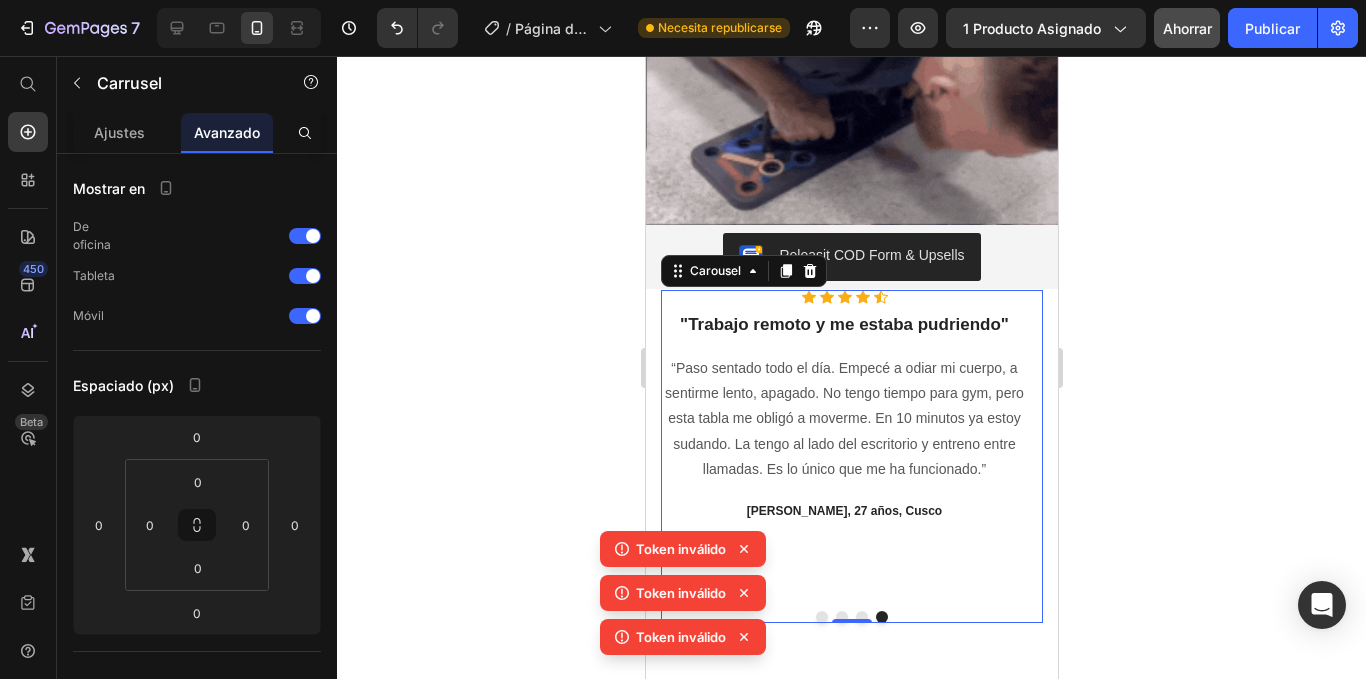 click at bounding box center [851, 617] 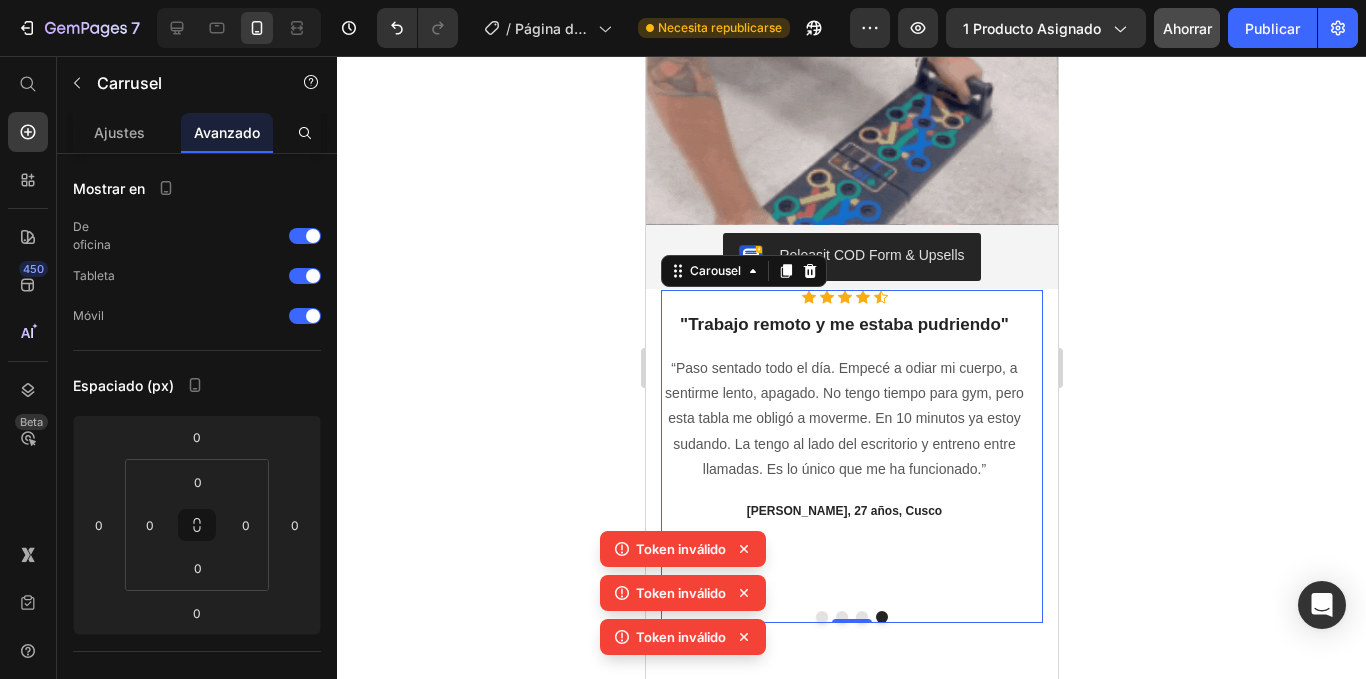 click on "Icon                Icon                Icon                Icon
Icon Icon List Hoz "Trabajo remoto y me estaba pudriendo" Heading “Paso sentado todo el día. Empecé a odiar mi cuerpo, a sentirme lento, apagado. No tengo tiempo para gym, pero esta tabla me obligó a moverme. En 10 minutos ya estoy sudando. La tengo al lado del escritorio y entreno entre llamadas. Es lo único que me ha funcionado.” Text block [PERSON_NAME], 27 años, Cusco Text block" at bounding box center [843, 442] 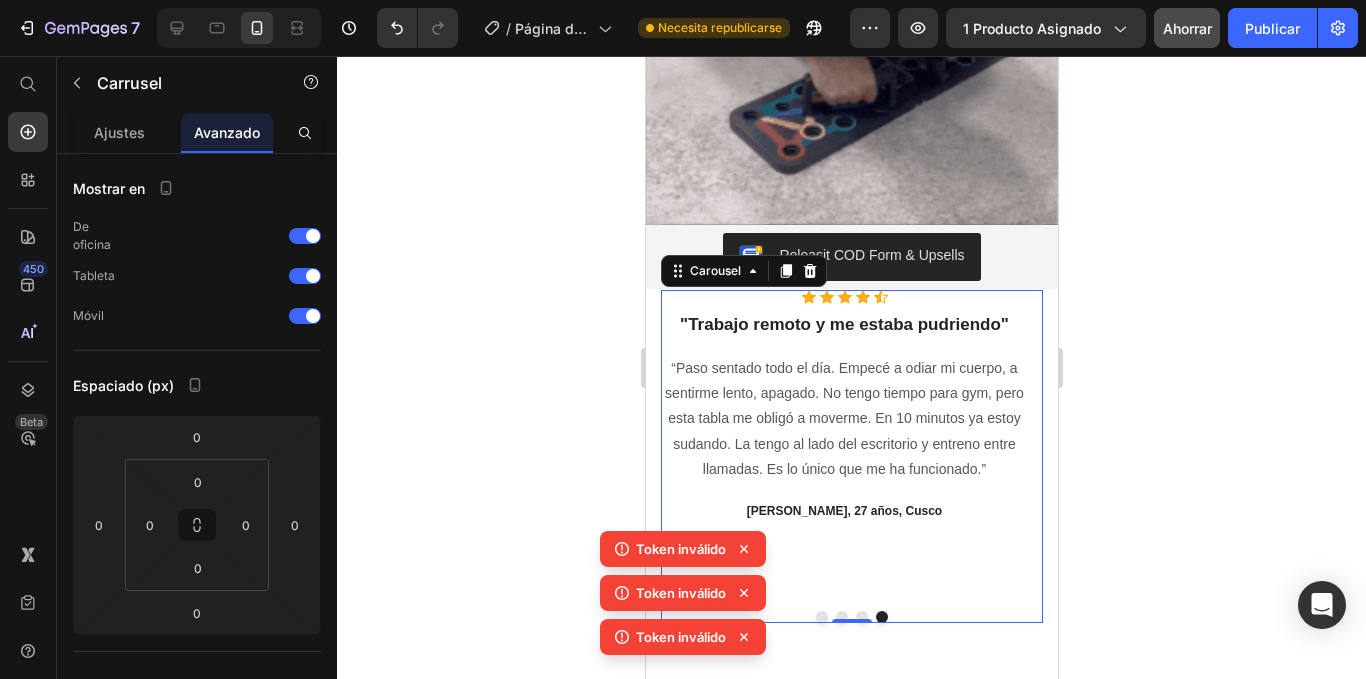 click 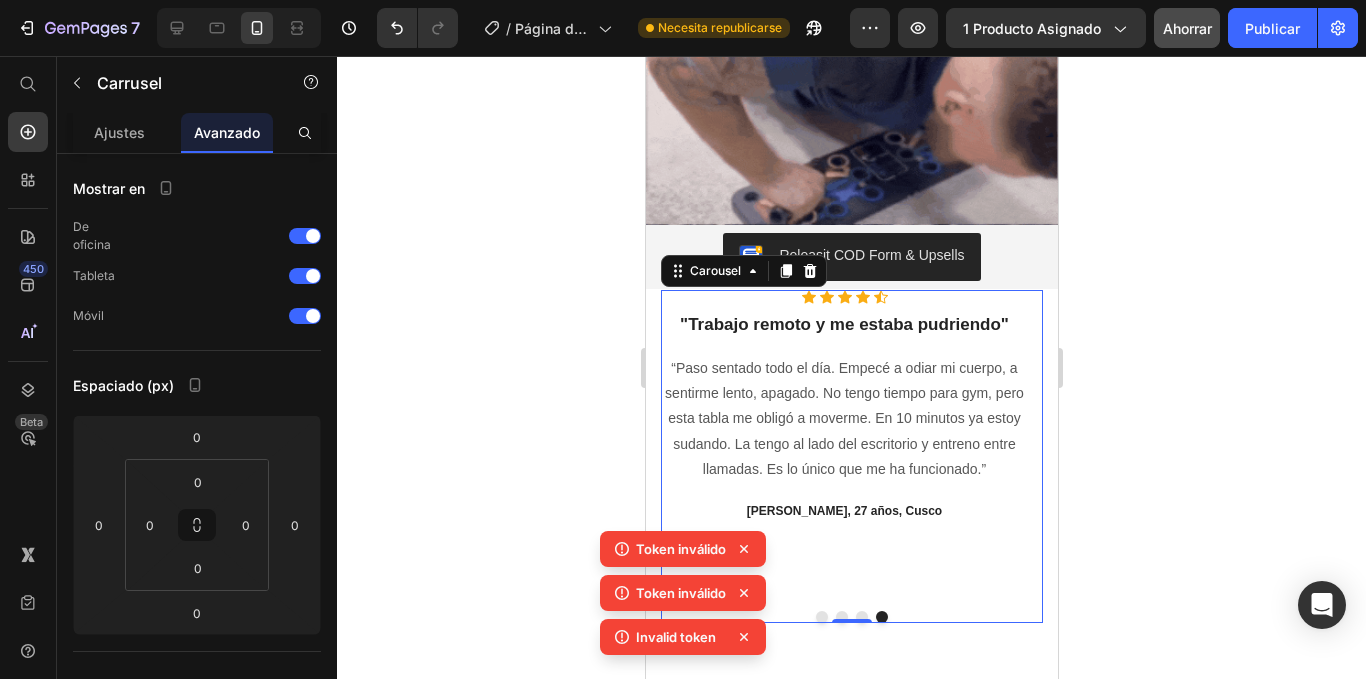 click 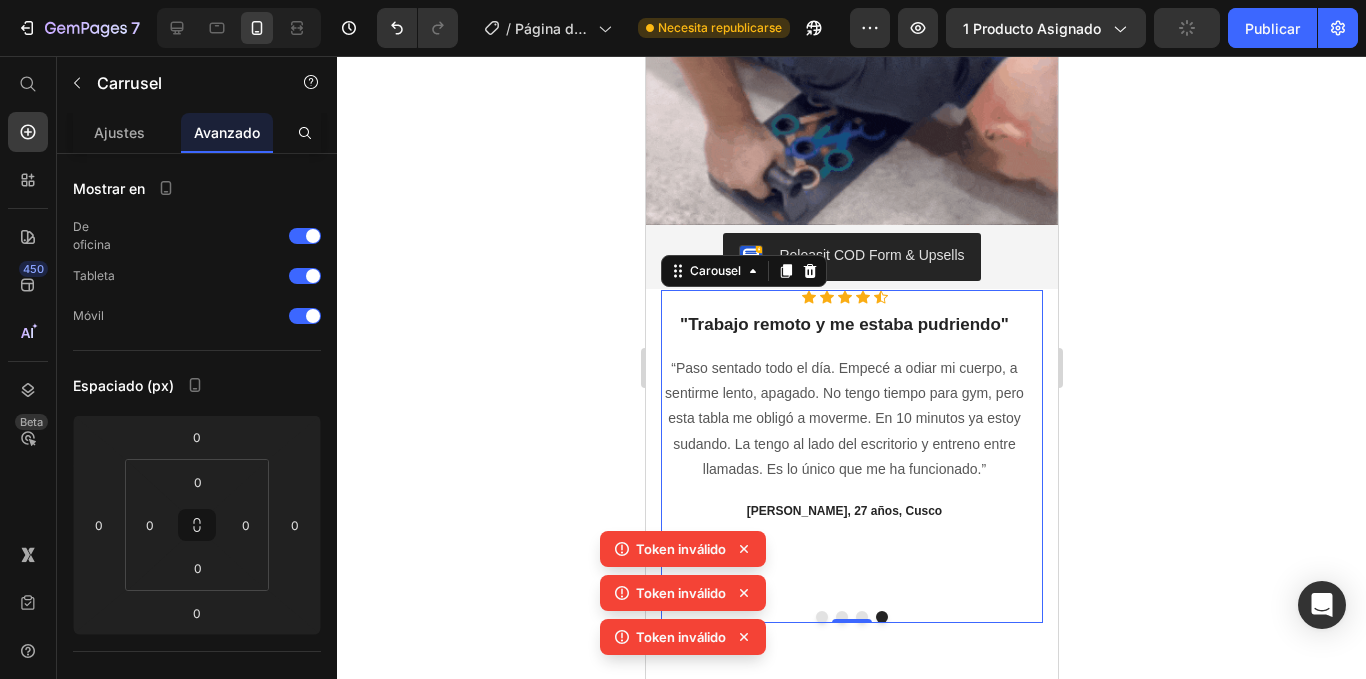click 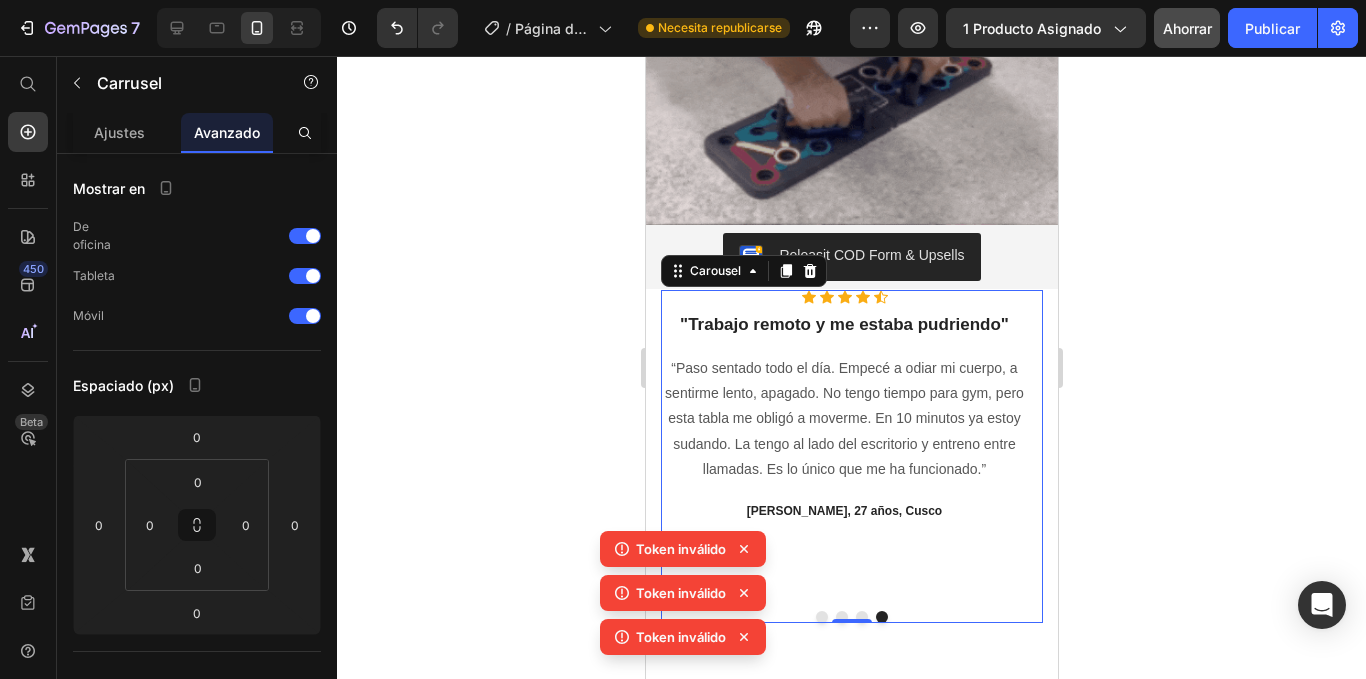 click on "“Paso sentado todo el día. Empecé a odiar mi cuerpo, a sentirme lento, apagado. No tengo tiempo para gym, pero esta tabla me obligó a moverme. En 10 minutos ya estoy sudando. La tengo al lado del escritorio y entreno entre llamadas. Es lo único que me ha funcionado.”" at bounding box center (843, 419) 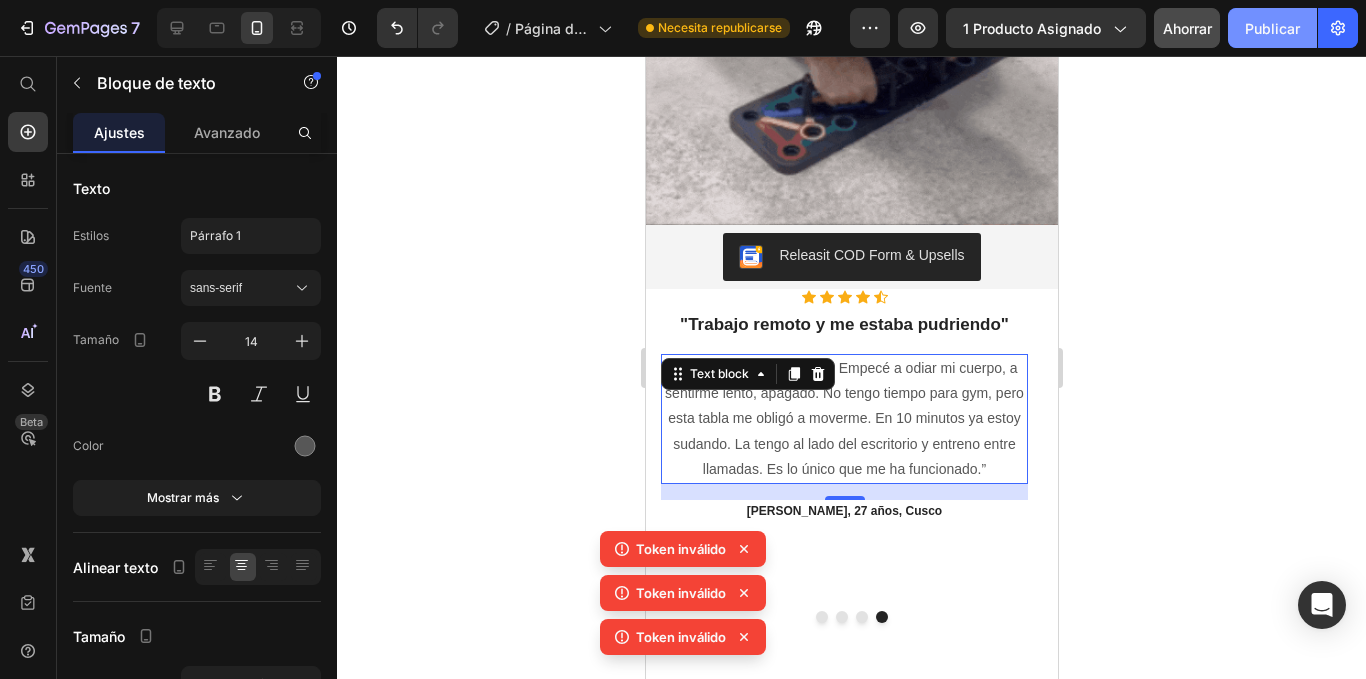 click on "Publicar" at bounding box center [1272, 28] 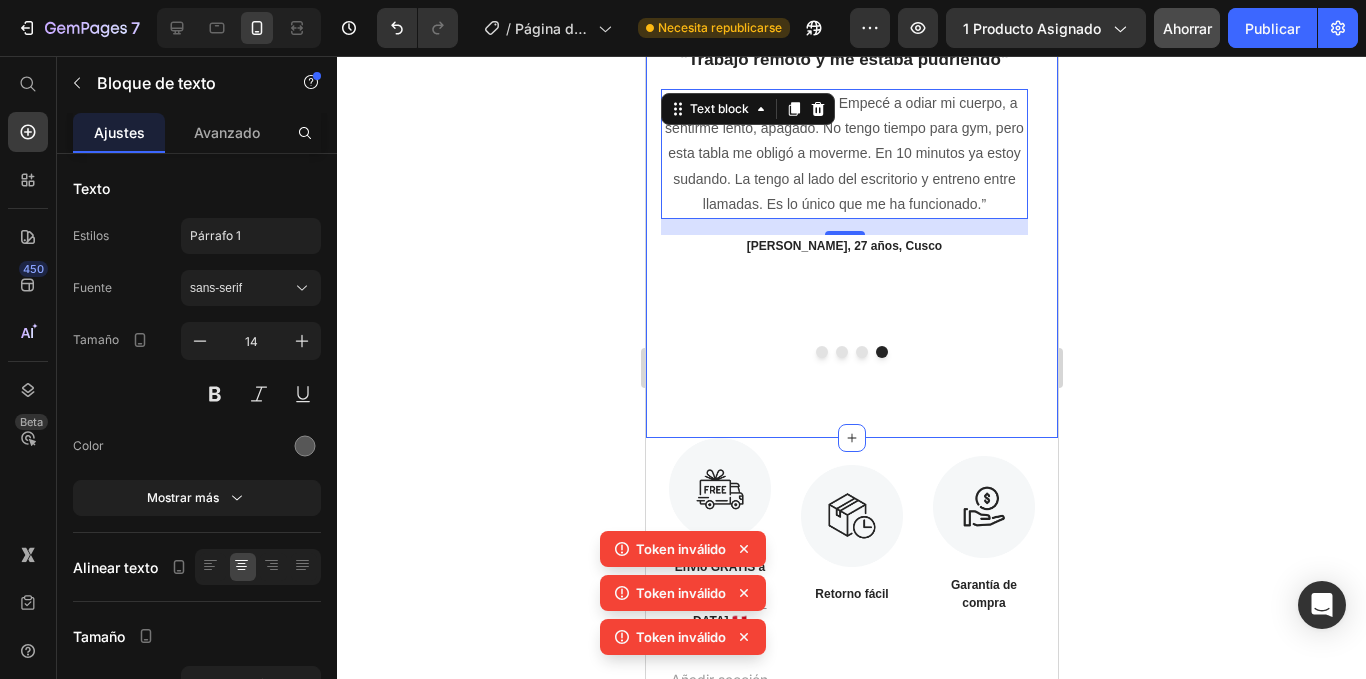 scroll, scrollTop: 2092, scrollLeft: 0, axis: vertical 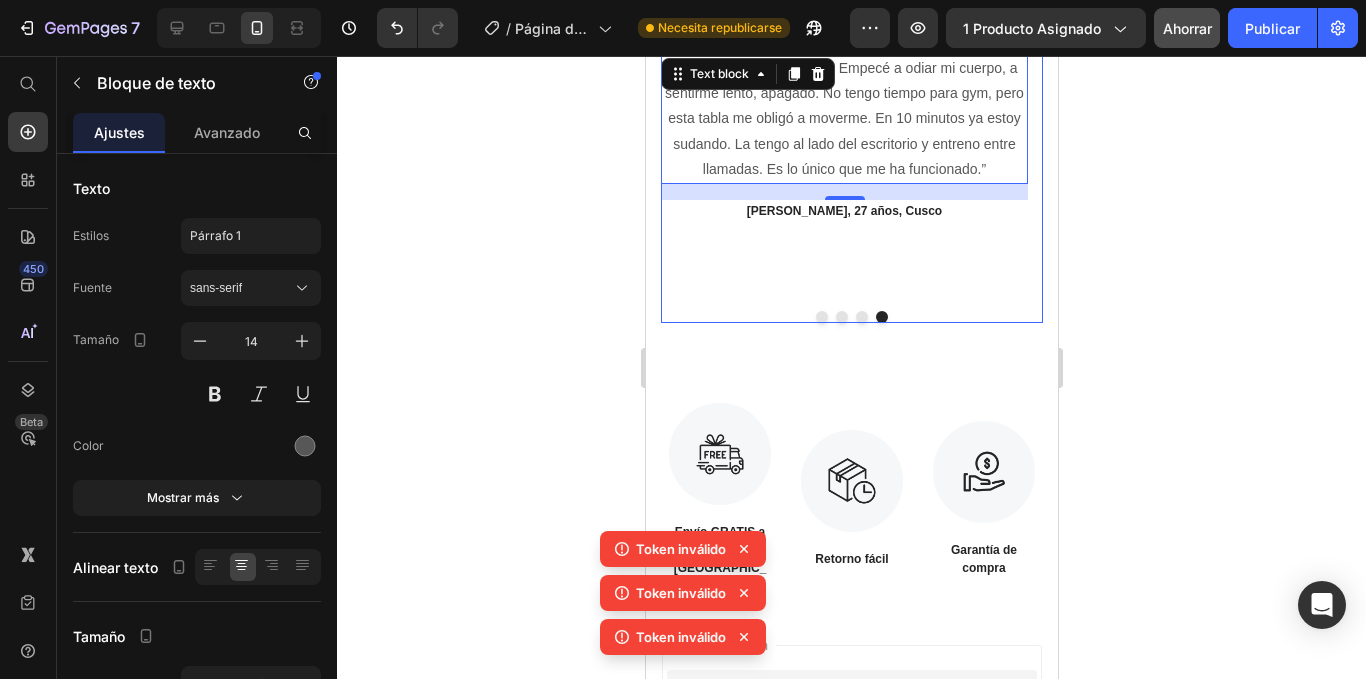 click on "Icon                Icon                Icon                Icon
Icon Icon List Hoz "Trabajo remoto y me estaba pudriendo" Heading “Paso sentado todo el día. Empecé a odiar mi cuerpo, a sentirme lento, apagado. No tengo tiempo para gym, pero esta tabla me obligó a moverme. En 10 minutos ya estoy sudando. La tengo al lado del escritorio y entreno entre llamadas. Es lo único que me ha funcionado.” Text block   16 [PERSON_NAME], 27 años, Cusco Text block" at bounding box center (843, 142) 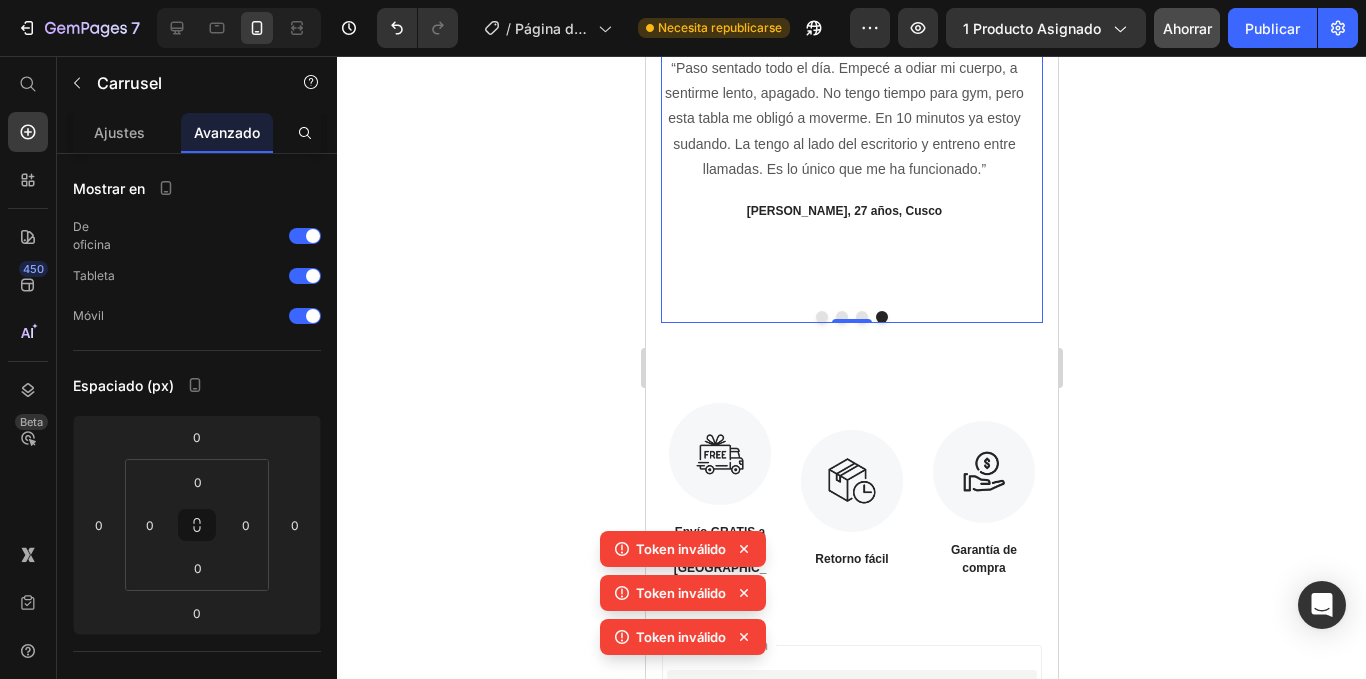 click on "Icon                Icon                Icon                Icon
Icon Icon List Hoz "Trabajo remoto y me estaba pudriendo" Heading “Paso sentado todo el día. Empecé a odiar mi cuerpo, a sentirme lento, apagado. No tengo tiempo para gym, pero esta tabla me obligó a moverme. En 10 minutos ya estoy sudando. La tengo al lado del escritorio y entreno entre llamadas. Es lo único que me ha funcionado.” Text block [PERSON_NAME], 27 años, Cusco Text block" at bounding box center (843, 142) 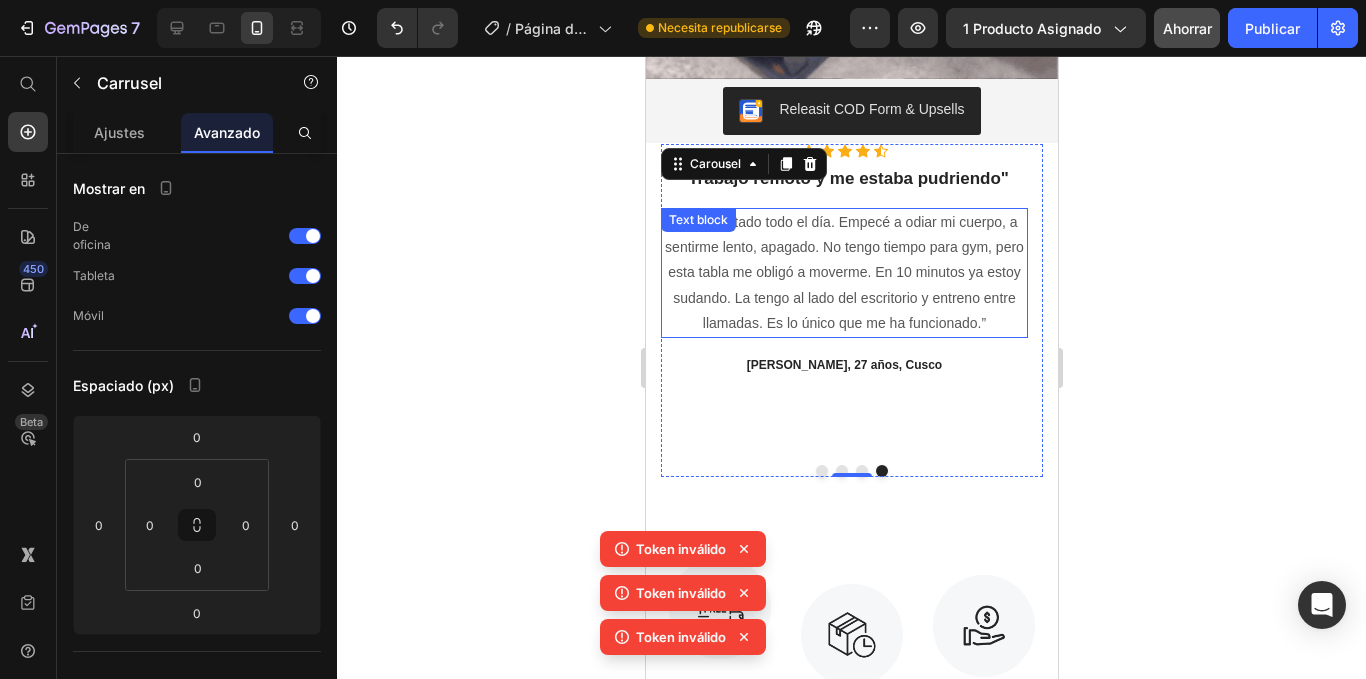 scroll, scrollTop: 1892, scrollLeft: 0, axis: vertical 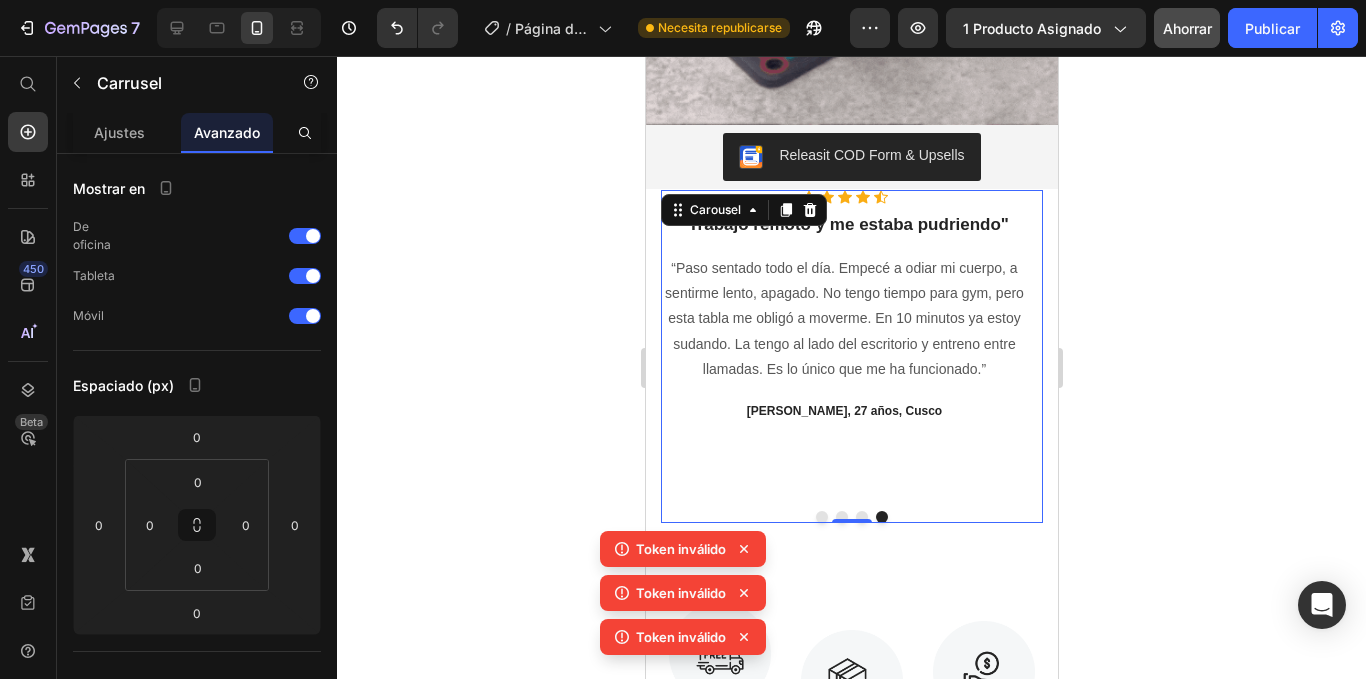 click on "Icon                Icon                Icon                Icon
Icon Icon List Hoz "Trabajo remoto y me estaba pudriendo" Heading “Paso sentado todo el día. Empecé a odiar mi cuerpo, a sentirme lento, apagado. No tengo tiempo para gym, pero esta tabla me obligó a moverme. En 10 minutos ya estoy sudando. La tengo al lado del escritorio y entreno entre llamadas. Es lo único que me ha funcionado.” Text block [PERSON_NAME], 27 años, Cusco Text block" at bounding box center (843, 342) 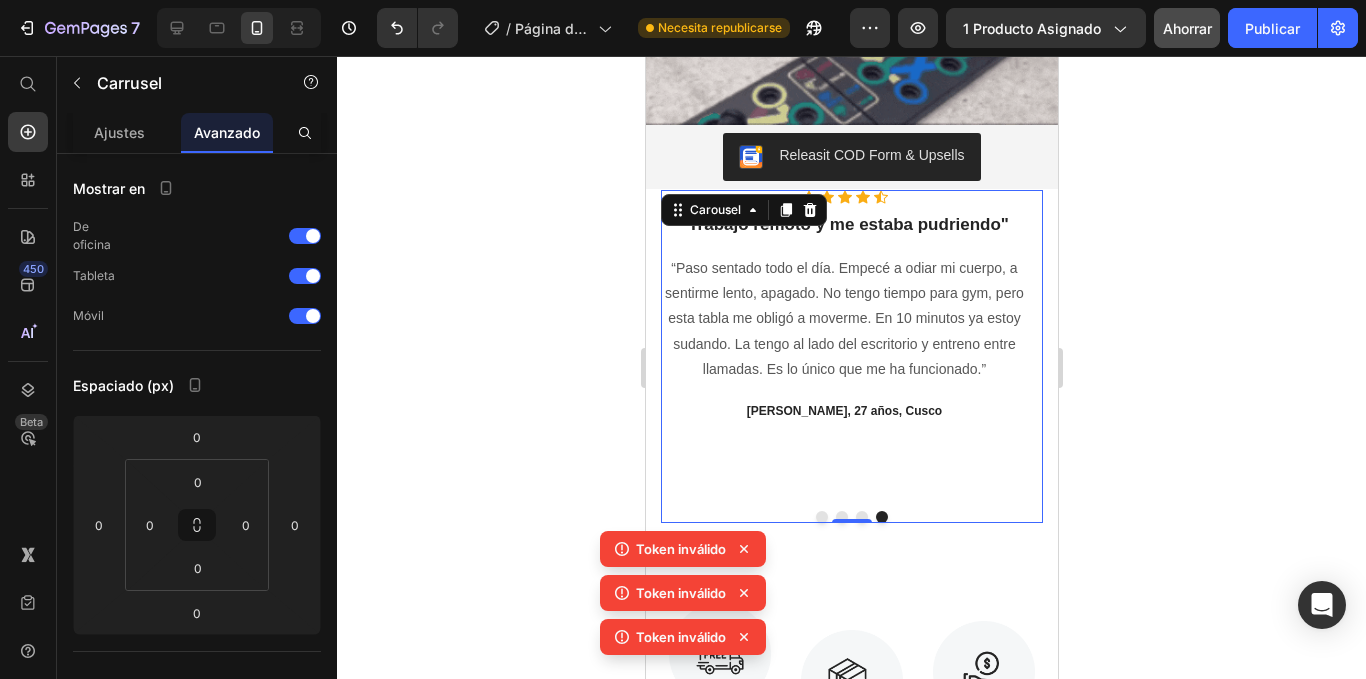 click at bounding box center [851, 517] 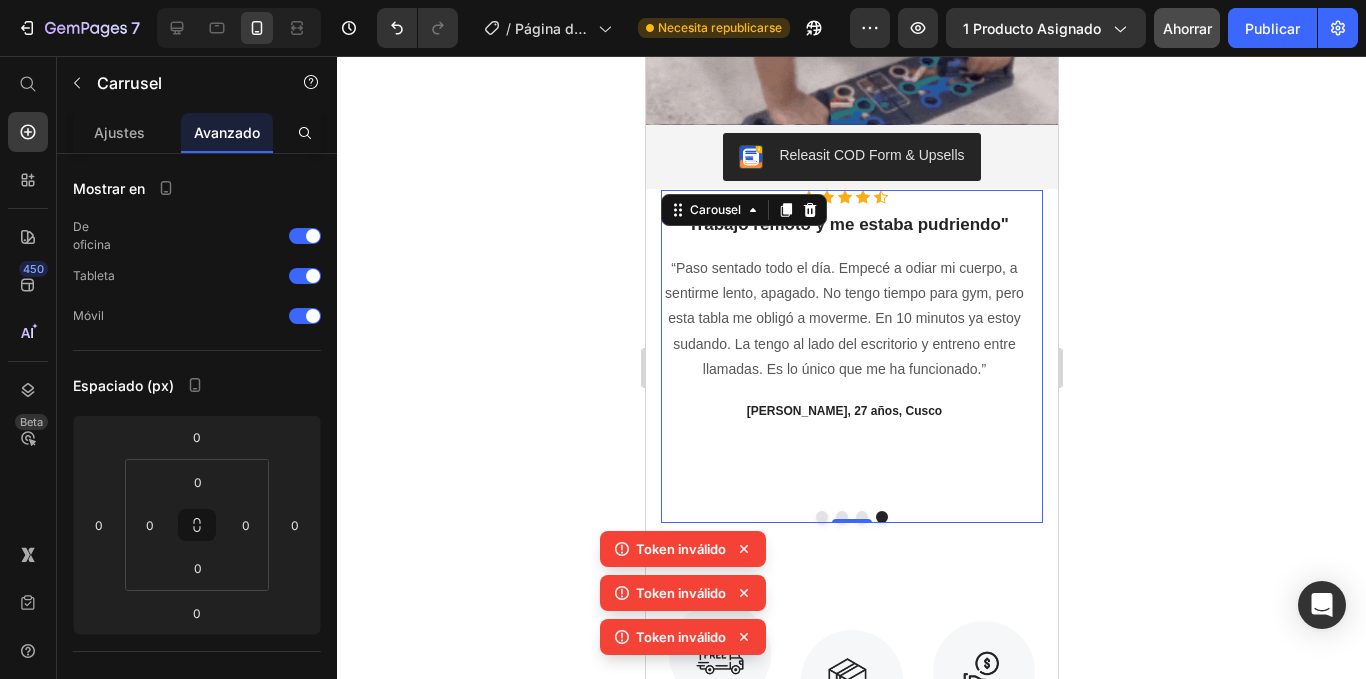 click at bounding box center [841, 517] 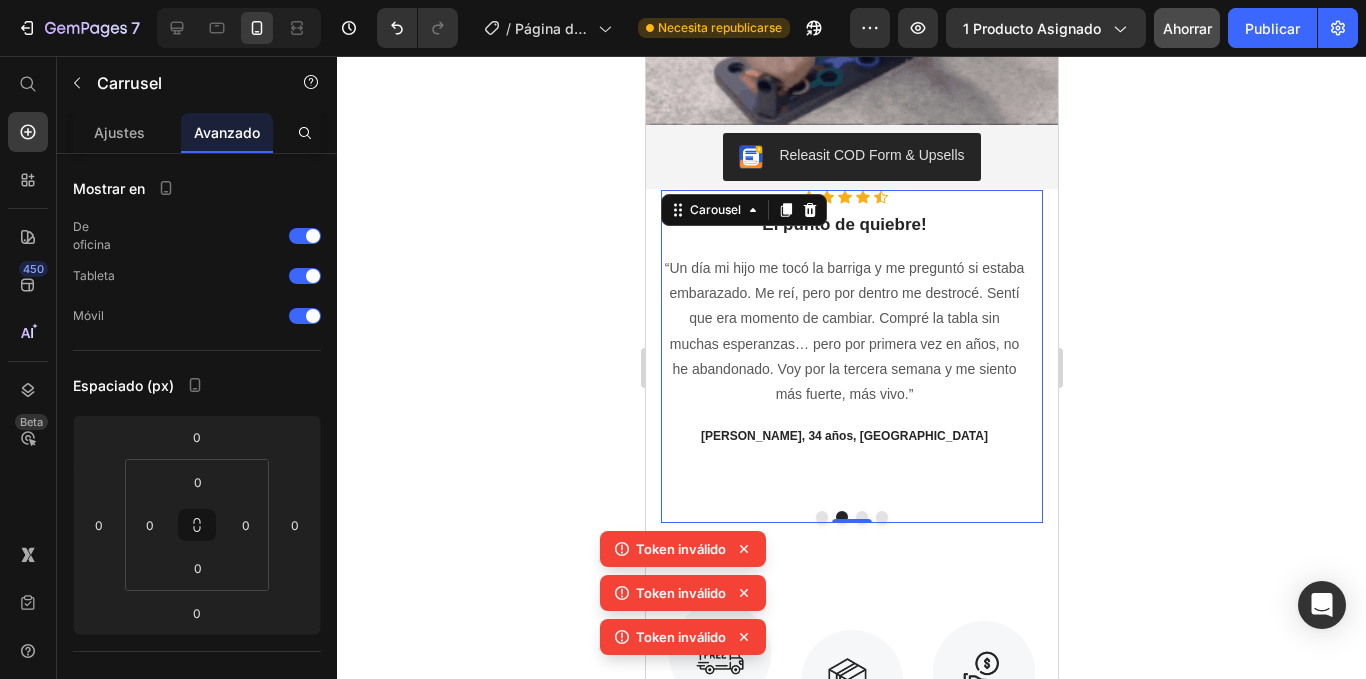 click at bounding box center [821, 517] 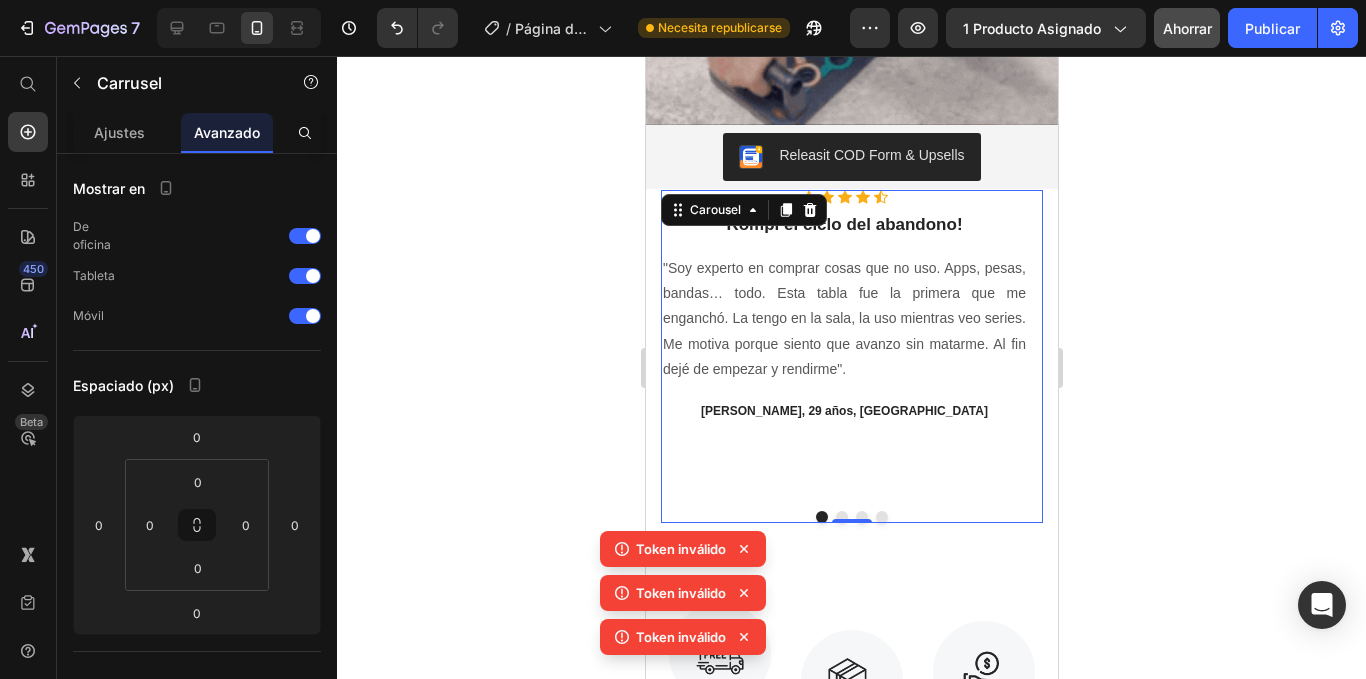 scroll, scrollTop: 1792, scrollLeft: 0, axis: vertical 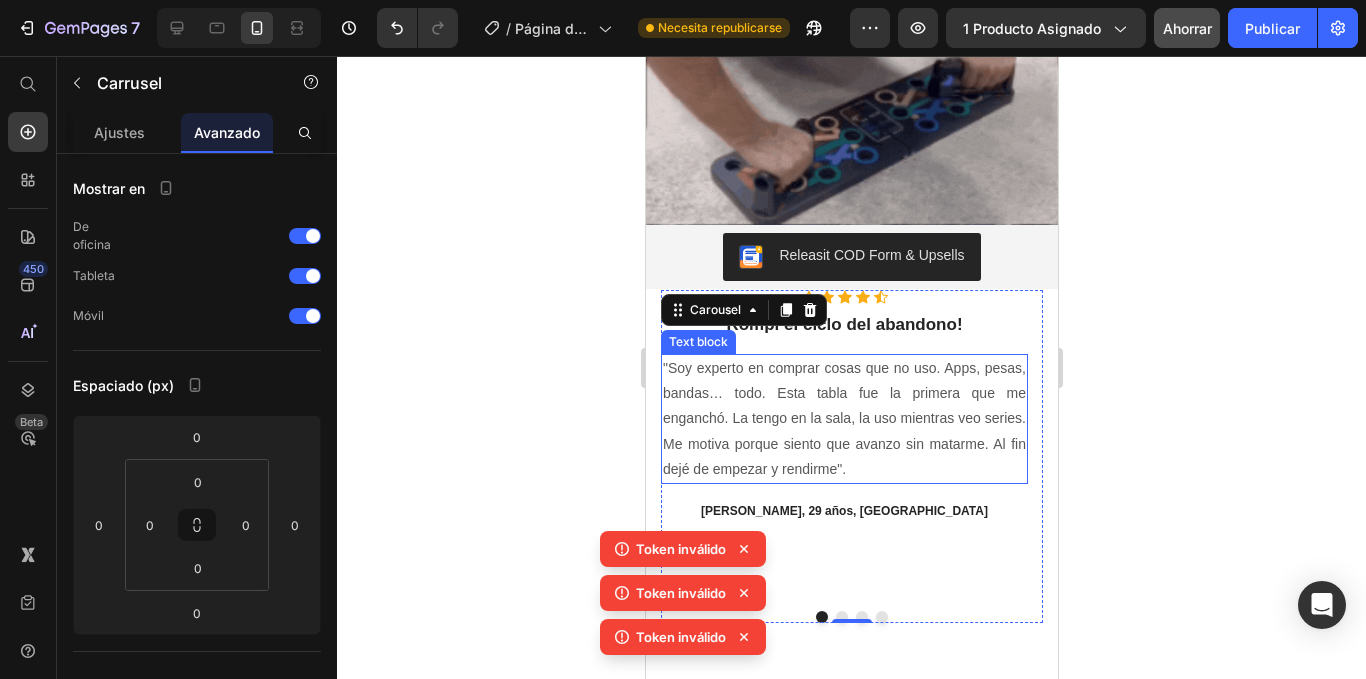 click on ""Soy experto en comprar cosas que no uso. Apps, pesas, bandas… todo. Esta tabla fue la primera que me enganchó. La tengo en la sala, la uso mientras veo series. Me motiva porque siento que avanzo sin matarme. Al fin dejé de empezar y rendirme"." at bounding box center (843, 419) 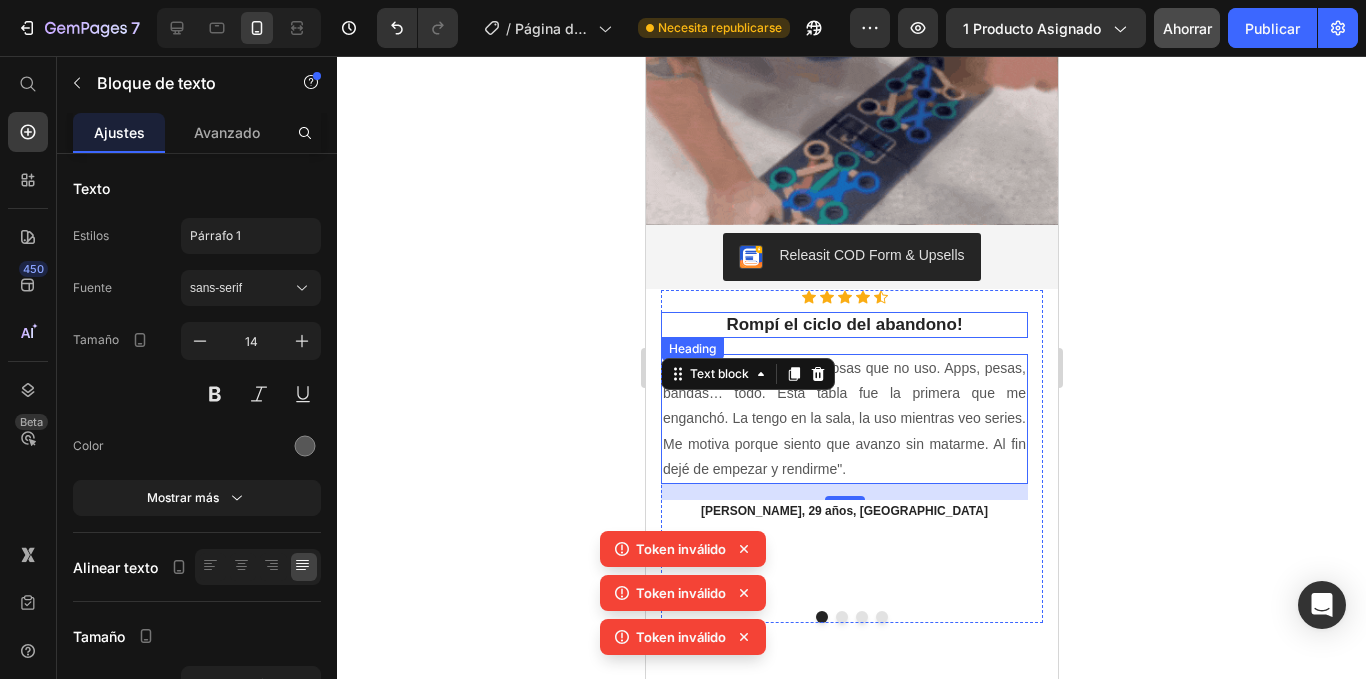 click on "Rompí el ciclo del abandono!" at bounding box center [843, 325] 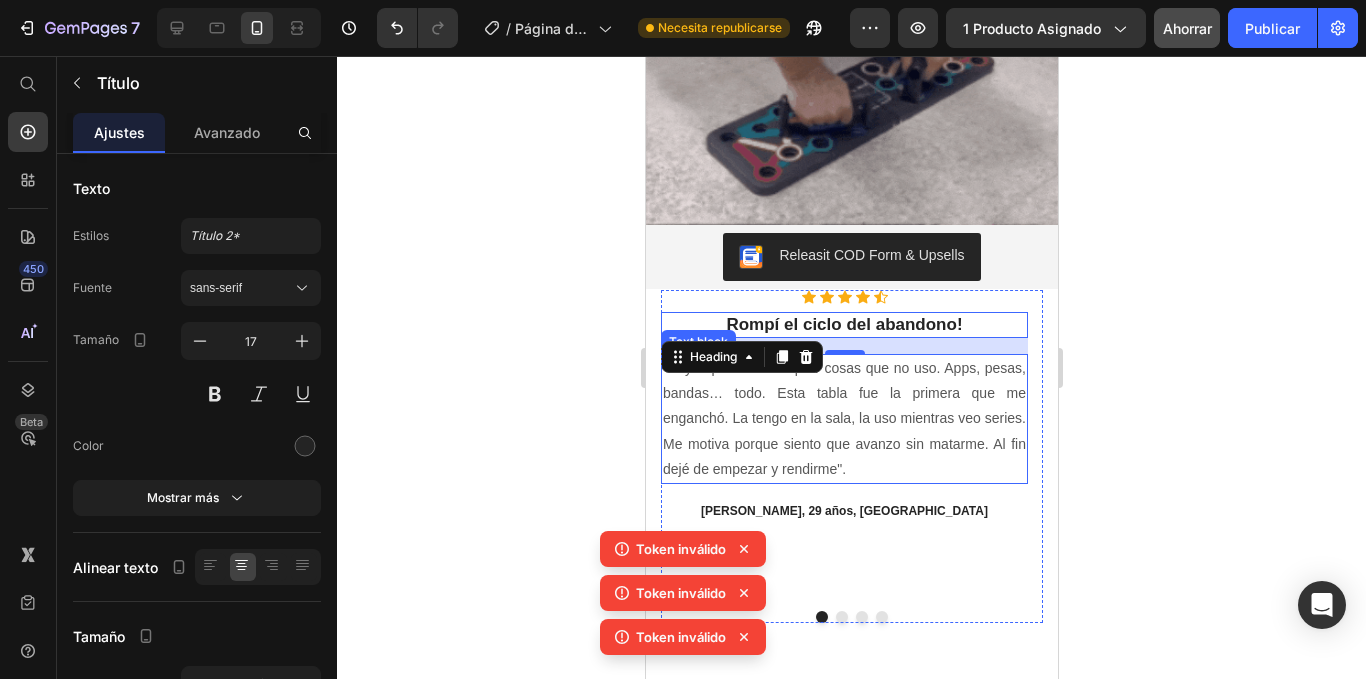 click on ""Soy experto en comprar cosas que no uso. Apps, pesas, bandas… todo. Esta tabla fue la primera que me enganchó. La tengo en la sala, la uso mientras veo series. Me motiva porque siento que avanzo sin matarme. Al fin dejé de empezar y rendirme"." at bounding box center (843, 419) 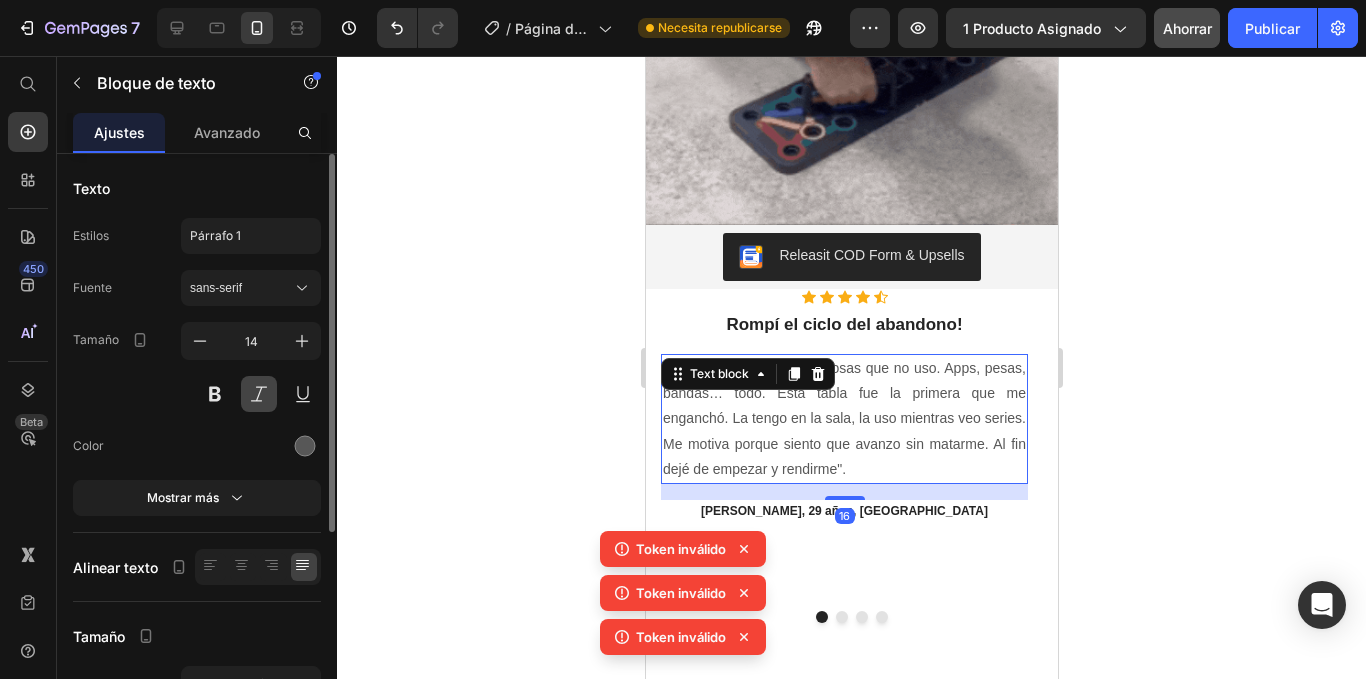 click at bounding box center (259, 394) 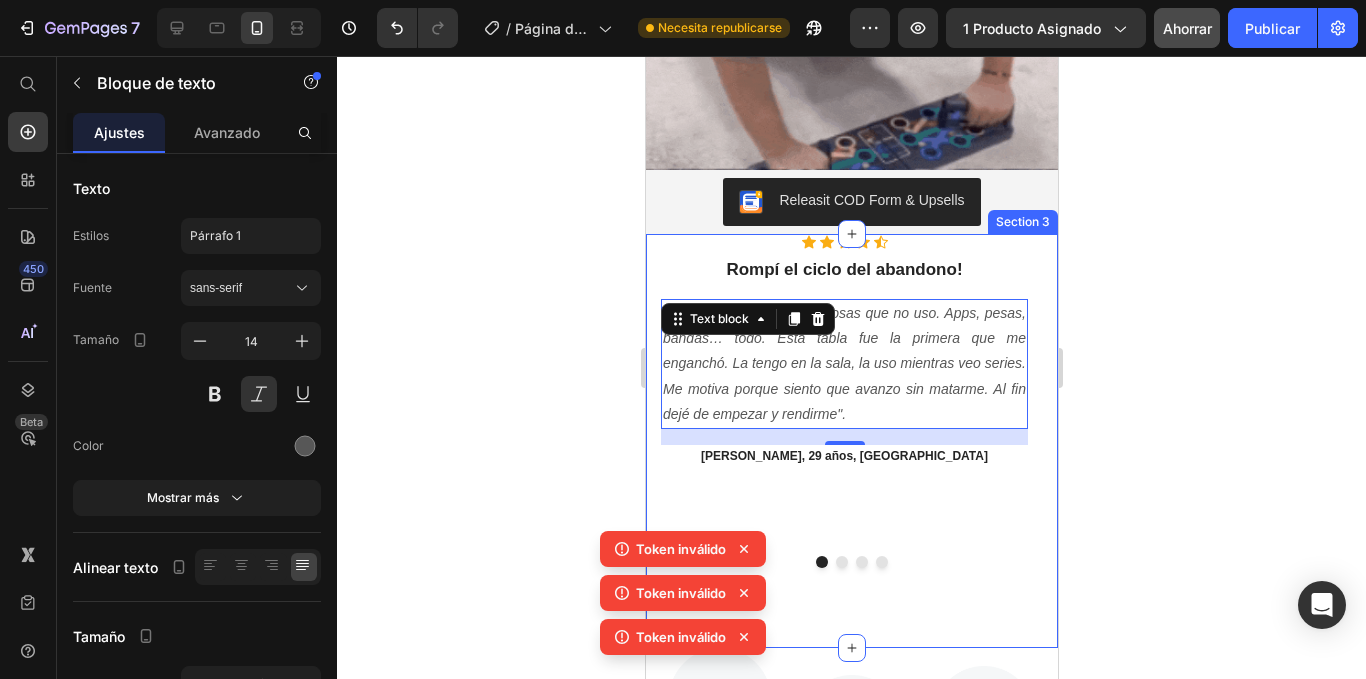 scroll, scrollTop: 1892, scrollLeft: 0, axis: vertical 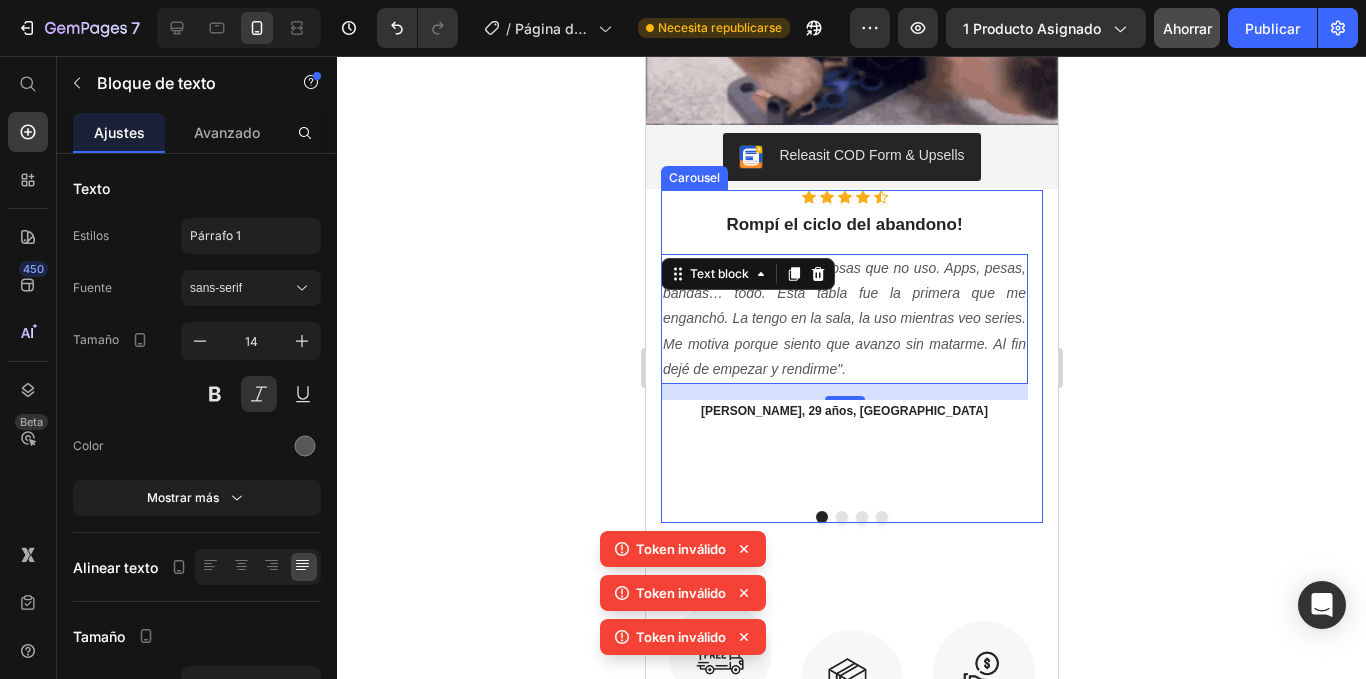 click at bounding box center [841, 517] 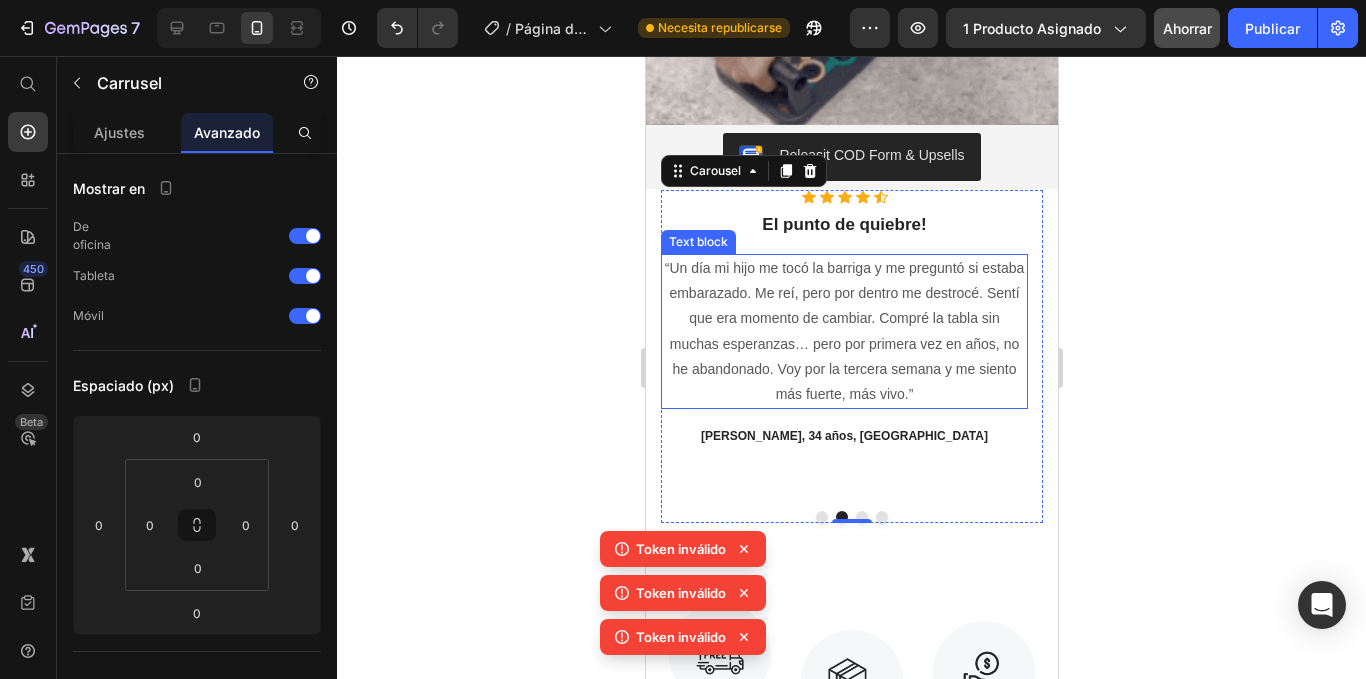 click on "“Un día mi hijo me tocó la barriga y me preguntó si estaba embarazado. Me reí, pero por dentro me destrocé. Sentí que era momento de cambiar. Compré la tabla sin muchas esperanzas… pero por primera vez en años, no he abandonado. Voy por la tercera semana y me siento más fuerte, más vivo.”" at bounding box center (843, 331) 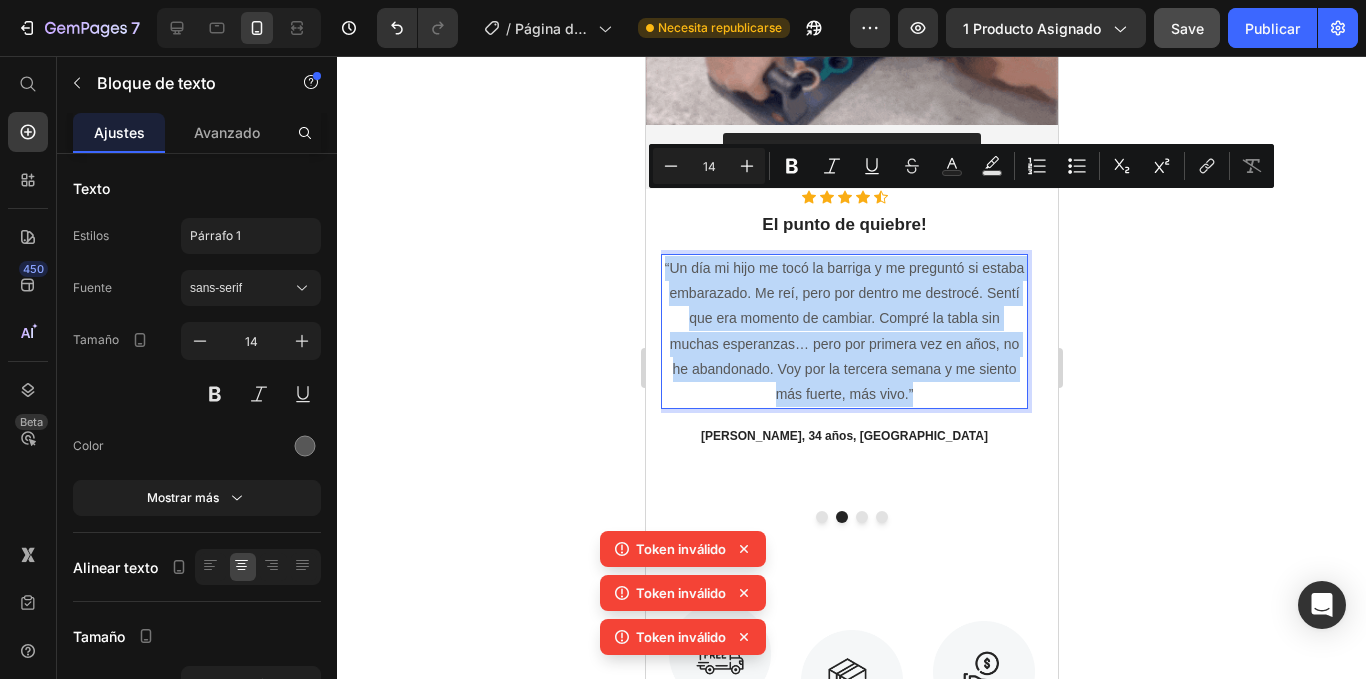 drag, startPoint x: 928, startPoint y: 327, endPoint x: 643, endPoint y: 186, distance: 317.9717 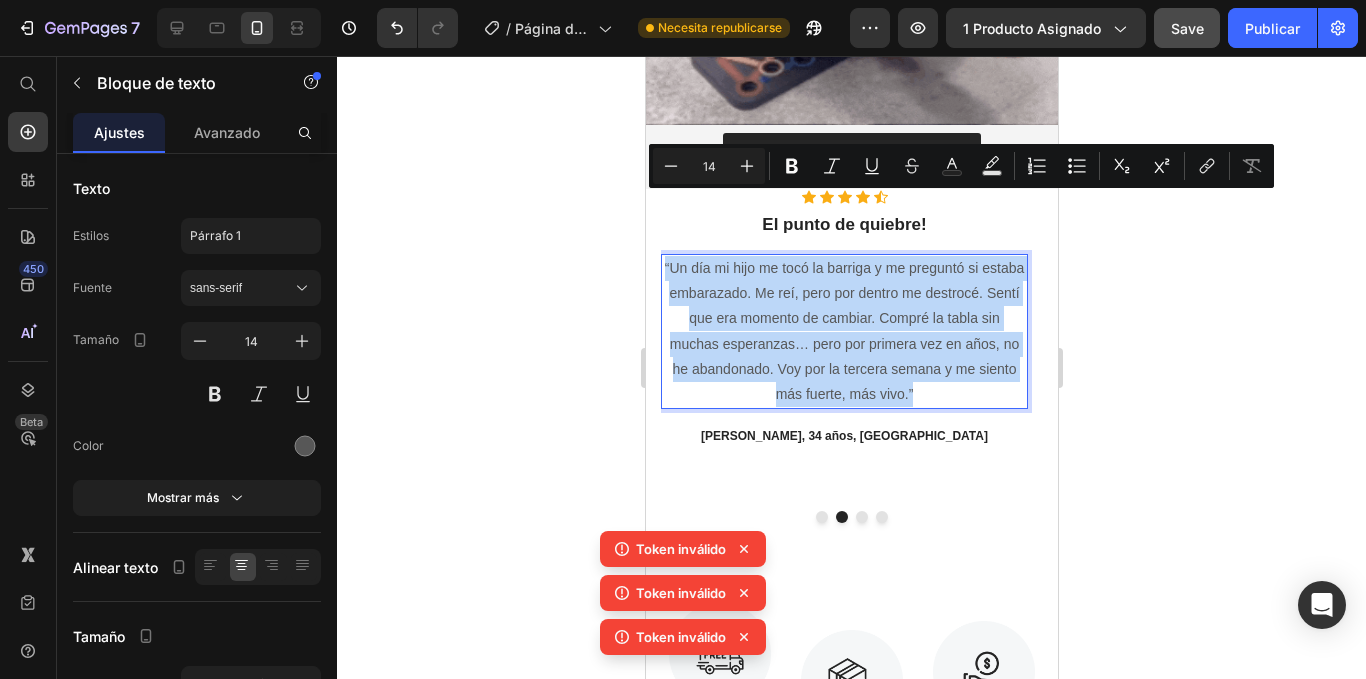 click on "Pixel 7  (  412  píxeles) iPhone 13 Mini iPhone 13 Pro iPhone 11 Pro Max iPhone 15 Pro Max Píxel 7 Galaxy S8+ Galaxy S20 Ultra iPad Mini iPad Air iPad Pro Encabezamiento
Product Images Icon Icon Icon Icon Icon Icon List (+857 Calificaciones positivas) Text Block Row Tabla de flexiones Push Up Product Title Image Image Image Row Releasit COD Form & Upsells Releasit COD Form & Upsells Product Section 2                Icon                Icon                Icon                Icon
Icon Icon List Hoz Rompí el ciclo del abandono! Heading "Soy experto en comprar cosas que no uso. Apps, pesas, bandas… todo. Esta tabla fue la primera que me enganchó. La tengo en la sala, la uso mientras veo series. Me motiva porque siento que avanzo sin matarme. Al fin dejé de empezar y rendirme". Text block [PERSON_NAME], 29 años, Trujillo Text block                Icon                Icon                Icon                Icon
Icon Icon List Hoz El punto de quiebre!   16" at bounding box center [851, -304] 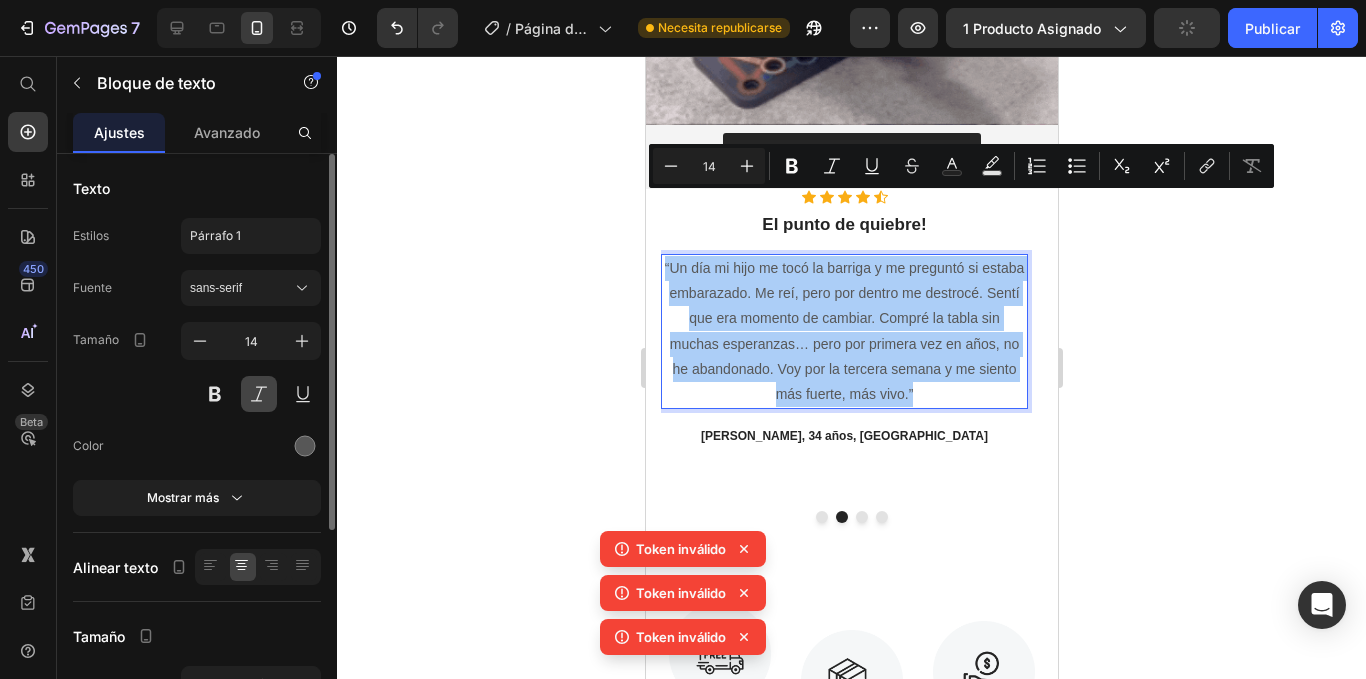 click at bounding box center (259, 394) 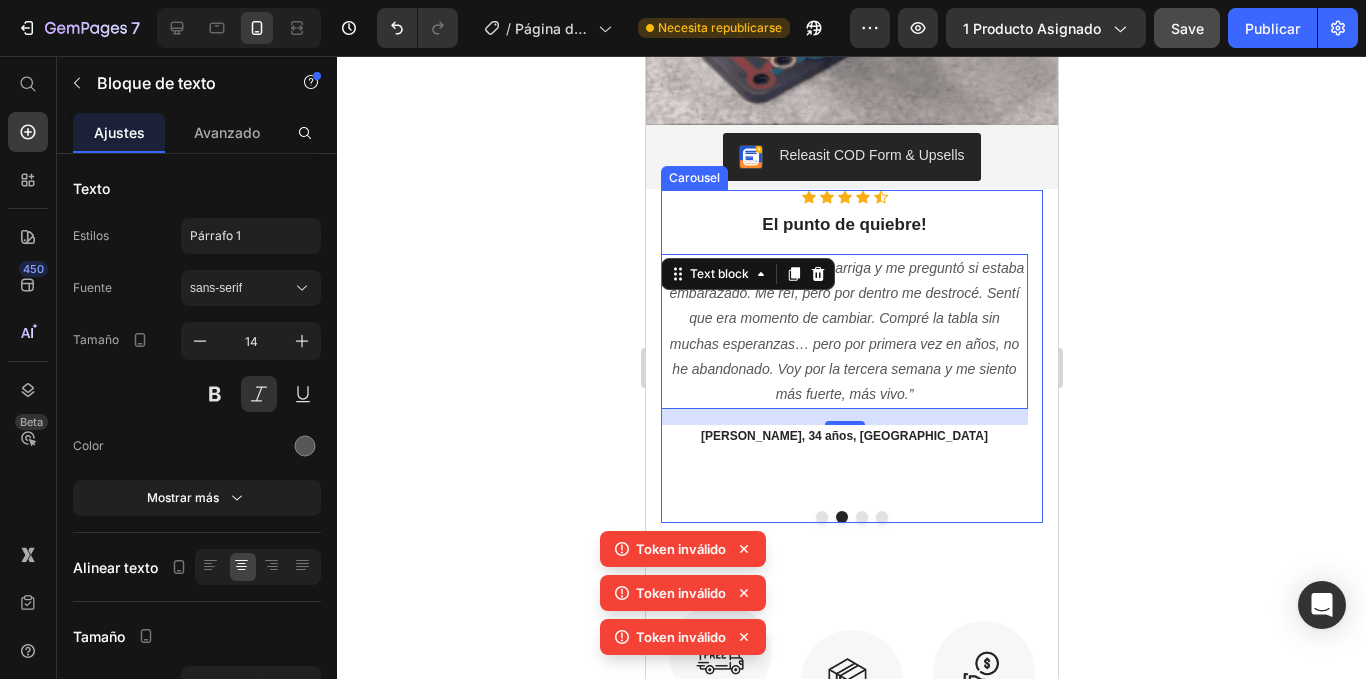 click at bounding box center [861, 517] 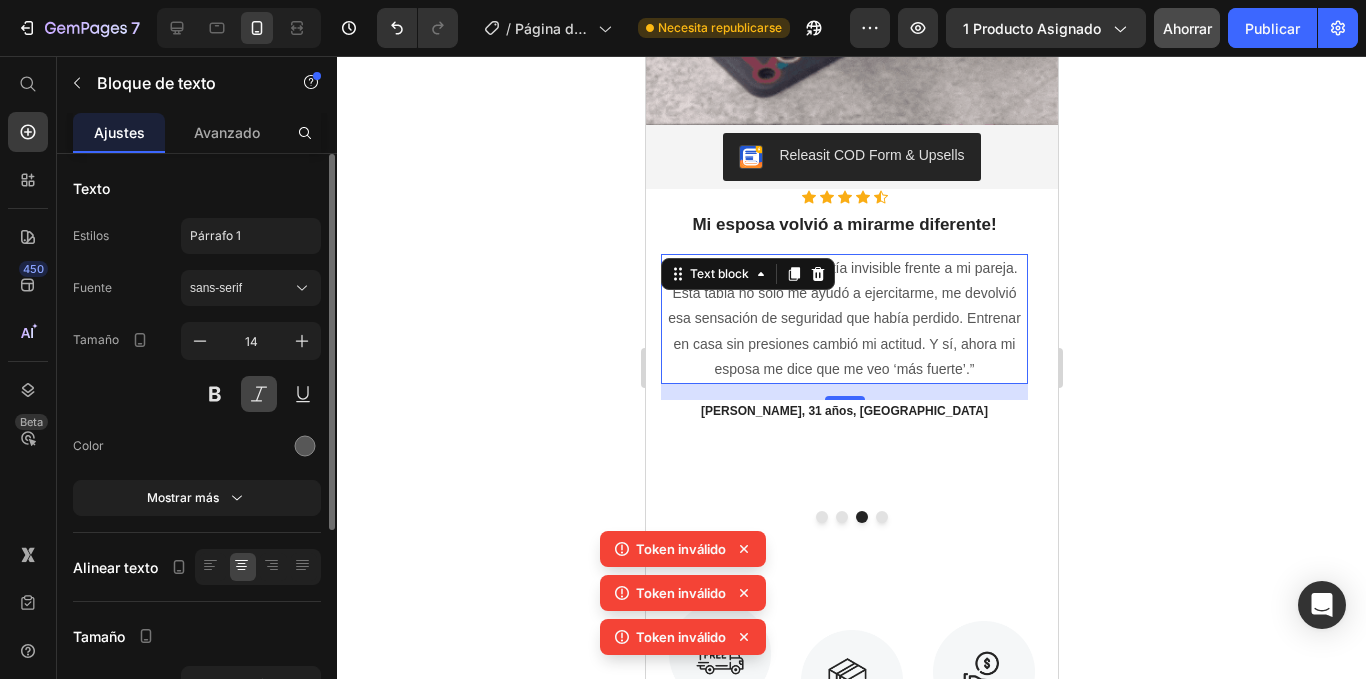 click at bounding box center [259, 394] 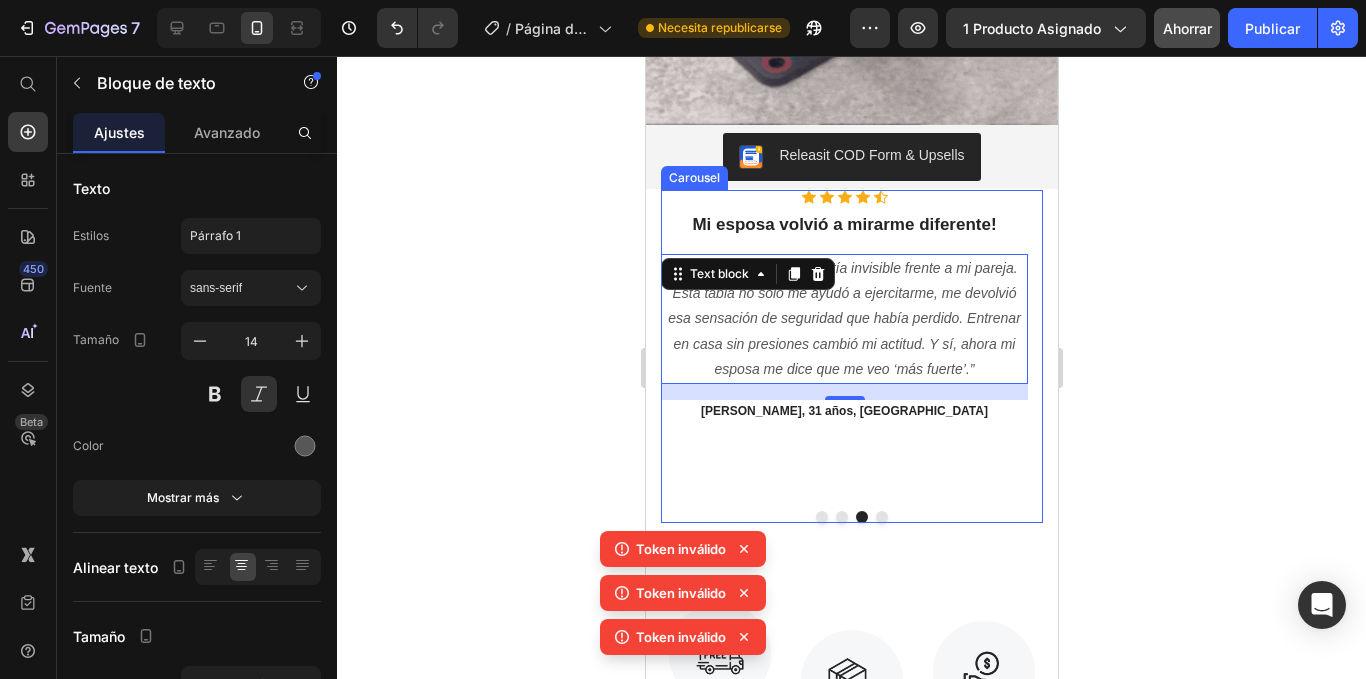 click at bounding box center [881, 517] 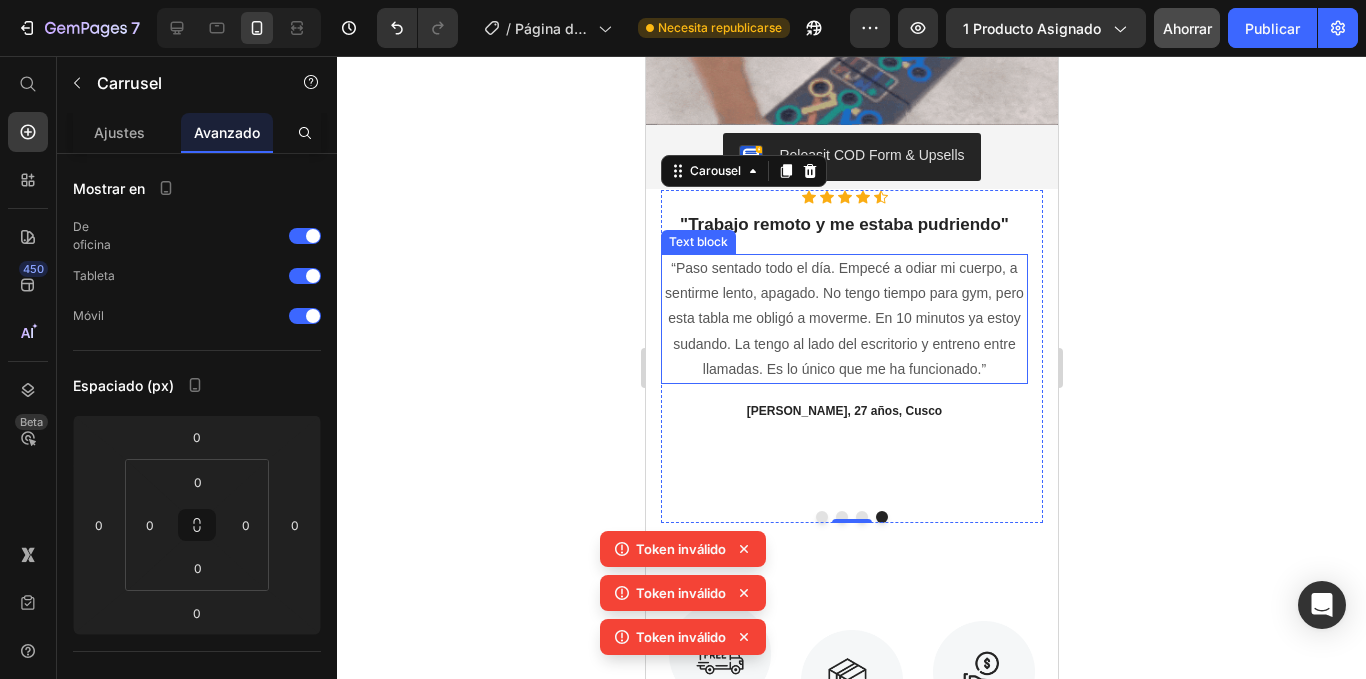 click on "“Paso sentado todo el día. Empecé a odiar mi cuerpo, a sentirme lento, apagado. No tengo tiempo para gym, pero esta tabla me obligó a moverme. En 10 minutos ya estoy sudando. La tengo al lado del escritorio y entreno entre llamadas. Es lo único que me ha funcionado.”" at bounding box center (843, 319) 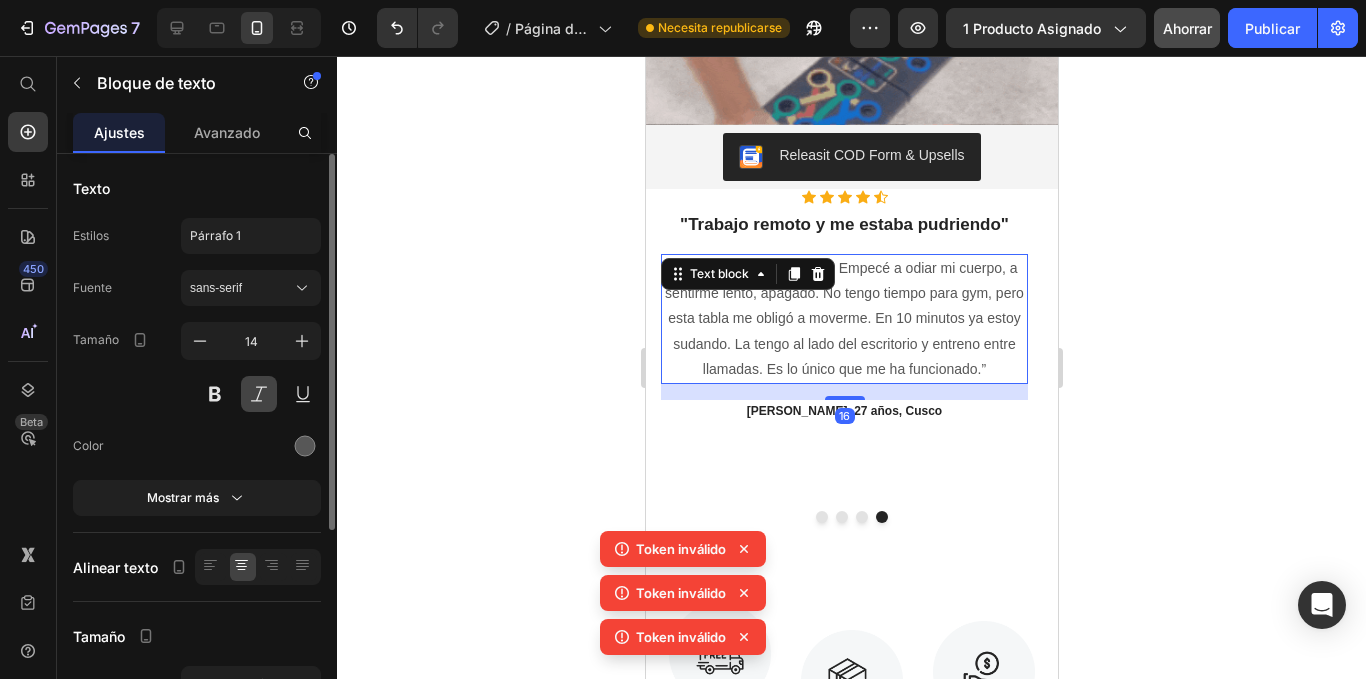 click at bounding box center (259, 394) 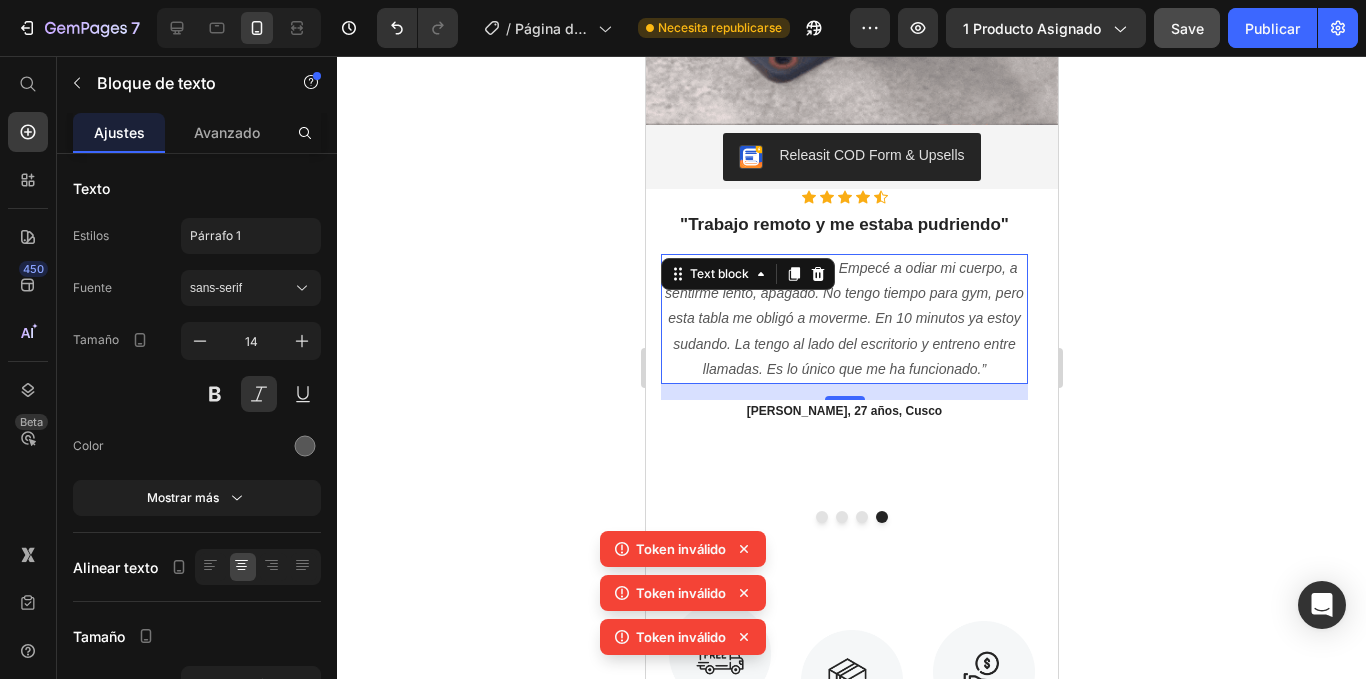 scroll, scrollTop: 1992, scrollLeft: 0, axis: vertical 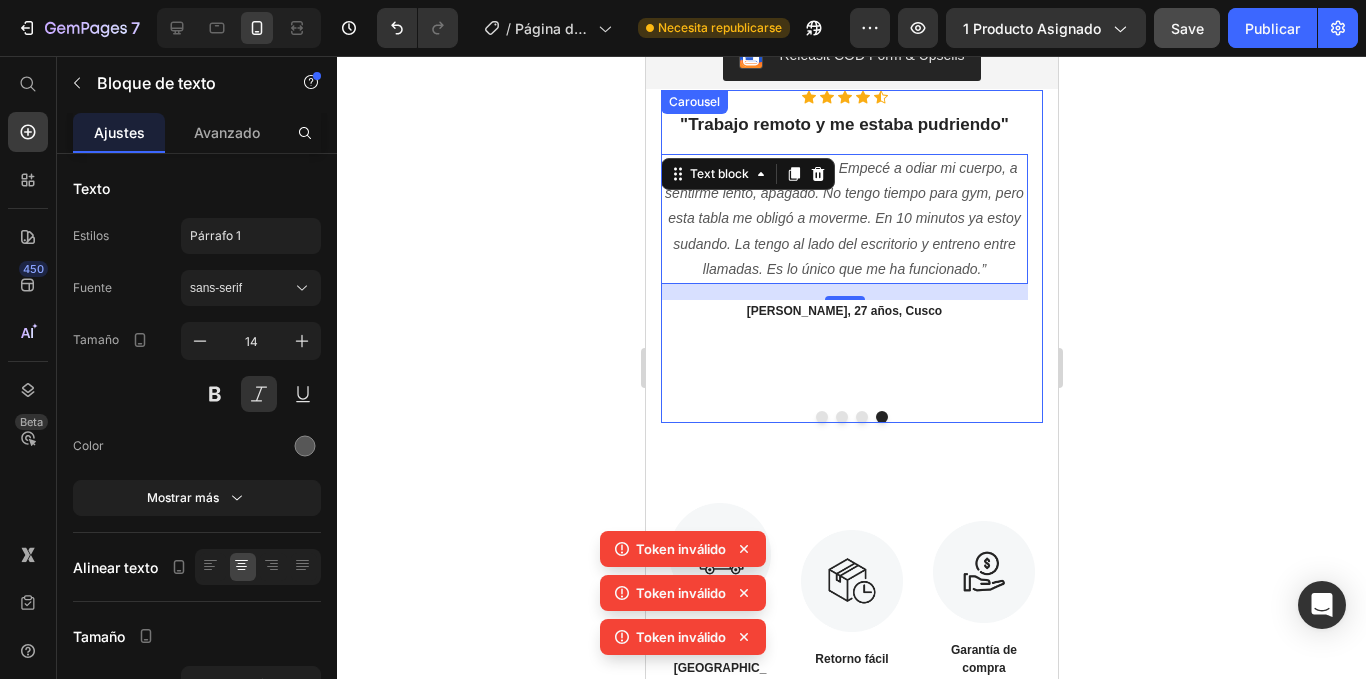 click on "Icon                Icon                Icon                Icon
Icon Icon List Hoz "Trabajo remoto y me estaba pudriendo" Heading “Paso sentado todo el día. Empecé a odiar mi cuerpo, a sentirme lento, apagado. No tengo tiempo para gym, pero esta tabla me obligó a moverme. En 10 minutos ya estoy sudando. La tengo al lado del escritorio y entreno entre llamadas. Es lo único que me ha funcionado.” Text block   16 [PERSON_NAME], 27 años, Cusco Text block" at bounding box center (843, 242) 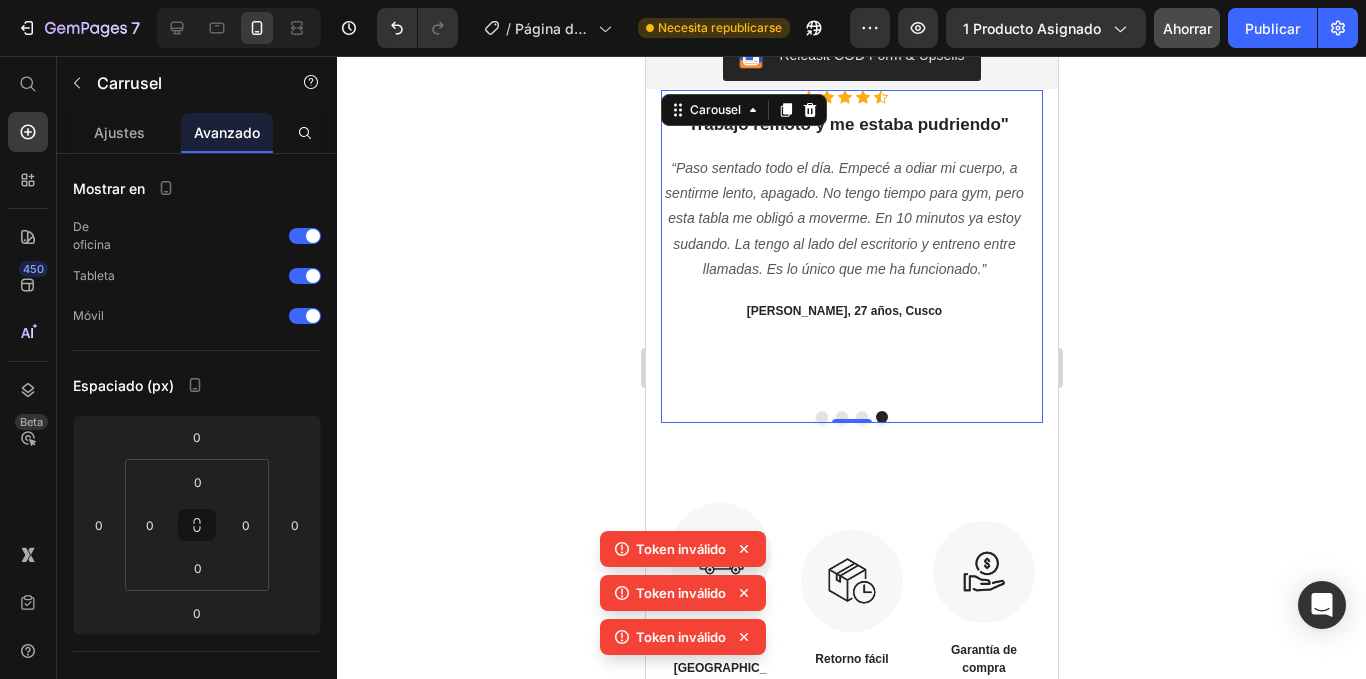 click on "Icon                Icon                Icon                Icon
Icon Icon List Hoz Rompí el ciclo del abandono! Heading "Soy experto en comprar cosas que no uso. Apps, pesas, bandas… todo. Esta tabla fue la primera que me enganchó. La tengo en la sala, la uso mientras veo series. Me motiva porque siento que avanzo sin matarme. Al fin dejé de empezar y rendirme". Text block [PERSON_NAME], 29 años, Trujillo Text block                Icon                Icon                Icon                Icon
Icon Icon List Hoz El punto de quiebre! Heading “Un día mi hijo me tocó la barriga y me preguntó si estaba embarazado. Me reí, pero por dentro me destrocé. Sentí que era momento de cambiar. Compré la tabla sin muchas esperanzas… pero por primera vez en años, no he abandonado. Voy por la tercera semana y me siento más fuerte, más vivo.” Text block [PERSON_NAME], 34 años, Lima Text block                Icon                Icon                Icon Icon Icon" at bounding box center [851, 256] 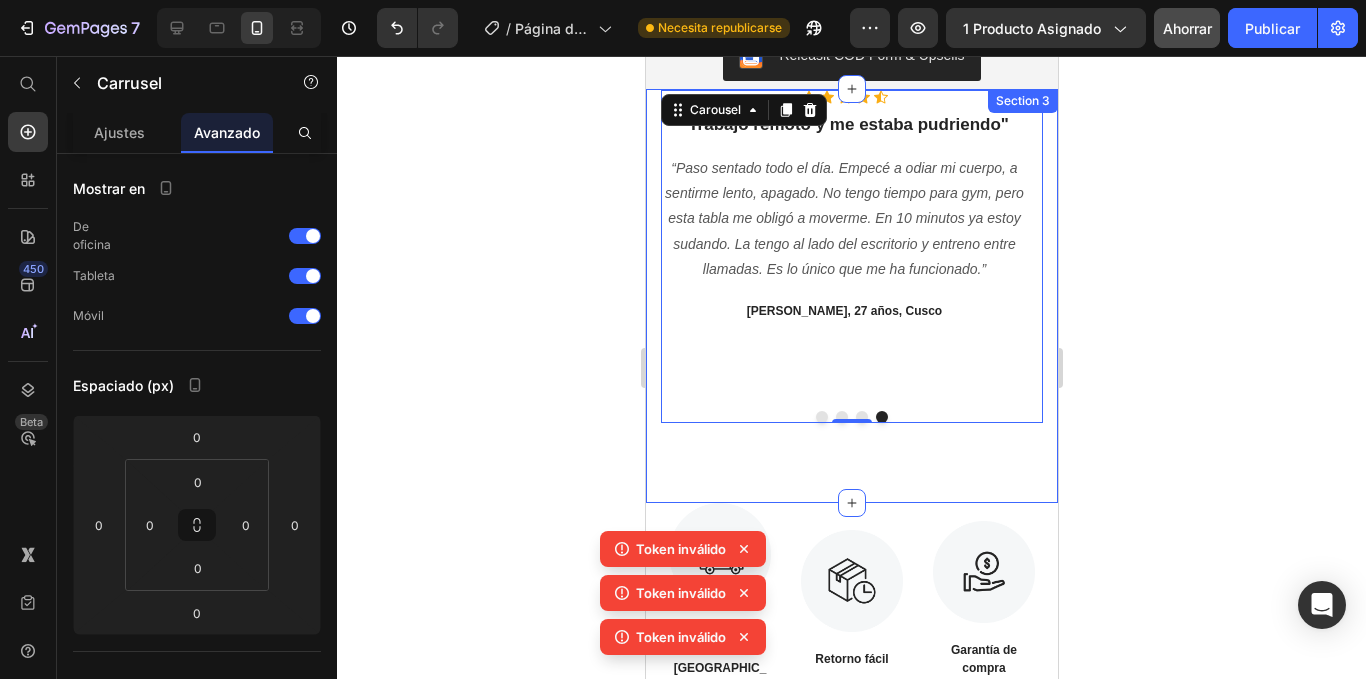 click on "Icon                Icon                Icon                Icon
Icon Icon List Hoz Rompí el ciclo del abandono! Heading "Soy experto en comprar cosas que no uso. Apps, pesas, bandas… todo. Esta tabla fue la primera que me enganchó. La tengo en la sala, la uso mientras veo series. Me motiva porque siento que avanzo sin matarme. Al fin dejé de empezar y rendirme". Text block [PERSON_NAME], 29 años, Trujillo Text block                Icon                Icon                Icon                Icon
Icon Icon List Hoz El punto de quiebre! Heading “Un día mi hijo me tocó la barriga y me preguntó si estaba embarazado. Me reí, pero por dentro me destrocé. Sentí que era momento de cambiar. Compré la tabla sin muchas esperanzas… pero por primera vez en años, no he abandonado. Voy por la tercera semana y me siento más fuerte, más vivo.” Text block [PERSON_NAME], 34 años, Lima Text block                Icon                Icon                Icon Icon Icon   0" at bounding box center (851, 296) 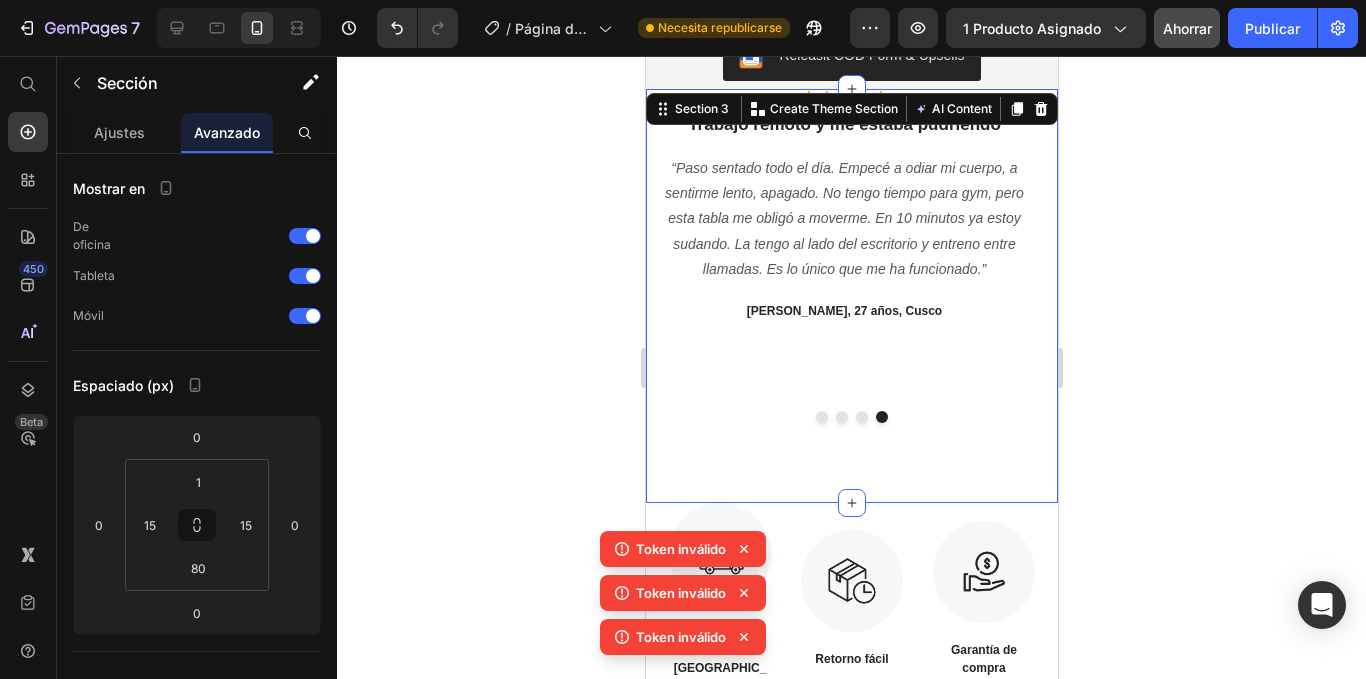 click on "Icon                Icon                Icon                Icon
Icon Icon List Hoz Rompí el ciclo del abandono! Heading "Soy experto en comprar cosas que no uso. Apps, pesas, bandas… todo. Esta tabla fue la primera que me enganchó. La tengo en la sala, la uso mientras veo series. Me motiva porque siento que avanzo sin matarme. Al fin dejé de empezar y rendirme". Text block [PERSON_NAME], 29 años, Trujillo Text block                Icon                Icon                Icon                Icon
Icon Icon List Hoz El punto de quiebre! Heading “Un día mi hijo me tocó la barriga y me preguntó si estaba embarazado. Me reí, pero por dentro me destrocé. Sentí que era momento de cambiar. Compré la tabla sin muchas esperanzas… pero por primera vez en años, no he abandonado. Voy por la tercera semana y me siento más fuerte, más vivo.” Text block [PERSON_NAME], 34 años, Lima Text block                Icon                Icon                Icon Icon Icon Row" at bounding box center [851, 296] 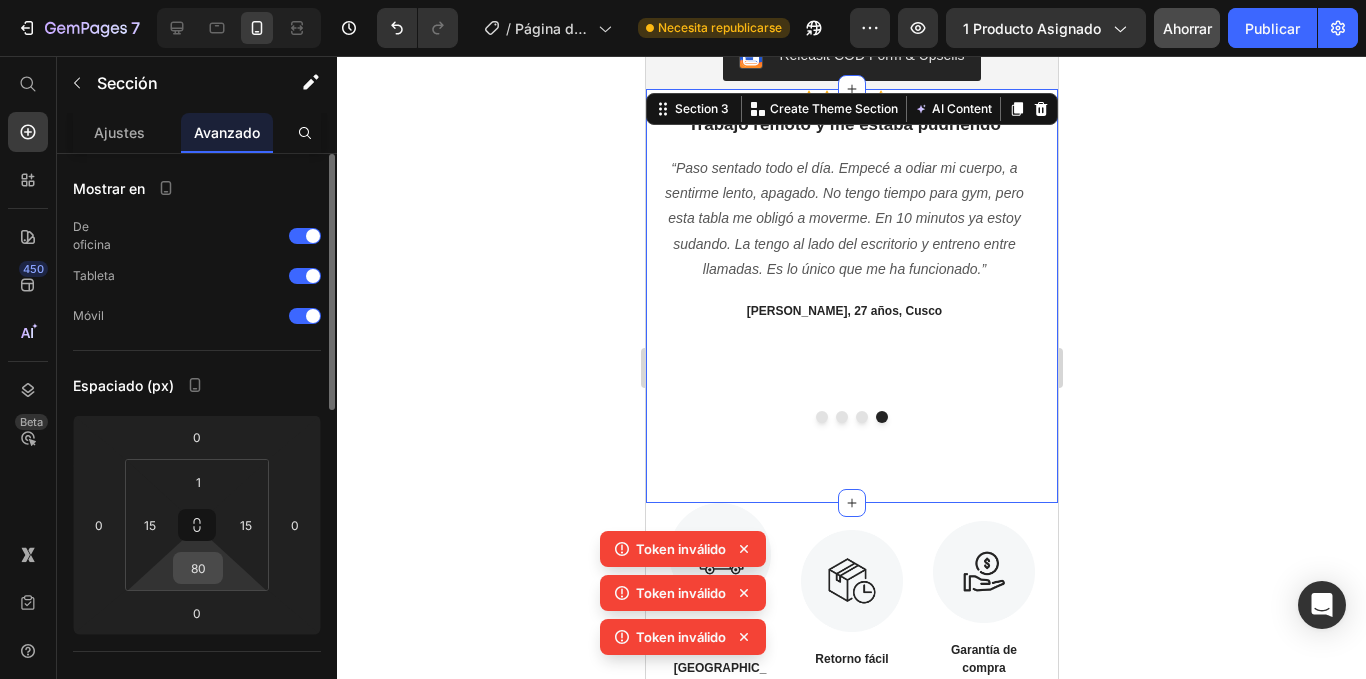 click on "80" at bounding box center [198, 568] 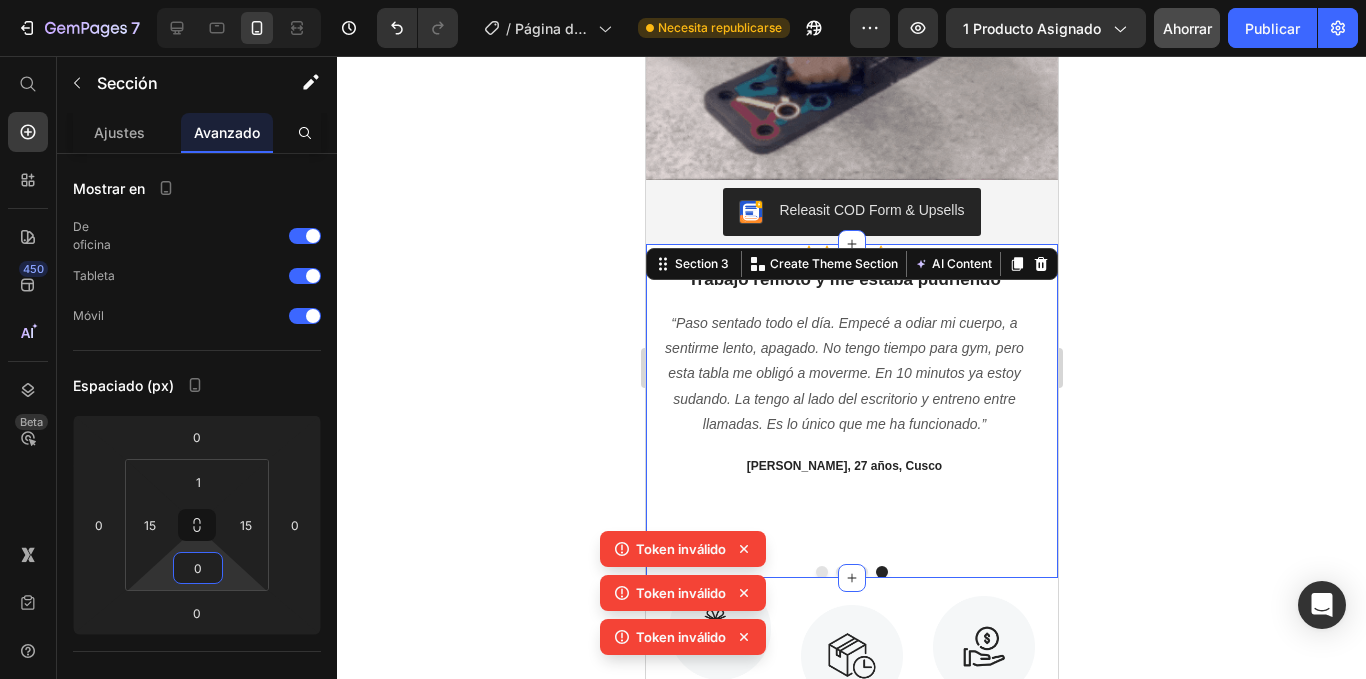 scroll, scrollTop: 1792, scrollLeft: 0, axis: vertical 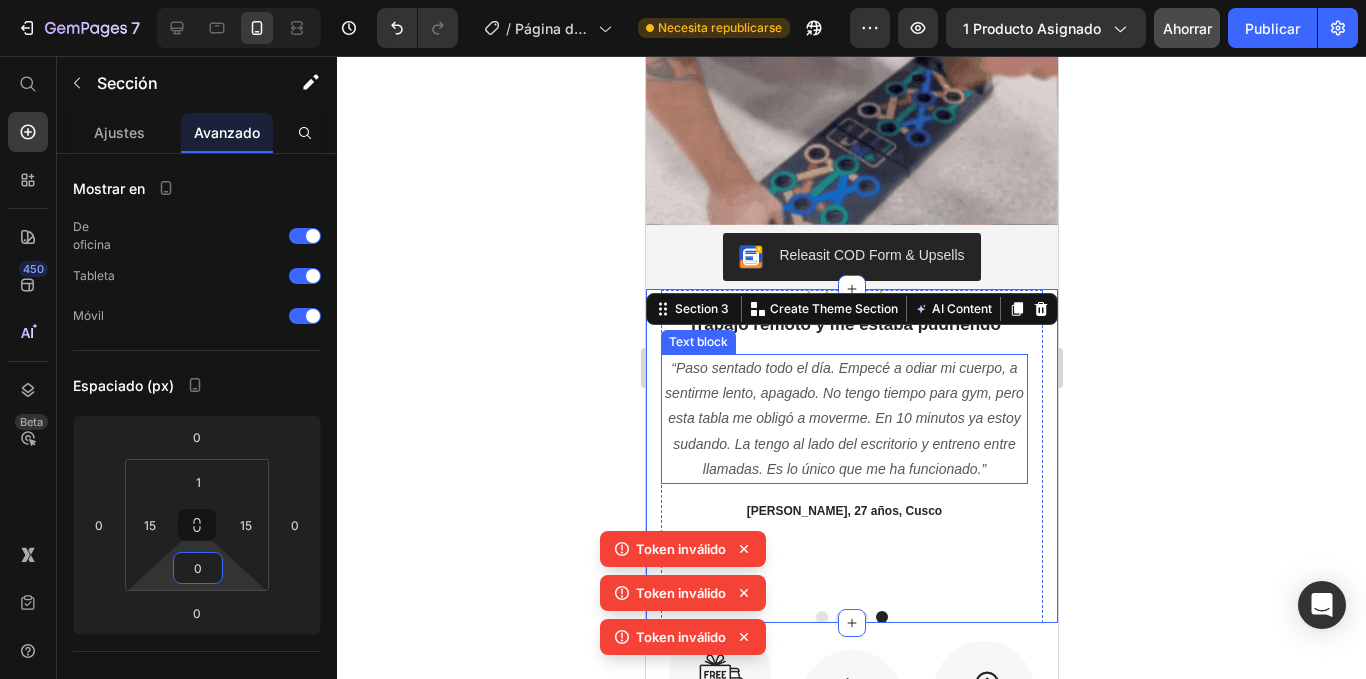 type on "0" 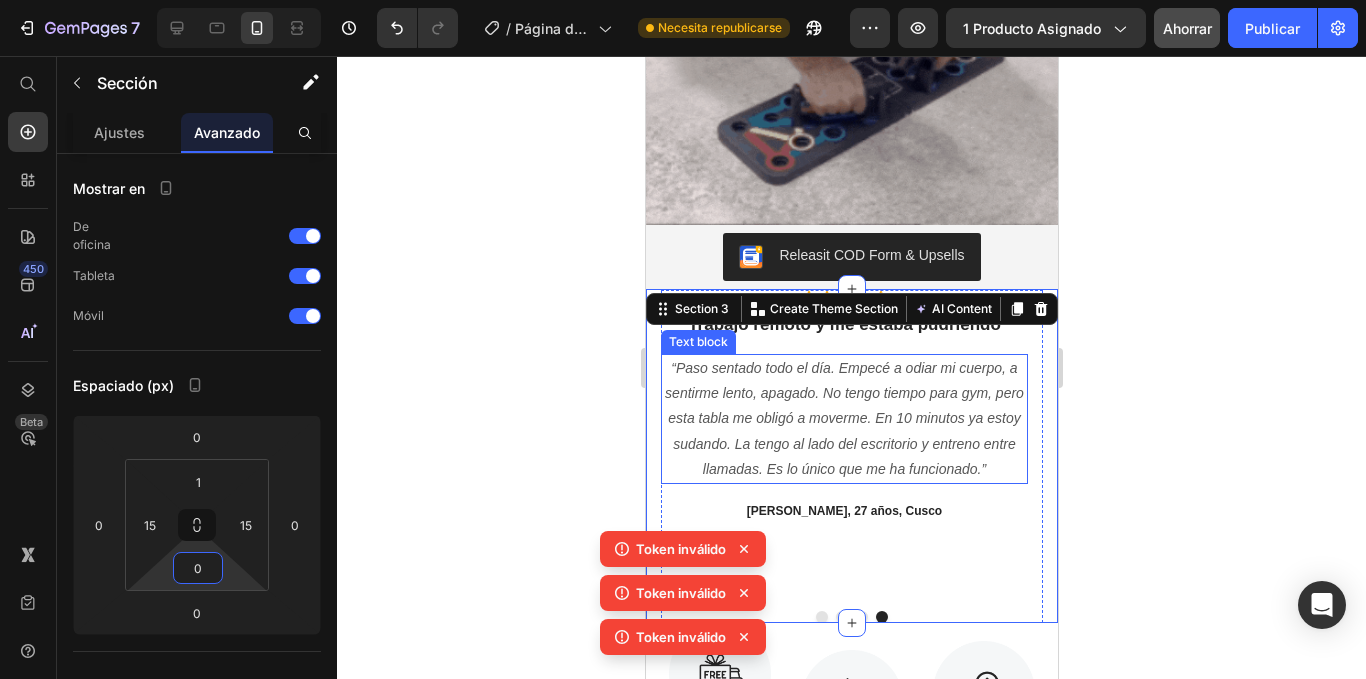 click on "Icon                Icon                Icon                Icon
Icon Icon List Hoz Rompí el ciclo del abandono! Heading "Soy experto en comprar cosas que no uso. Apps, pesas, bandas… todo. Esta tabla fue la primera que me enganchó. La tengo en la sala, la uso mientras veo series. Me motiva porque siento que avanzo sin matarme. Al fin dejé de empezar y rendirme". Text block [PERSON_NAME], 29 años, Trujillo Text block                Icon                Icon                Icon                Icon
Icon Icon List Hoz El punto de quiebre! Heading “Un día mi hijo me tocó la barriga y me preguntó si estaba embarazado. Me reí, pero por dentro me destrocé. Sentí que era momento de cambiar. Compré la tabla sin muchas esperanzas… pero por primera vez en años, no he abandonado. Voy por la tercera semana y me siento más fuerte, más vivo.” Text block [PERSON_NAME], 34 años, Lima Text block                Icon                Icon                Icon Icon Icon Row" at bounding box center [851, 456] 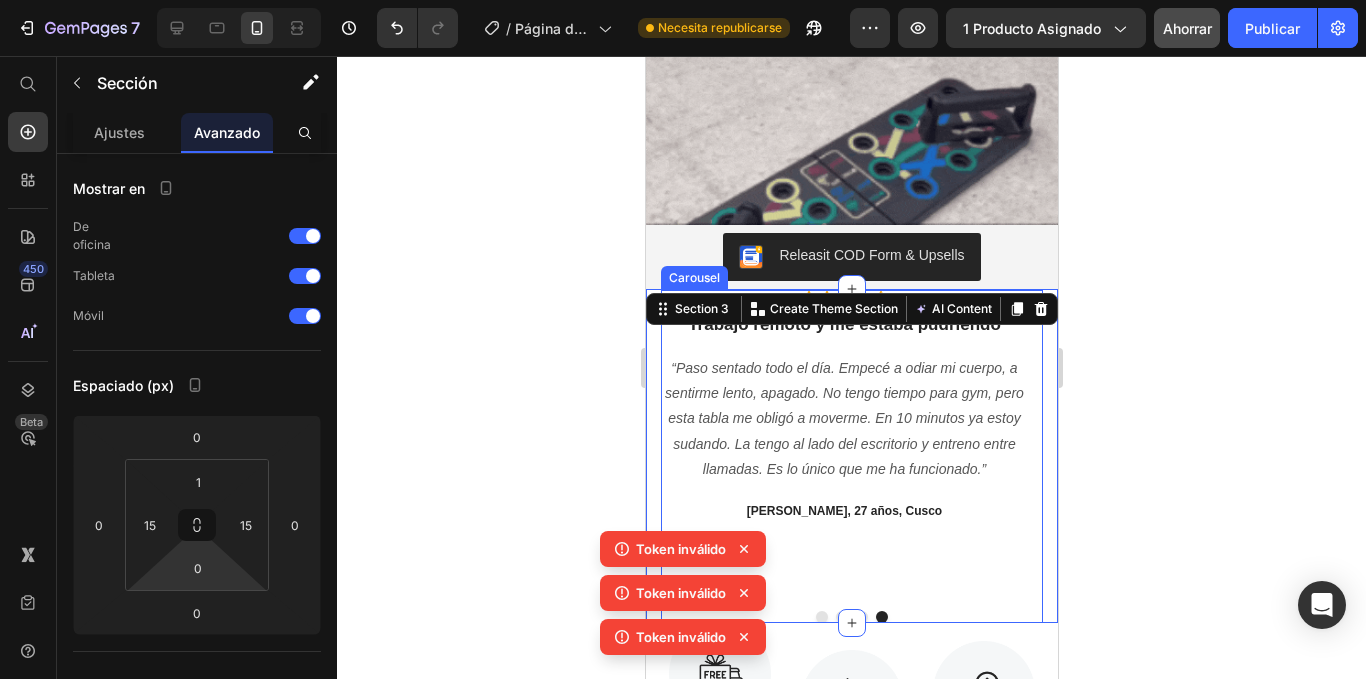 click on "[PERSON_NAME], 27 años, Cusco" at bounding box center [843, 511] 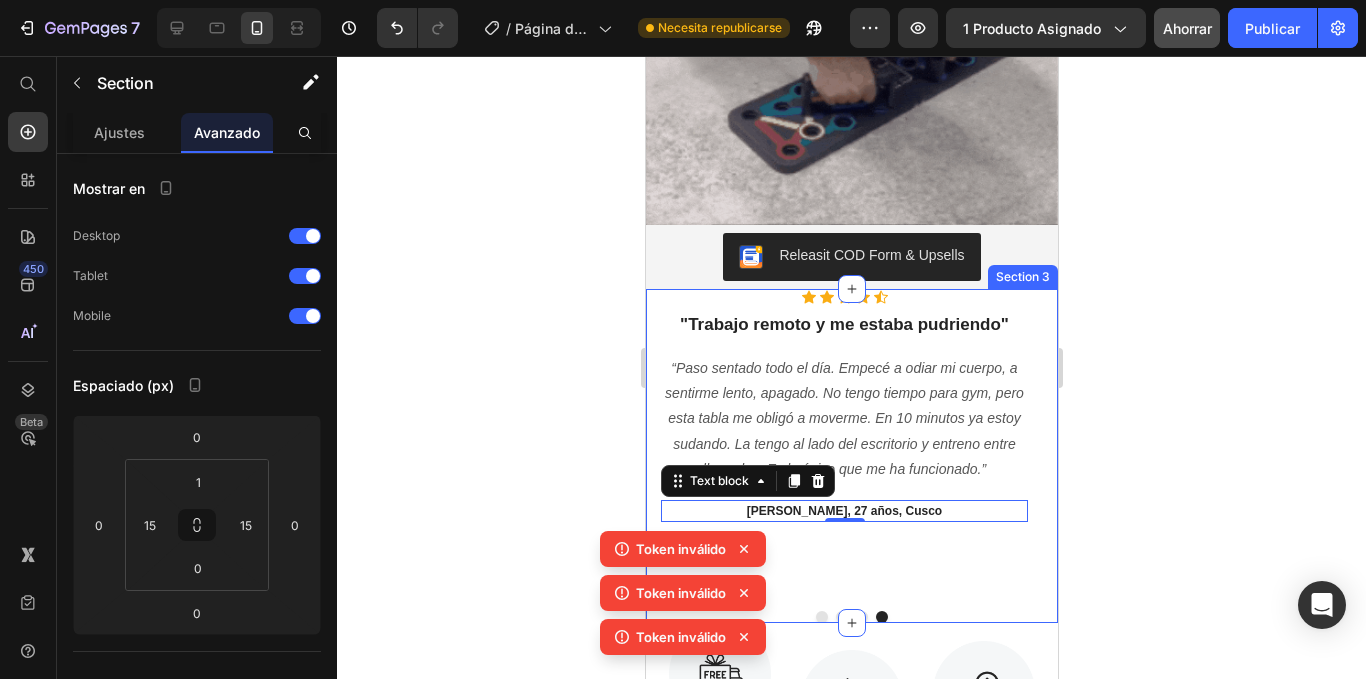 click on "Icon                Icon                Icon                Icon
Icon Icon List Hoz Rompí el ciclo del abandono! Heading "Soy experto en comprar cosas que no uso. Apps, pesas, bandas… todo. Esta tabla fue la primera que me enganchó. La tengo en la sala, la uso mientras veo series. Me motiva porque siento que avanzo sin matarme. Al fin dejé de empezar y rendirme". Text block [PERSON_NAME], 29 años, Trujillo Text block                Icon                Icon                Icon                Icon
Icon Icon List Hoz El punto de quiebre! Heading “Un día mi hijo me tocó la barriga y me preguntó si estaba embarazado. Me reí, pero por dentro me destrocé. Sentí que era momento de cambiar. Compré la tabla sin muchas esperanzas… pero por primera vez en años, no he abandonado. Voy por la tercera semana y me siento más fuerte, más vivo.” Text block [PERSON_NAME], 34 años, Lima Text block                Icon                Icon                Icon Icon Icon   0" at bounding box center [851, 456] 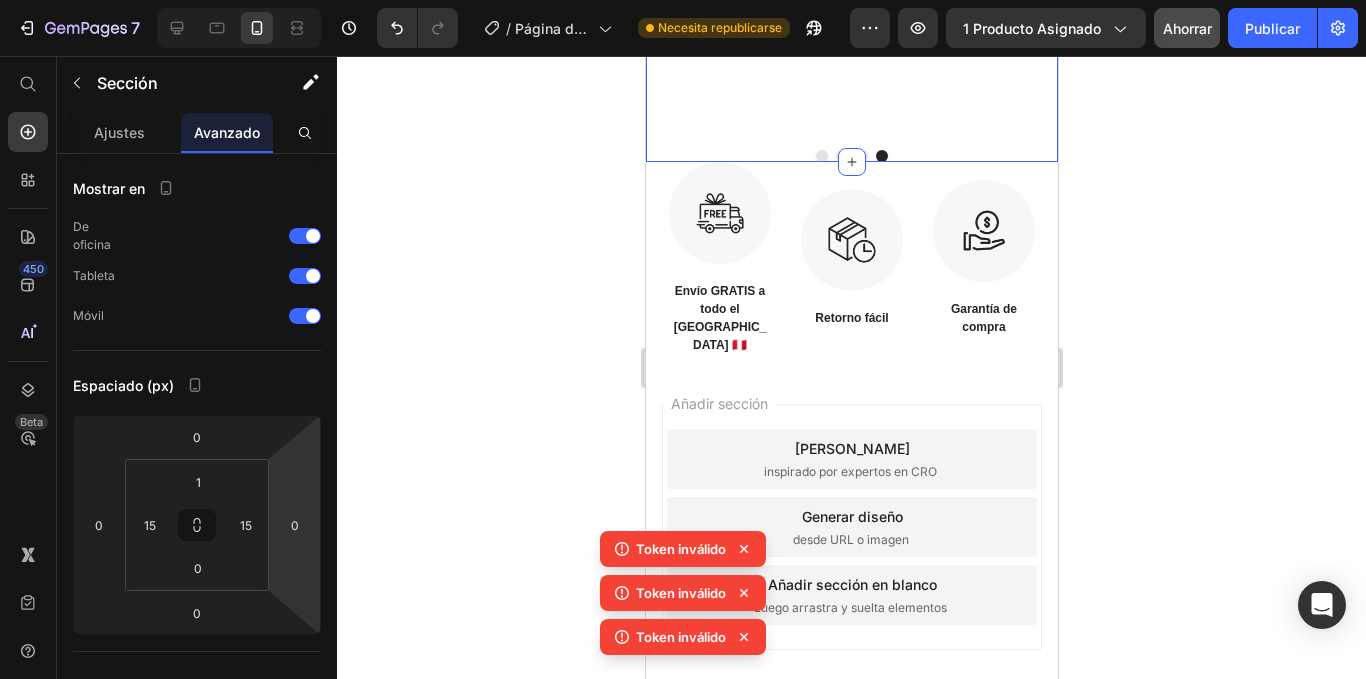 scroll, scrollTop: 2258, scrollLeft: 0, axis: vertical 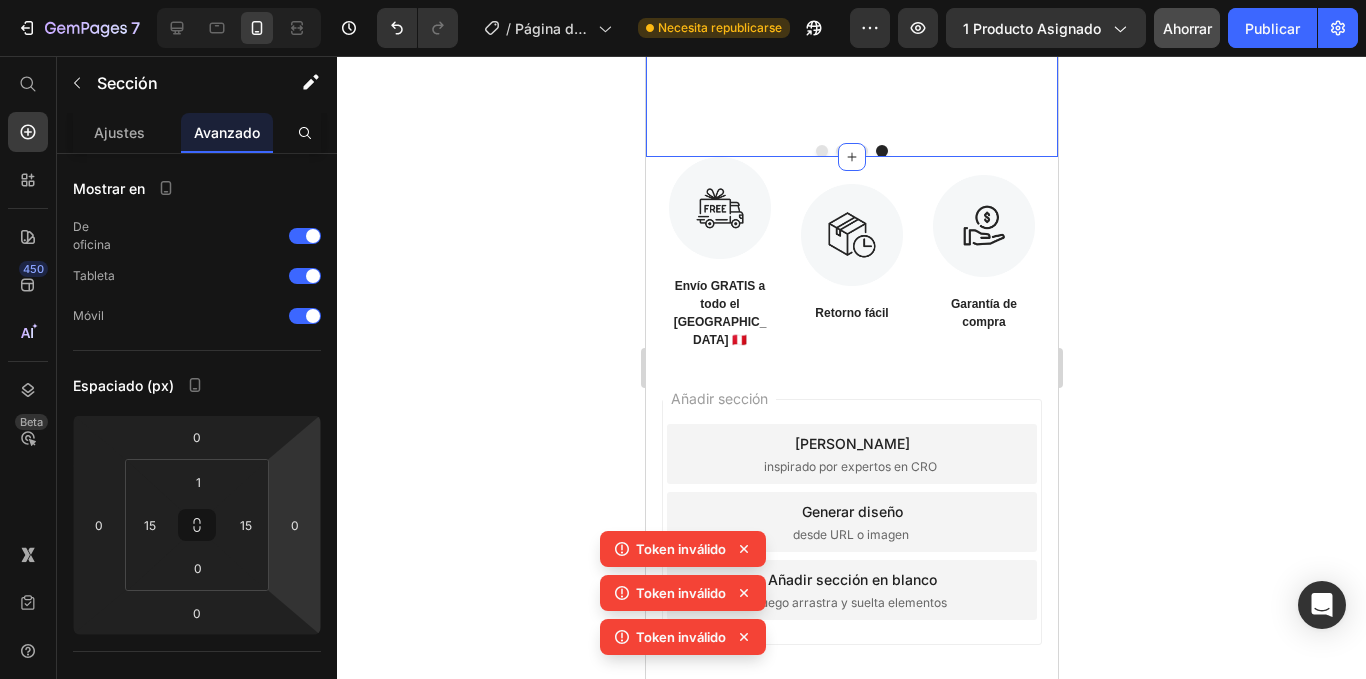 click 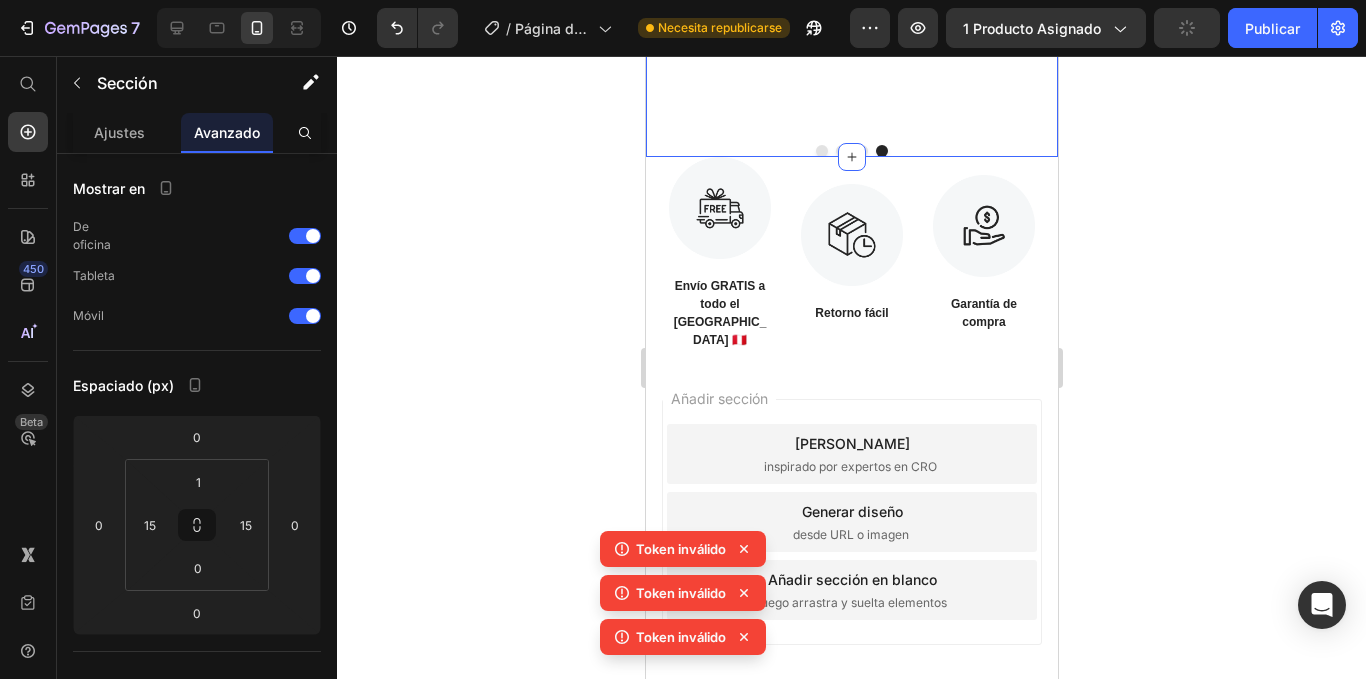 click 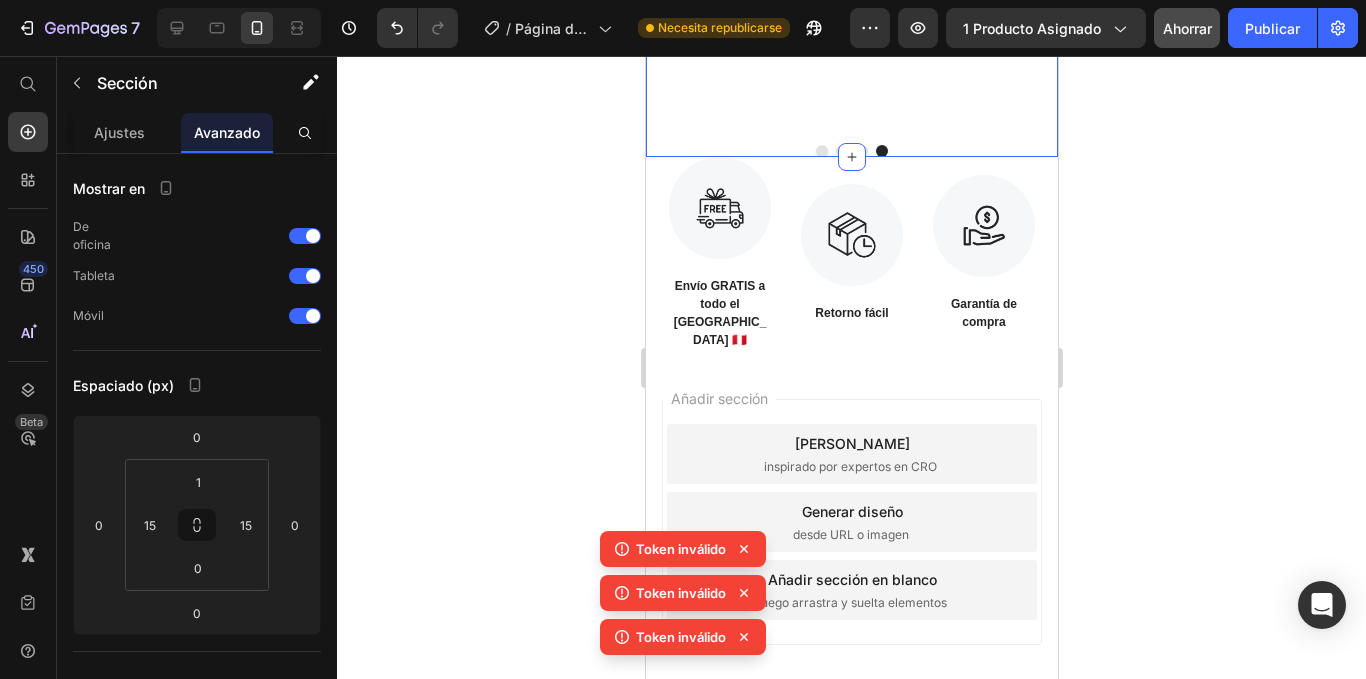 click 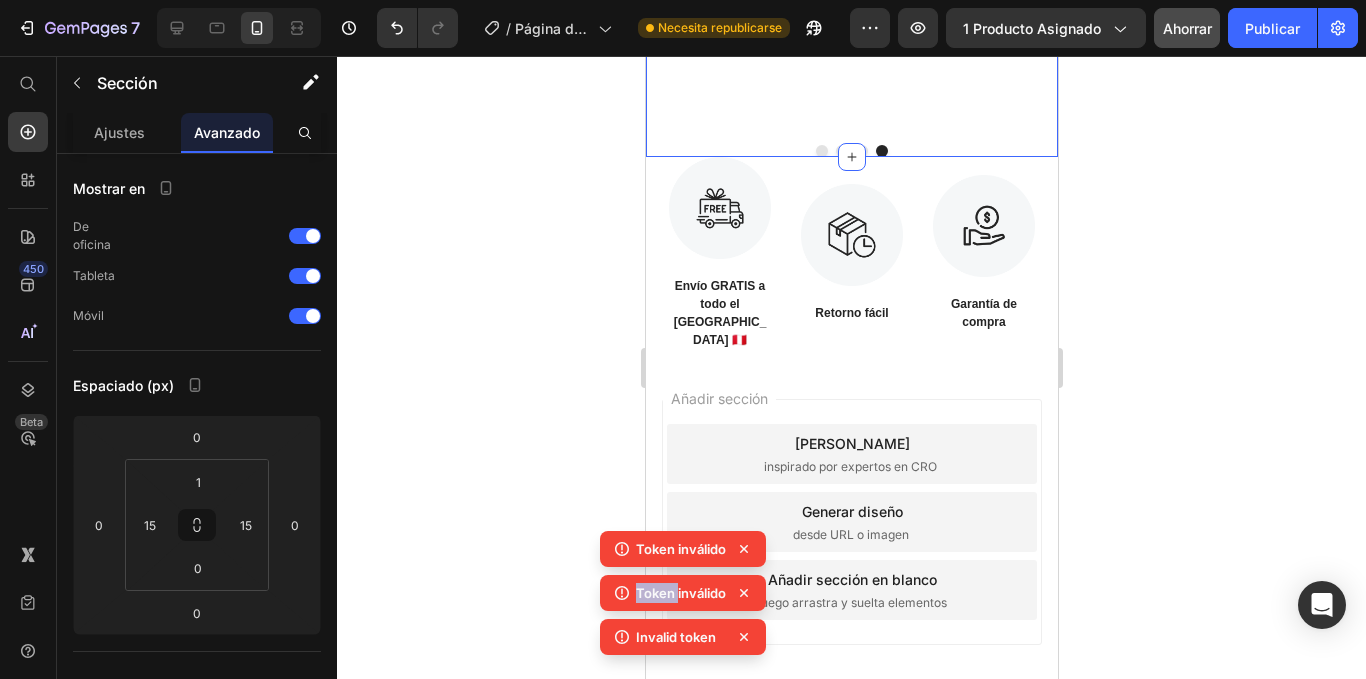 click 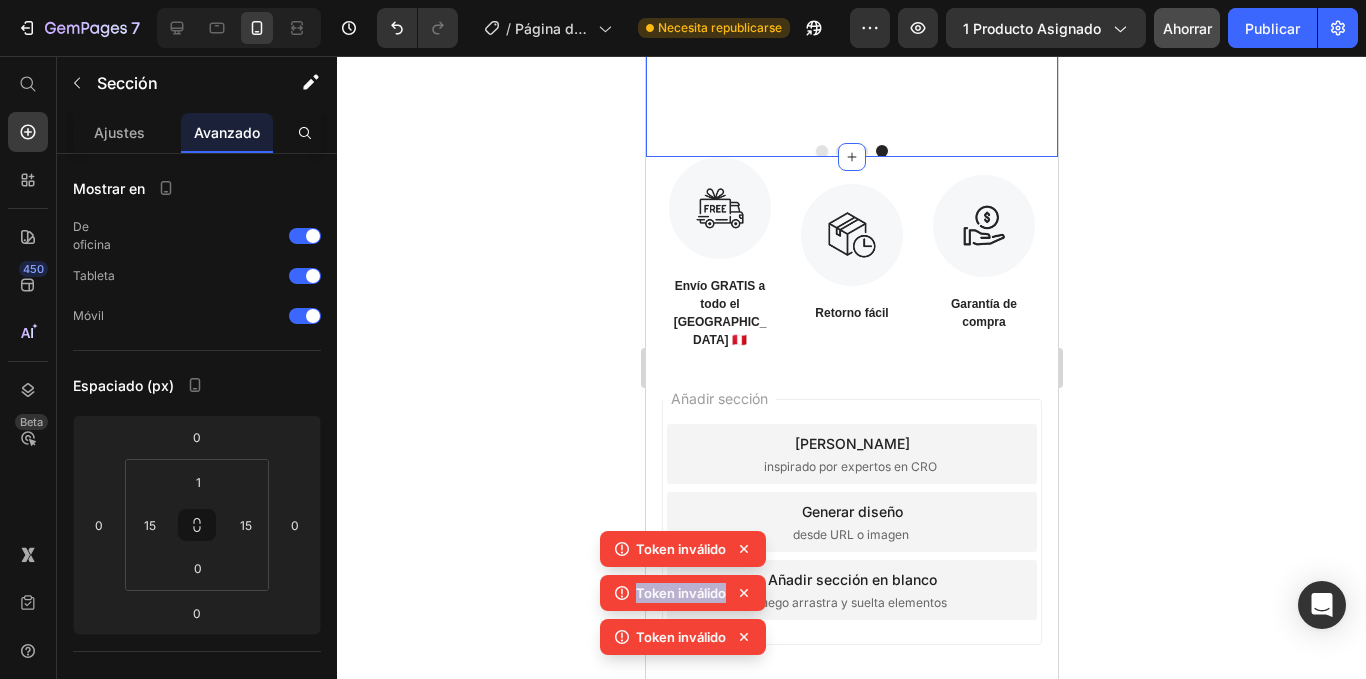 click 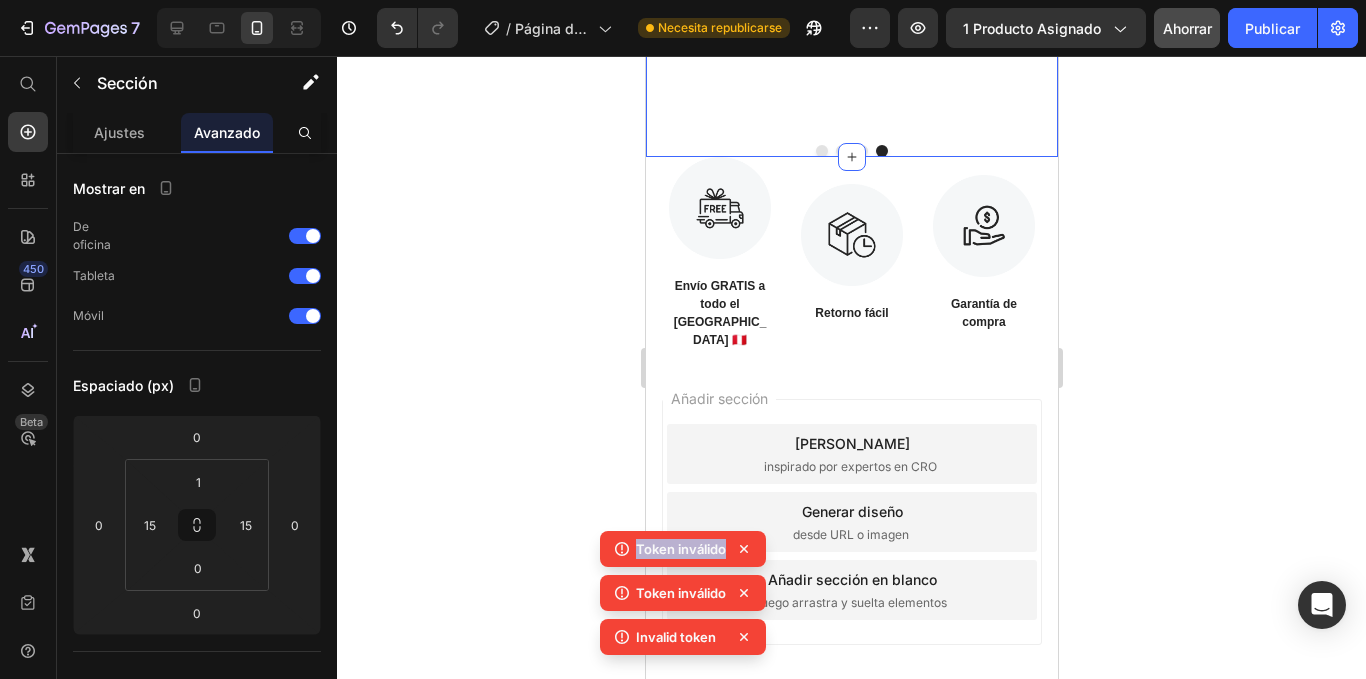 click 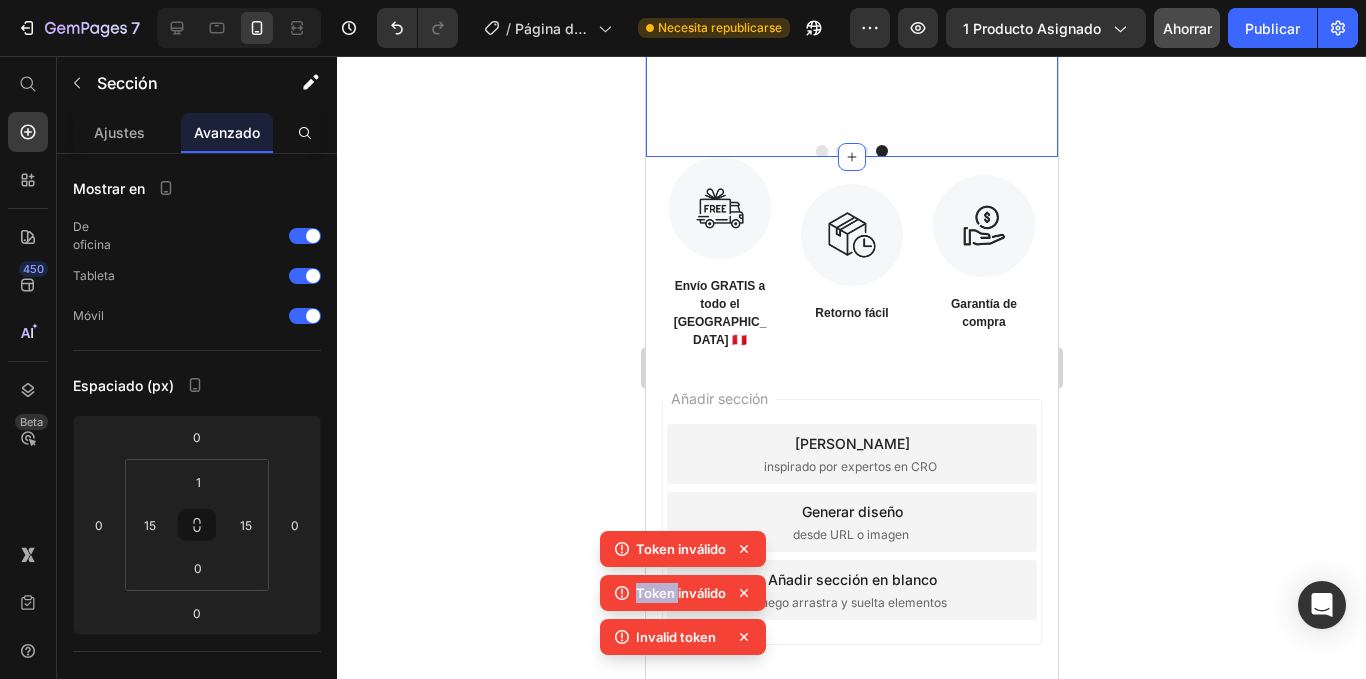 click 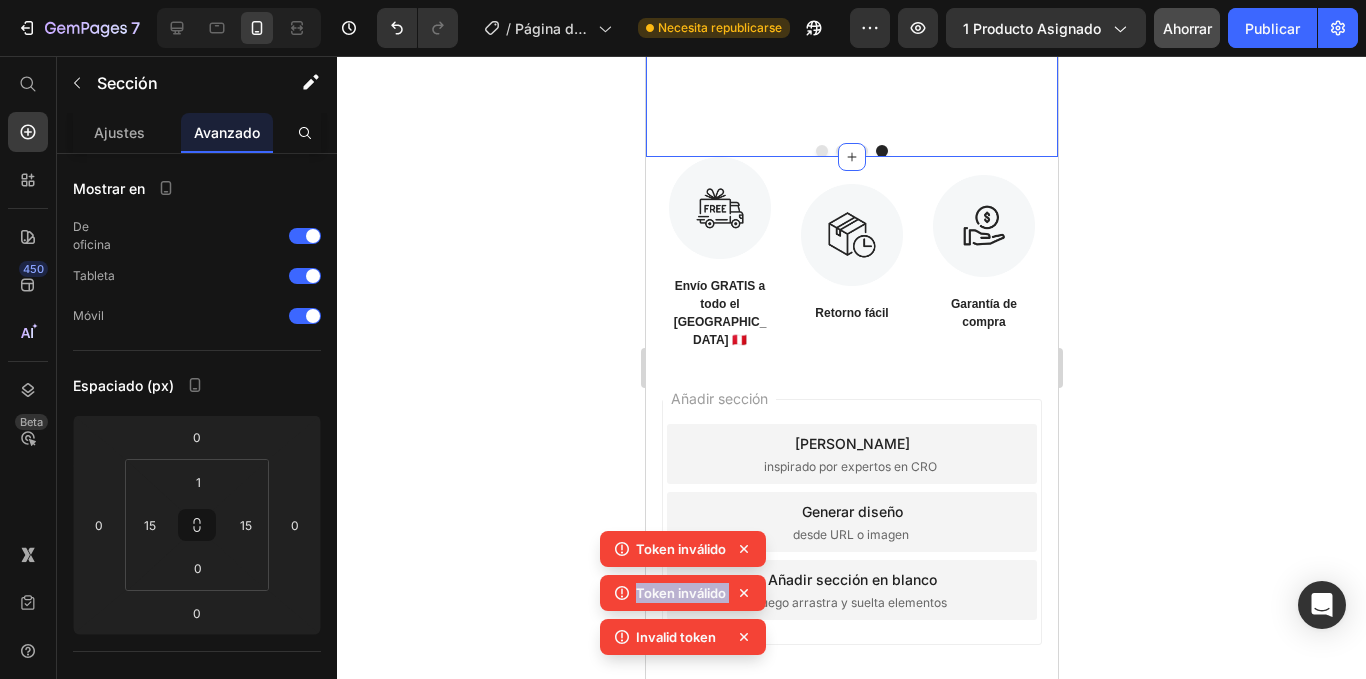 click 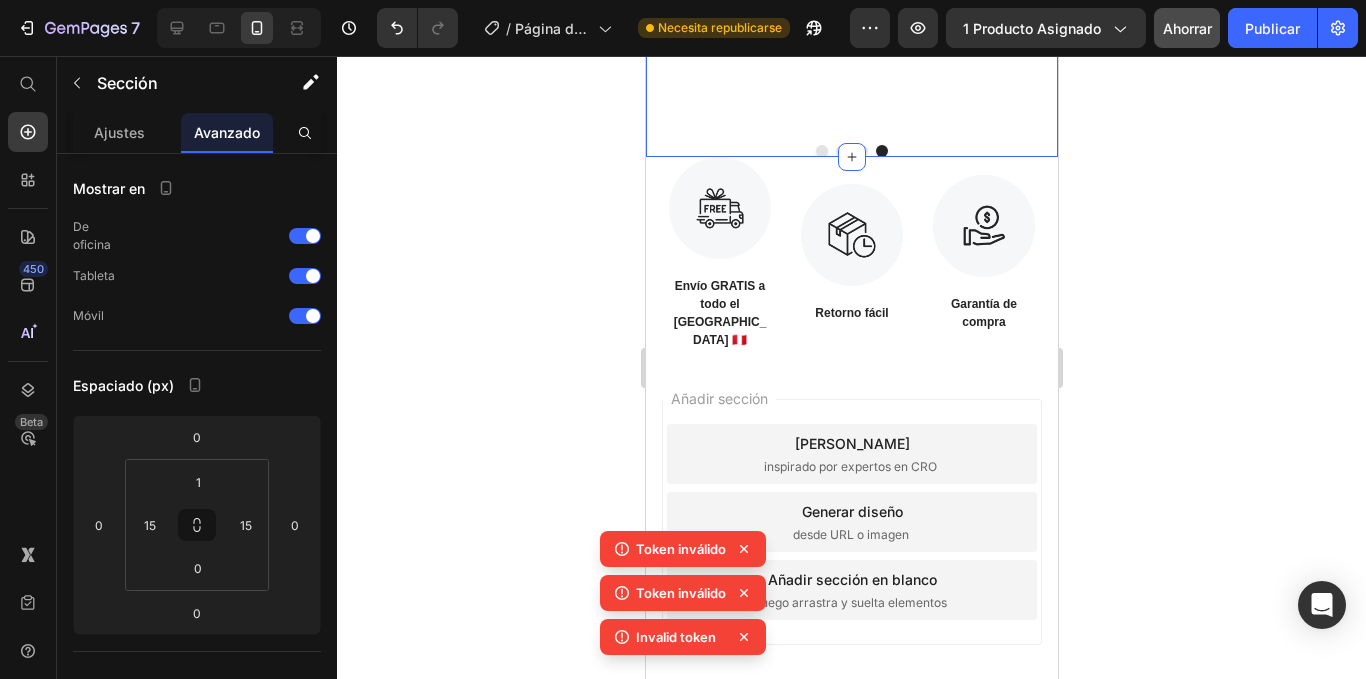 click 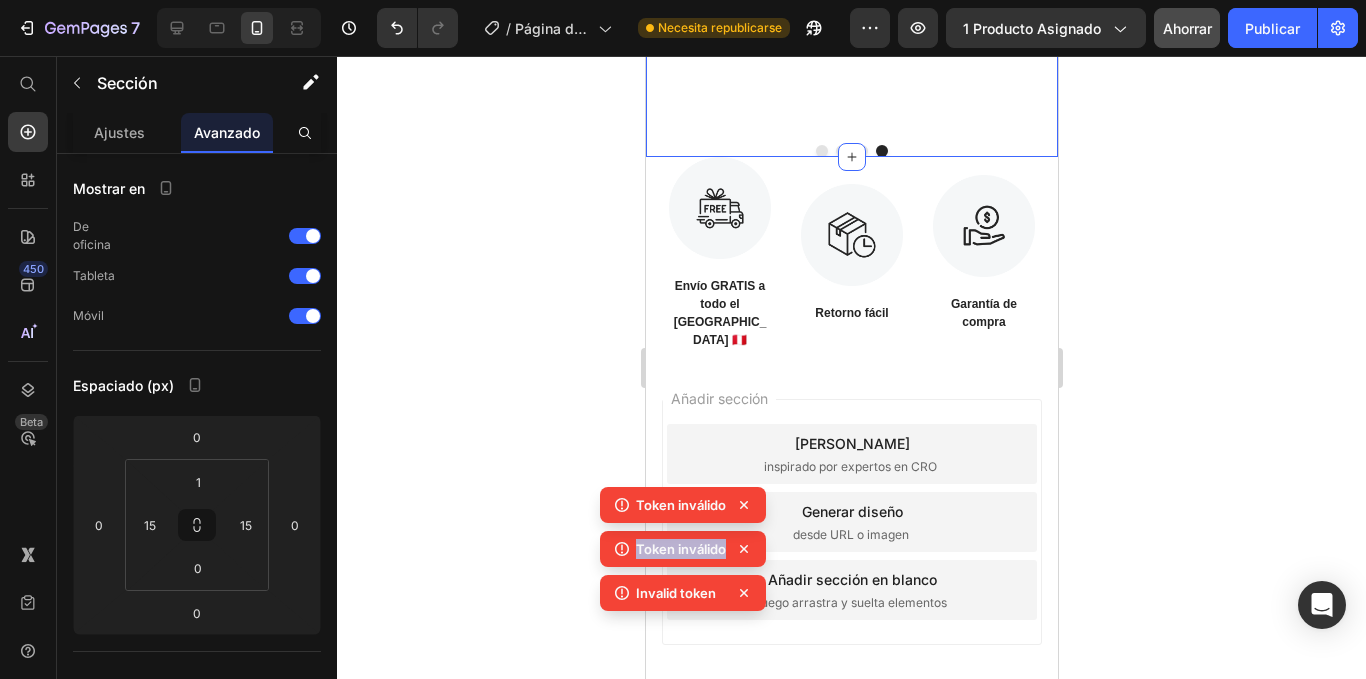 click 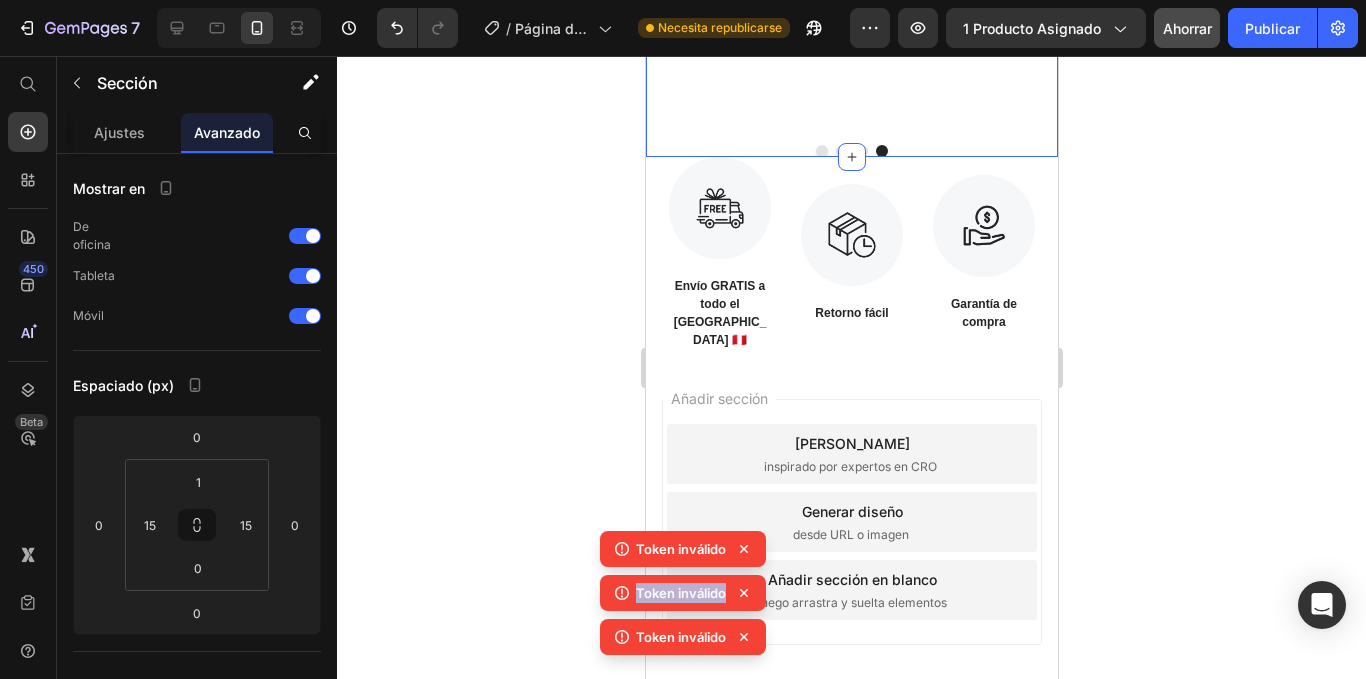 click 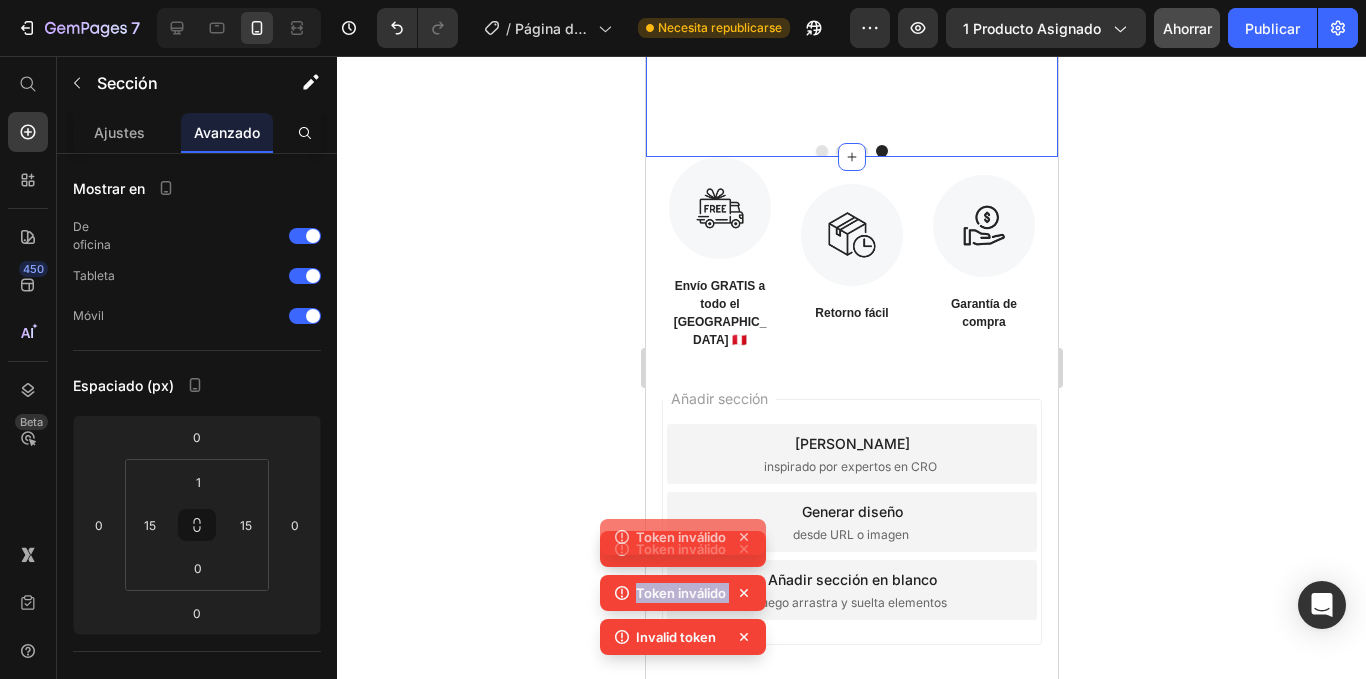 click 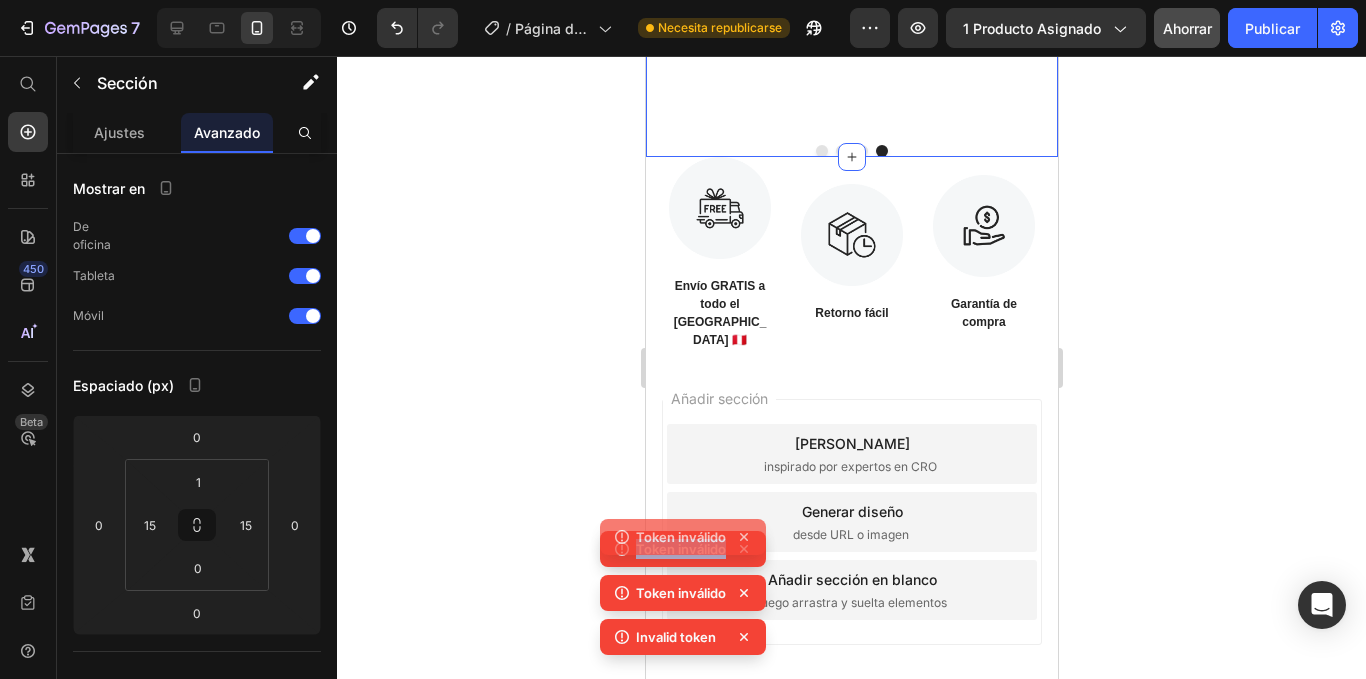 click 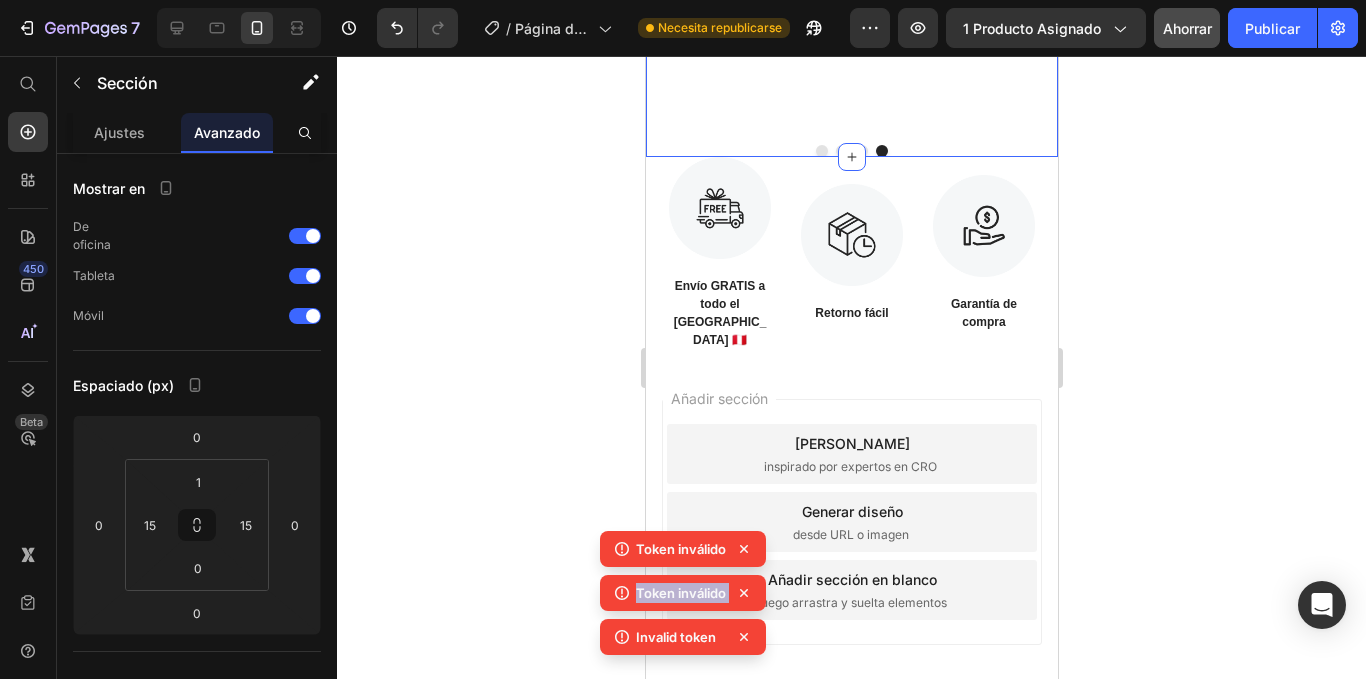 click 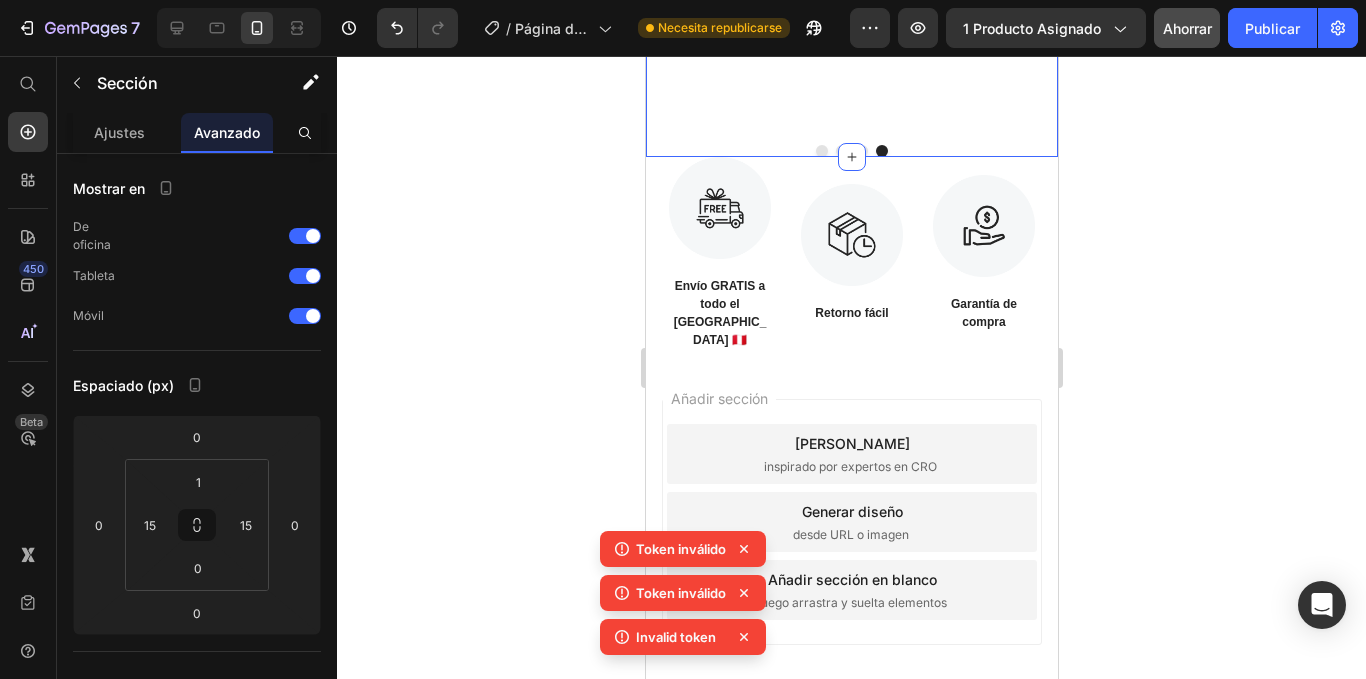 click on "Token inválido Token inválido Invalid token" at bounding box center [683, 597] 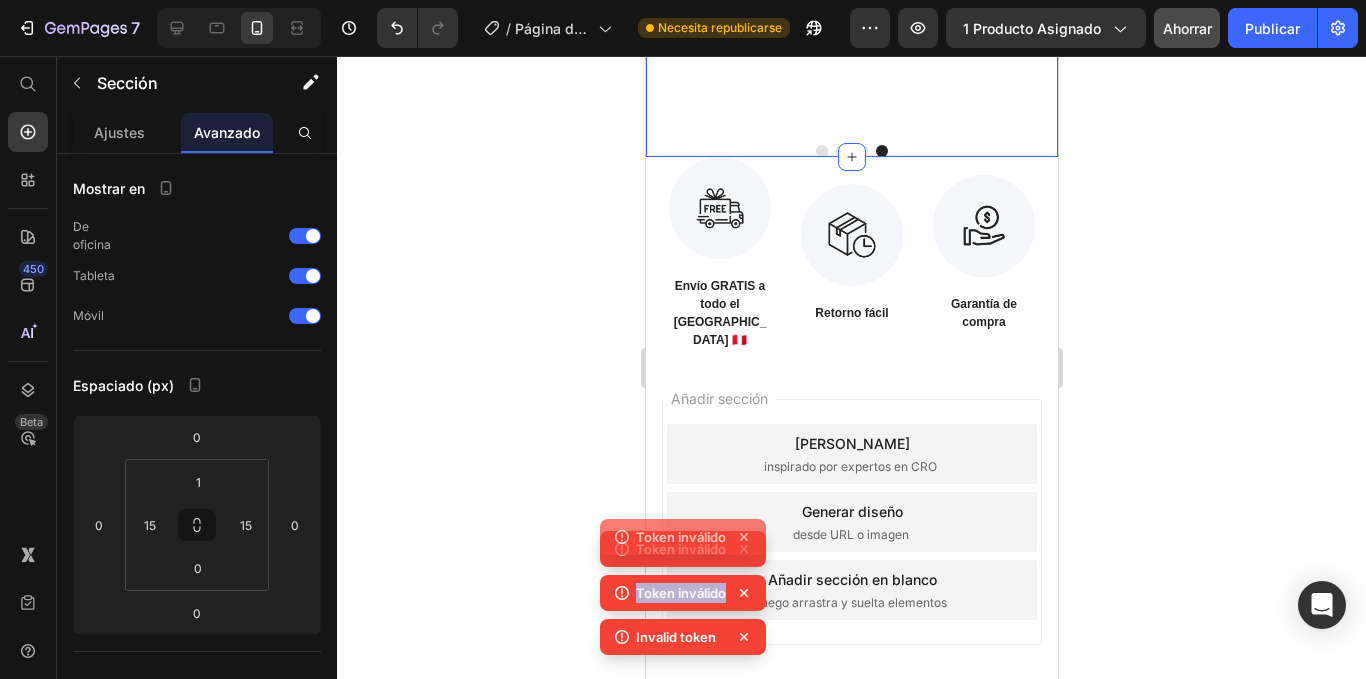 click 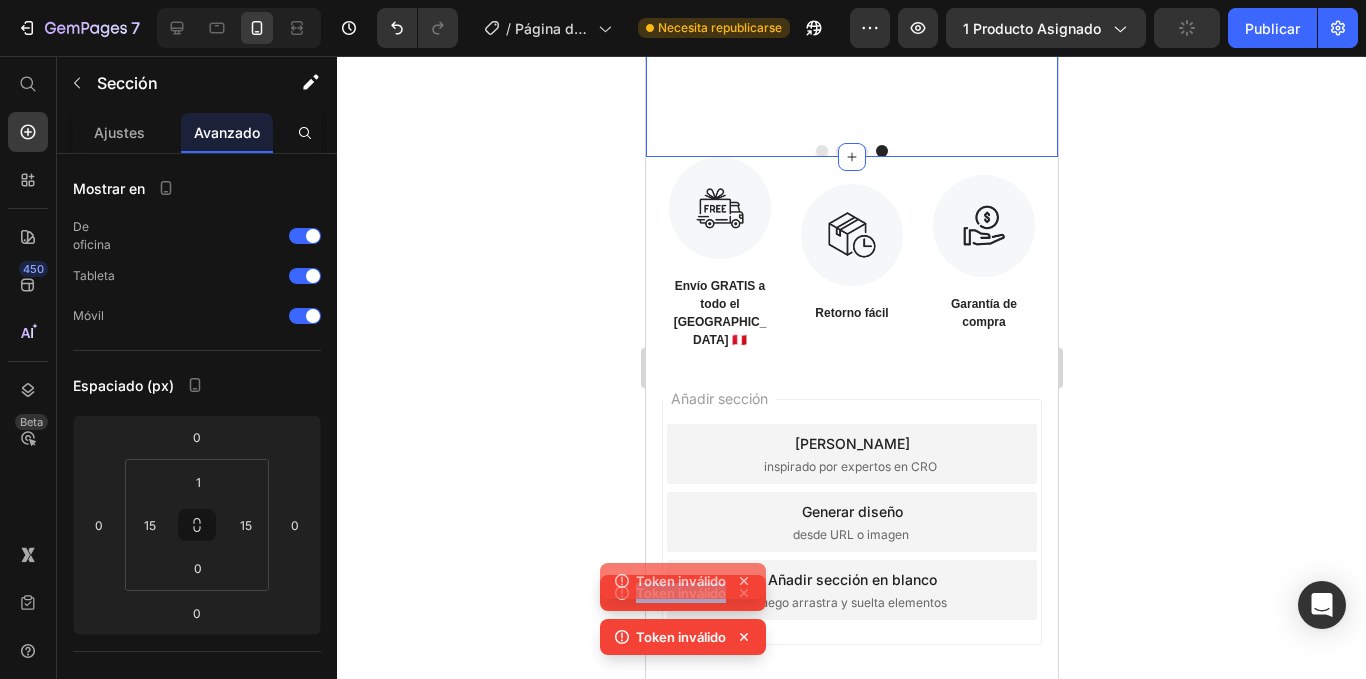 click on "Token inválido Token inválido Token inválido" at bounding box center [683, 597] 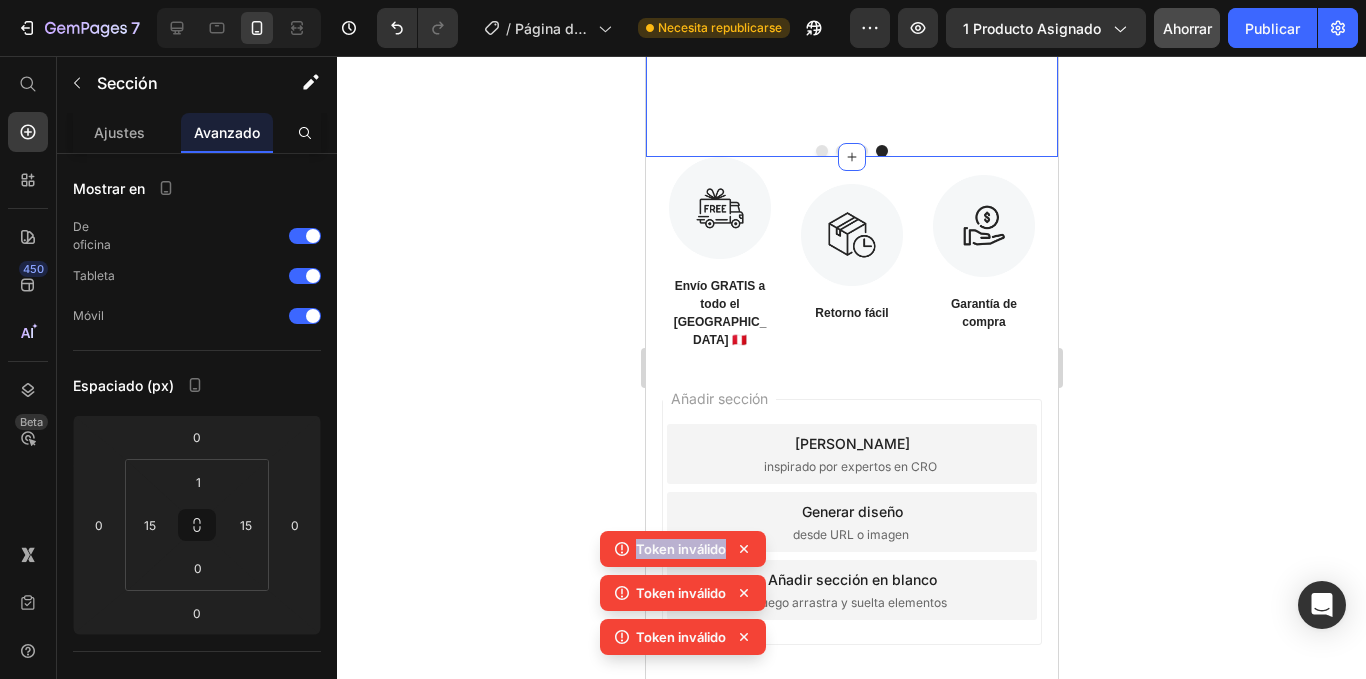 click 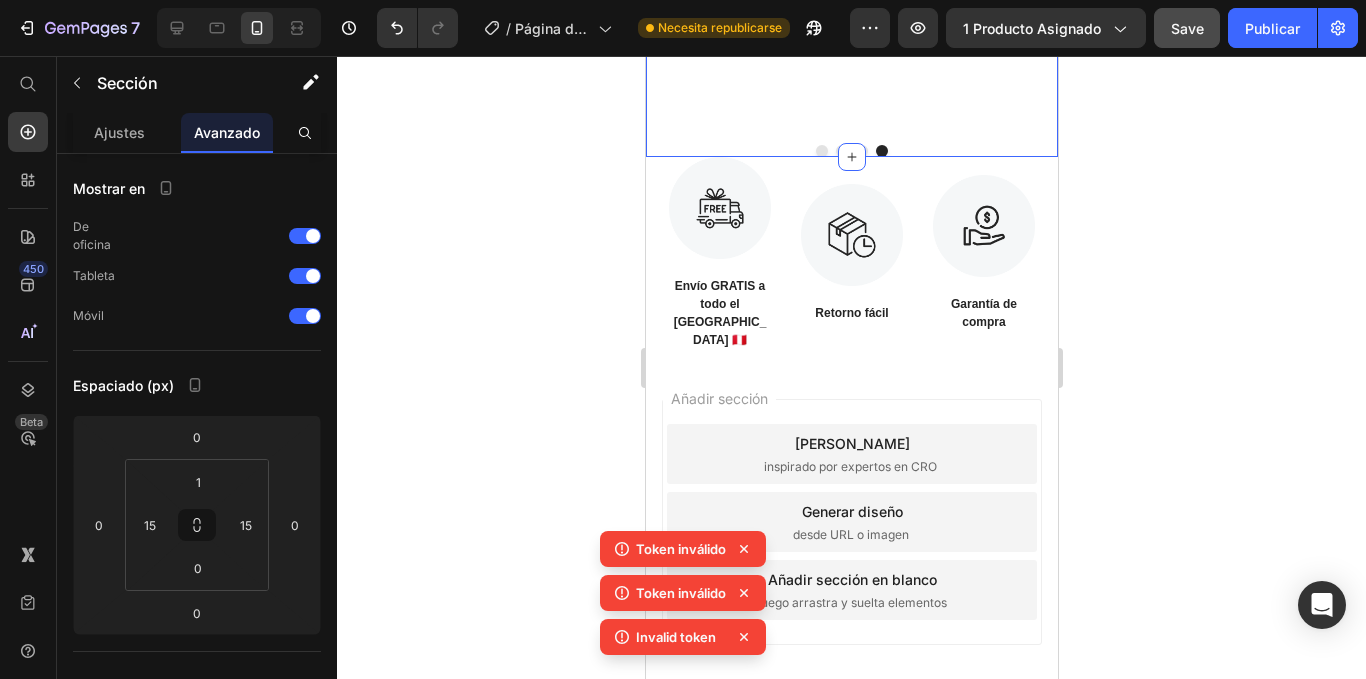 click 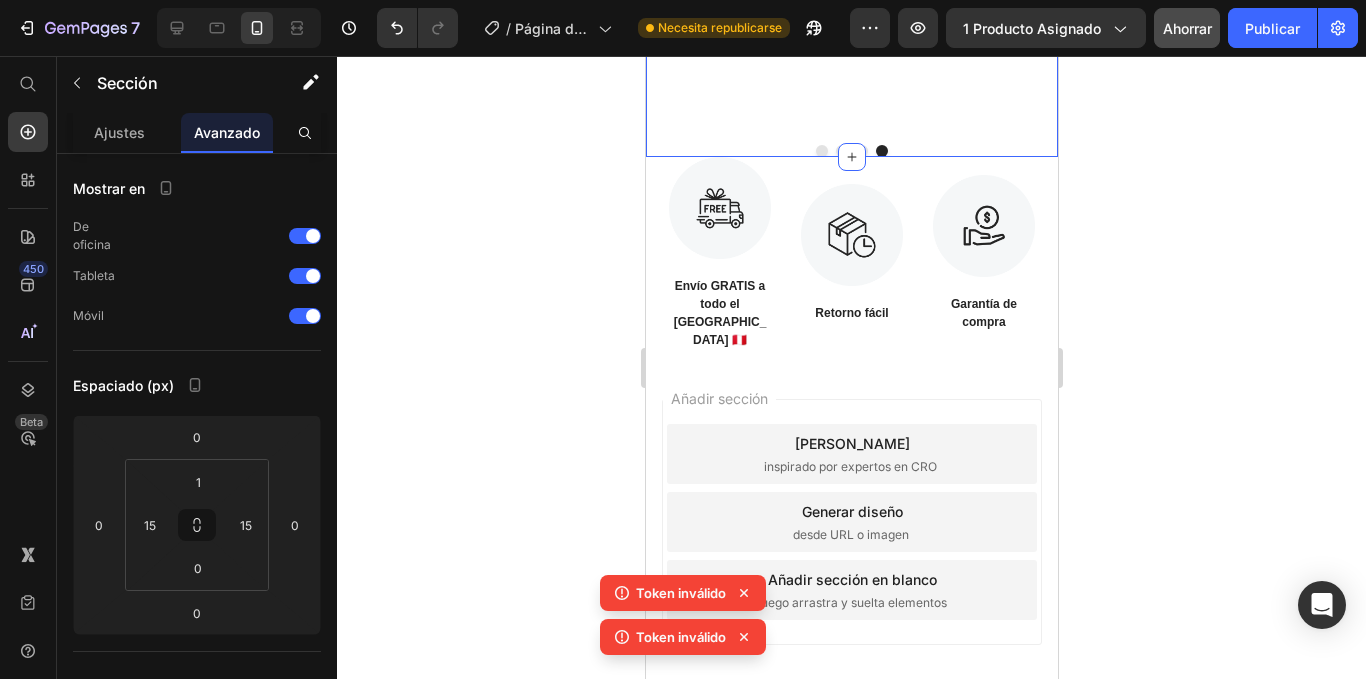 click 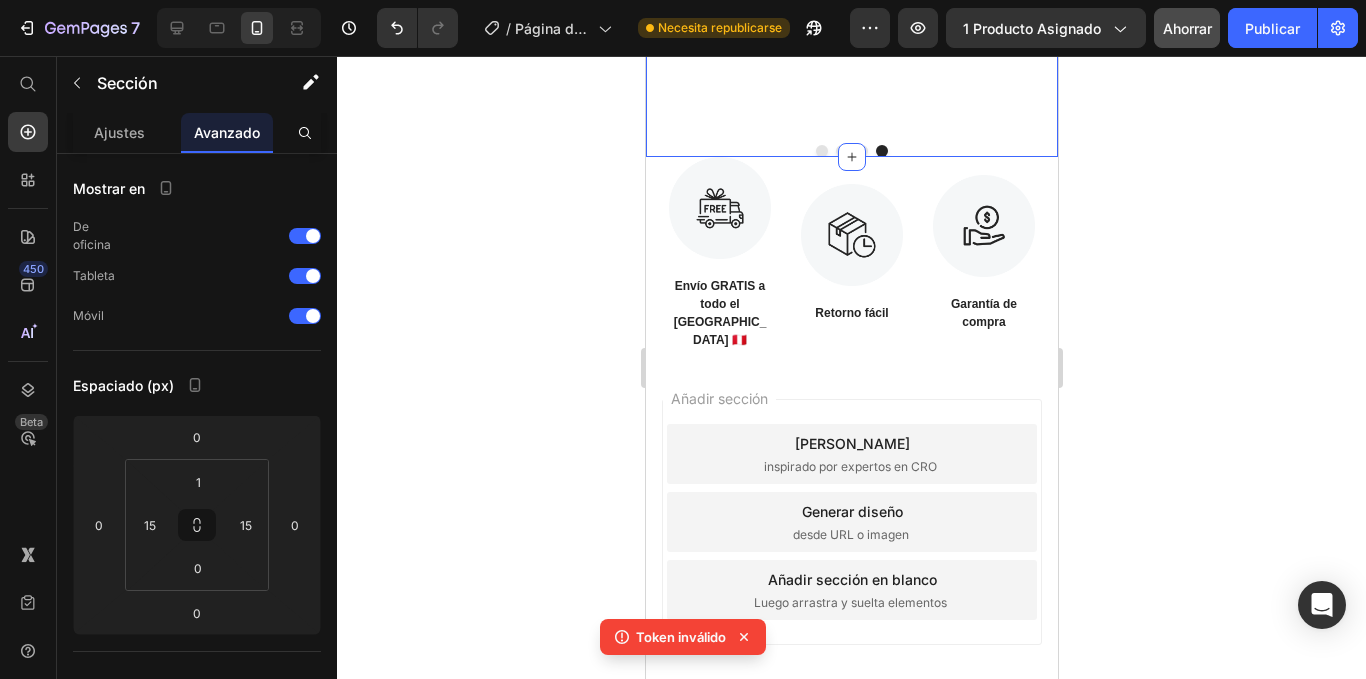 click 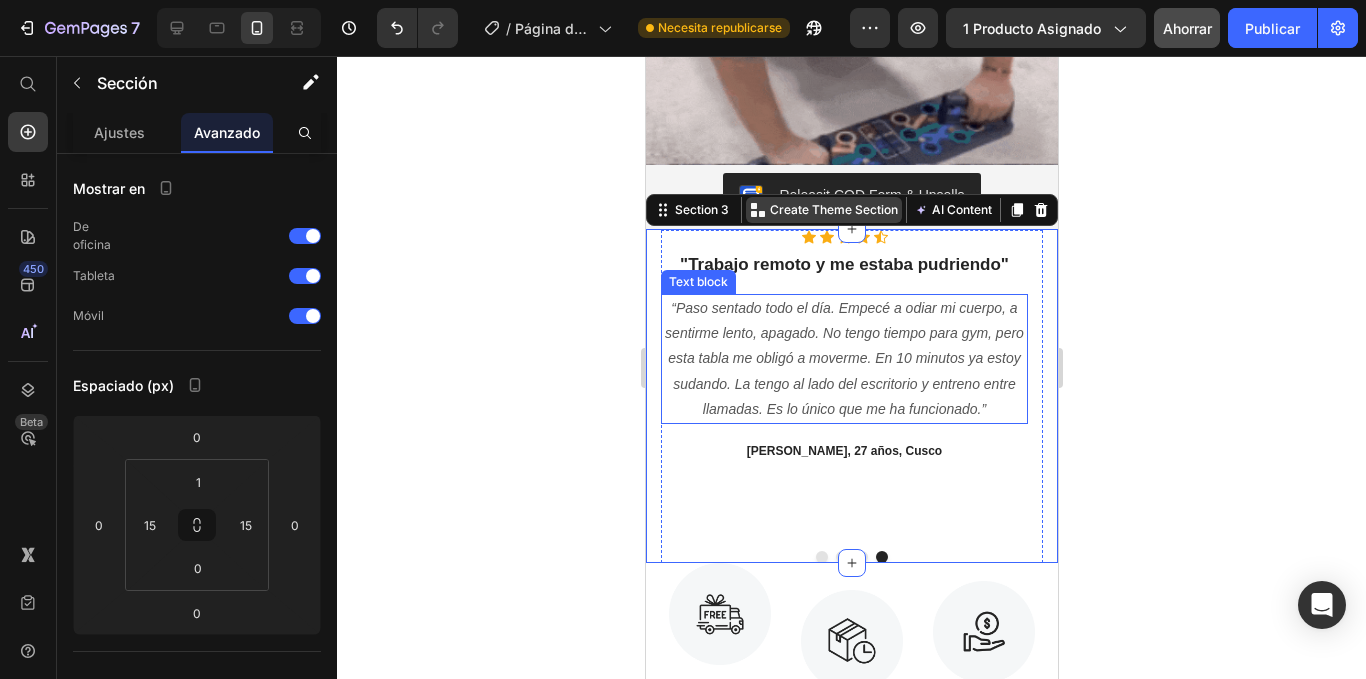 scroll, scrollTop: 1758, scrollLeft: 0, axis: vertical 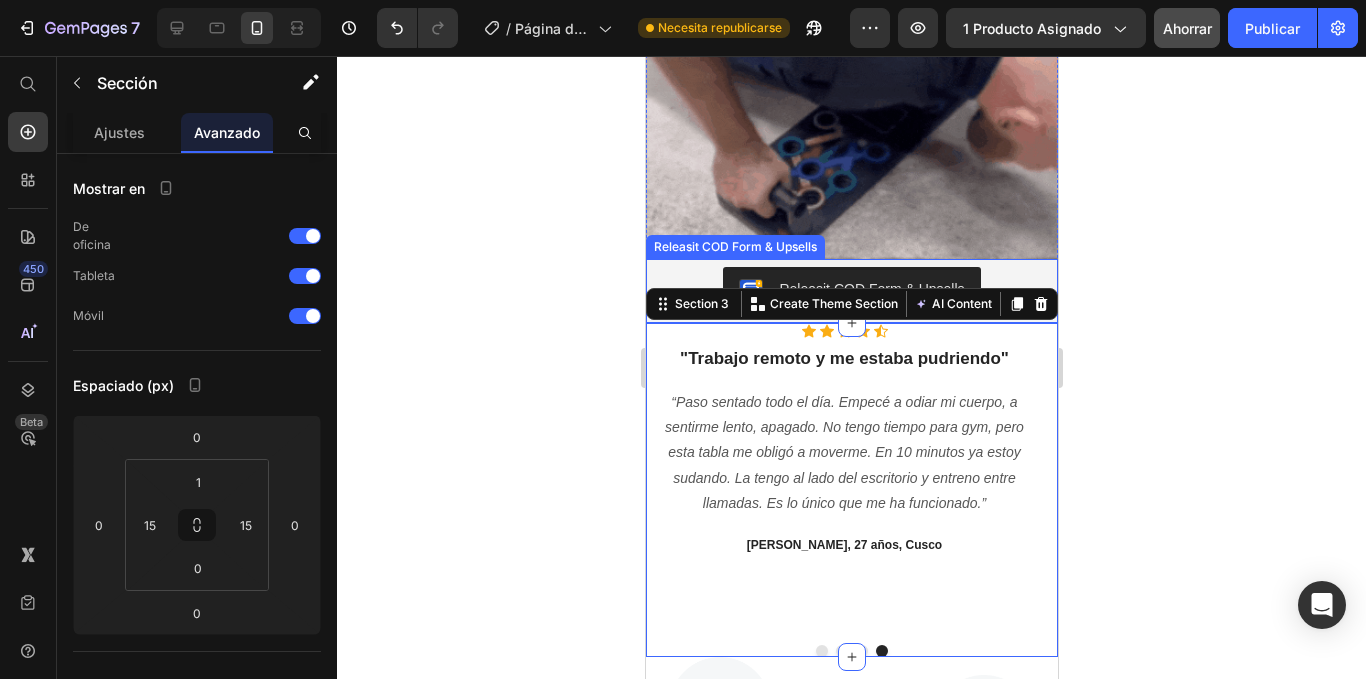 click on "Releasit COD Form & Upsells" at bounding box center (851, 291) 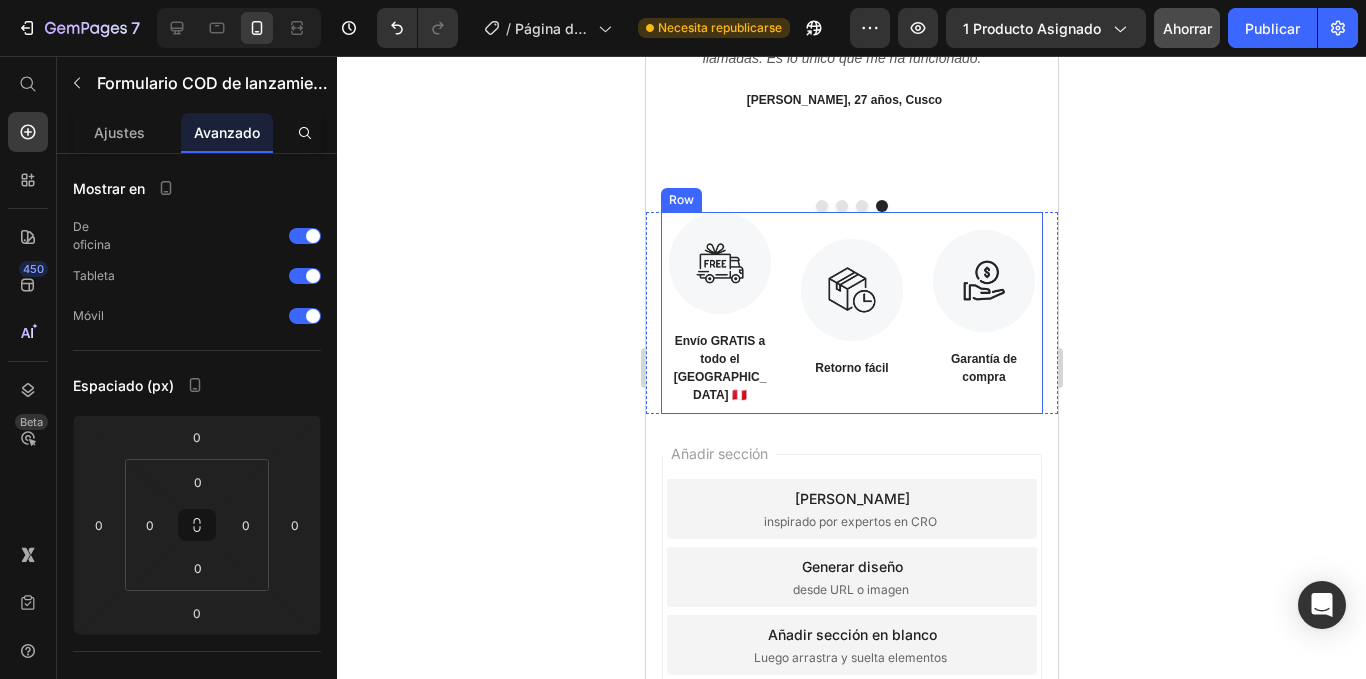 scroll, scrollTop: 2058, scrollLeft: 0, axis: vertical 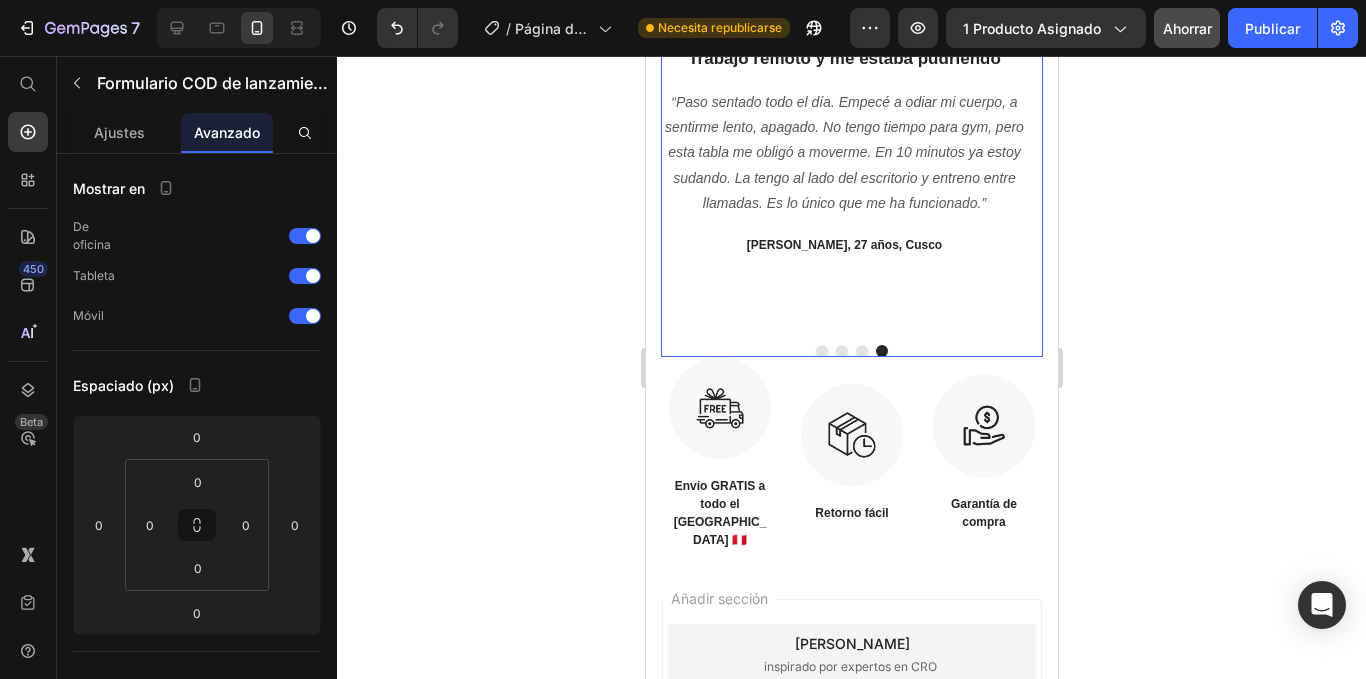 click at bounding box center (821, 351) 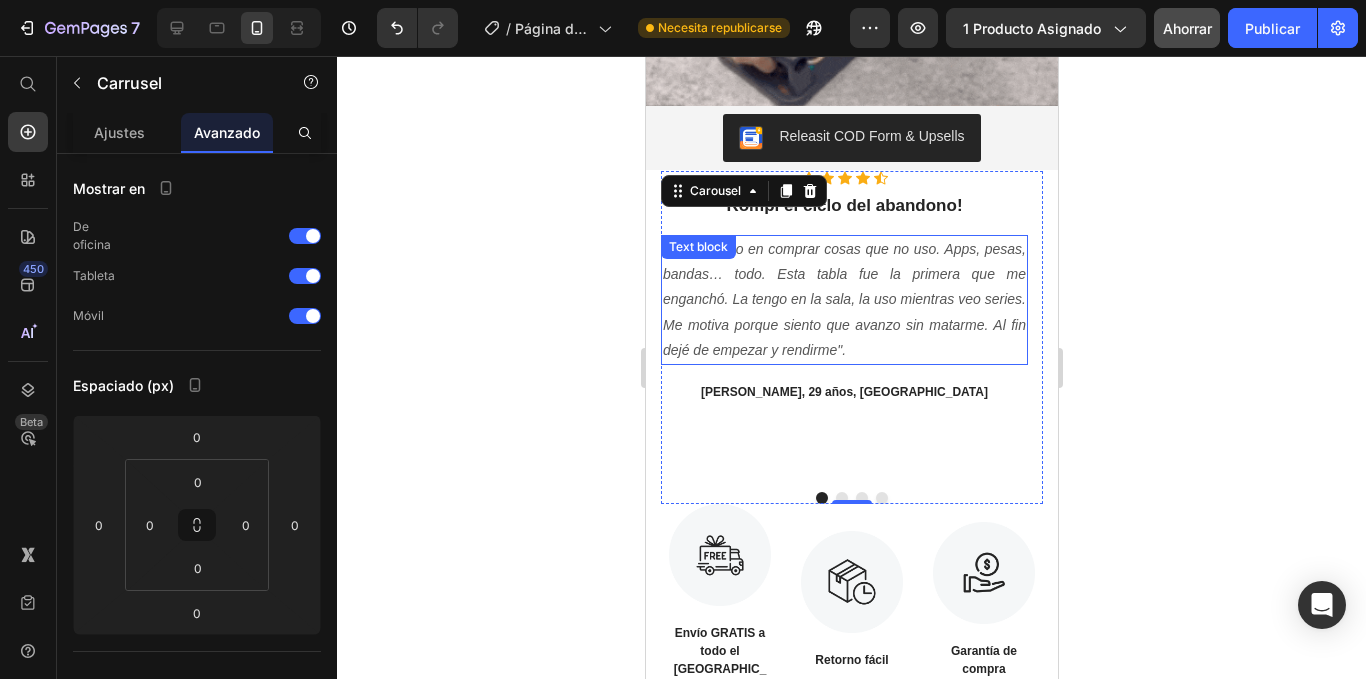 scroll, scrollTop: 1858, scrollLeft: 0, axis: vertical 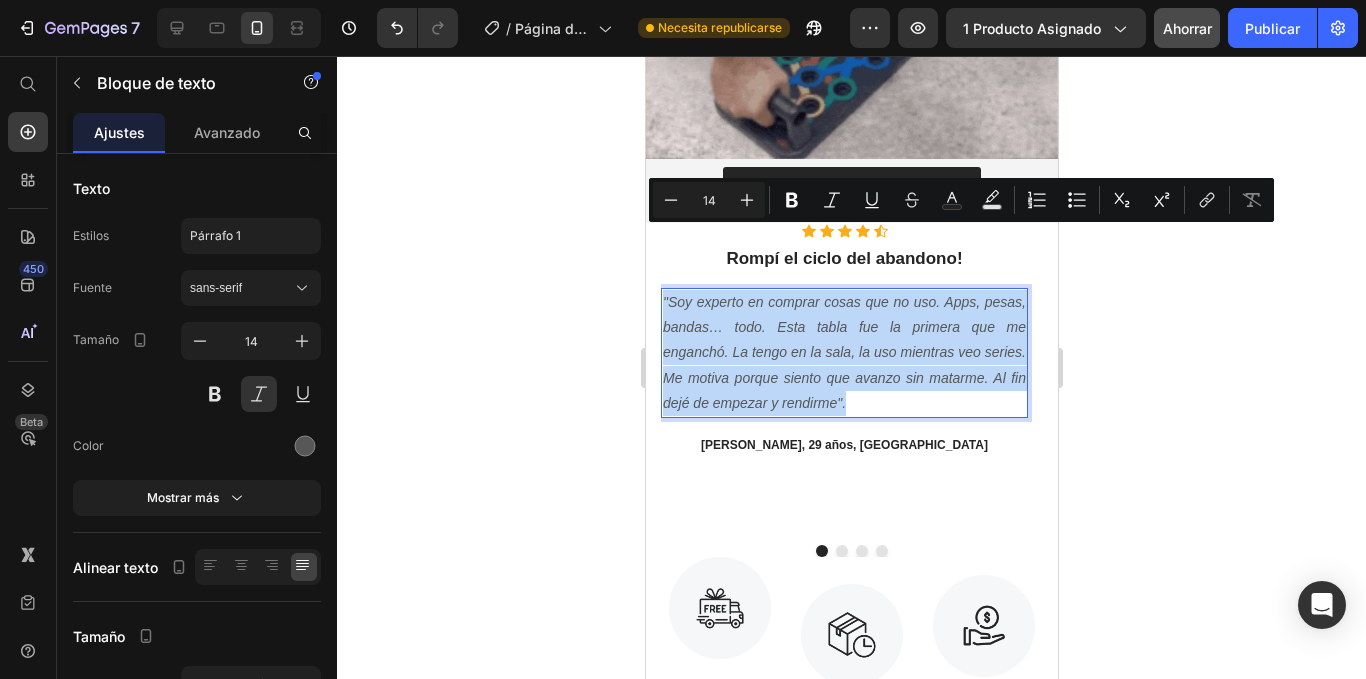 drag, startPoint x: 864, startPoint y: 335, endPoint x: 660, endPoint y: 237, distance: 226.31836 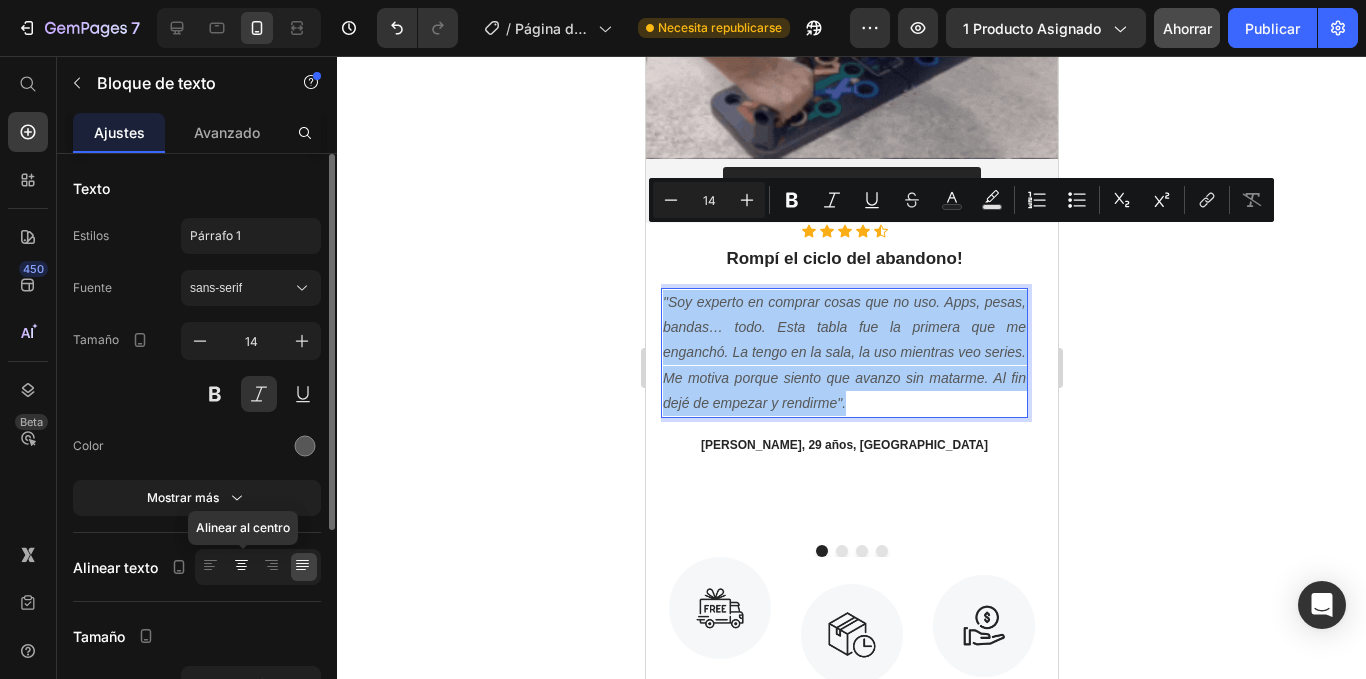 click 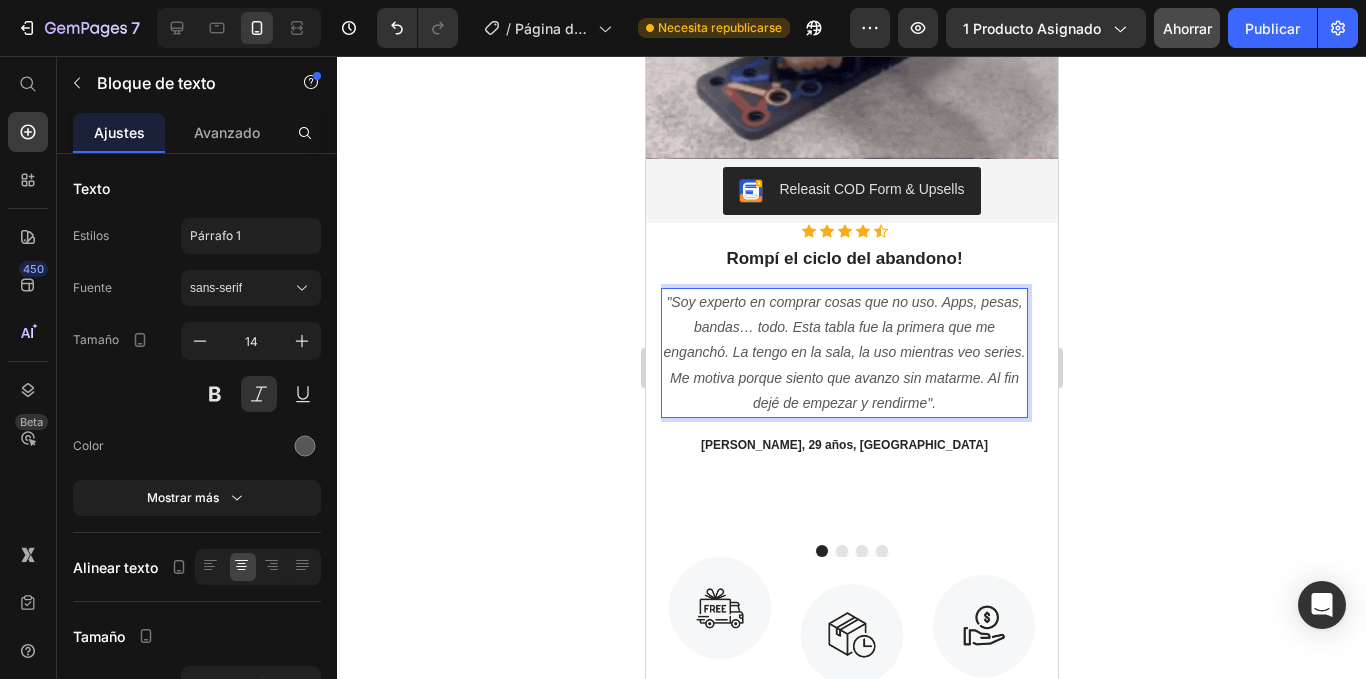 click on ""Soy experto en comprar cosas que no uso. Apps, pesas, bandas… todo. Esta tabla fue la primera que me enganchó. La tengo en la sala, la uso mientras veo series. Me motiva porque siento que avanzo sin matarme. Al fin dejé de empezar y rendirme"." at bounding box center [843, 353] 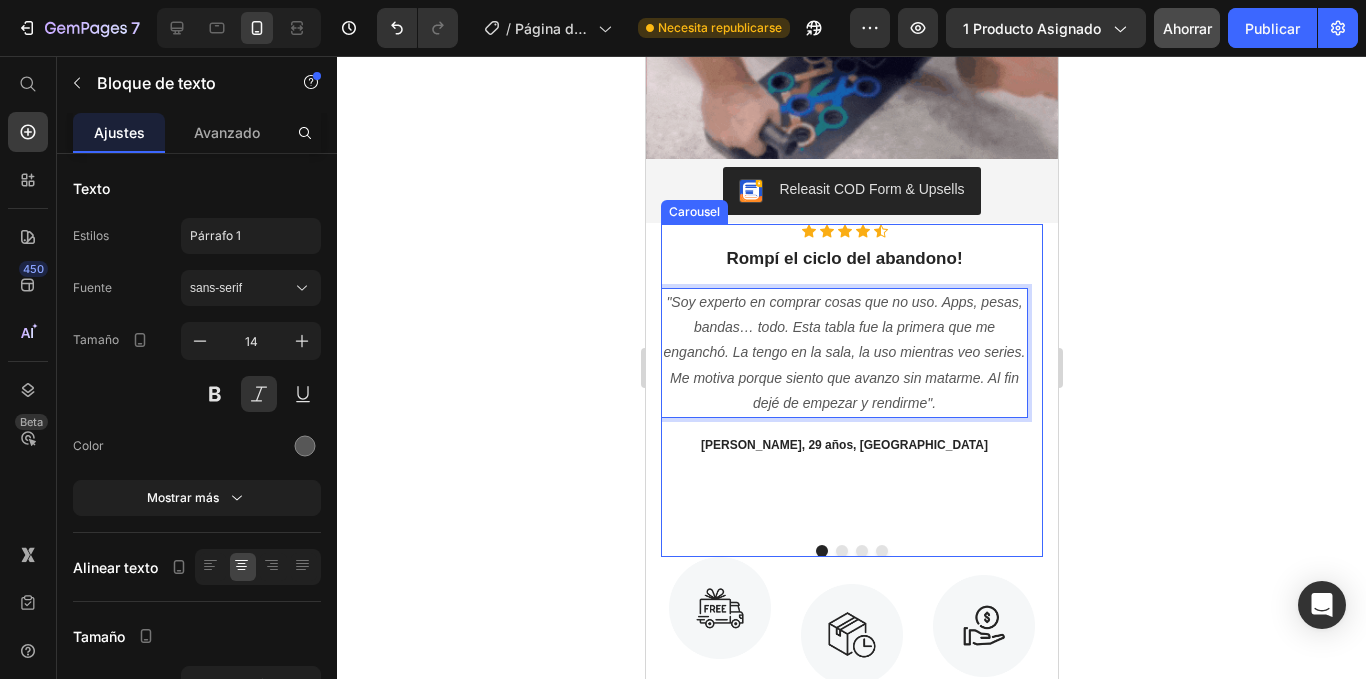 click on "Icon                Icon                Icon                Icon
Icon Icon List Hoz Rompí el ciclo del abandono! Heading "Soy experto en comprar cosas que no uso. Apps, pesas, bandas… todo. Esta tabla fue la primera que me enganchó. La tengo en la sala, la uso mientras veo series. Me motiva porque siento que avanzo sin matarme. Al fin dejé de empezar y rendirme". Text block   16 [PERSON_NAME], 29 años, Trujillo Text block" at bounding box center (843, 376) 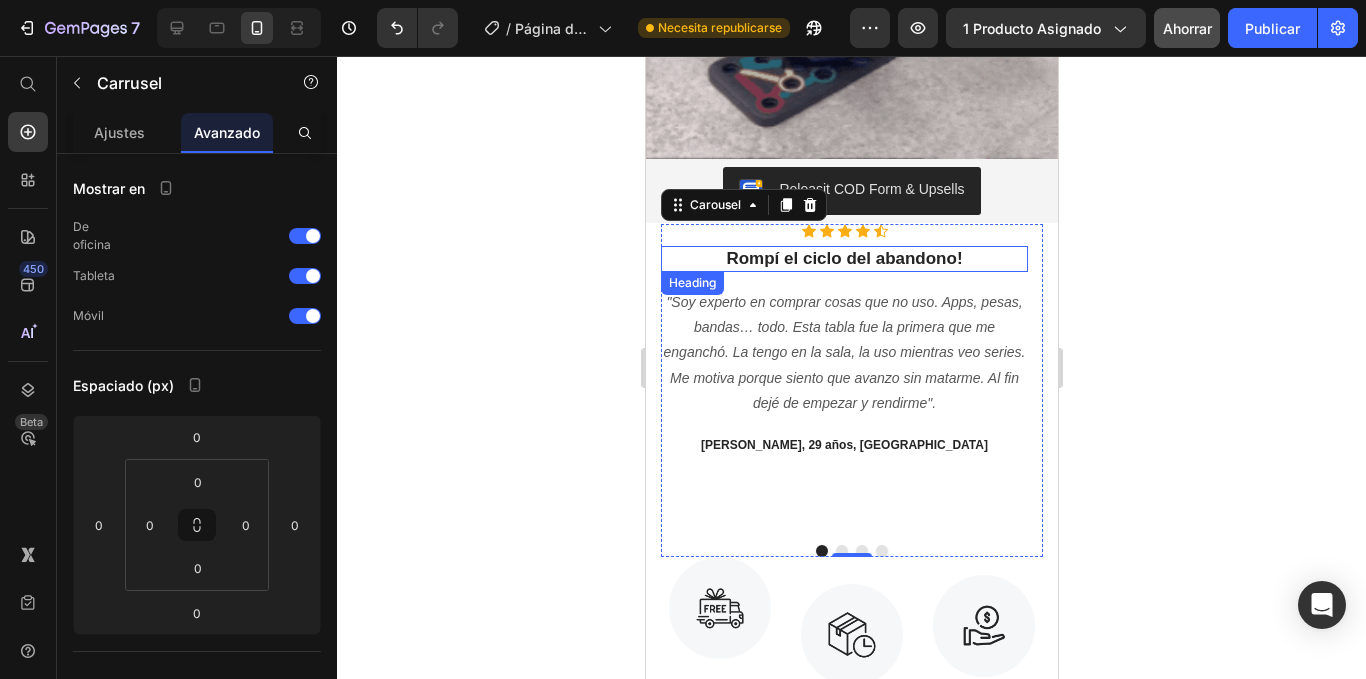 click on "Rompí el ciclo del abandono!" at bounding box center (843, 259) 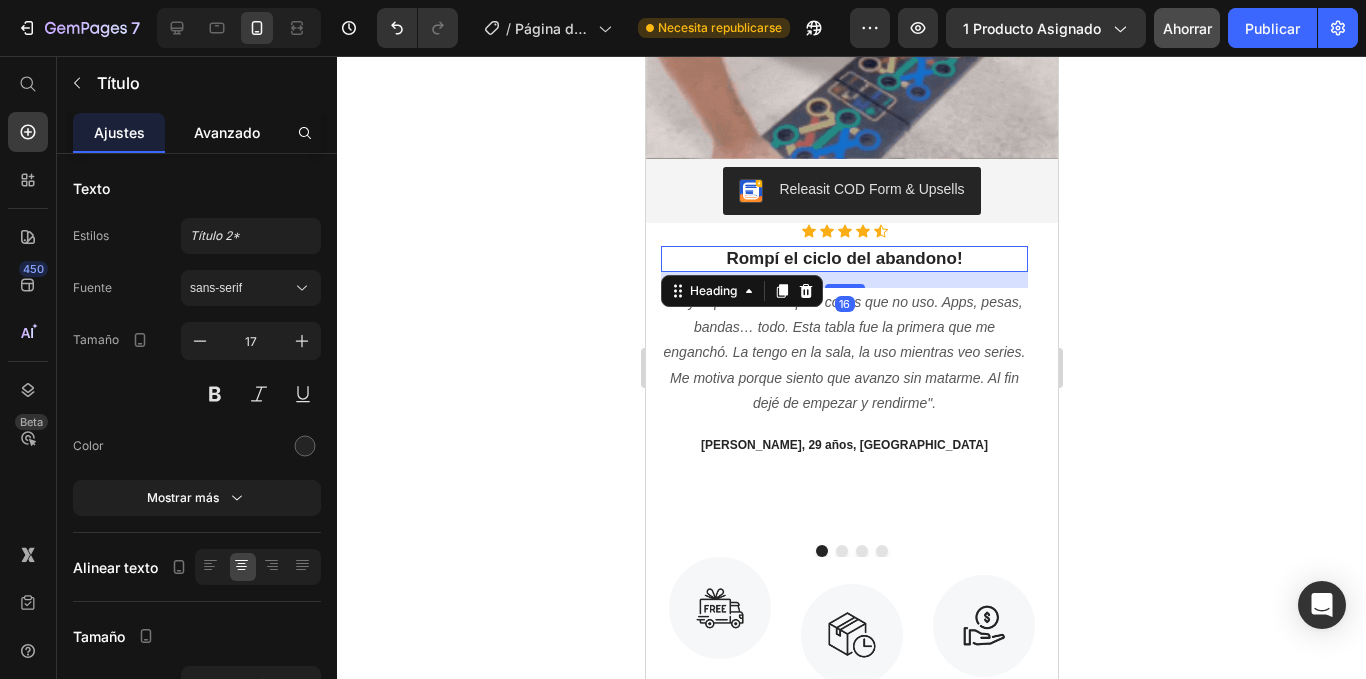 click on "Avanzado" at bounding box center [227, 132] 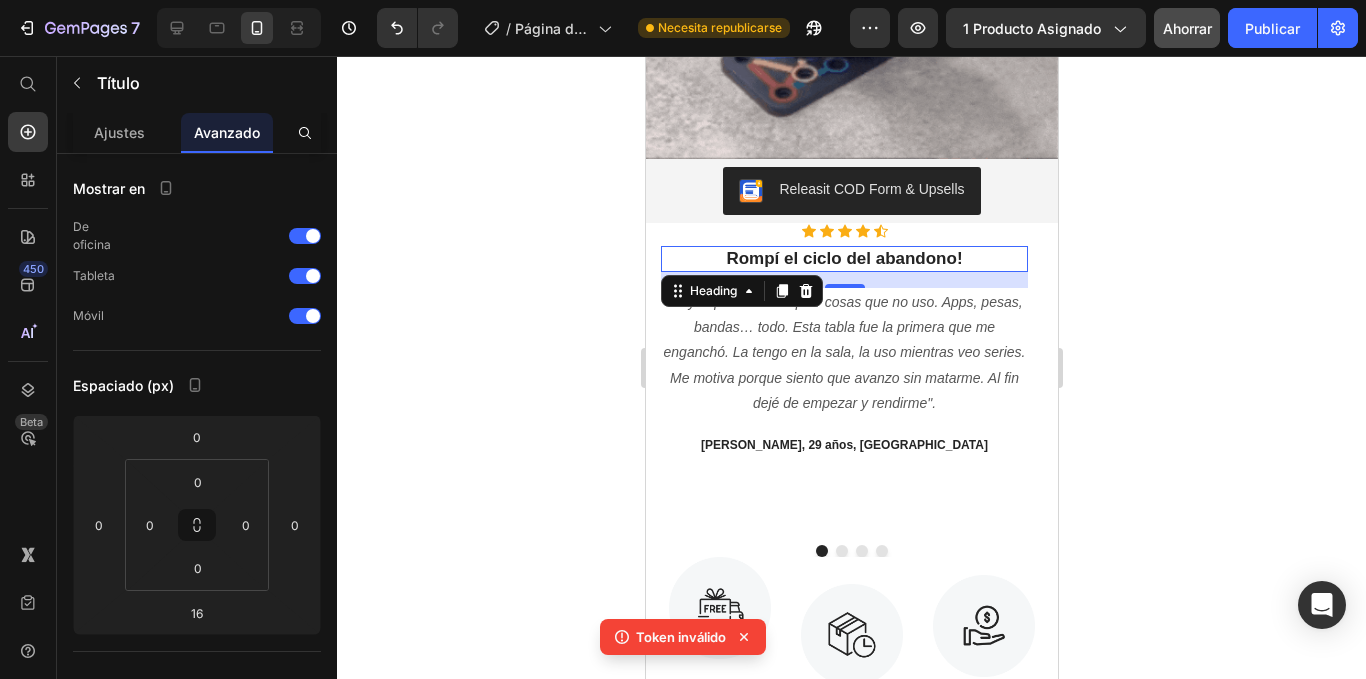 click on "16" at bounding box center [843, 280] 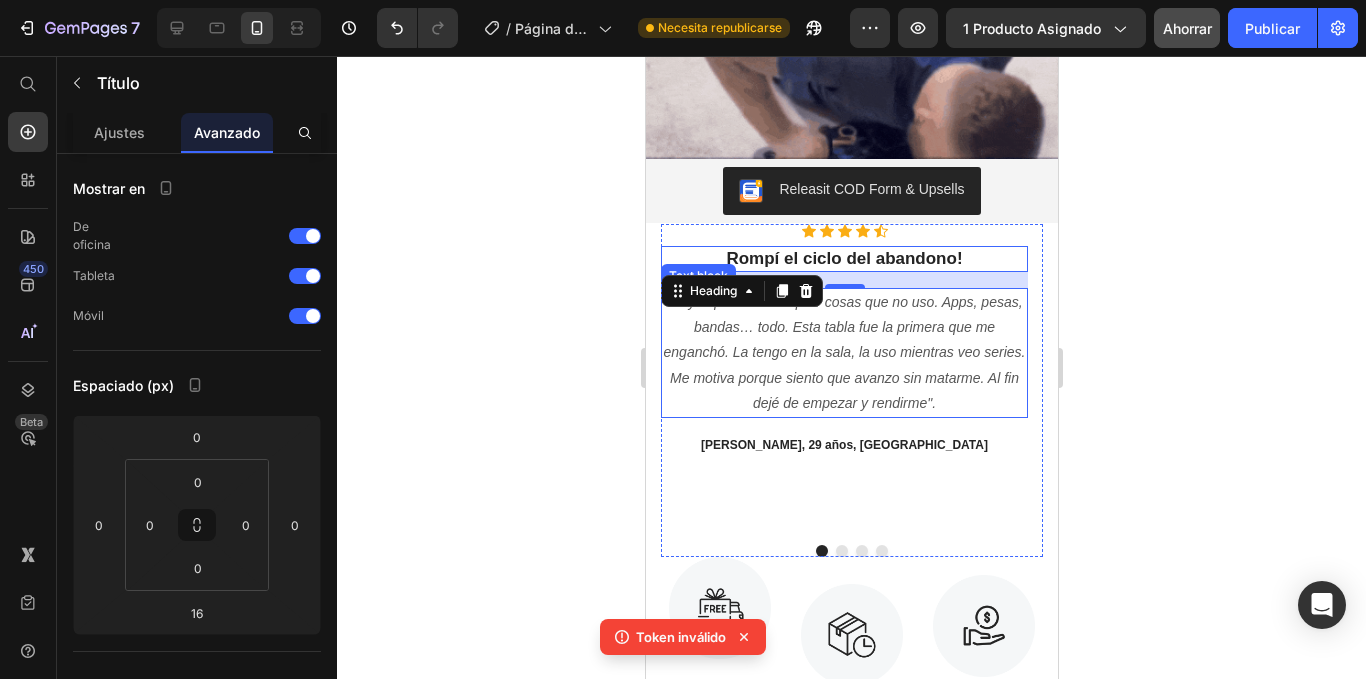 click on ""Soy experto en comprar cosas que no uso. Apps, pesas, bandas… todo. Esta tabla fue la primera que me enganchó. La tengo en la sala, la uso mientras veo series. Me motiva porque siento que avanzo sin matarme. Al fin dejé de empezar y rendirme"." at bounding box center (843, 353) 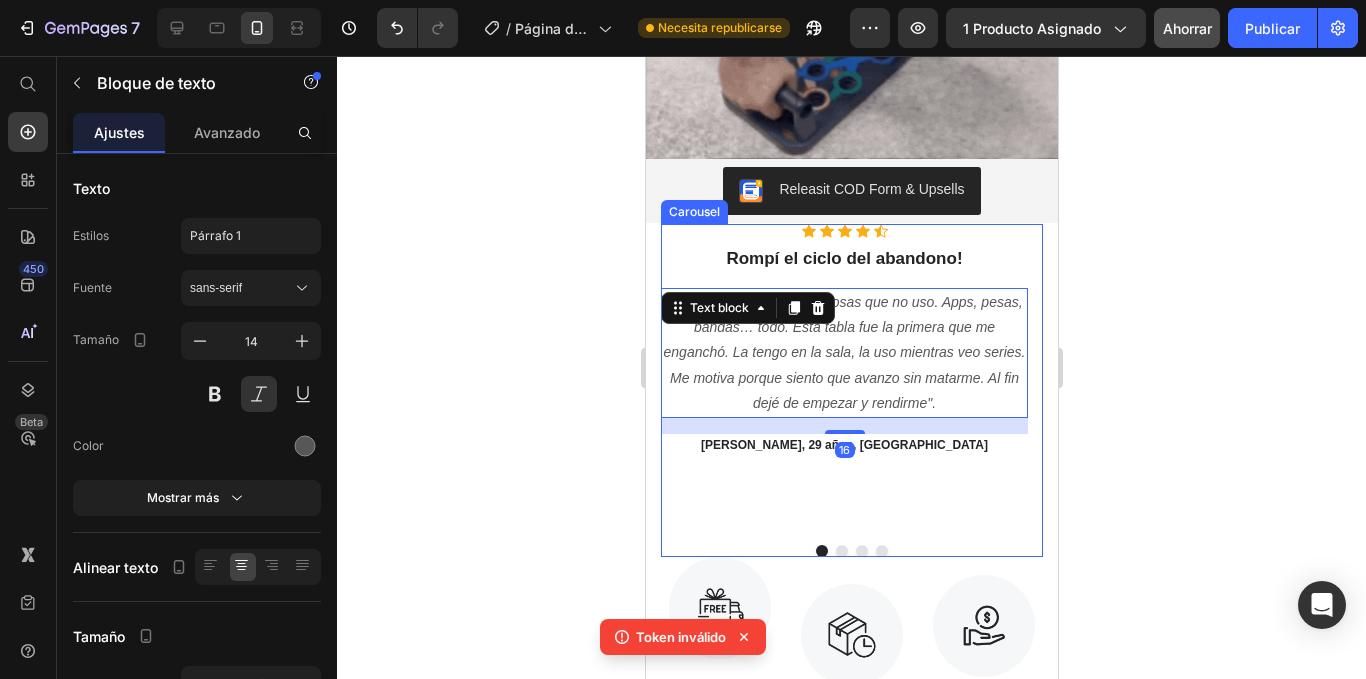 click on "Icon                Icon                Icon                Icon
Icon Icon List Hoz Rompí el ciclo del abandono! Heading "Soy experto en comprar cosas que no uso. Apps, pesas, bandas… todo. Esta tabla fue la primera que me enganchó. La tengo en la sala, la uso mientras veo series. Me motiva porque siento que avanzo sin matarme. Al fin dejé de empezar y rendirme". Text block   16 [PERSON_NAME], 29 años, Trujillo Text block" at bounding box center [843, 376] 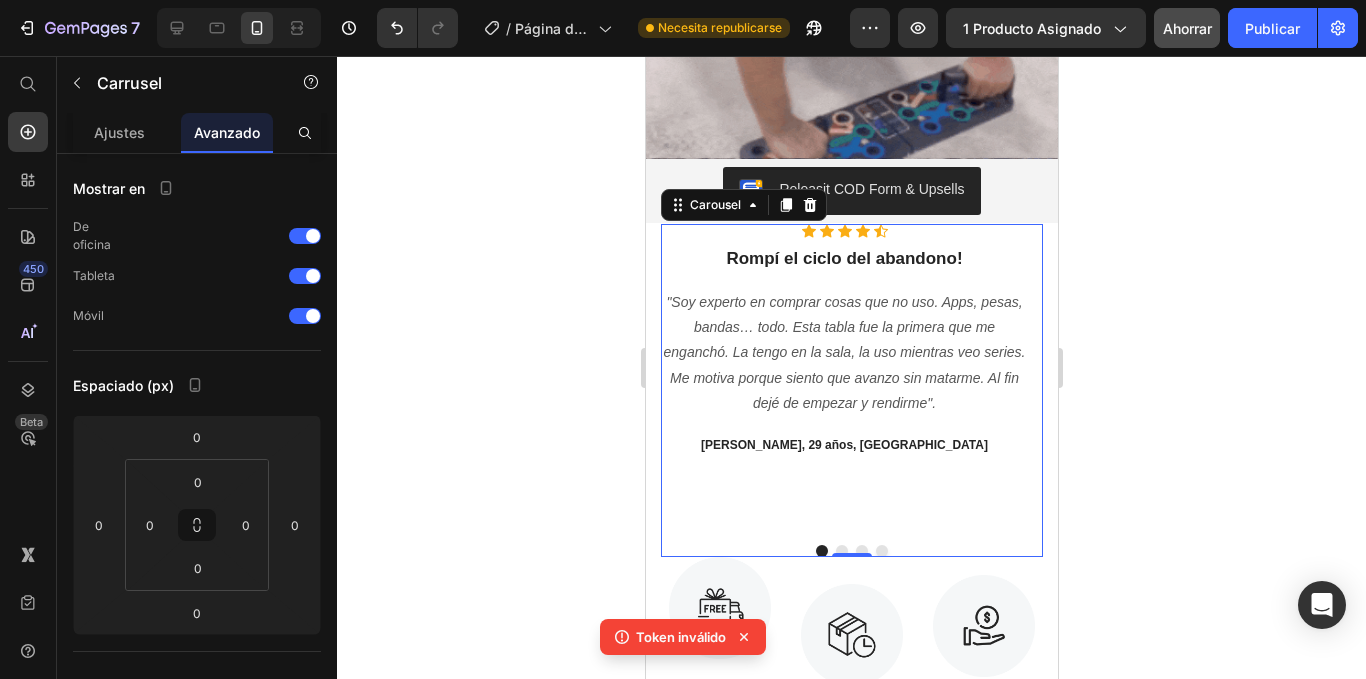 click on "Icon                Icon                Icon                Icon
Icon Icon List Hoz Rompí el ciclo del abandono! Heading "Soy experto en comprar cosas que no uso. Apps, pesas, bandas… todo. Esta tabla fue la primera que me enganchó. La tengo en la sala, la uso mientras veo series. Me motiva porque siento que avanzo sin matarme. Al fin dejé de empezar y rendirme". Text block [PERSON_NAME], 29 años, Trujillo Text block" at bounding box center [843, 376] 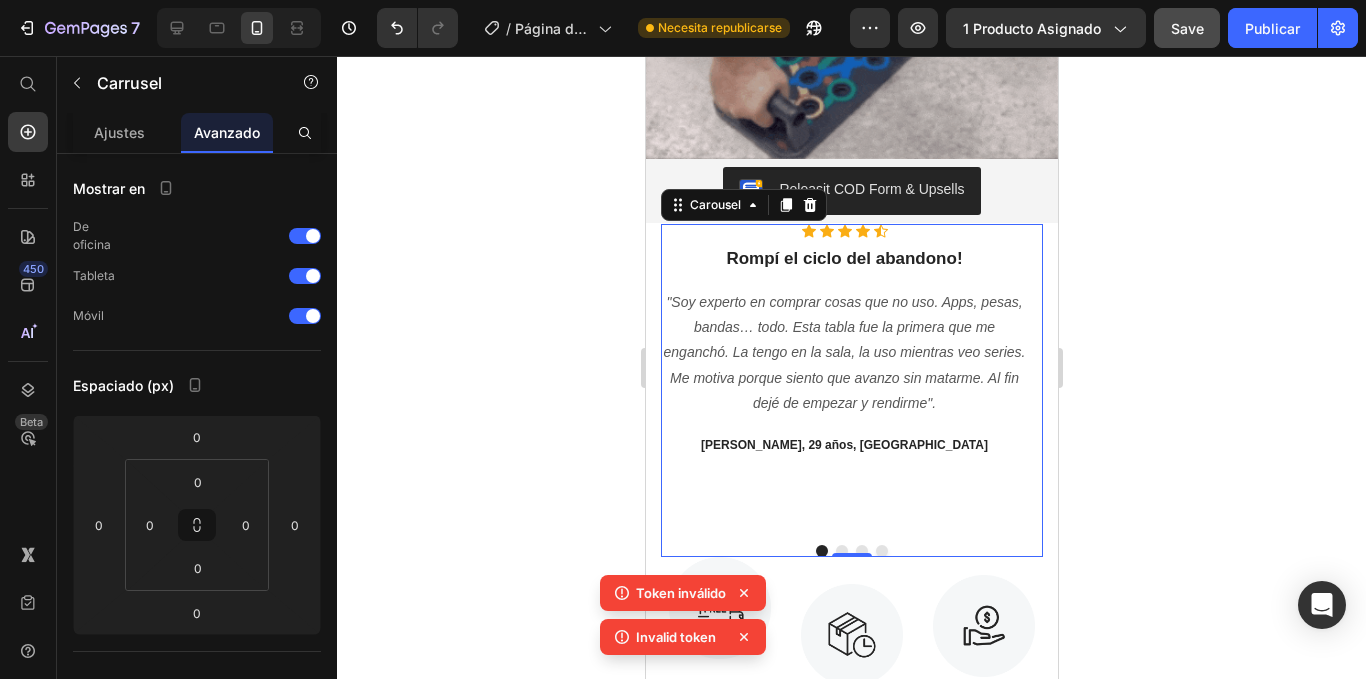 click on "Icon                Icon                Icon                Icon
Icon Icon List Hoz Rompí el ciclo del abandono! Heading "Soy experto en comprar cosas que no uso. Apps, pesas, bandas… todo. Esta tabla fue la primera que me enganchó. La tengo en la sala, la uso mientras veo series. Me motiva porque siento que avanzo sin matarme. Al fin dejé de empezar y rendirme". Text block [PERSON_NAME], 29 años, Trujillo Text block" at bounding box center [843, 376] 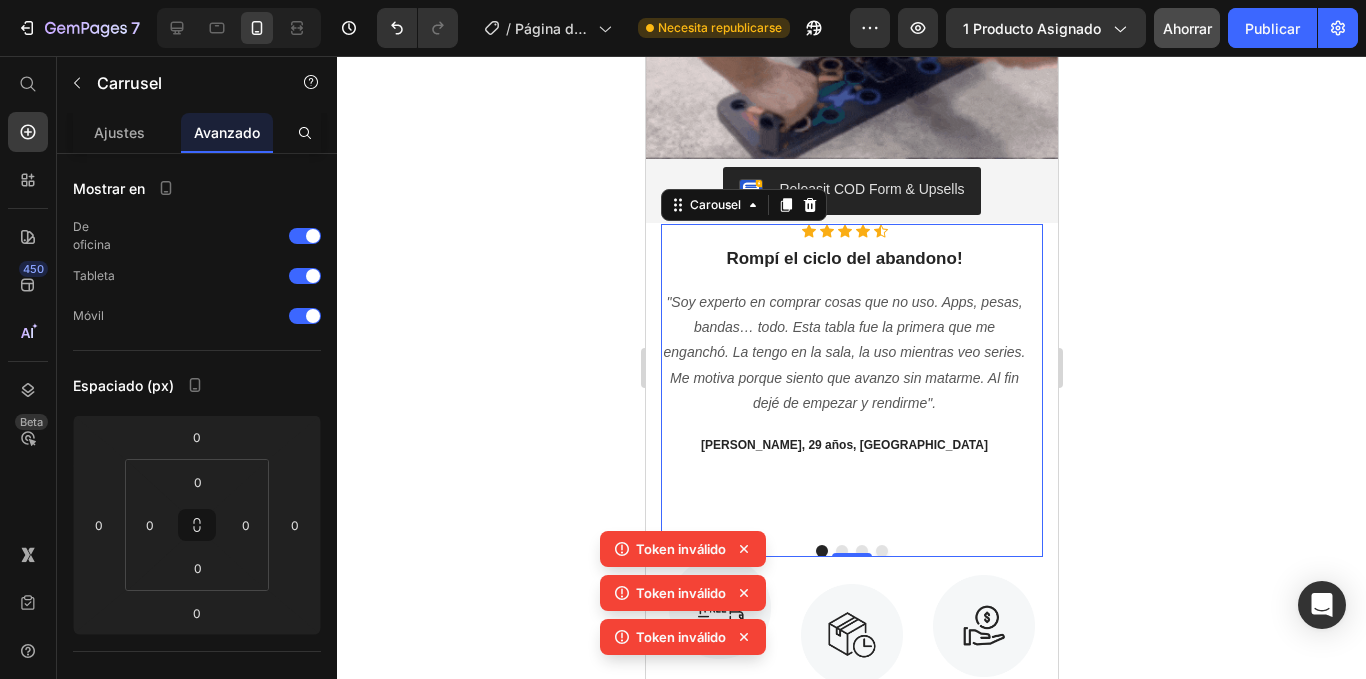 click on "Icon                Icon                Icon                Icon
Icon Icon List Hoz Rompí el ciclo del abandono! Heading "Soy experto en comprar cosas que no uso. Apps, pesas, bandas… todo. Esta tabla fue la primera que me enganchó. La tengo en la sala, la uso mientras veo series. Me motiva porque siento que avanzo sin matarme. Al fin dejé de empezar y rendirme". Text block [PERSON_NAME], 29 años, Trujillo Text block" at bounding box center (843, 376) 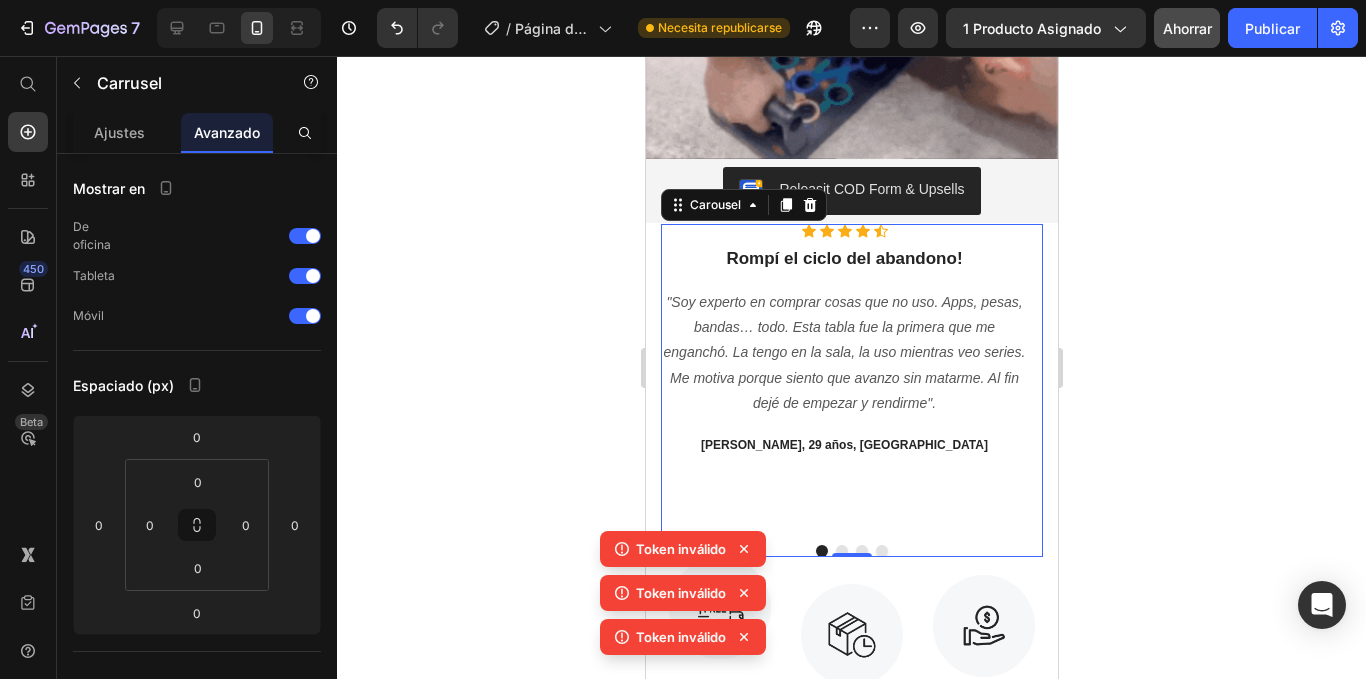 click on "Icon                Icon                Icon                Icon
Icon Icon List Hoz Rompí el ciclo del abandono! Heading "Soy experto en comprar cosas que no uso. Apps, pesas, bandas… todo. Esta tabla fue la primera que me enganchó. La tengo en la sala, la uso mientras veo series. Me motiva porque siento que avanzo sin matarme. Al fin dejé de empezar y rendirme". Text block [PERSON_NAME], 29 años, Trujillo Text block" at bounding box center (843, 376) 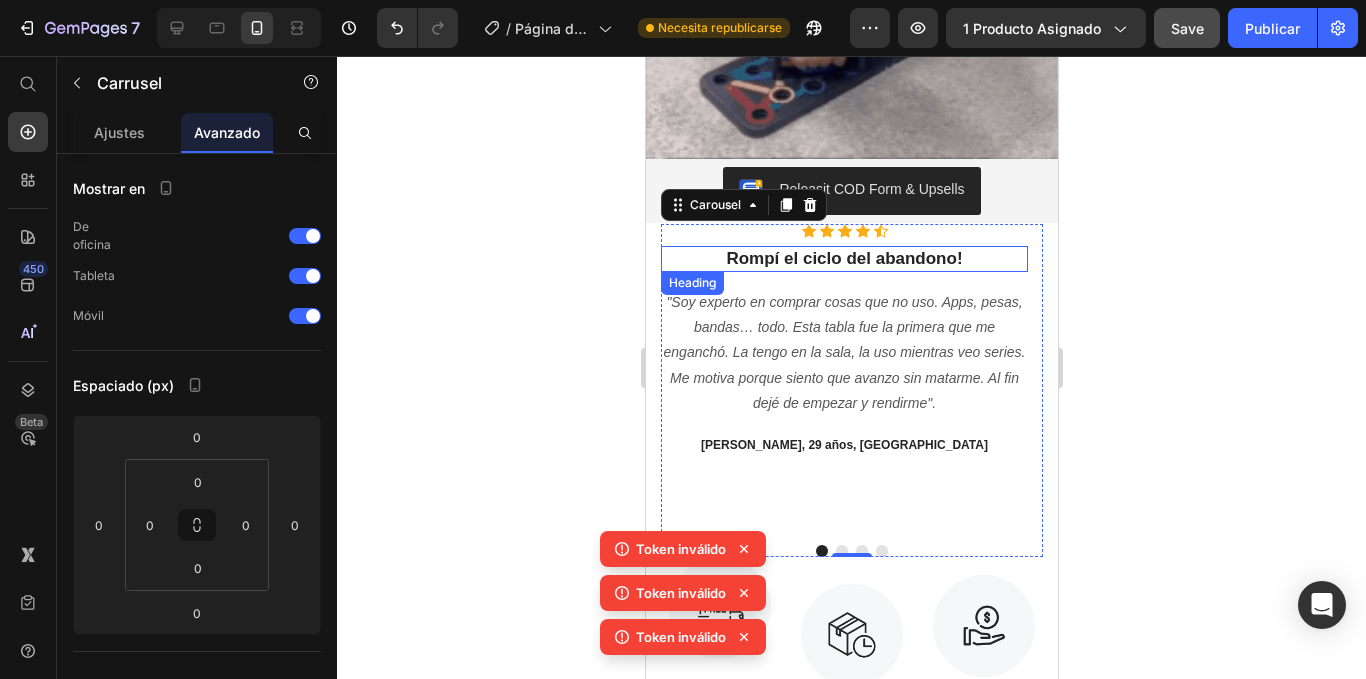 click on "Rompí el ciclo del abandono!" at bounding box center (843, 259) 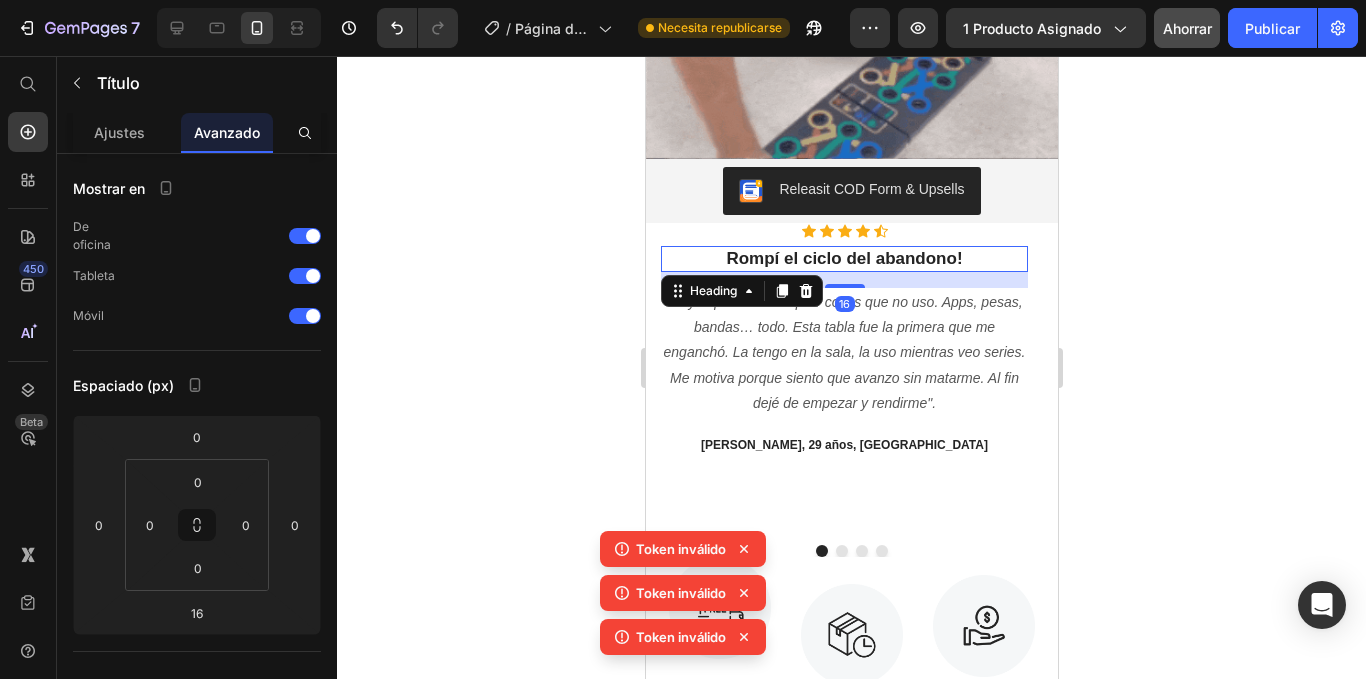 click on "16" at bounding box center [843, 280] 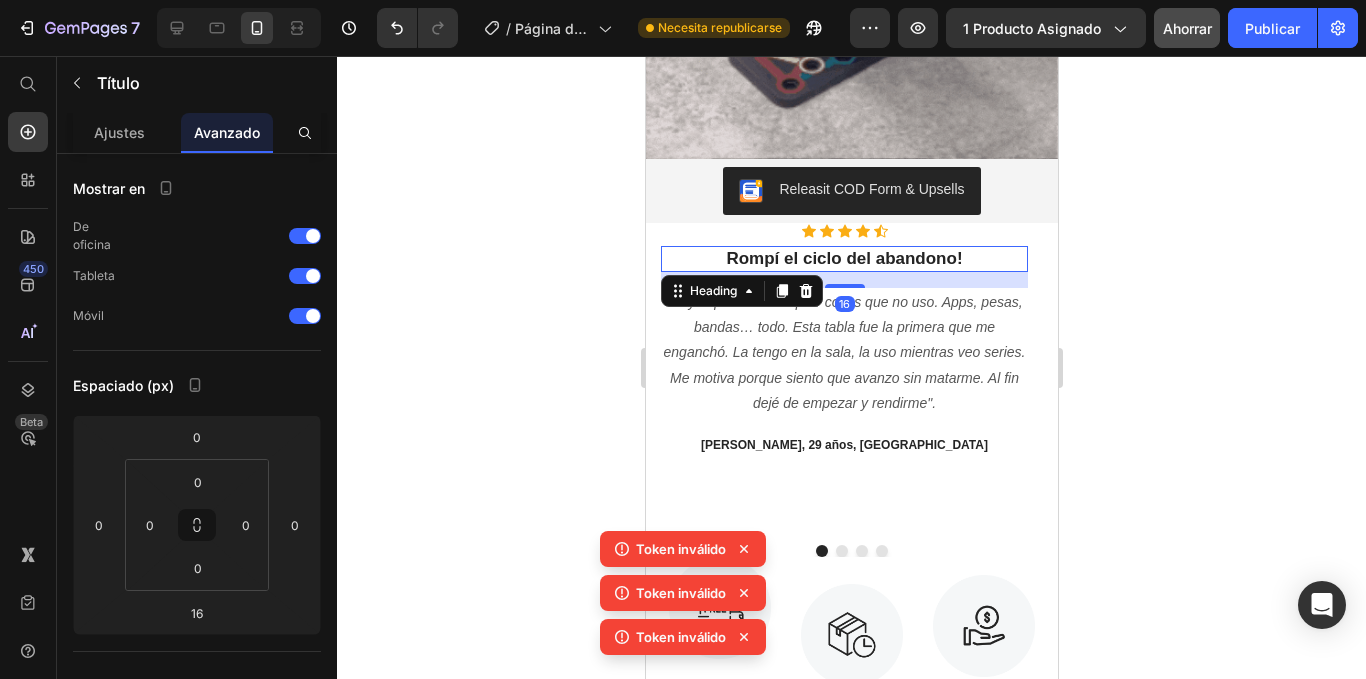 click on "16" at bounding box center [843, 280] 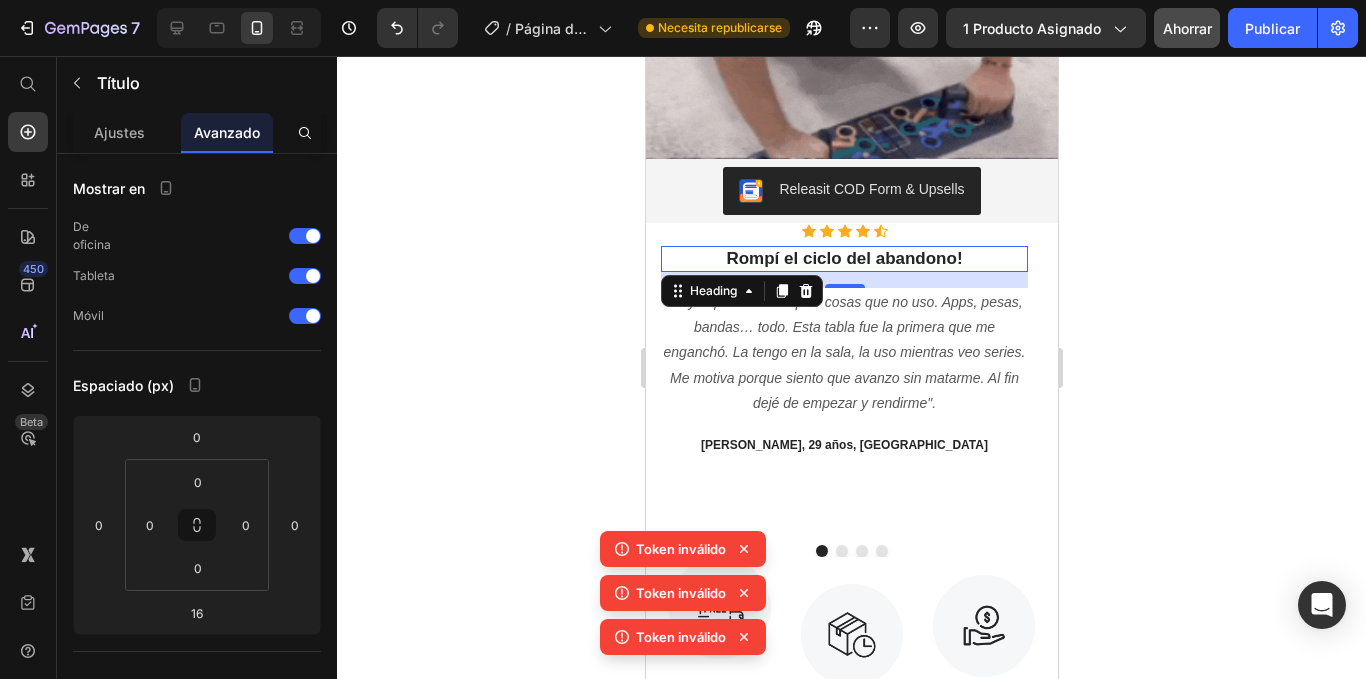 click on "16" at bounding box center (843, 280) 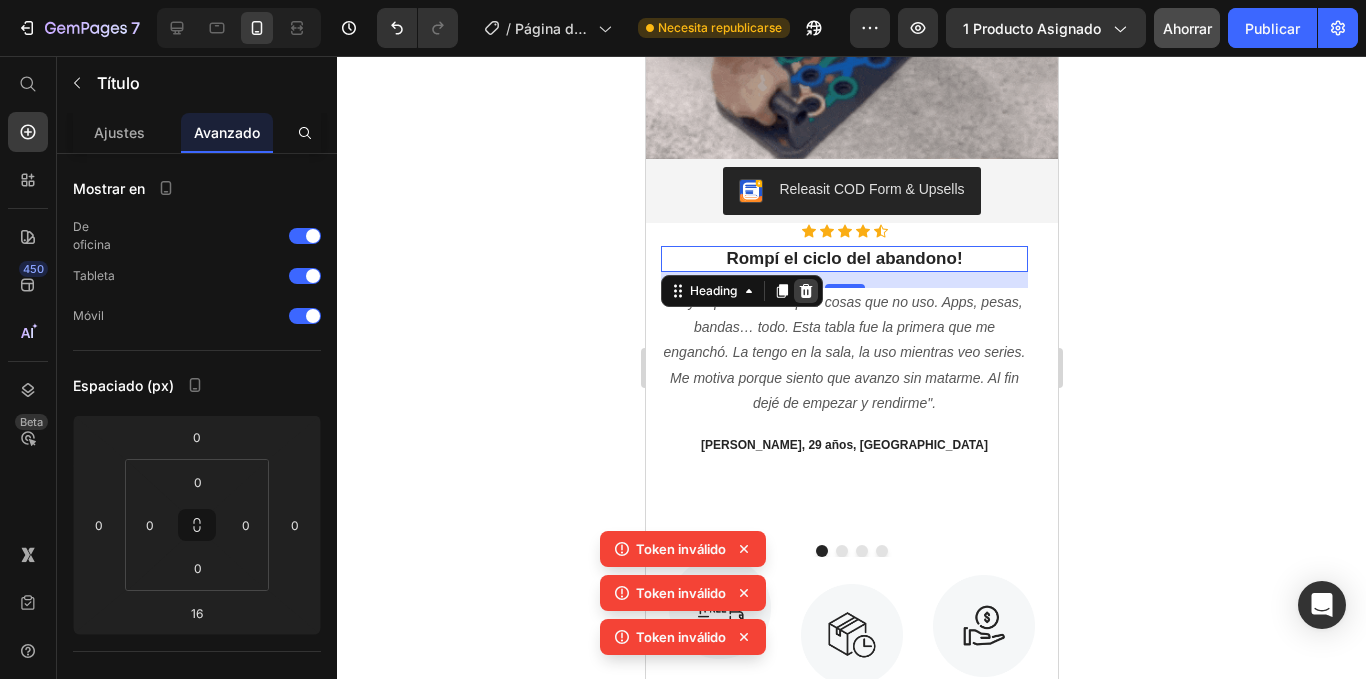 click 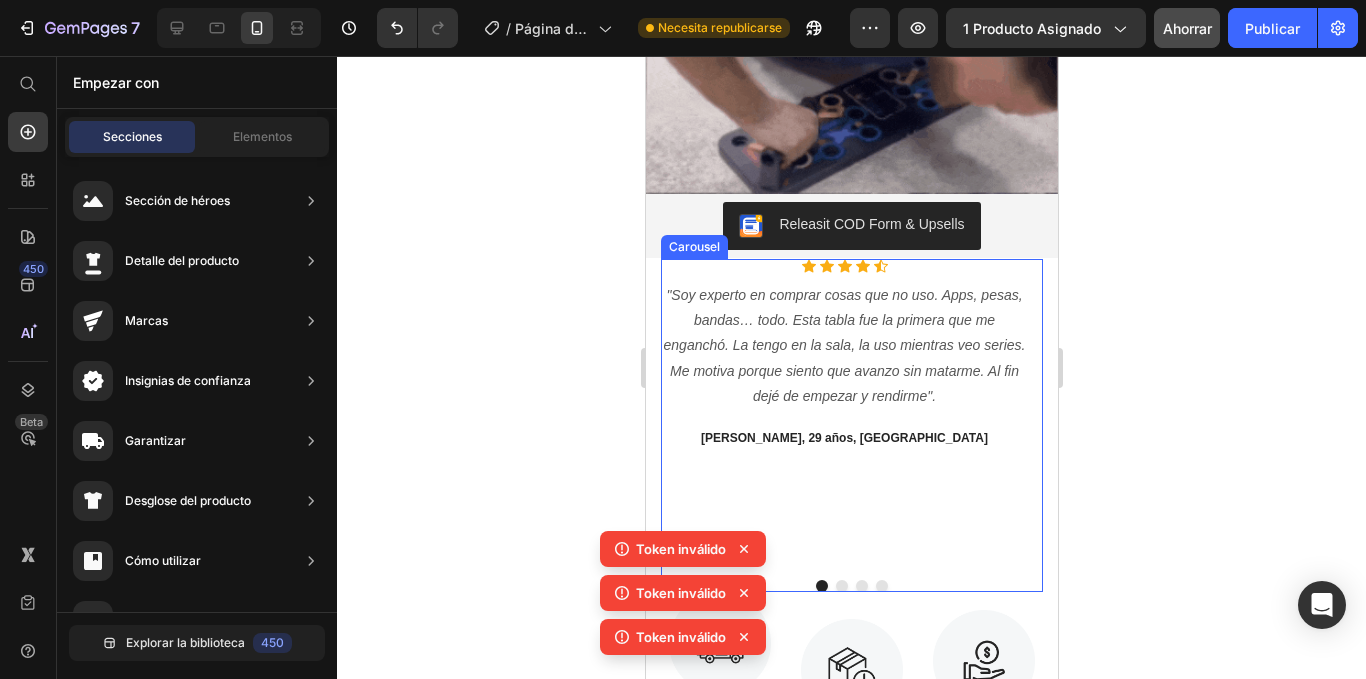 scroll, scrollTop: 1858, scrollLeft: 0, axis: vertical 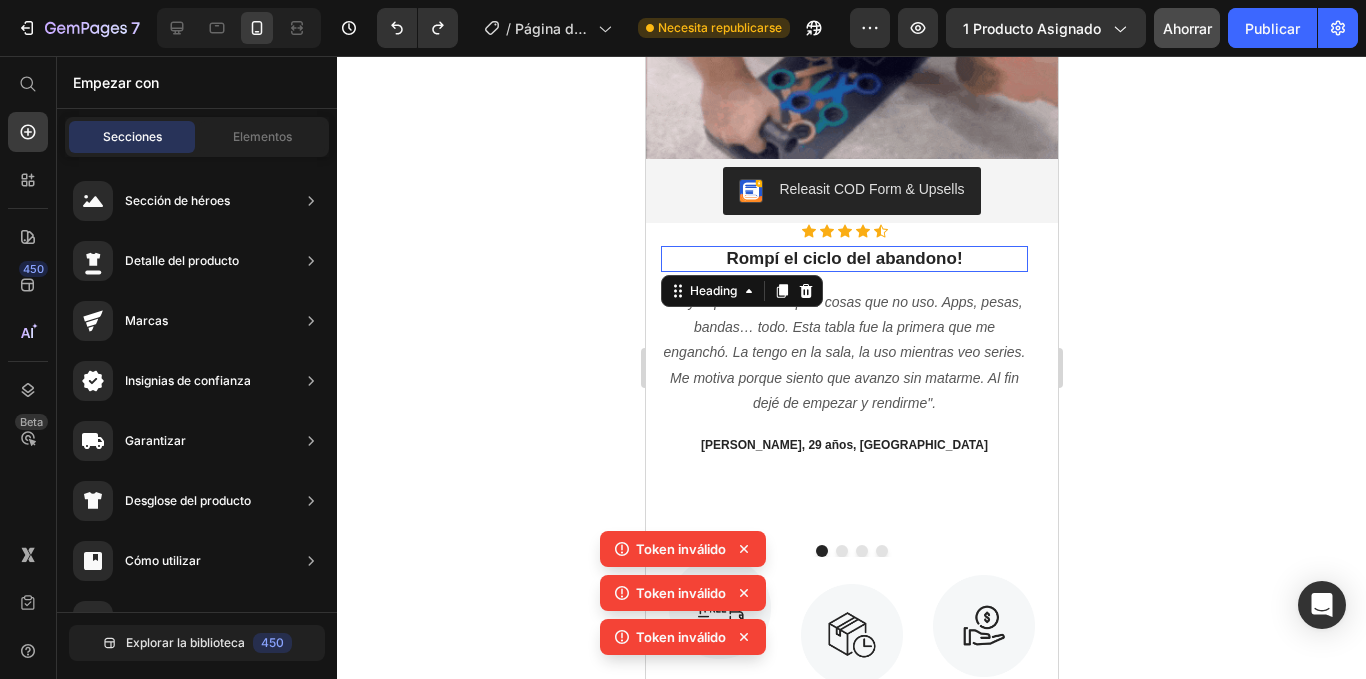 click on "Rompí el ciclo del abandono!" at bounding box center (843, 259) 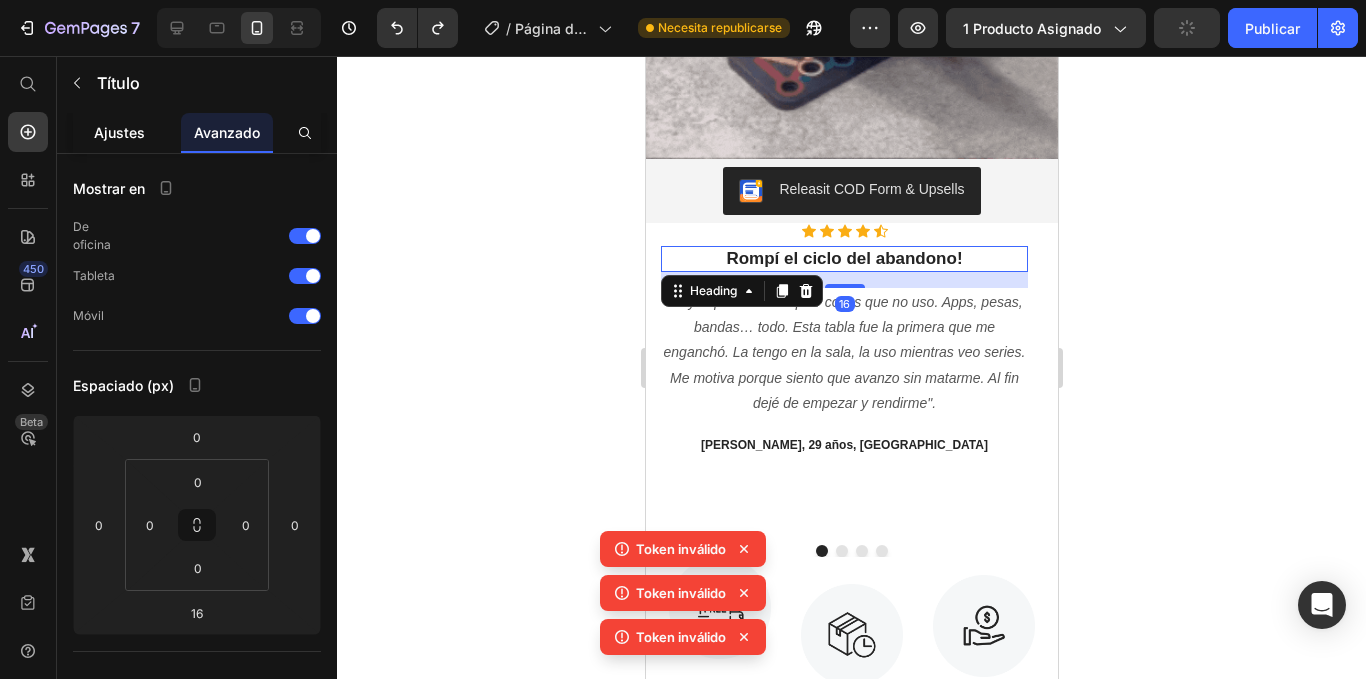 click on "Ajustes" 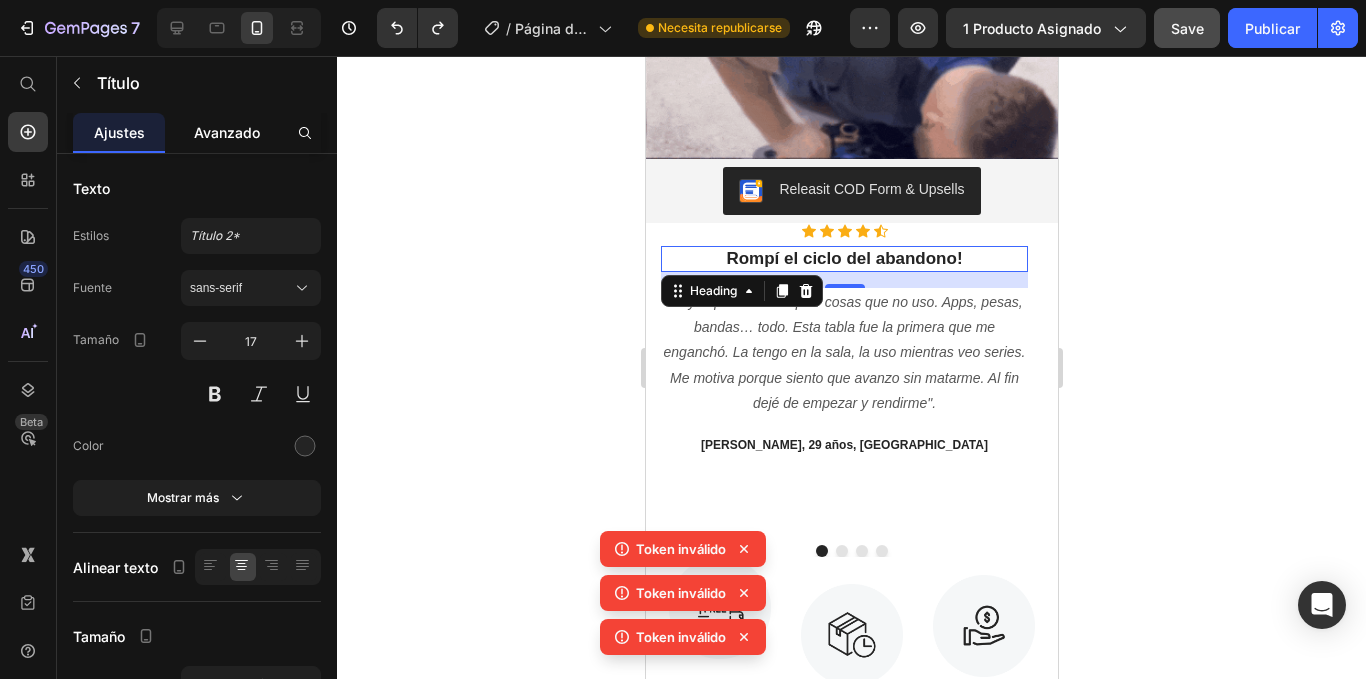 click on "Avanzado" at bounding box center [227, 132] 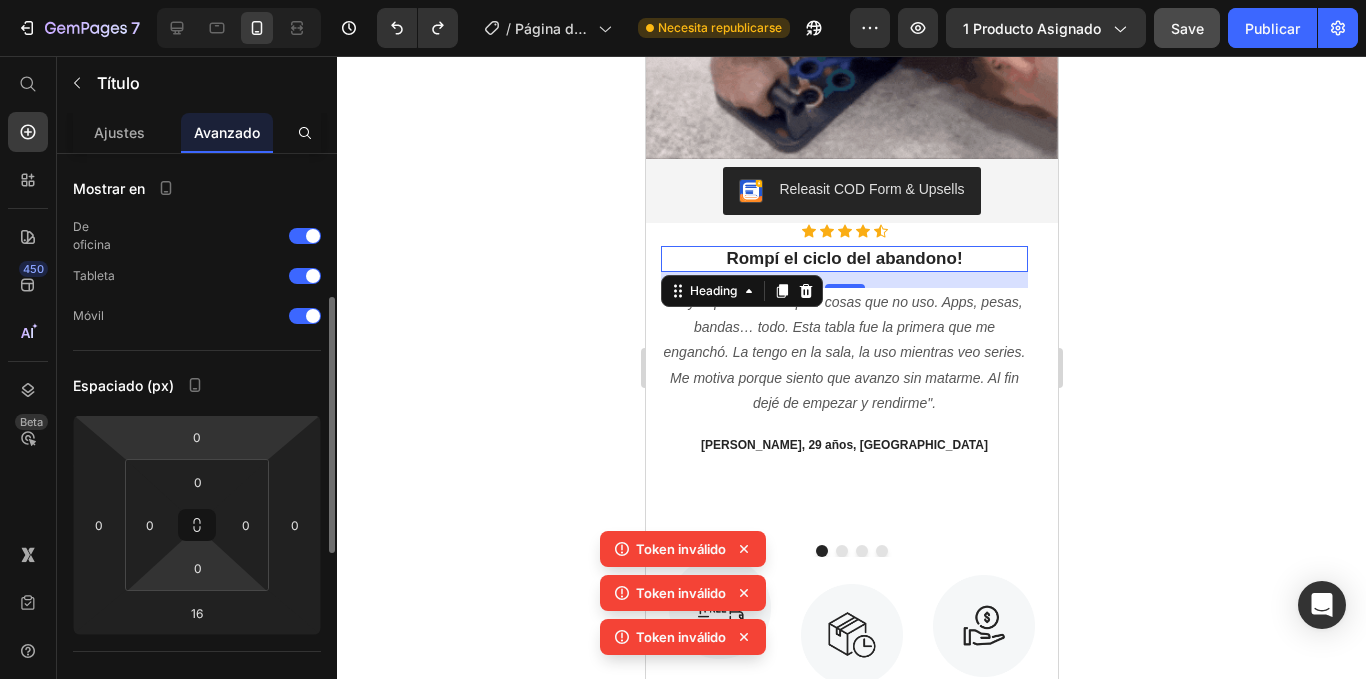 scroll, scrollTop: 100, scrollLeft: 0, axis: vertical 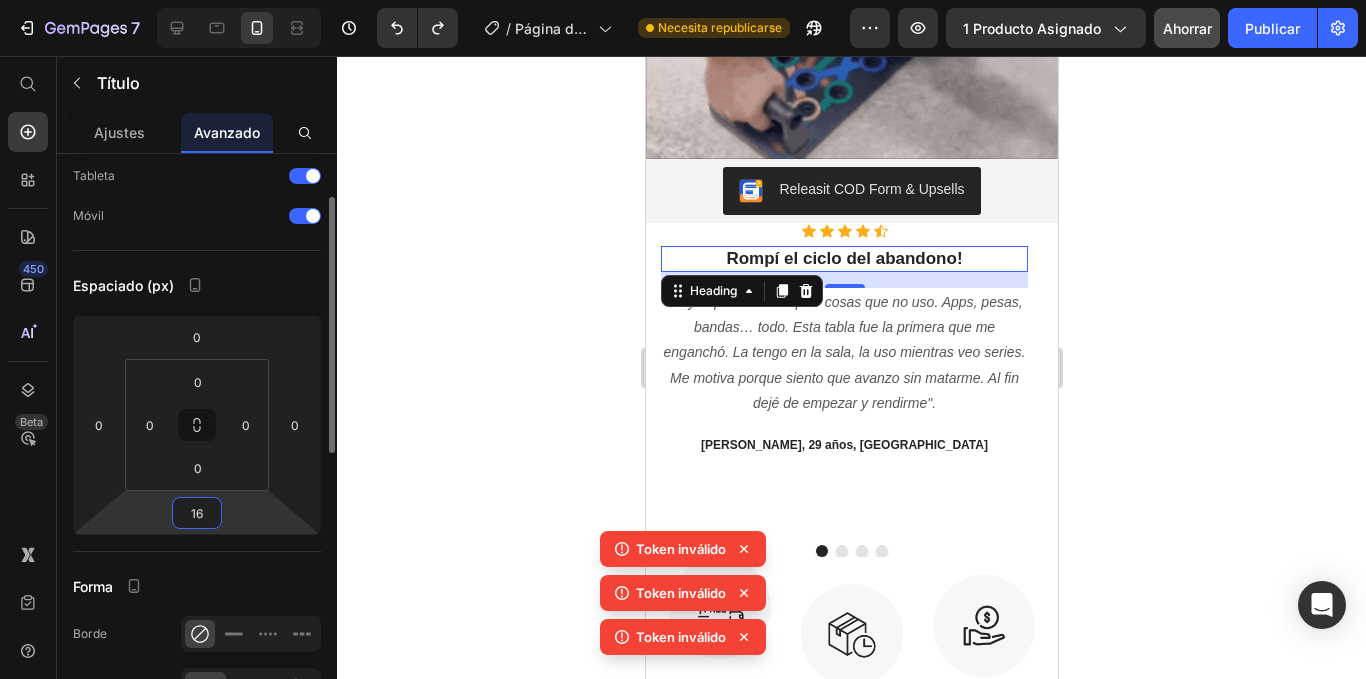 click on "16" at bounding box center [197, 513] 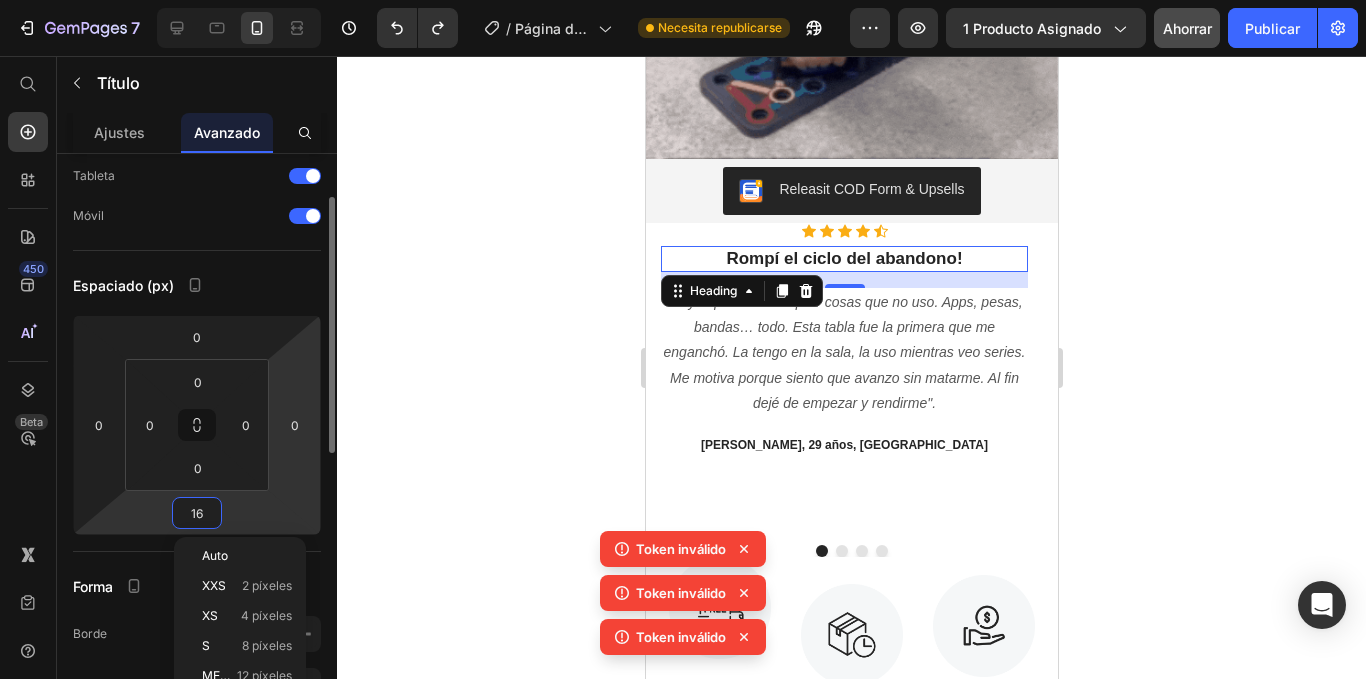 type on "0" 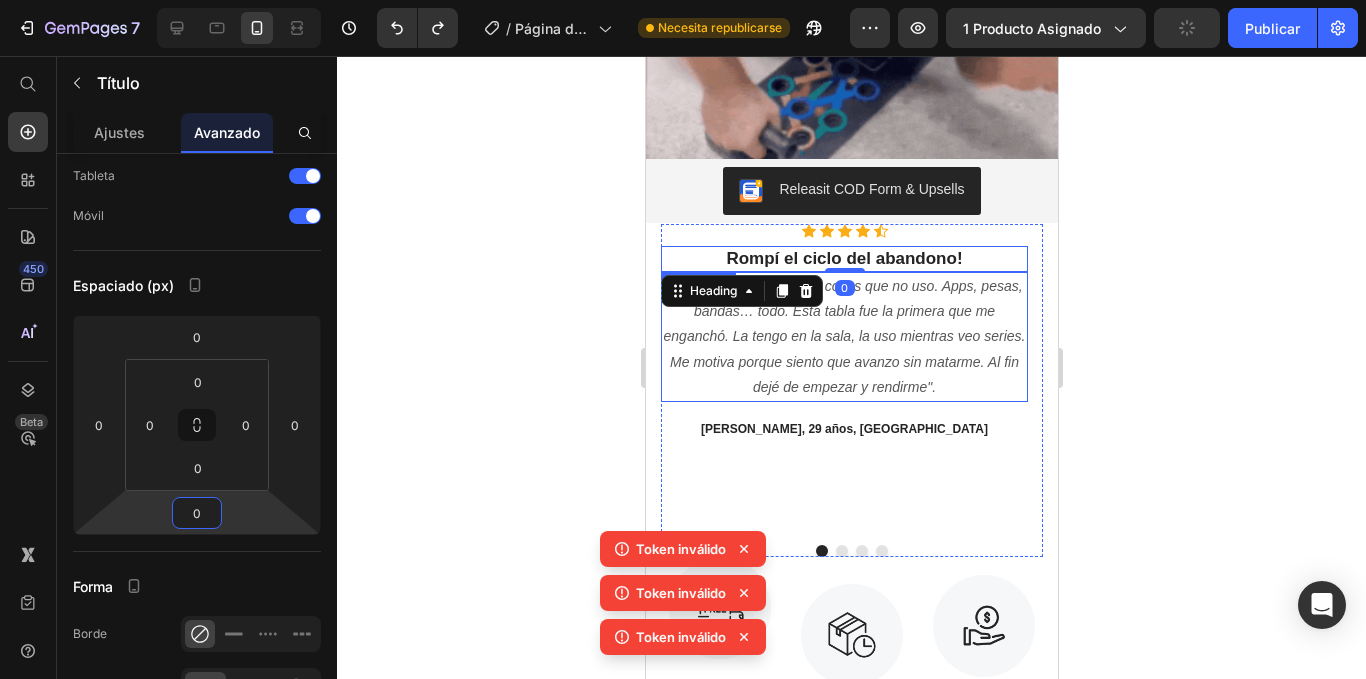 click on ""Soy experto en comprar cosas que no uso. Apps, pesas, bandas… todo. Esta tabla fue la primera que me enganchó. La tengo en la sala, la uso mientras veo series. Me motiva porque siento que avanzo sin matarme. Al fin dejé de empezar y rendirme"." at bounding box center [843, 337] 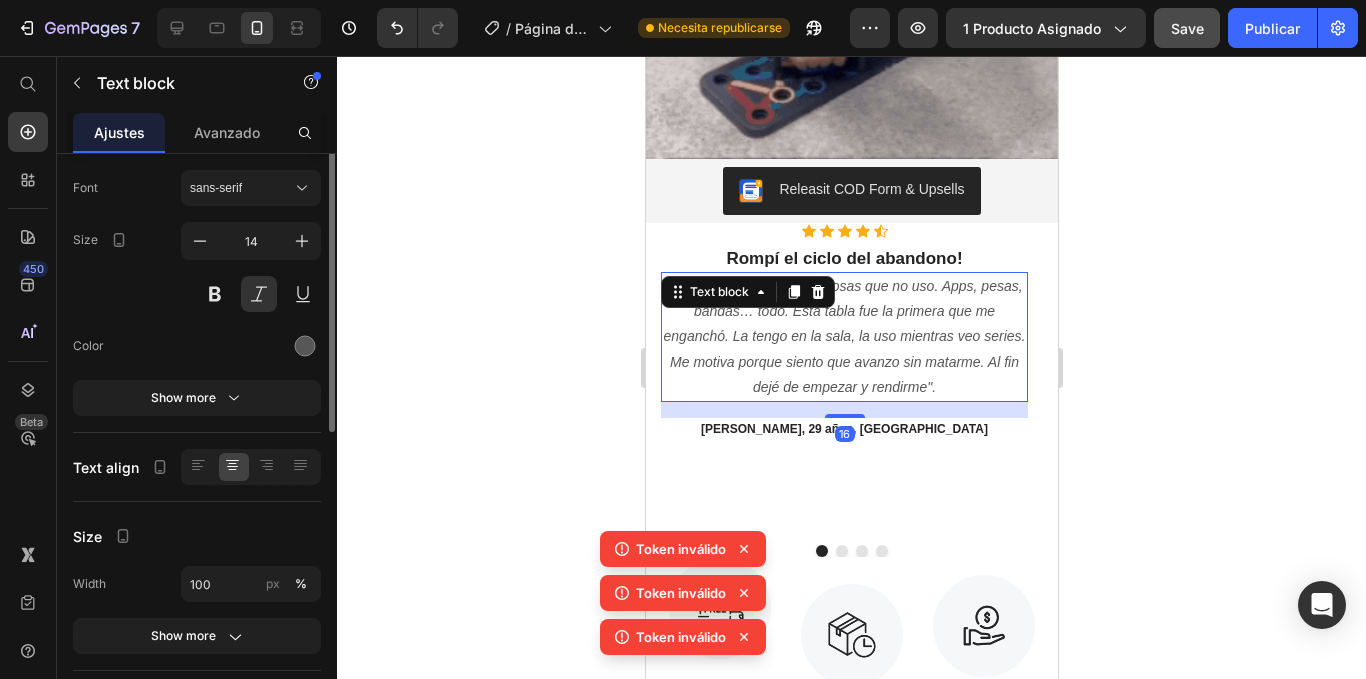scroll, scrollTop: 0, scrollLeft: 0, axis: both 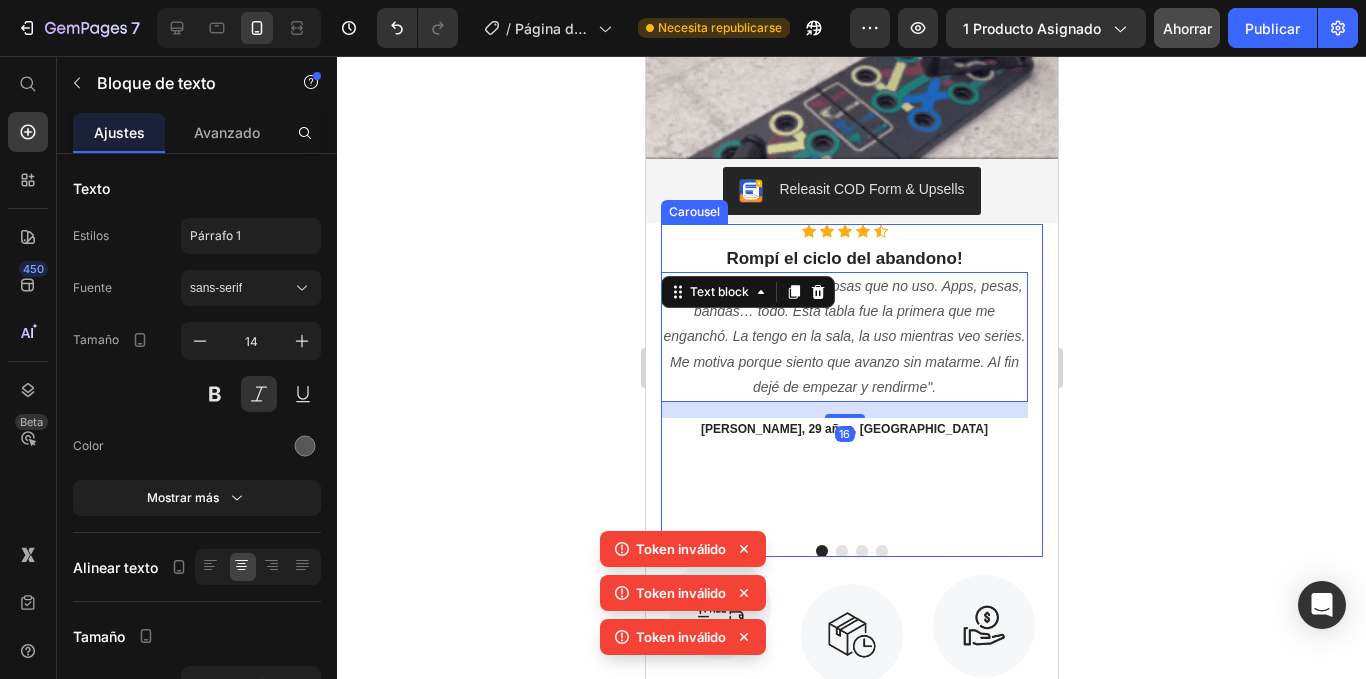click on "Icon                Icon                Icon                Icon
Icon Icon List Hoz Rompí el ciclo del abandono! Heading "Soy experto en comprar cosas que no uso. Apps, pesas, bandas… todo. Esta tabla fue la primera que me enganchó. La tengo en la sala, la uso mientras veo series. Me motiva porque siento que avanzo sin matarme. Al fin dejé de empezar y rendirme". Text block   16 [PERSON_NAME], 29 años, Trujillo Text block" at bounding box center (843, 376) 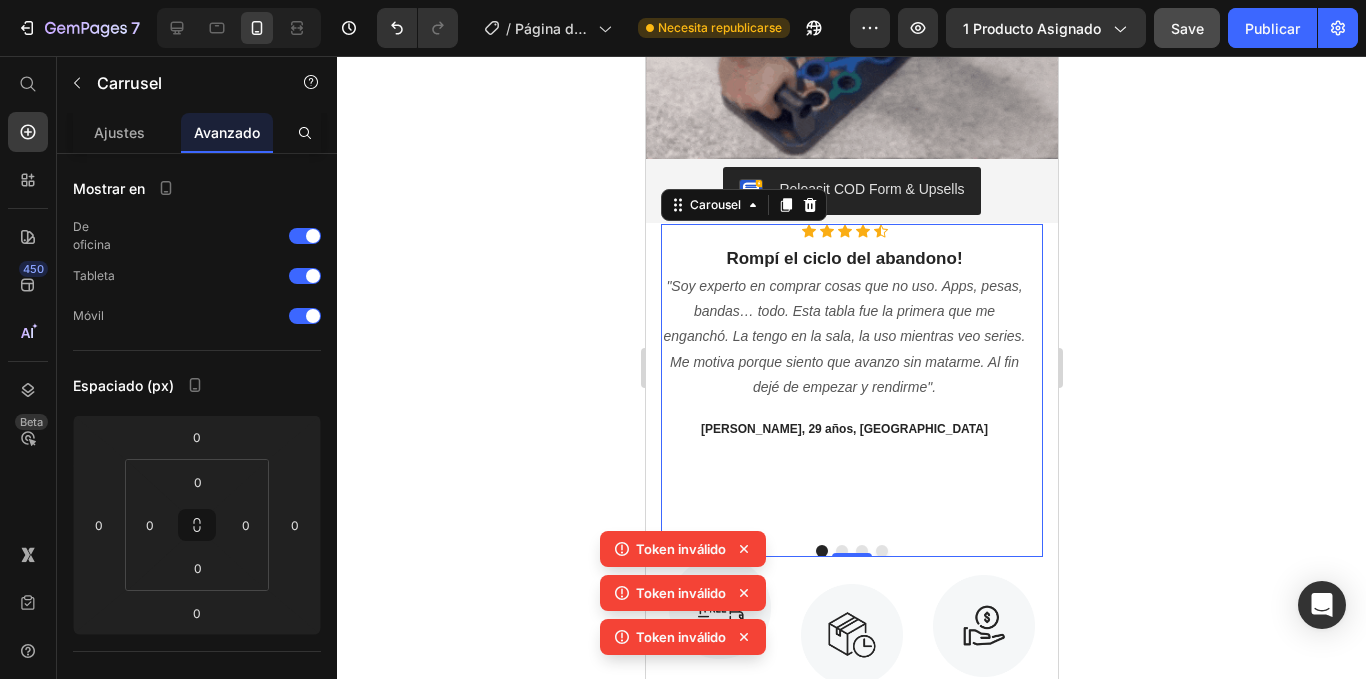 click on "Icon                Icon                Icon                Icon
Icon Icon List Hoz Rompí el ciclo del abandono! Heading "Soy experto en comprar cosas que no uso. Apps, pesas, bandas… todo. Esta tabla fue la primera que me enganchó. La tengo en la sala, la uso mientras veo series. Me motiva porque siento que avanzo sin matarme. Al fin dejé de empezar y rendirme". Text block [PERSON_NAME], 29 años, Trujillo Text block" at bounding box center [843, 376] 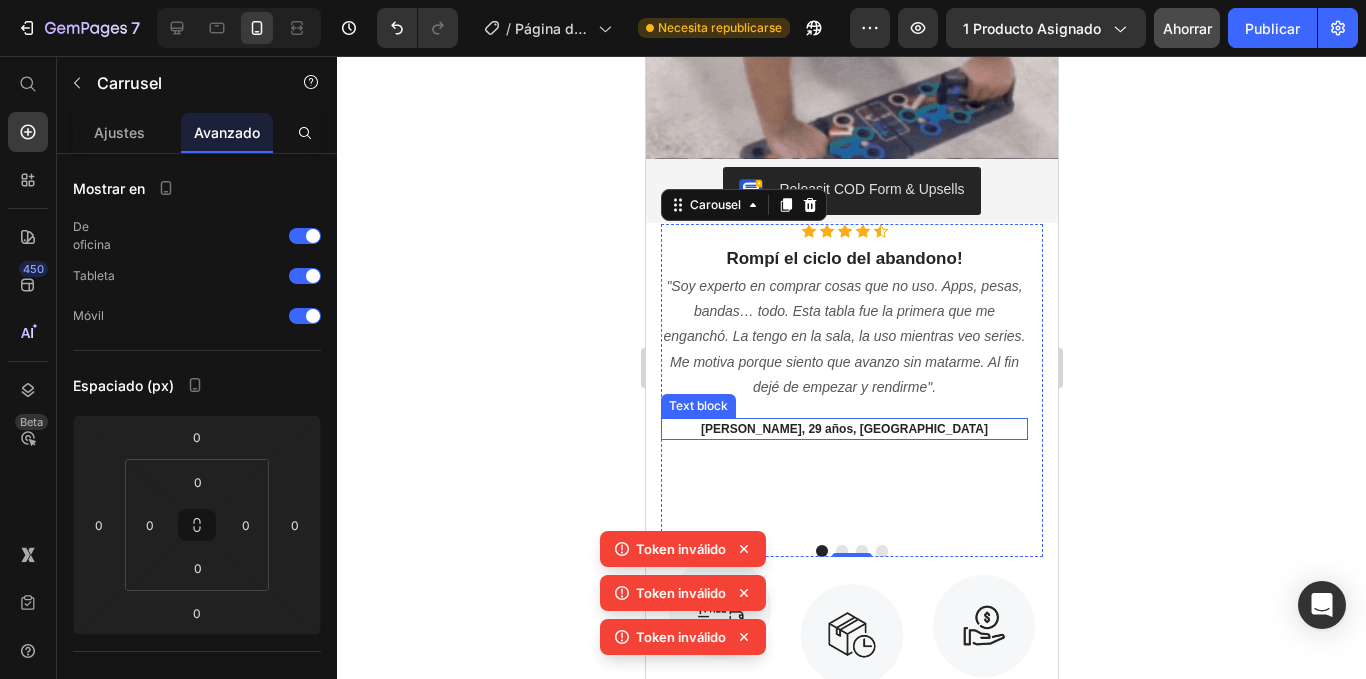 click on "[PERSON_NAME], 29 años, [GEOGRAPHIC_DATA]" at bounding box center (843, 429) 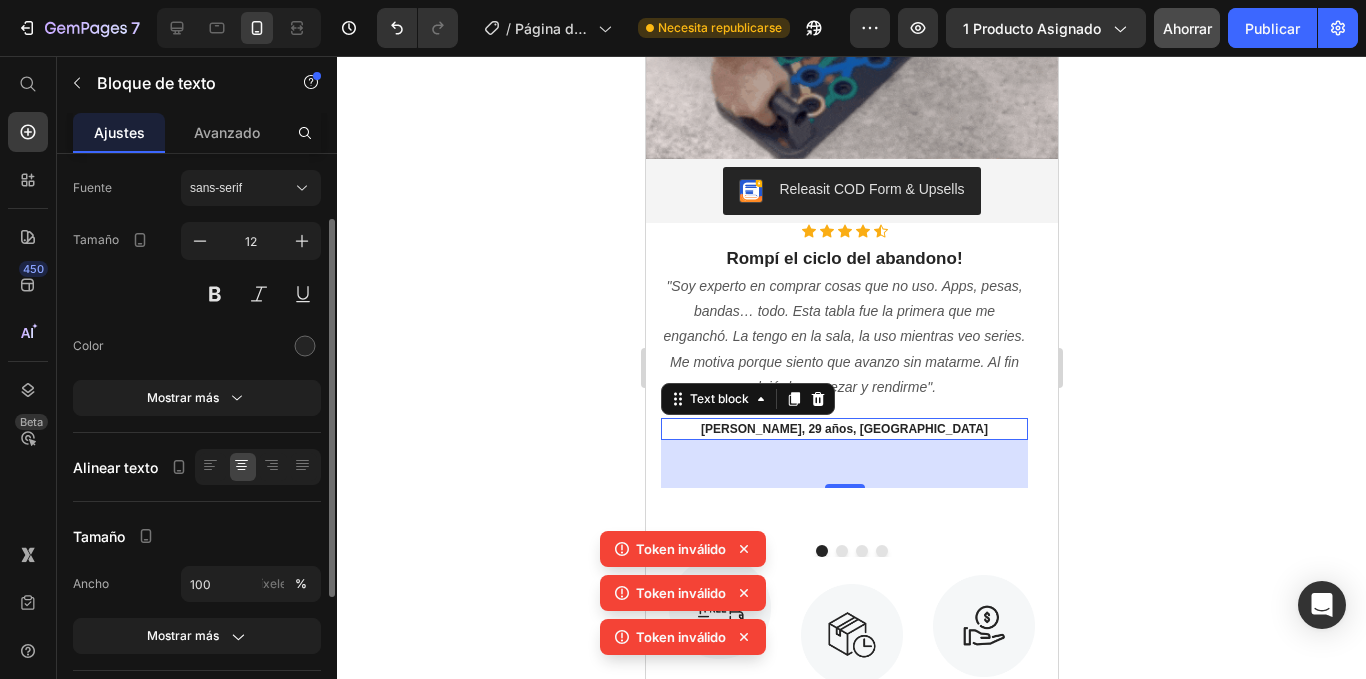 scroll, scrollTop: 200, scrollLeft: 0, axis: vertical 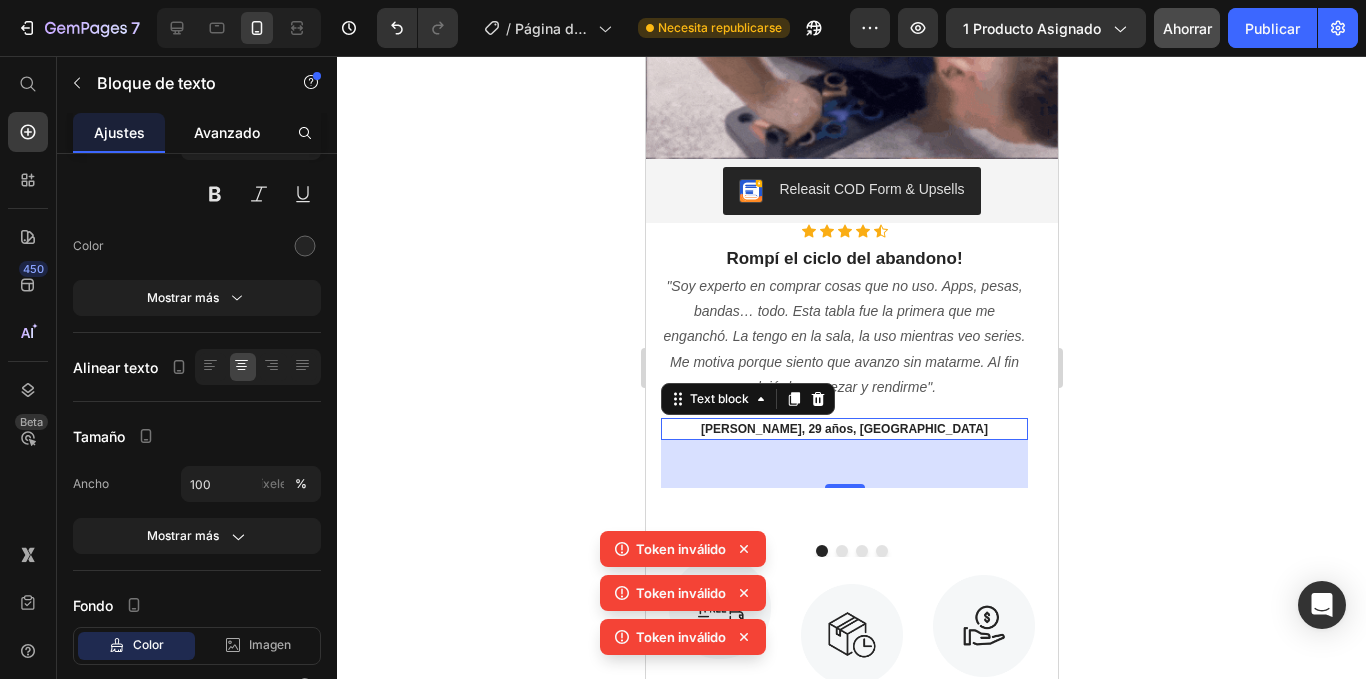 click on "Avanzado" at bounding box center (227, 132) 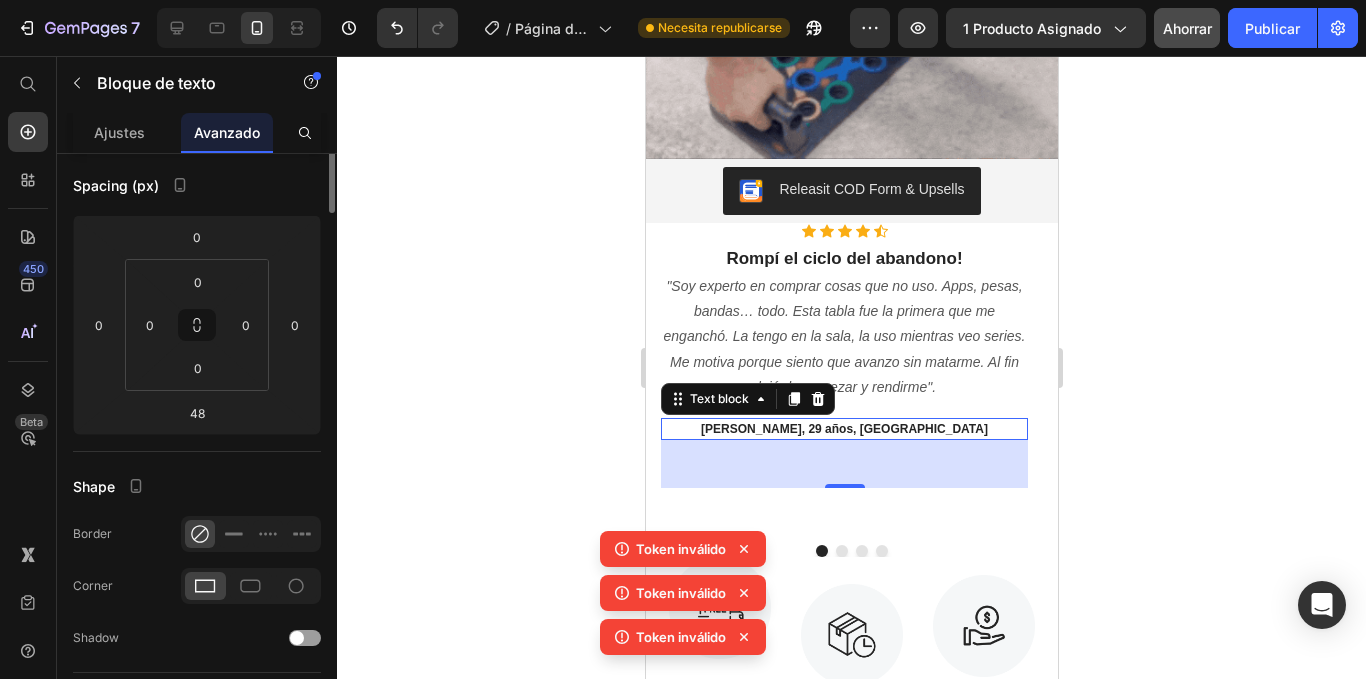 scroll, scrollTop: 0, scrollLeft: 0, axis: both 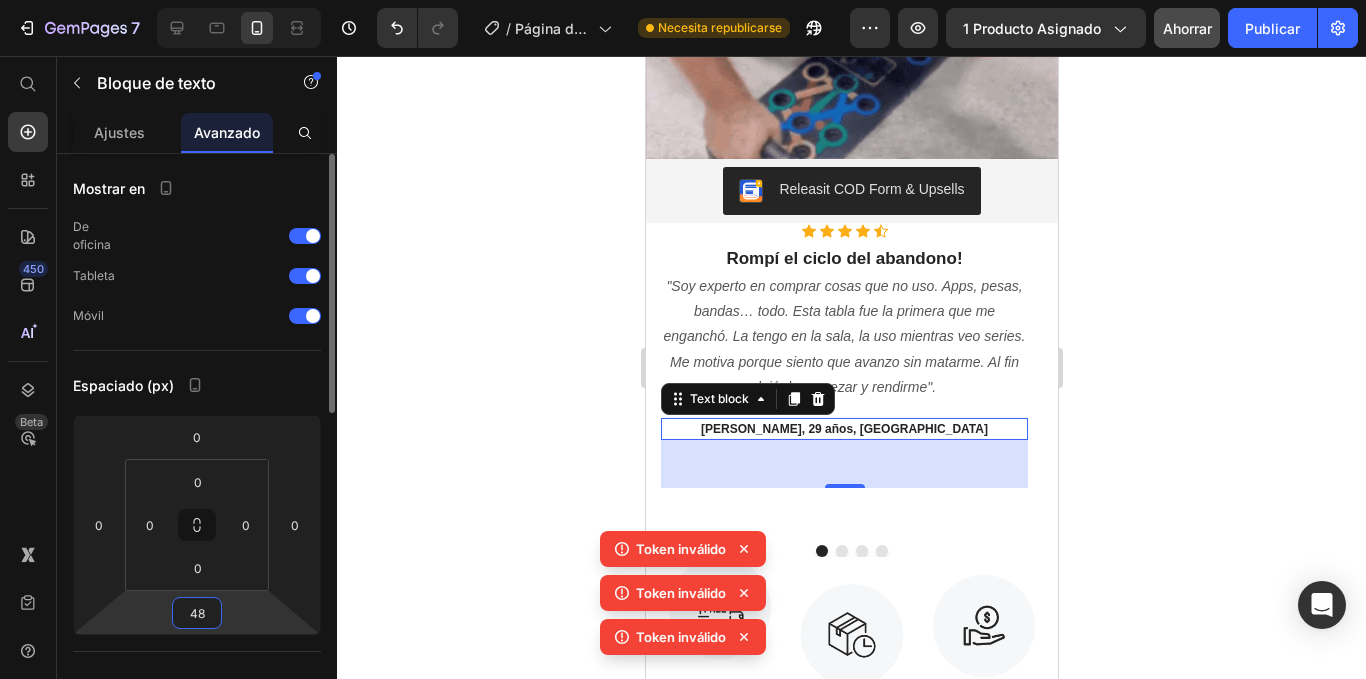 click on "48" at bounding box center (197, 613) 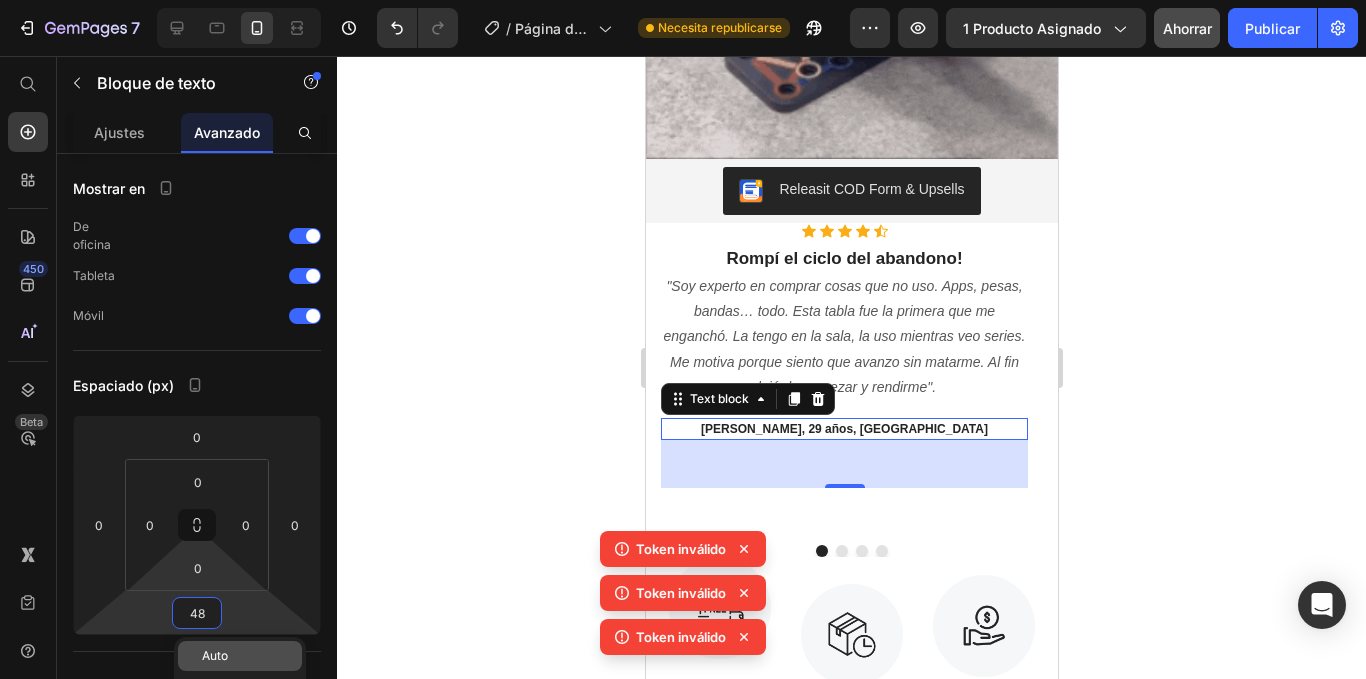 scroll, scrollTop: 100, scrollLeft: 0, axis: vertical 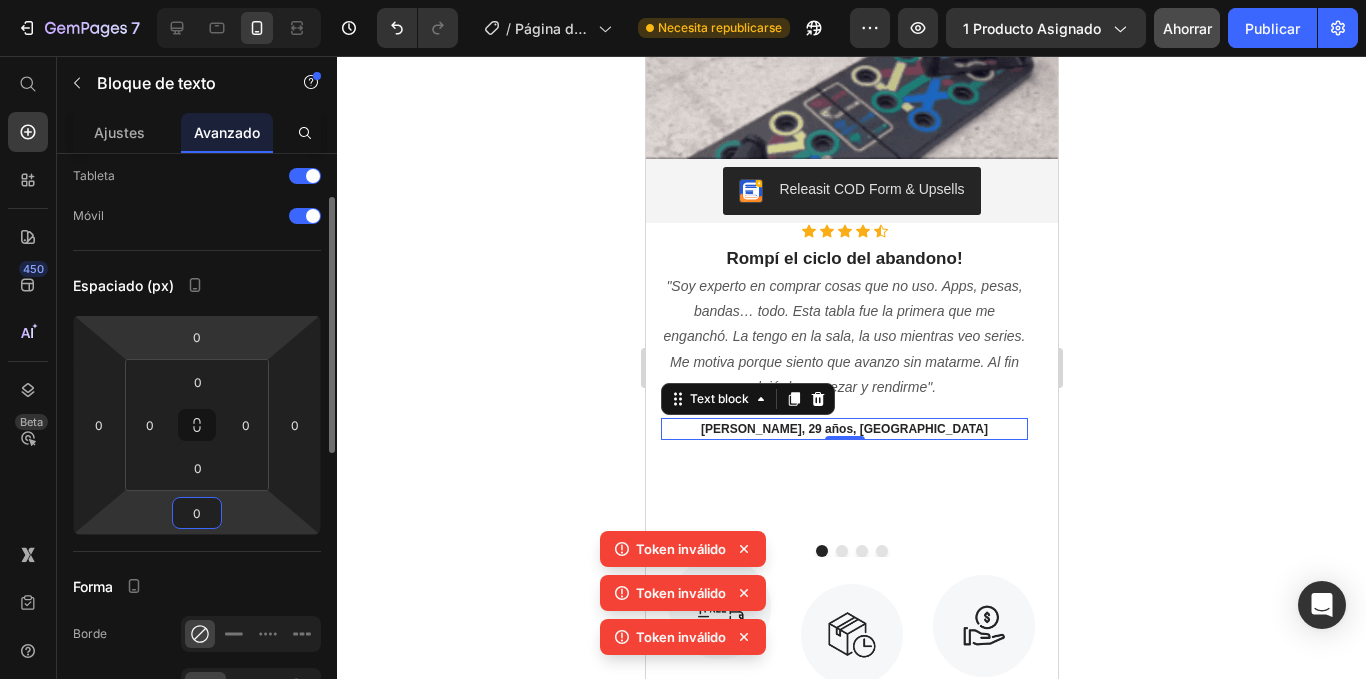 type on "0" 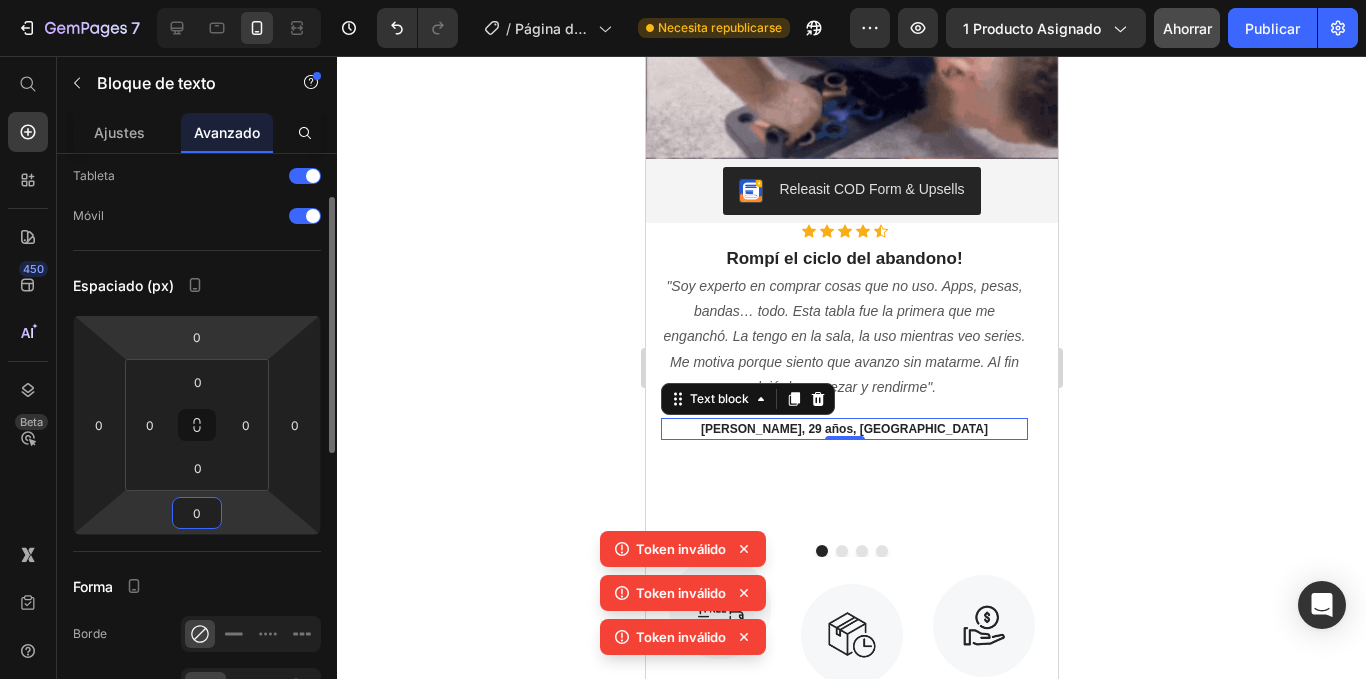 click on "7 / Página del producto - [DATE] 15:40:38 Necesita republicarse Avance 1 producto asignado Ahorrar Publicar 450 Beta Empezar con Secciones Elementos Sección de héroes Detalle del producto Marcas Insignias de confianza Garantizar Desglose del producto Cómo utilizar Testimonios Comparar Manojo Preguntas frecuentes Prueba social Historia de la marca Lista de productos Recopilación Lista de blogs Contacto Sticky Añadir al carrito Pie de página personalizado Explorar la biblioteca 450 Disposición
[GEOGRAPHIC_DATA]
[GEOGRAPHIC_DATA]
[GEOGRAPHIC_DATA]
Fila Texto
Título
Bloque de texto Botón
Botón
Botón" at bounding box center [683, 0] 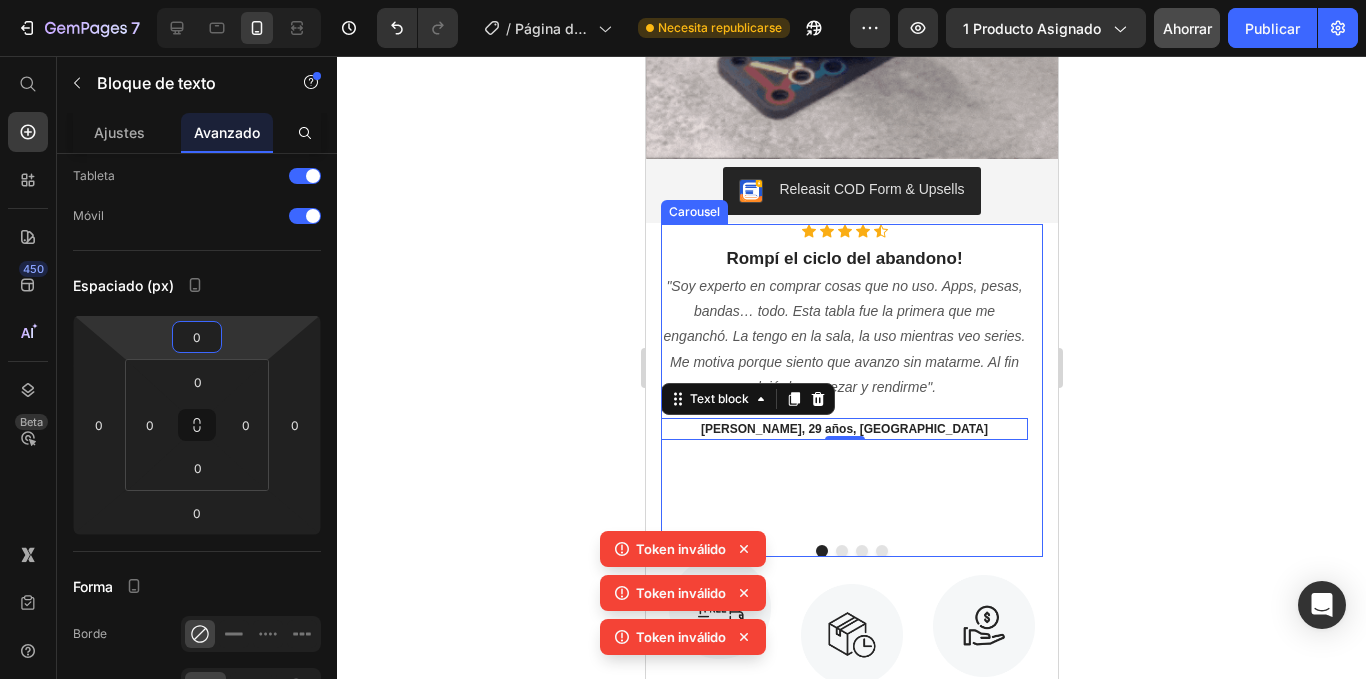 click on "Icon                Icon                Icon                Icon
Icon Icon List Hoz Rompí el ciclo del abandono! Heading "Soy experto en comprar cosas que no uso. Apps, pesas, bandas… todo. Esta tabla fue la primera que me enganchó. La tengo en la sala, la uso mientras veo series. Me motiva porque siento que avanzo sin matarme. Al fin dejé de empezar y rendirme". Text block [PERSON_NAME], 29 años, Trujillo Text block   0" at bounding box center (843, 376) 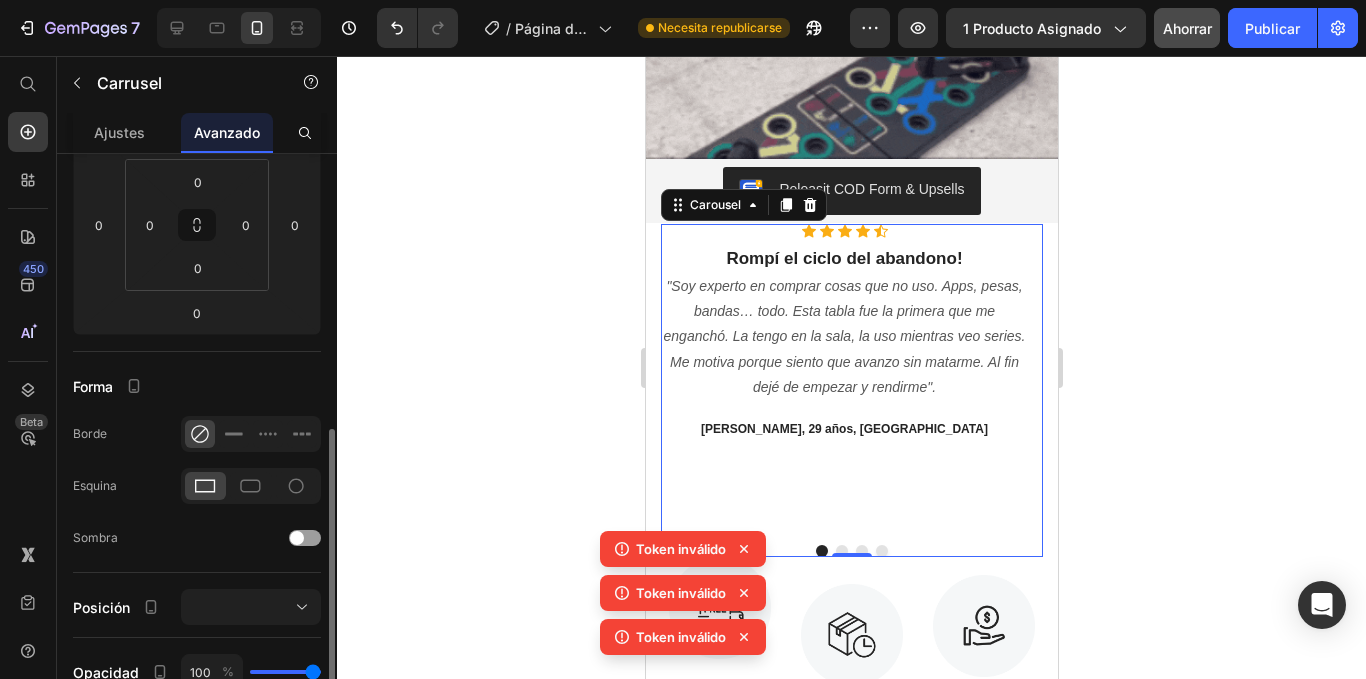 scroll, scrollTop: 400, scrollLeft: 0, axis: vertical 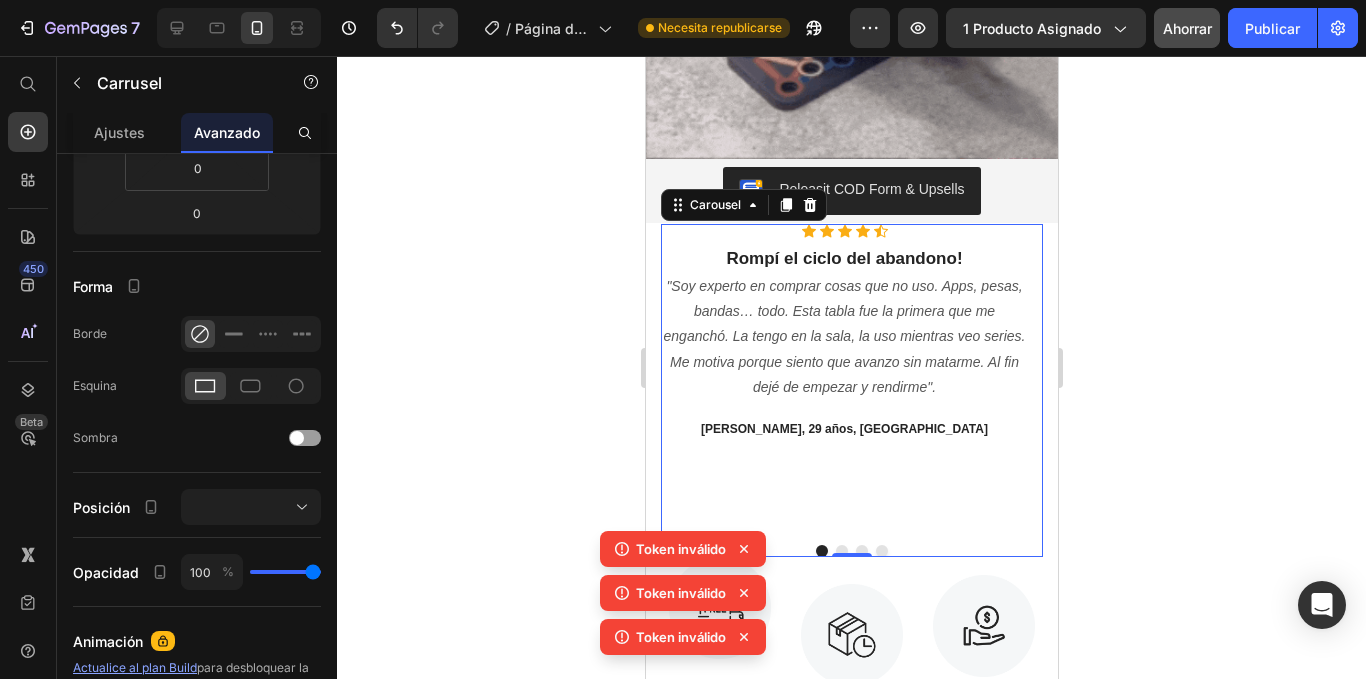 click on "Icon                Icon                Icon                Icon
Icon Icon List Hoz Rompí el ciclo del abandono! Heading "Soy experto en comprar cosas que no uso. Apps, pesas, bandas… todo. Esta tabla fue la primera que me enganchó. La tengo en la sala, la uso mientras veo series. Me motiva porque siento que avanzo sin matarme. Al fin dejé de empezar y rendirme". Text block [PERSON_NAME], 29 años, Trujillo Text block" at bounding box center [843, 376] 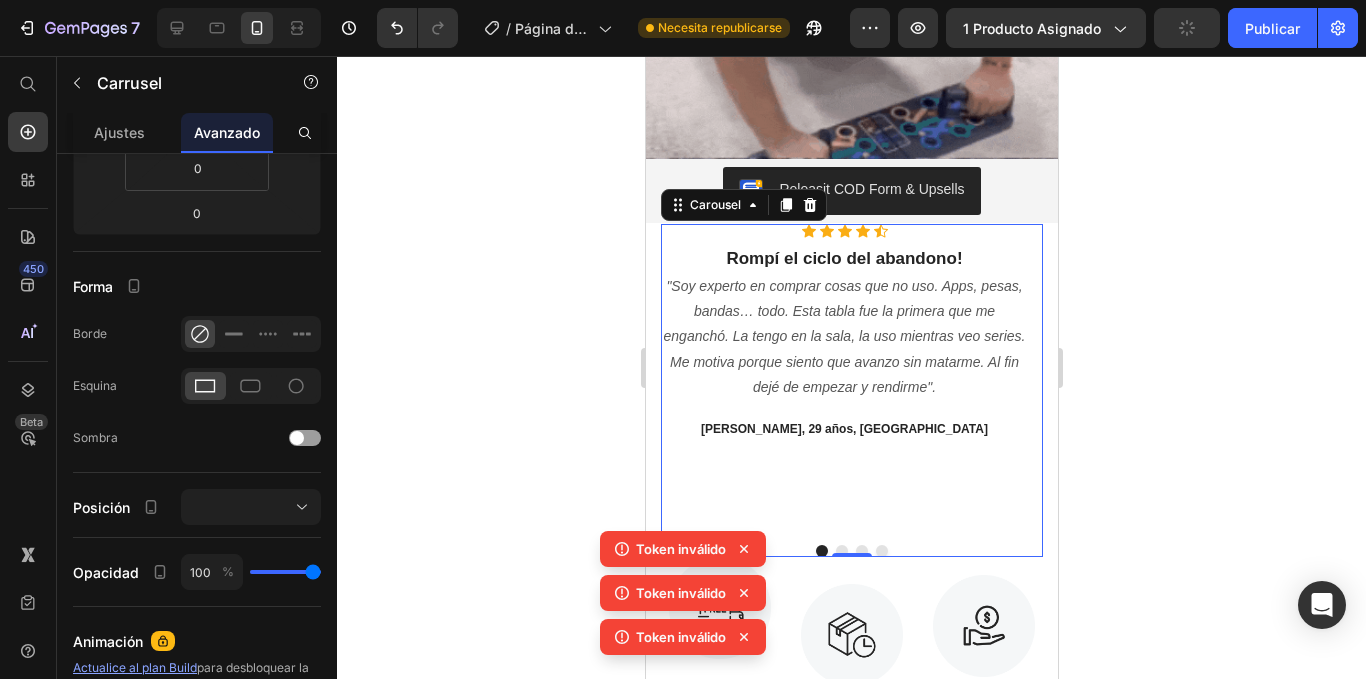 click on "Icon                Icon                Icon                Icon
Icon Icon List Hoz Rompí el ciclo del abandono! Heading "Soy experto en comprar cosas que no uso. Apps, pesas, bandas… todo. Esta tabla fue la primera que me enganchó. La tengo en la sala, la uso mientras veo series. Me motiva porque siento que avanzo sin matarme. Al fin dejé de empezar y rendirme". Text block [PERSON_NAME], 29 años, Trujillo Text block" at bounding box center (843, 376) 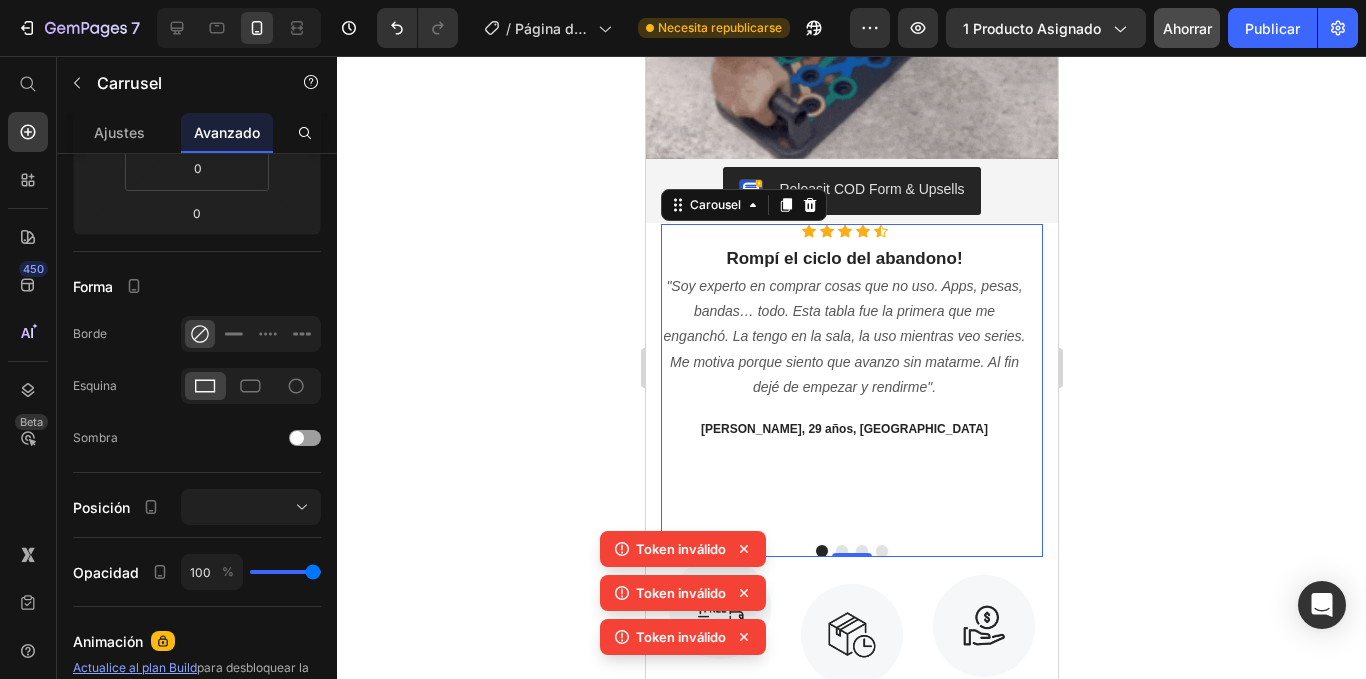 click on "Icon                Icon                Icon                Icon
Icon Icon List Hoz Rompí el ciclo del abandono! Heading "Soy experto en comprar cosas que no uso. Apps, pesas, bandas… todo. Esta tabla fue la primera que me enganchó. La tengo en la sala, la uso mientras veo series. Me motiva porque siento que avanzo sin matarme. Al fin dejé de empezar y rendirme". Text block [PERSON_NAME], 29 años, Trujillo Text block" at bounding box center [843, 376] 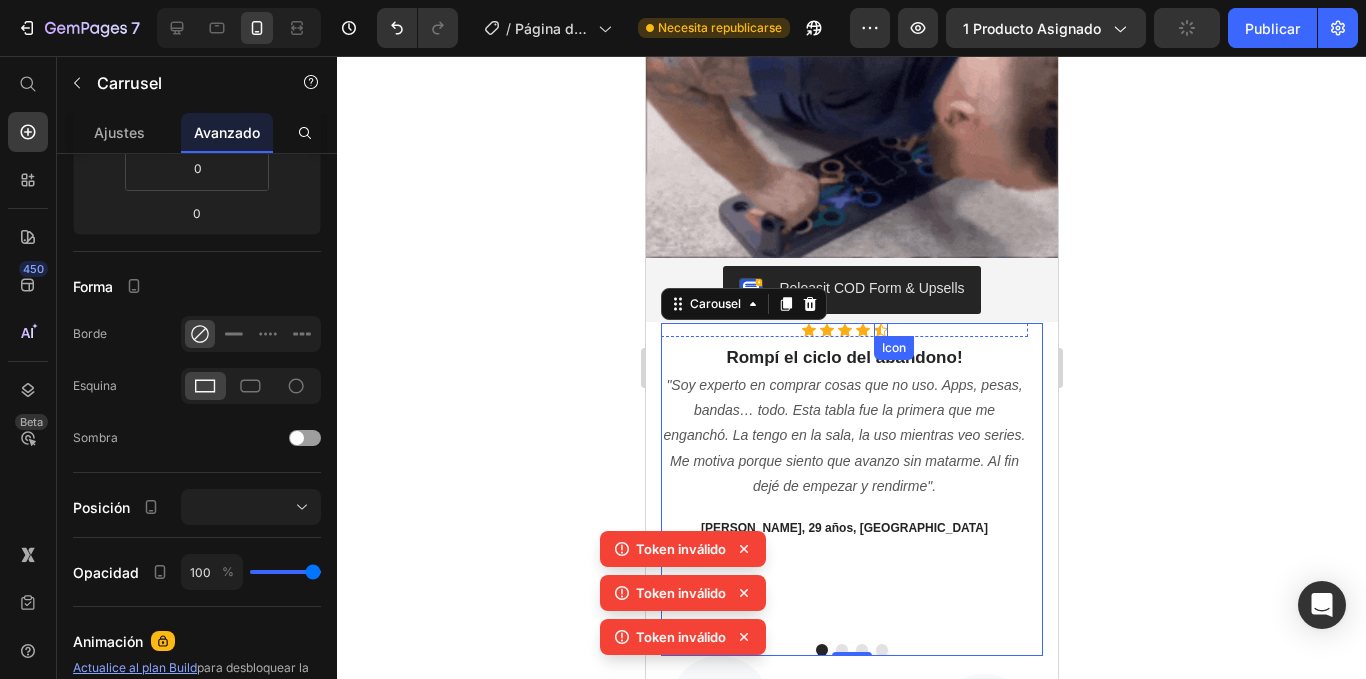 scroll, scrollTop: 1658, scrollLeft: 0, axis: vertical 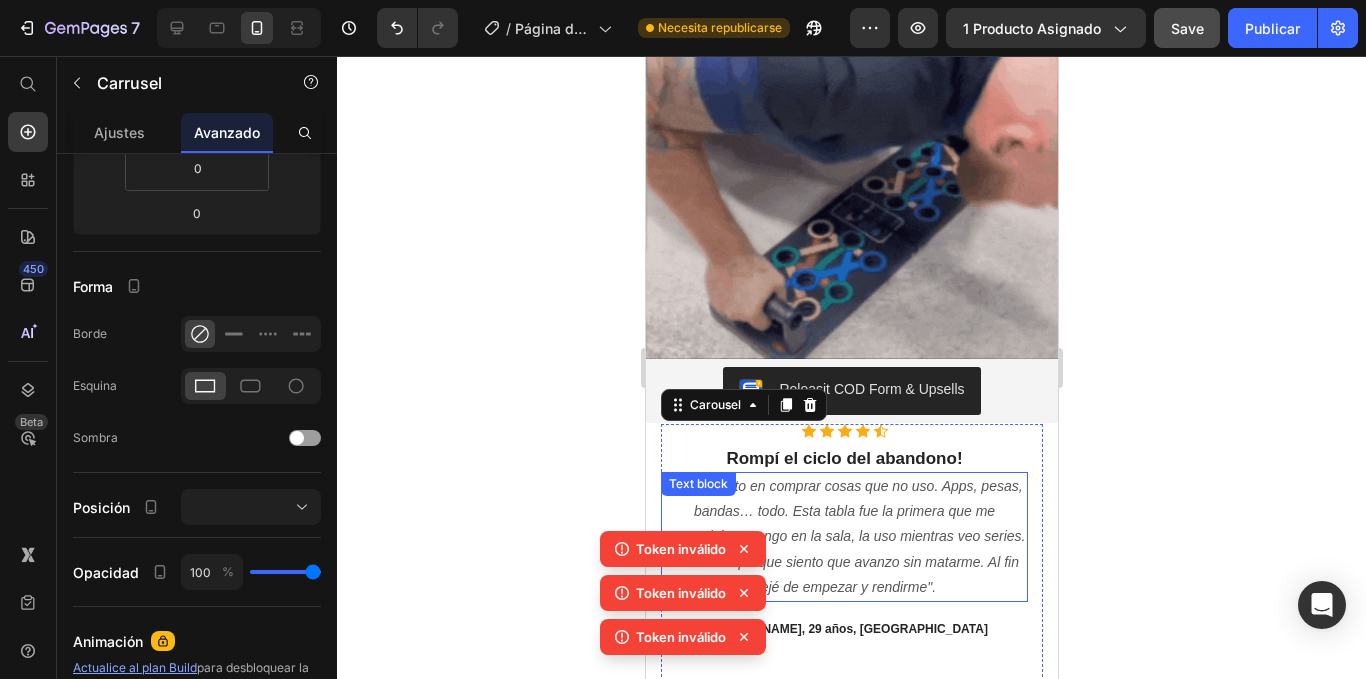 click on ""Soy experto en comprar cosas que no uso. Apps, pesas, bandas… todo. Esta tabla fue la primera que me enganchó. La tengo en la sala, la uso mientras veo series. Me motiva porque siento que avanzo sin matarme. Al fin dejé de empezar y rendirme"." at bounding box center [843, 537] 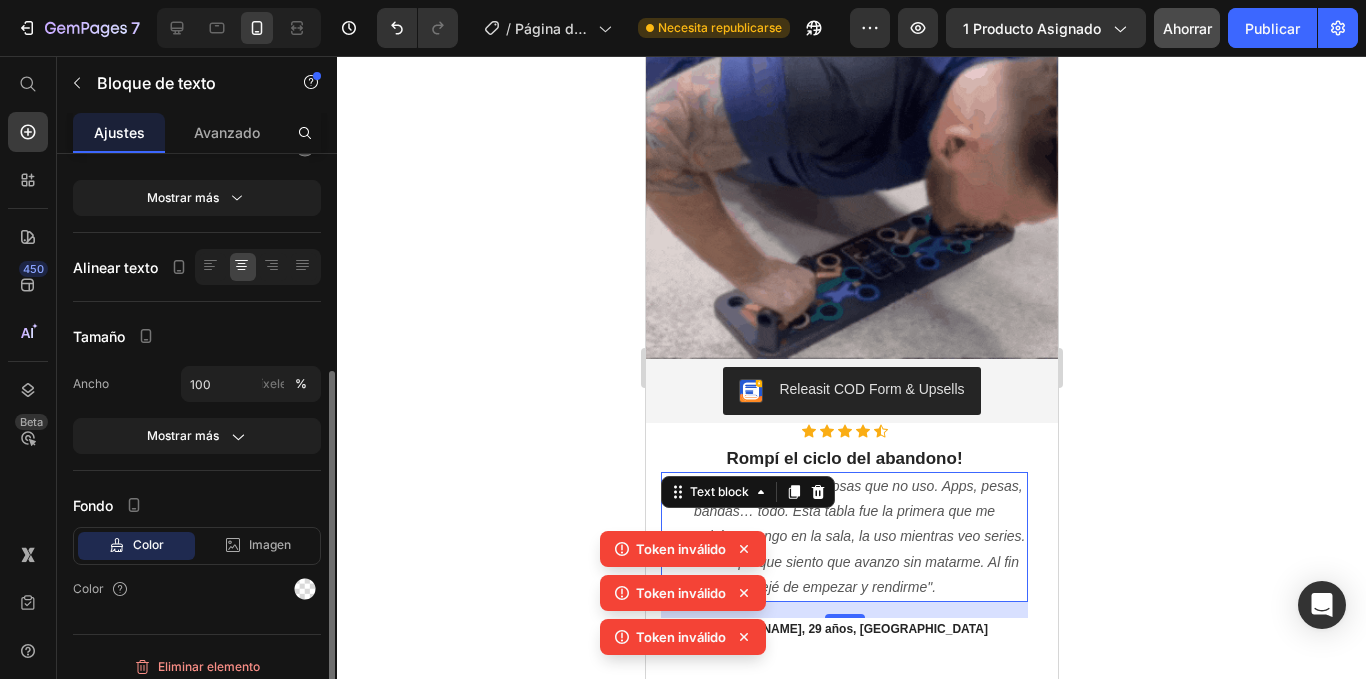 scroll, scrollTop: 313, scrollLeft: 0, axis: vertical 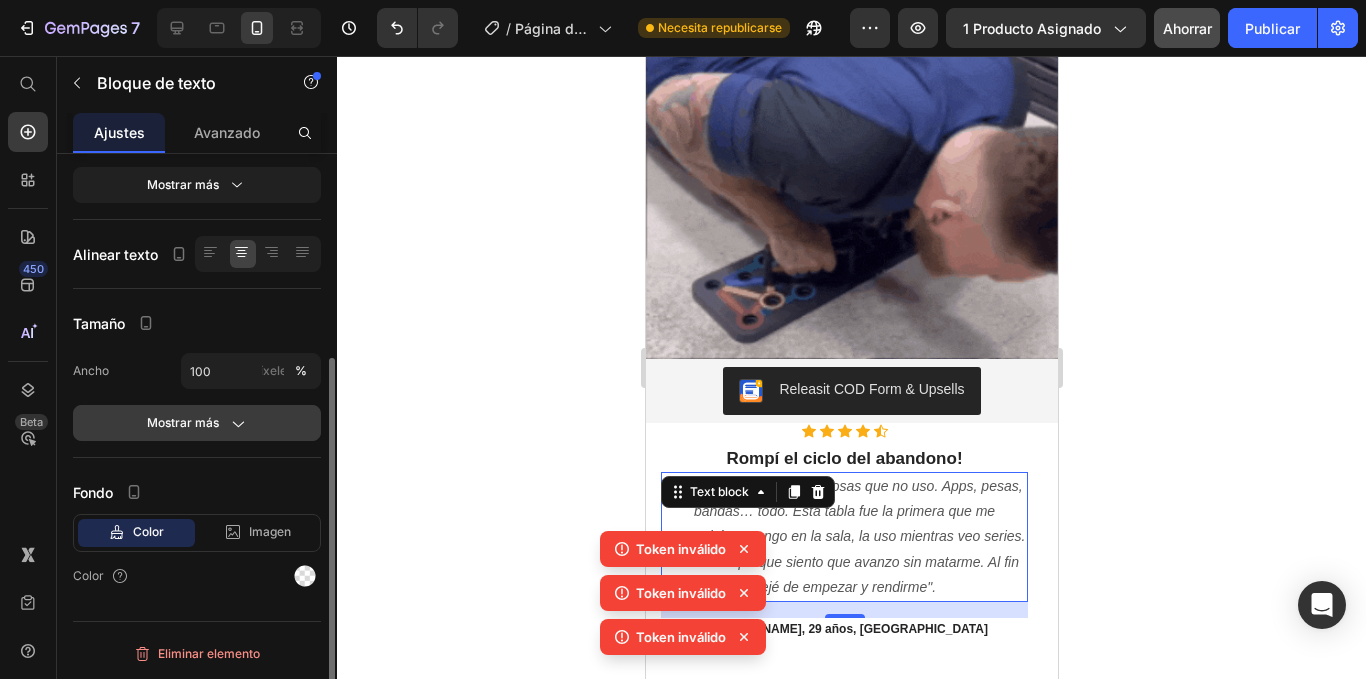 click on "Mostrar más" 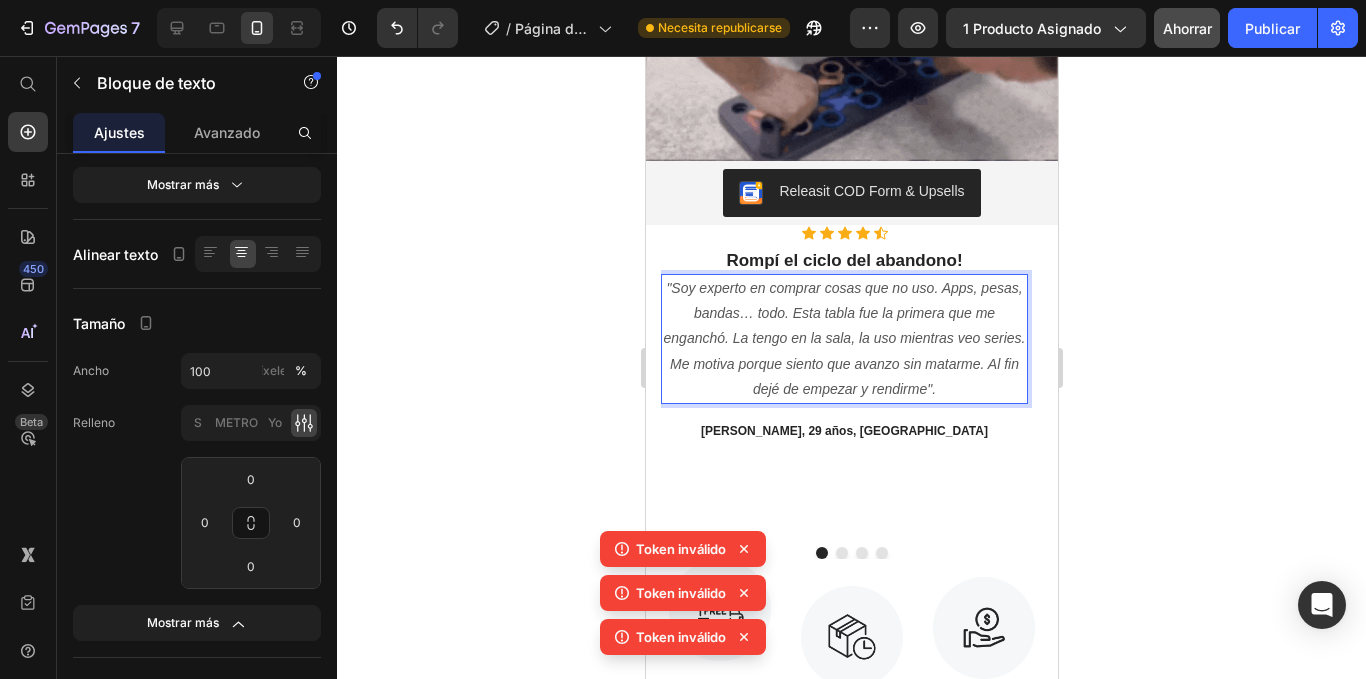 scroll, scrollTop: 1858, scrollLeft: 0, axis: vertical 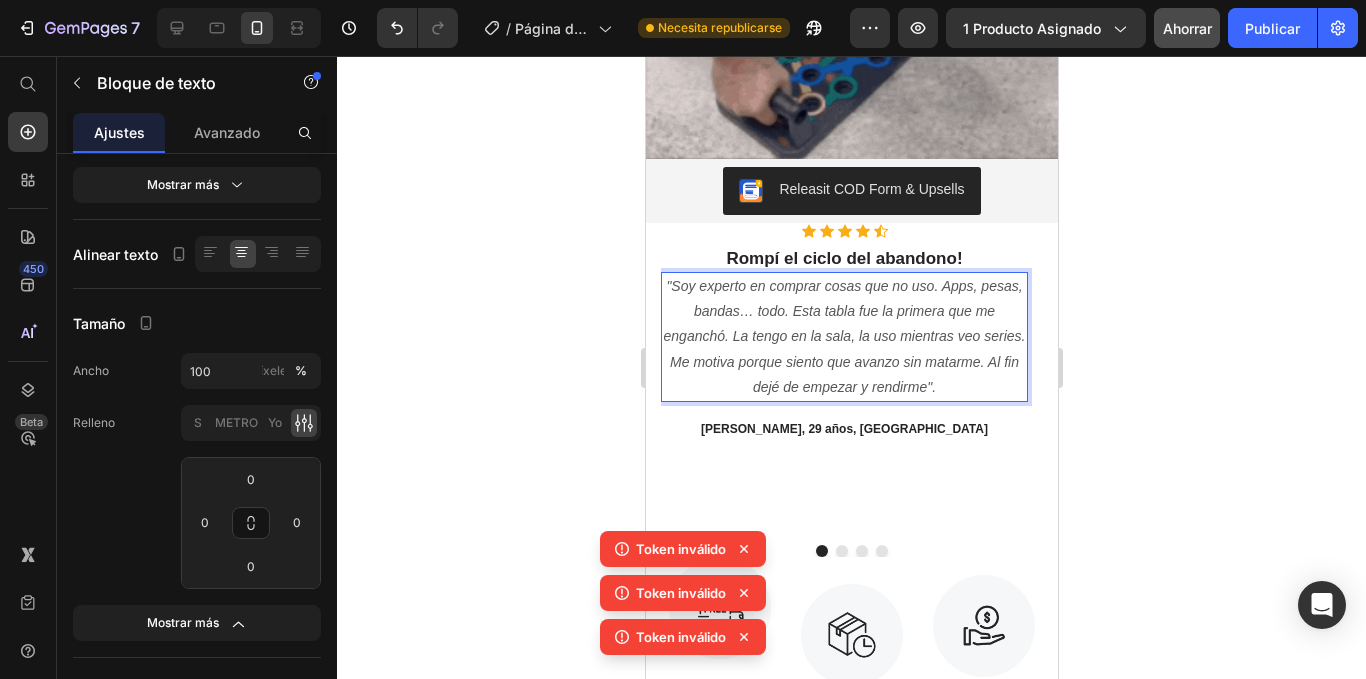 click 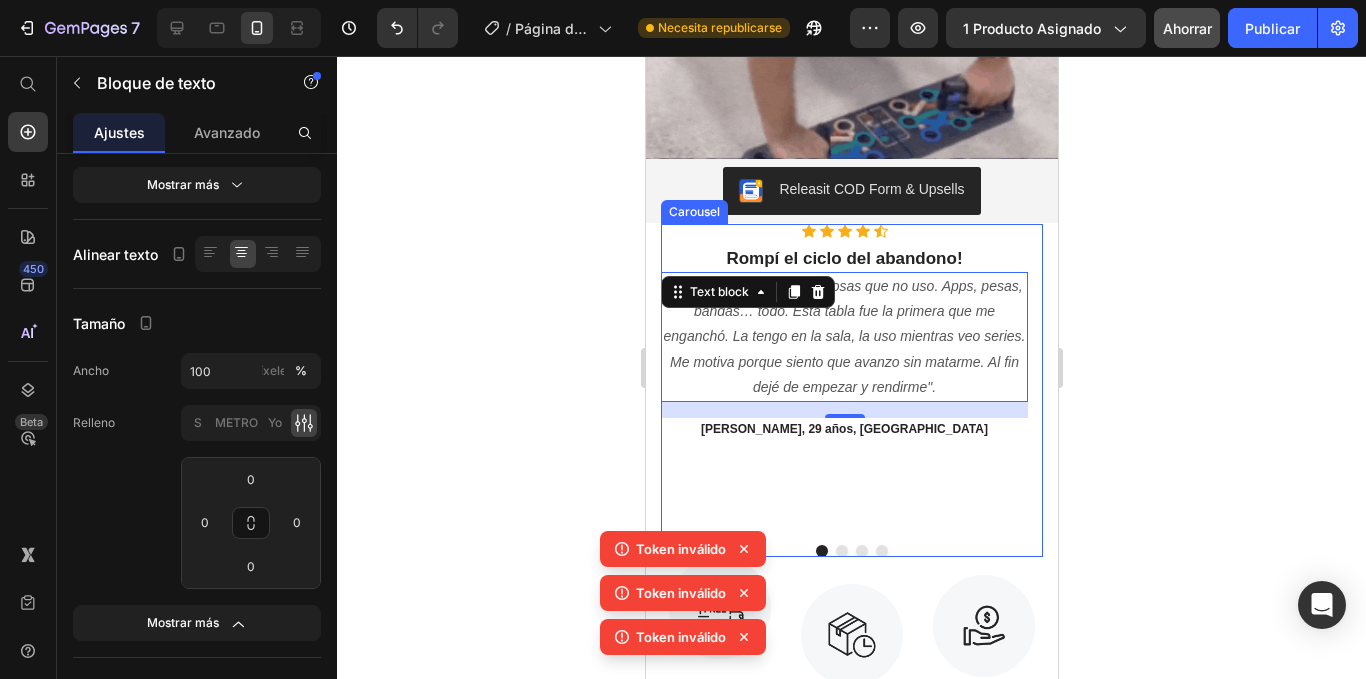 click on "Icon                Icon                Icon                Icon
Icon Icon List Hoz Rompí el ciclo del abandono! Heading "Soy experto en comprar cosas que no uso. Apps, pesas, bandas… todo. Esta tabla fue la primera que me enganchó. La tengo en la sala, la uso mientras veo series. Me motiva porque siento que avanzo sin matarme. Al fin dejé de empezar y rendirme". Text block   16 [PERSON_NAME], 29 años, Trujillo Text block" at bounding box center [843, 376] 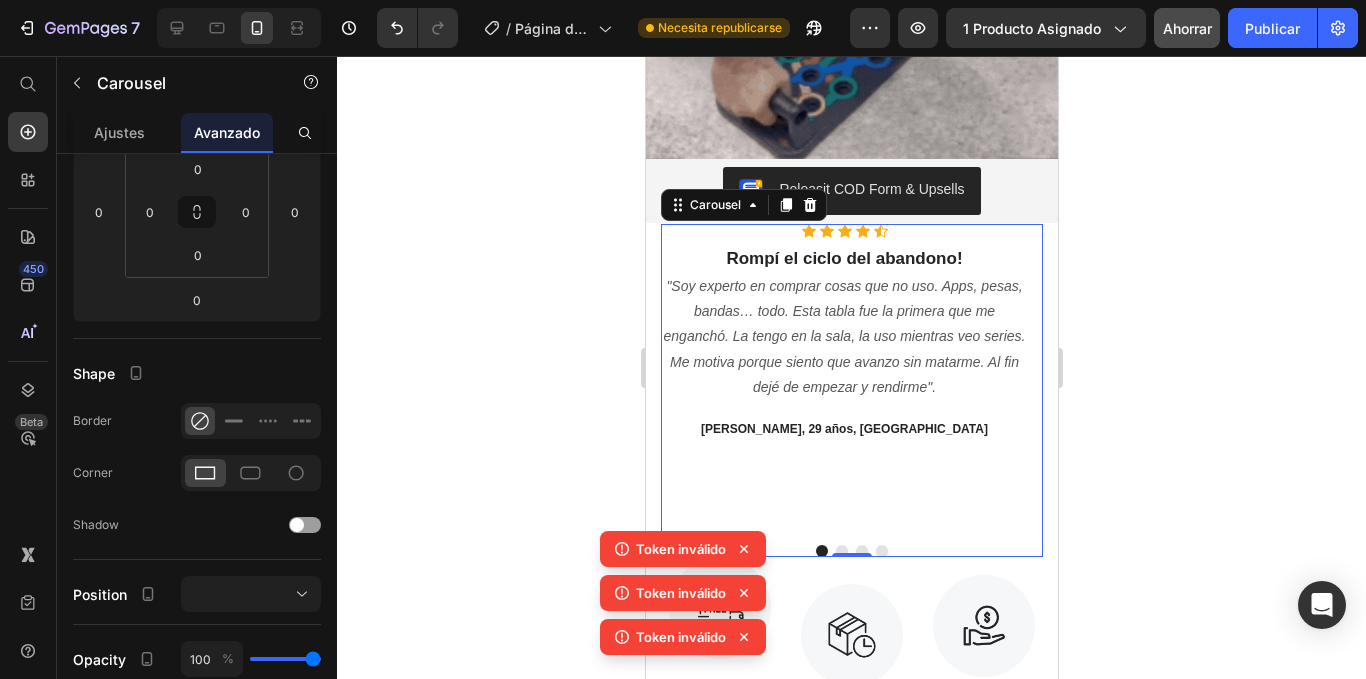 scroll, scrollTop: 0, scrollLeft: 0, axis: both 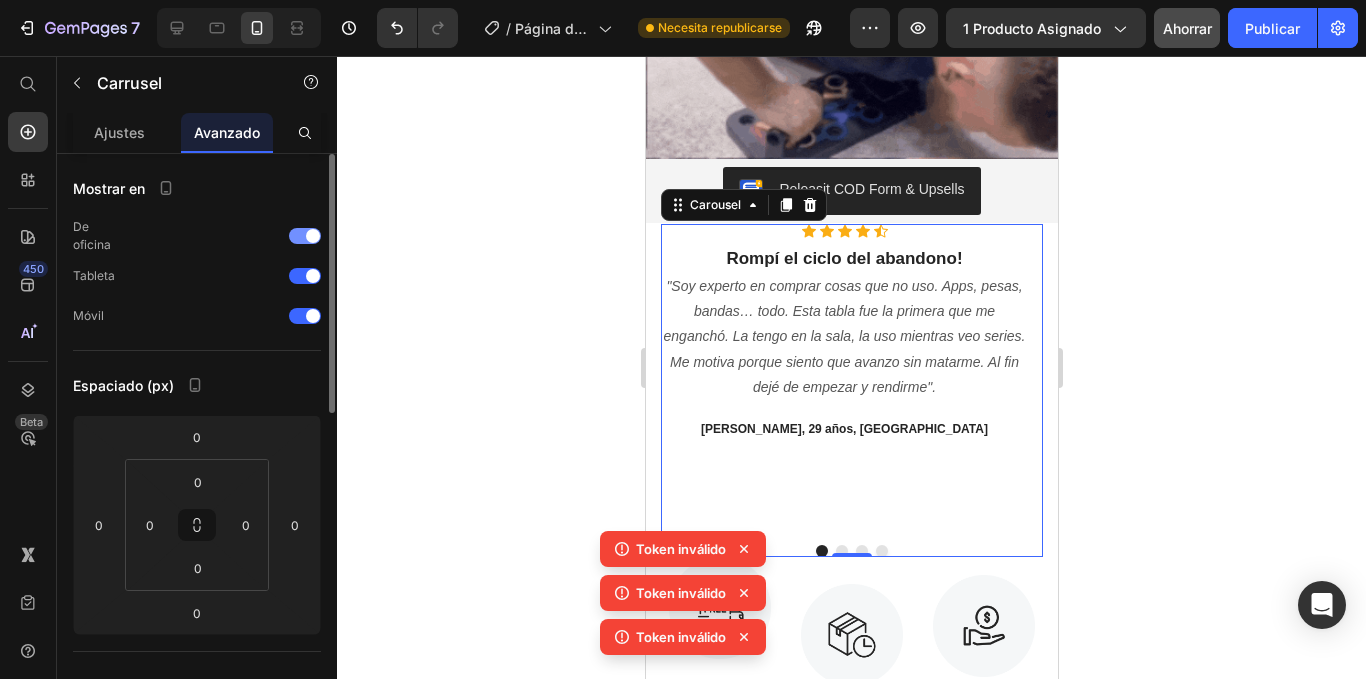 click at bounding box center [305, 236] 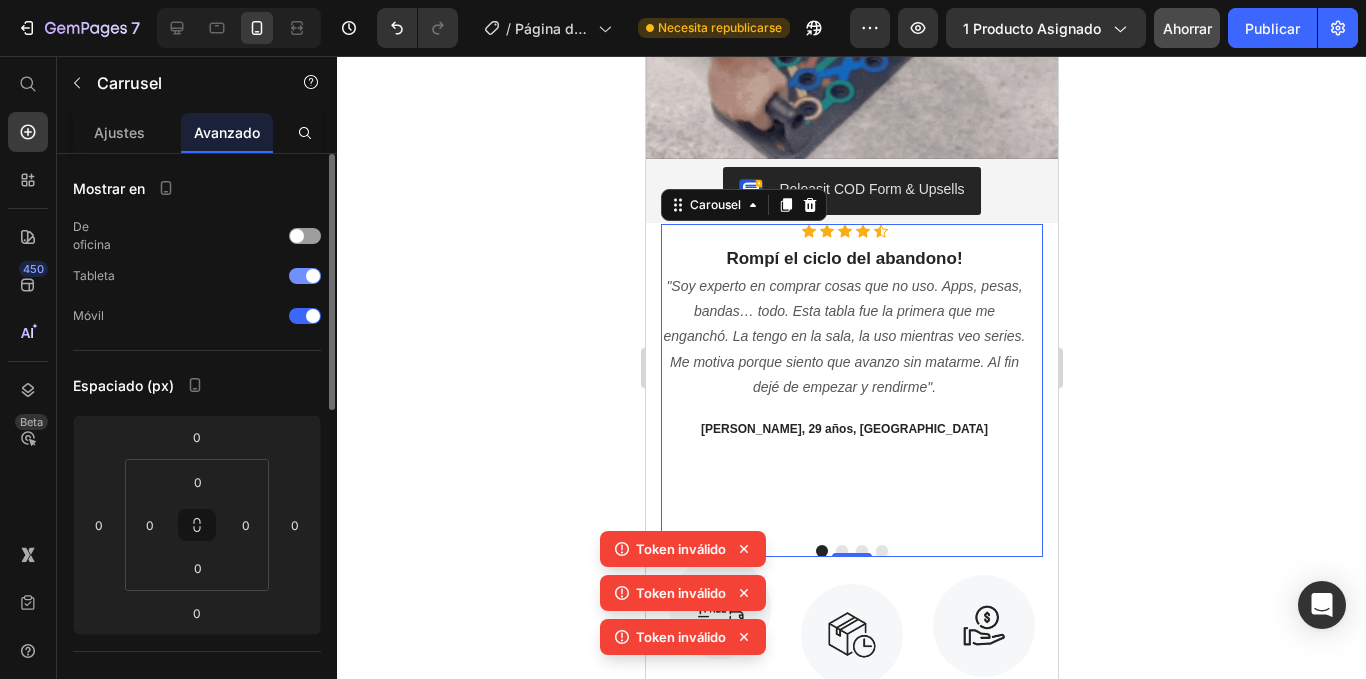 click at bounding box center (305, 276) 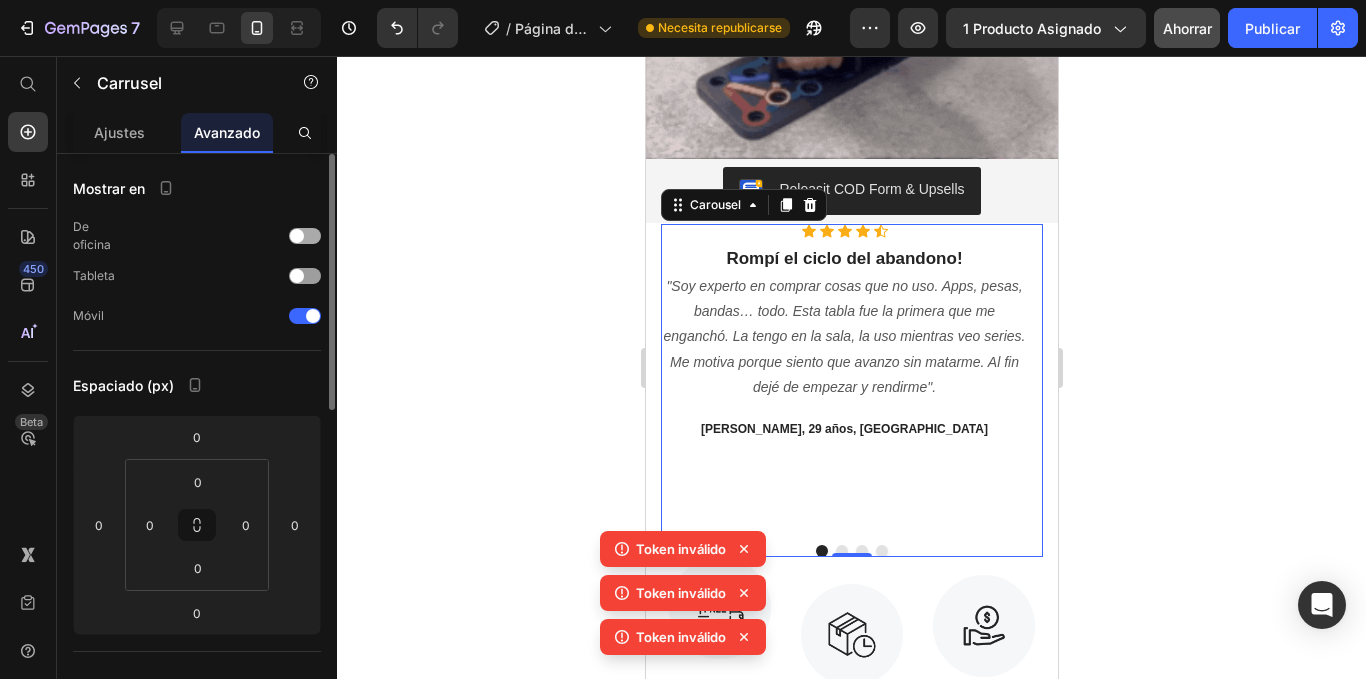 click at bounding box center [297, 236] 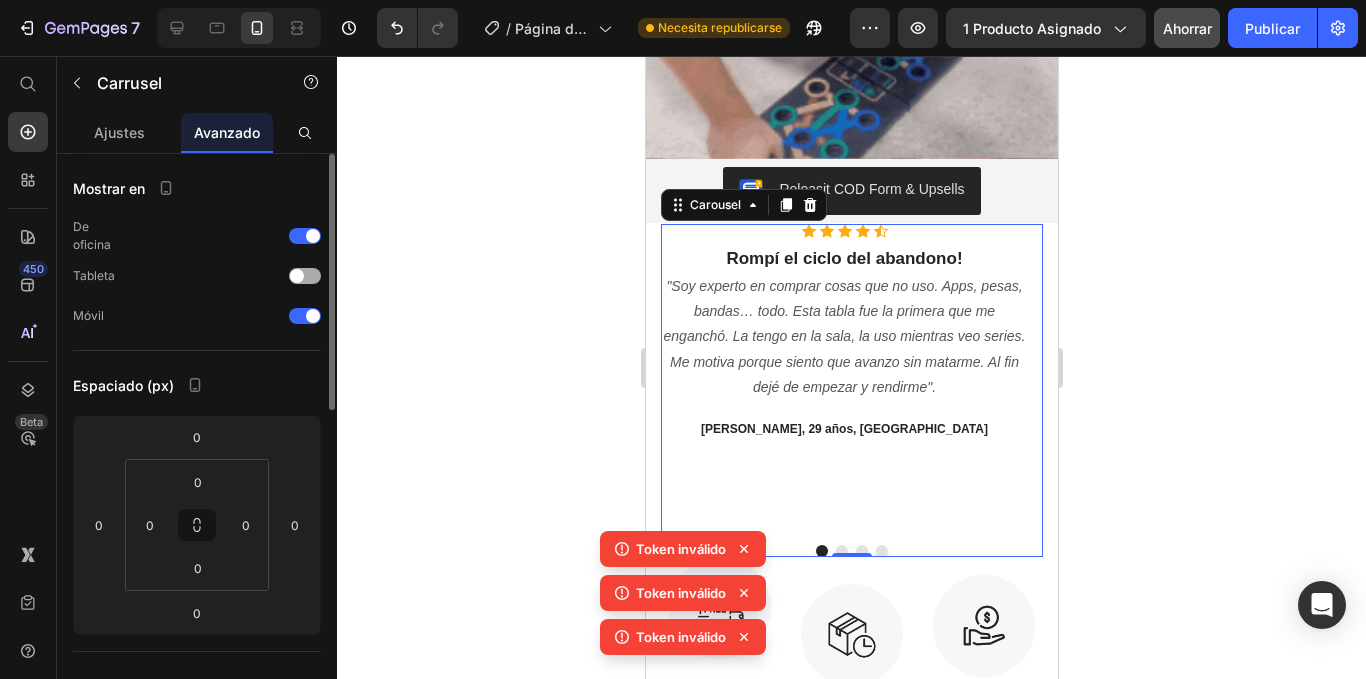 drag, startPoint x: 308, startPoint y: 274, endPoint x: 58, endPoint y: 403, distance: 281.3201 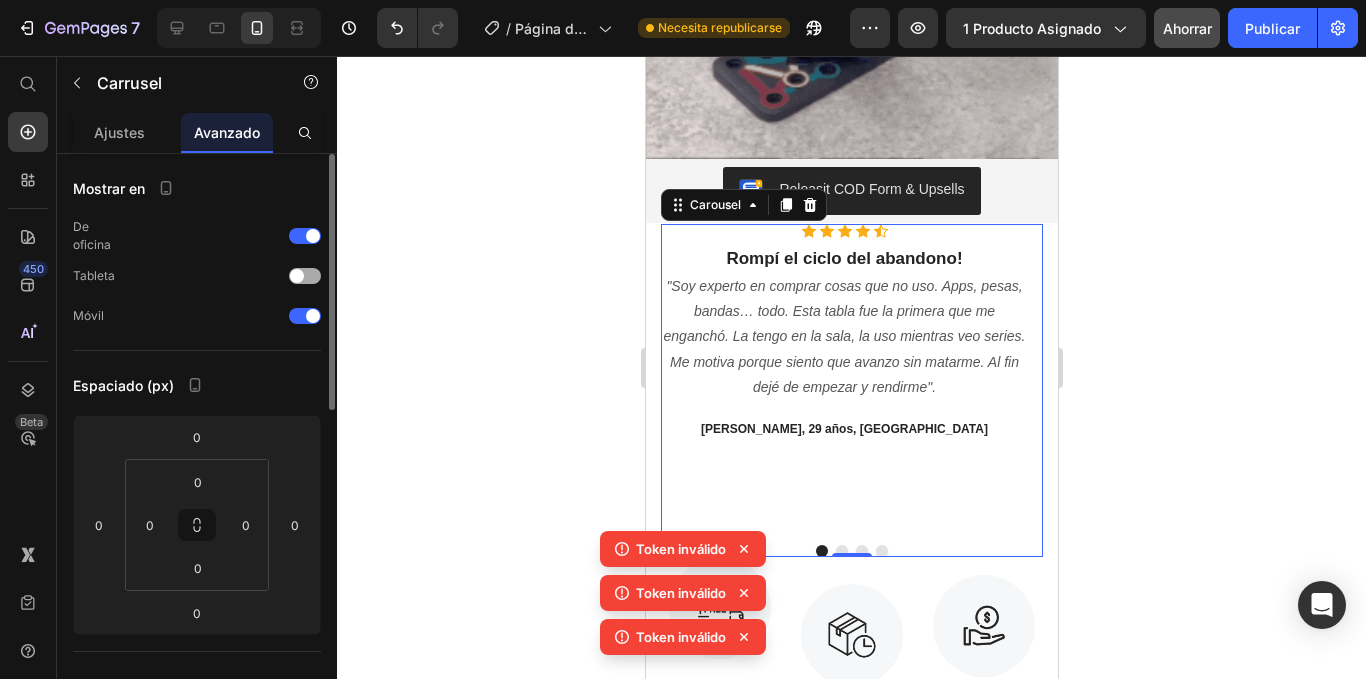 click at bounding box center [305, 276] 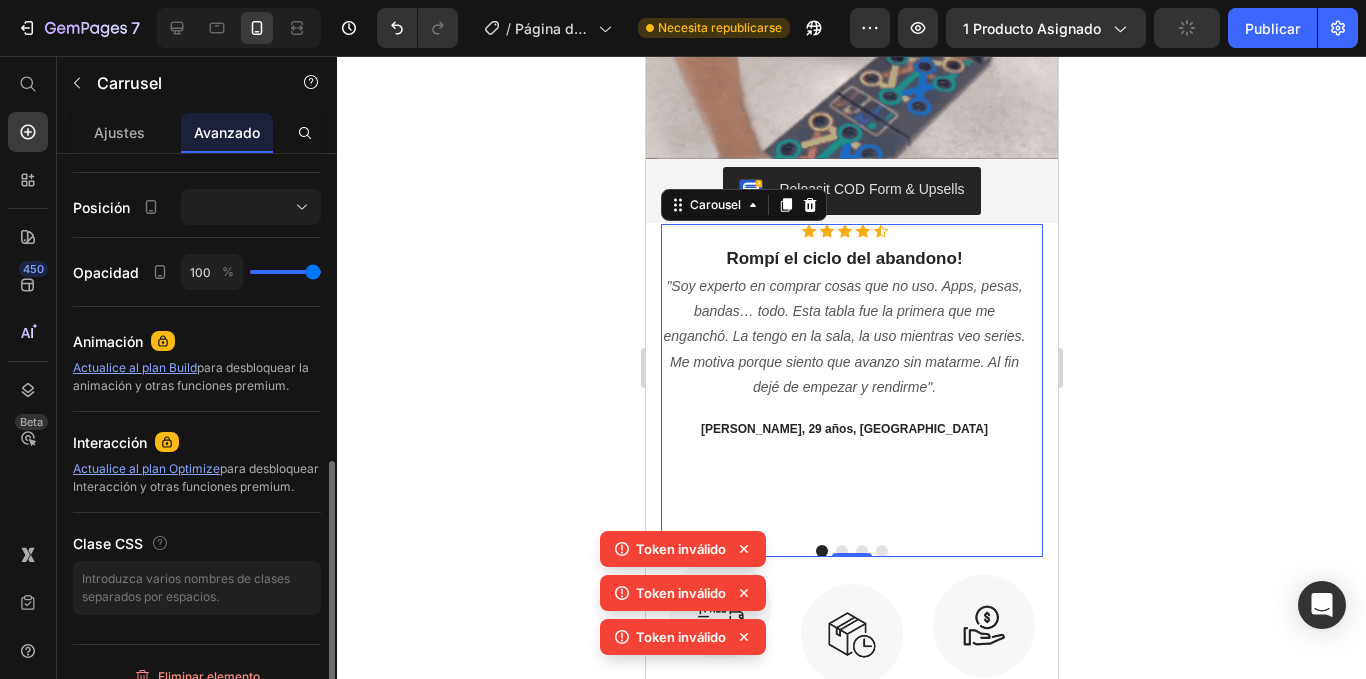 scroll, scrollTop: 741, scrollLeft: 0, axis: vertical 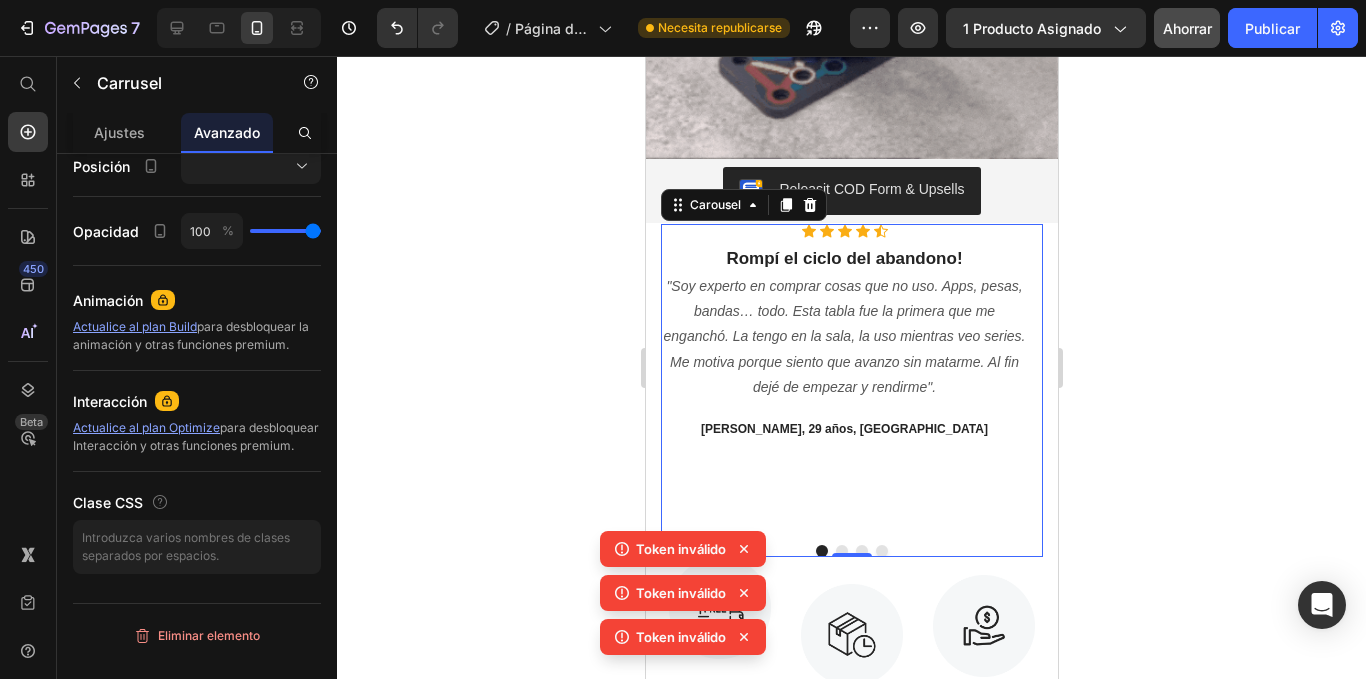 click at bounding box center [851, 551] 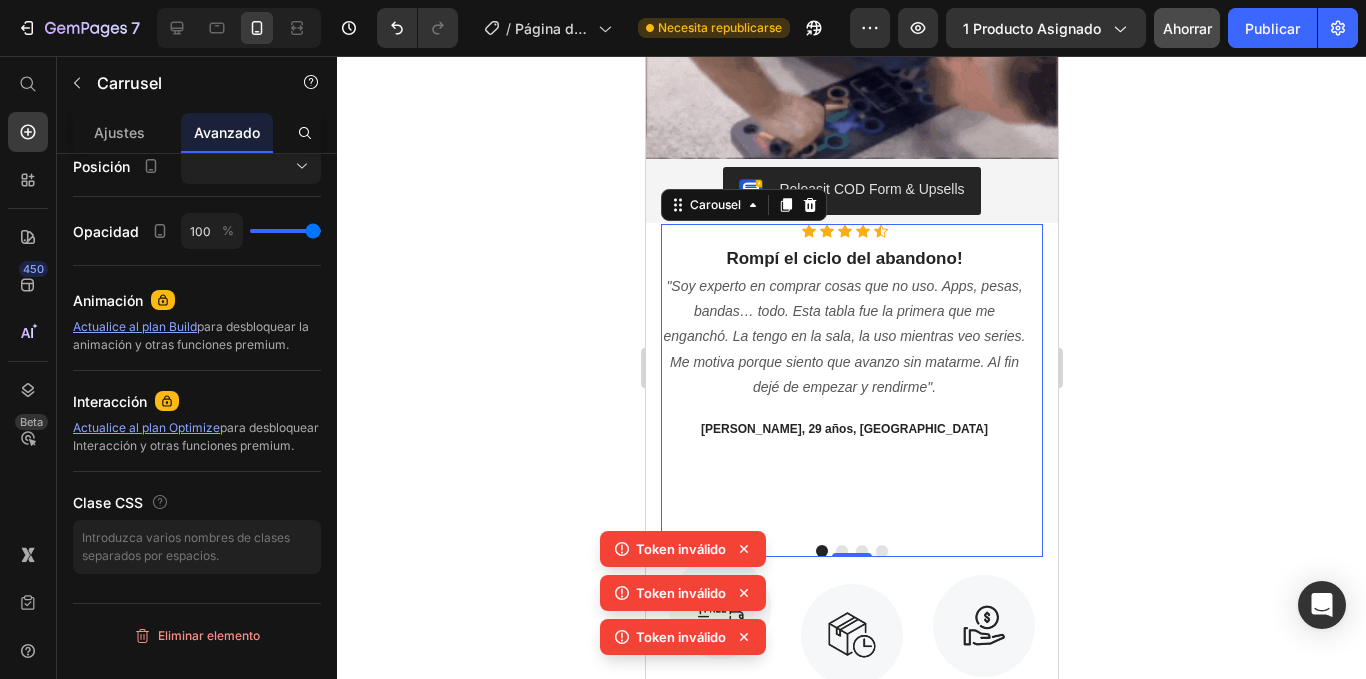 click at bounding box center (841, 551) 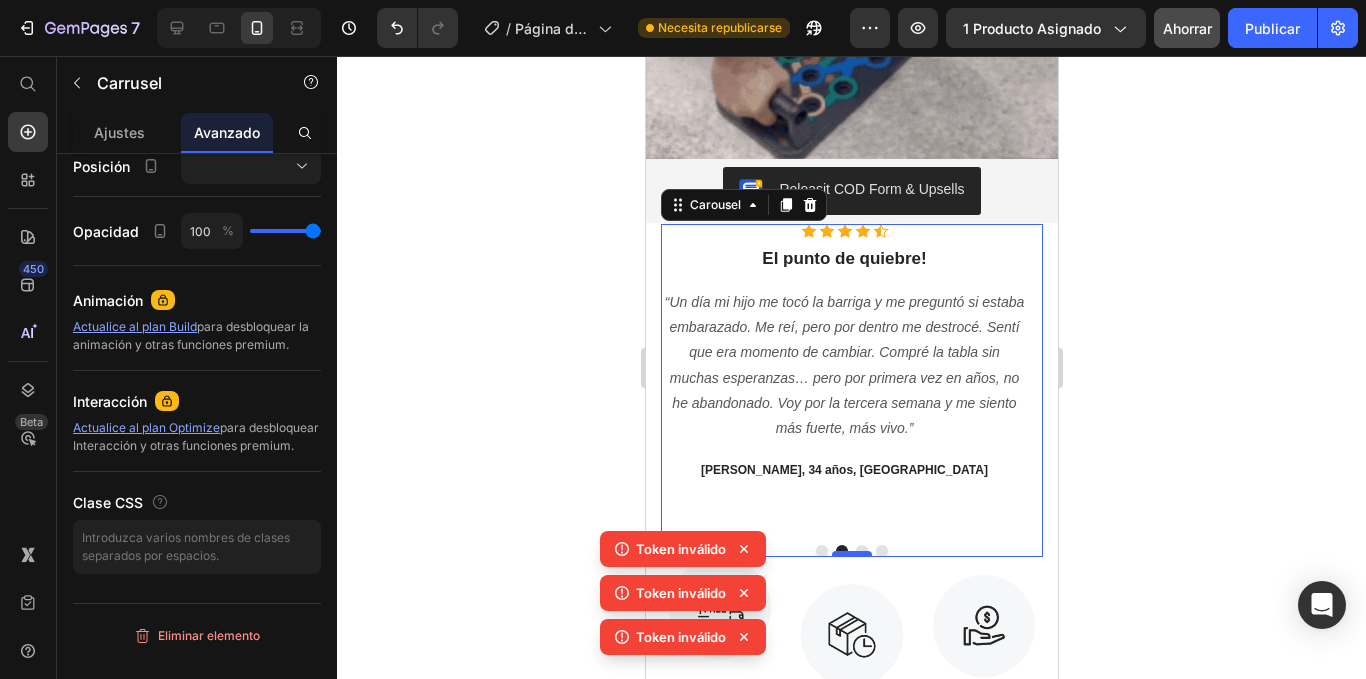 click on "0" at bounding box center [851, 557] 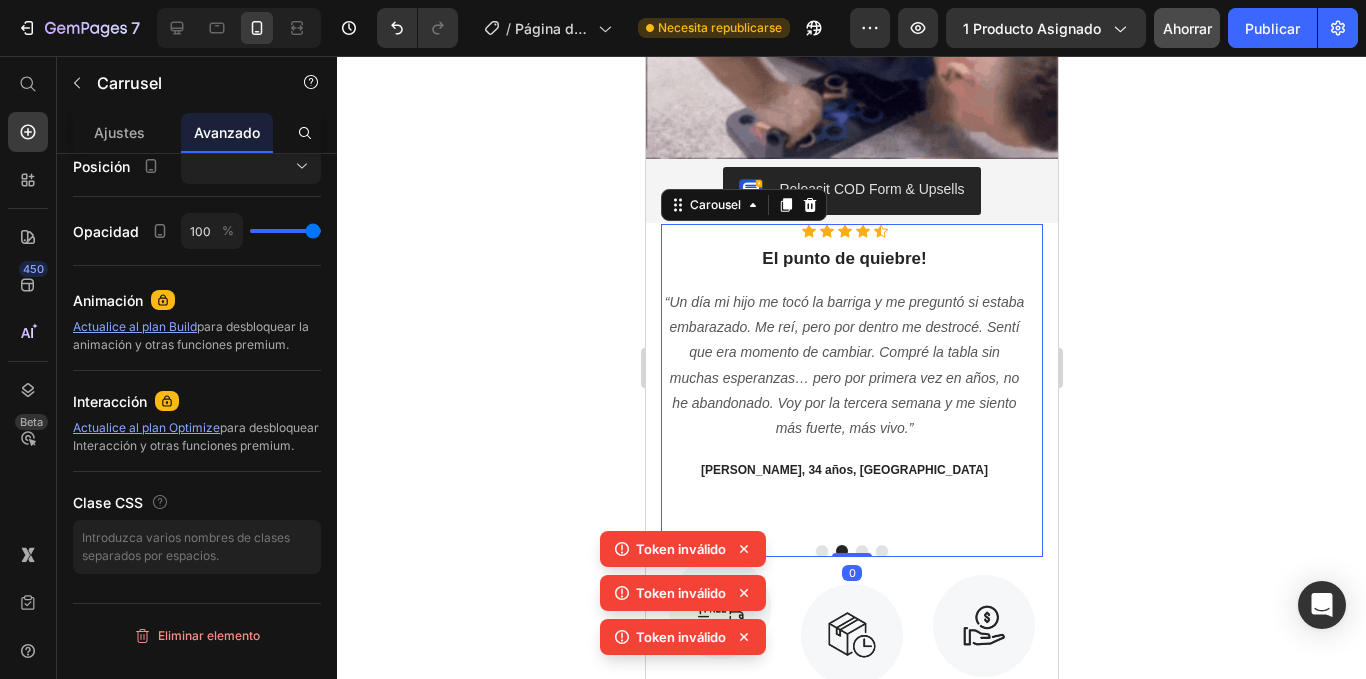 click on "Icon                Icon                Icon                Icon
Icon Icon List Hoz Rompí el ciclo del abandono! Heading "Soy experto en comprar cosas que no uso. Apps, pesas, bandas… todo. Esta tabla fue la primera que me enganchó. La tengo en la sala, la uso mientras veo series. Me motiva porque siento que avanzo sin matarme. Al fin dejé de empezar y rendirme". Text block [PERSON_NAME], 29 años, Trujillo Text block                Icon                Icon                Icon                Icon
Icon Icon List Hoz El punto de quiebre! Heading “Un día mi hijo me tocó la barriga y me preguntó si estaba embarazado. Me reí, pero por dentro me destrocé. Sentí que era momento de cambiar. Compré la tabla sin muchas esperanzas… pero por primera vez en años, no he abandonado. Voy por la tercera semana y me siento más fuerte, más vivo.” Text block [PERSON_NAME], 34 años, Lima Text block                Icon                Icon                Icon Icon Icon   0" at bounding box center (851, 390) 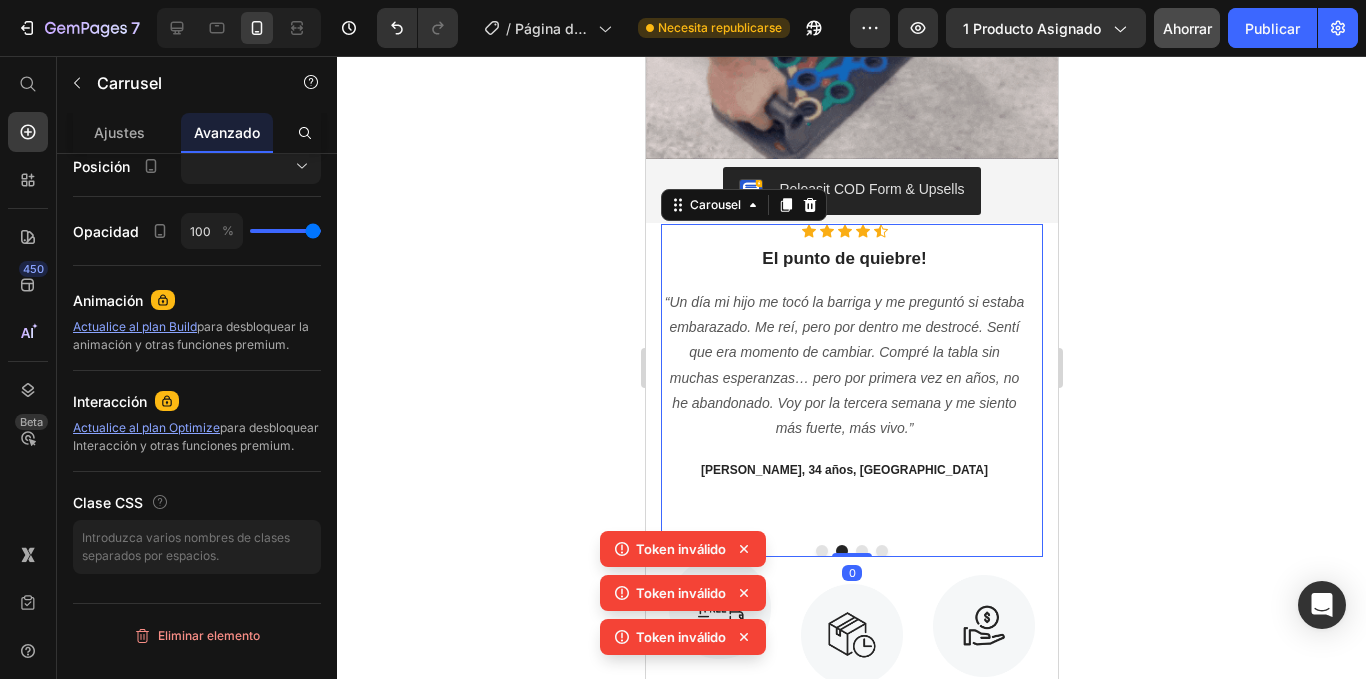 click on "Icon                Icon                Icon                Icon
Icon Icon List Hoz Rompí el ciclo del abandono! Heading "Soy experto en comprar cosas que no uso. Apps, pesas, bandas… todo. Esta tabla fue la primera que me enganchó. La tengo en la sala, la uso mientras veo series. Me motiva porque siento que avanzo sin matarme. Al fin dejé de empezar y rendirme". Text block [PERSON_NAME], 29 años, Trujillo Text block                Icon                Icon                Icon                Icon
Icon Icon List Hoz El punto de quiebre! Heading “Un día mi hijo me tocó la barriga y me preguntó si estaba embarazado. Me reí, pero por dentro me destrocé. Sentí que era momento de cambiar. Compré la tabla sin muchas esperanzas… pero por primera vez en años, no he abandonado. Voy por la tercera semana y me siento más fuerte, más vivo.” Text block [PERSON_NAME], 34 años, Lima Text block                Icon                Icon                Icon Icon Icon   0" at bounding box center (851, 390) 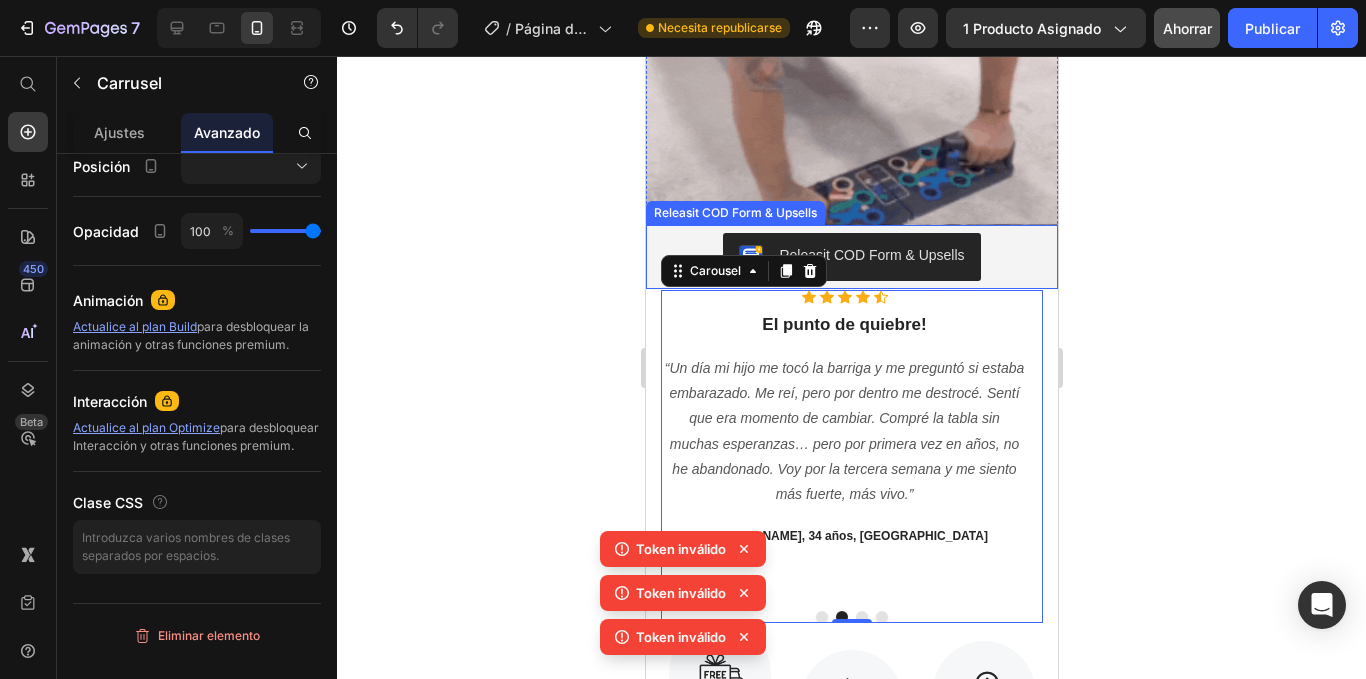 scroll, scrollTop: 1758, scrollLeft: 0, axis: vertical 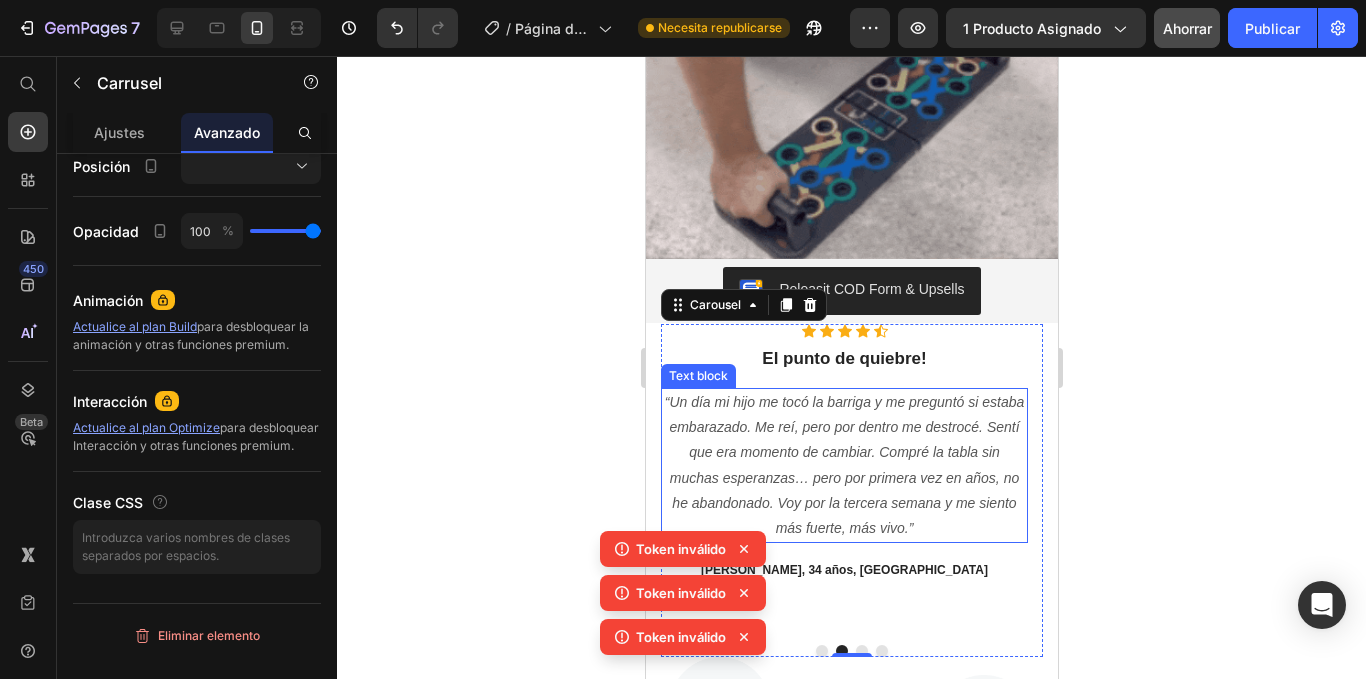 click on "“Un día mi hijo me tocó la barriga y me preguntó si estaba embarazado. Me reí, pero por dentro me destrocé. Sentí que era momento de cambiar. Compré la tabla sin muchas esperanzas… pero por primera vez en años, no he abandonado. Voy por la tercera semana y me siento más fuerte, más vivo.”" at bounding box center [843, 465] 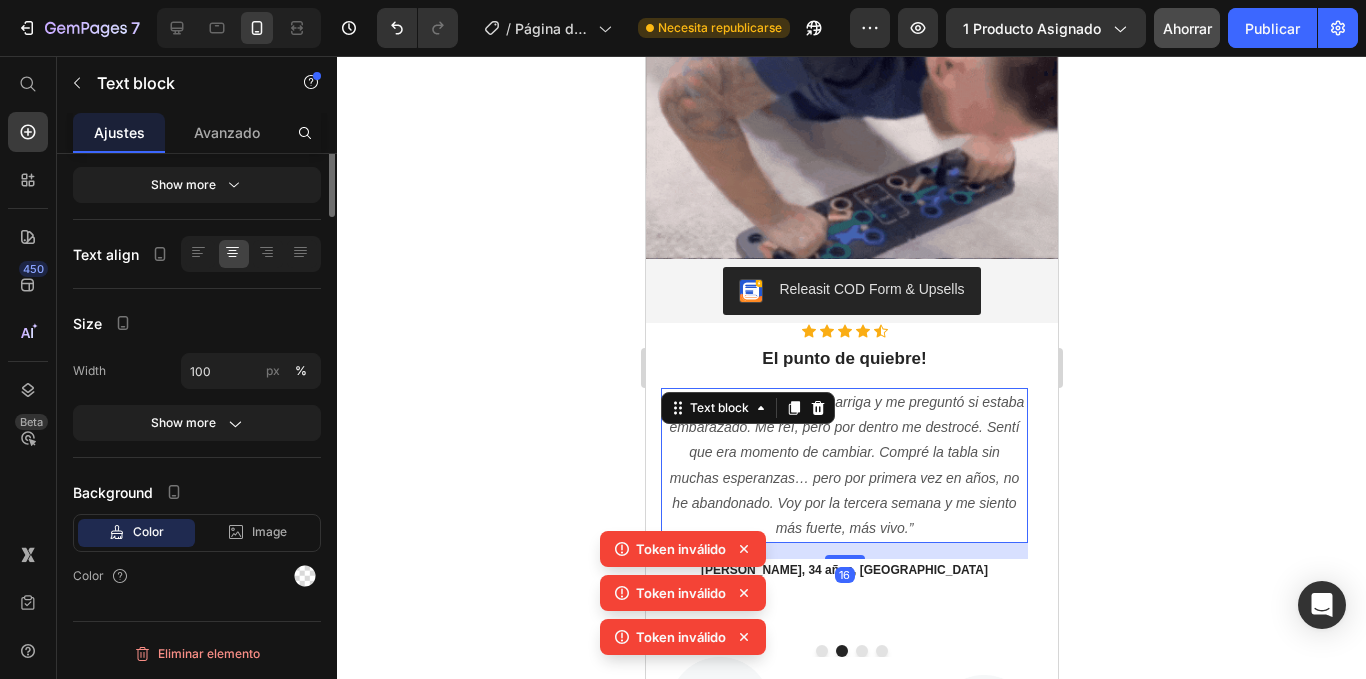 scroll, scrollTop: 0, scrollLeft: 0, axis: both 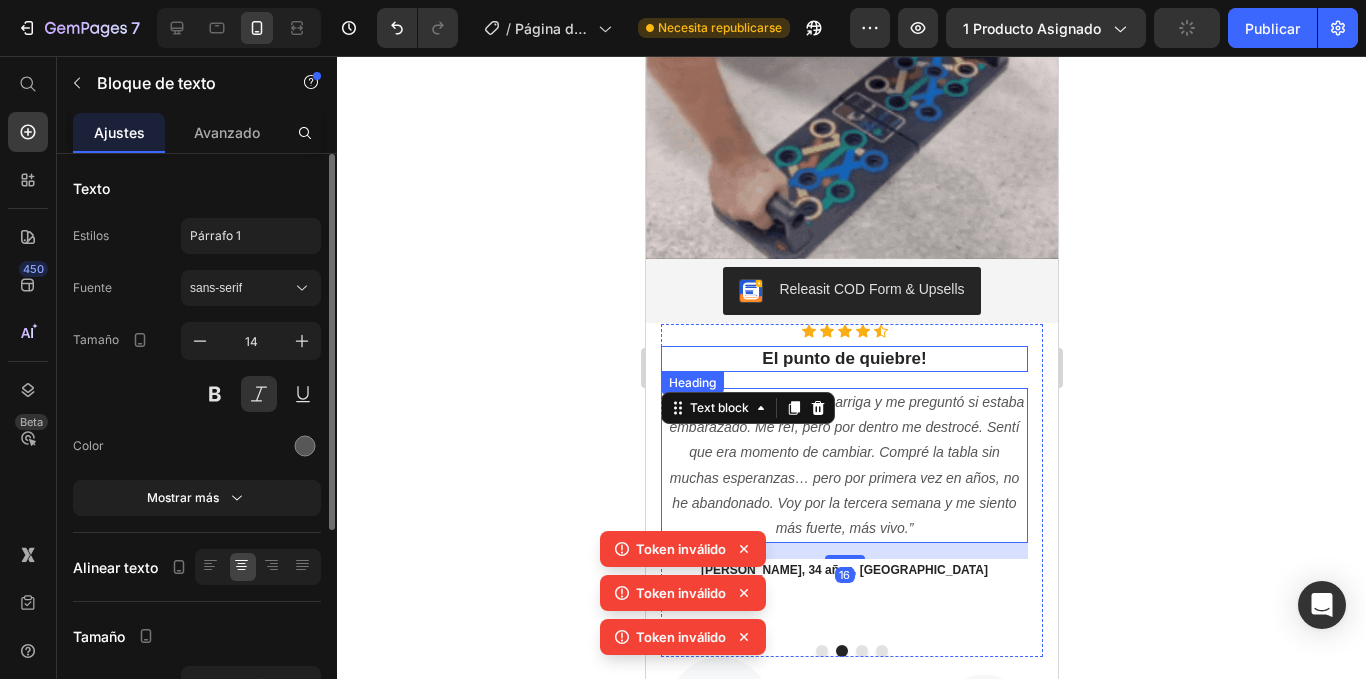 click on "El punto de quiebre!" at bounding box center [843, 359] 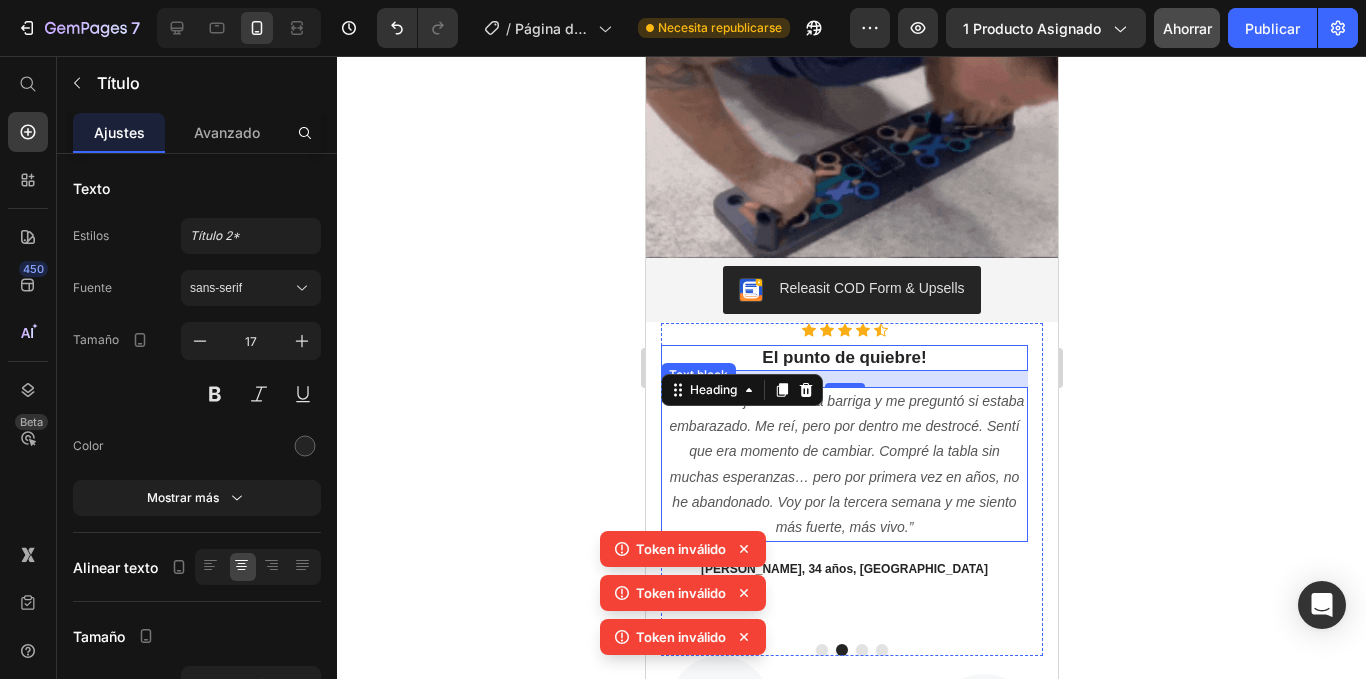 scroll, scrollTop: 1758, scrollLeft: 0, axis: vertical 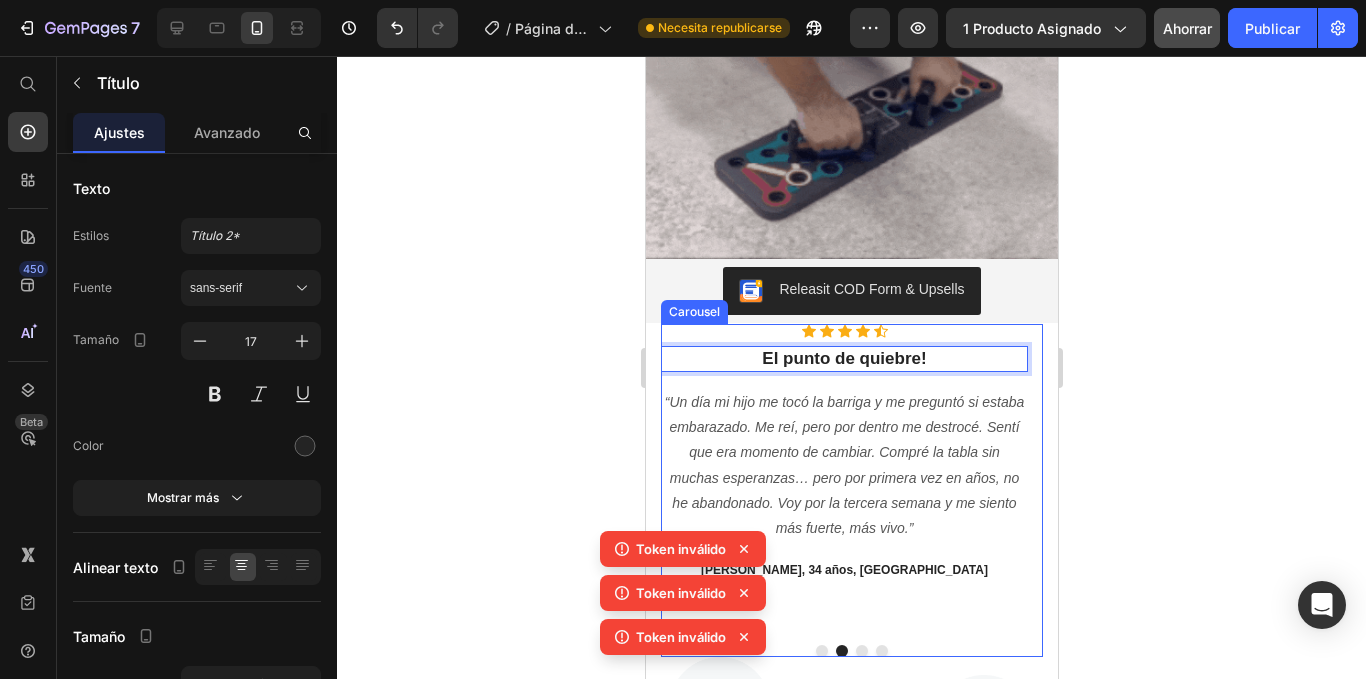 click on "Icon                Icon                Icon                Icon
Icon Icon List Hoz El punto de quiebre! Heading   16 “Un día mi hijo me tocó la barriga y me preguntó si estaba embarazado. Me reí, pero por dentro me destrocé. Sentí que era momento de cambiar. Compré la tabla sin muchas esperanzas… pero por primera vez en años, no he abandonado. Voy por la tercera semana y me siento más fuerte, más vivo.” Text block [PERSON_NAME], 34 años, Lima Text block" at bounding box center (843, 476) 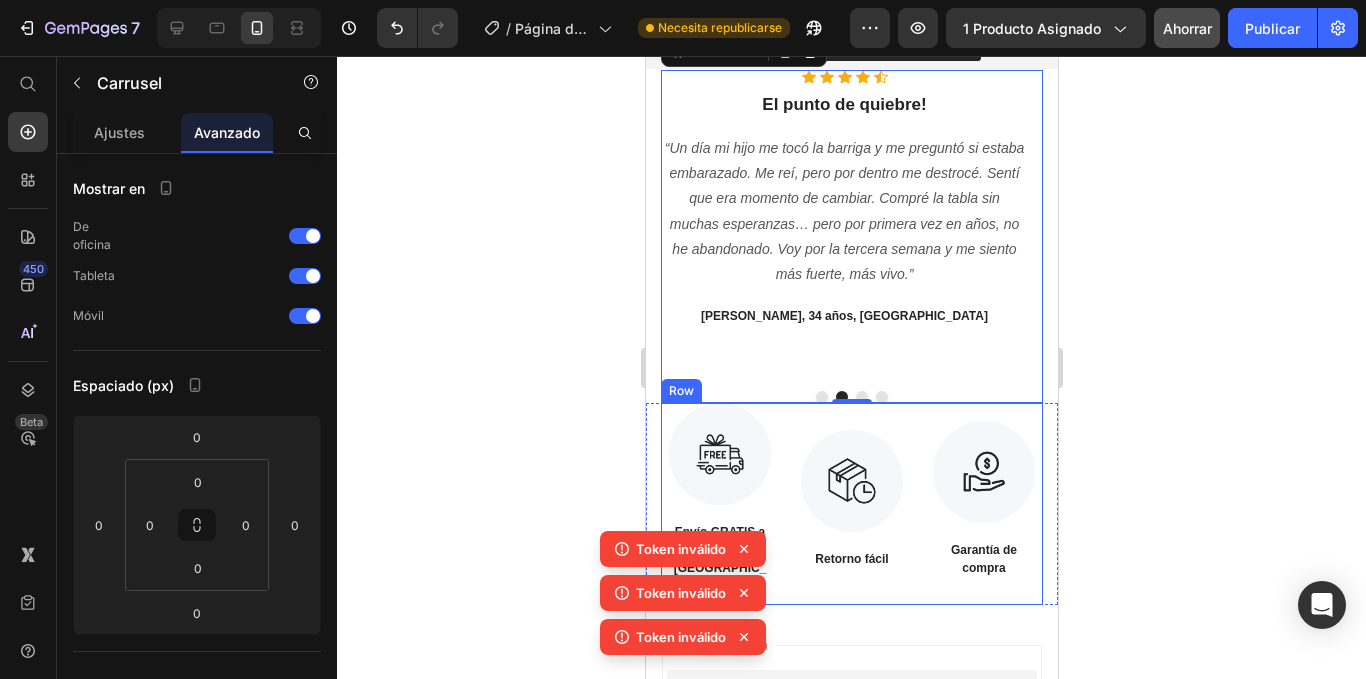 scroll, scrollTop: 2058, scrollLeft: 0, axis: vertical 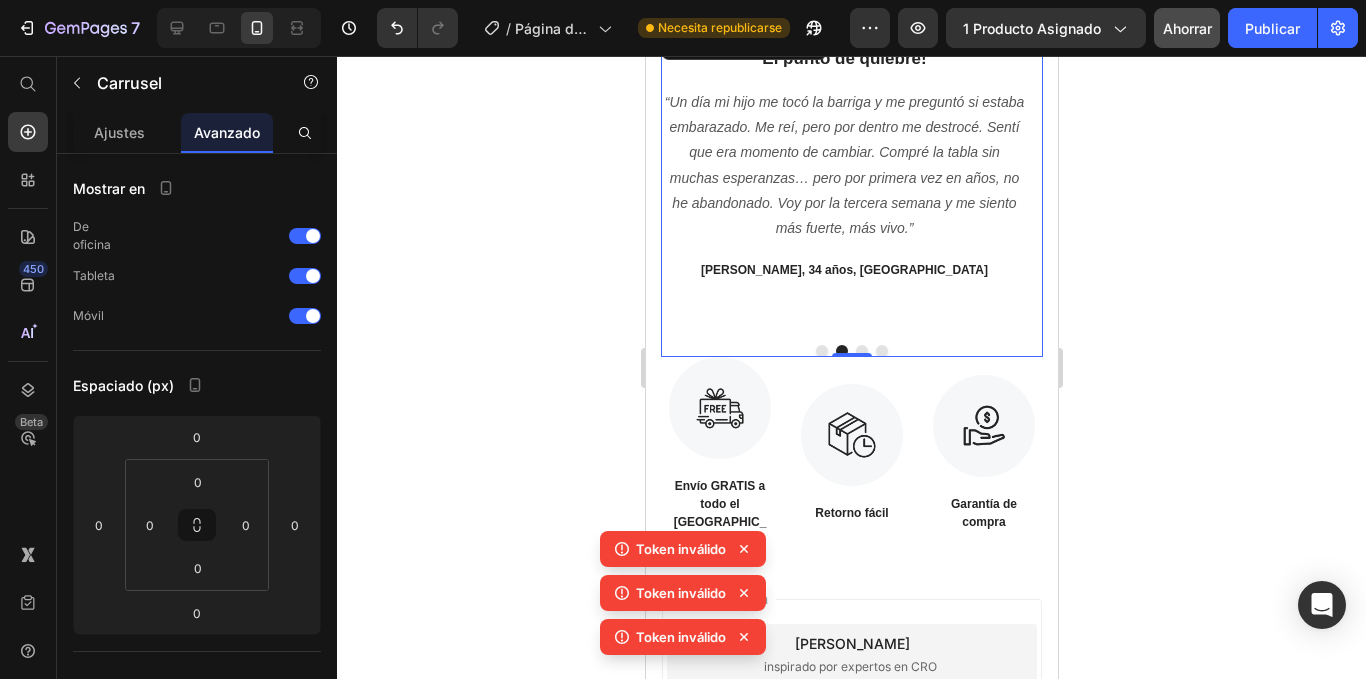 click 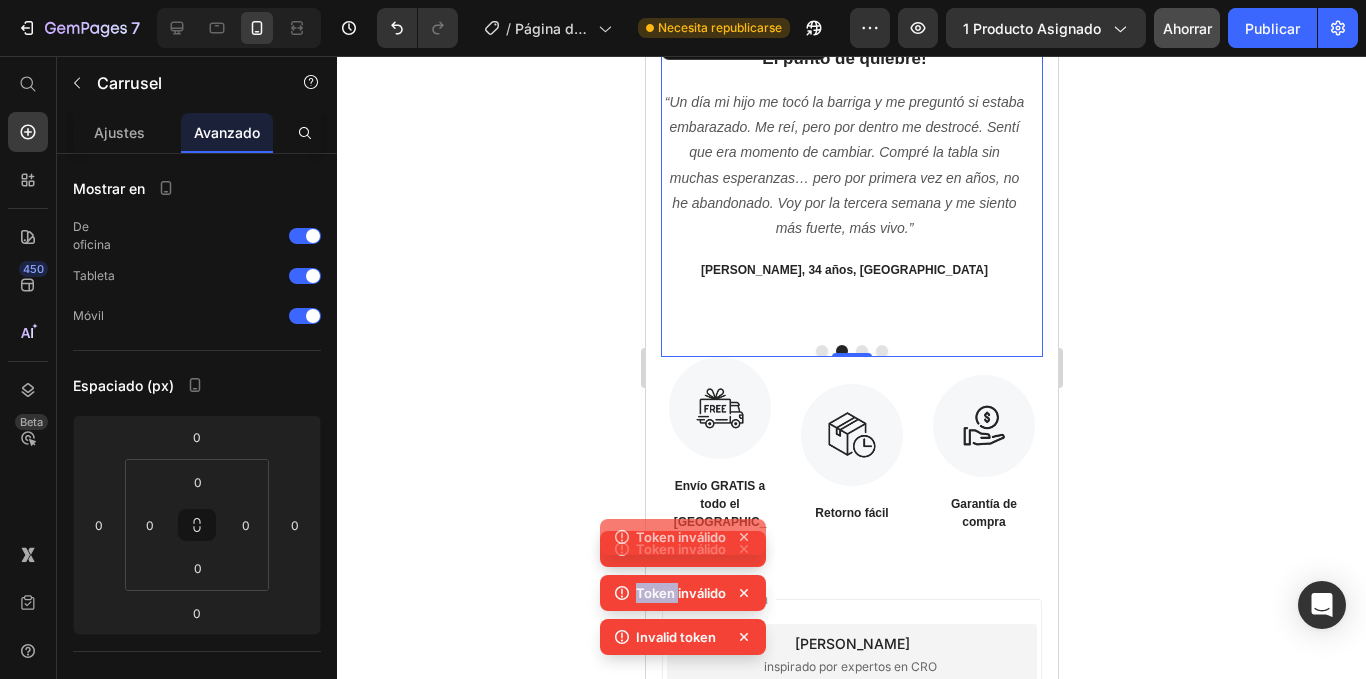 click on "Token inválido Token inválido Token inválido Invalid token" at bounding box center (683, 575) 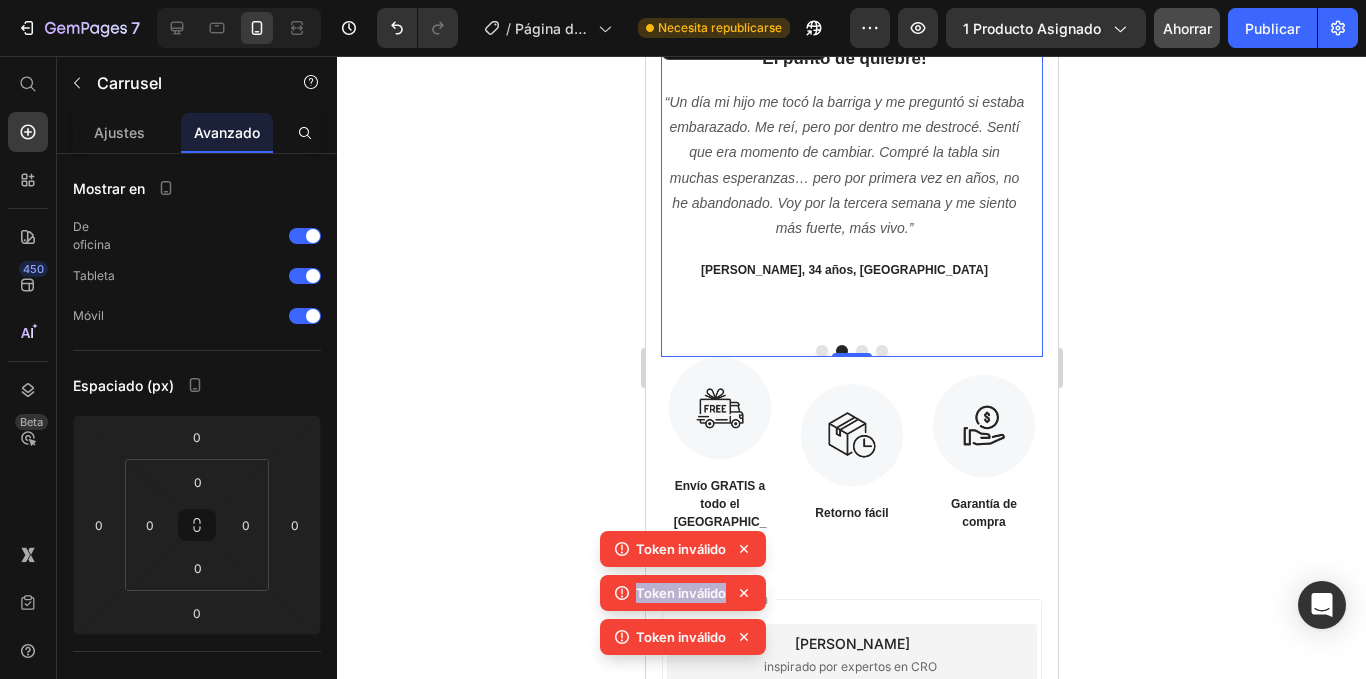 click 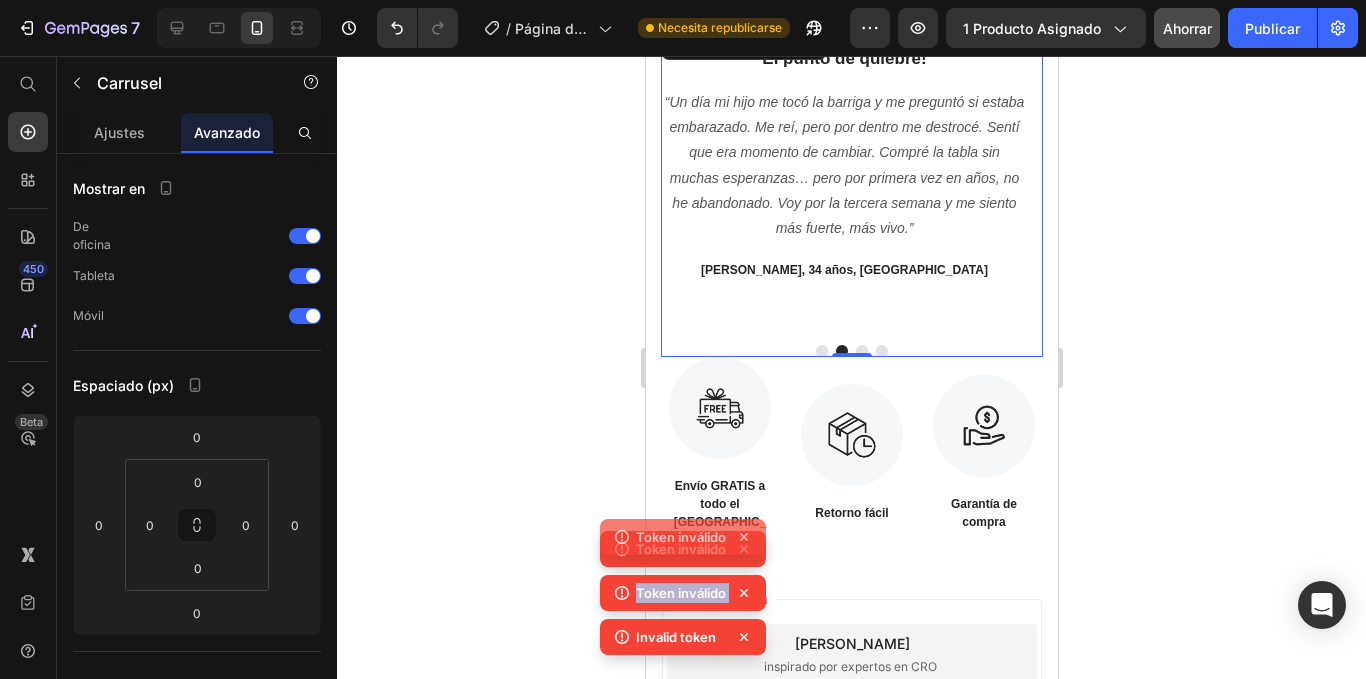 click on "Token inválido Token inválido Token inválido Invalid token" at bounding box center (683, 575) 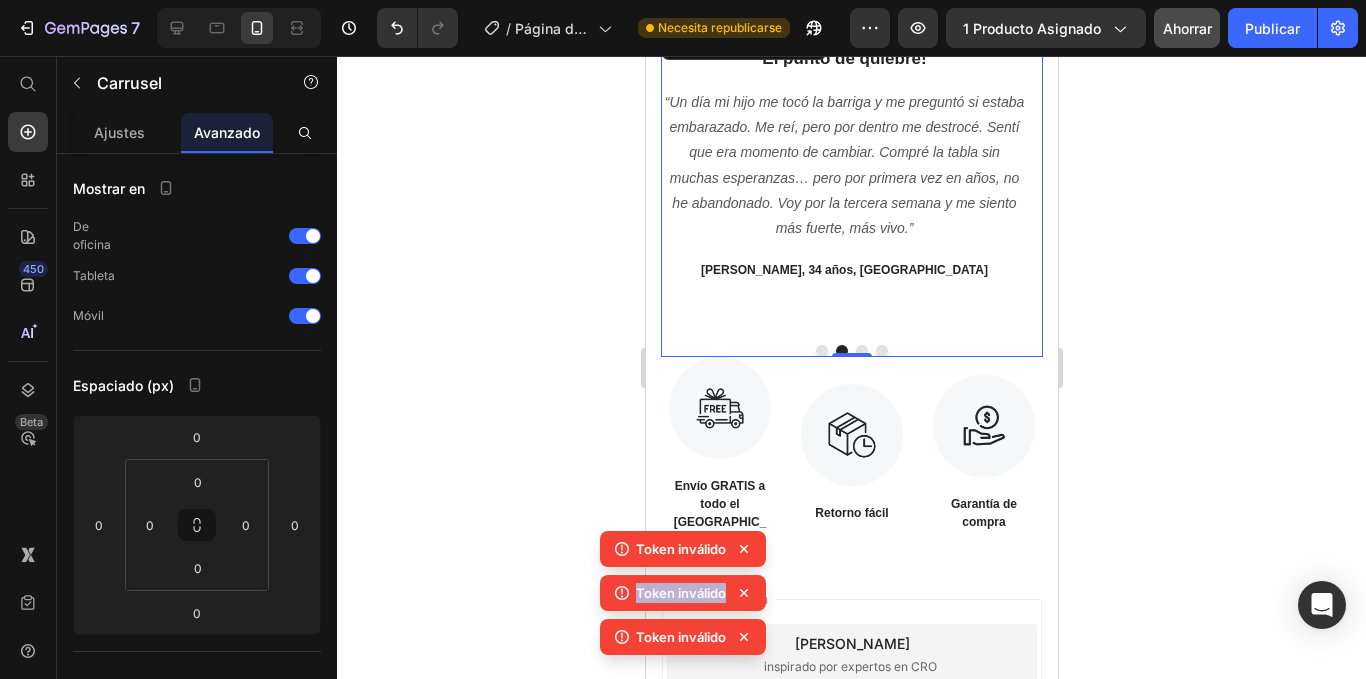 click 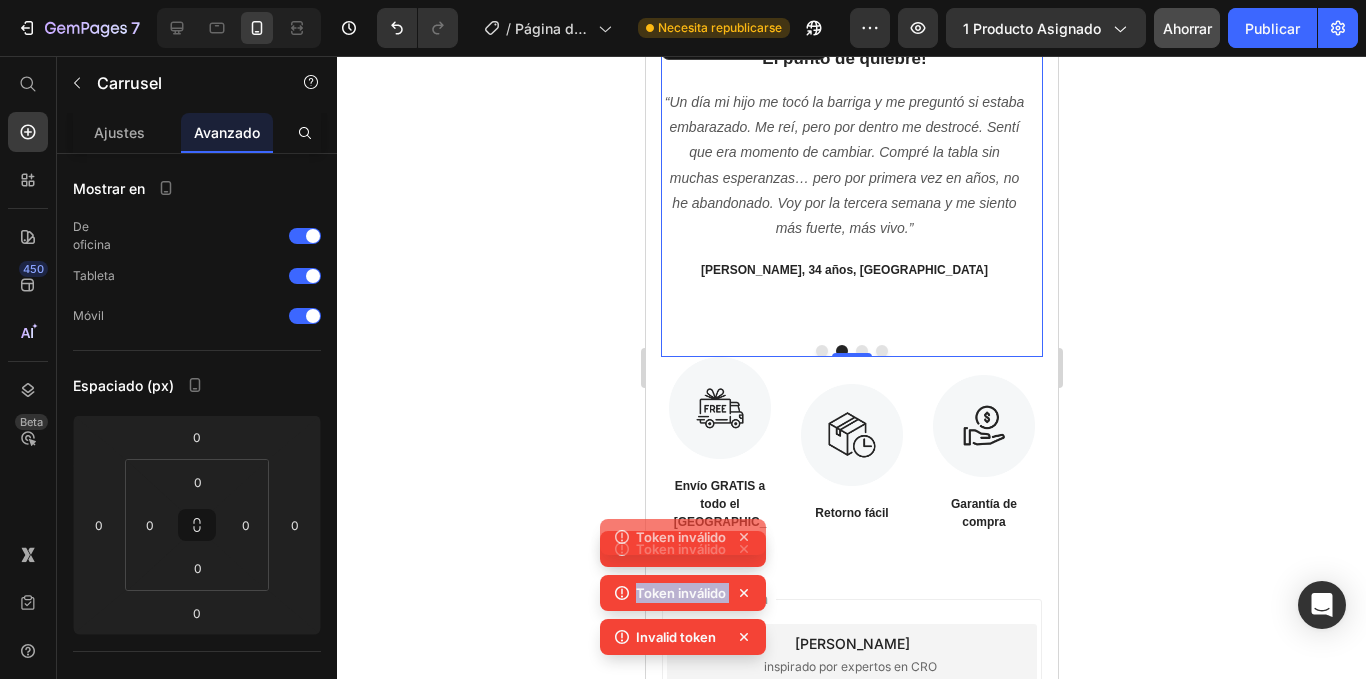 click on "Token inválido Token inválido Token inválido Invalid token" at bounding box center [683, 575] 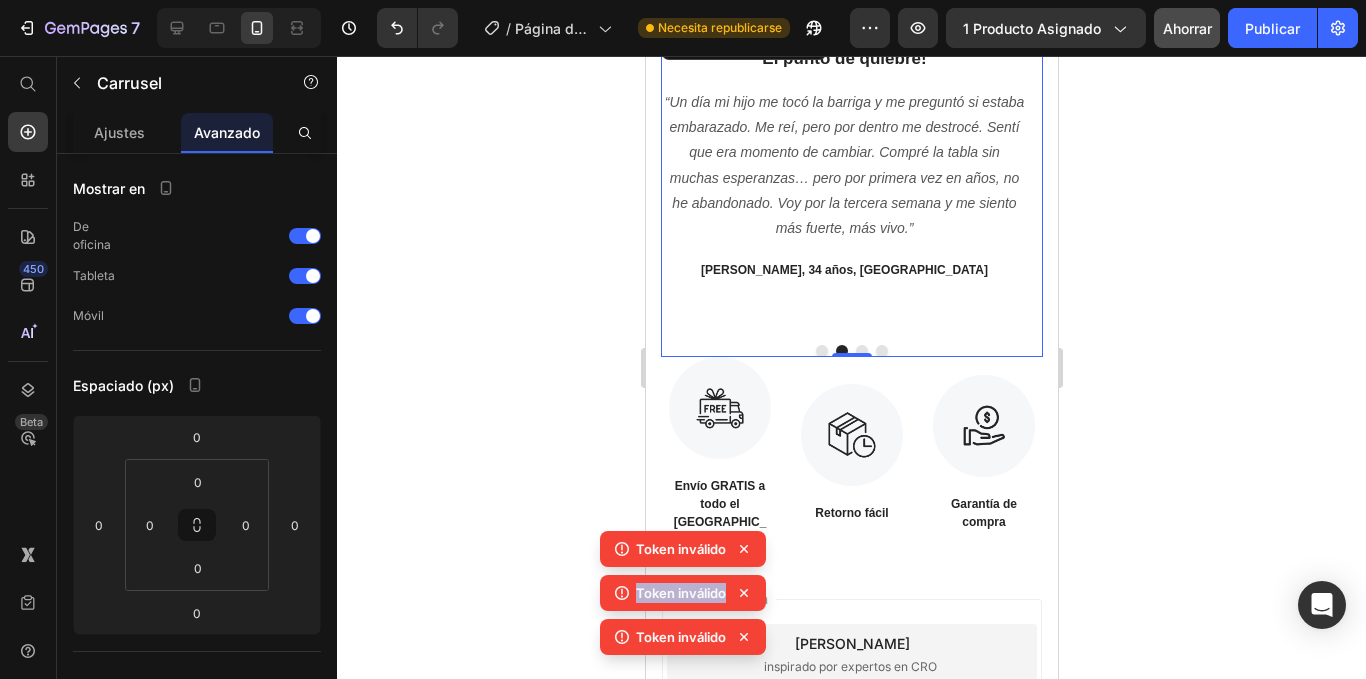 click 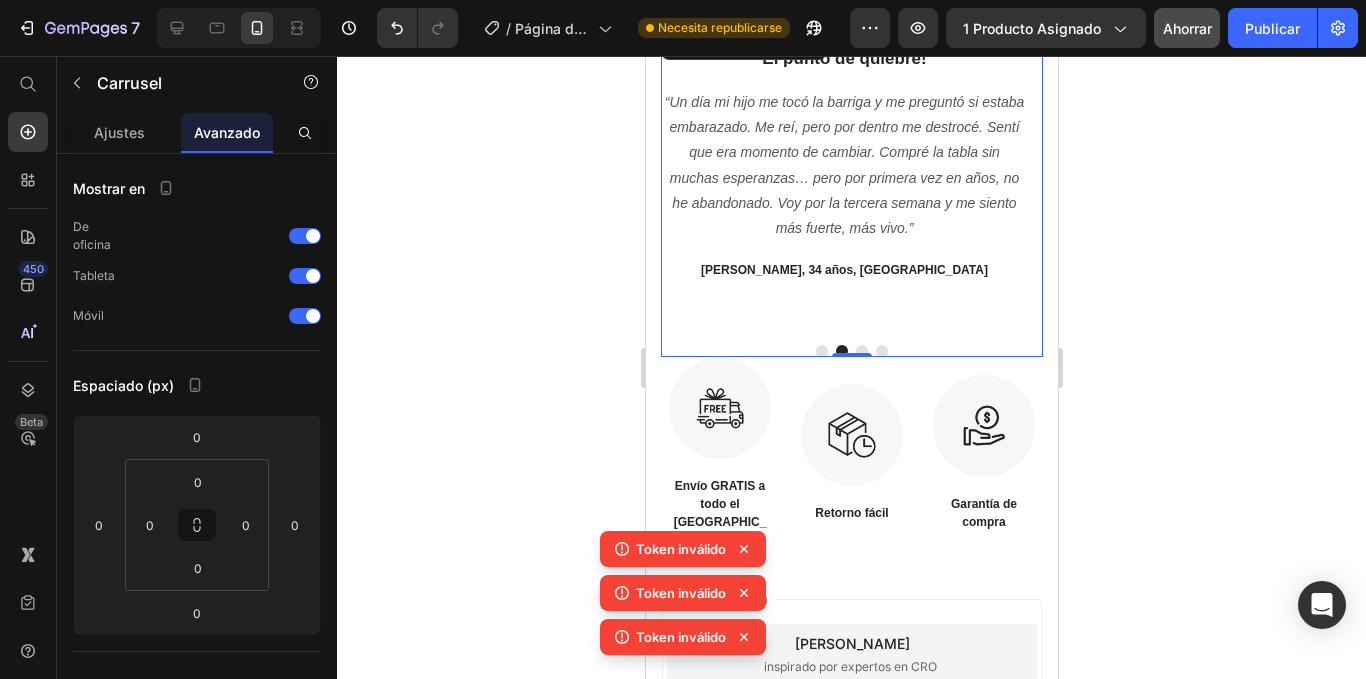 click on "Token inválido Token inválido Token inválido" at bounding box center (683, 597) 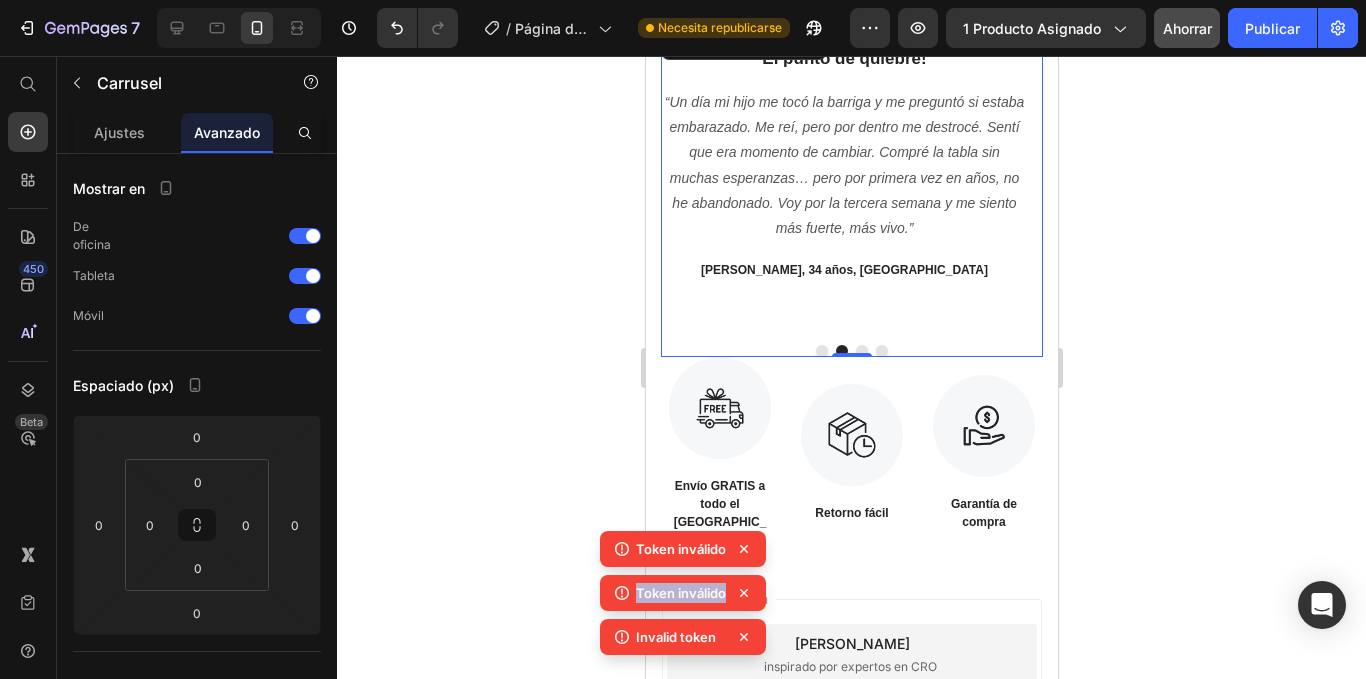 click 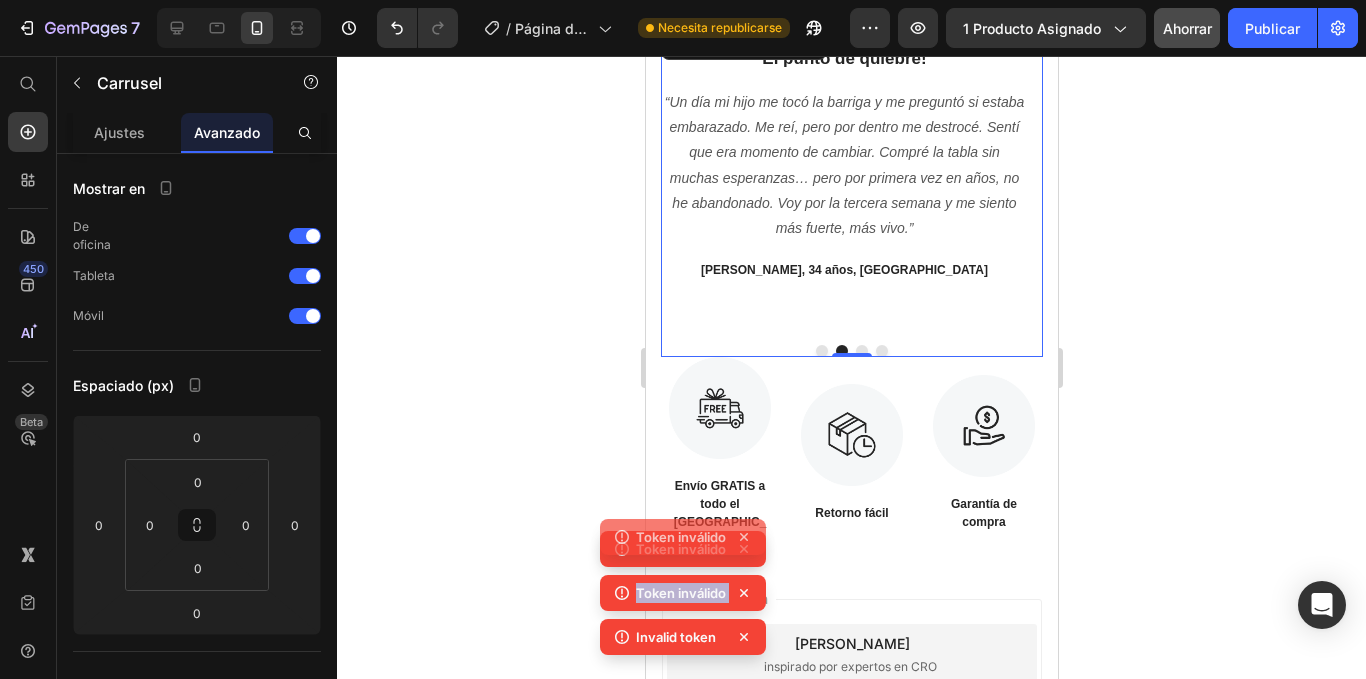 click on "Token inválido Token inválido Token inválido Invalid token" at bounding box center [683, 575] 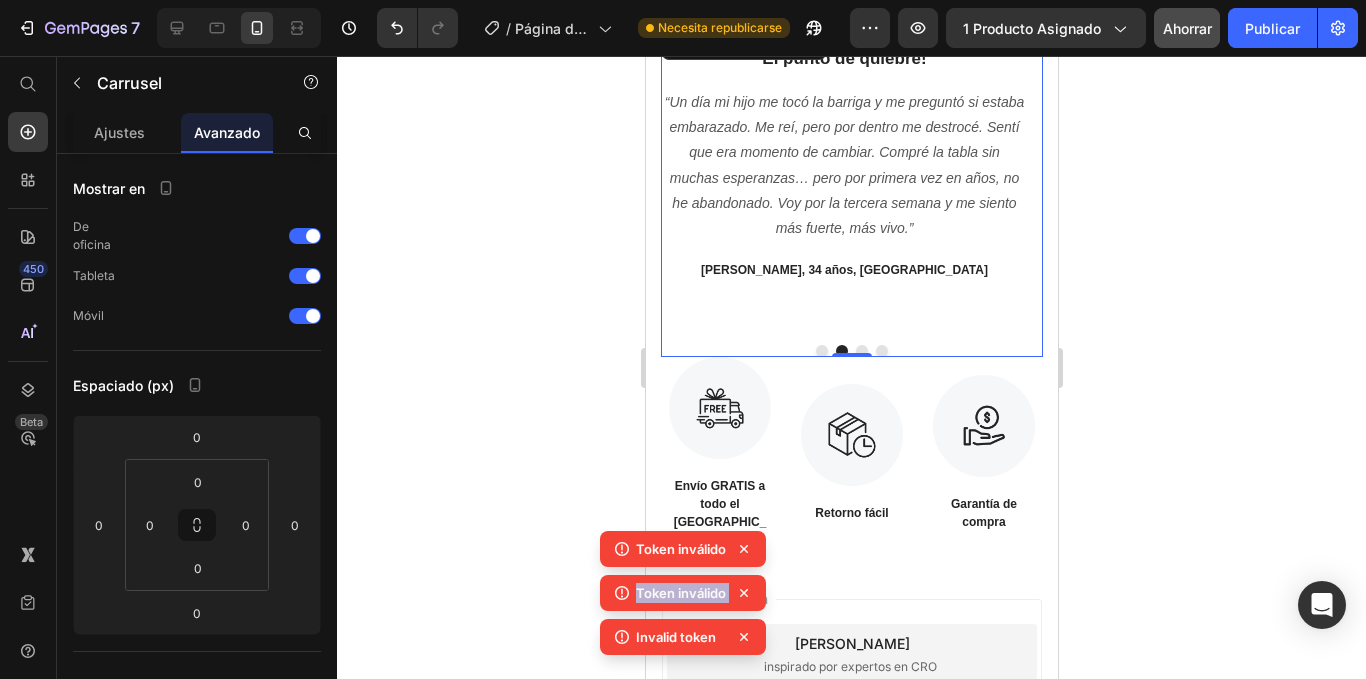 click 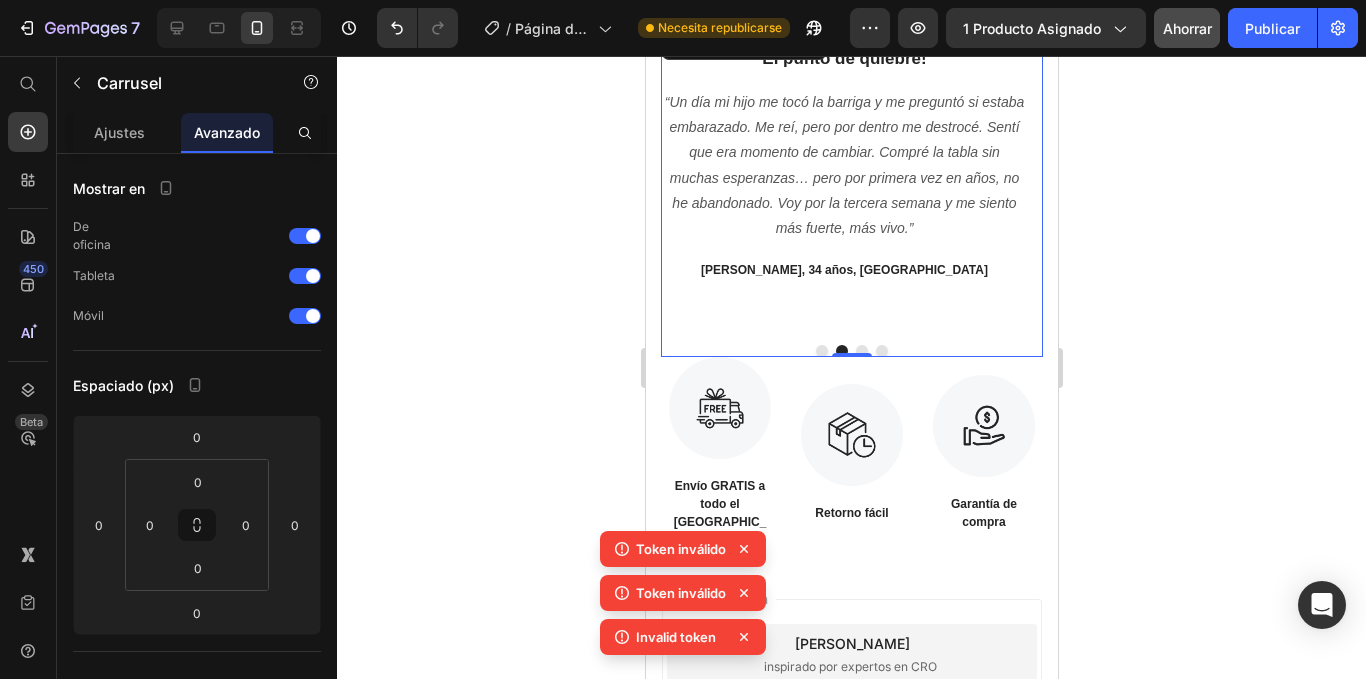 click on "Token inválido Token inválido Invalid token" at bounding box center [683, 597] 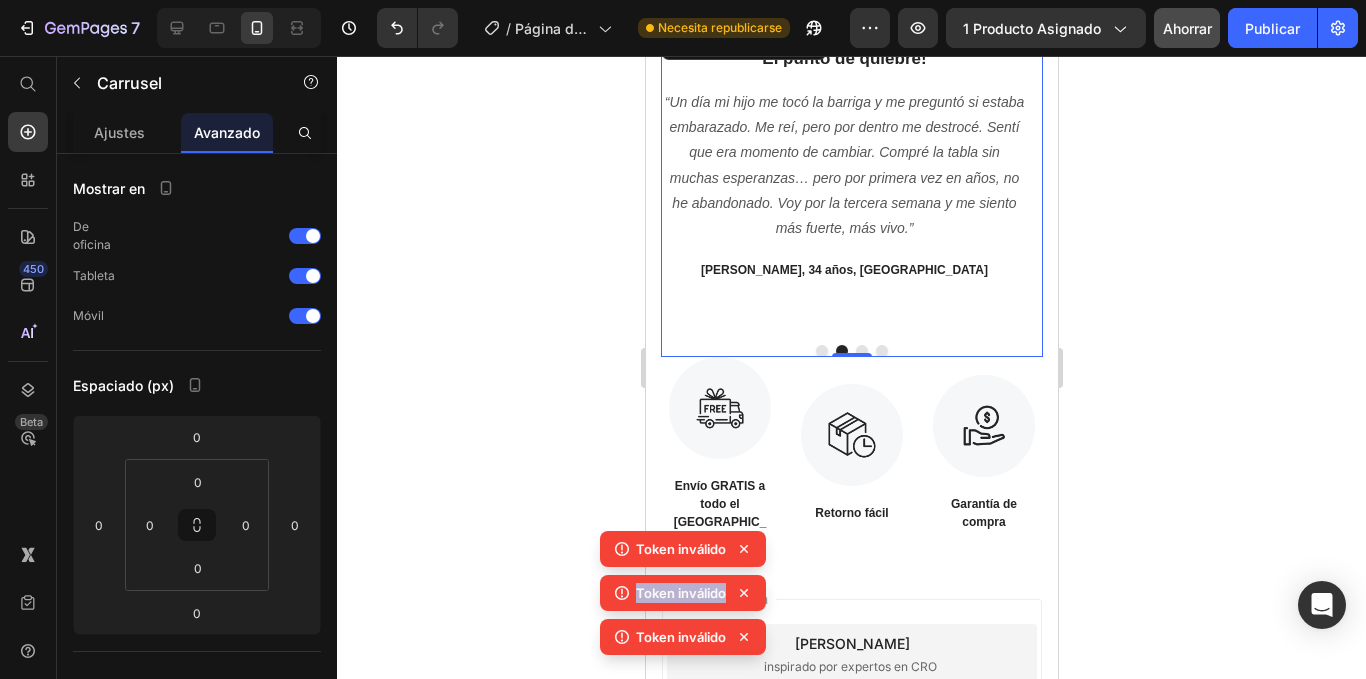 click 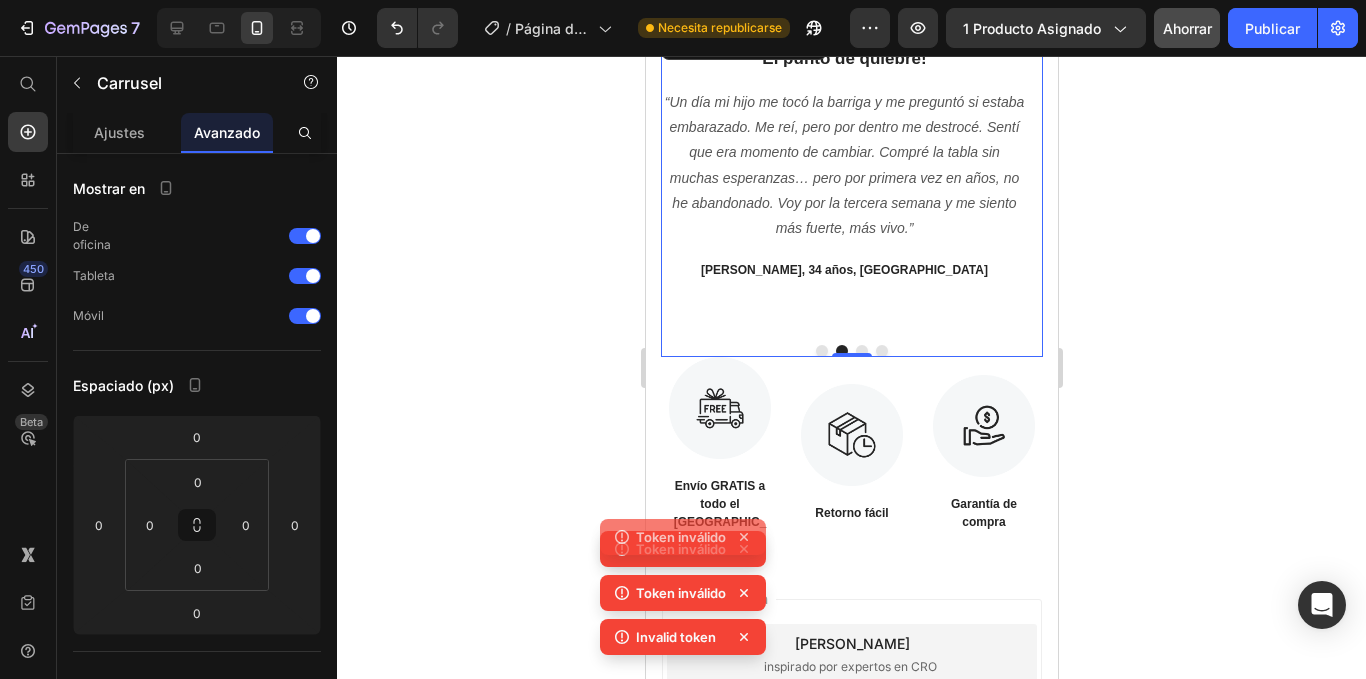 click on "Token inválido Token inválido Token inválido Invalid token" at bounding box center [683, 575] 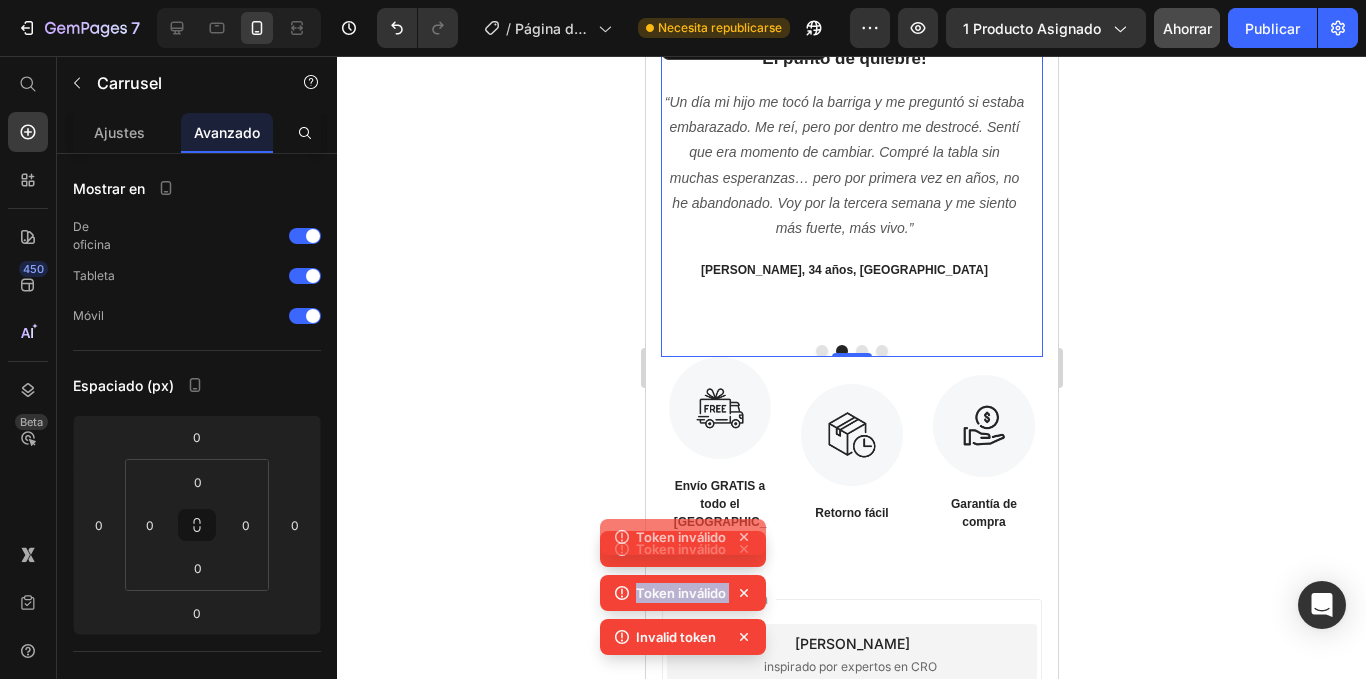 click 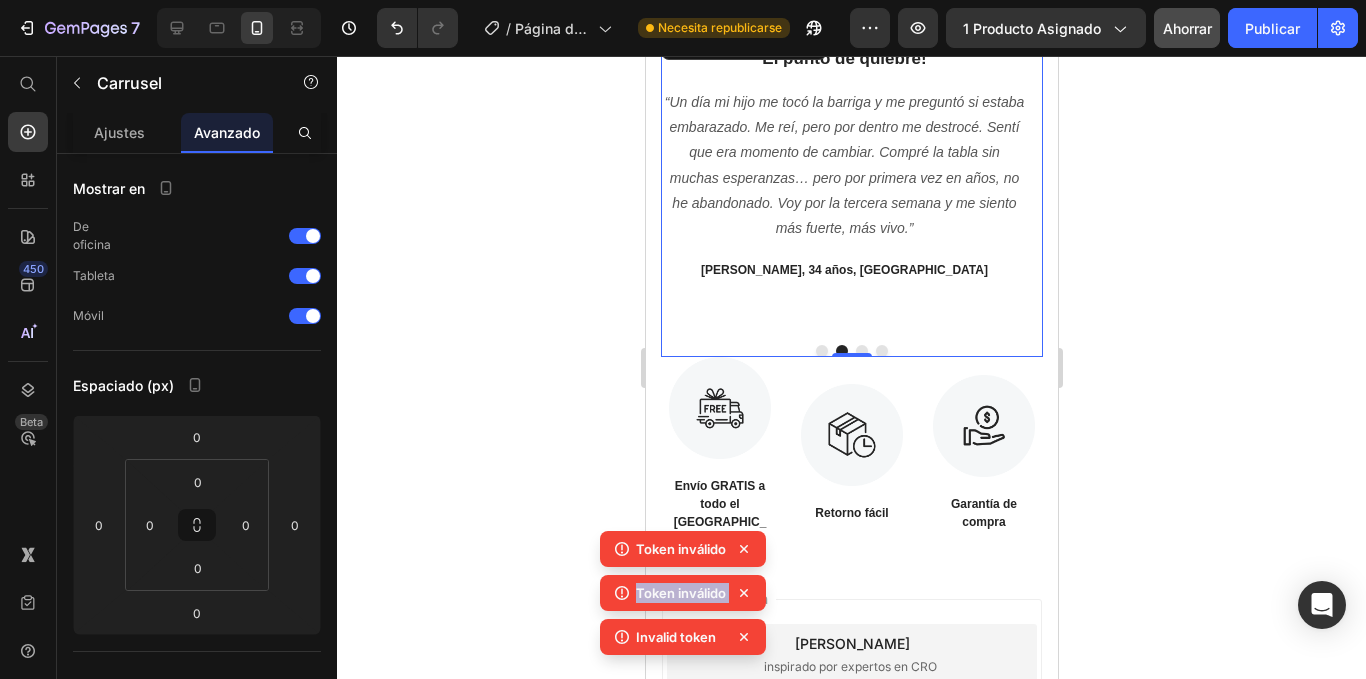 click 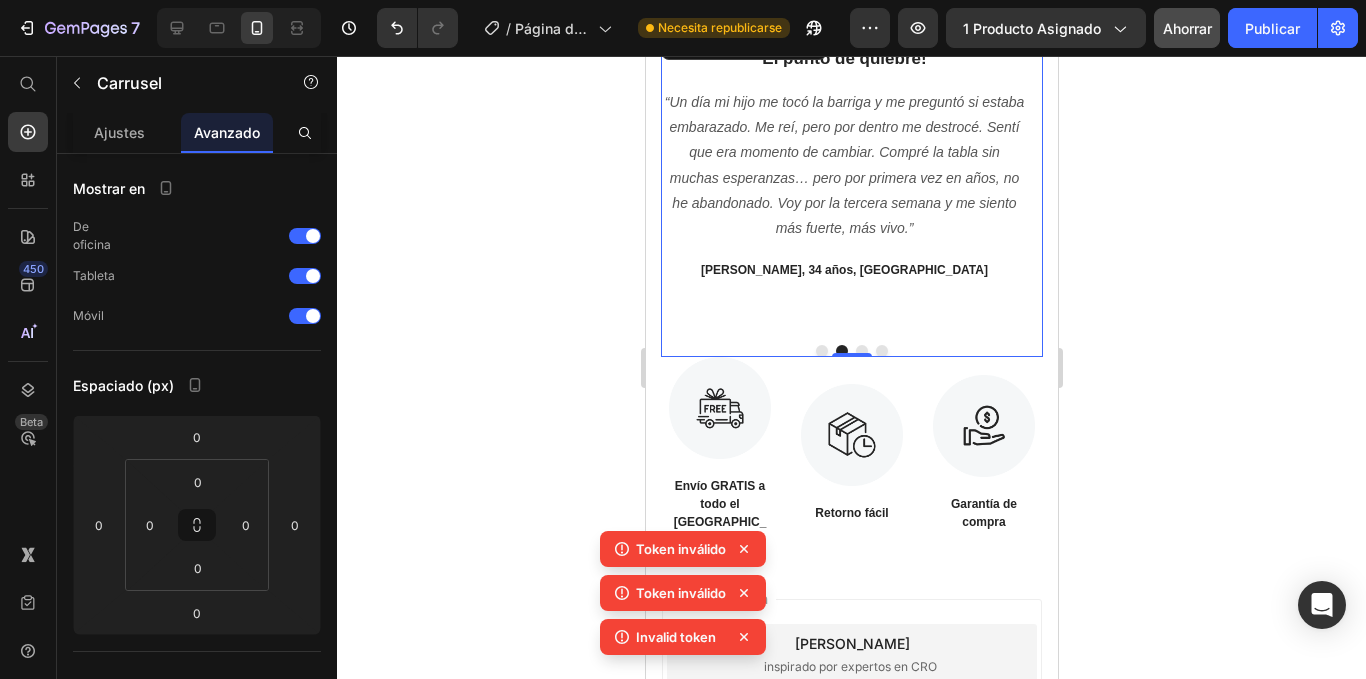 click on "Token inválido Token inválido Invalid token" at bounding box center (683, 597) 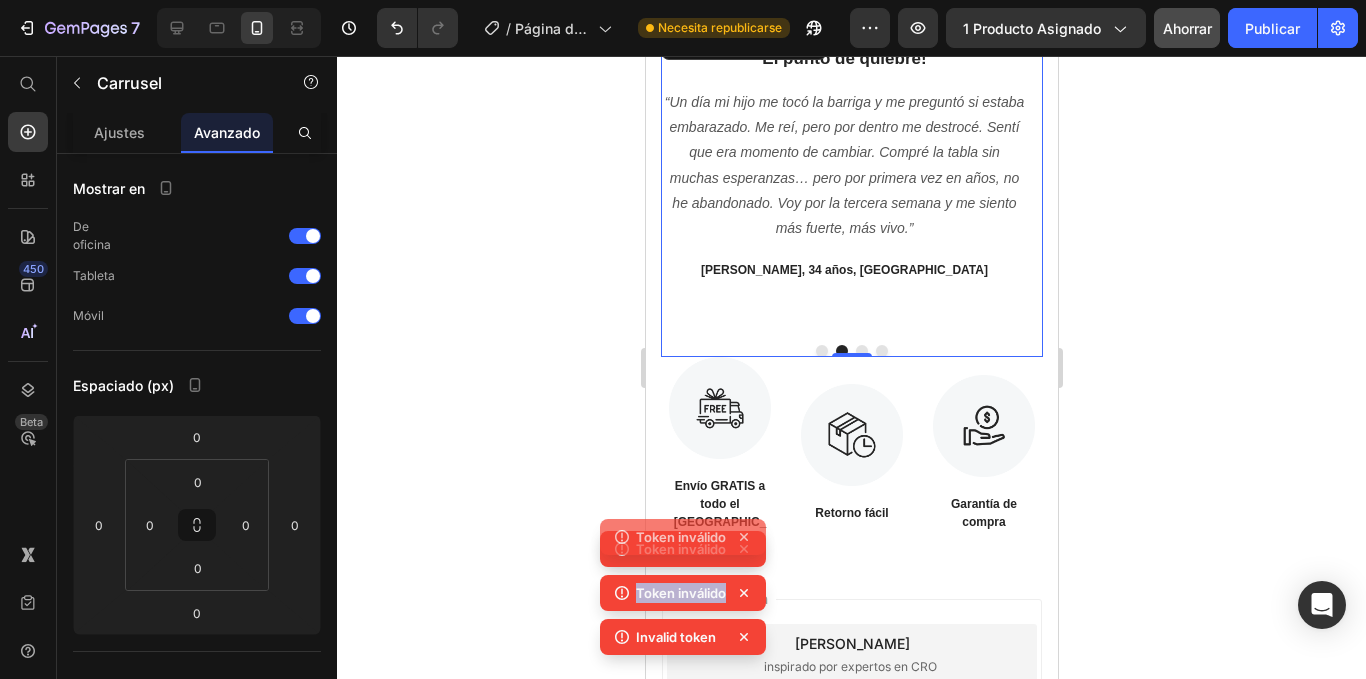 click 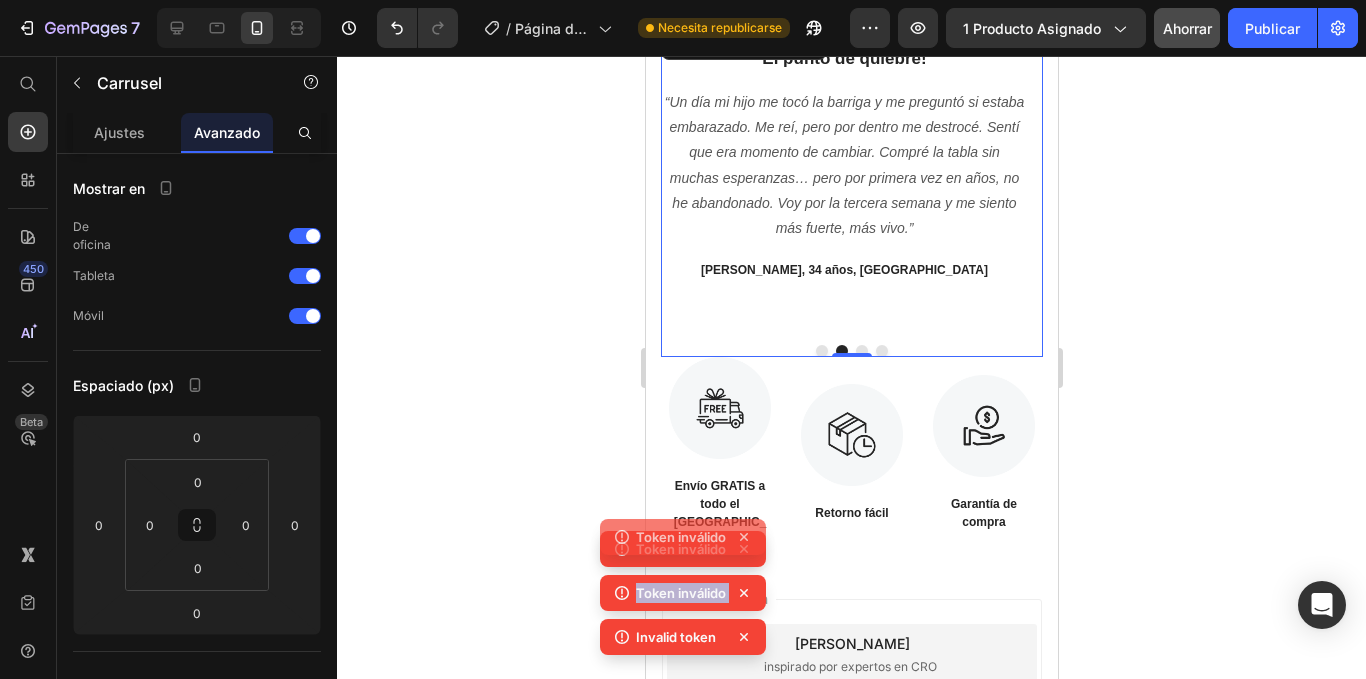 click on "Token inválido Token inválido Token inválido Invalid token" at bounding box center [683, 575] 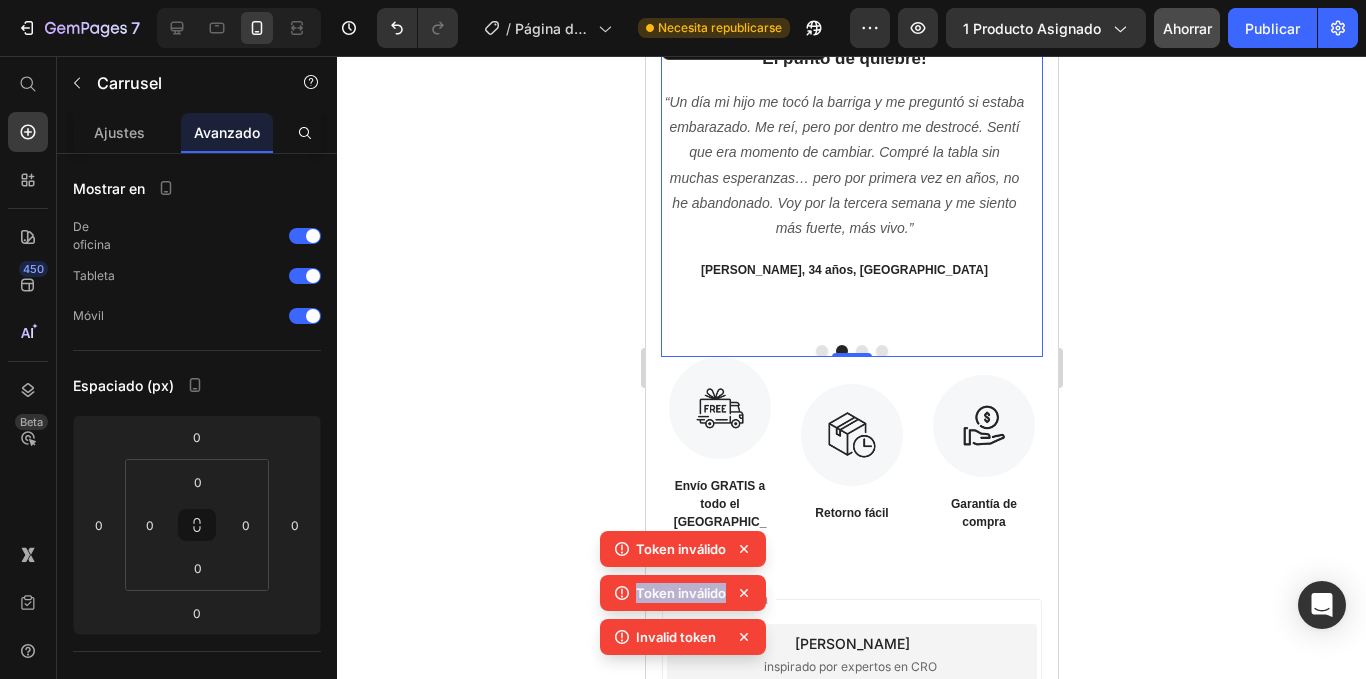 click 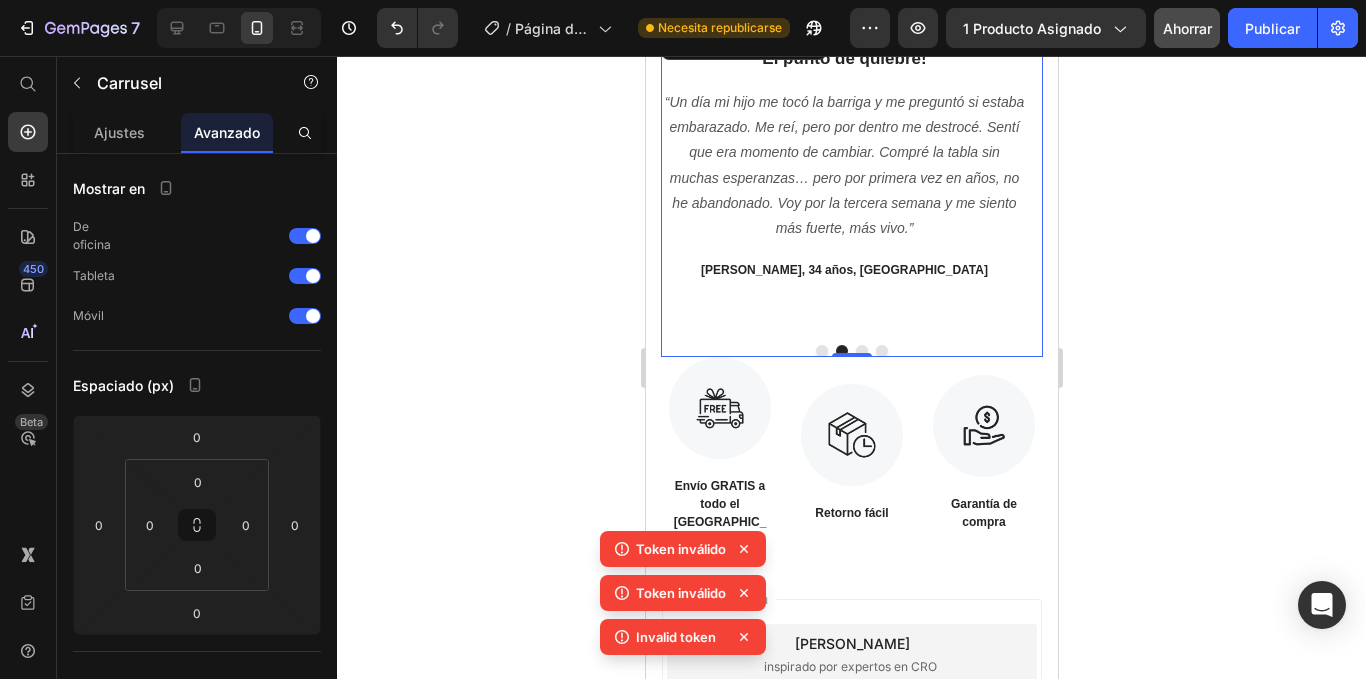 click on "Token inválido Token inválido Invalid token" at bounding box center (683, 597) 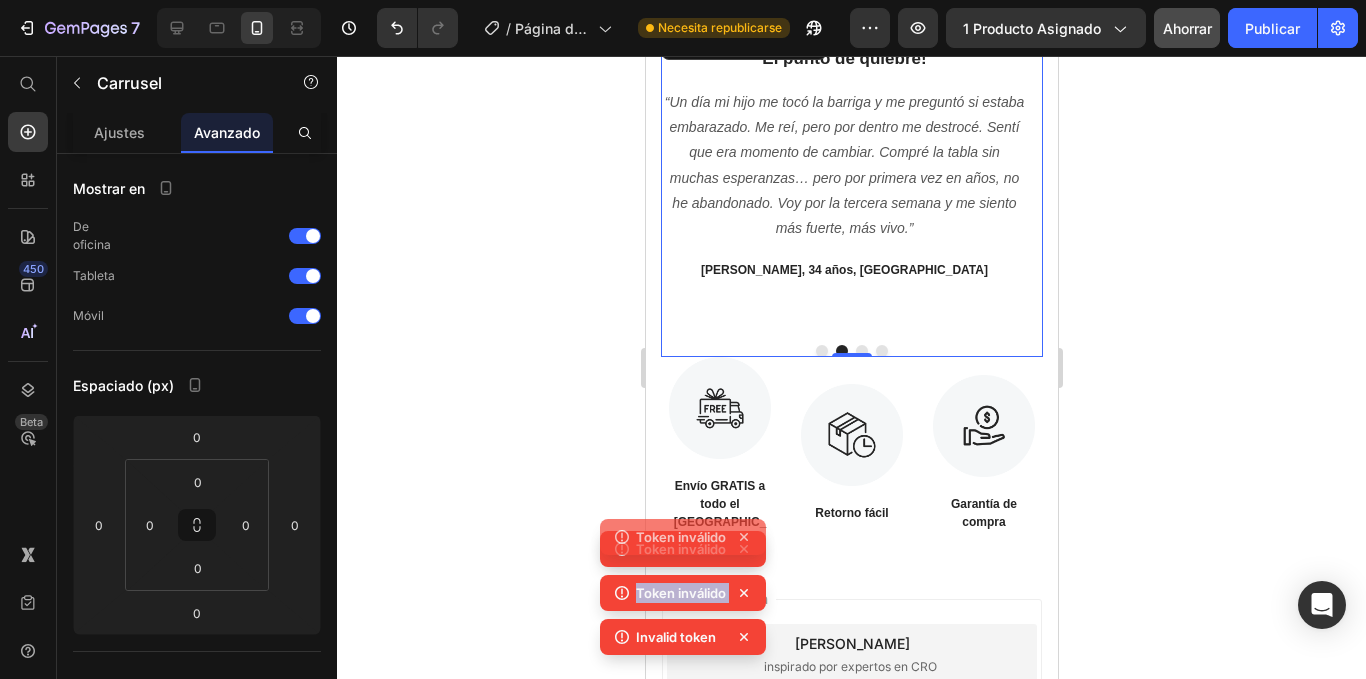 click 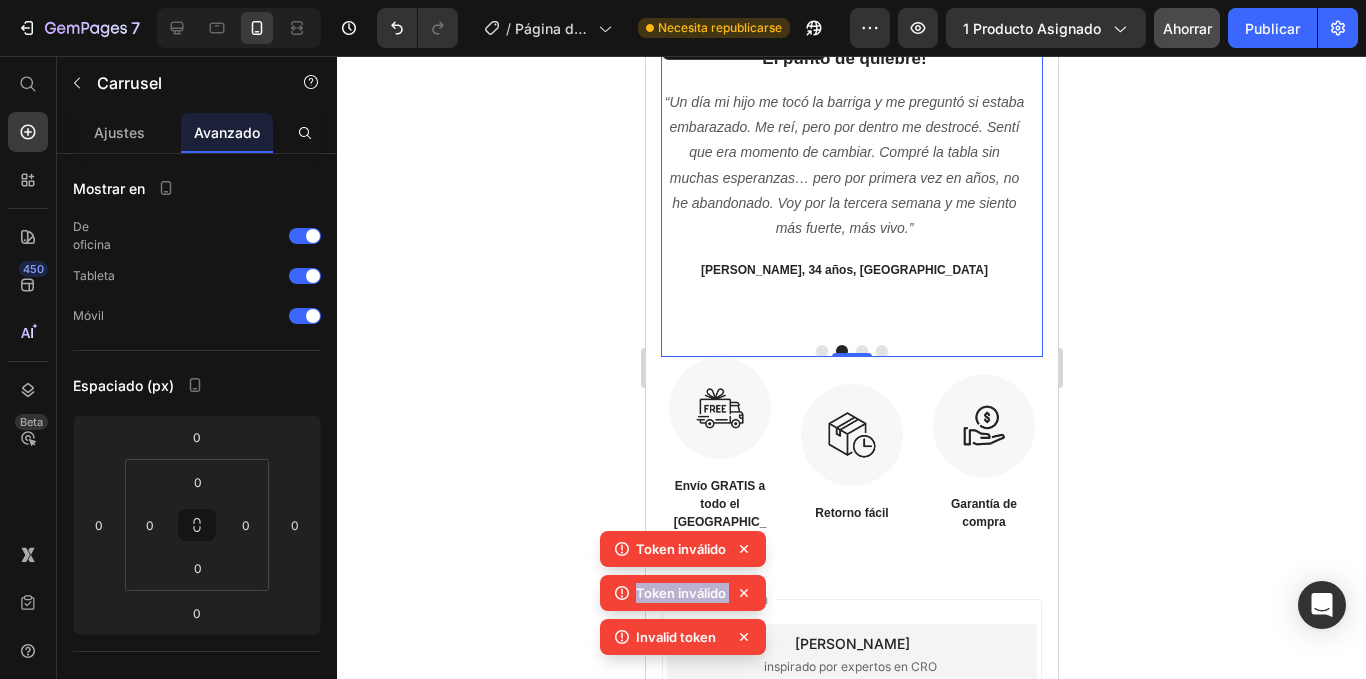 click 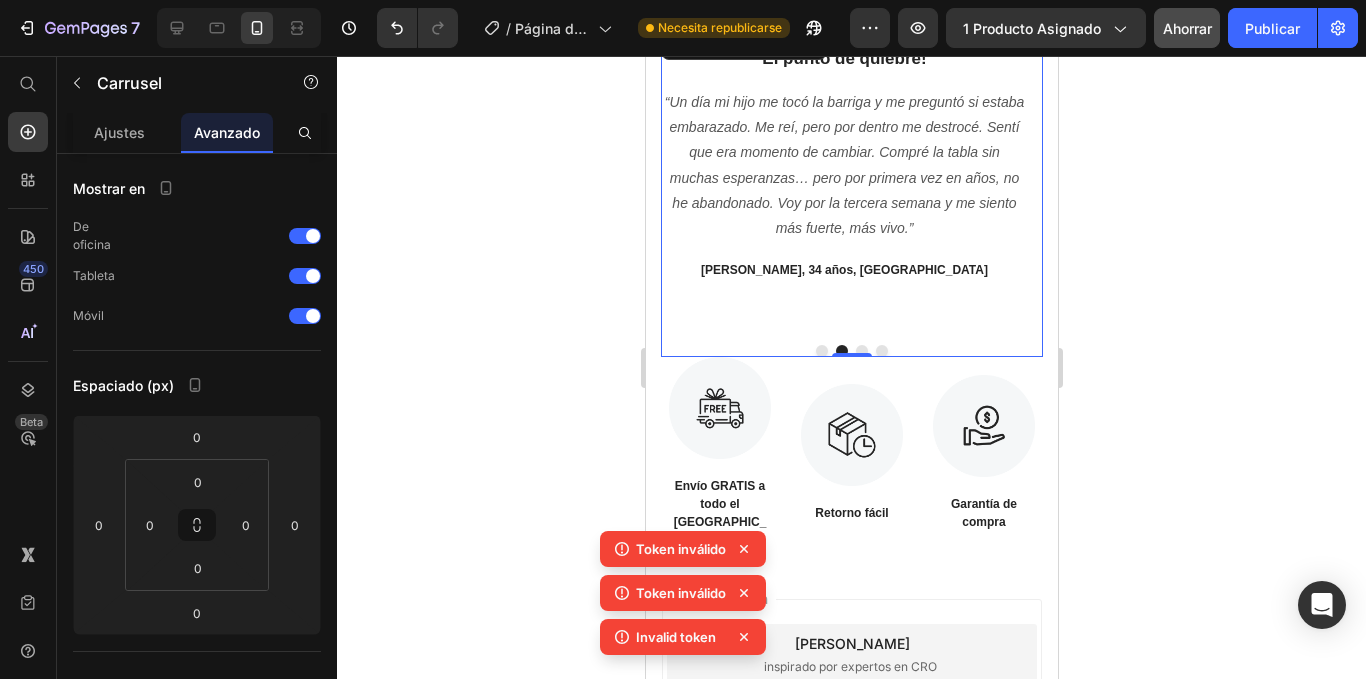 click on "Token inválido Token inválido Invalid token" at bounding box center [683, 597] 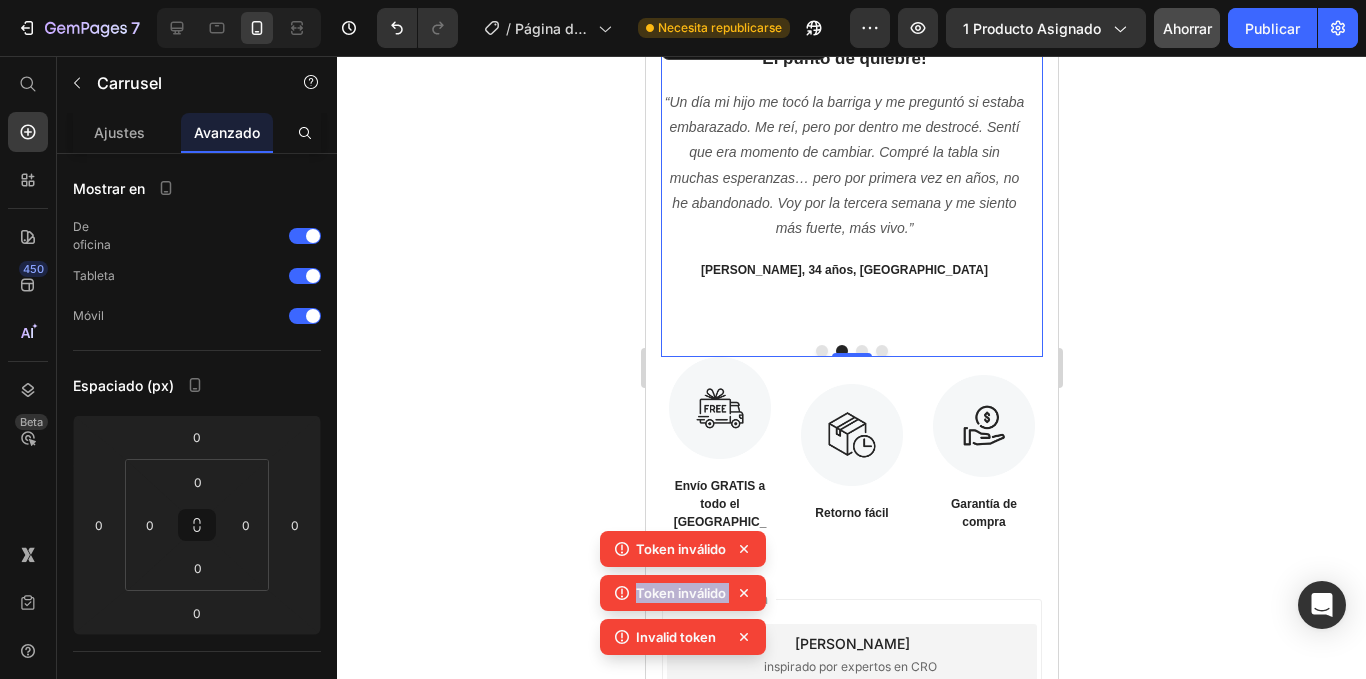 click 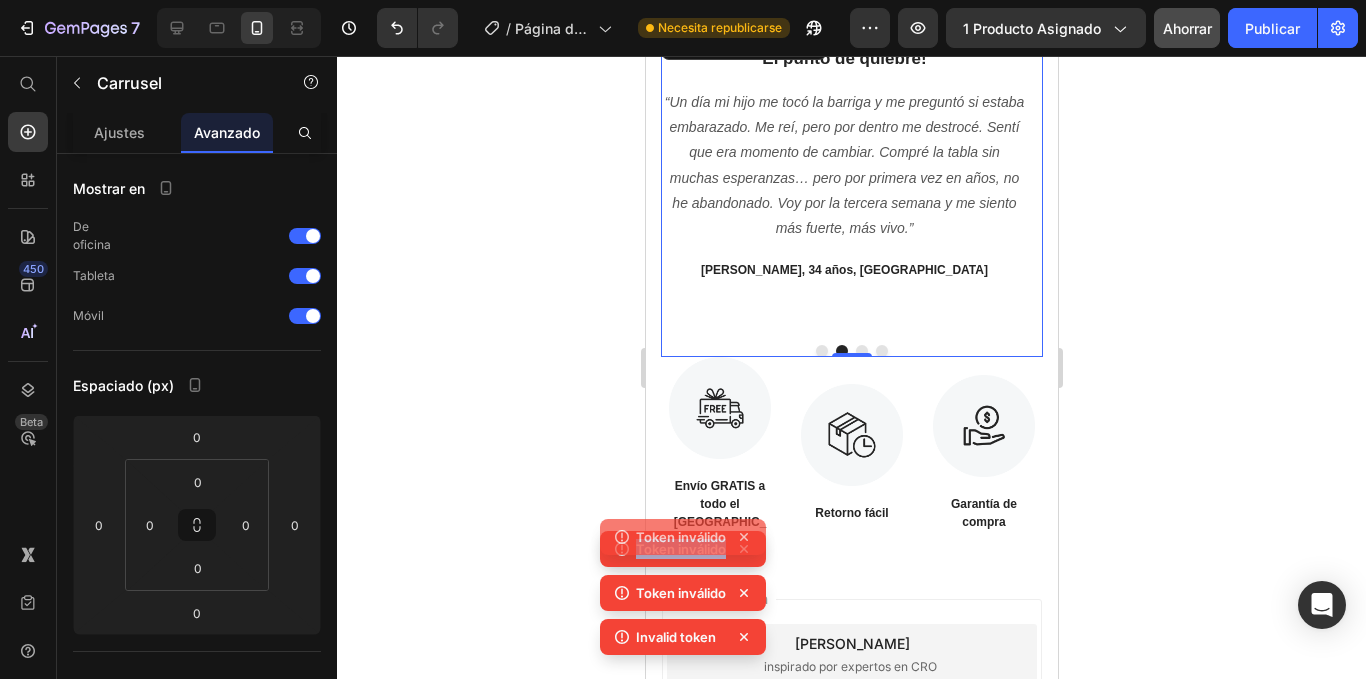 click on "Token inválido Token inválido Token inválido Invalid token" at bounding box center [683, 575] 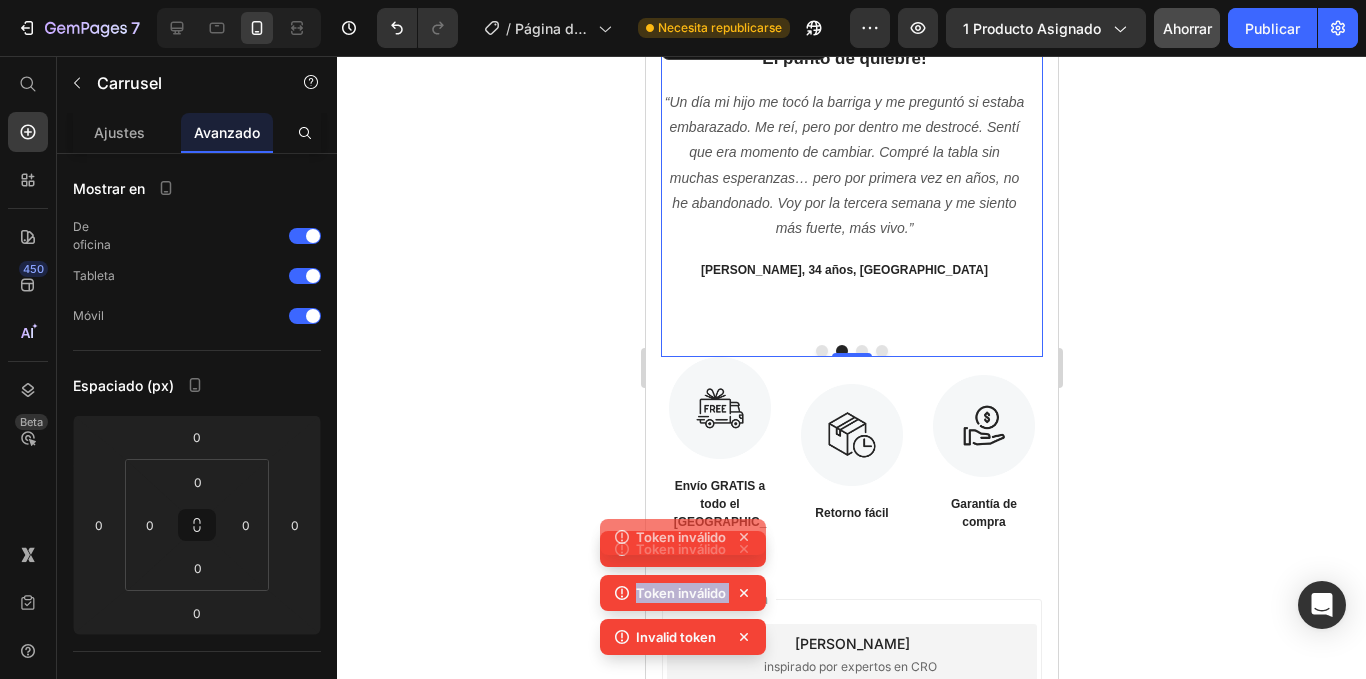 click 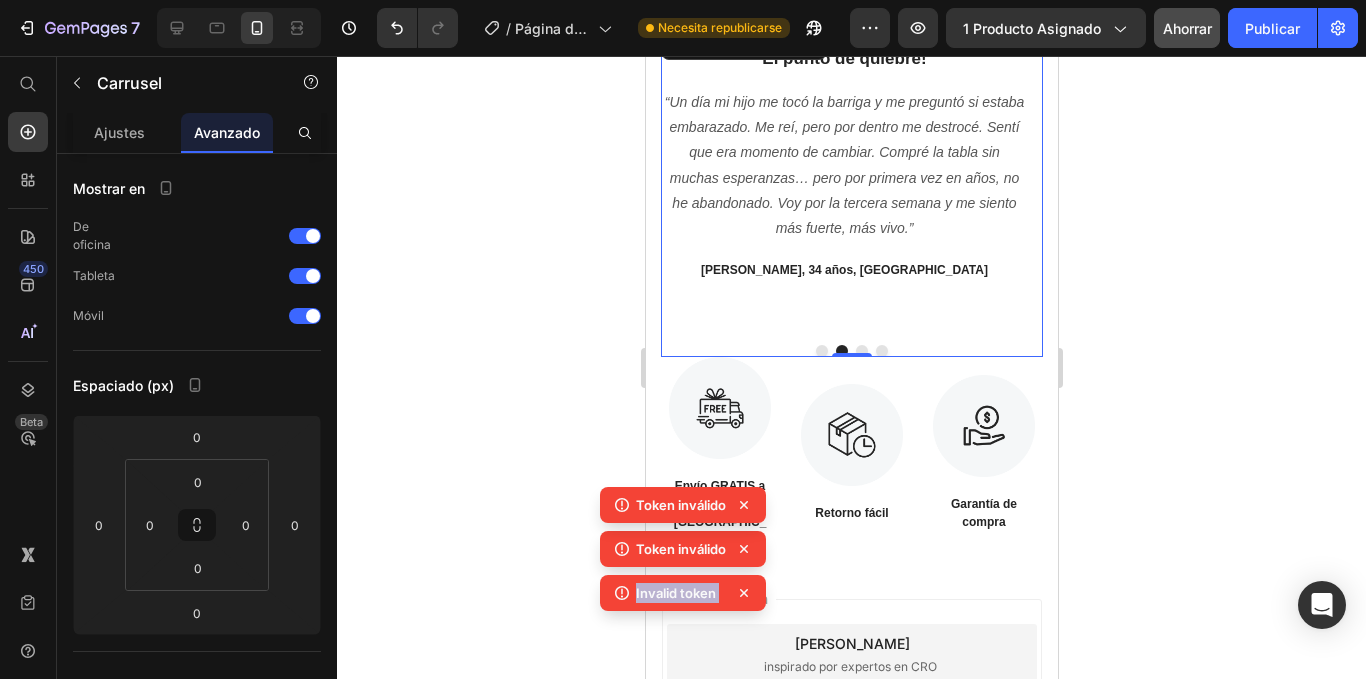 click on "Token inválido Token inválido Invalid token Invalid token" at bounding box center [683, 575] 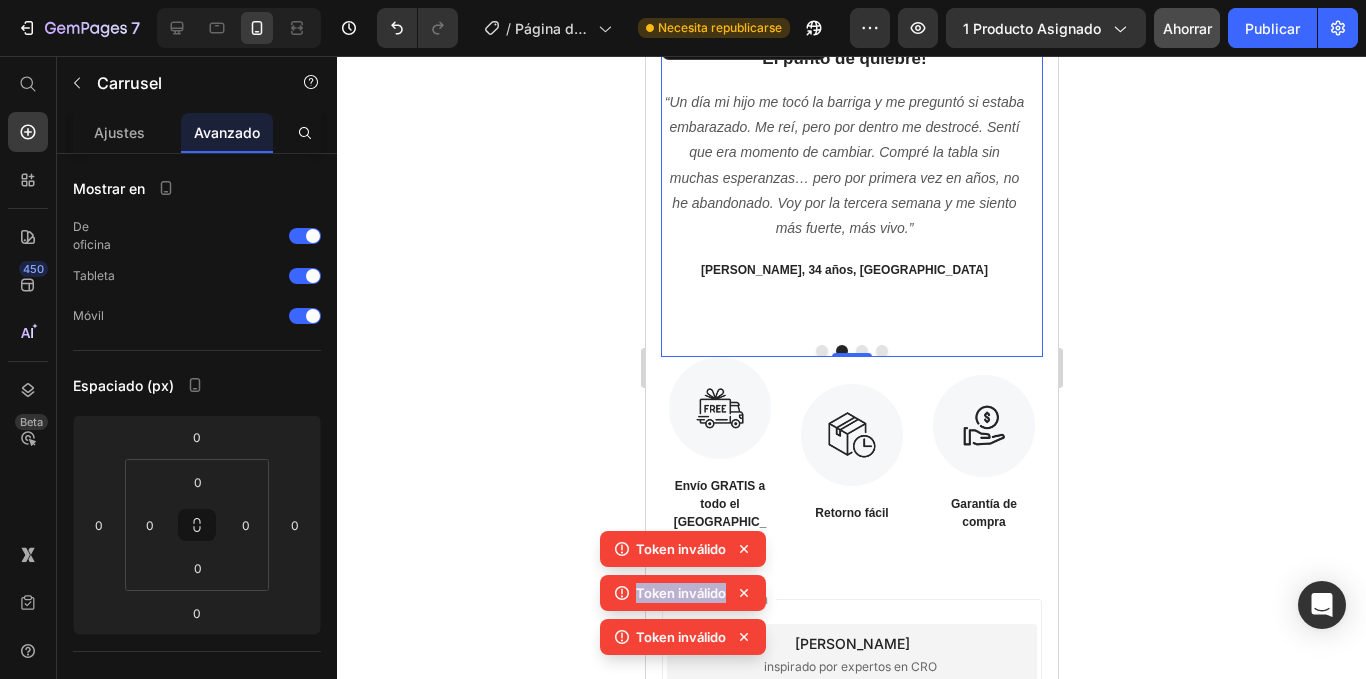 click 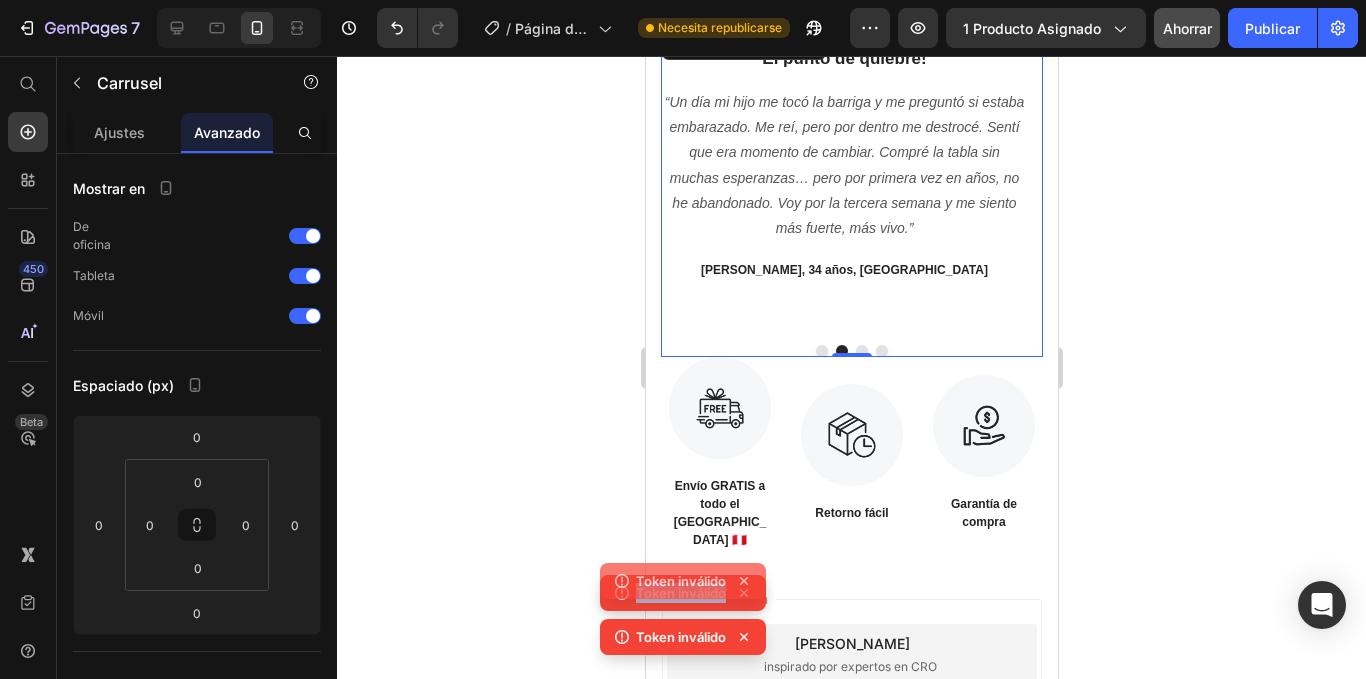 click on "Token inválido Token inválido Token inválido" at bounding box center (683, 597) 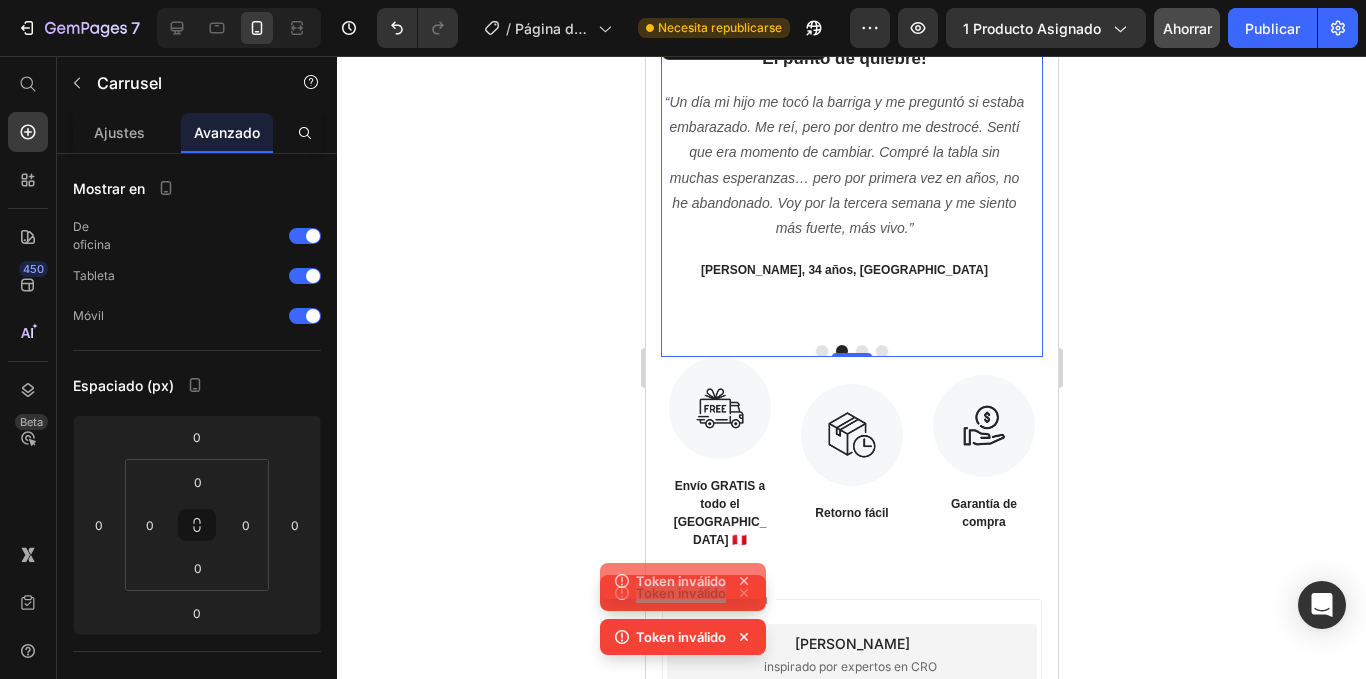 click on "Elija plantillas inspirado por expertos en CRO" at bounding box center [851, 654] 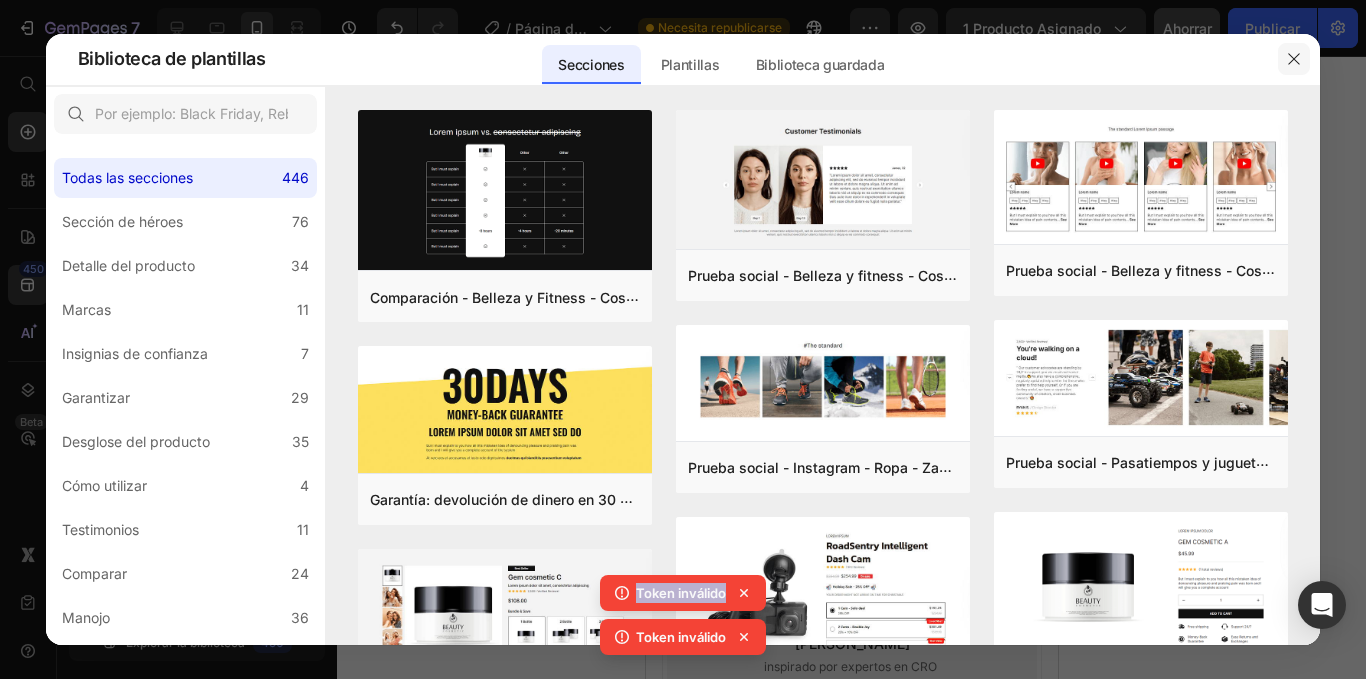 click 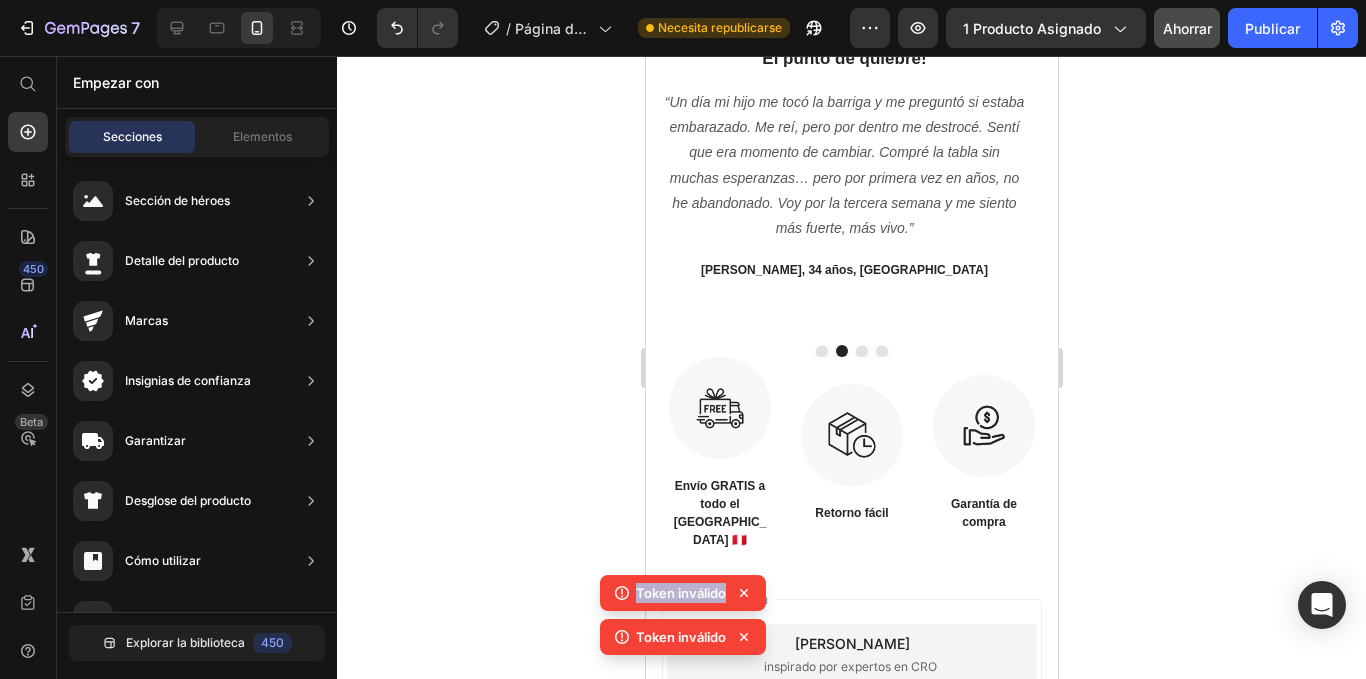 click 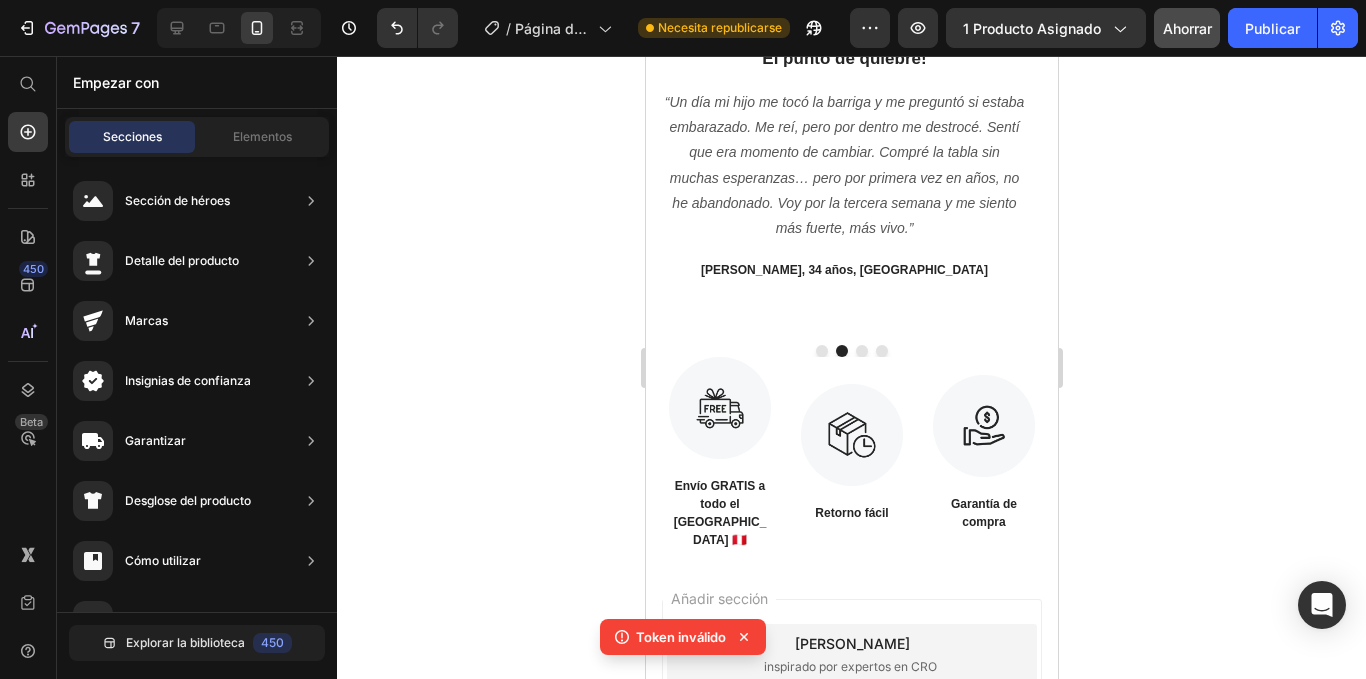 click 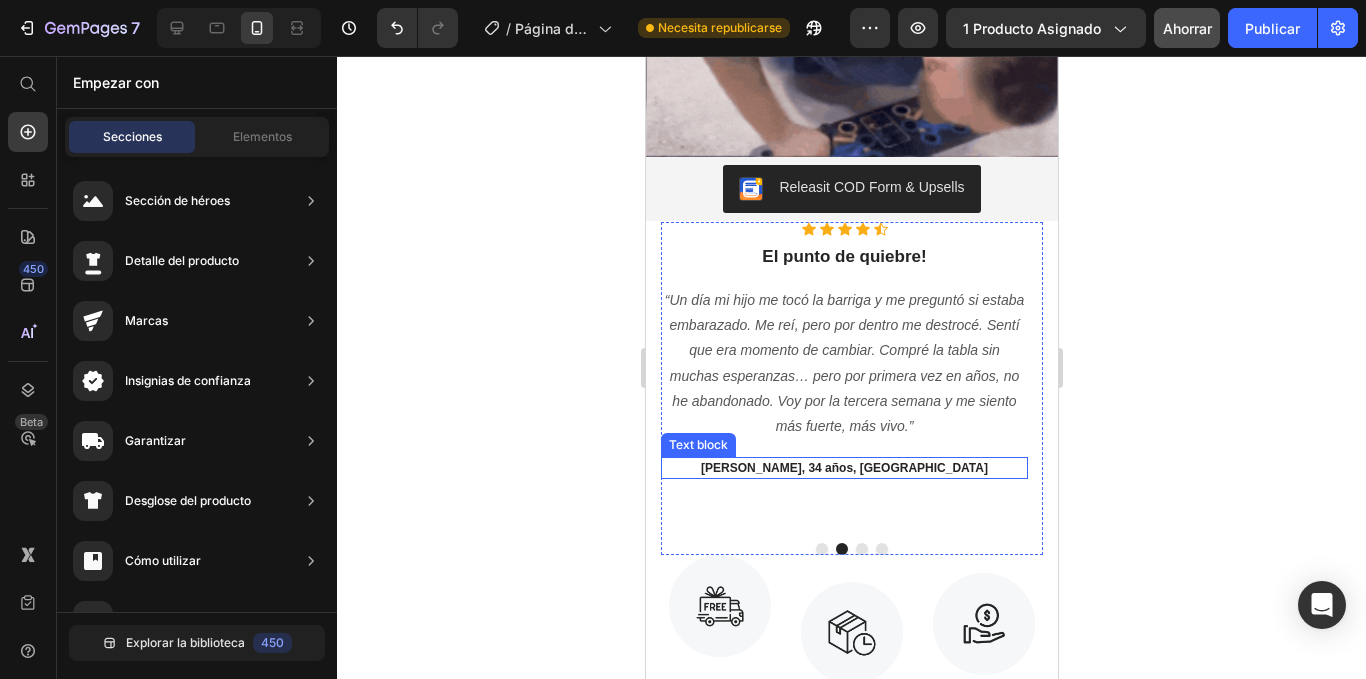 scroll, scrollTop: 1858, scrollLeft: 0, axis: vertical 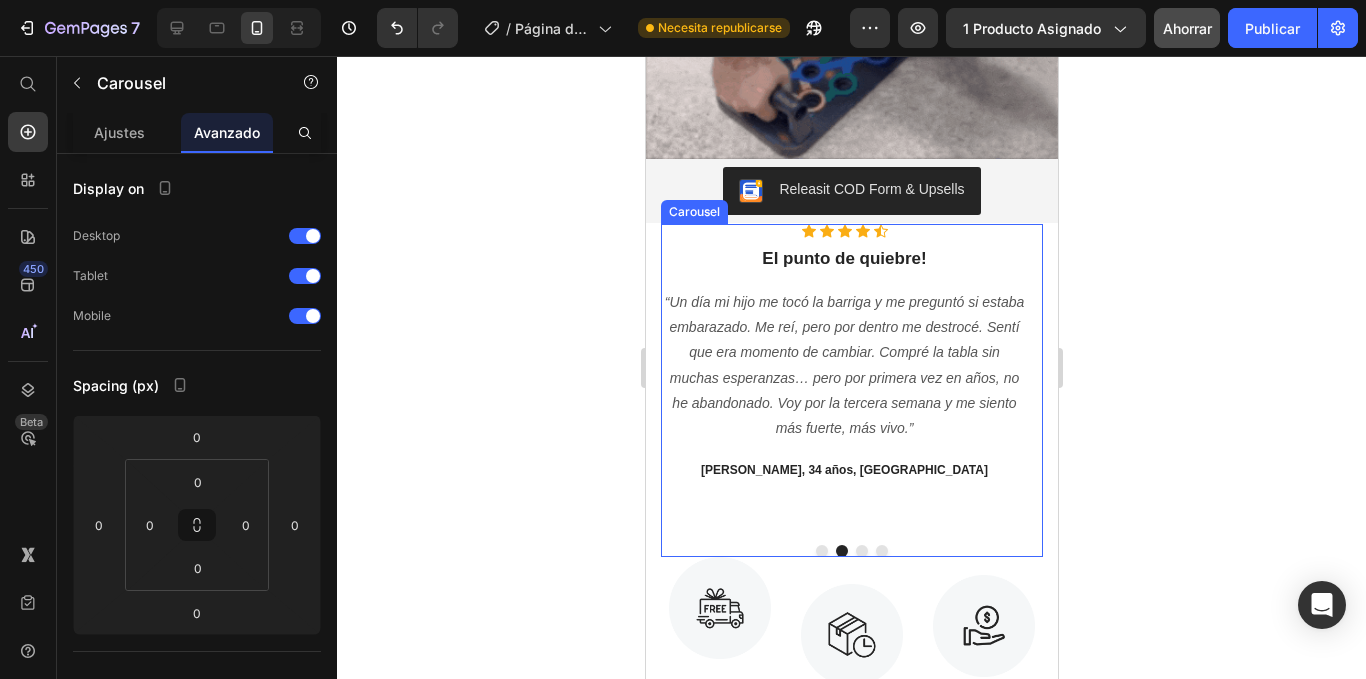 click on "Icon                Icon                Icon                Icon
Icon Icon List Hoz El punto de quiebre! Heading “Un día mi hijo me tocó la barriga y me preguntó si estaba embarazado. Me reí, pero por dentro me destrocé. Sentí que era momento de cambiar. Compré la tabla sin muchas esperanzas… pero por primera vez en años, no he abandonado. Voy por la tercera semana y me siento más fuerte, más vivo.” Text block [PERSON_NAME], 34 años, Lima Text block" at bounding box center [843, 376] 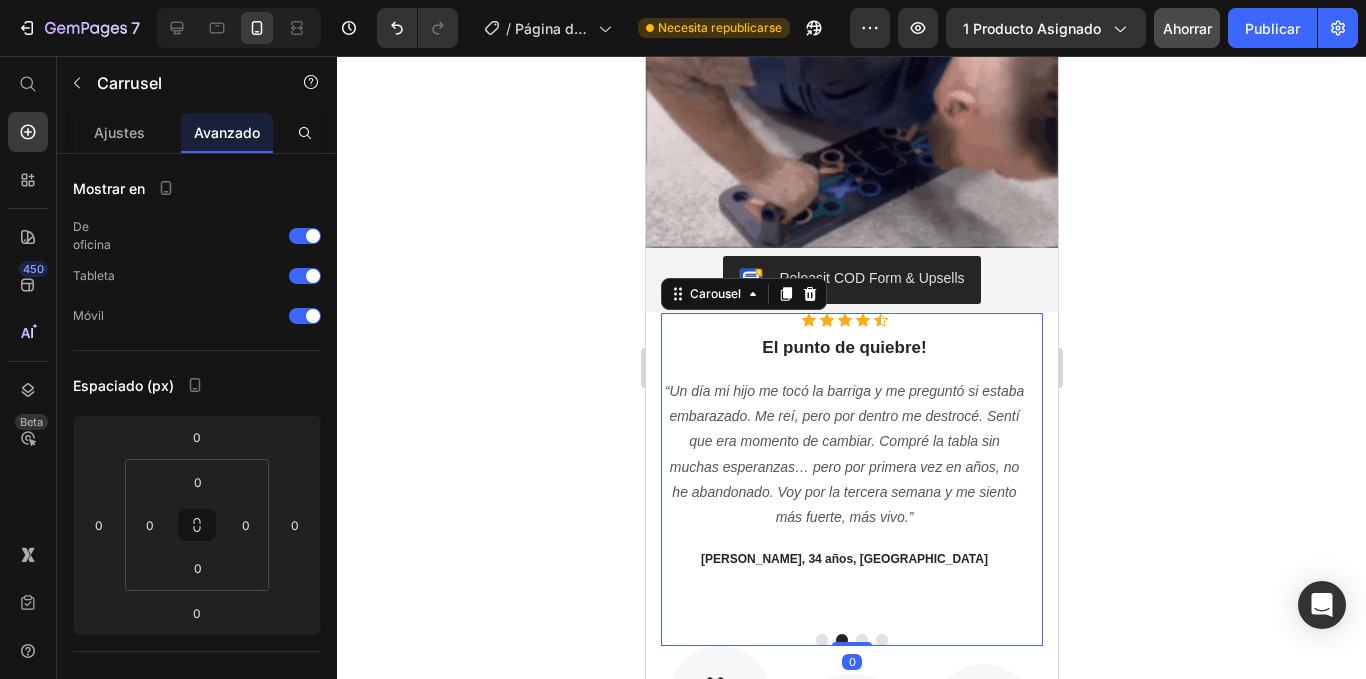 scroll, scrollTop: 1758, scrollLeft: 0, axis: vertical 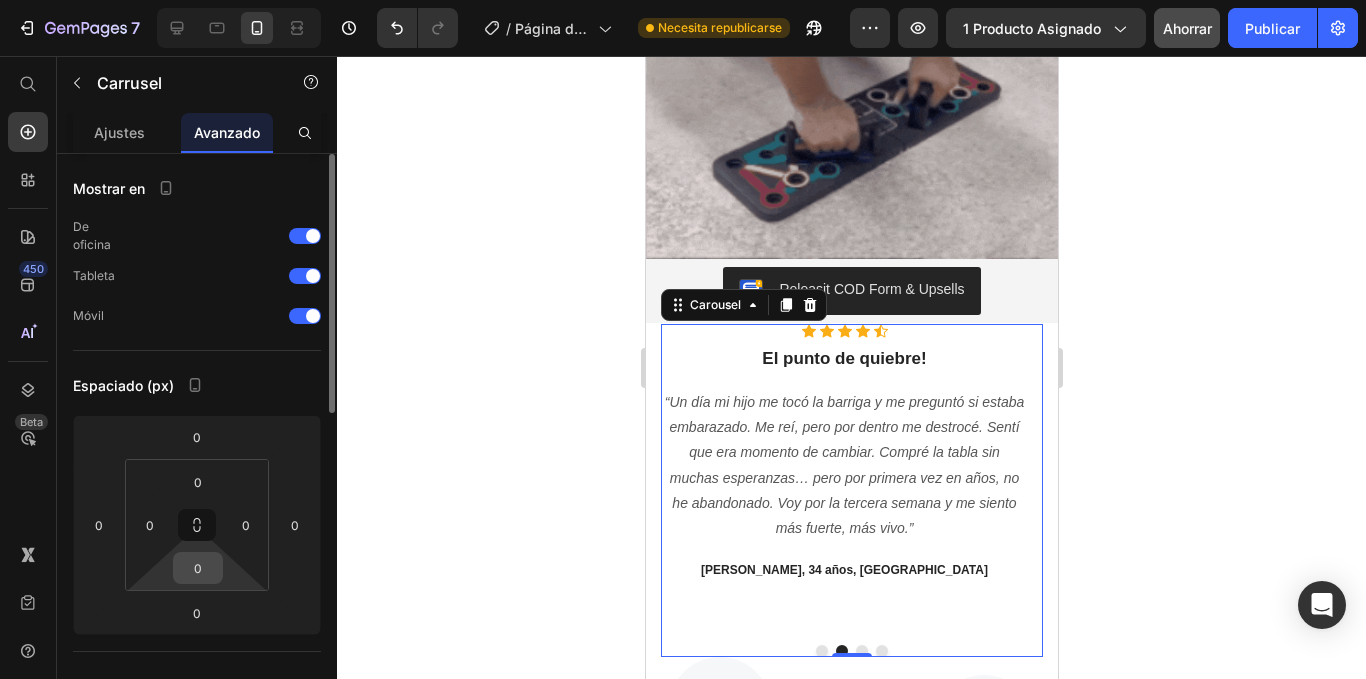 click on "0" at bounding box center (198, 568) 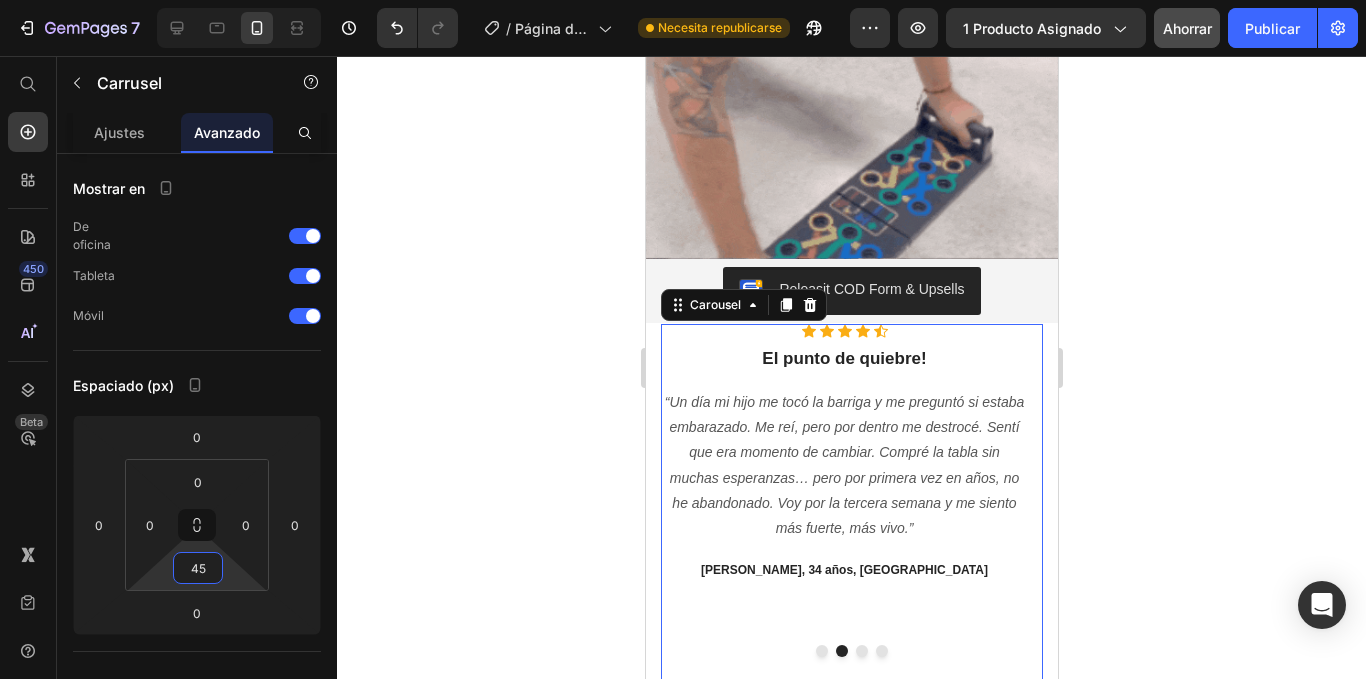 type on "4" 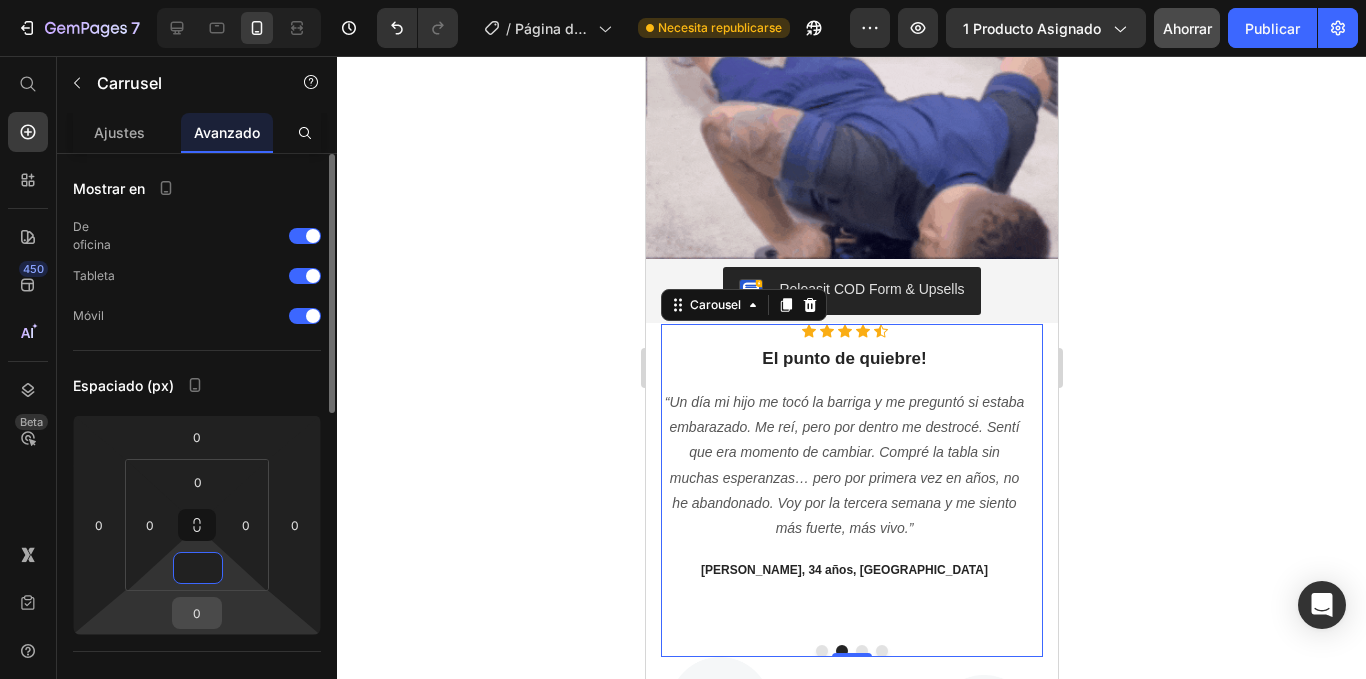 click on "0" at bounding box center [197, 613] 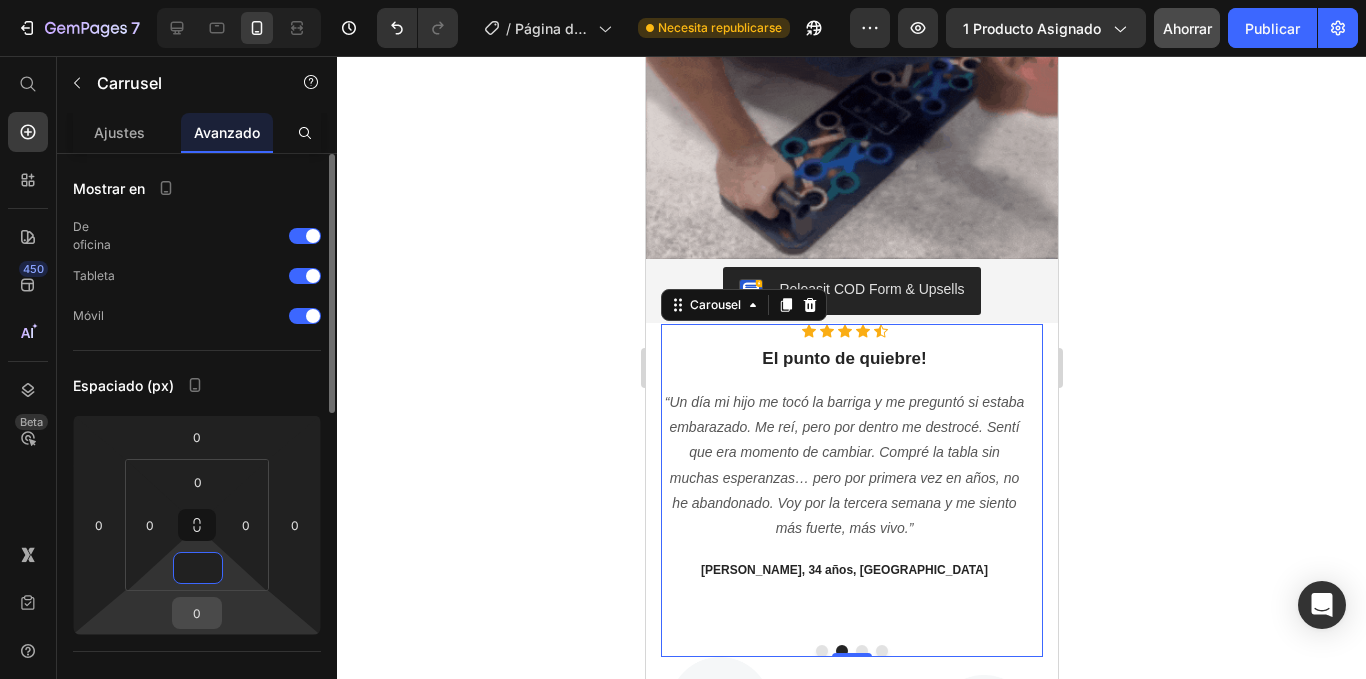 type on "0" 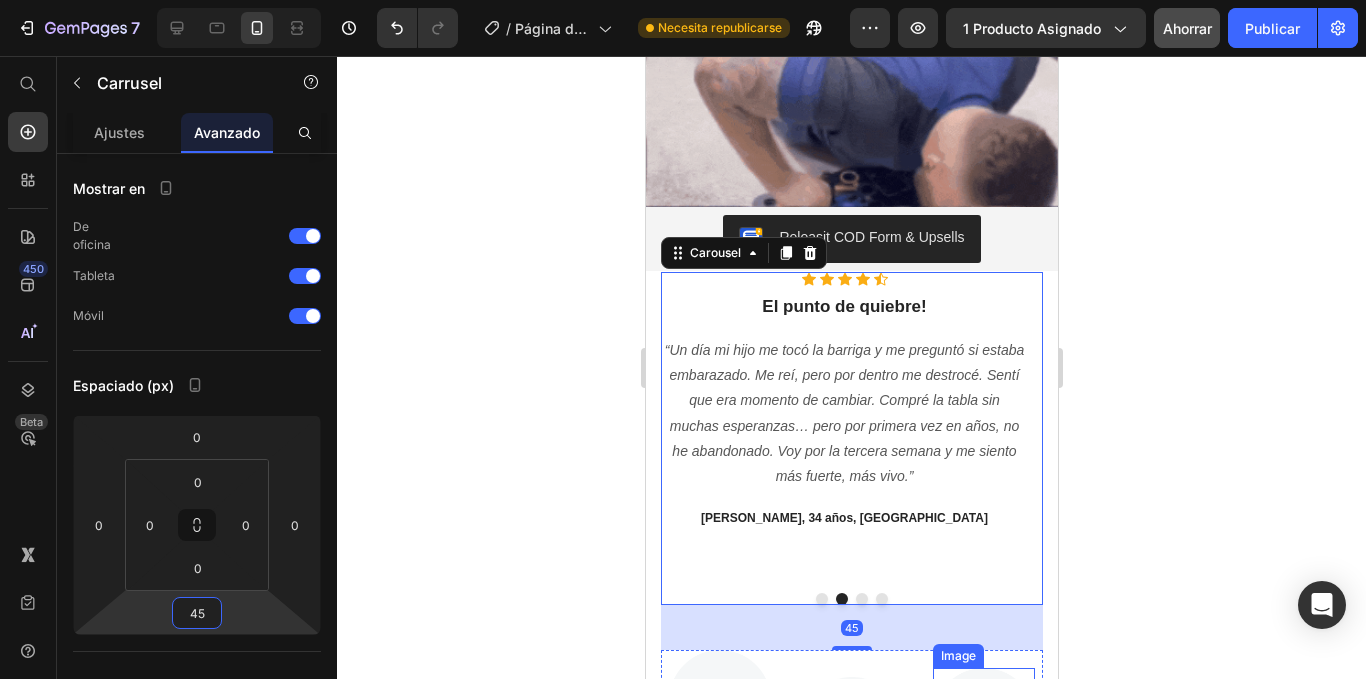 scroll, scrollTop: 1858, scrollLeft: 0, axis: vertical 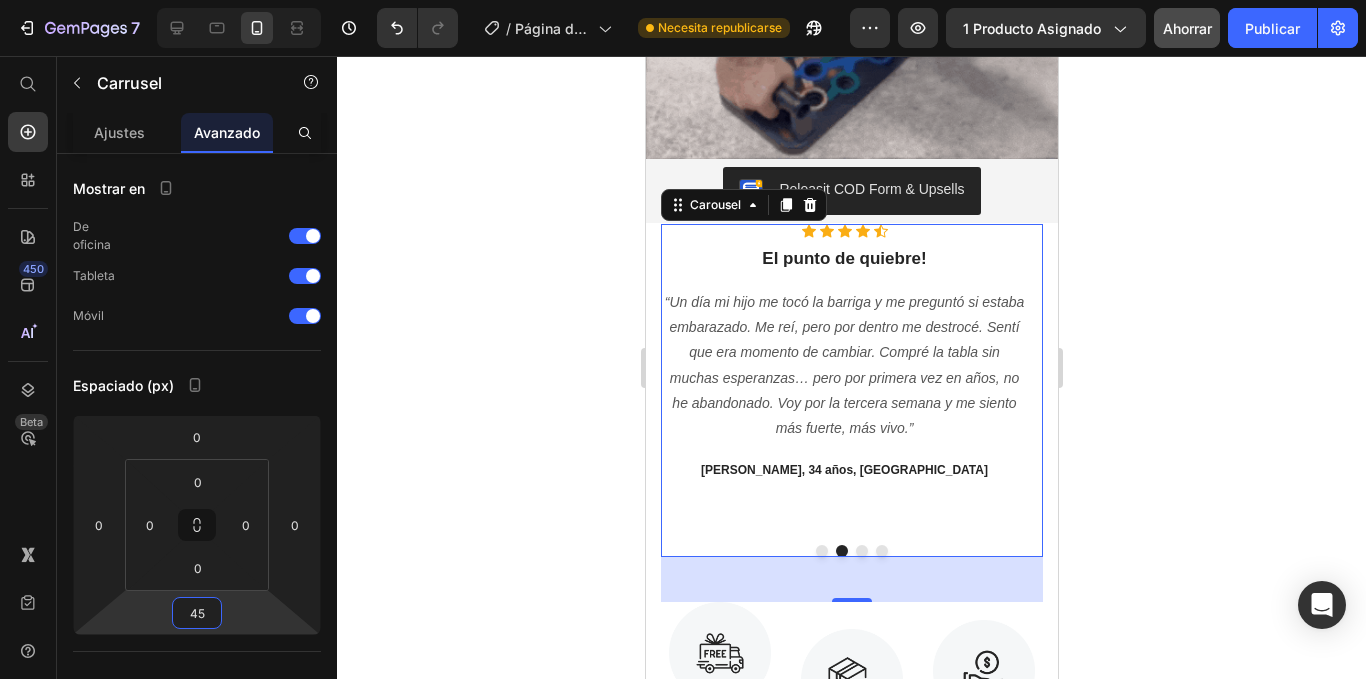 type on "4" 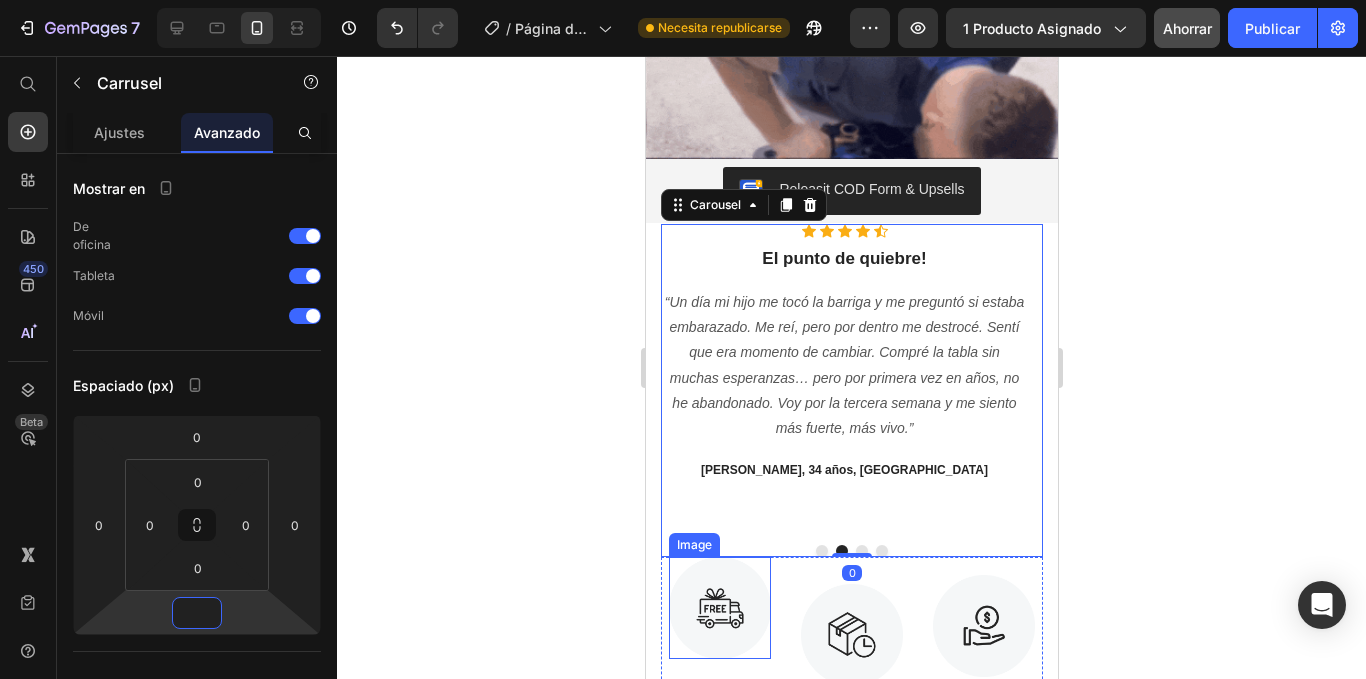 type on "0" 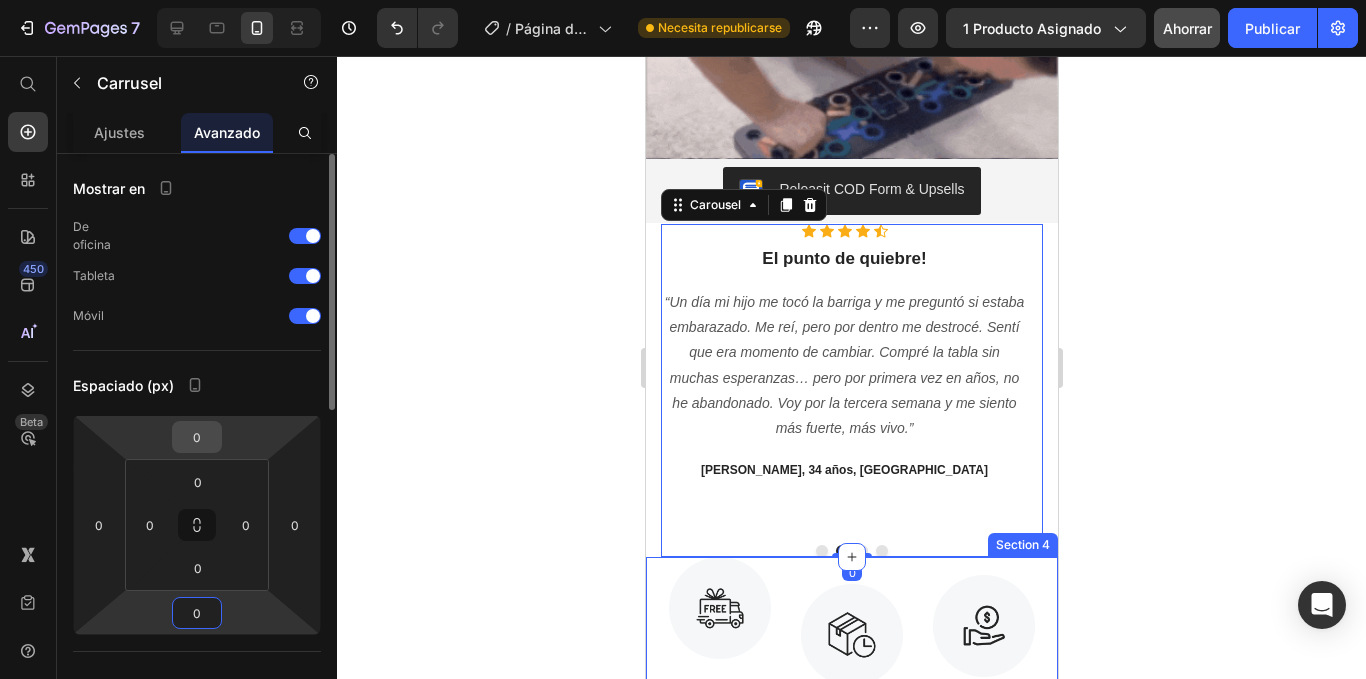 click on "0" at bounding box center [197, 437] 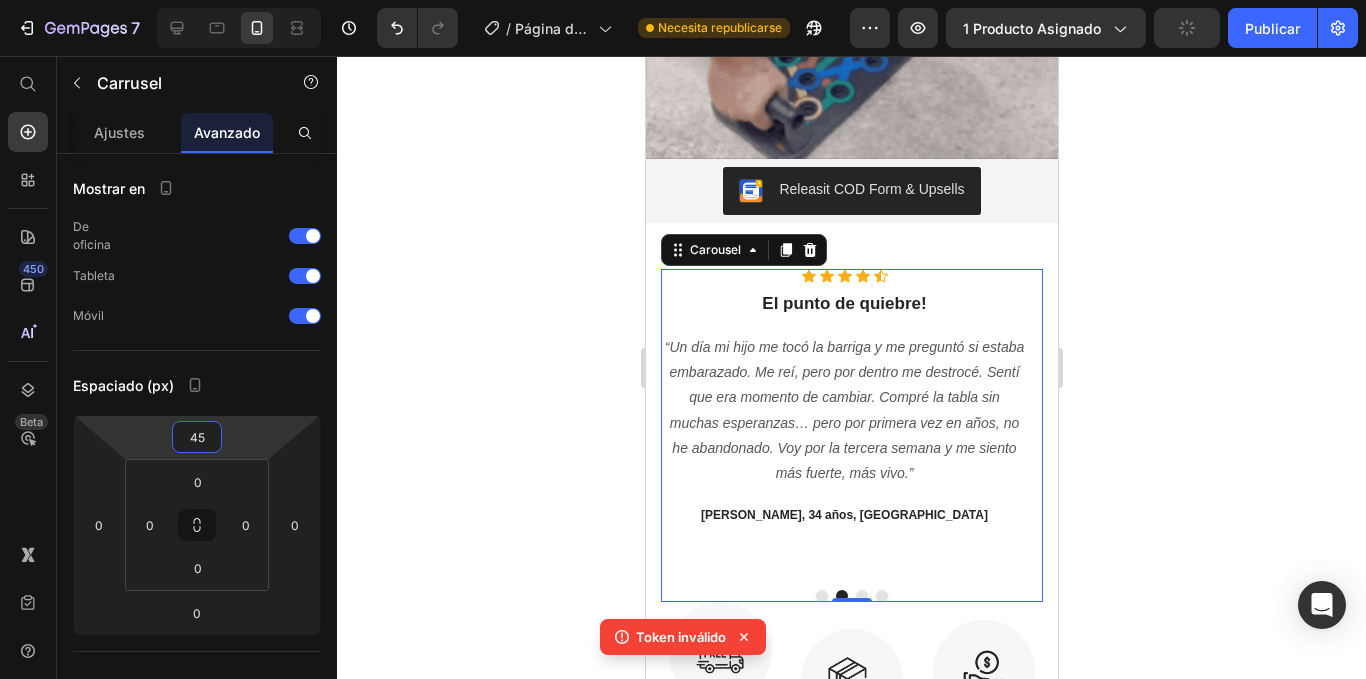 type on "4" 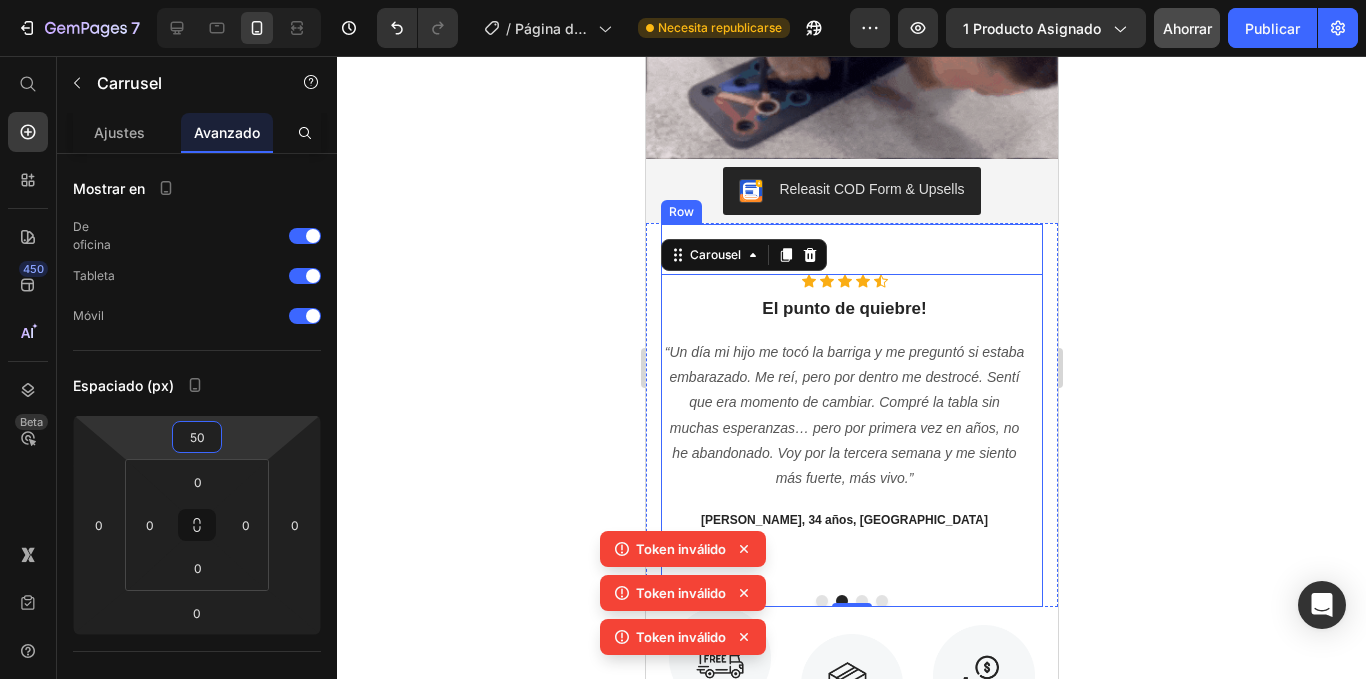 type on "5" 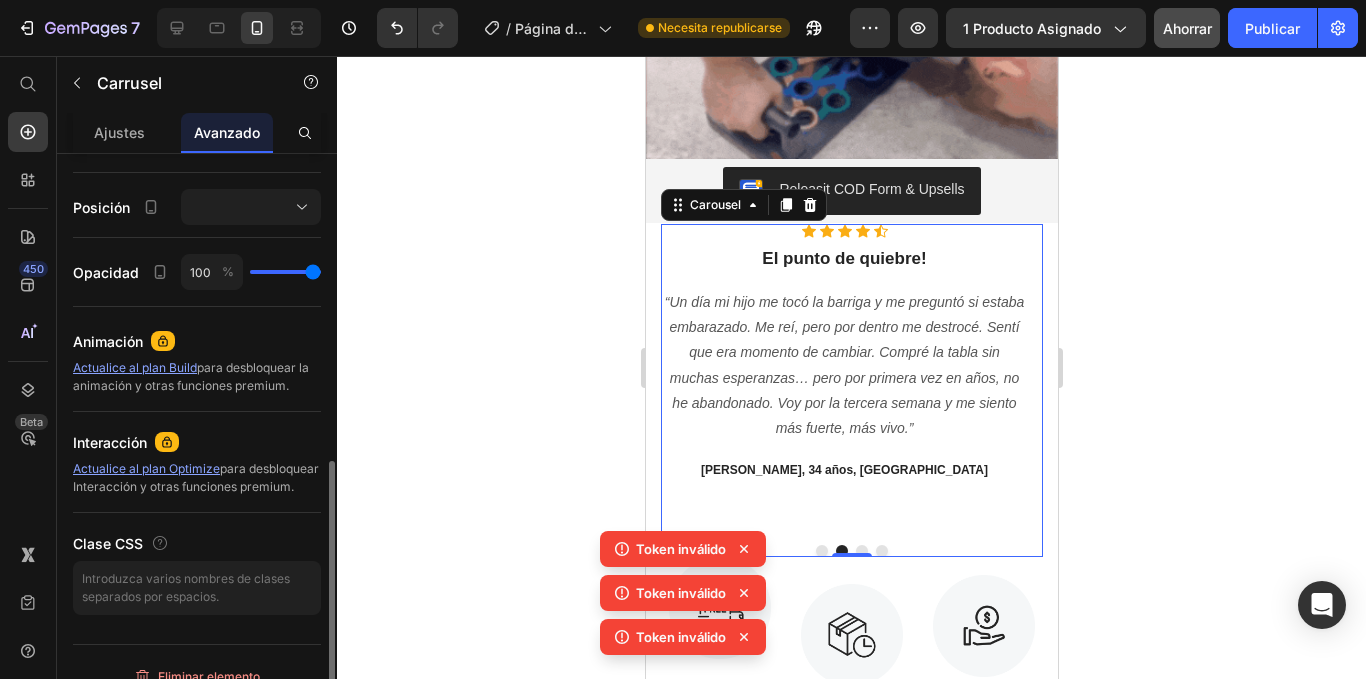scroll, scrollTop: 741, scrollLeft: 0, axis: vertical 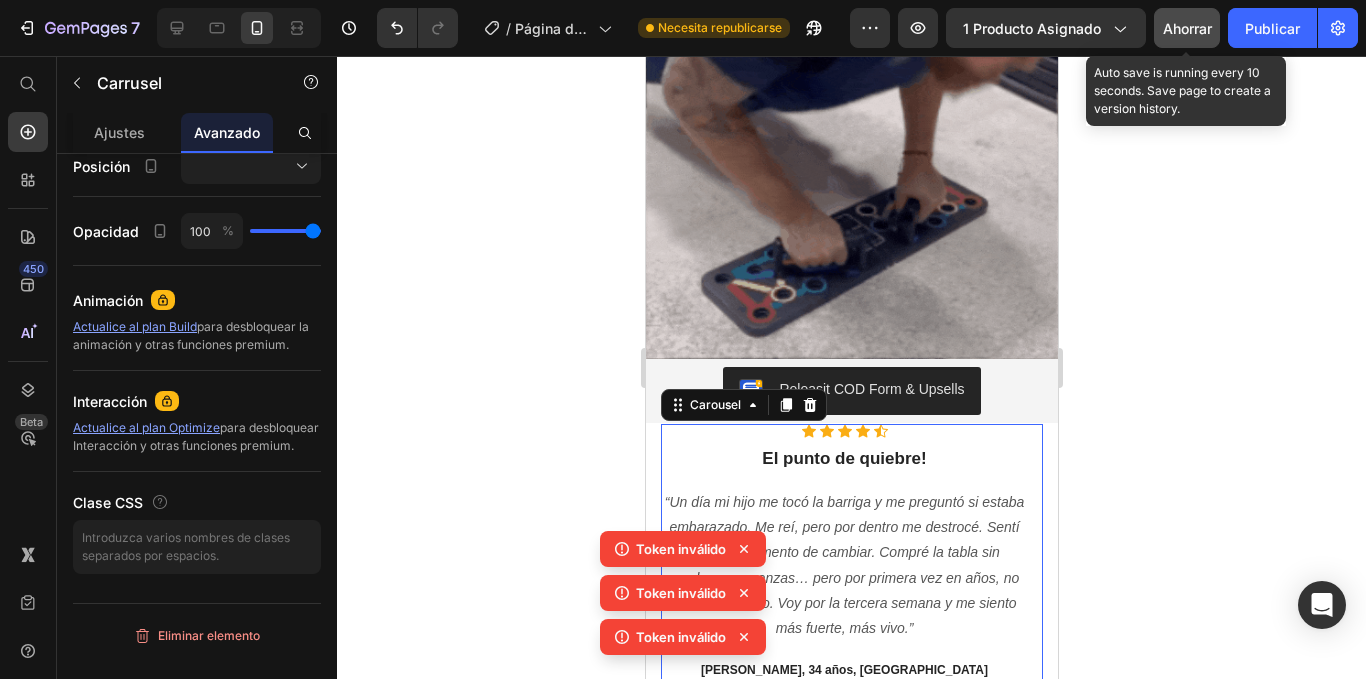 click on "Ahorrar" at bounding box center [1187, 28] 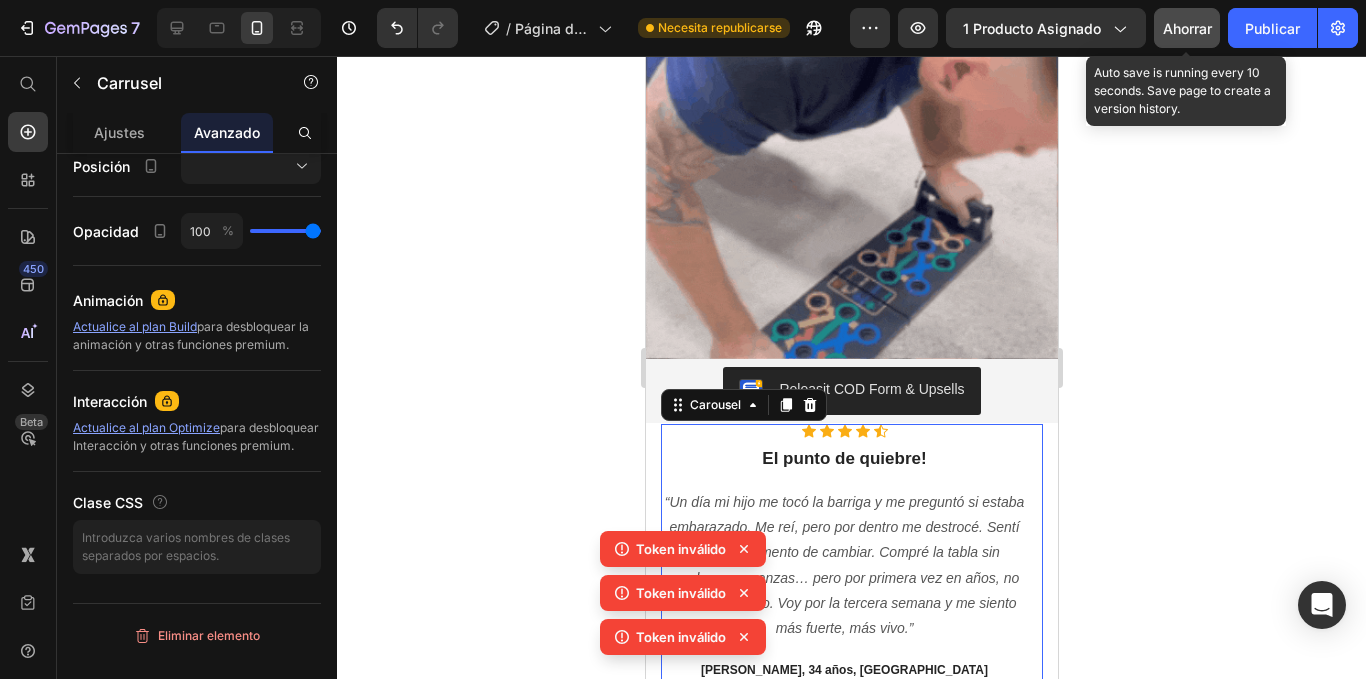 type on "0" 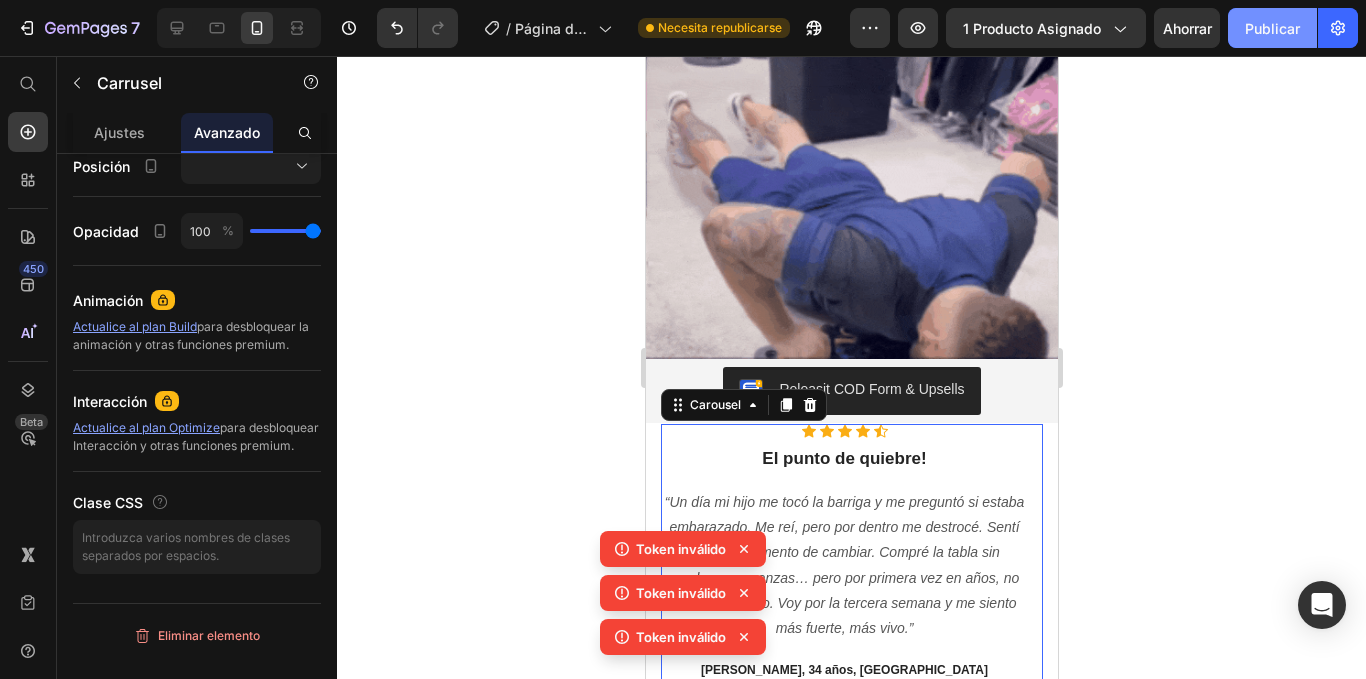 click on "Publicar" at bounding box center (1272, 28) 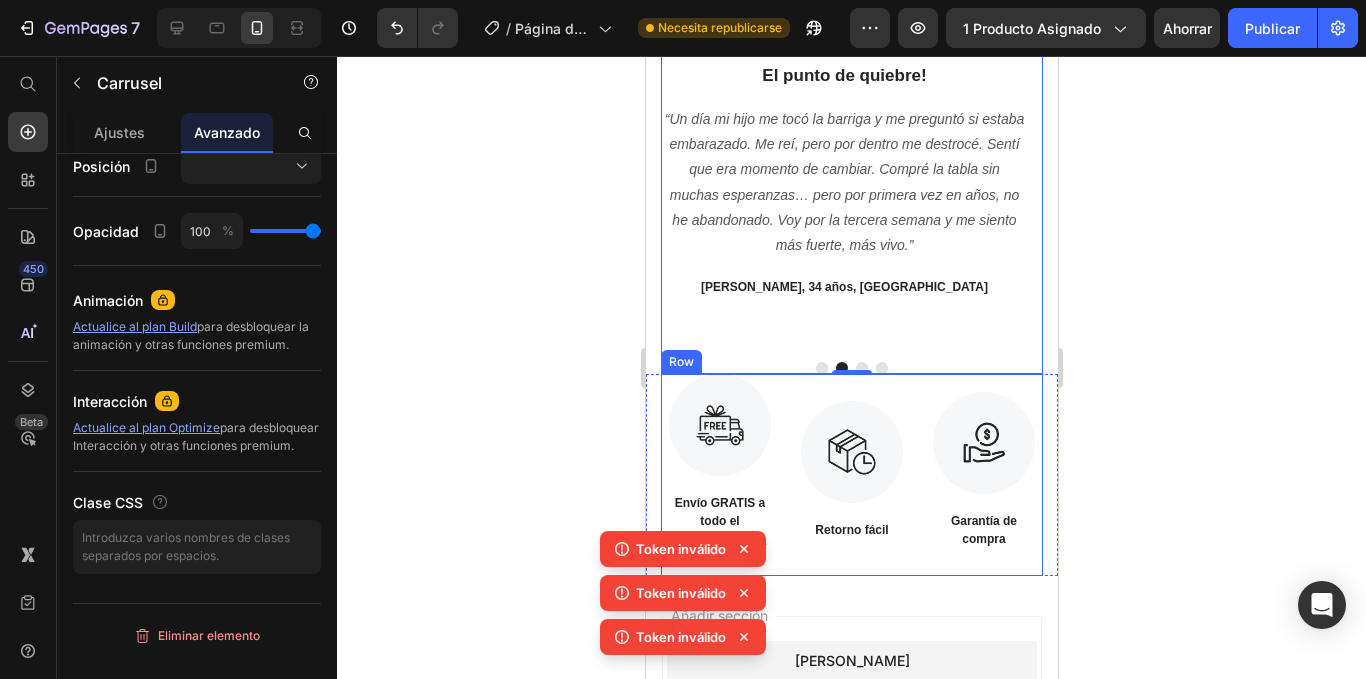scroll, scrollTop: 2058, scrollLeft: 0, axis: vertical 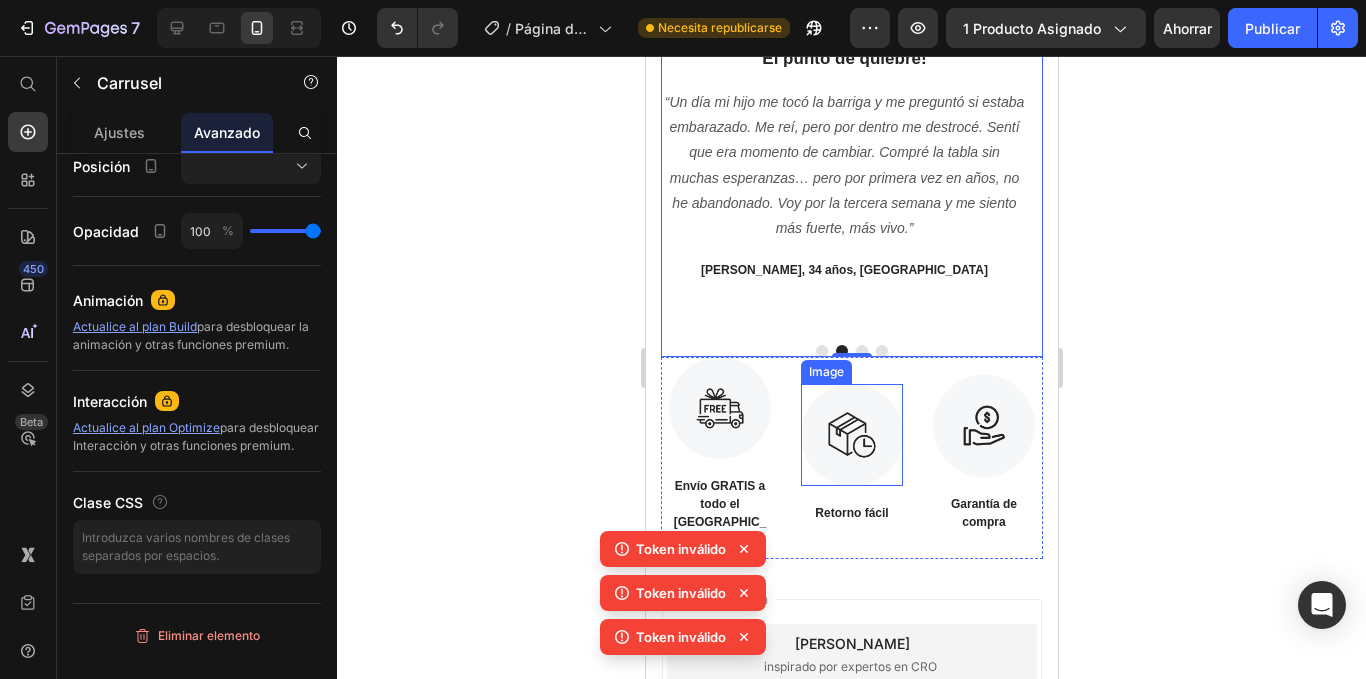 click at bounding box center [851, 435] 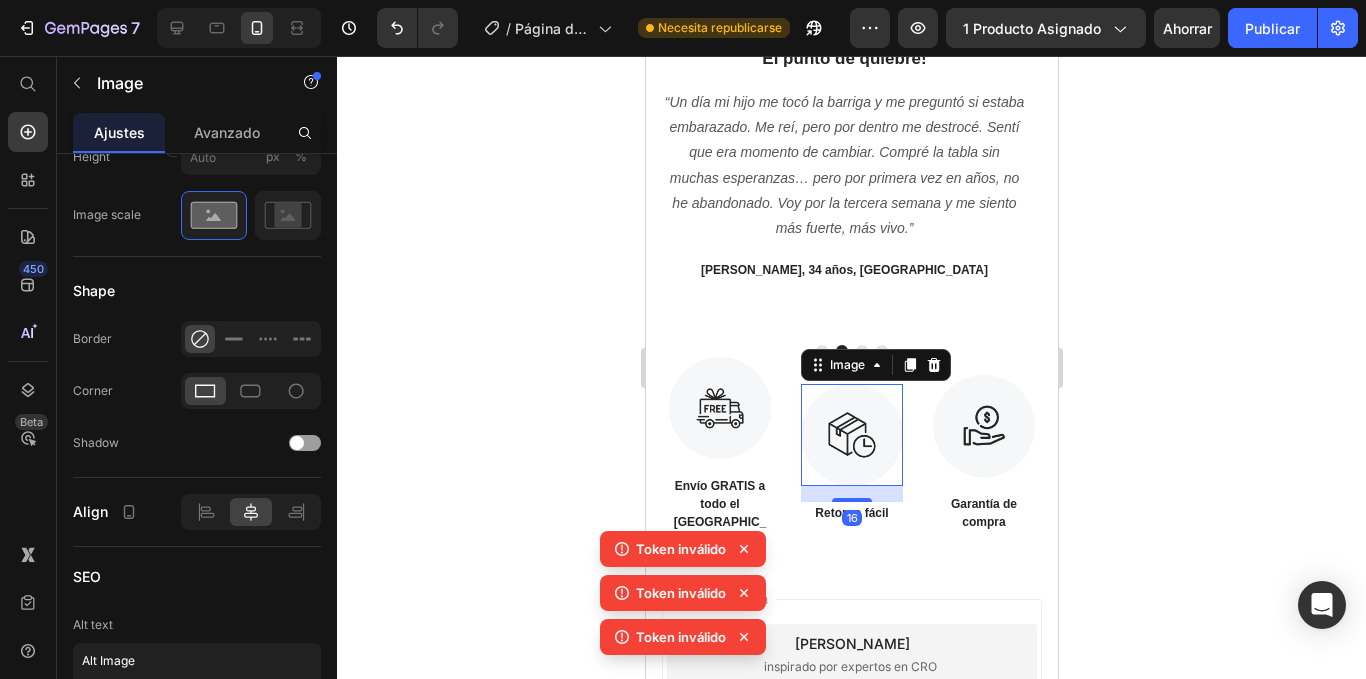 scroll, scrollTop: 0, scrollLeft: 0, axis: both 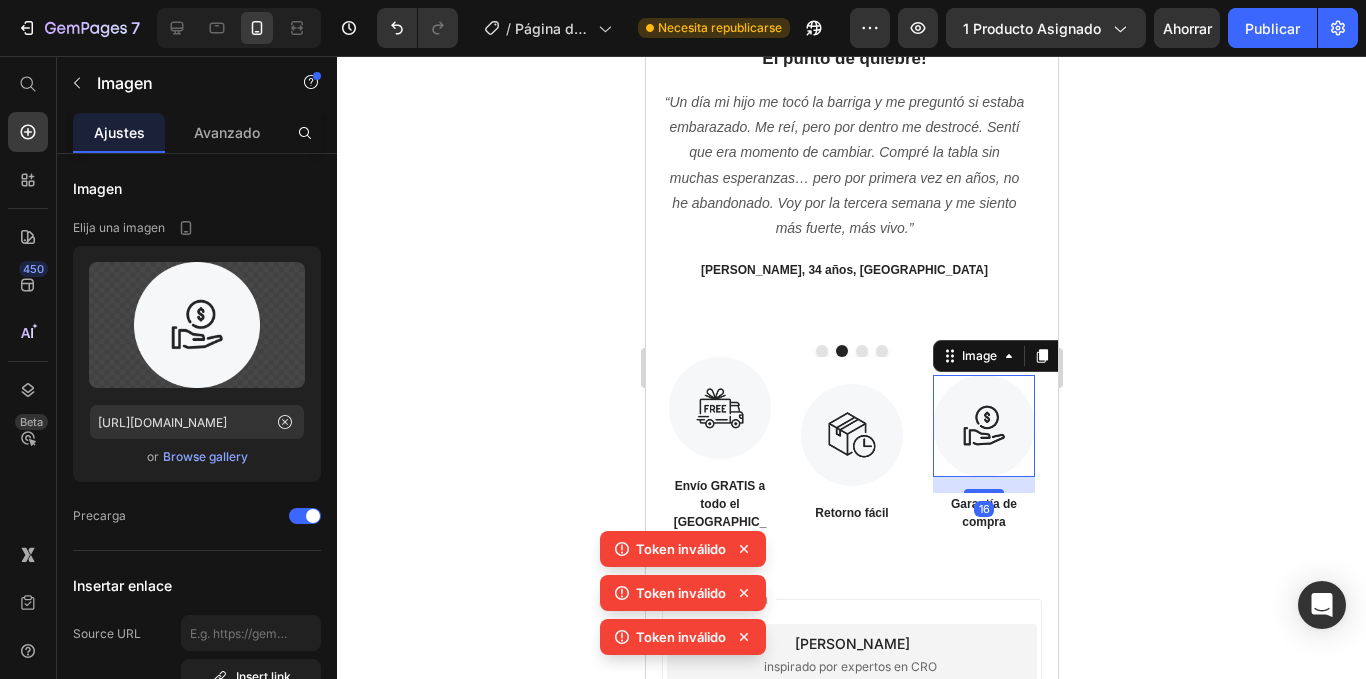 click at bounding box center (983, 426) 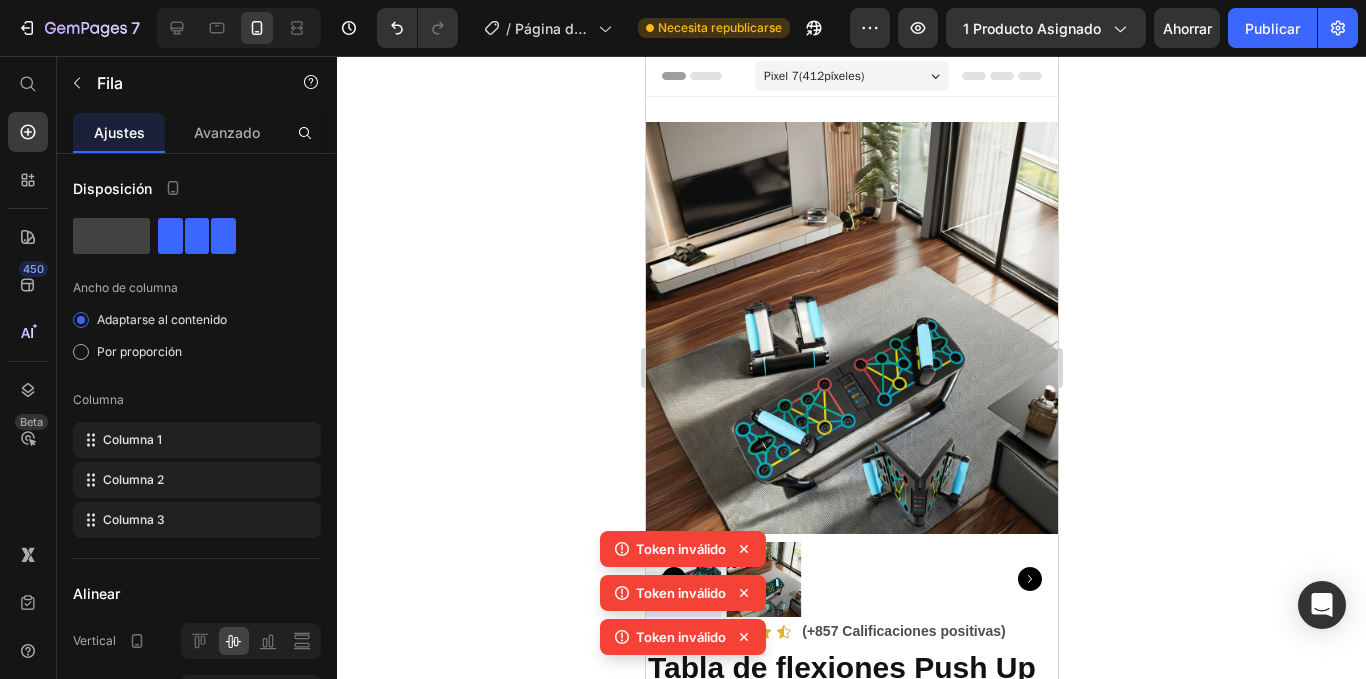 scroll, scrollTop: 2058, scrollLeft: 0, axis: vertical 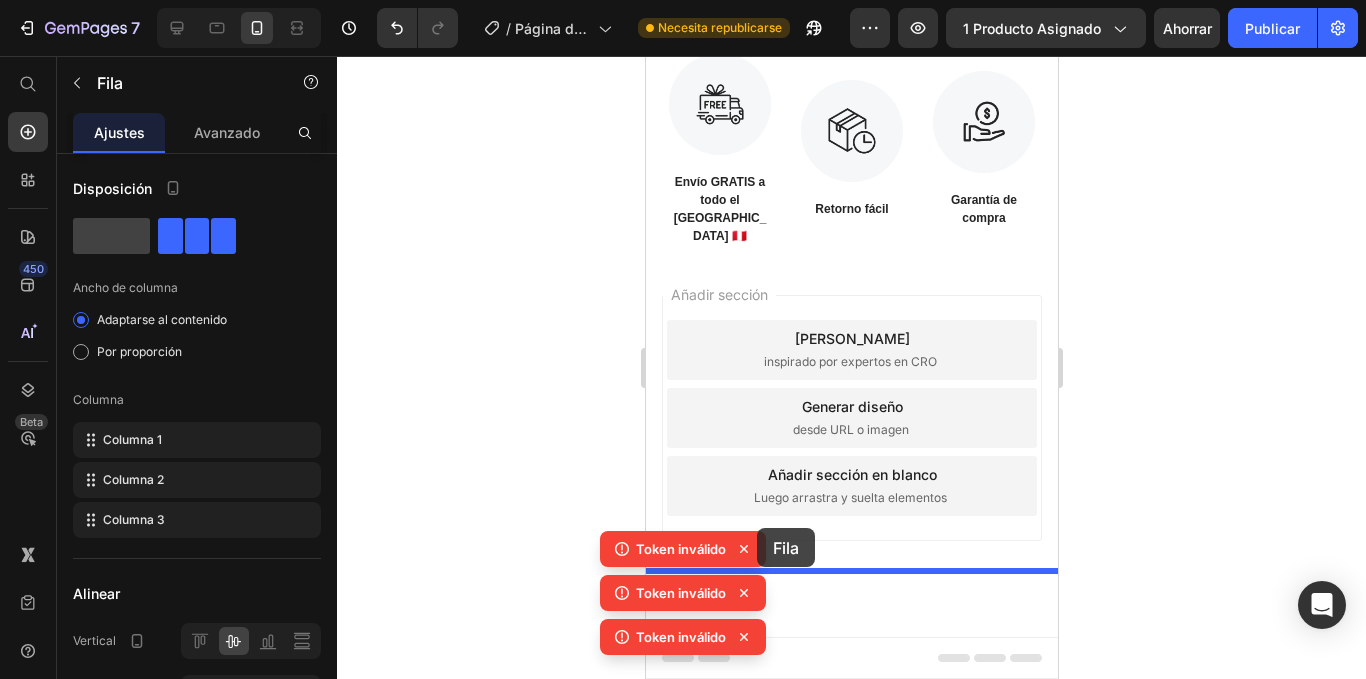 drag, startPoint x: 699, startPoint y: 278, endPoint x: 1400, endPoint y: 584, distance: 764.87714 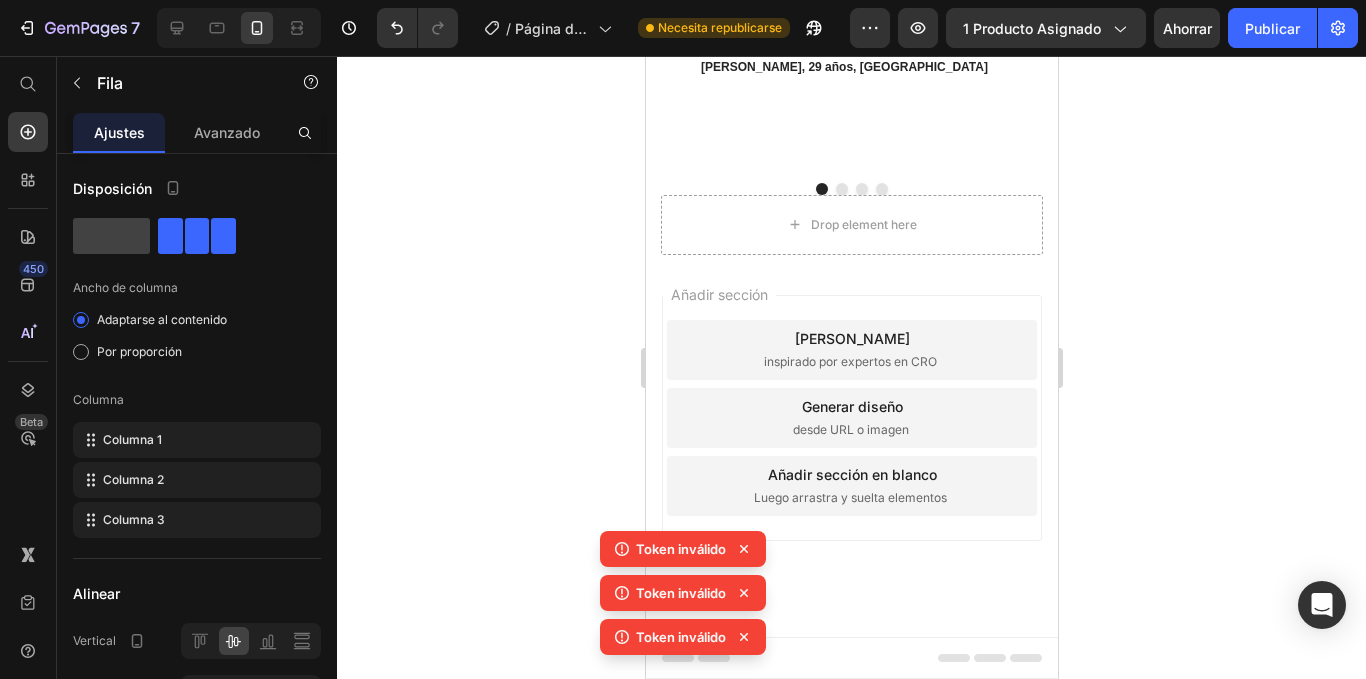 scroll, scrollTop: 1893, scrollLeft: 0, axis: vertical 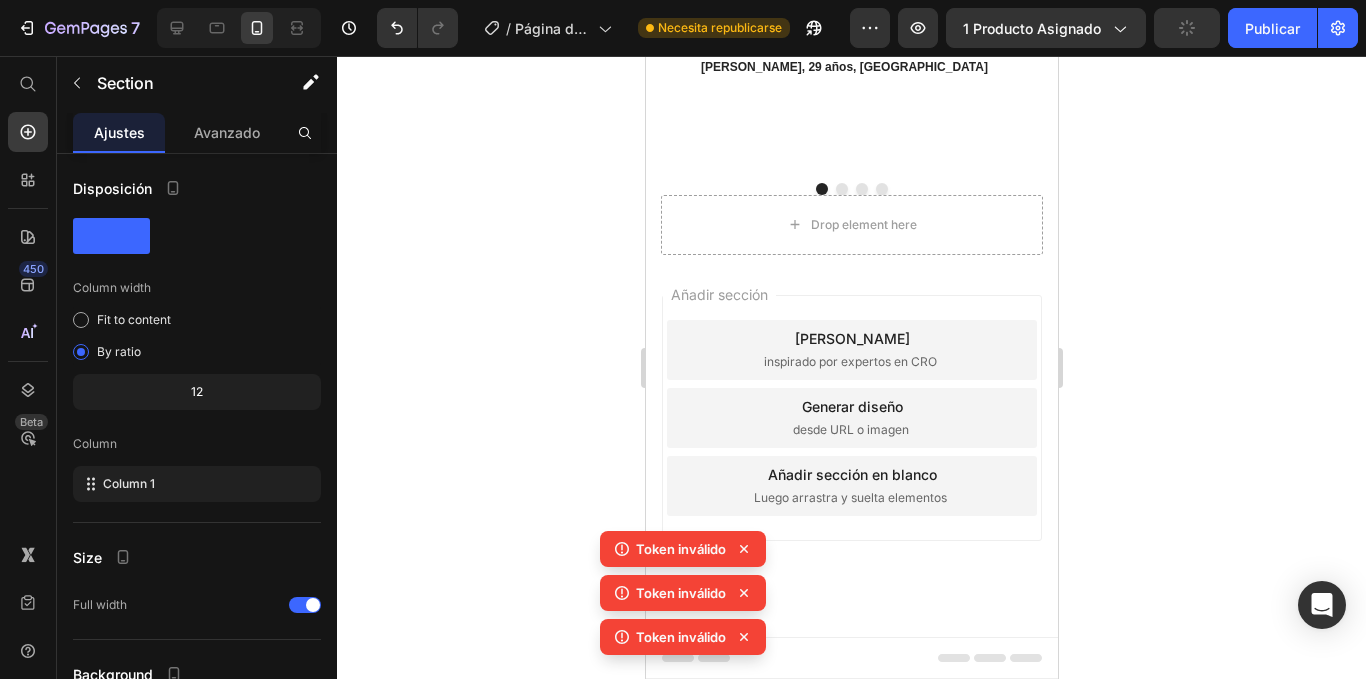 click on "Image Envío GRATIS a todo el Perú 🇵🇪 Text Block Image Retorno fácil Text Block Image Garantía de compra Text Block Row Section 3   You can create reusable sections Create Theme Section AI Content Write with GemAI What would you like to describe here? Tone and Voice Persuasive Product Tabla de flexiones multifuncional Show more Generate" at bounding box center [851, -278] 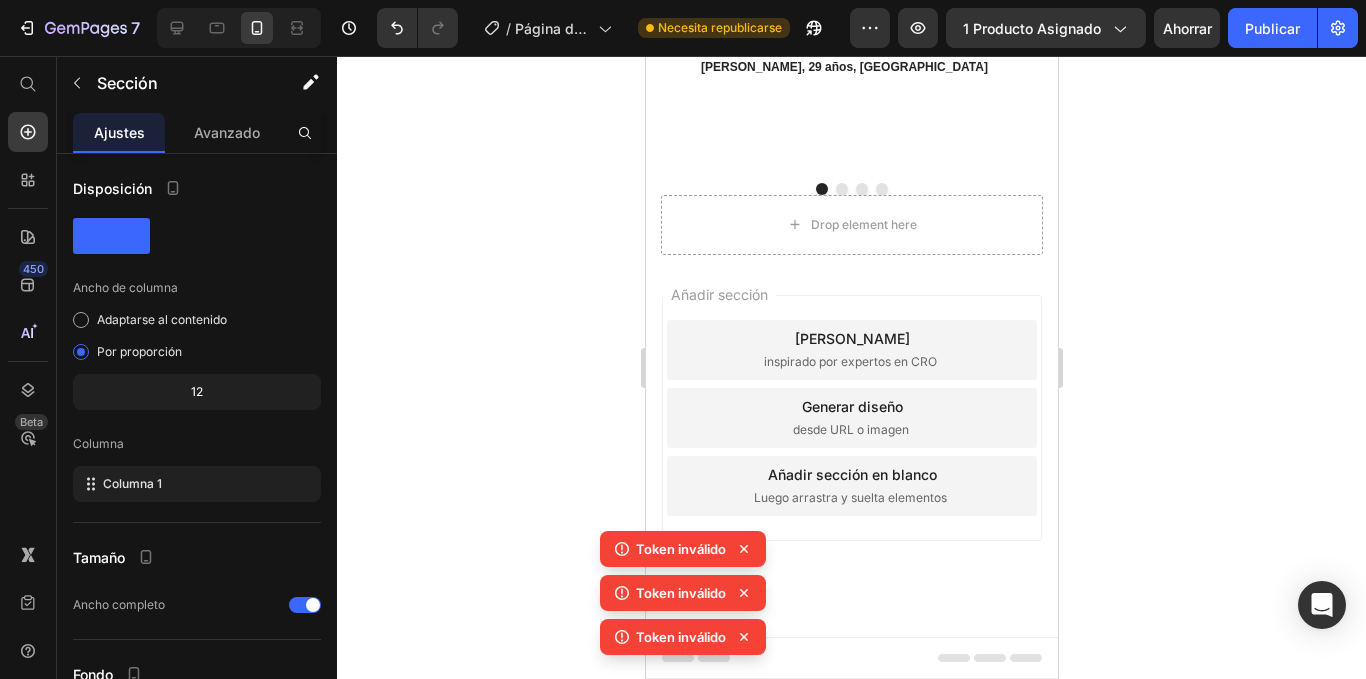 click on "AI Content" at bounding box center [952, -435] 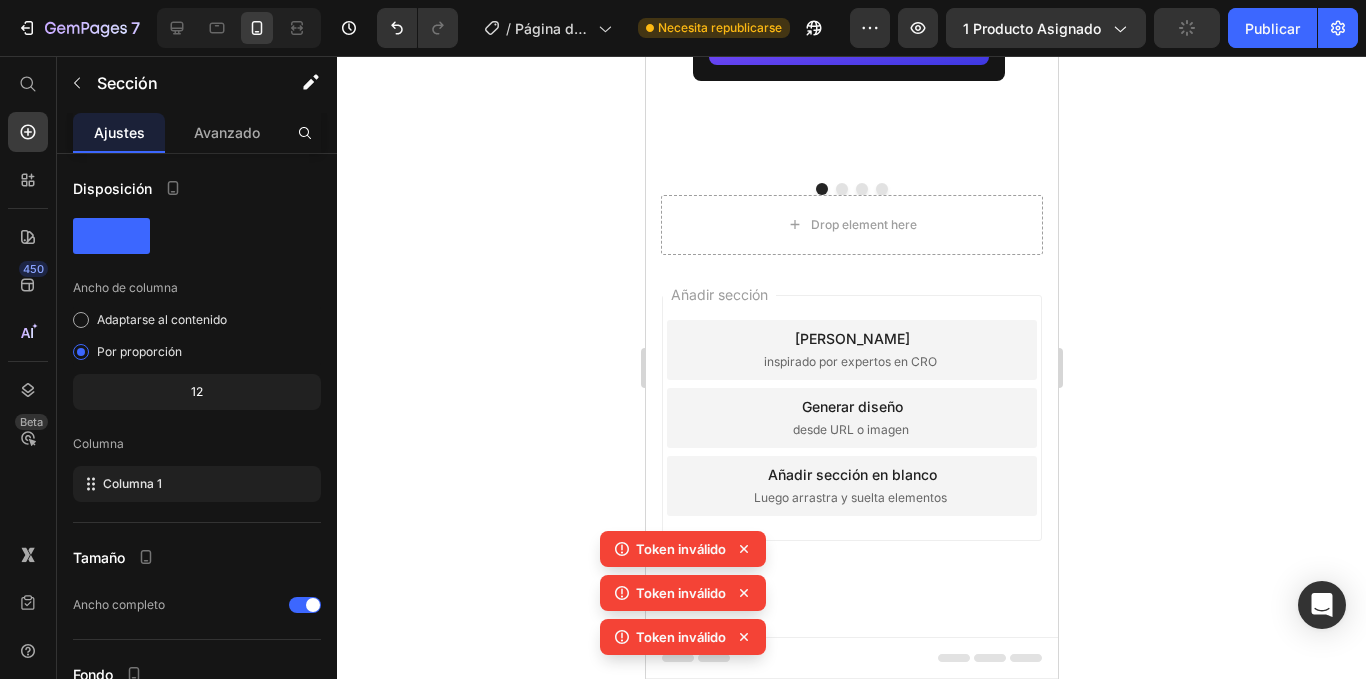 click on "AI Content" at bounding box center (952, -435) 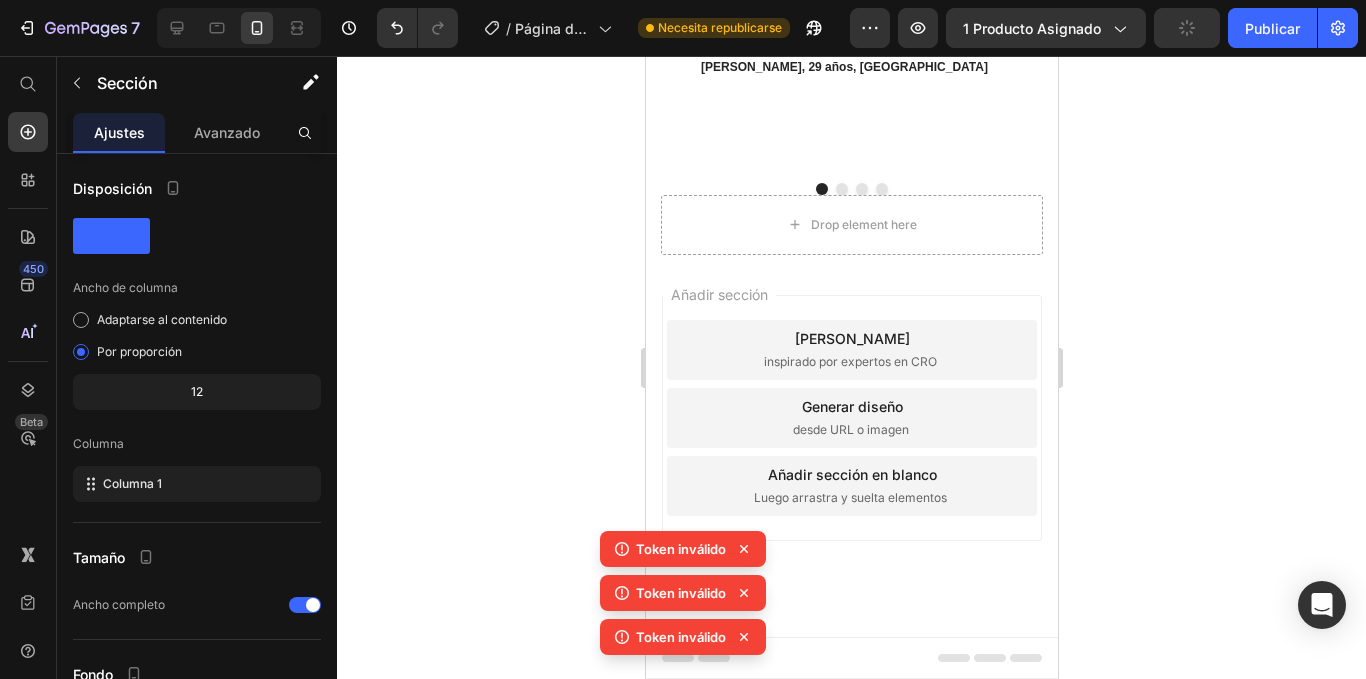 click on "Image Envío GRATIS a todo el Perú 🇵🇪 Text Block Image Retorno fácil Text Block Image Garantía de compra Text Block Row Section 3   You can create reusable sections Create Theme Section AI Content Write with GemAI What would you like to describe here? Tone and Voice Persuasive Product Tabla de flexiones multifuncional Show more Generate" at bounding box center (851, -278) 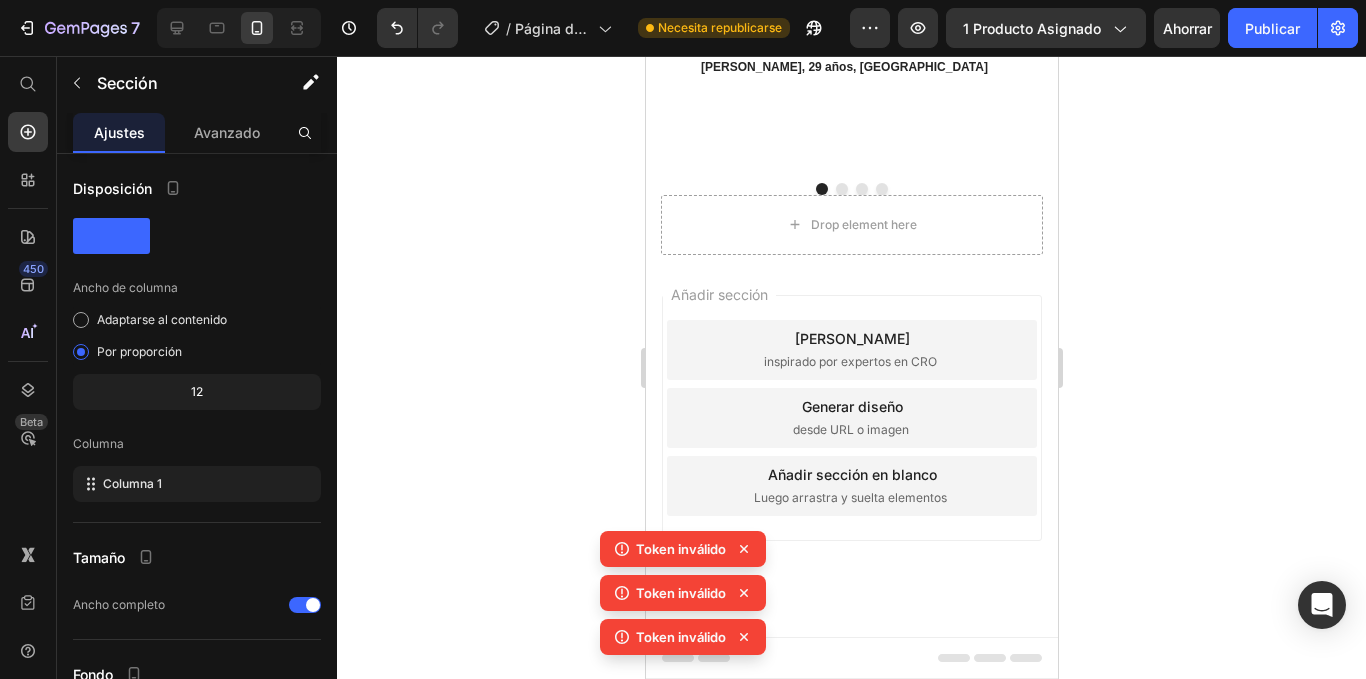 click on "Image Envío GRATIS a todo el Perú 🇵🇪 Text Block Image Retorno fácil Text Block Image Garantía de compra Text Block Row Section 3   You can create reusable sections Create Theme Section AI Content Write with GemAI What would you like to describe here? Tone and Voice Persuasive Product Tabla de flexiones multifuncional Show more Generate" at bounding box center [851, -278] 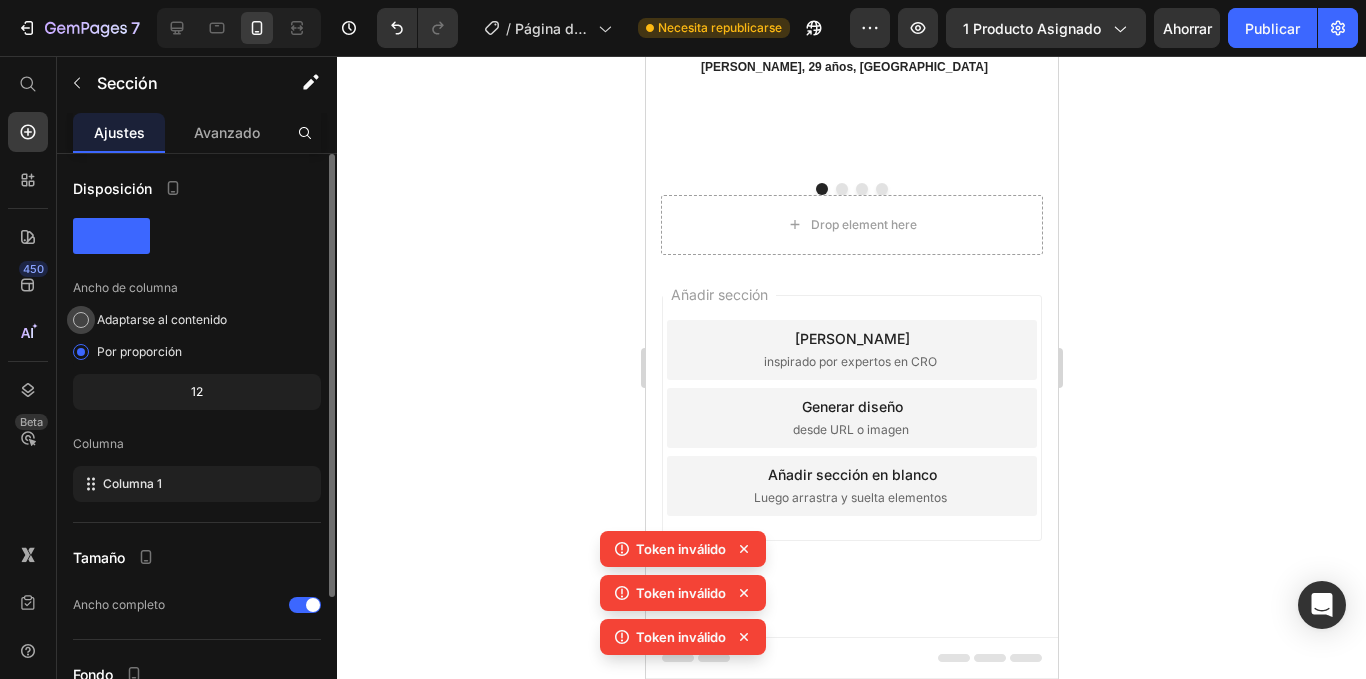 click at bounding box center (81, 320) 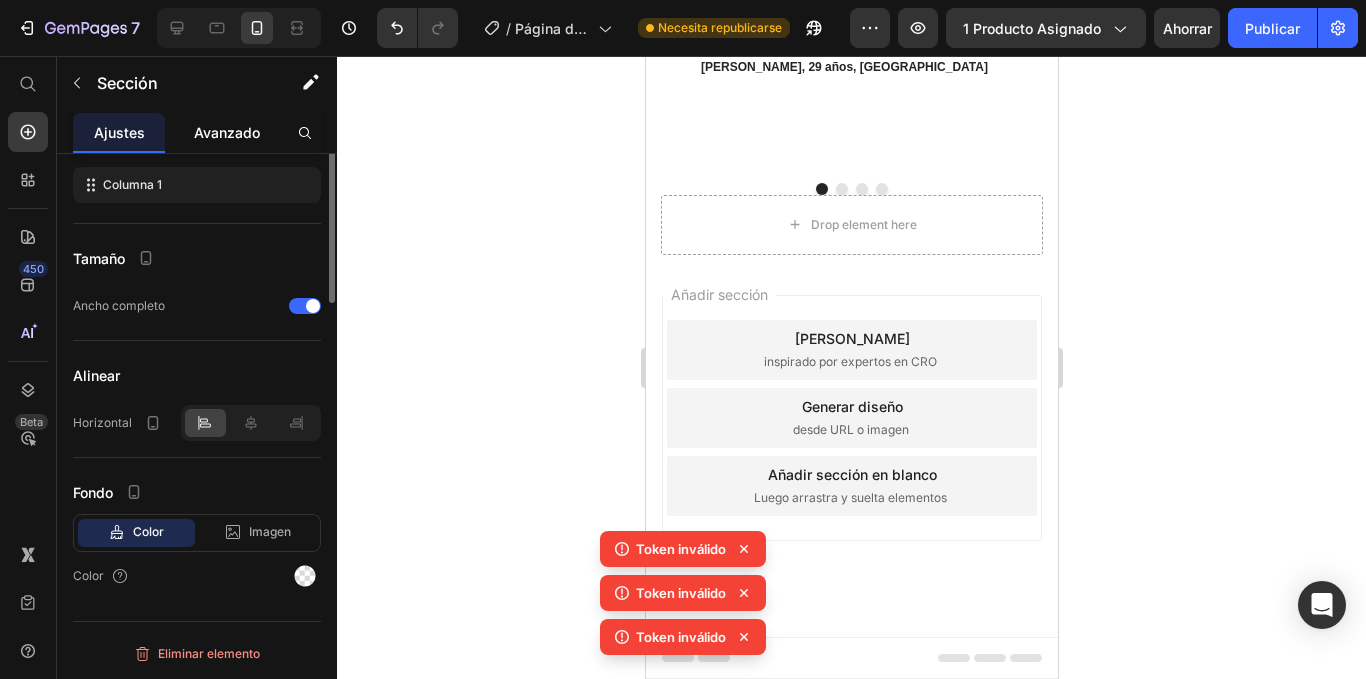 scroll, scrollTop: 0, scrollLeft: 0, axis: both 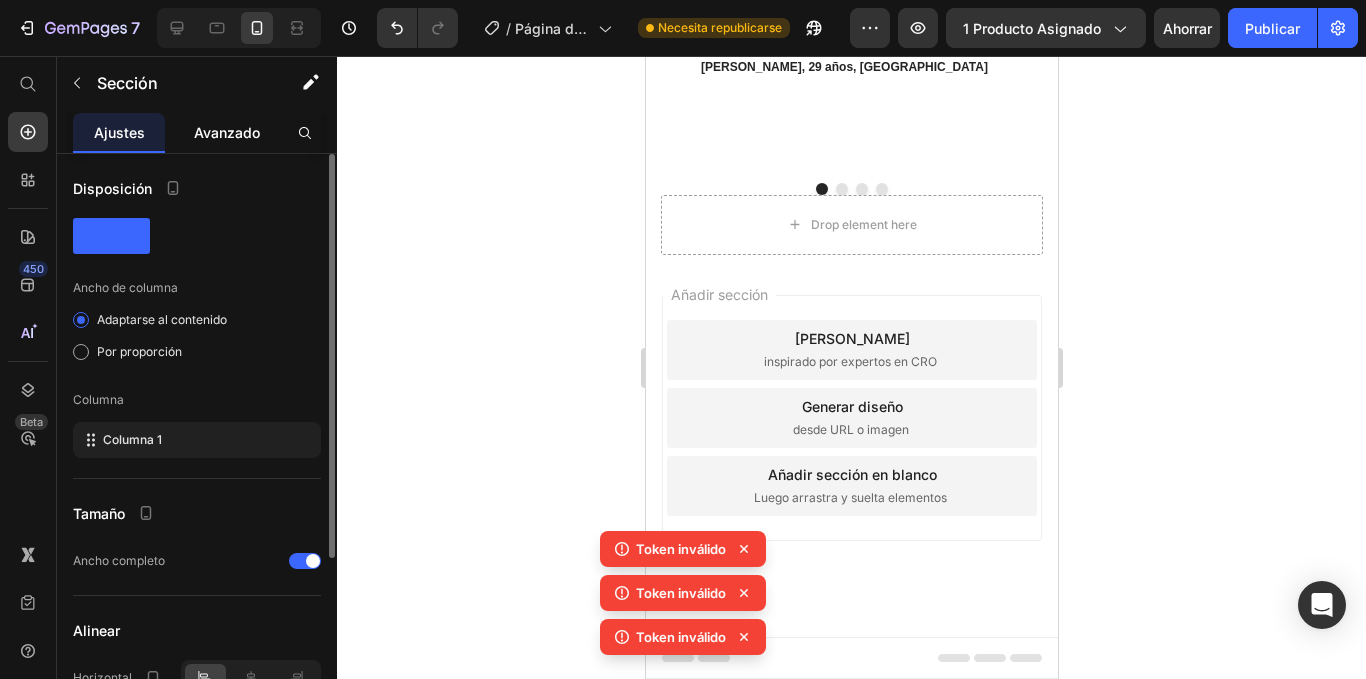 click on "Avanzado" at bounding box center (227, 132) 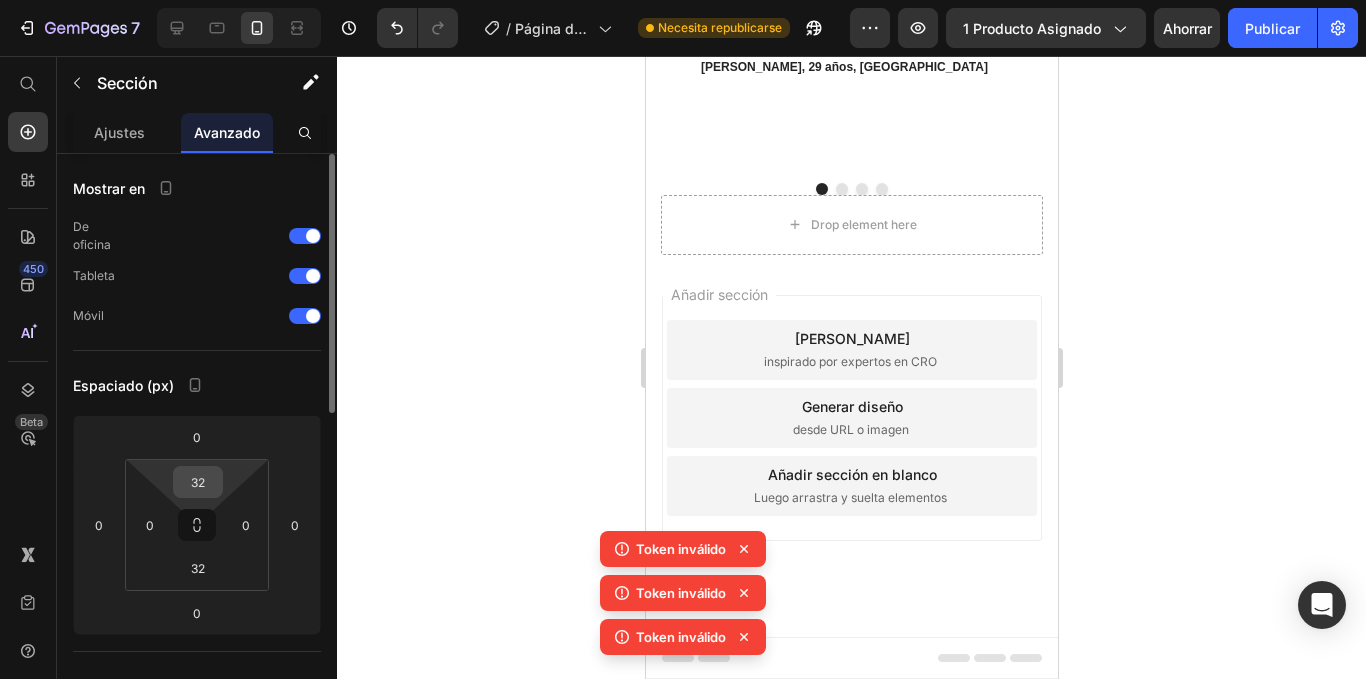 click on "32" at bounding box center [198, 482] 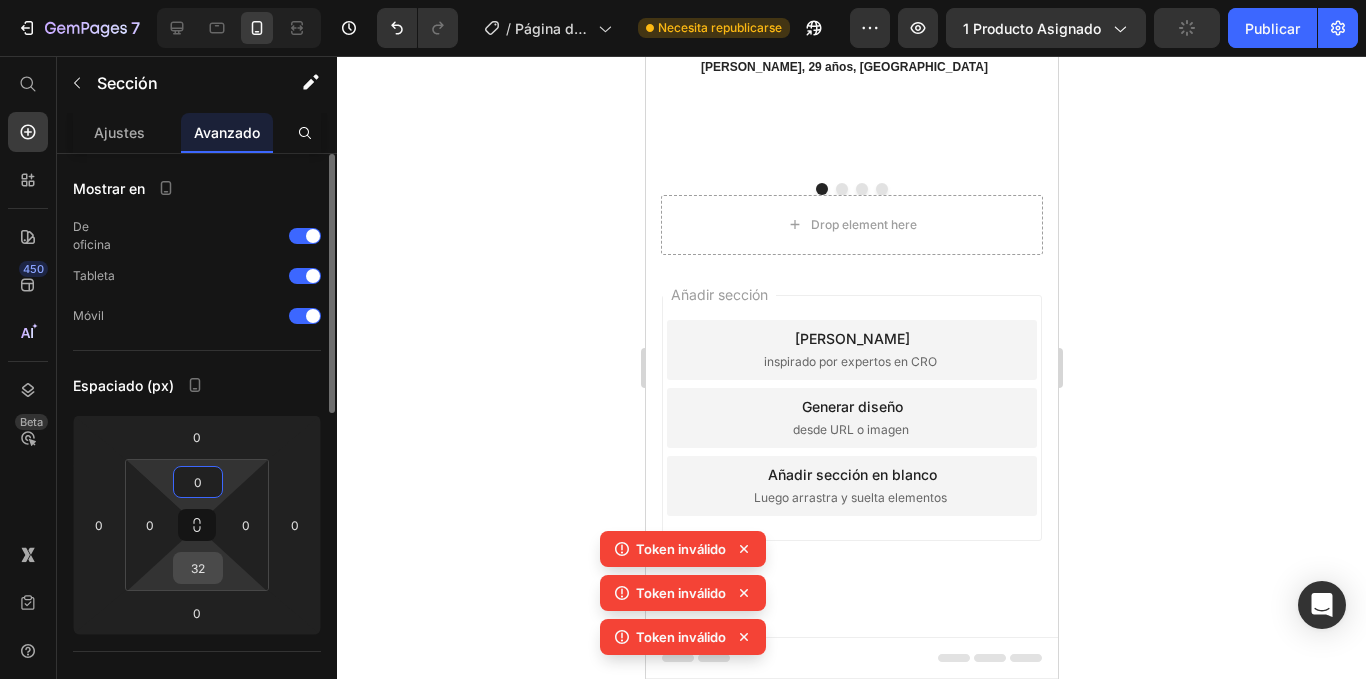 type on "0" 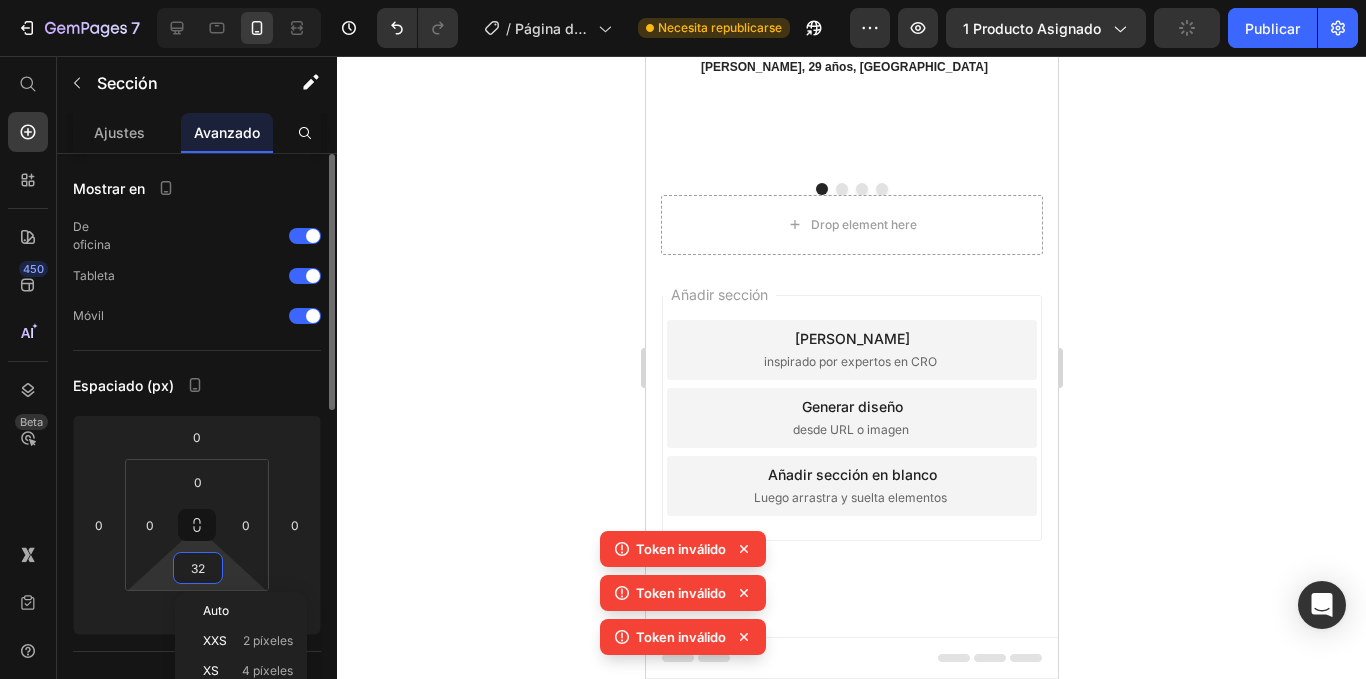 type on "0" 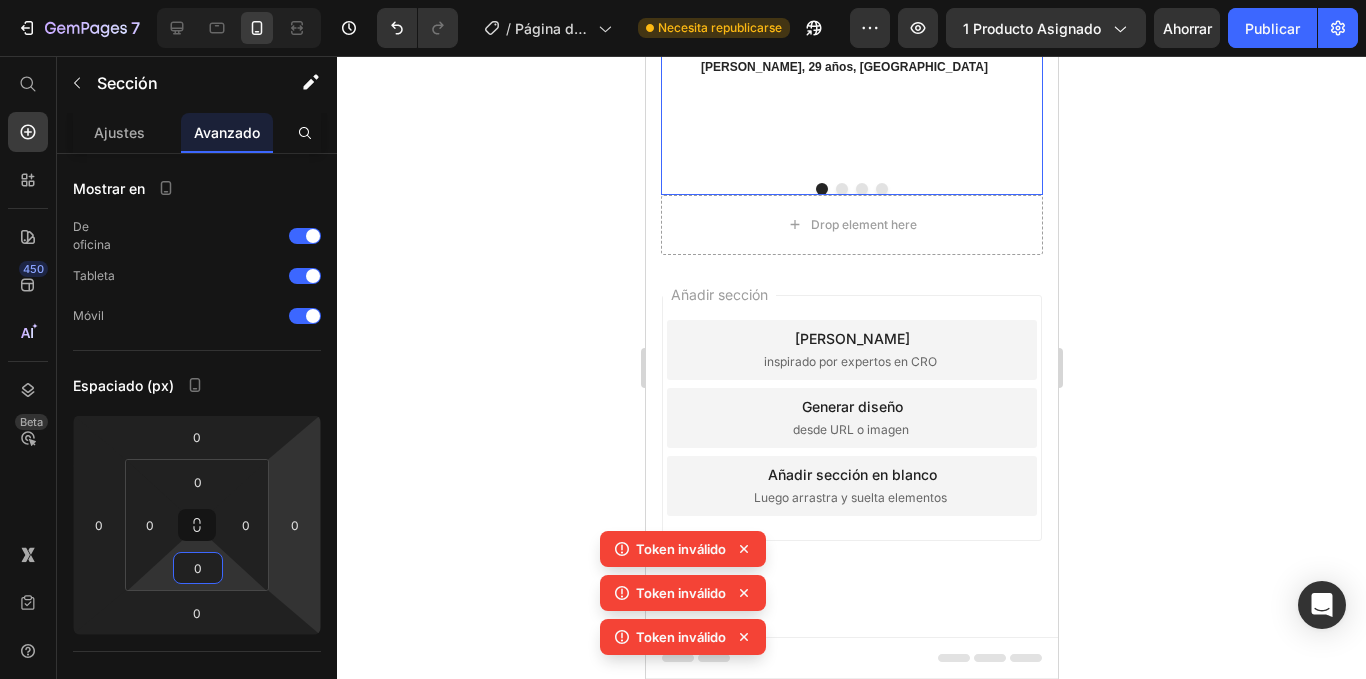 scroll, scrollTop: 1993, scrollLeft: 0, axis: vertical 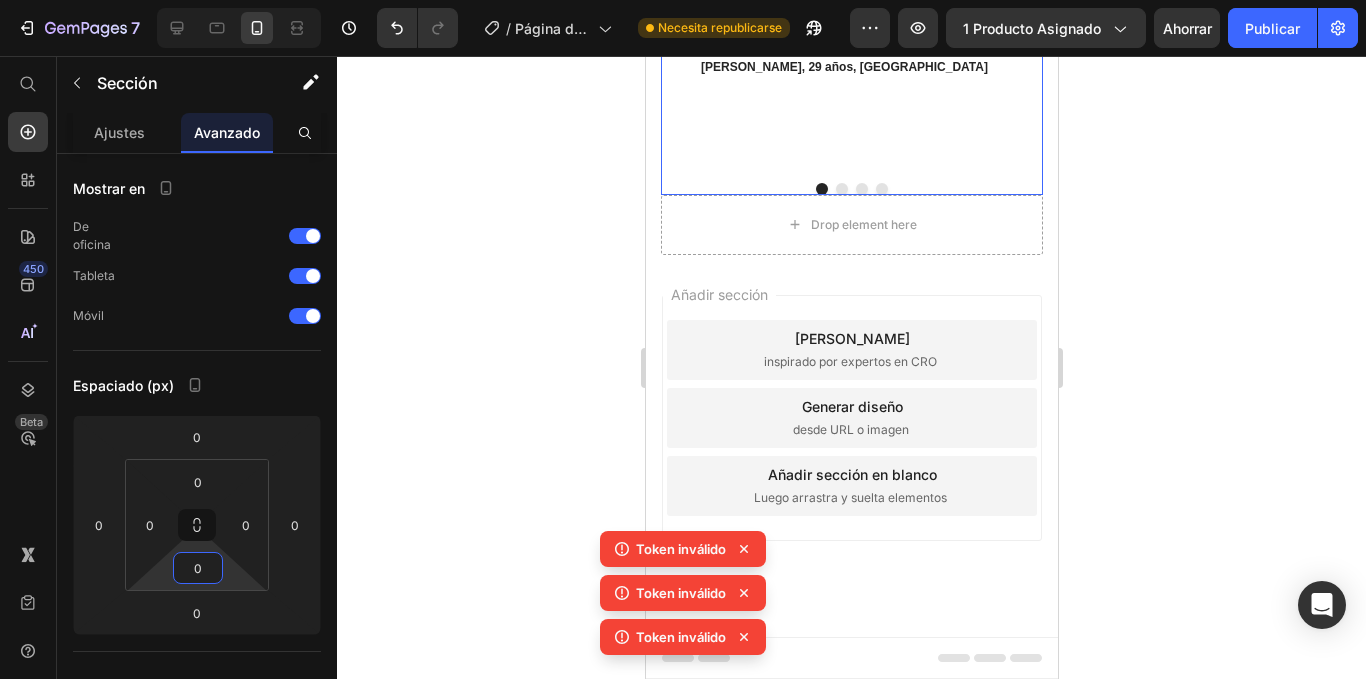 click on "Icon                Icon                Icon                Icon
Icon Icon List Hoz Rompí el ciclo del abandono! Heading "Soy experto en comprar cosas que no uso. Apps, pesas, bandas… todo. Esta tabla fue la primera que me enganchó. La tengo en la sala, la uso mientras veo series. Me motiva porque siento que avanzo sin matarme. Al fin dejé de empezar y rendirme". Text block [PERSON_NAME], 29 años, Trujillo Text block" at bounding box center (843, 13) 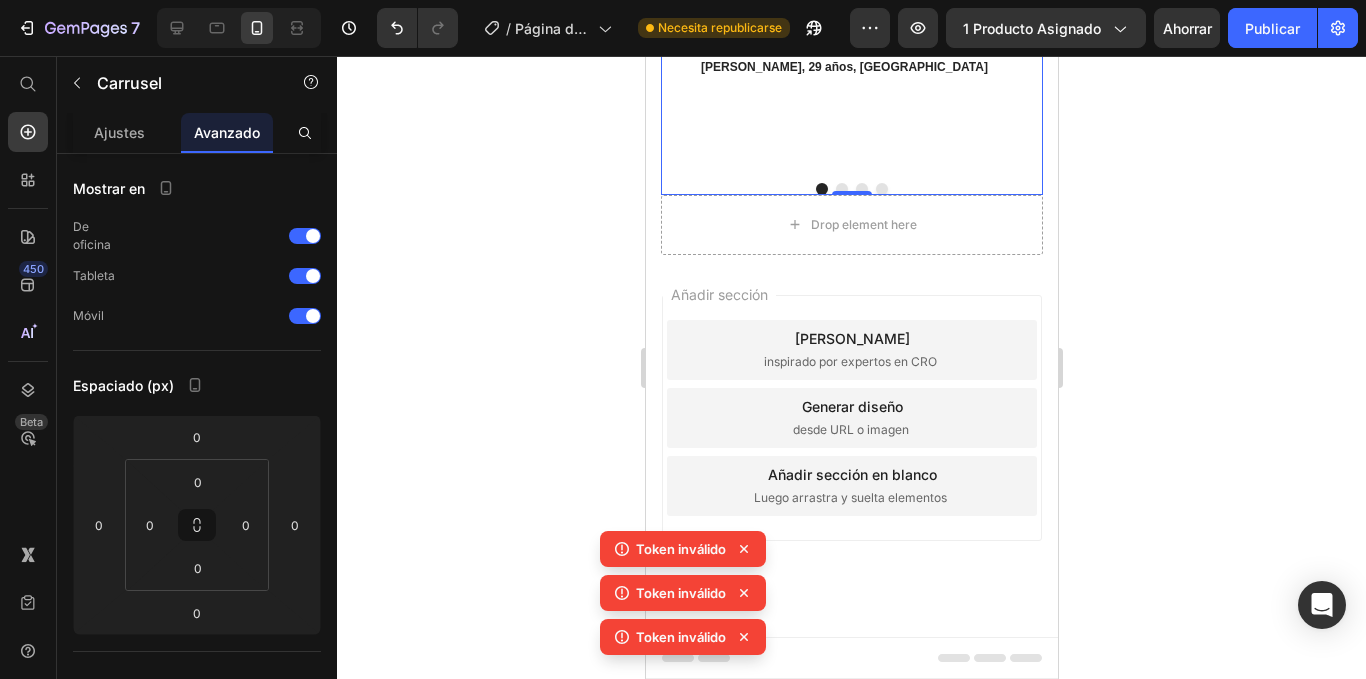 click 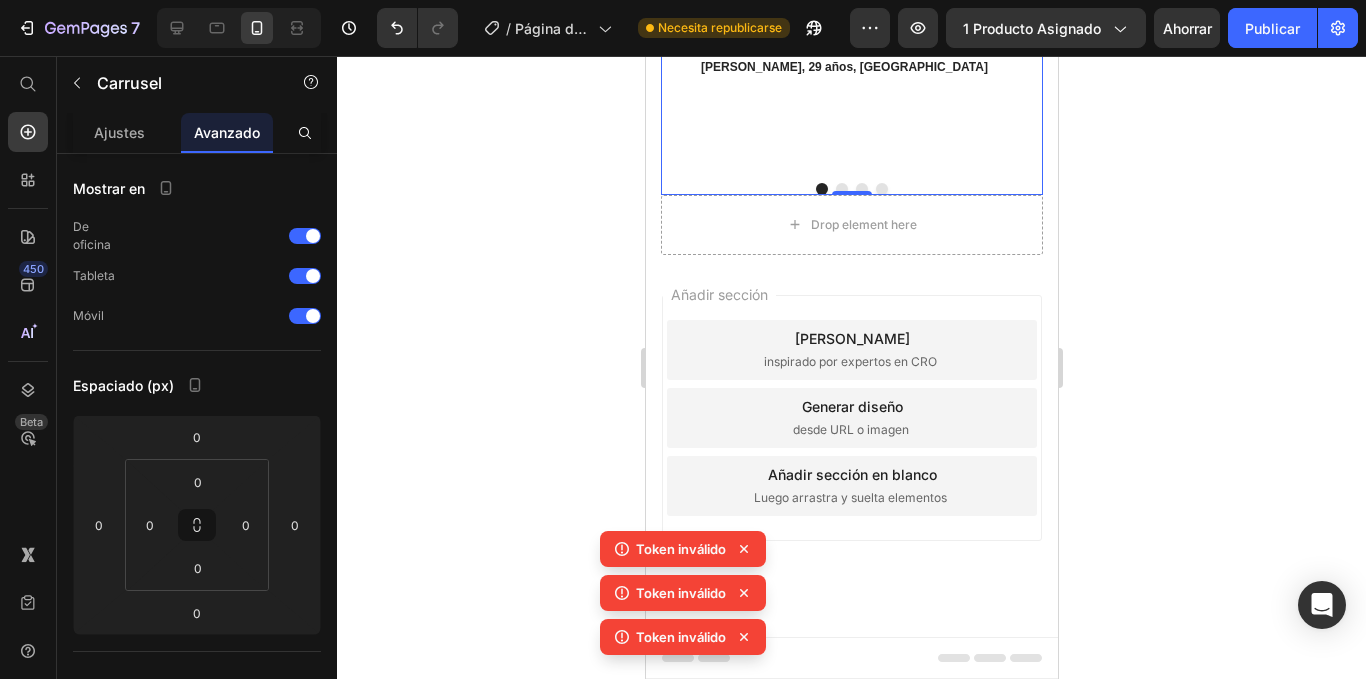 click on "Carousel" at bounding box center [714, -158] 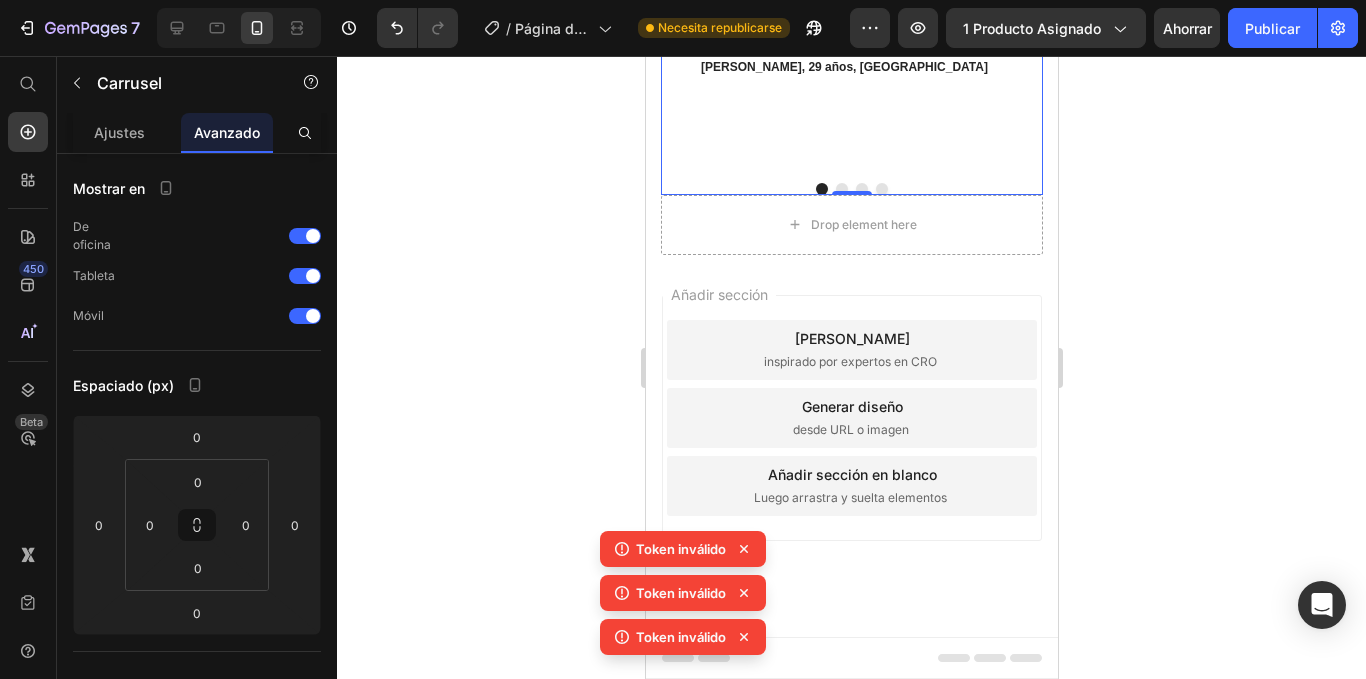 click on "Icon                Icon                Icon                Icon
Icon Icon List Hoz Rompí el ciclo del abandono! Heading "Soy experto en comprar cosas que no uso. Apps, pesas, bandas… todo. Esta tabla fue la primera que me enganchó. La tengo en la sala, la uso mientras veo series. Me motiva porque siento que avanzo sin matarme. Al fin dejé de empezar y rendirme". Text block [PERSON_NAME], 29 años, Trujillo Text block" at bounding box center [843, 13] 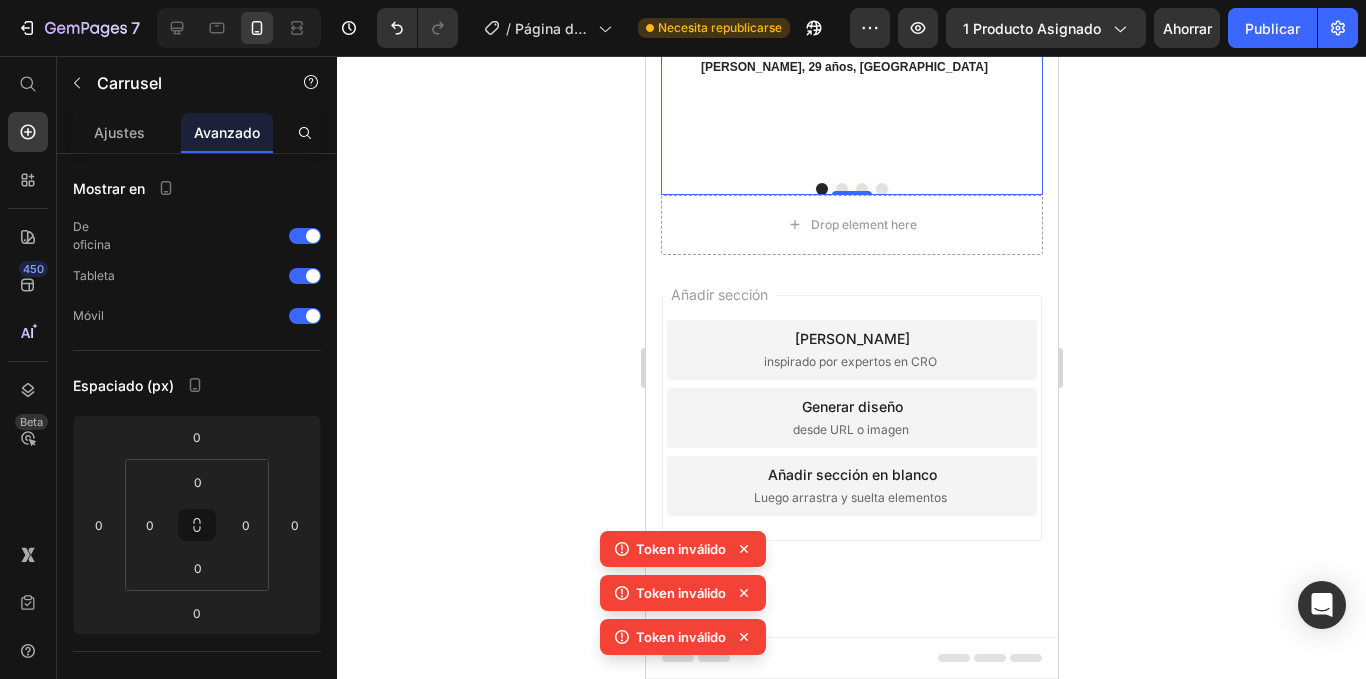 click 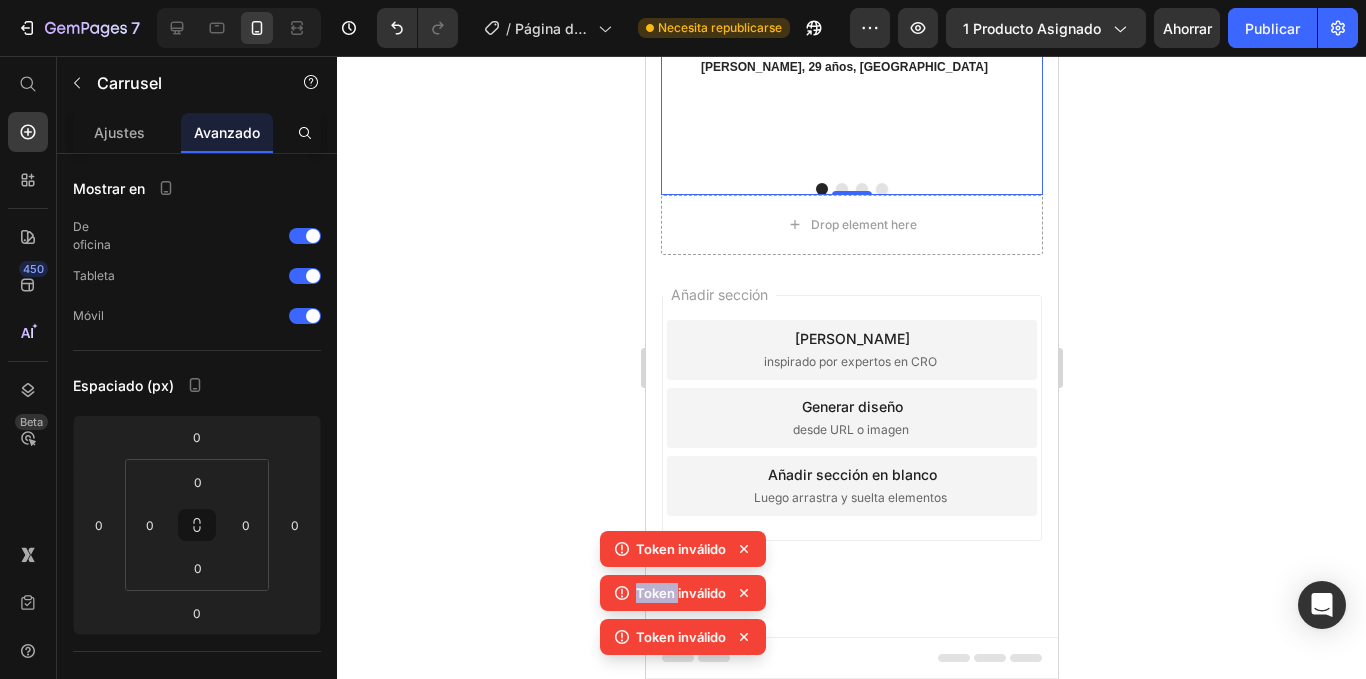 click 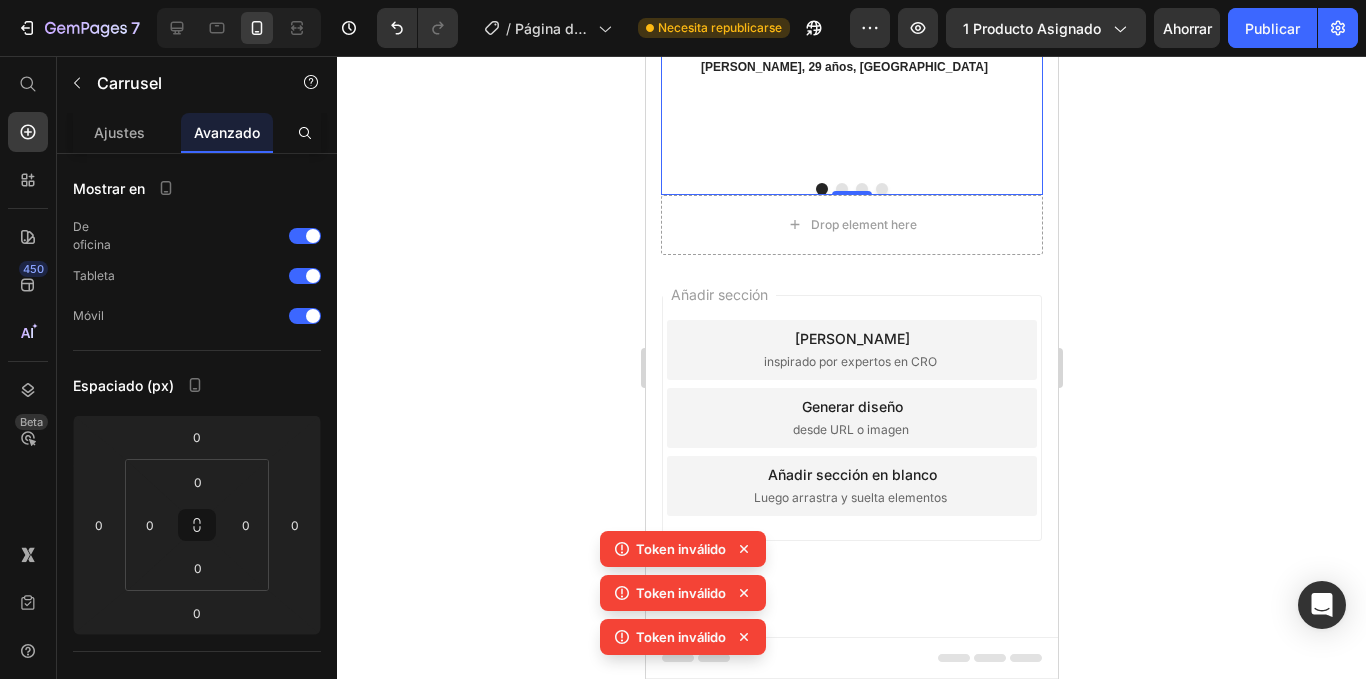 click on "Token inválido Token inválido Token inválido" at bounding box center (683, 597) 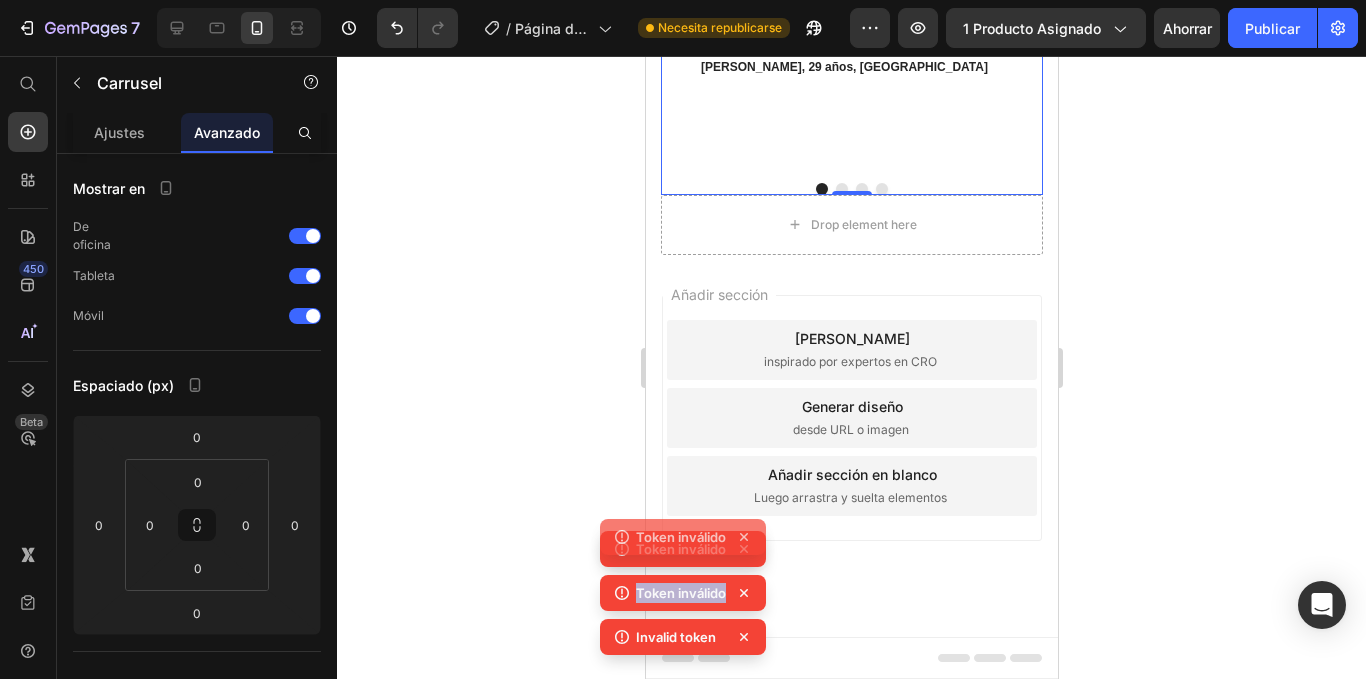 click 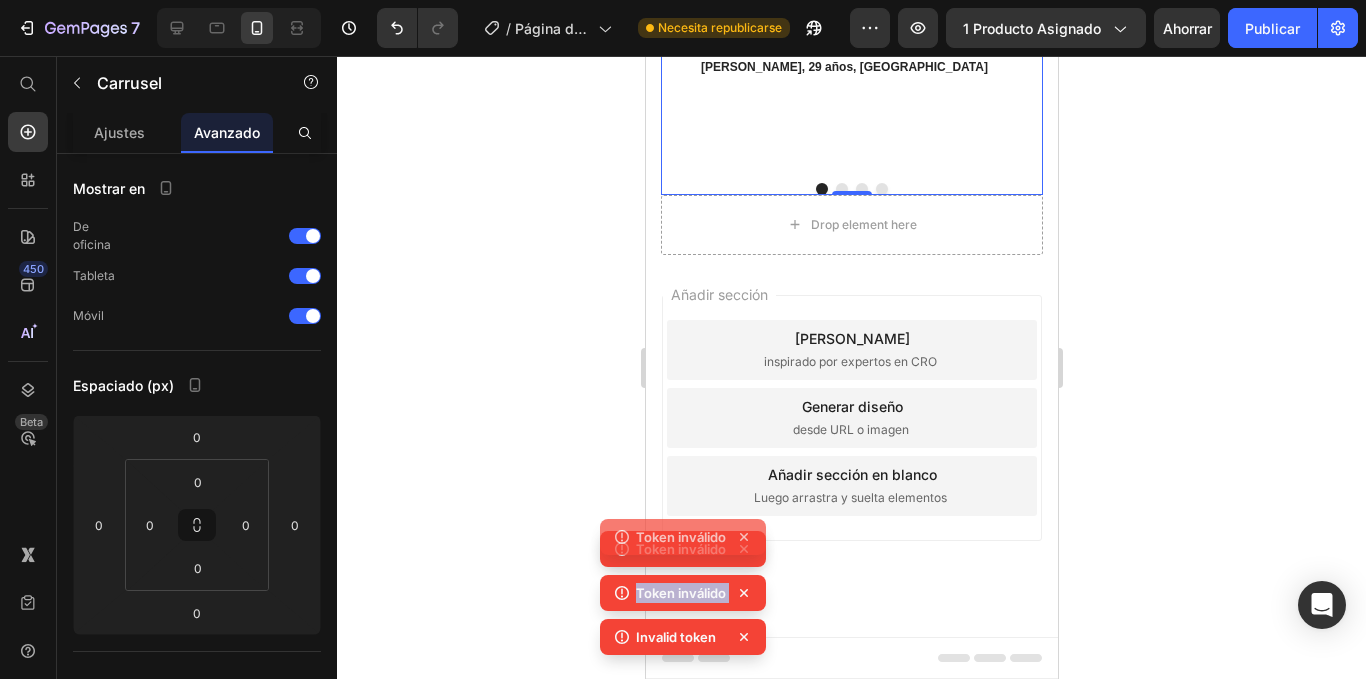 click on "Token inválido Token inválido Token inválido Invalid token" at bounding box center (683, 575) 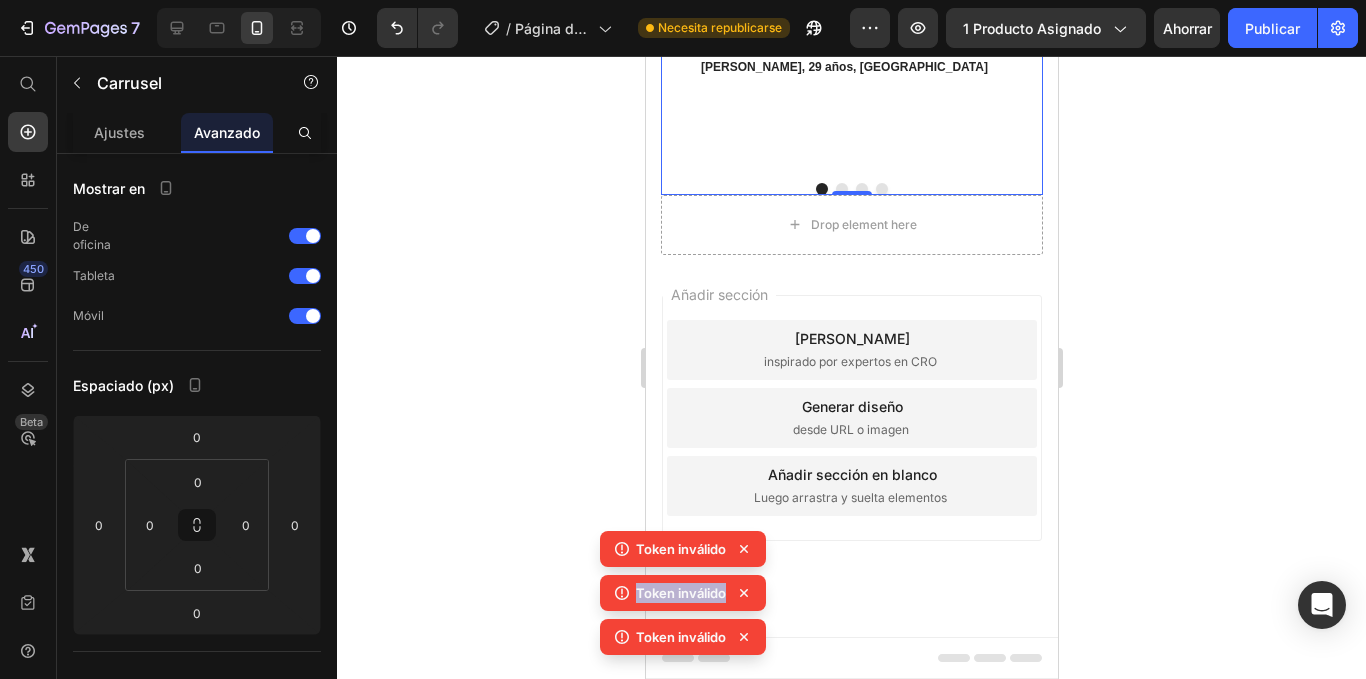 click 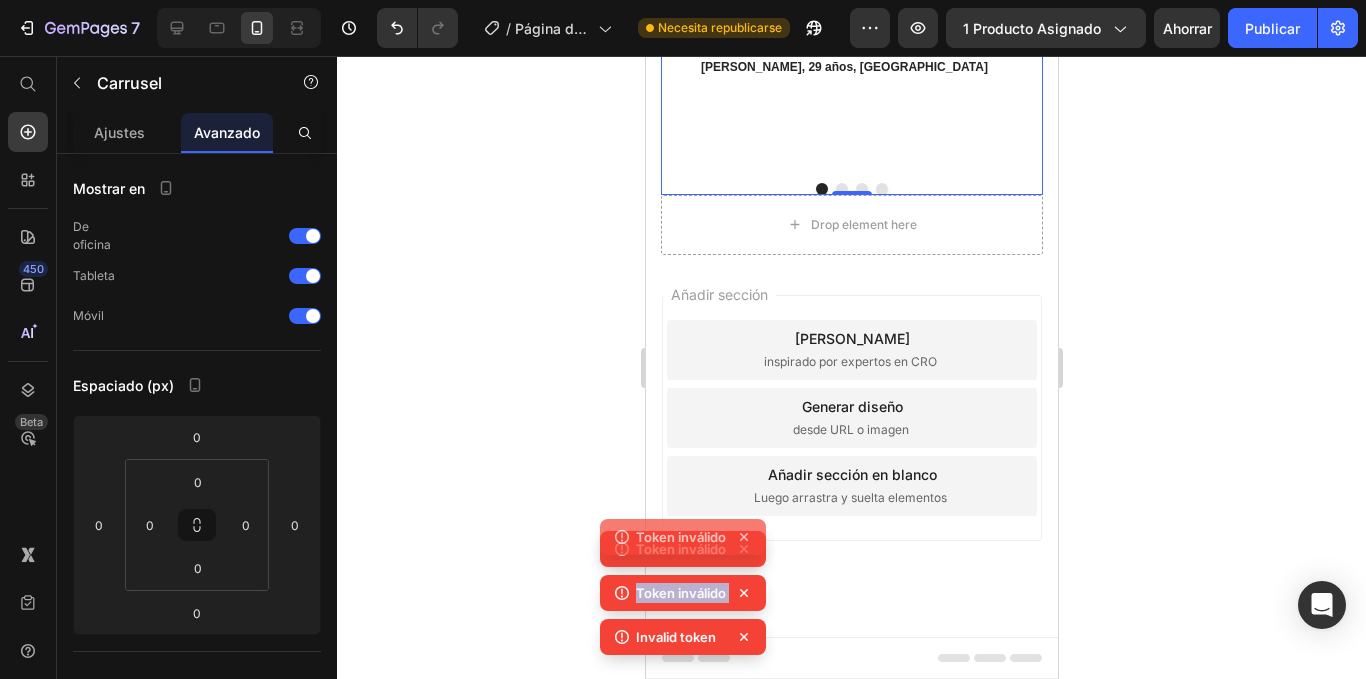 click 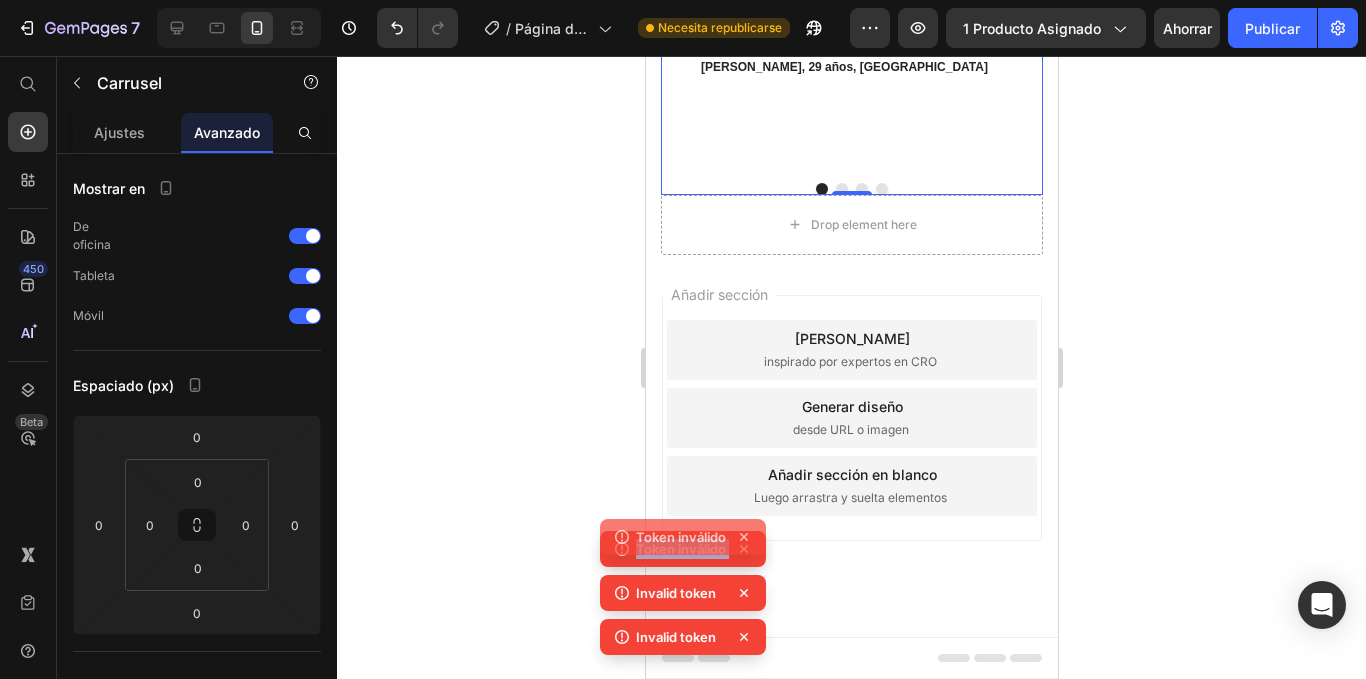 click on "Token inválido Token inválido Invalid token Invalid token" at bounding box center [683, 575] 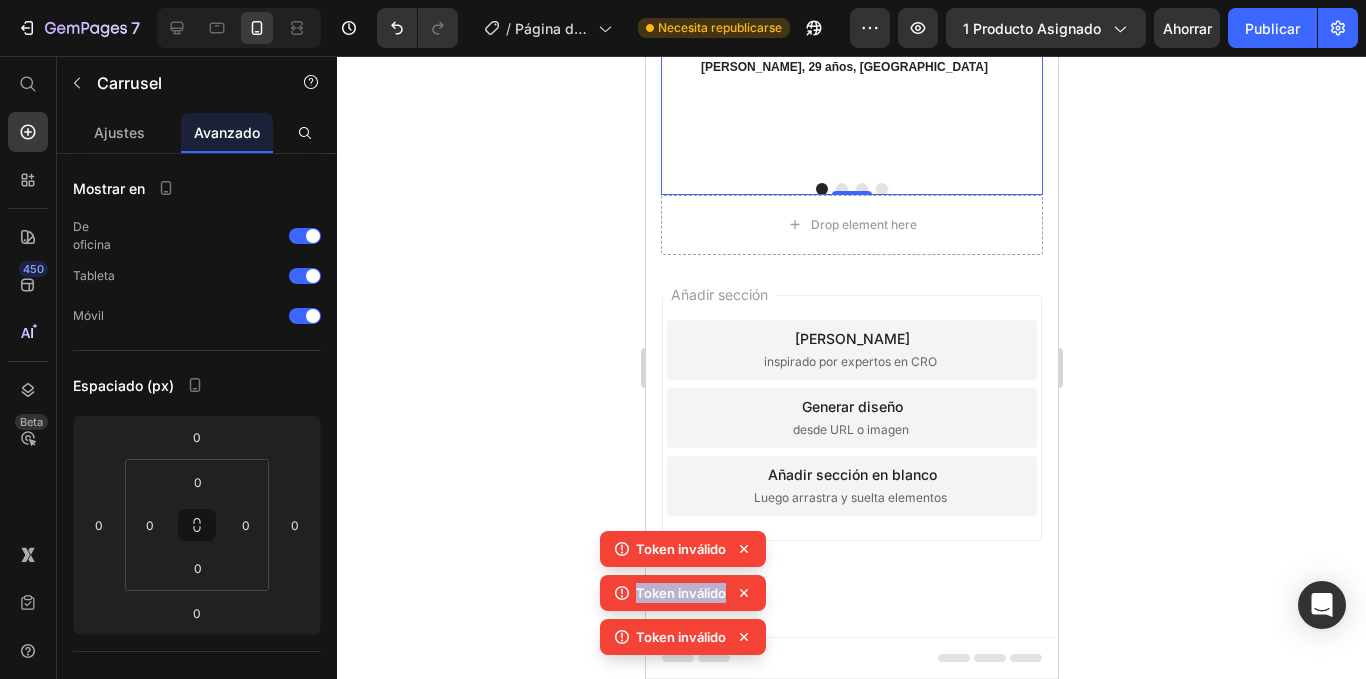 click 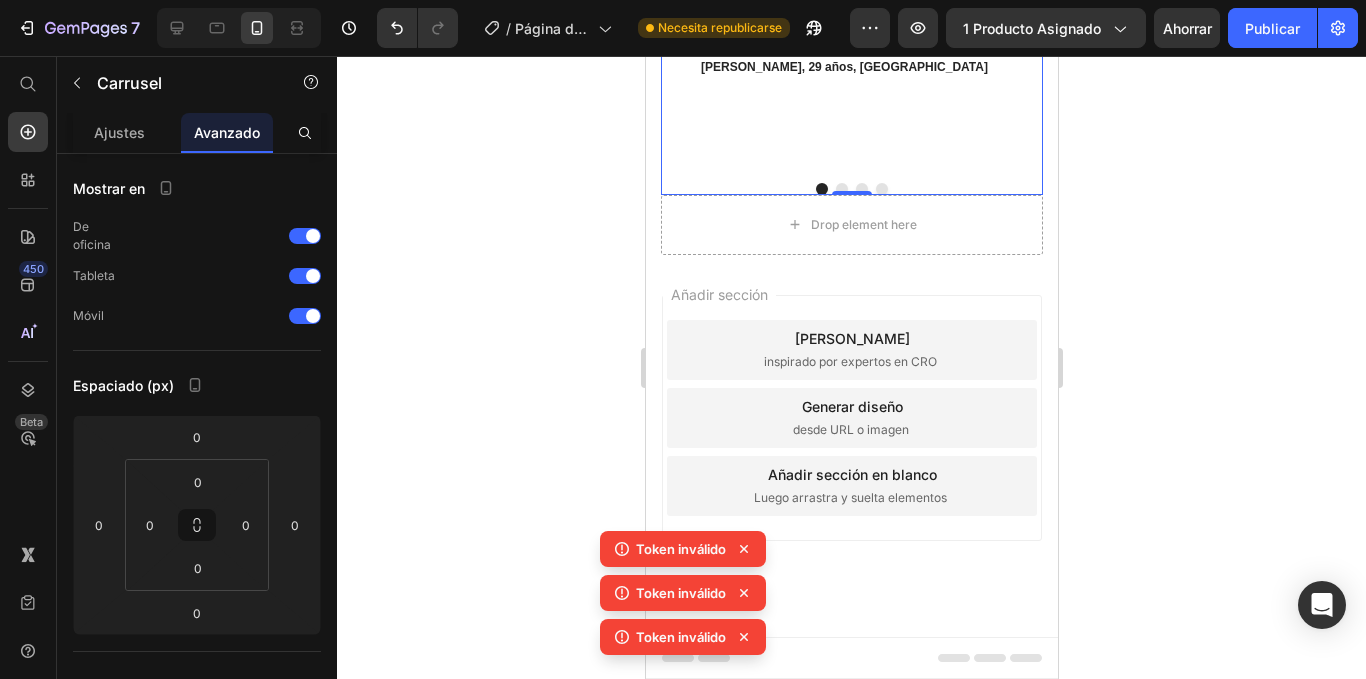 click on "Token inválido Token inválido Token inválido" at bounding box center [683, 597] 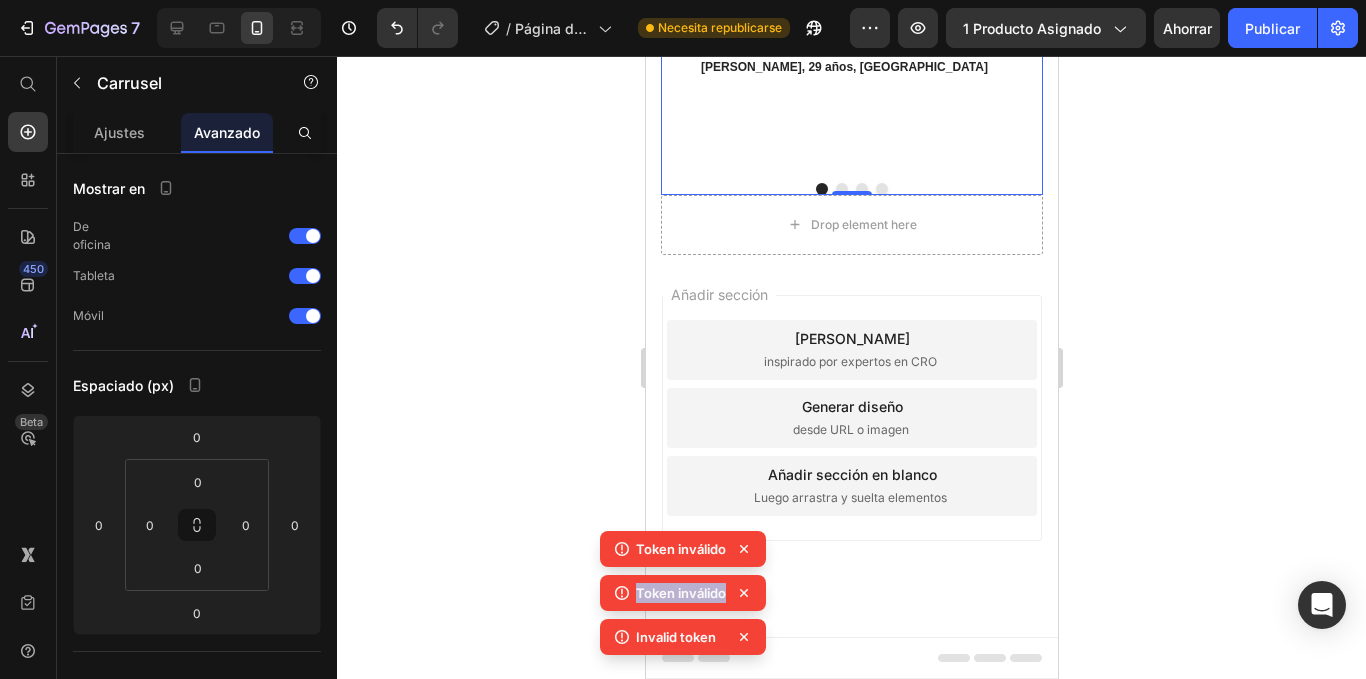 click 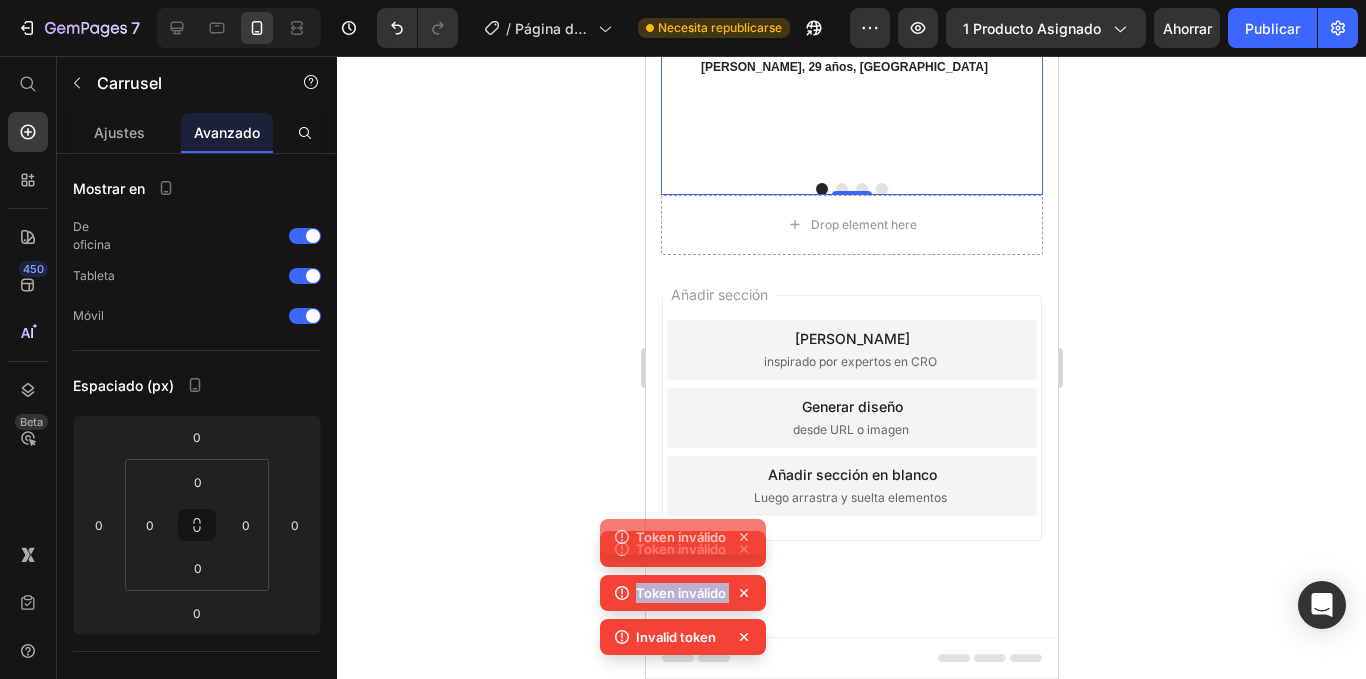 click on "Token inválido Token inválido Token inválido Invalid token" at bounding box center (683, 575) 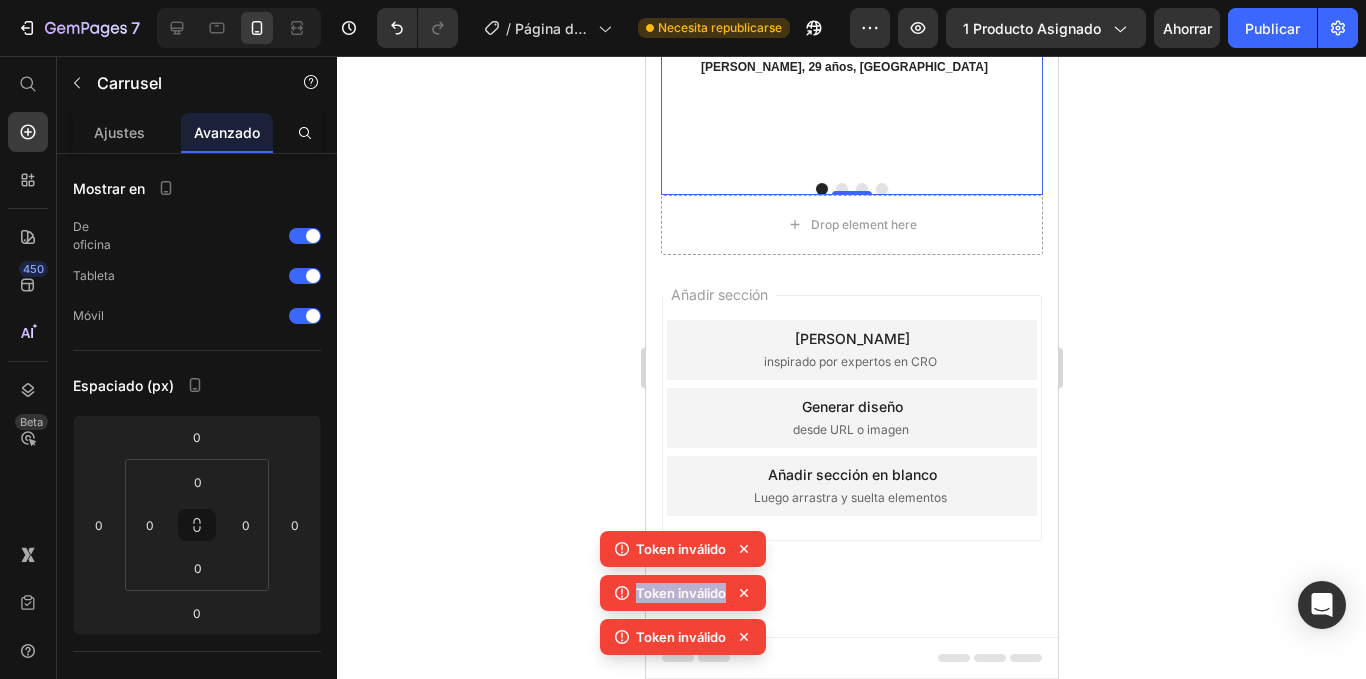 click 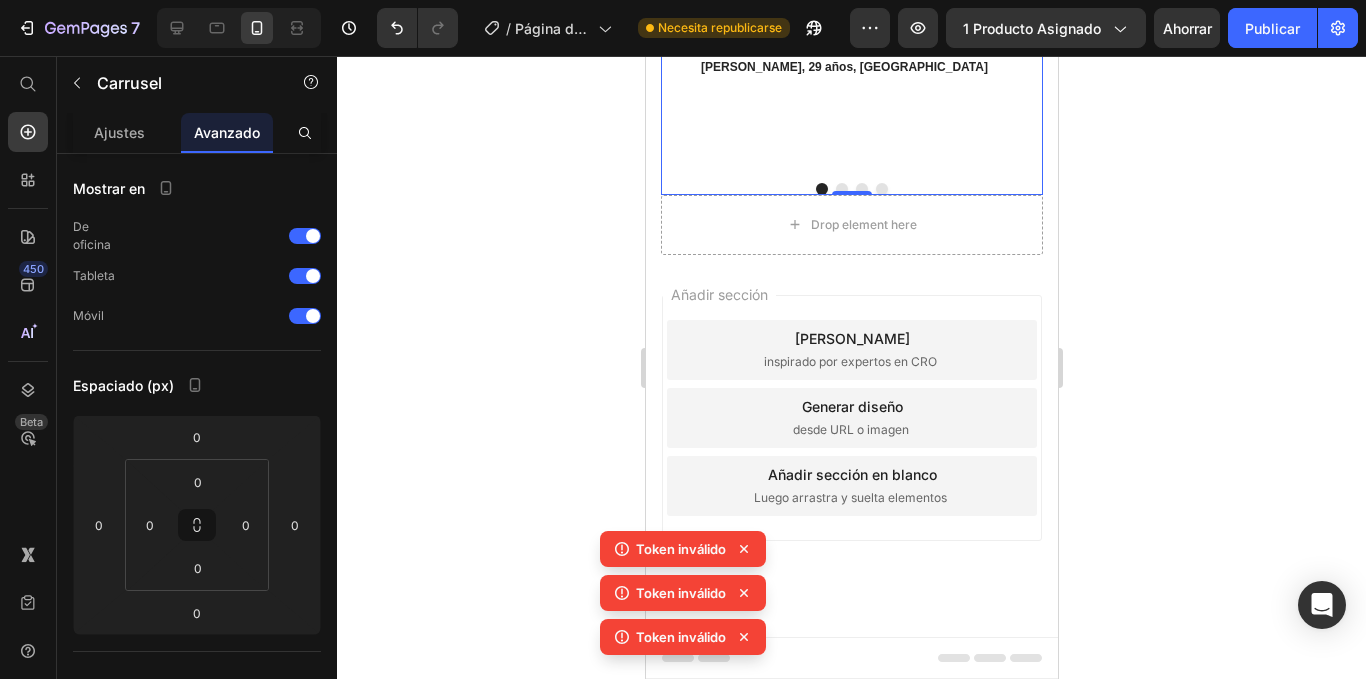 click on "Token inválido Token inválido Token inválido" at bounding box center [683, 597] 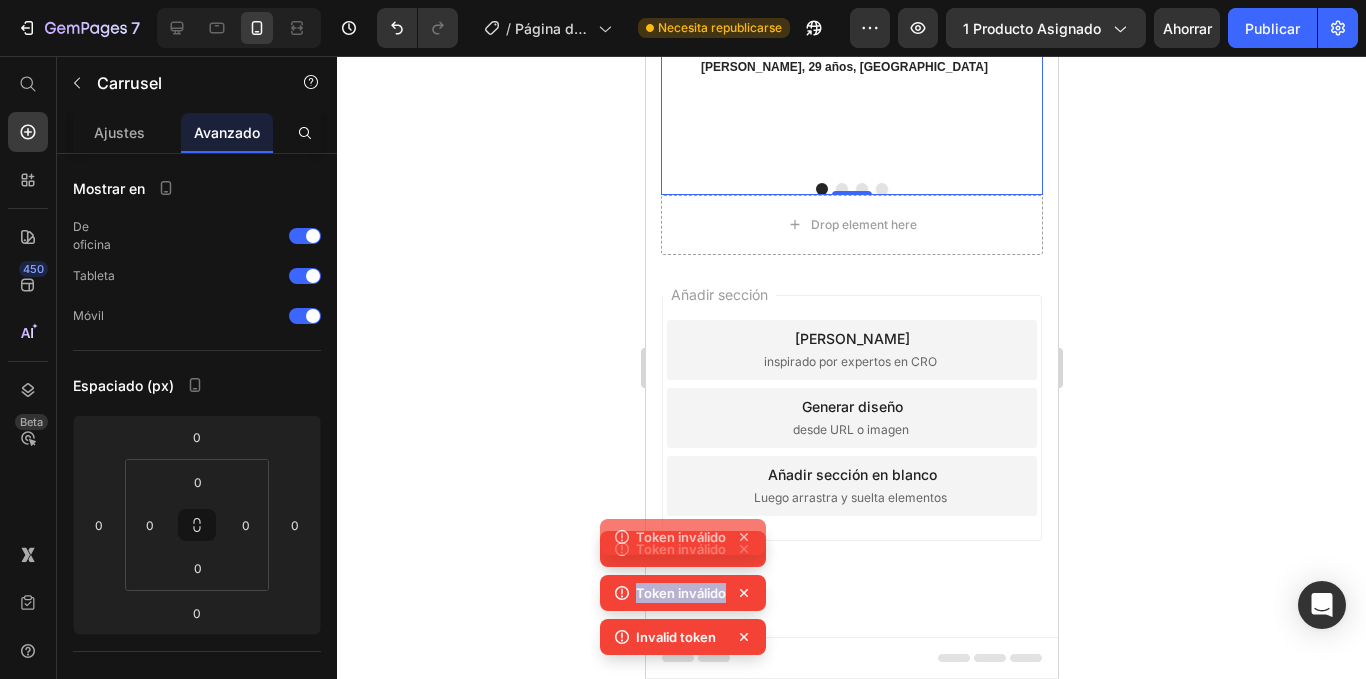 click 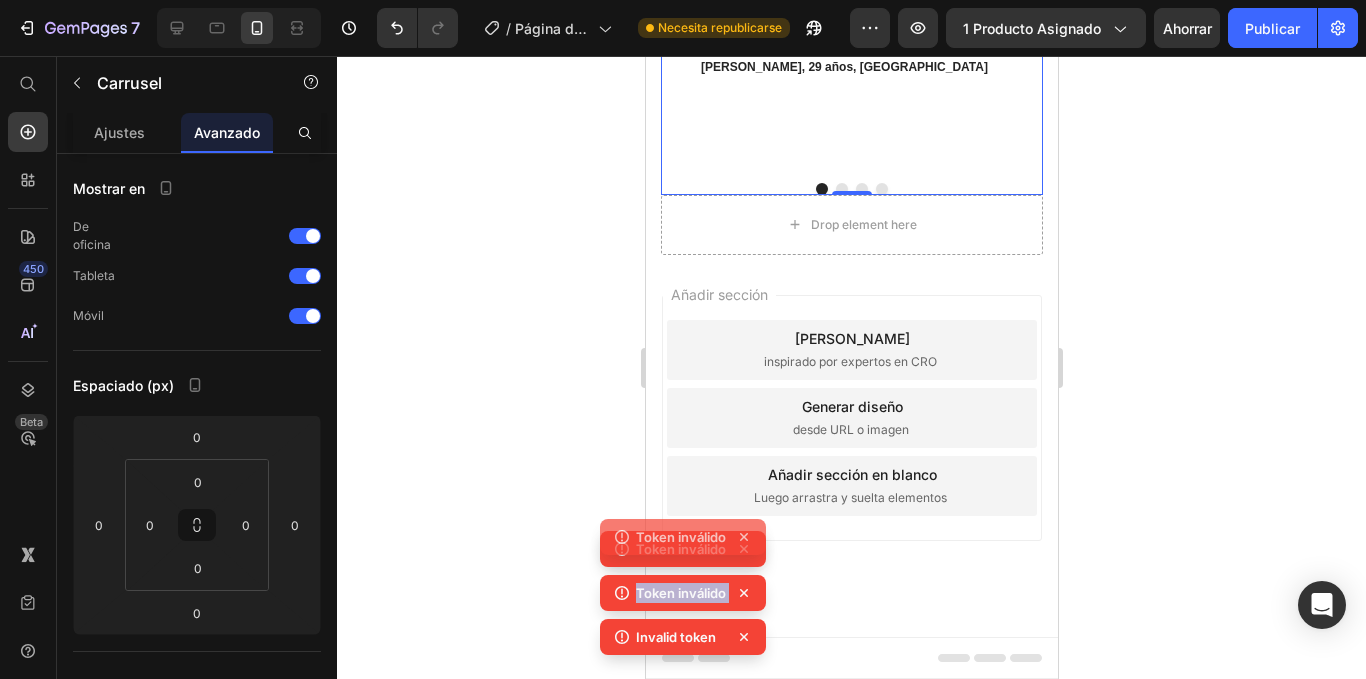 click on "Token inválido Token inválido Token inválido Invalid token" at bounding box center [683, 575] 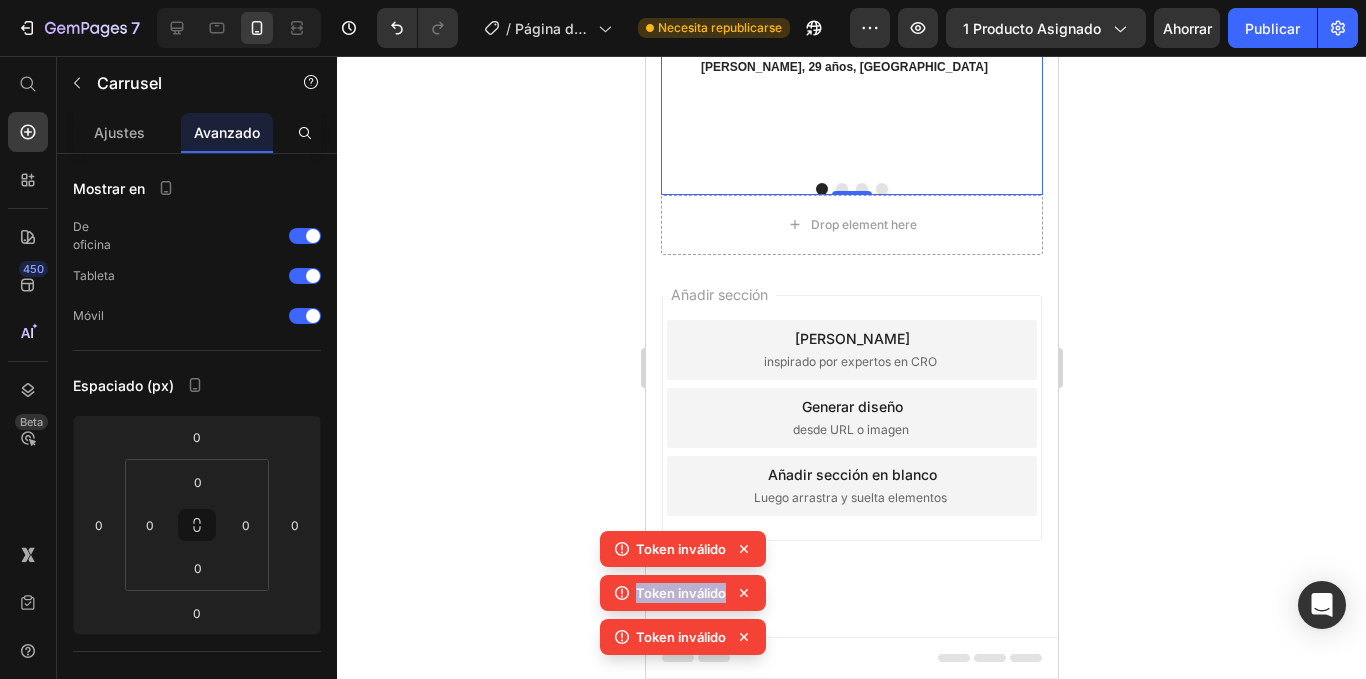 click 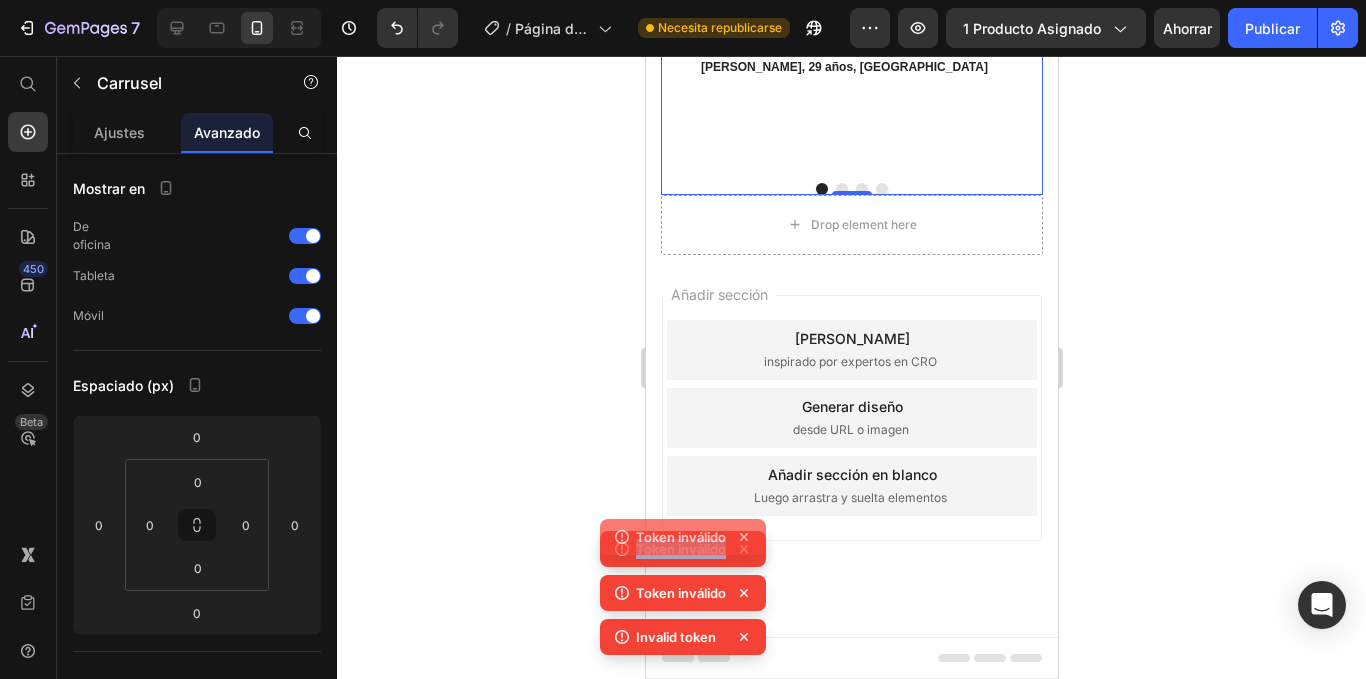 click 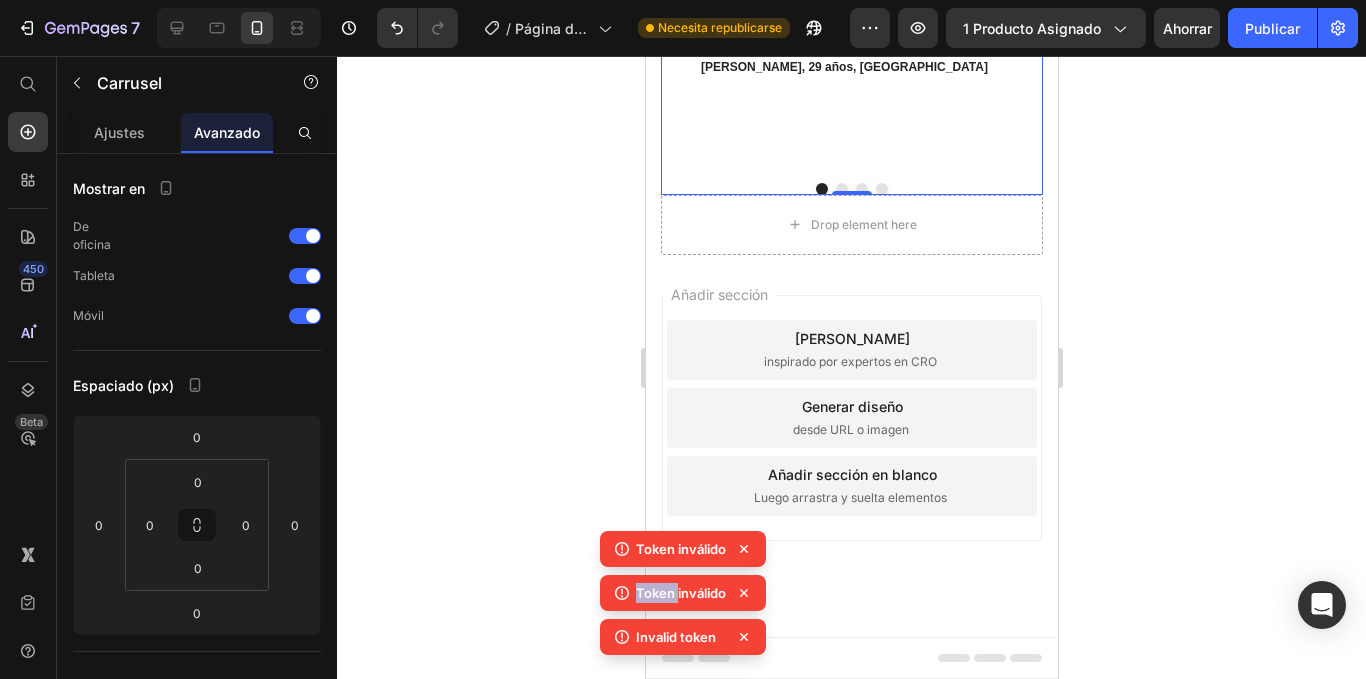 click 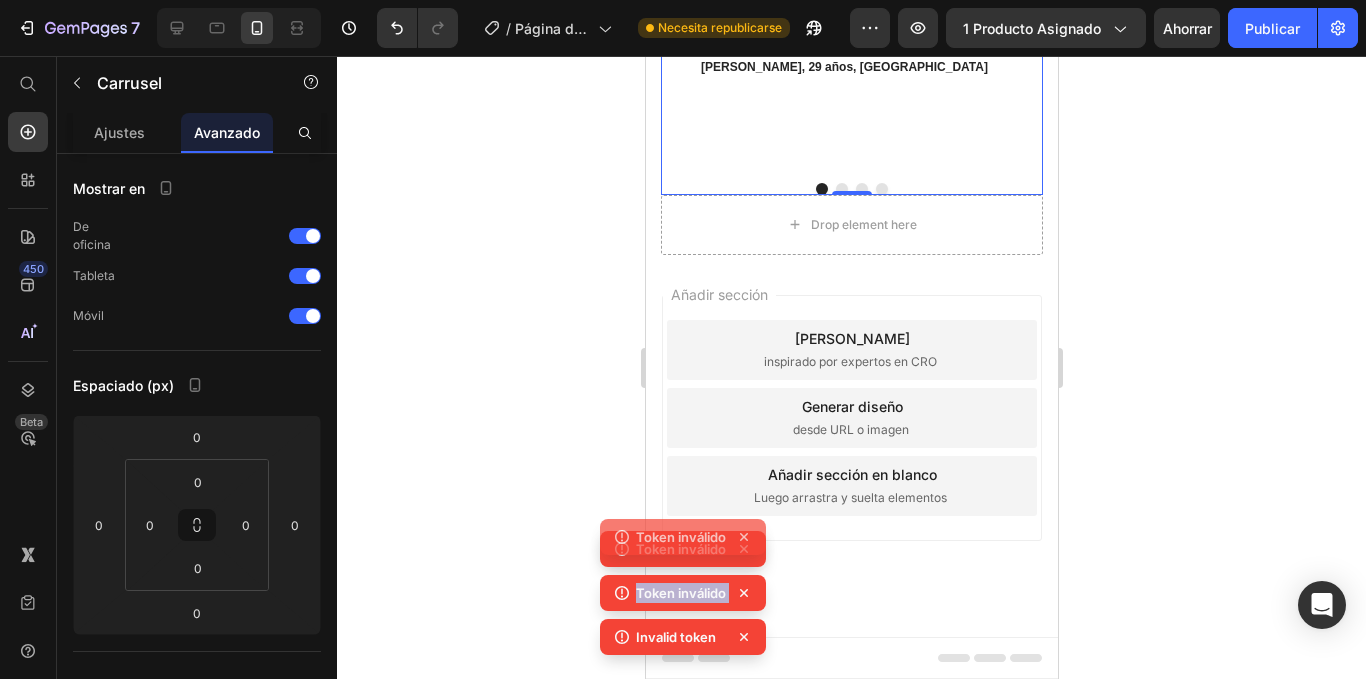click 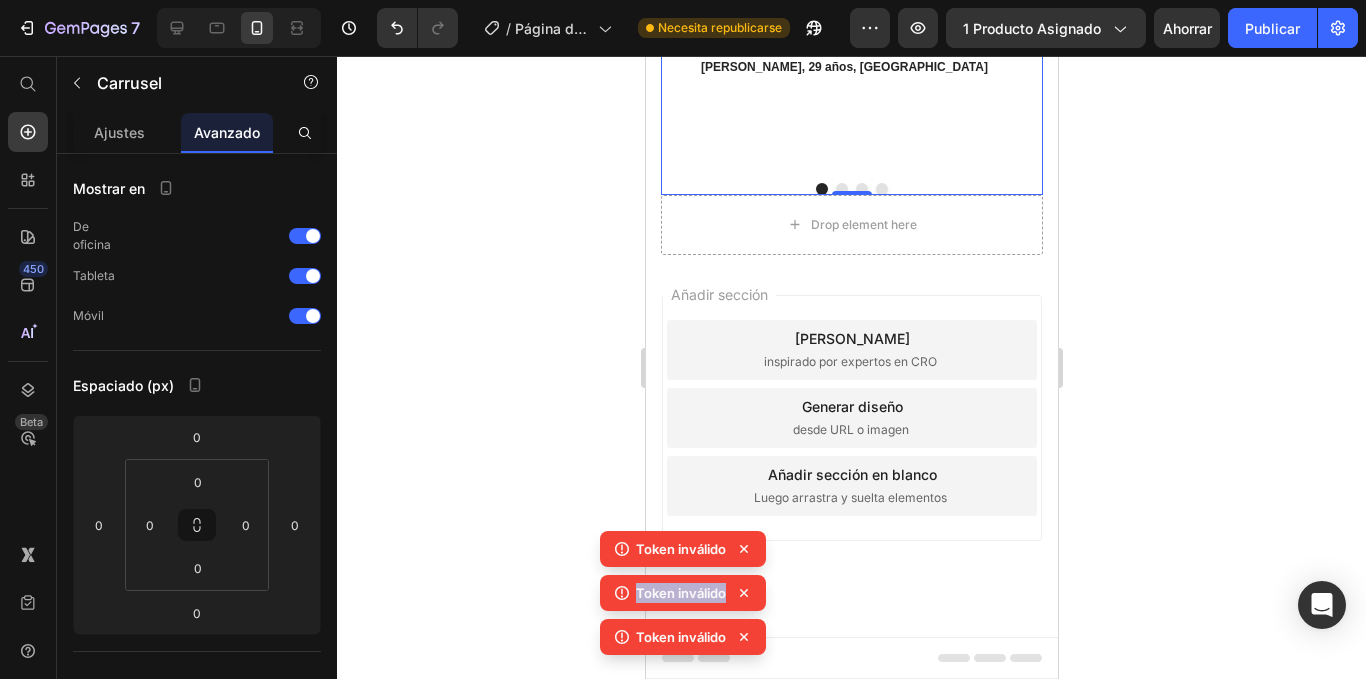 click 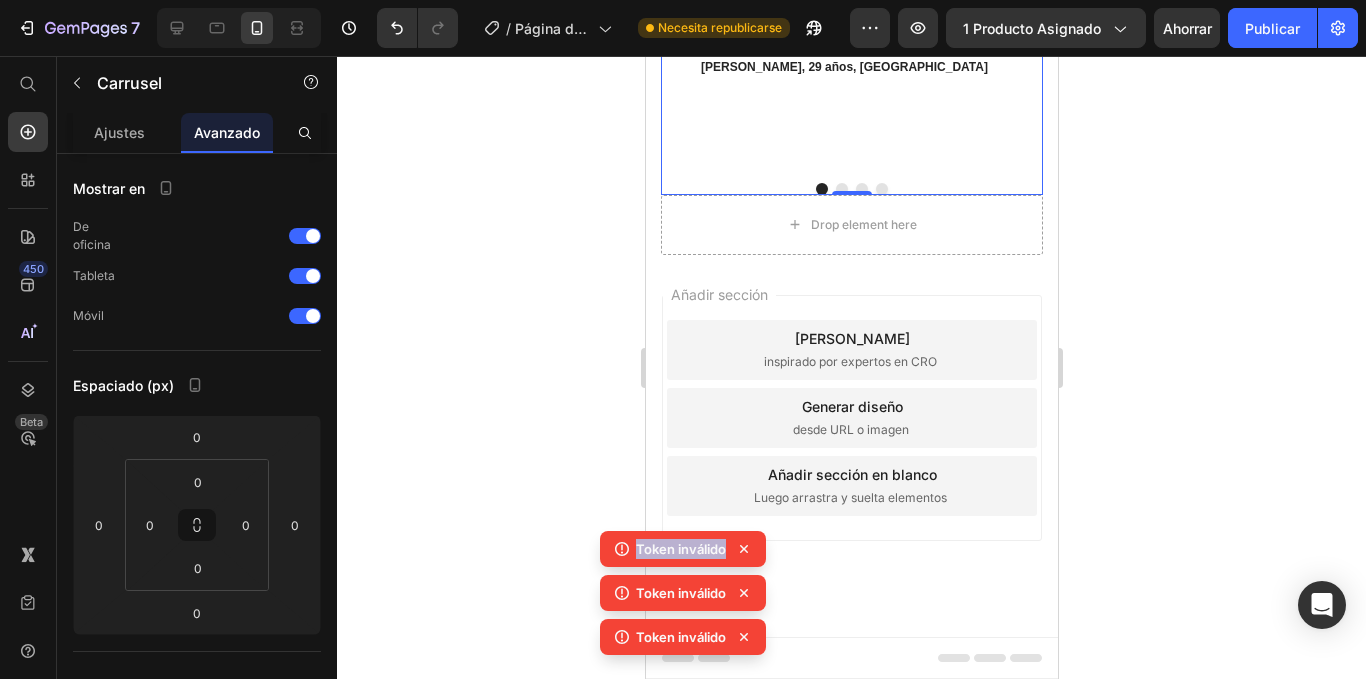 click 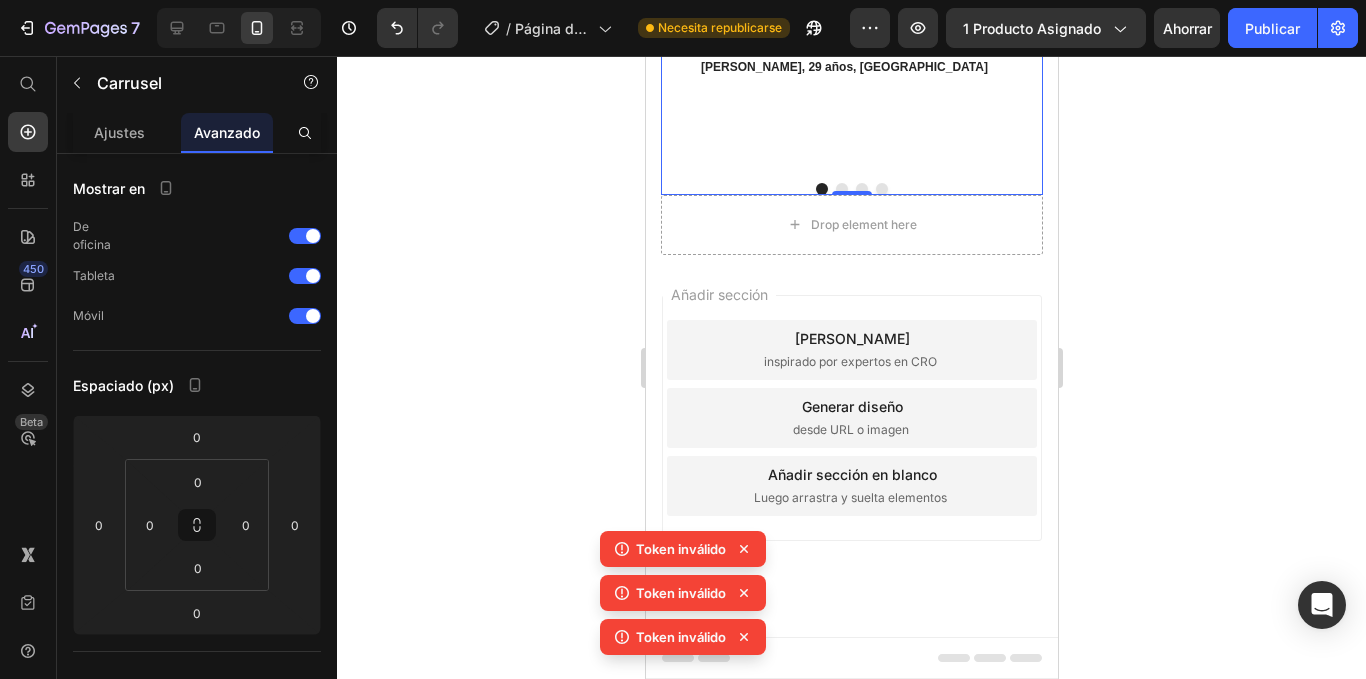 click 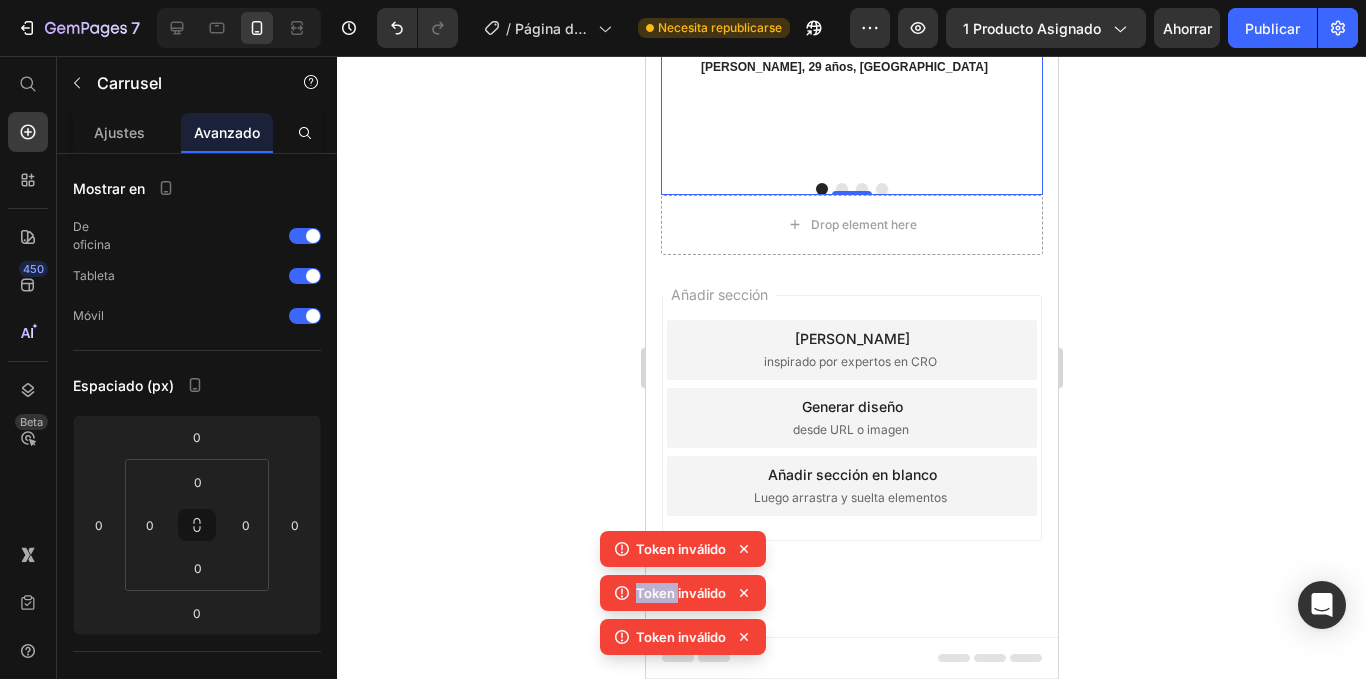 click 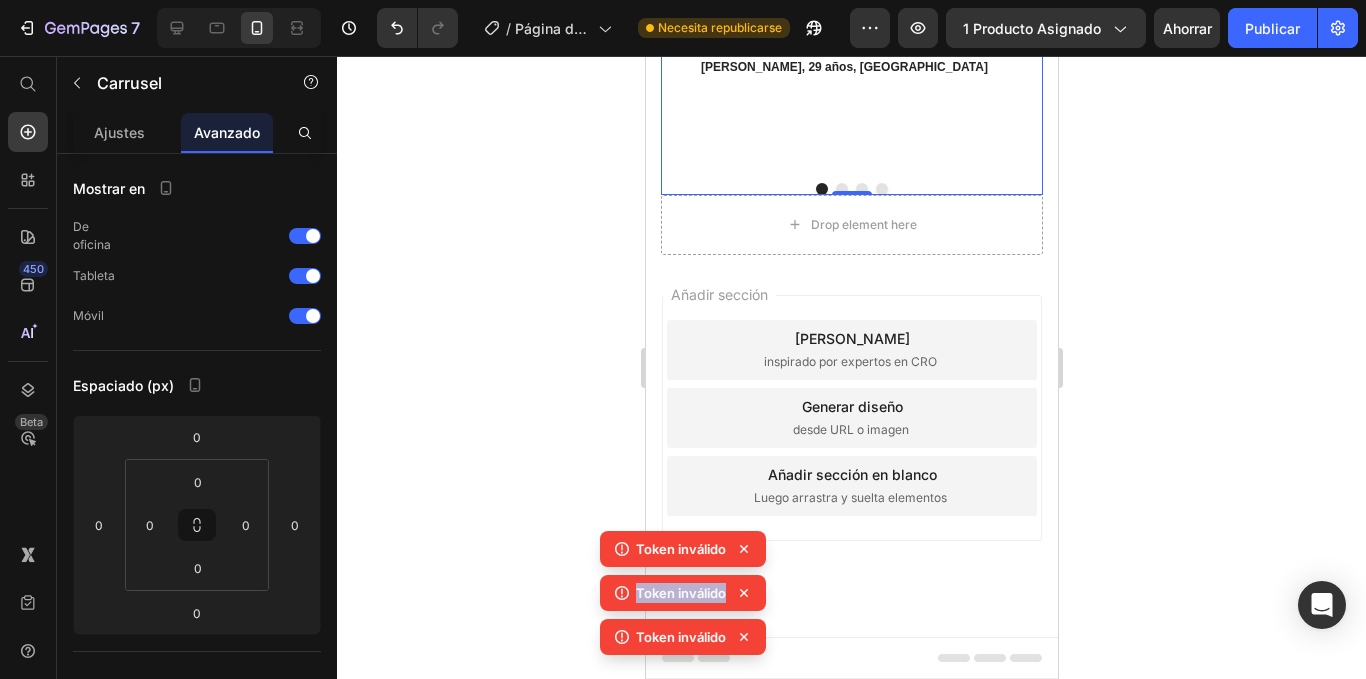click 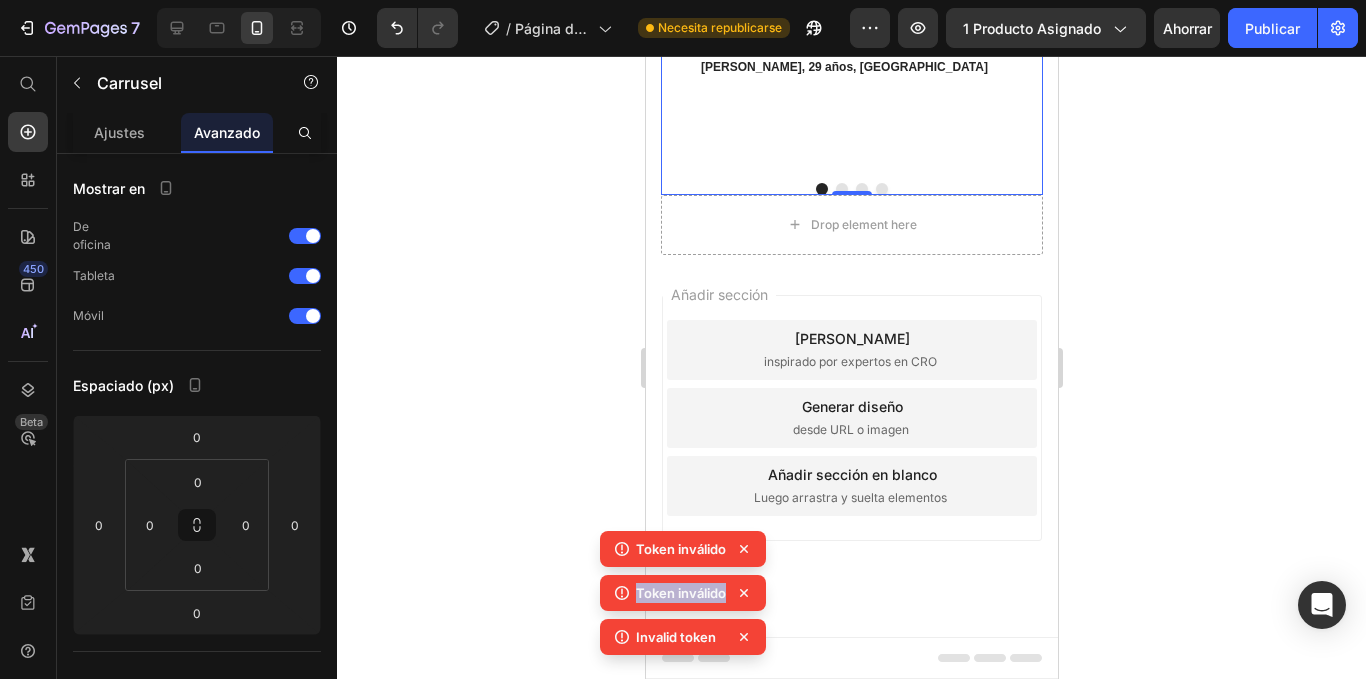 click 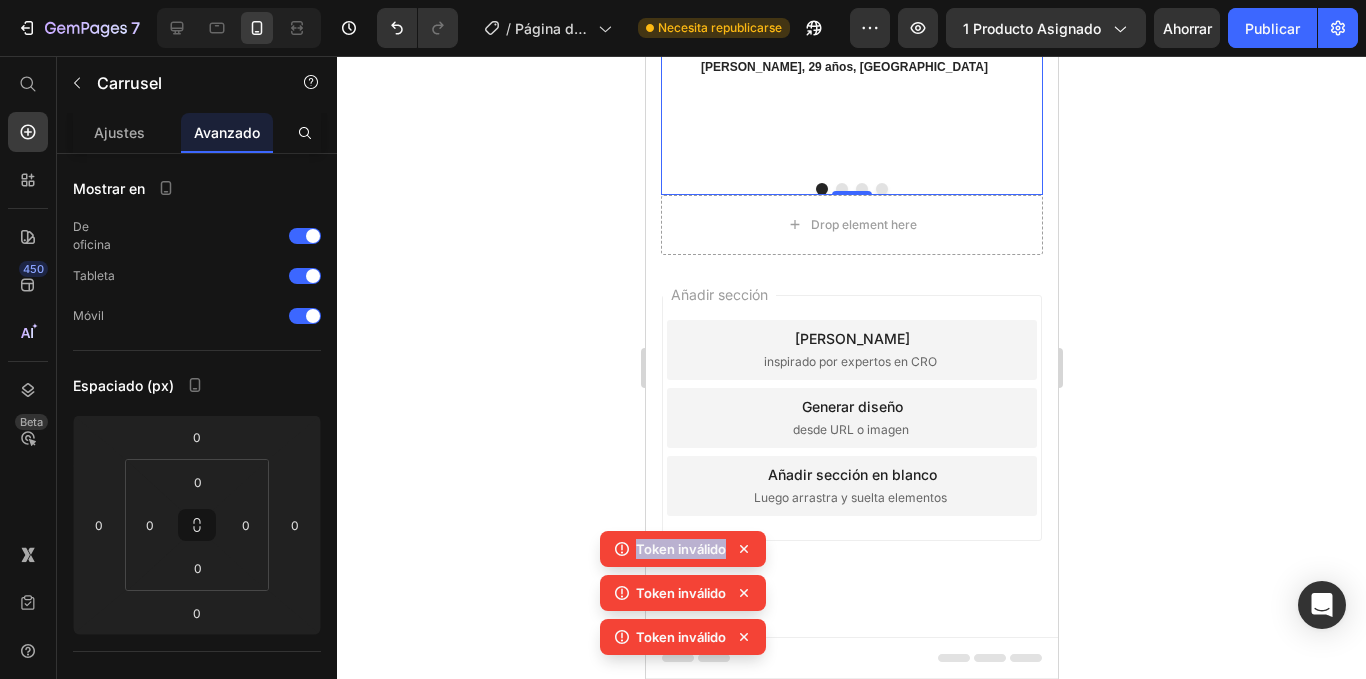 click 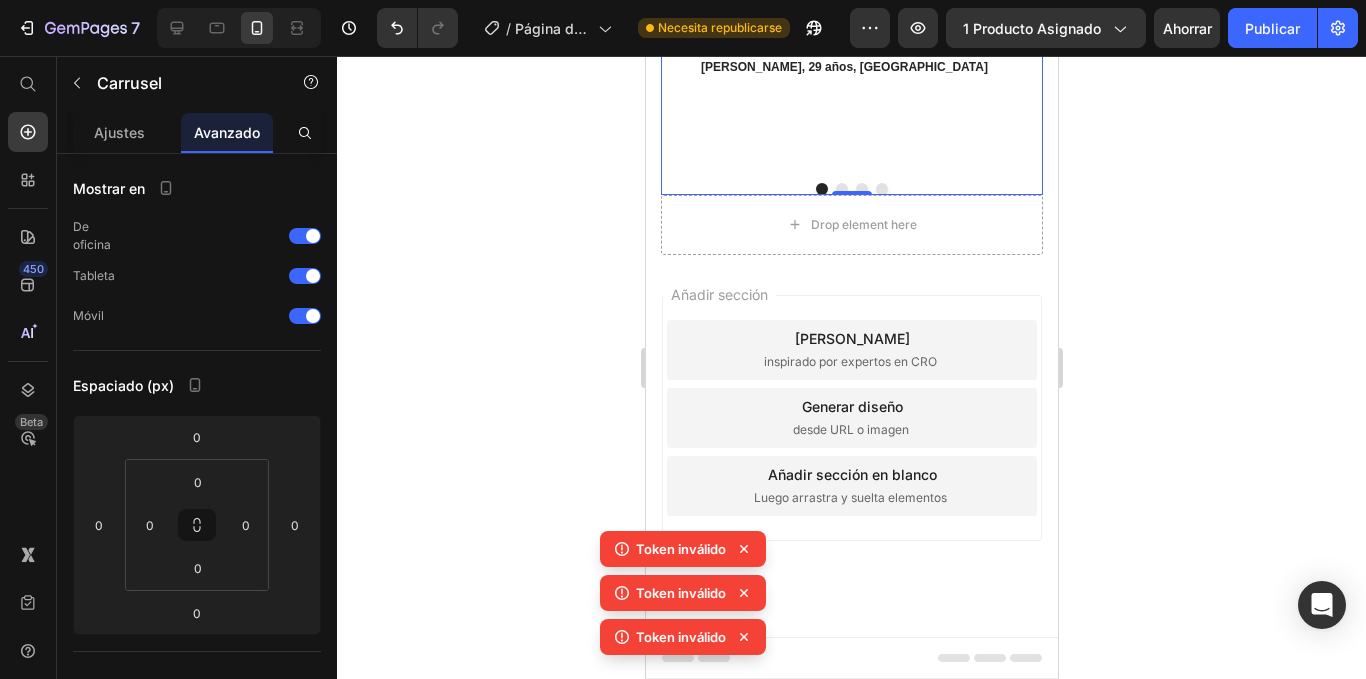 click 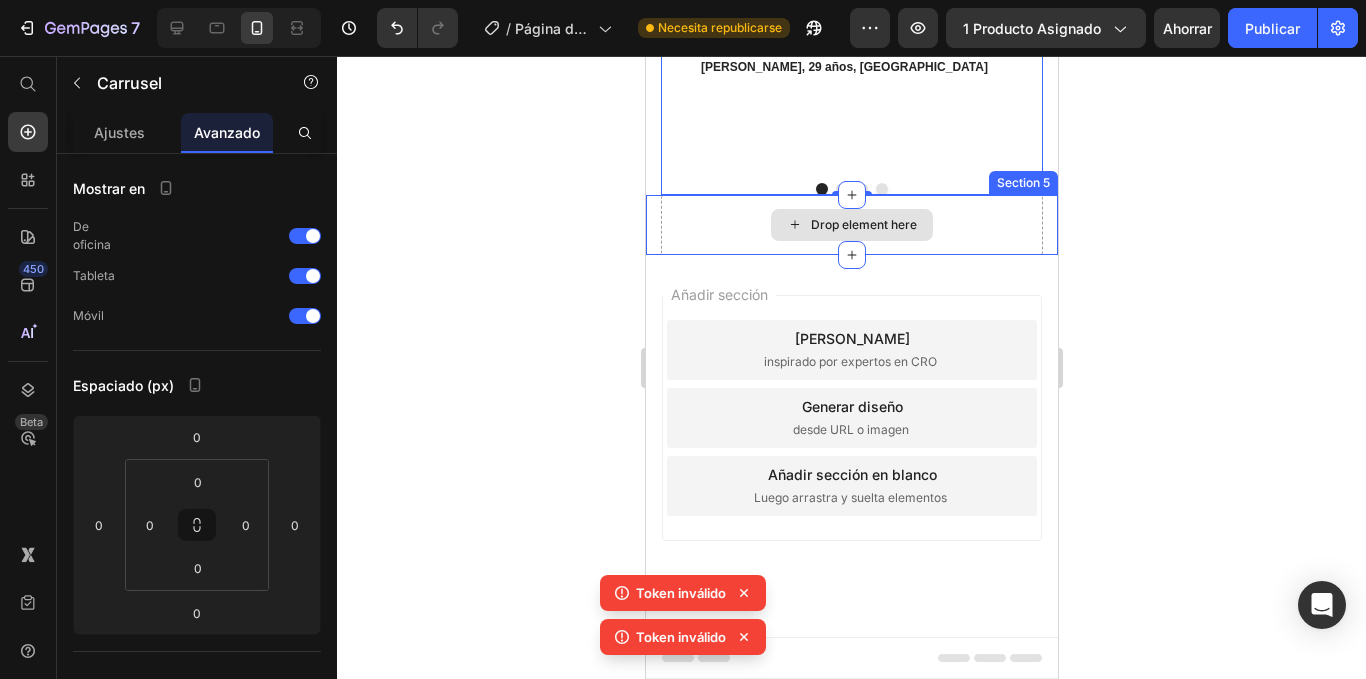 click on "Drop element here" at bounding box center [851, 225] 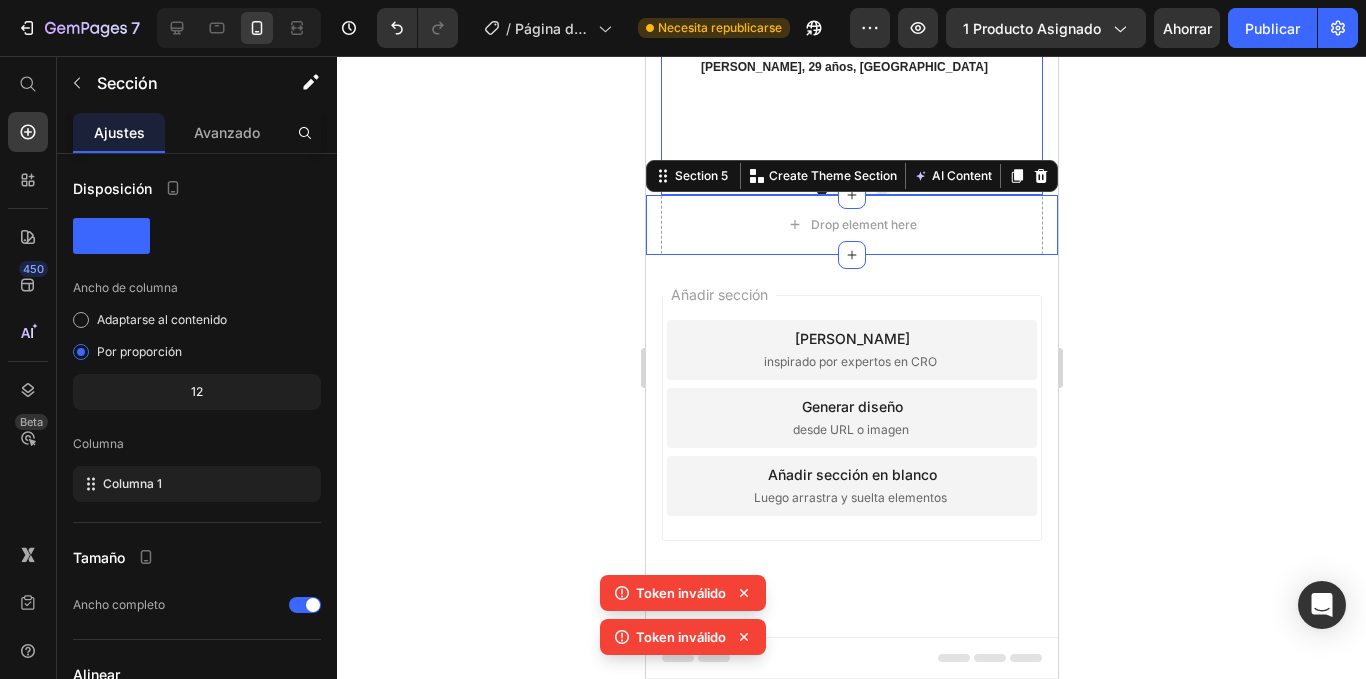 click on "Icon                Icon                Icon                Icon
Icon Icon List Hoz Rompí el ciclo del abandono! Heading "Soy experto en comprar cosas que no uso. Apps, pesas, bandas… todo. Esta tabla fue la primera que me enganchó. La tengo en la sala, la uso mientras veo series. Me motiva porque siento que avanzo sin matarme. Al fin dejé de empezar y rendirme". Text block [PERSON_NAME], 29 años, Trujillo Text block" at bounding box center [843, 13] 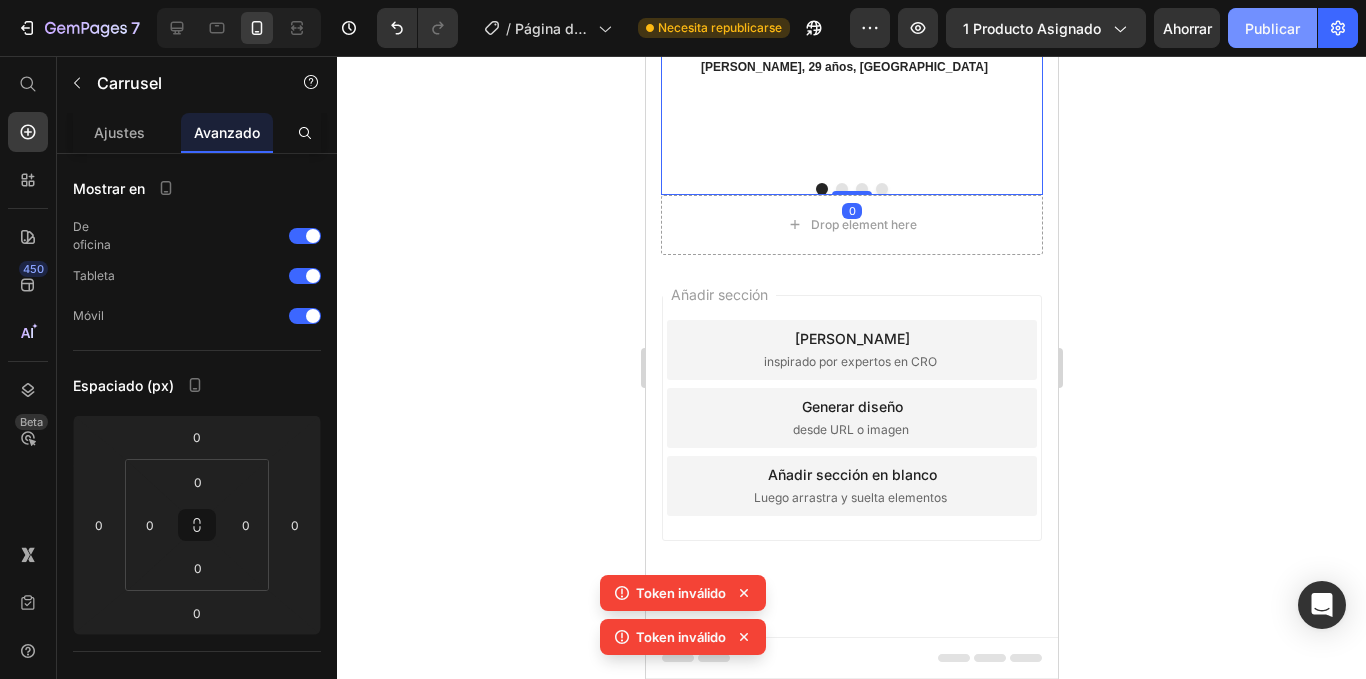 click on "Publicar" 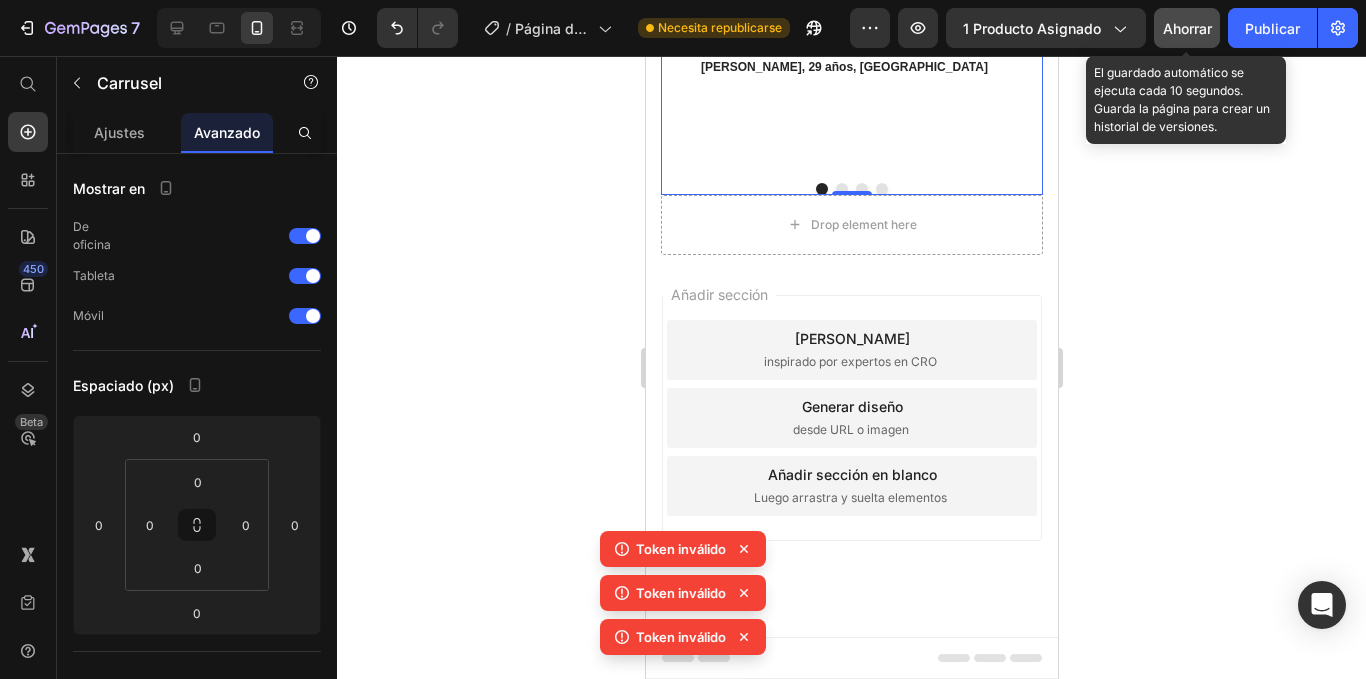 click on "Ahorrar" at bounding box center [1187, 28] 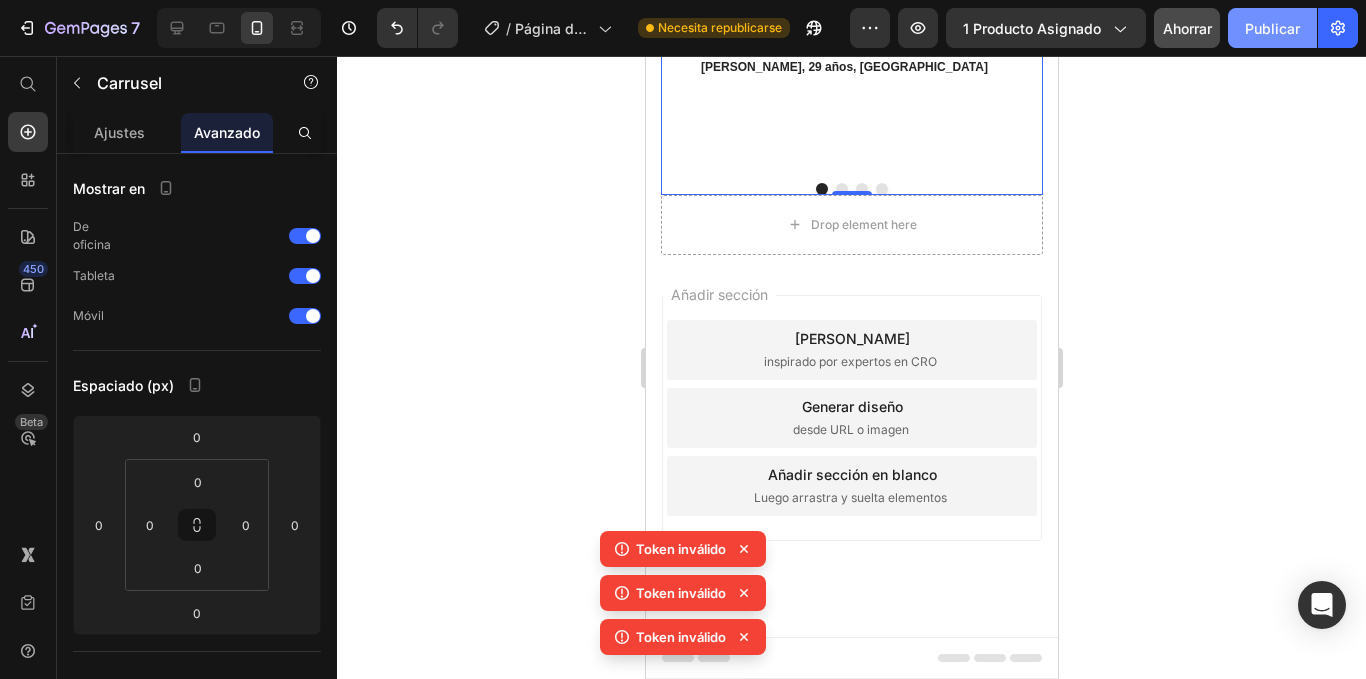 click on "Publicar" at bounding box center (1272, 28) 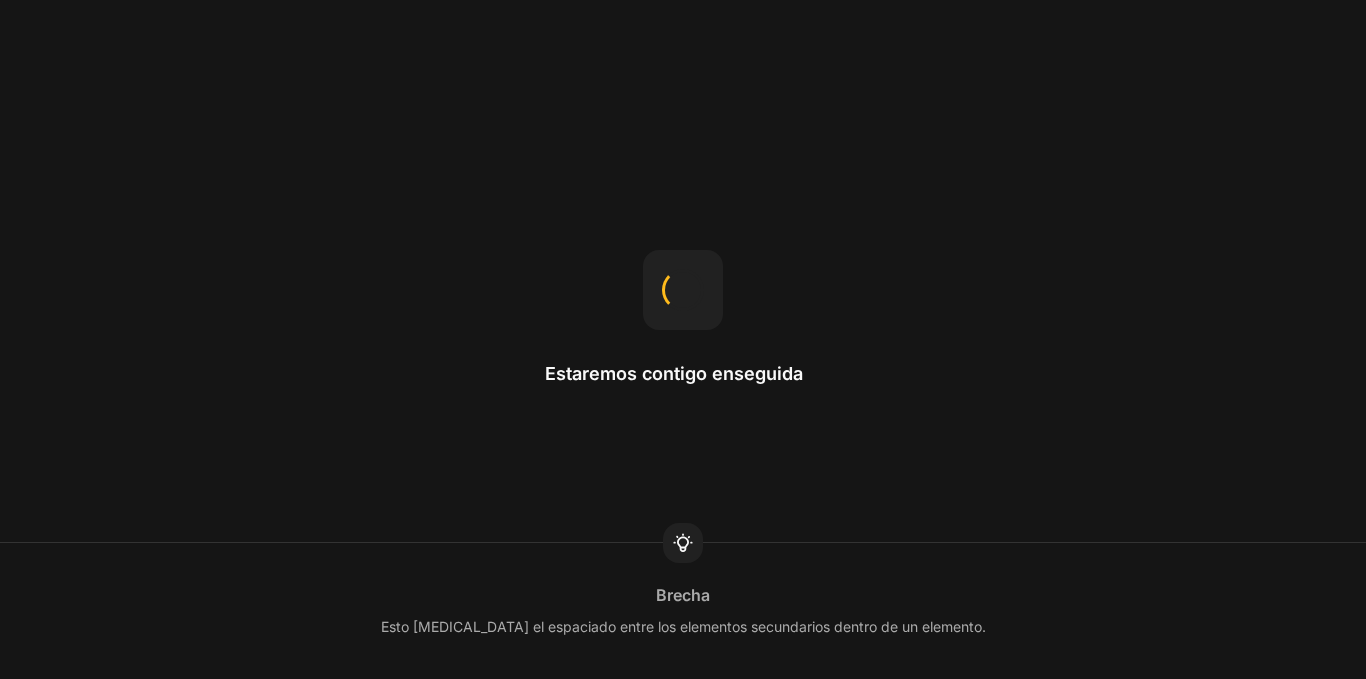 scroll, scrollTop: 0, scrollLeft: 0, axis: both 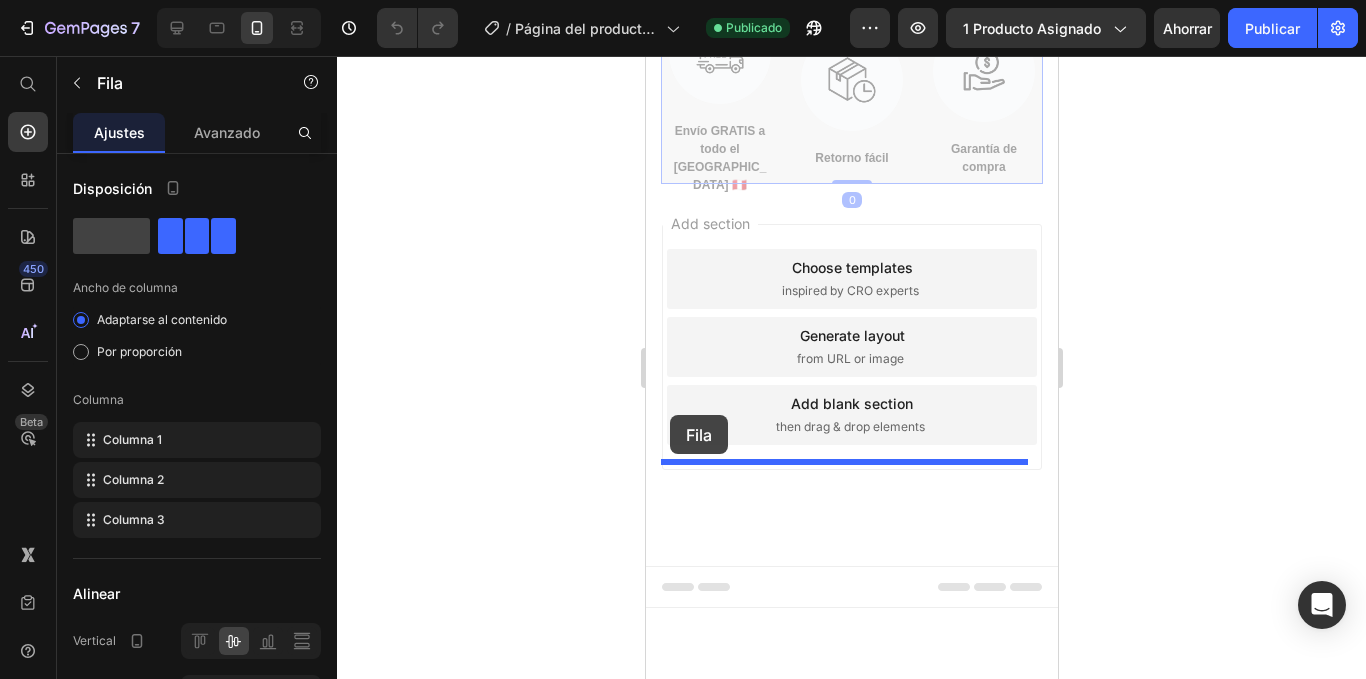 drag, startPoint x: 696, startPoint y: 496, endPoint x: 669, endPoint y: 415, distance: 85.3815 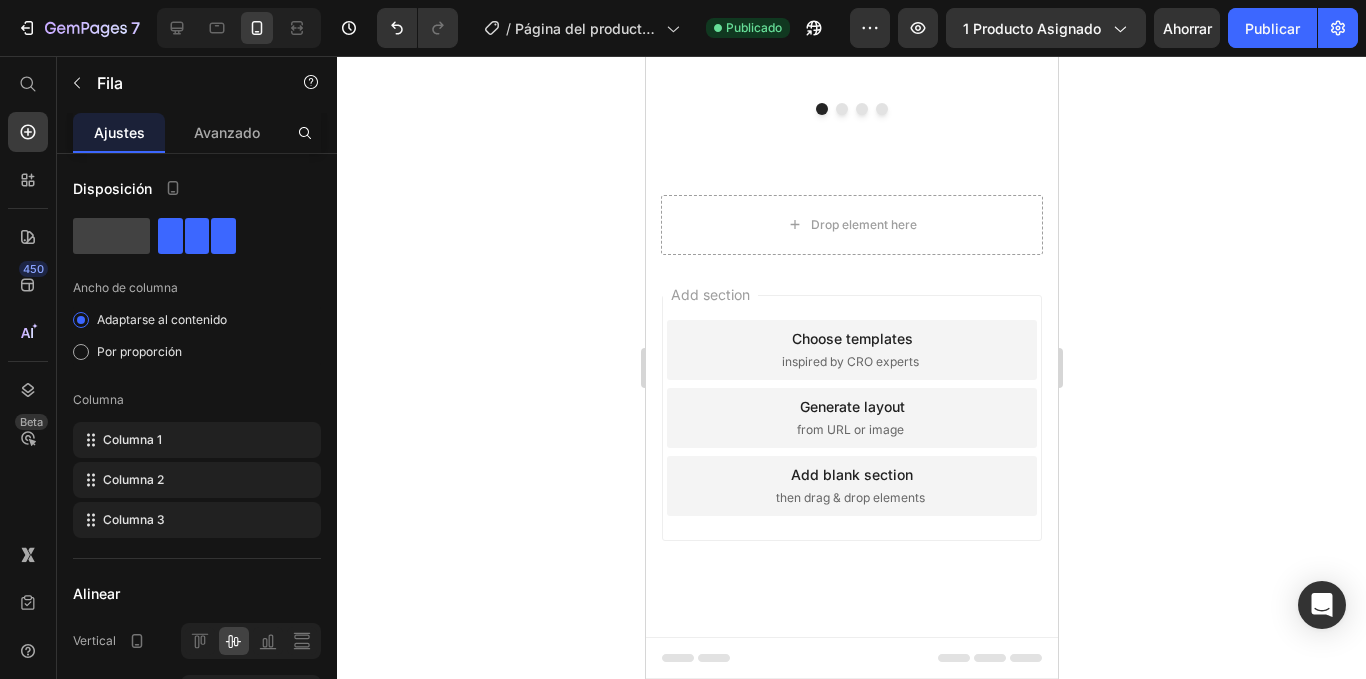 scroll, scrollTop: 1836, scrollLeft: 0, axis: vertical 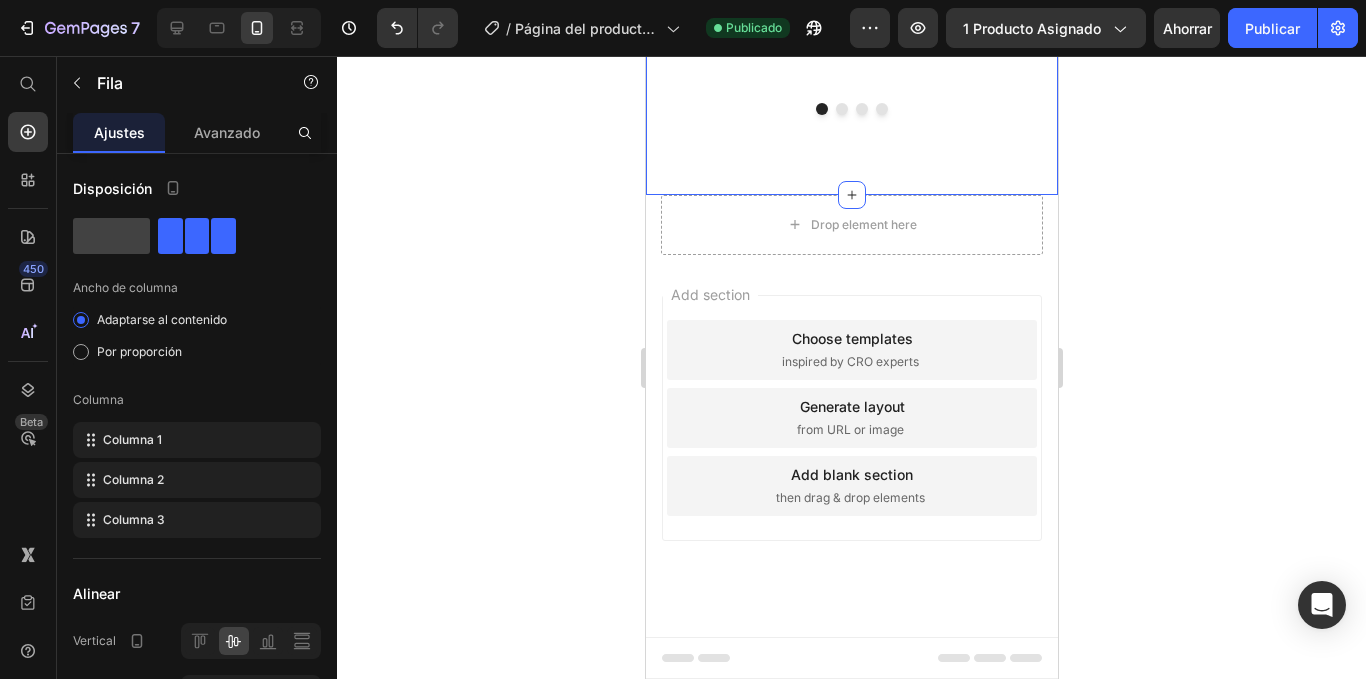 click on "Image Envío GRATIS a todo el Perú 🇵🇪 Text Block Image Retorno fácil Text Block Image Garantía de compra Text Block Row                Icon                Icon                Icon                Icon
Icon Icon List Hoz Rompí el ciclo del abandono! Heading "Soy experto en comprar cosas que no uso. Apps, pesas, bandas… todo. Esta tabla fue la primera que me enganchó. La tengo en la sala, la uso mientras veo series. Me motiva porque siento que avanzo sin matarme. Al fin dejé de empezar y rendirme". Text block Iván P., 29 años, Trujillo Text block                Icon                Icon                Icon                Icon
Icon Icon List Hoz El punto de quiebre! Heading Text block Carlos M., 34 años, Lima Text block                Icon                Icon                Icon                Icon
Icon Icon List Hoz Mi esposa volvió a mirarme diferente! Heading Text block Martín R., 31 años, Arequipa Text block                Icon" at bounding box center [851, -154] 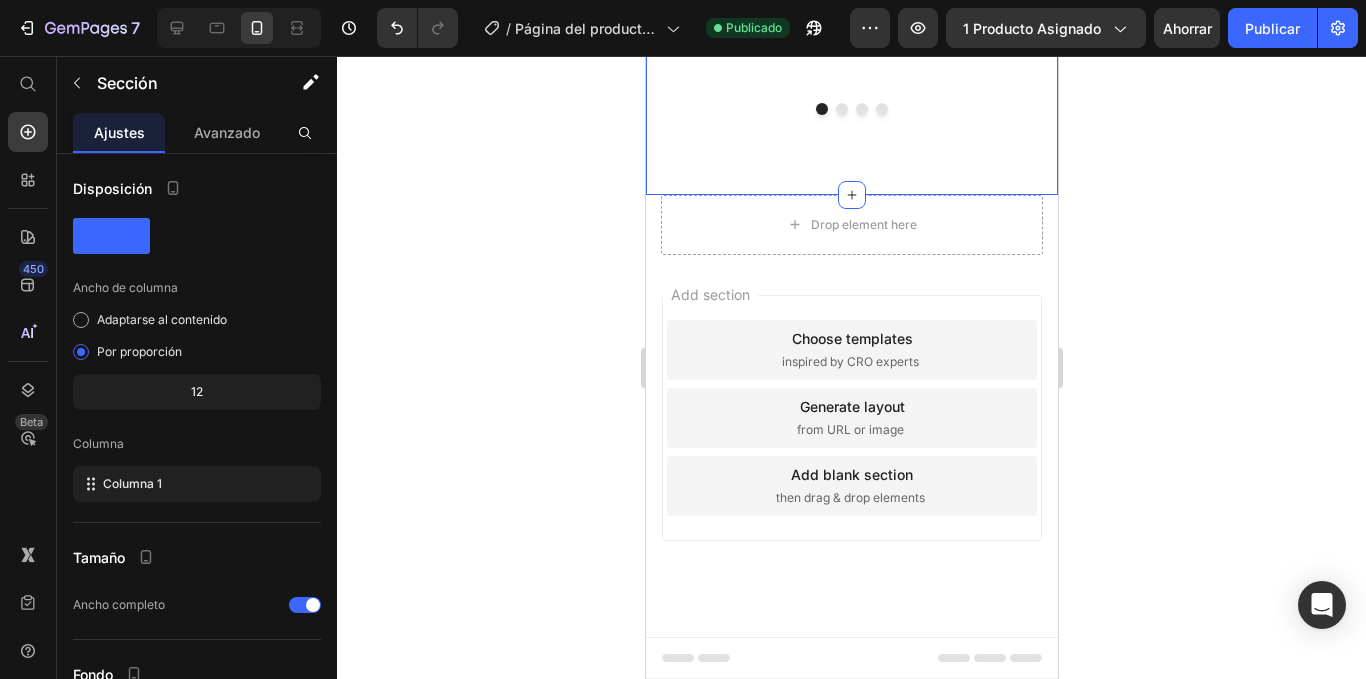 scroll, scrollTop: 1736, scrollLeft: 0, axis: vertical 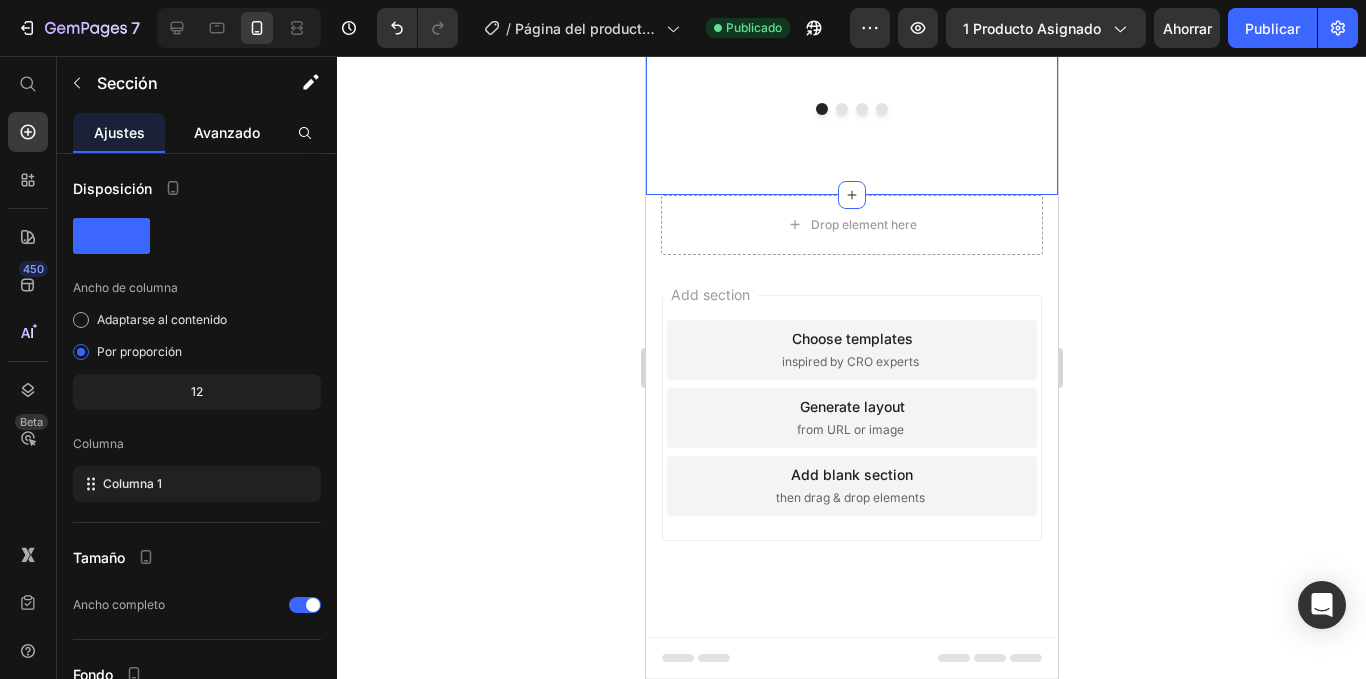 click on "Avanzado" at bounding box center (227, 132) 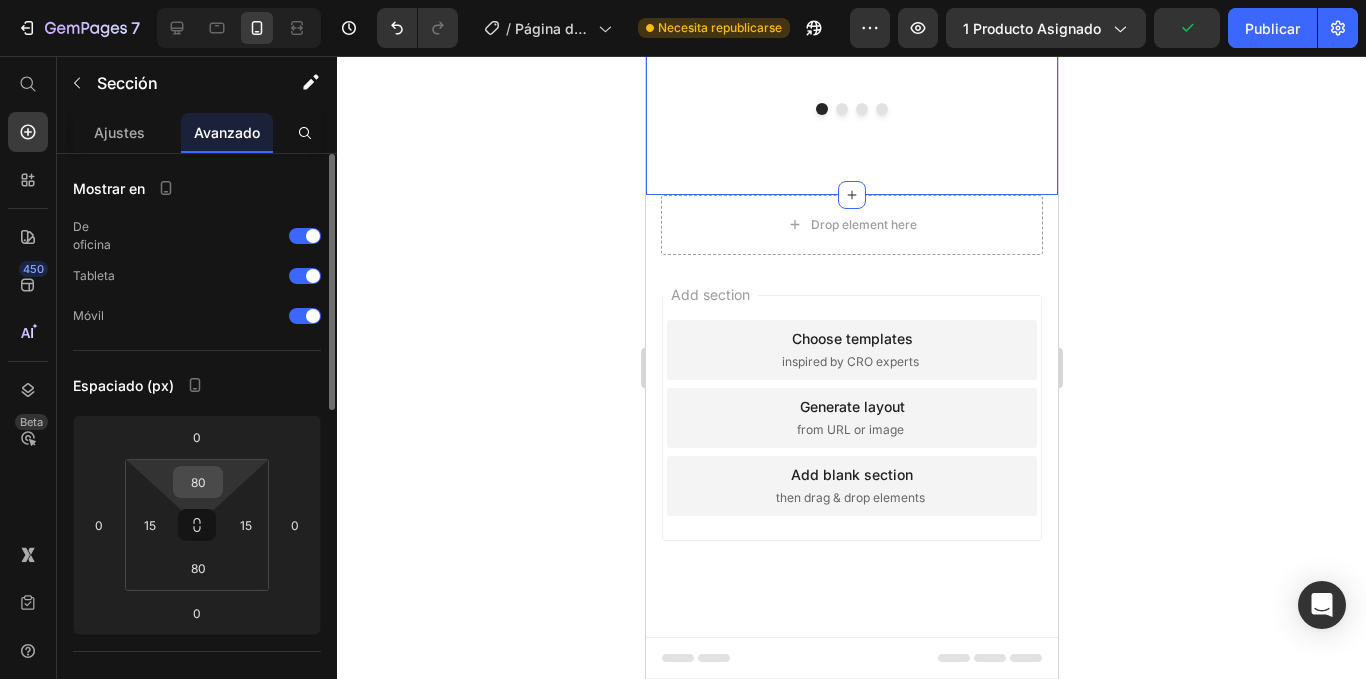 click on "80" at bounding box center [198, 482] 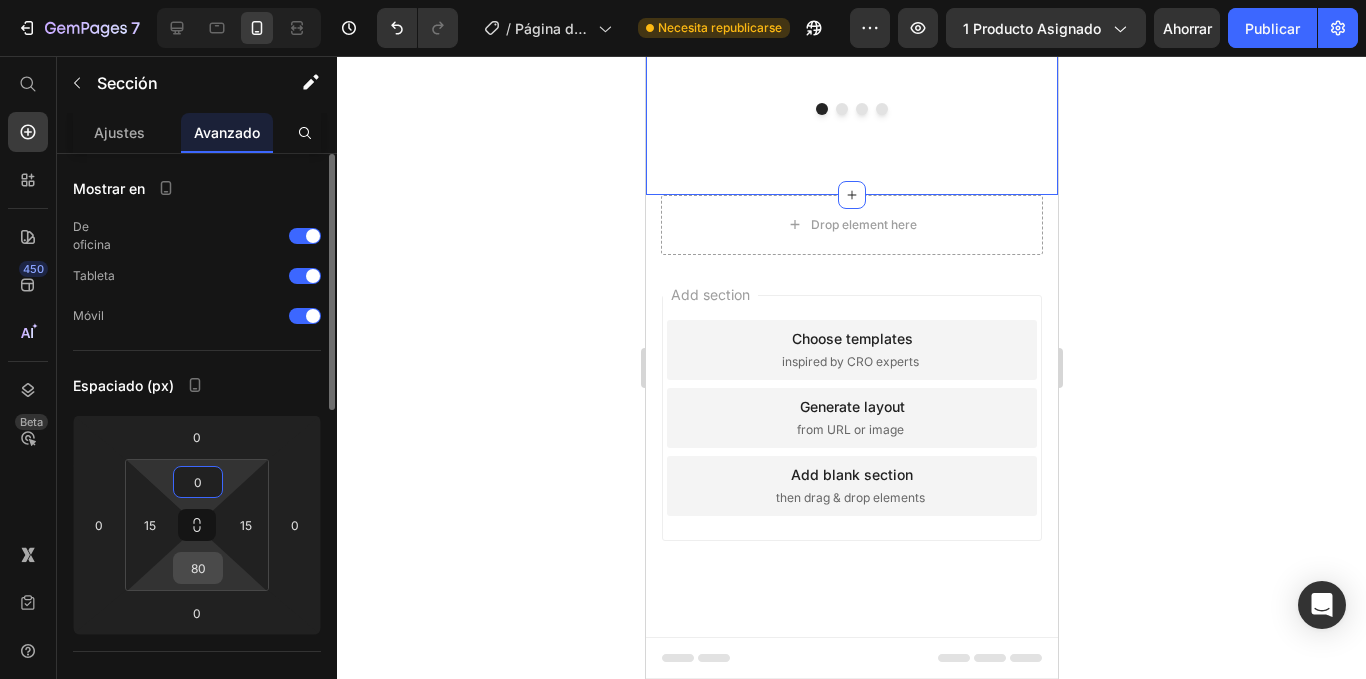 type on "0" 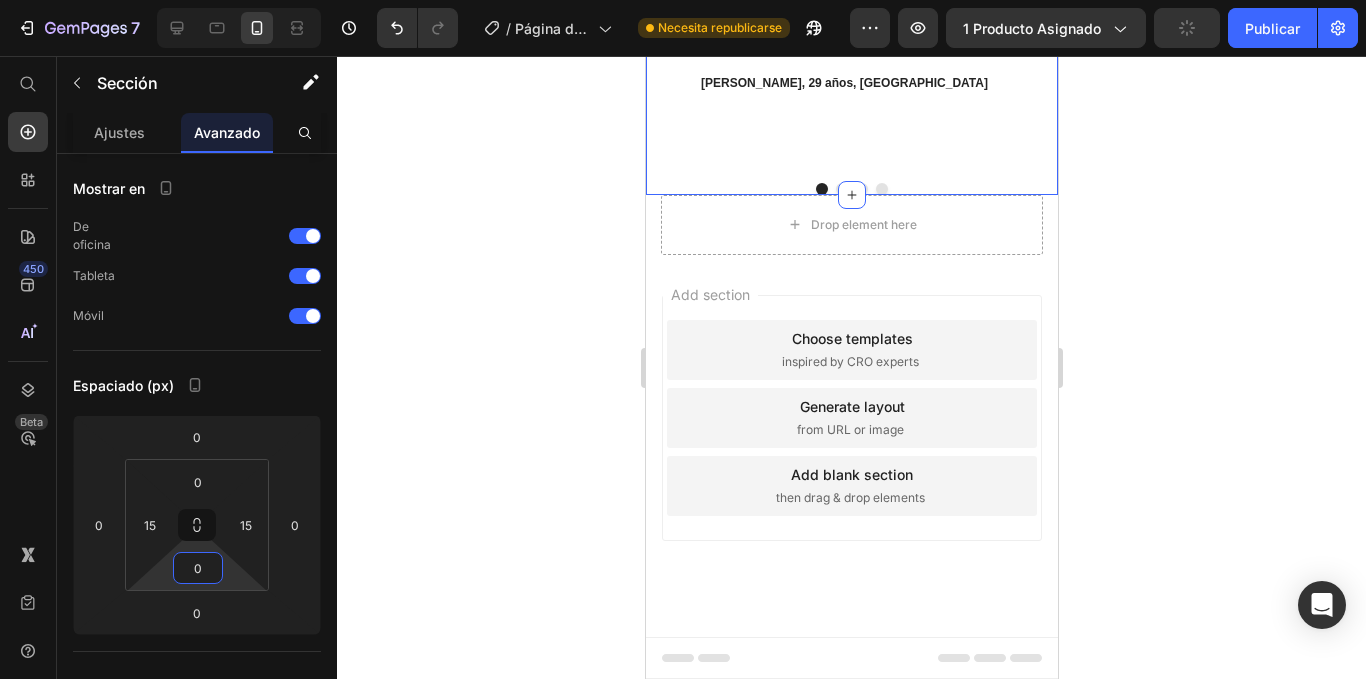 scroll, scrollTop: 1736, scrollLeft: 0, axis: vertical 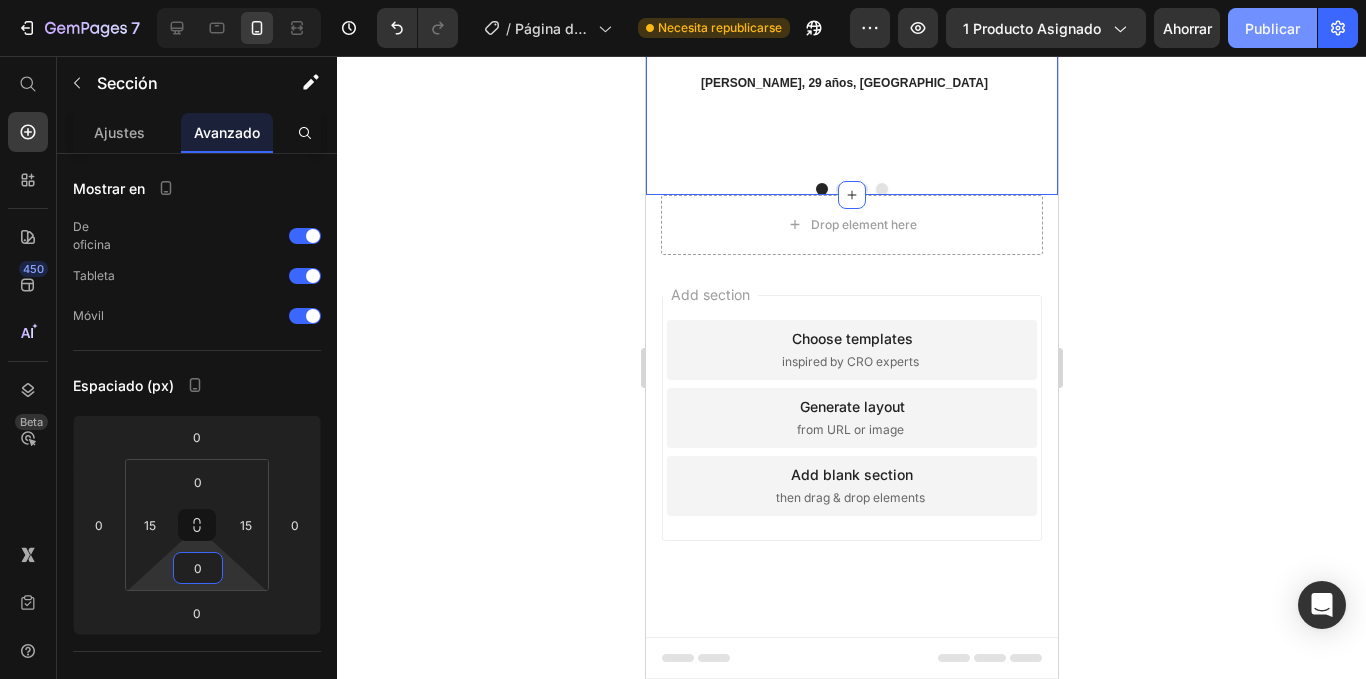 type on "0" 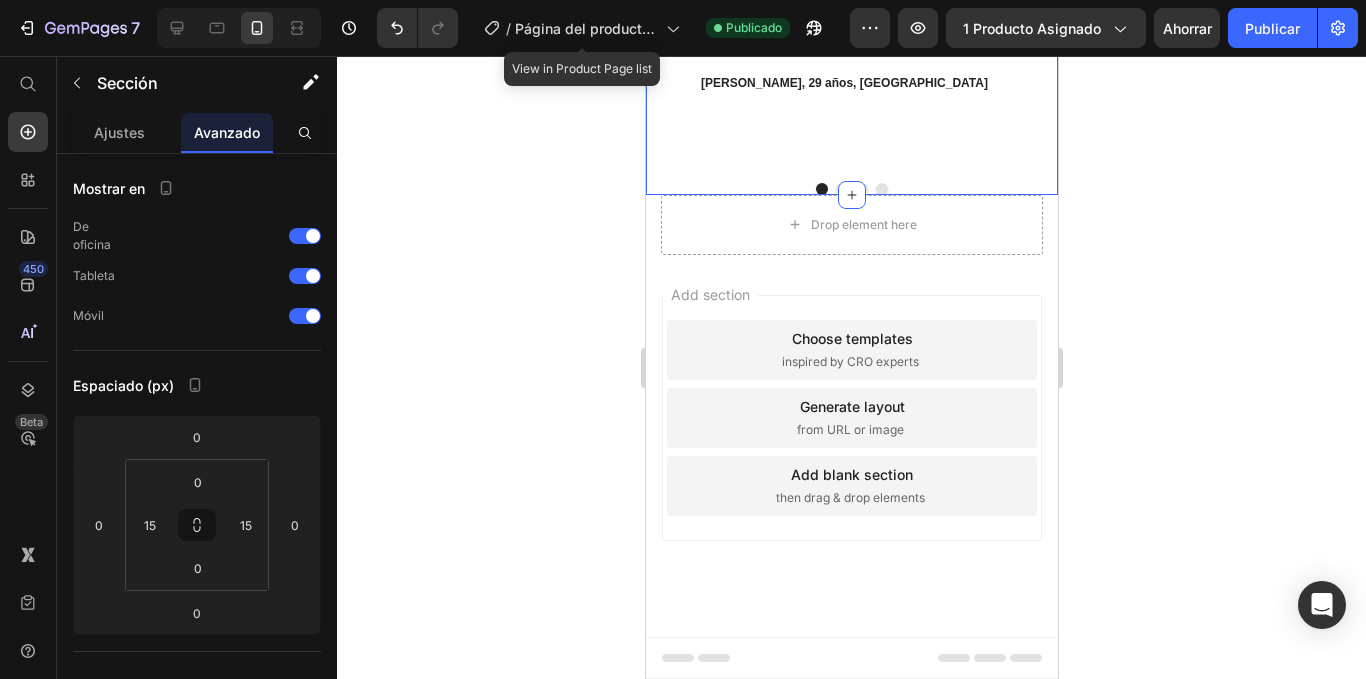 scroll, scrollTop: 1617, scrollLeft: 0, axis: vertical 